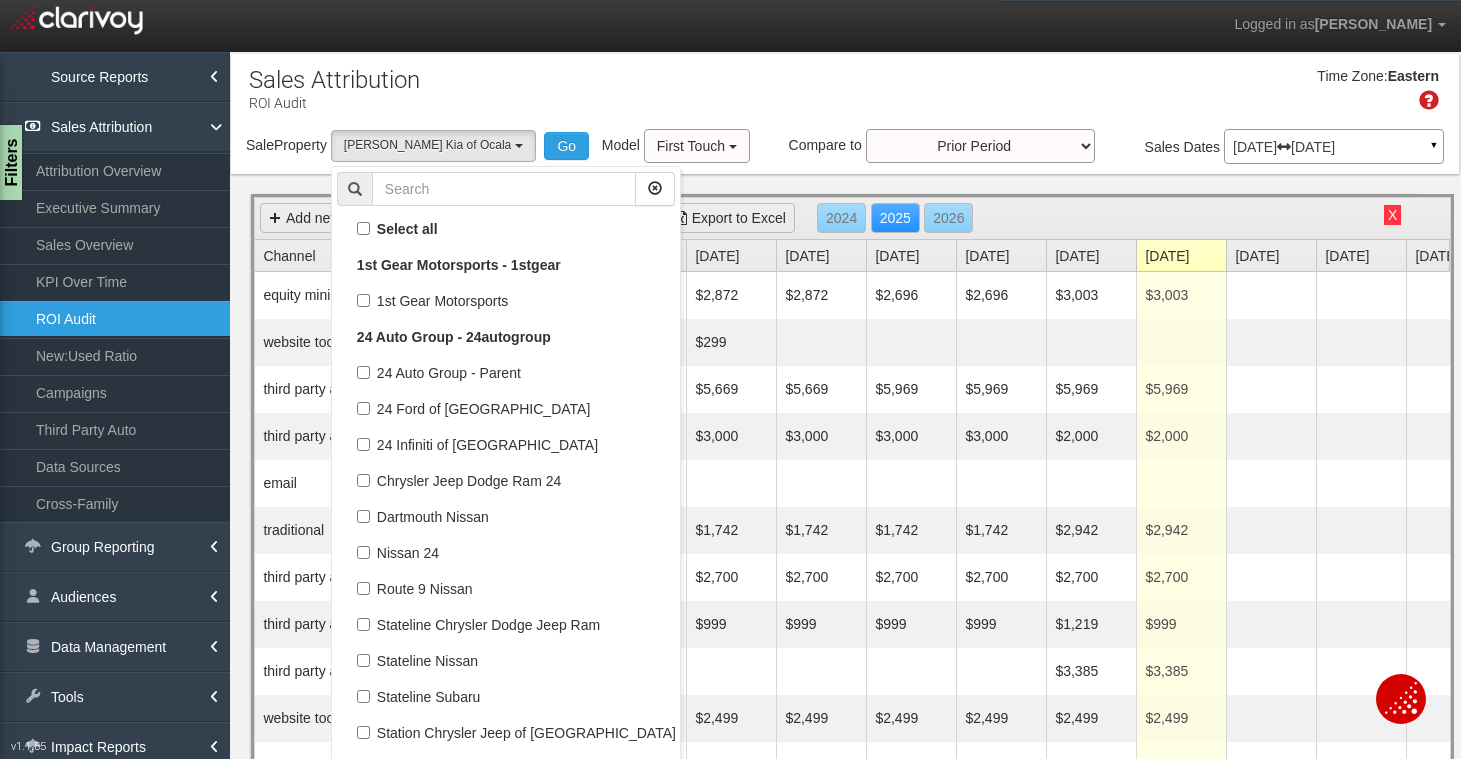 select on "object:14866" 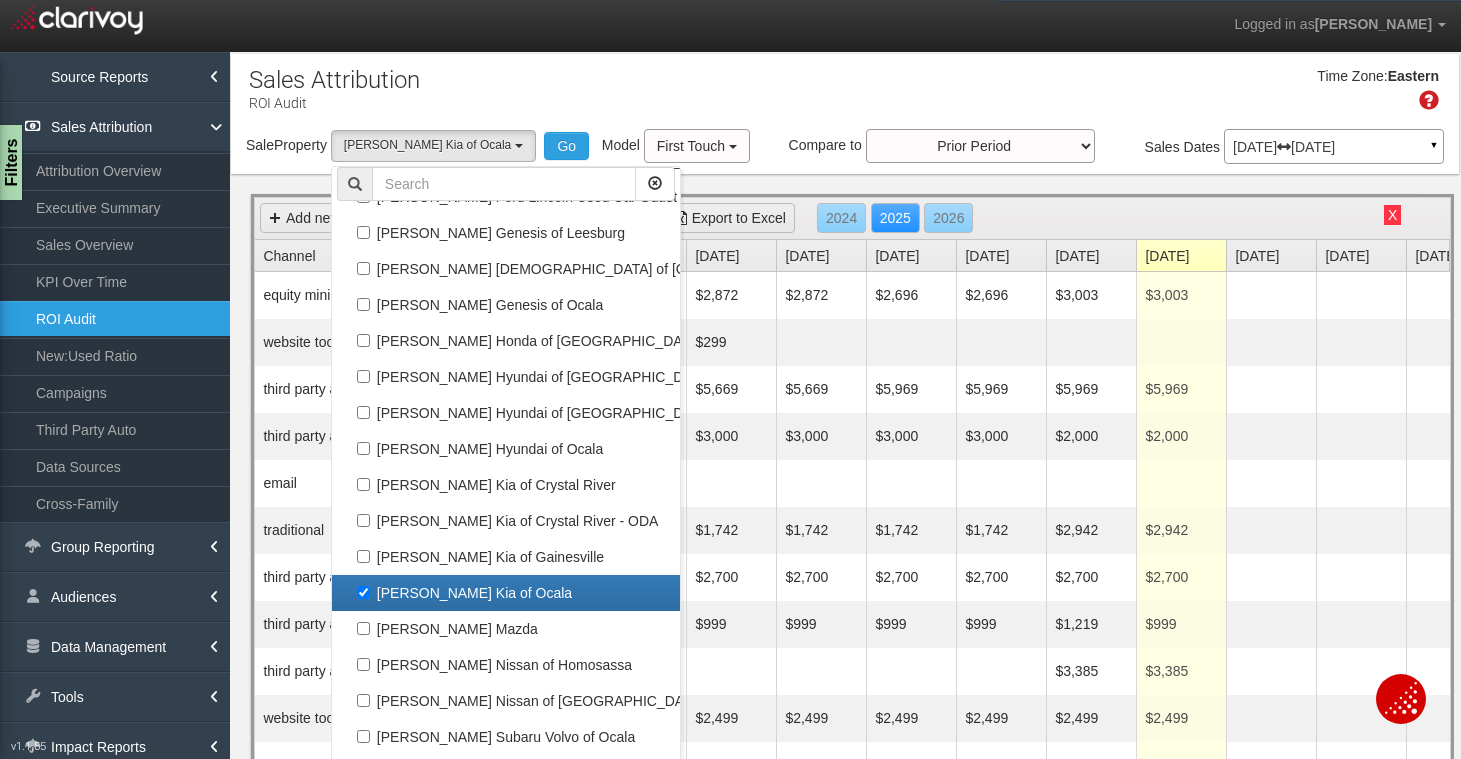 scroll, scrollTop: 51, scrollLeft: 0, axis: vertical 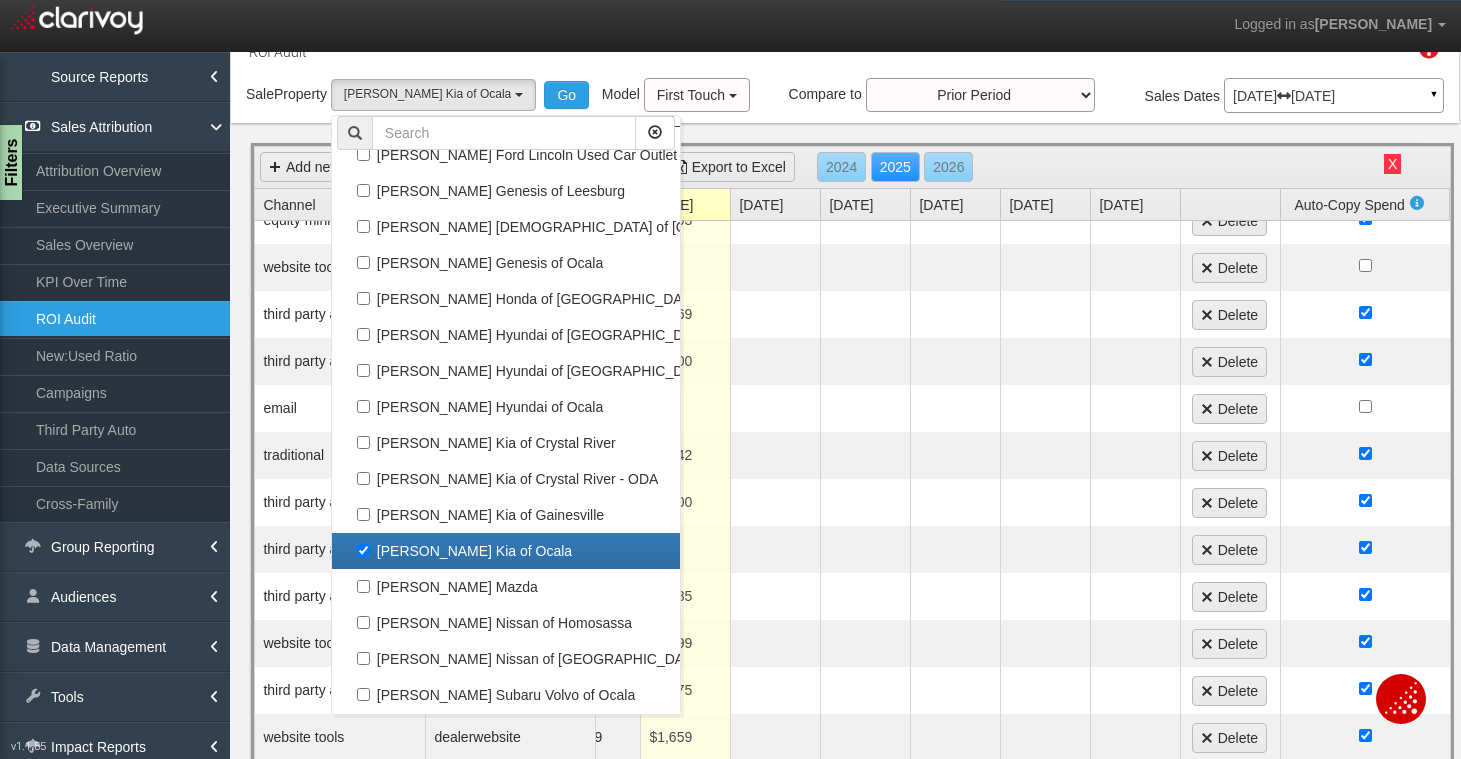 click on "[PERSON_NAME] Kia of Ocala" at bounding box center [506, 551] 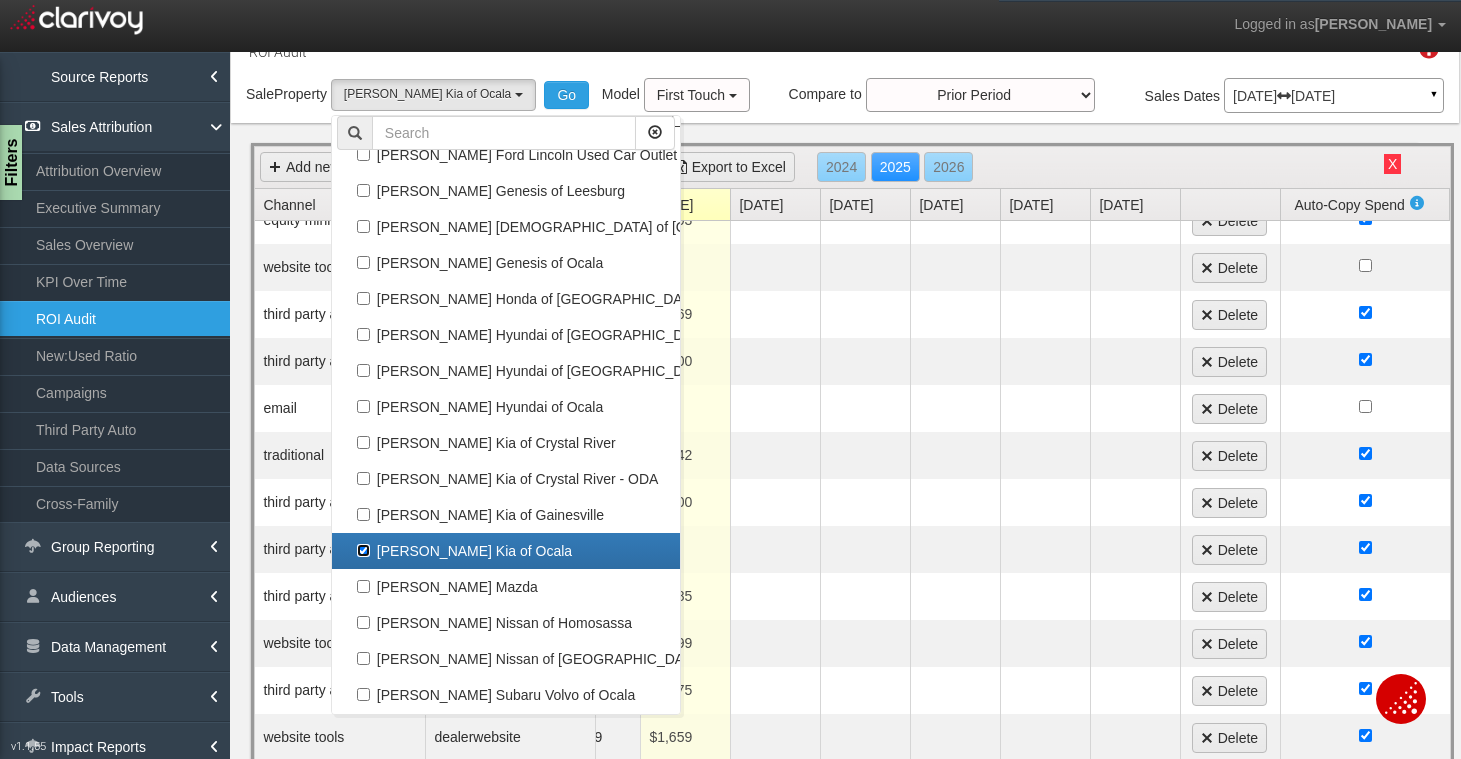 click on "[PERSON_NAME] Kia of Ocala" at bounding box center (363, 550) 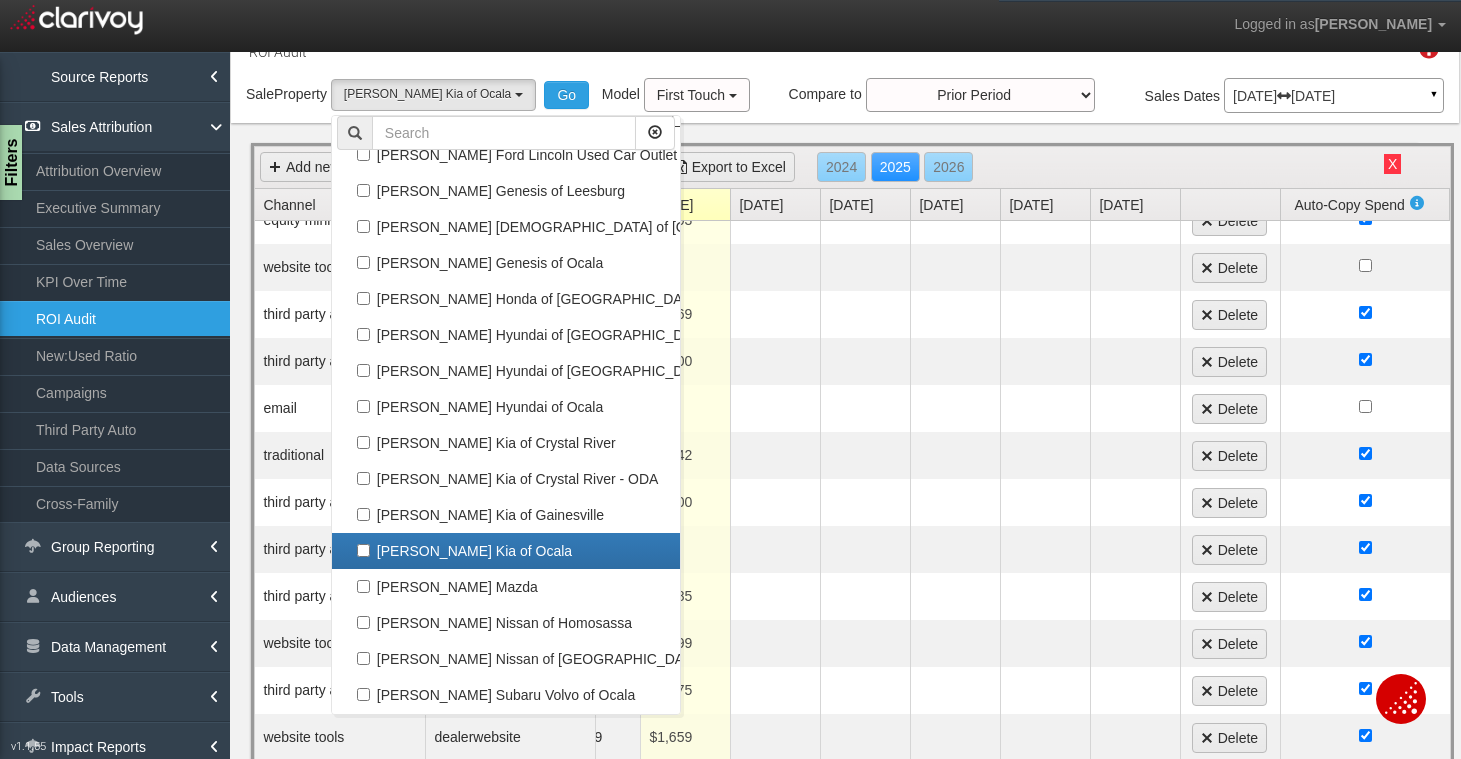 select 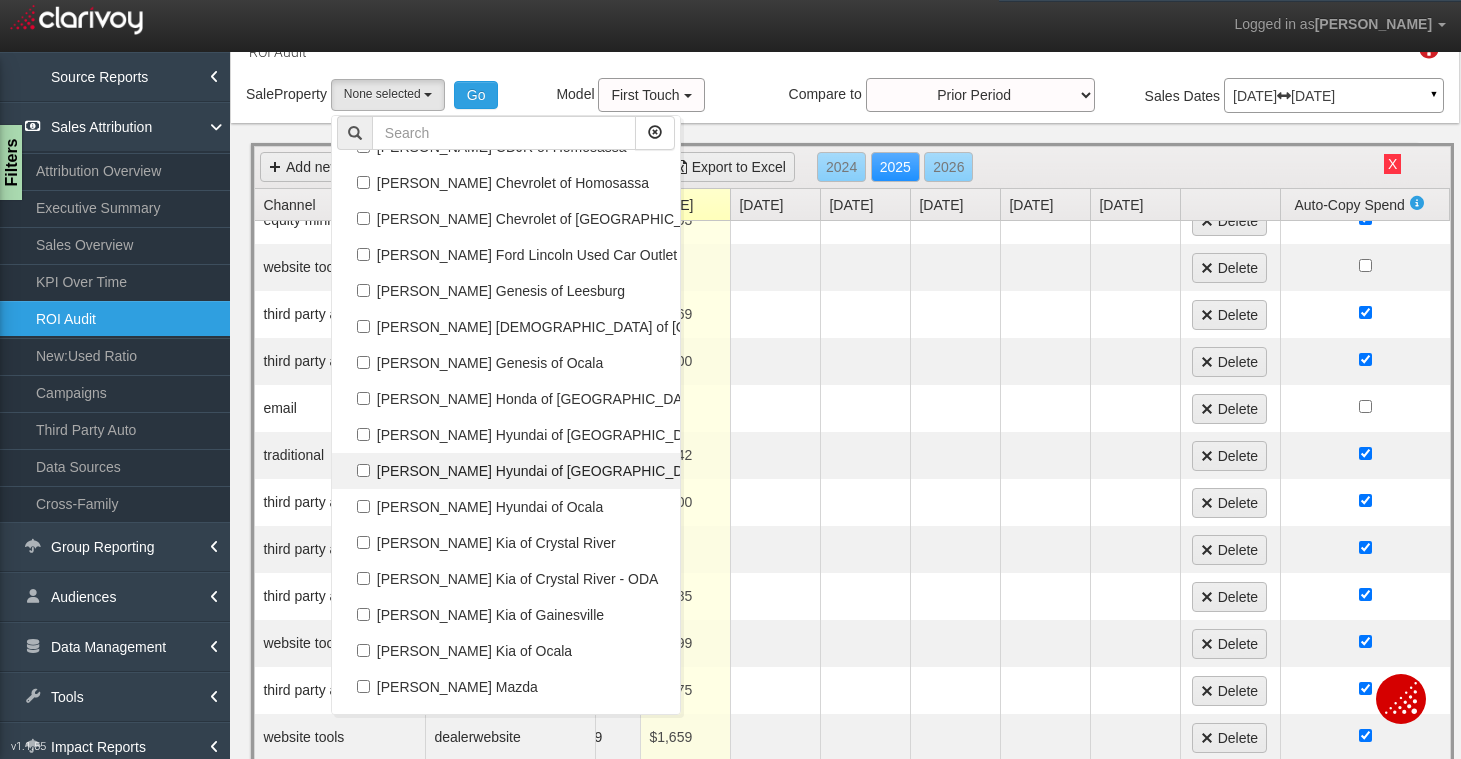 scroll, scrollTop: 59847, scrollLeft: 0, axis: vertical 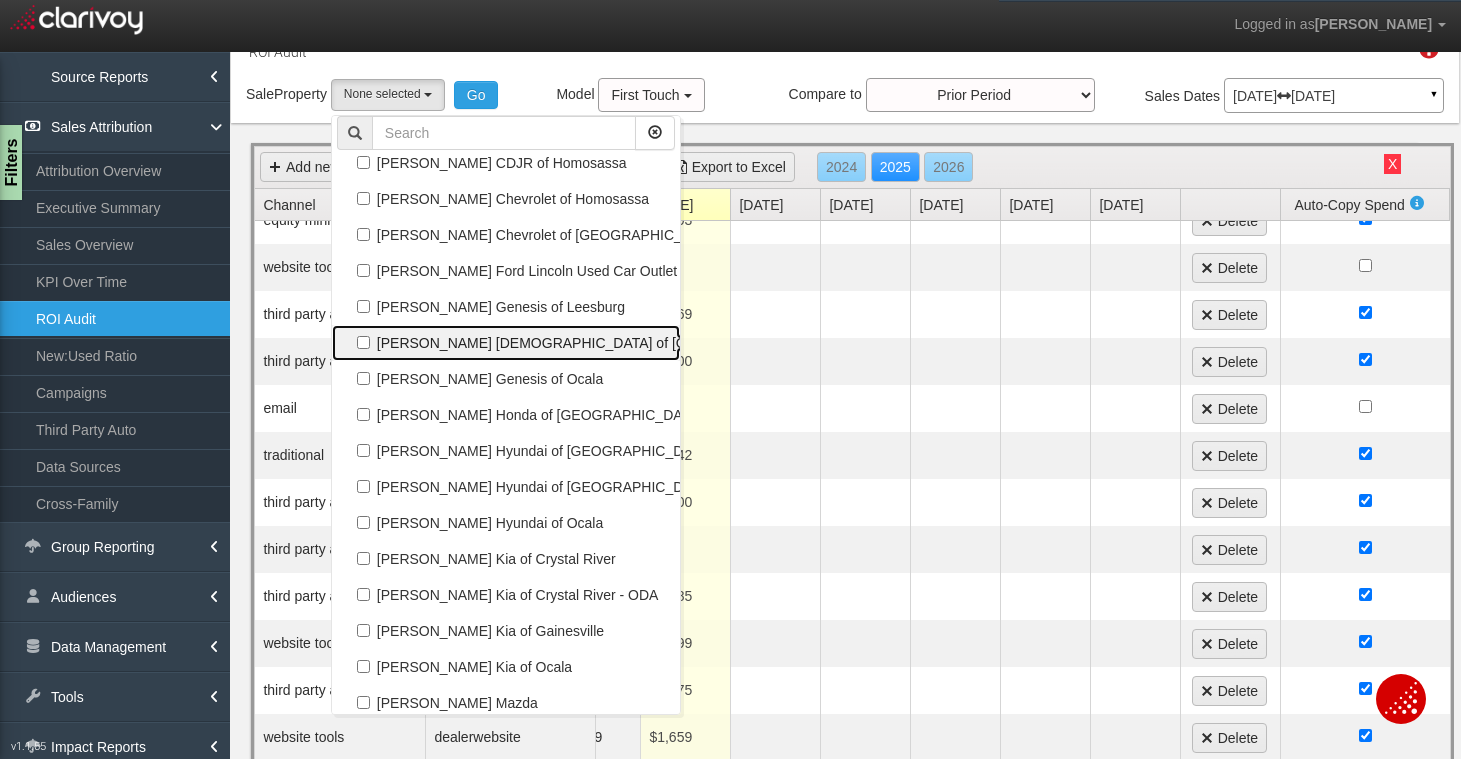 click on "[PERSON_NAME] [DEMOGRAPHIC_DATA] of [GEOGRAPHIC_DATA]" at bounding box center (506, 343) 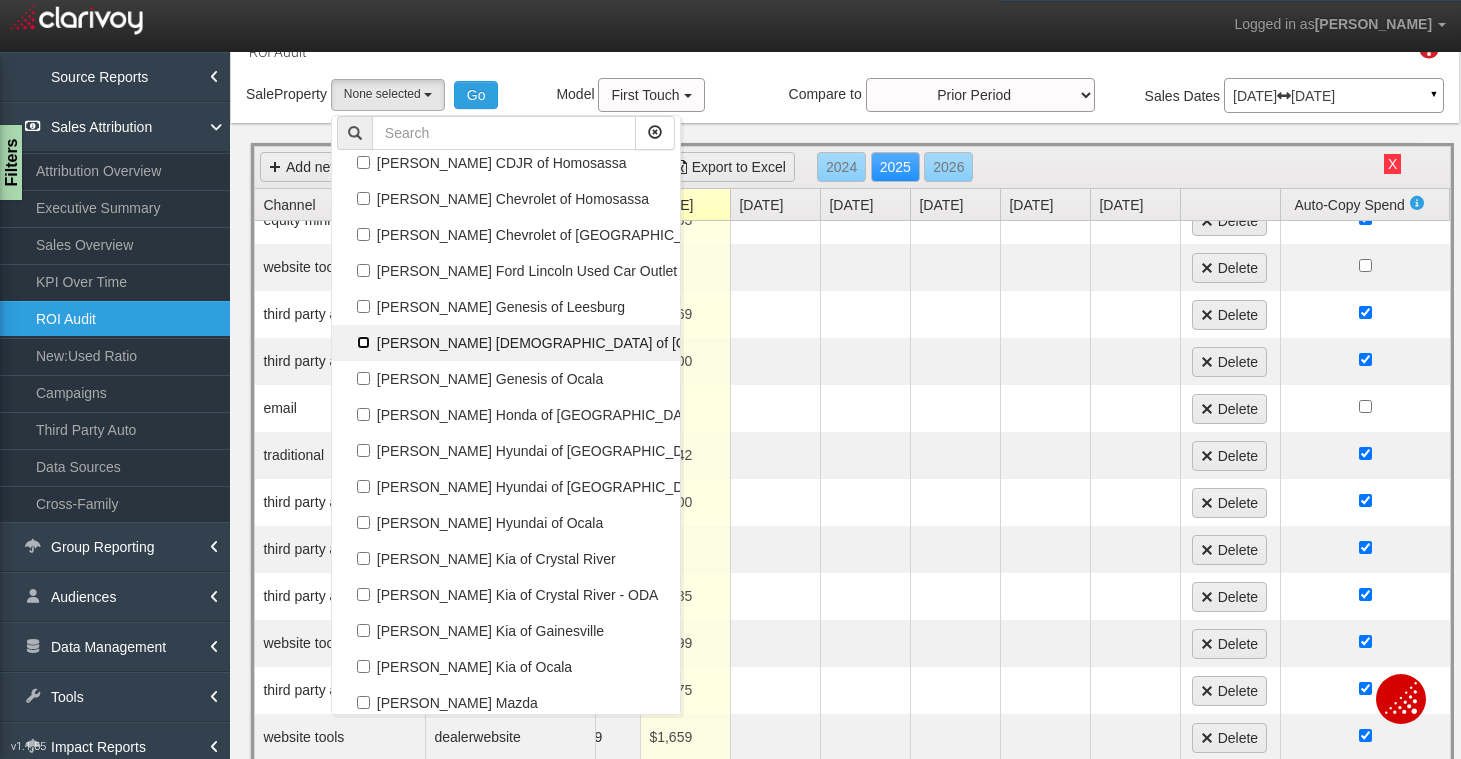 click on "[PERSON_NAME] [DEMOGRAPHIC_DATA] of [GEOGRAPHIC_DATA]" at bounding box center [363, 342] 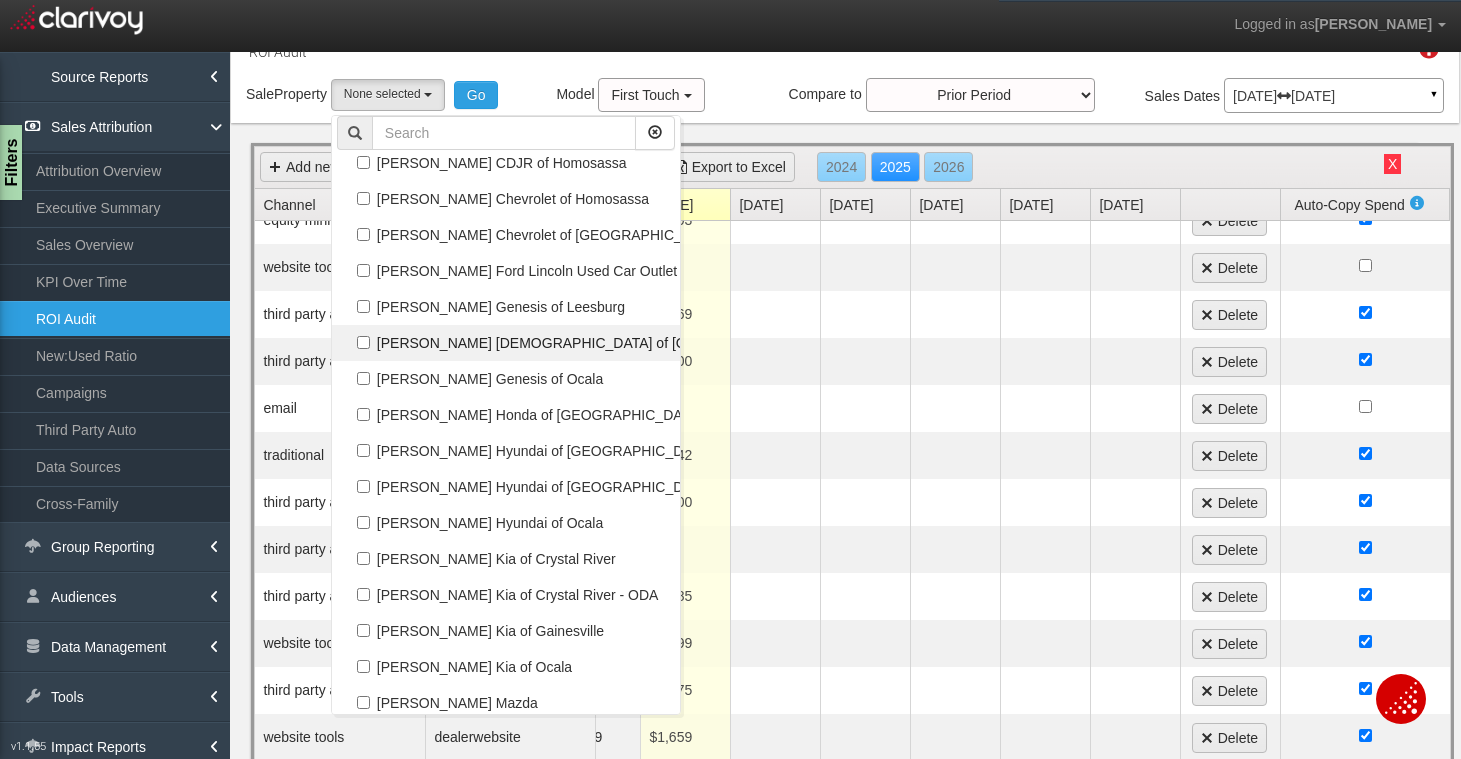 checkbox on "true" 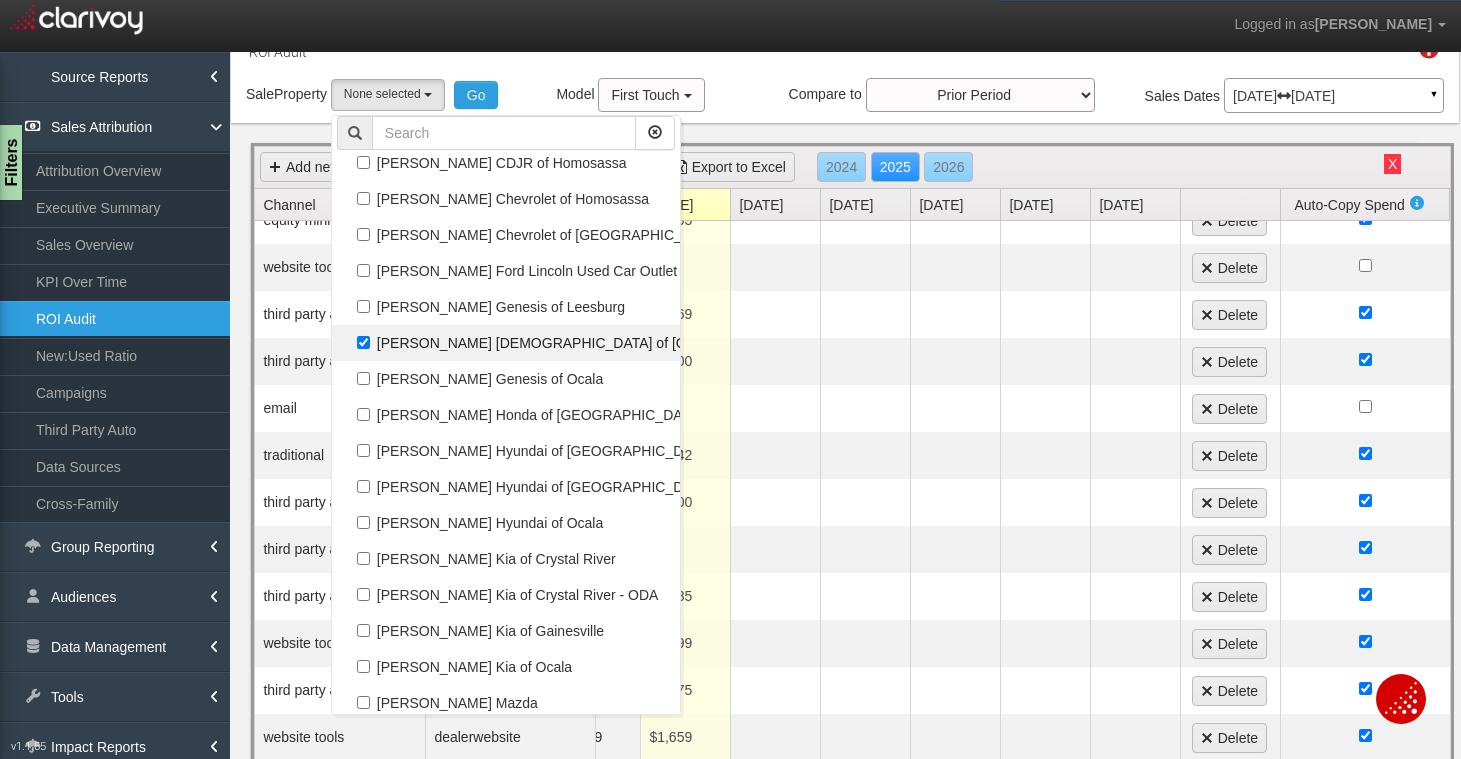 select on "object:14857" 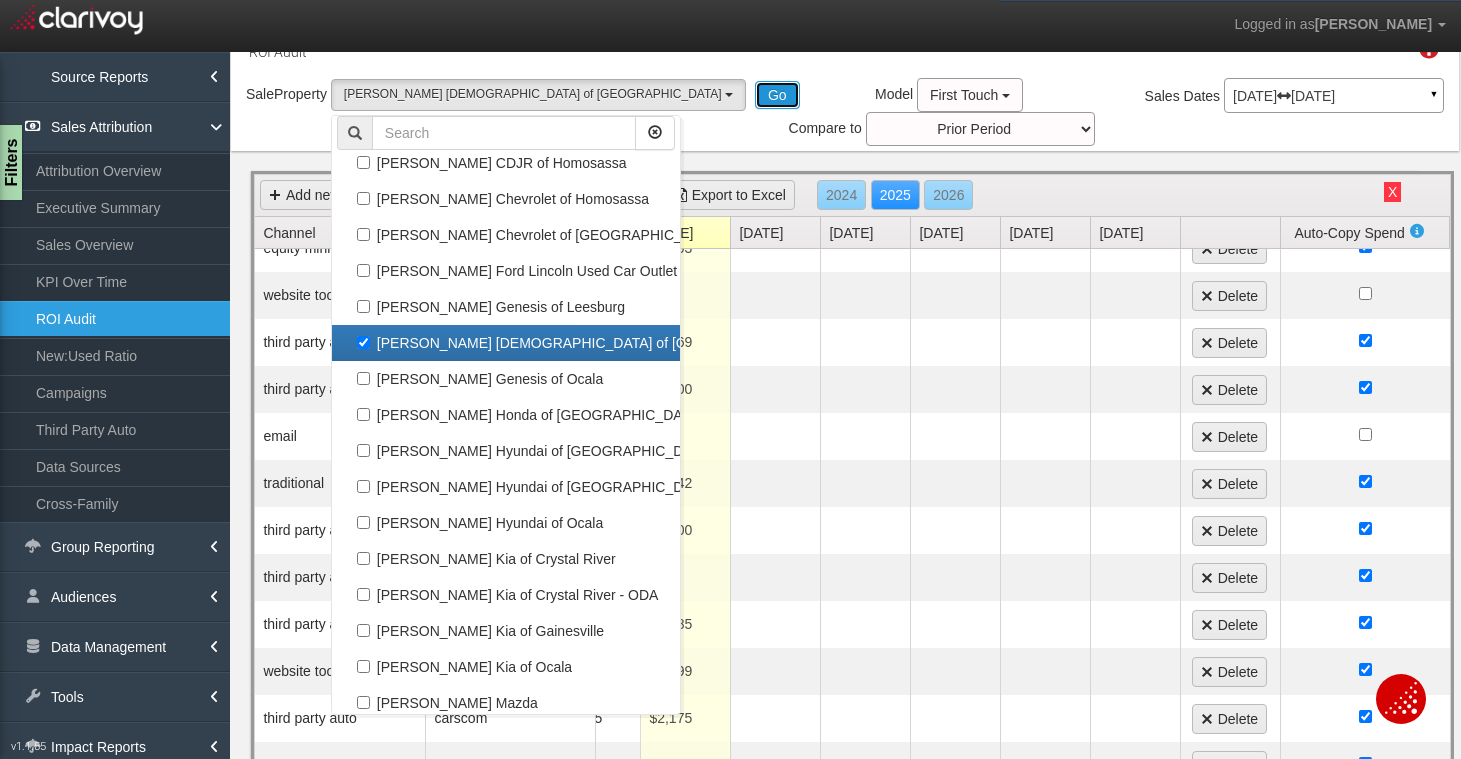 click on "Go" at bounding box center [777, 95] 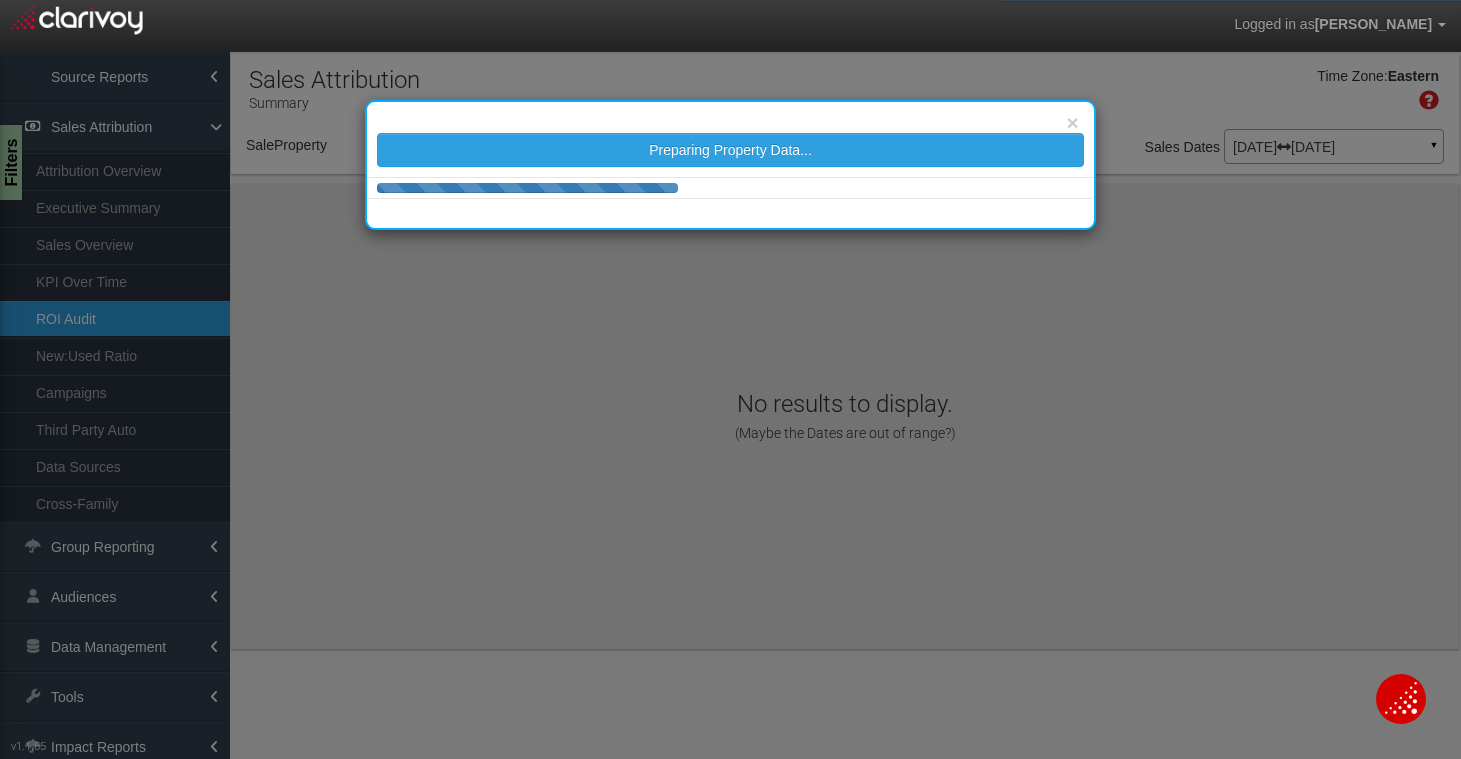 select on "object:17473" 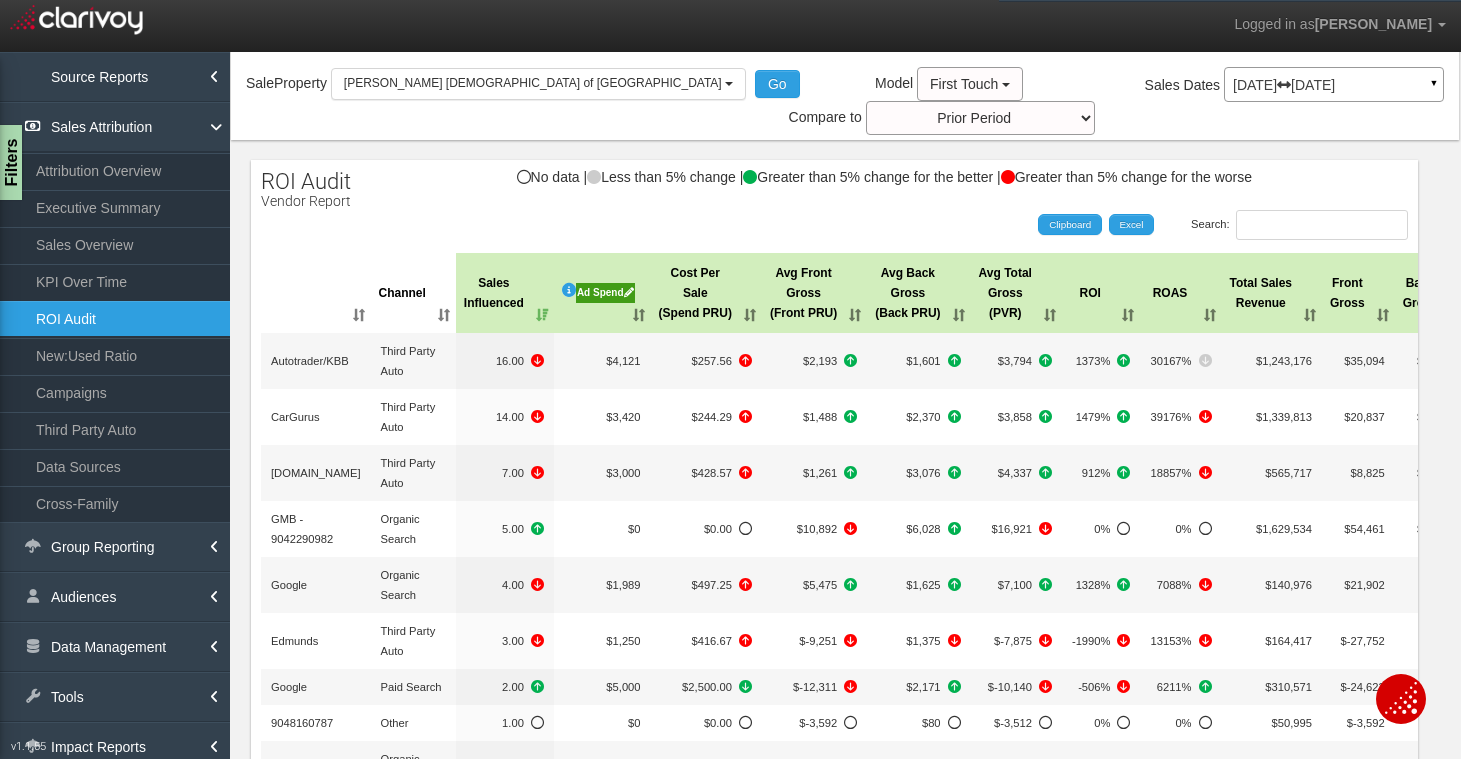 scroll, scrollTop: 71, scrollLeft: 0, axis: vertical 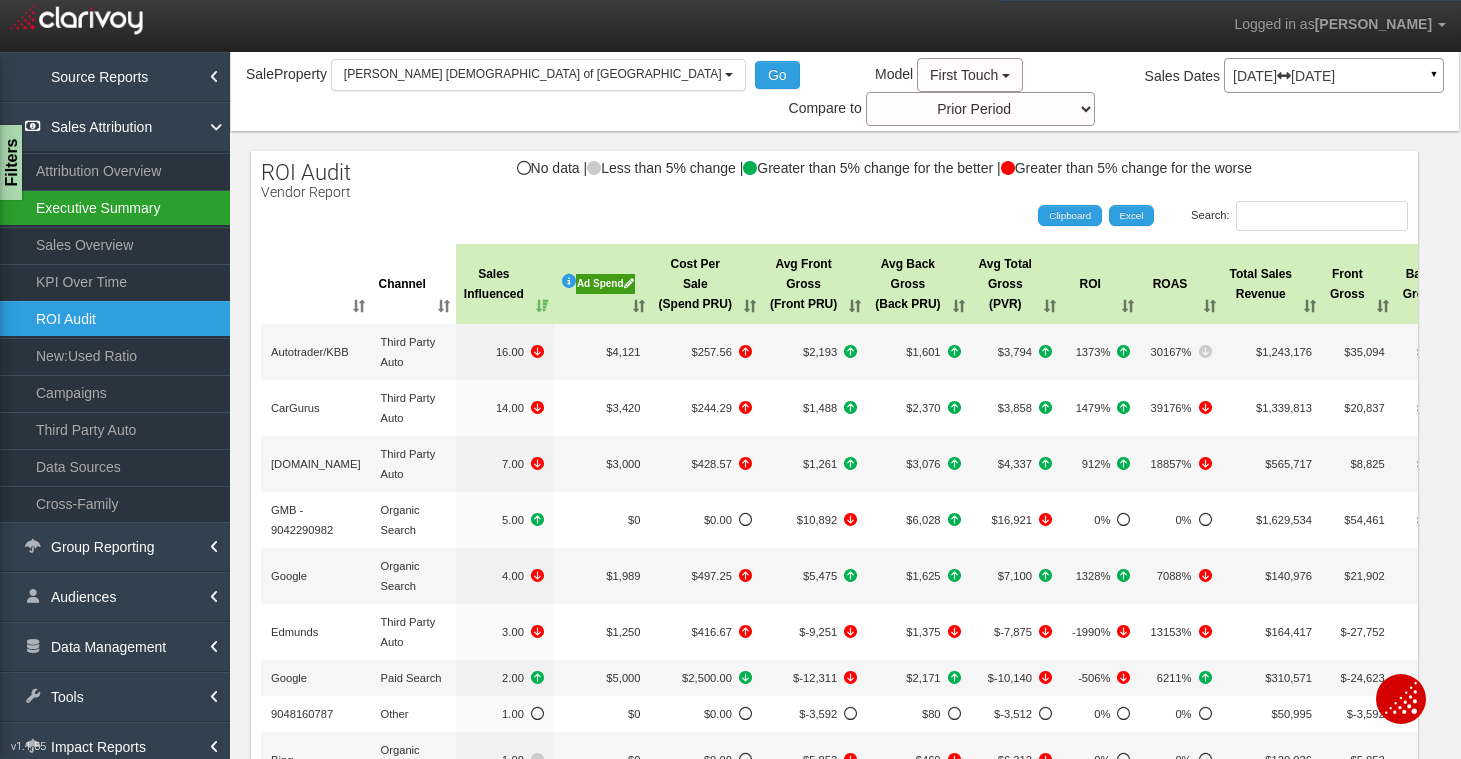 click on "Executive Summary" at bounding box center (115, 208) 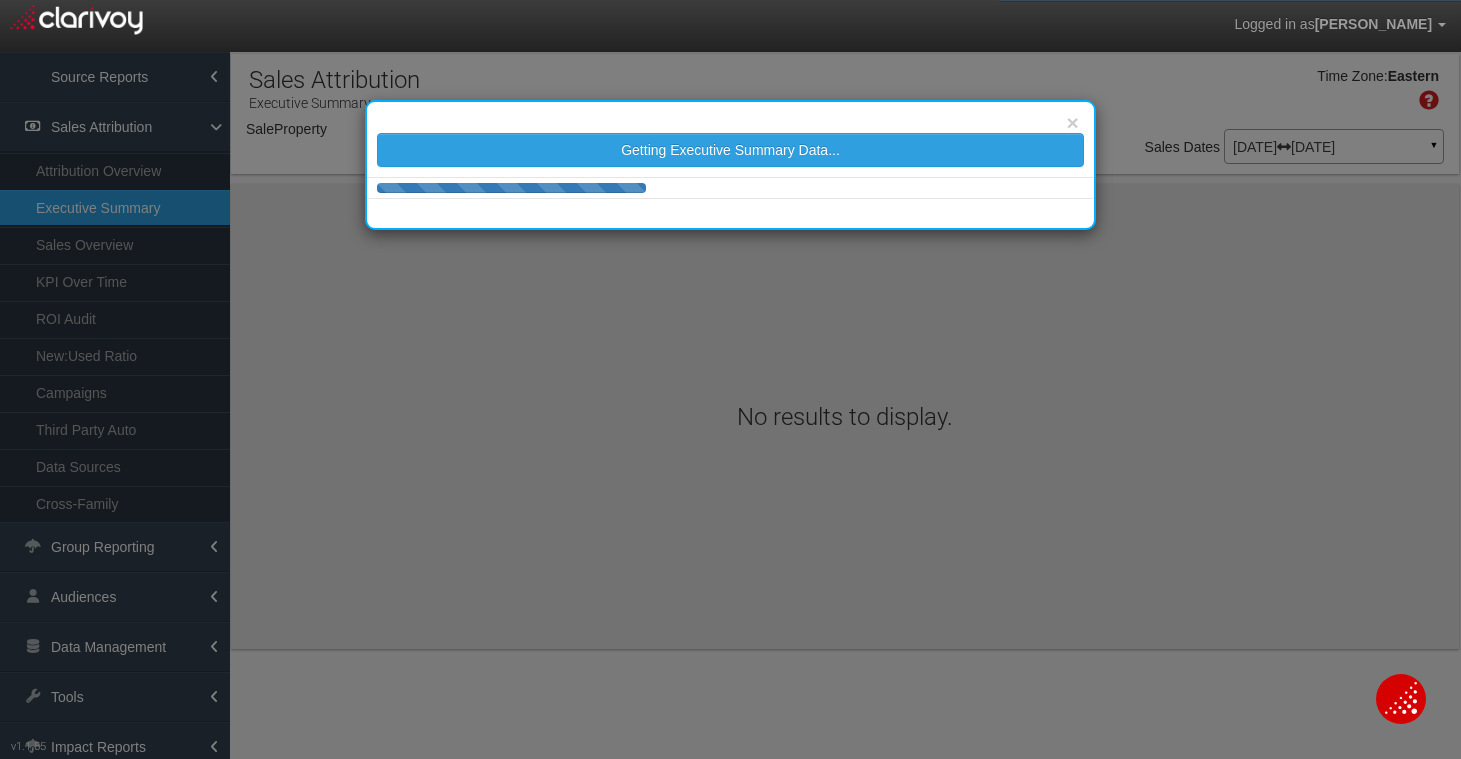 scroll, scrollTop: 0, scrollLeft: 0, axis: both 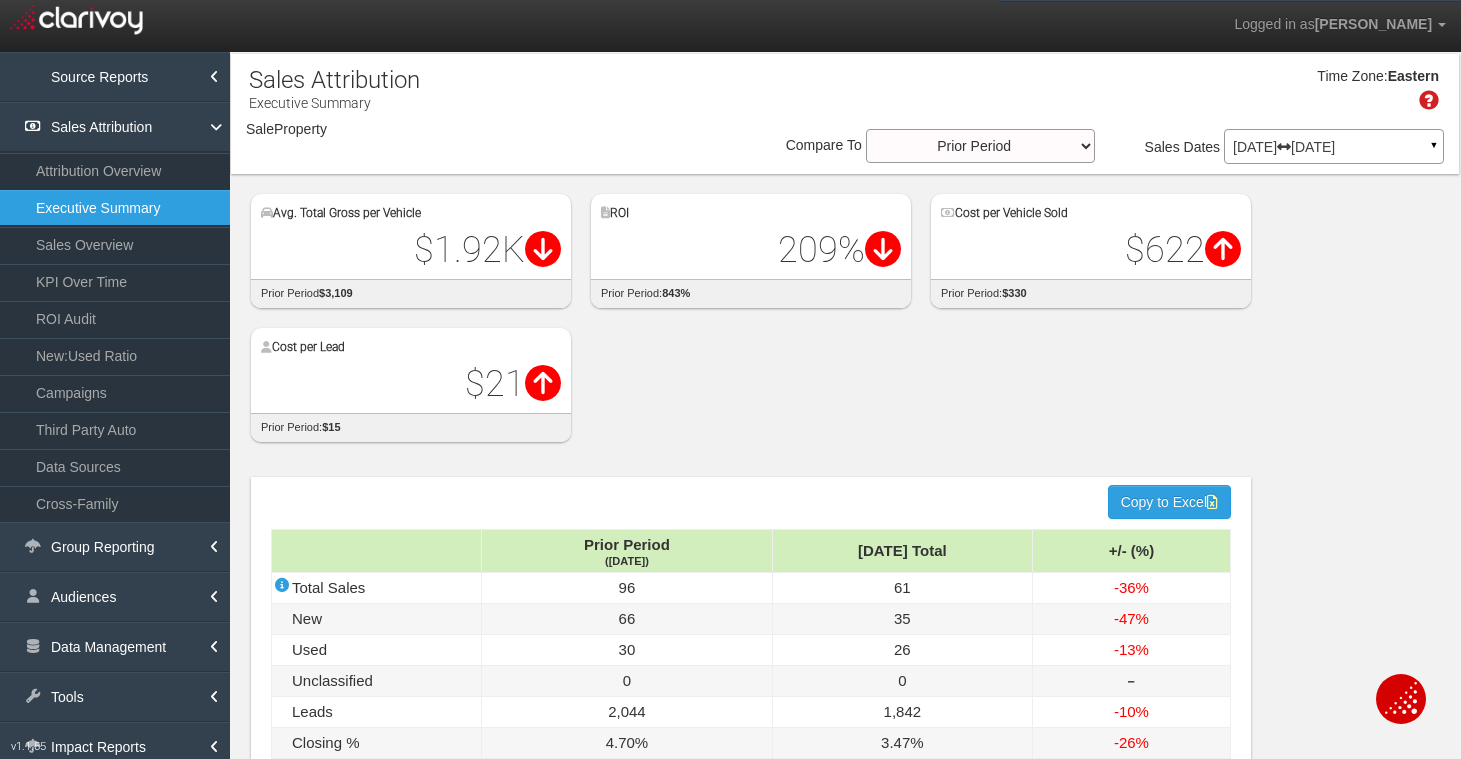 select on "object:20097" 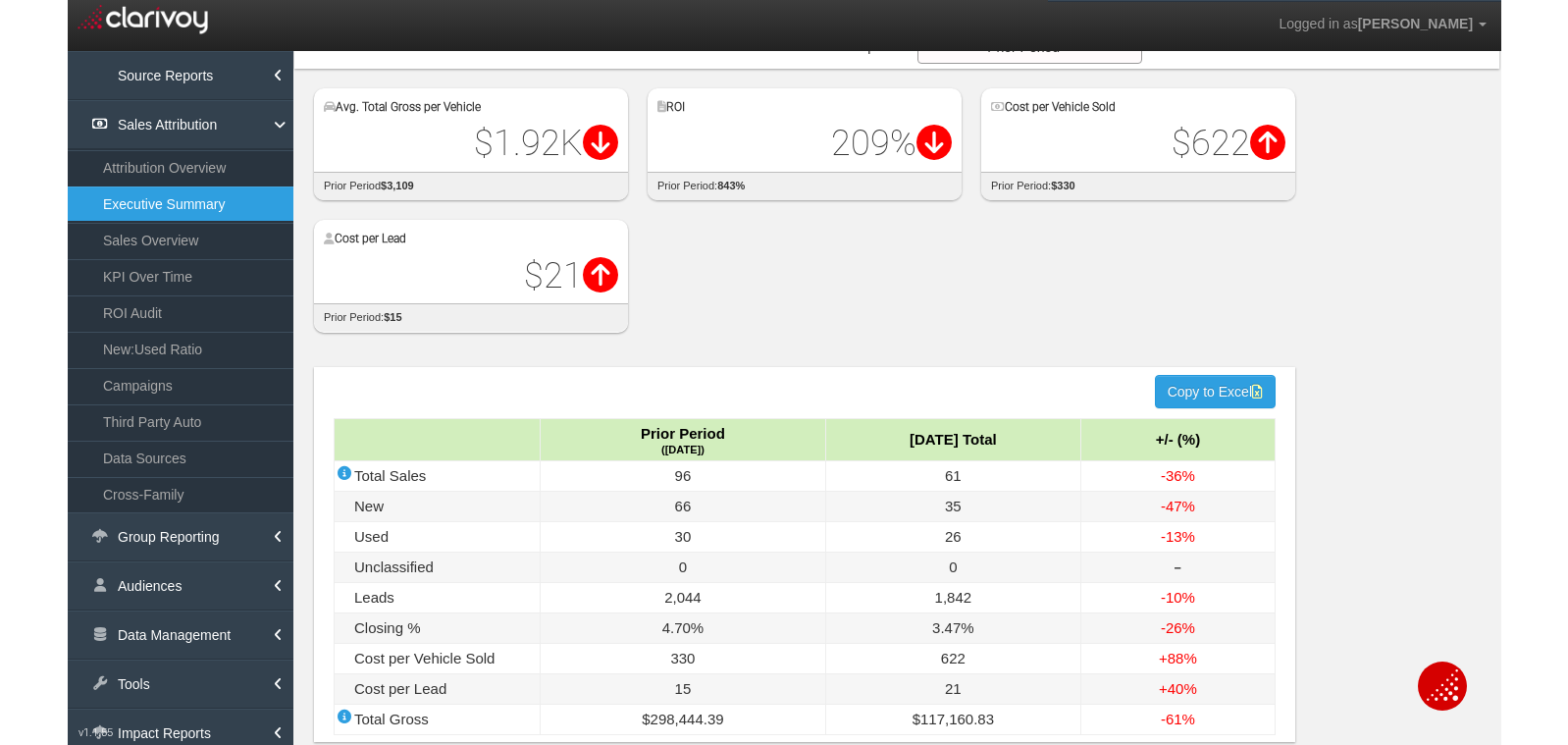 scroll, scrollTop: 133, scrollLeft: 0, axis: vertical 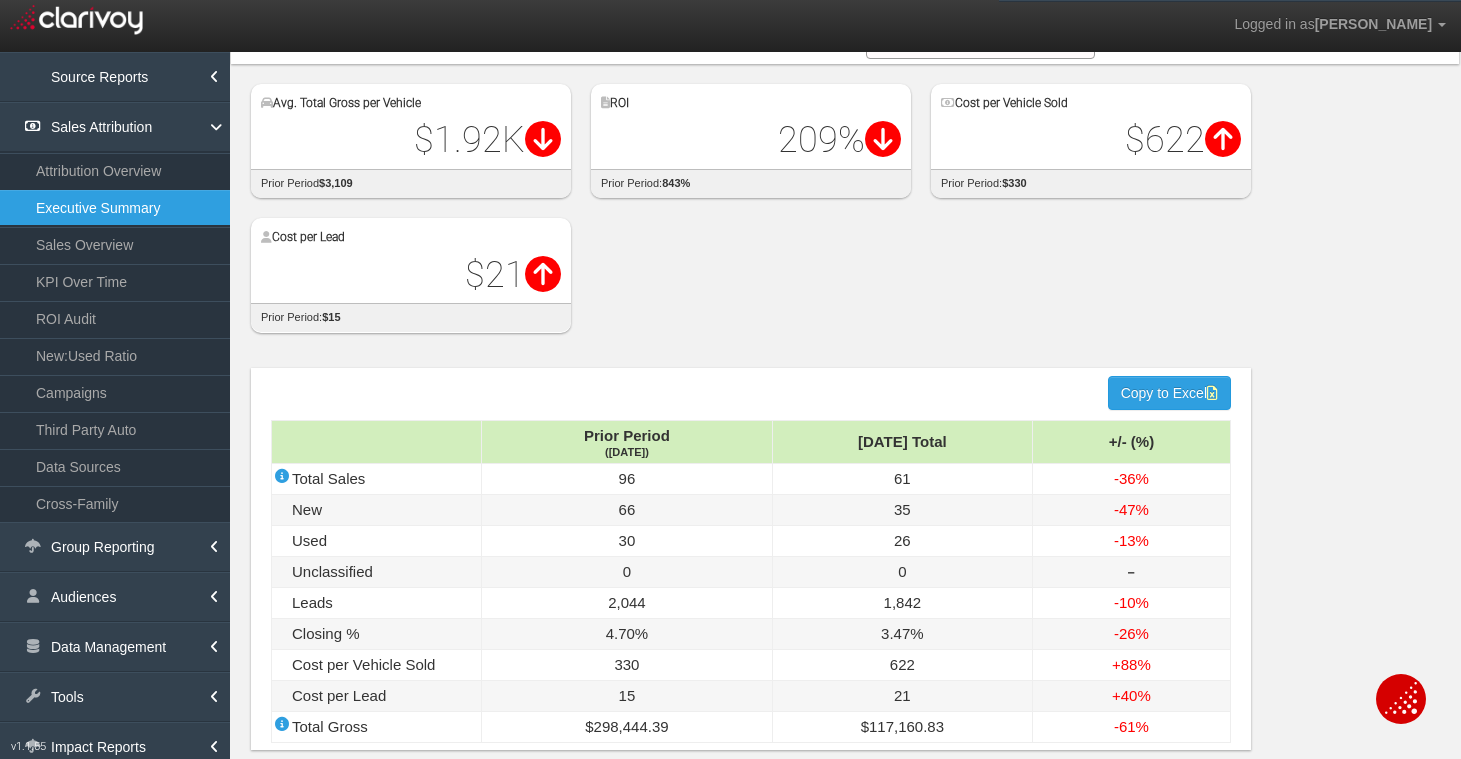 drag, startPoint x: 1399, startPoint y: 219, endPoint x: 1460, endPoint y: 236, distance: 63.324562 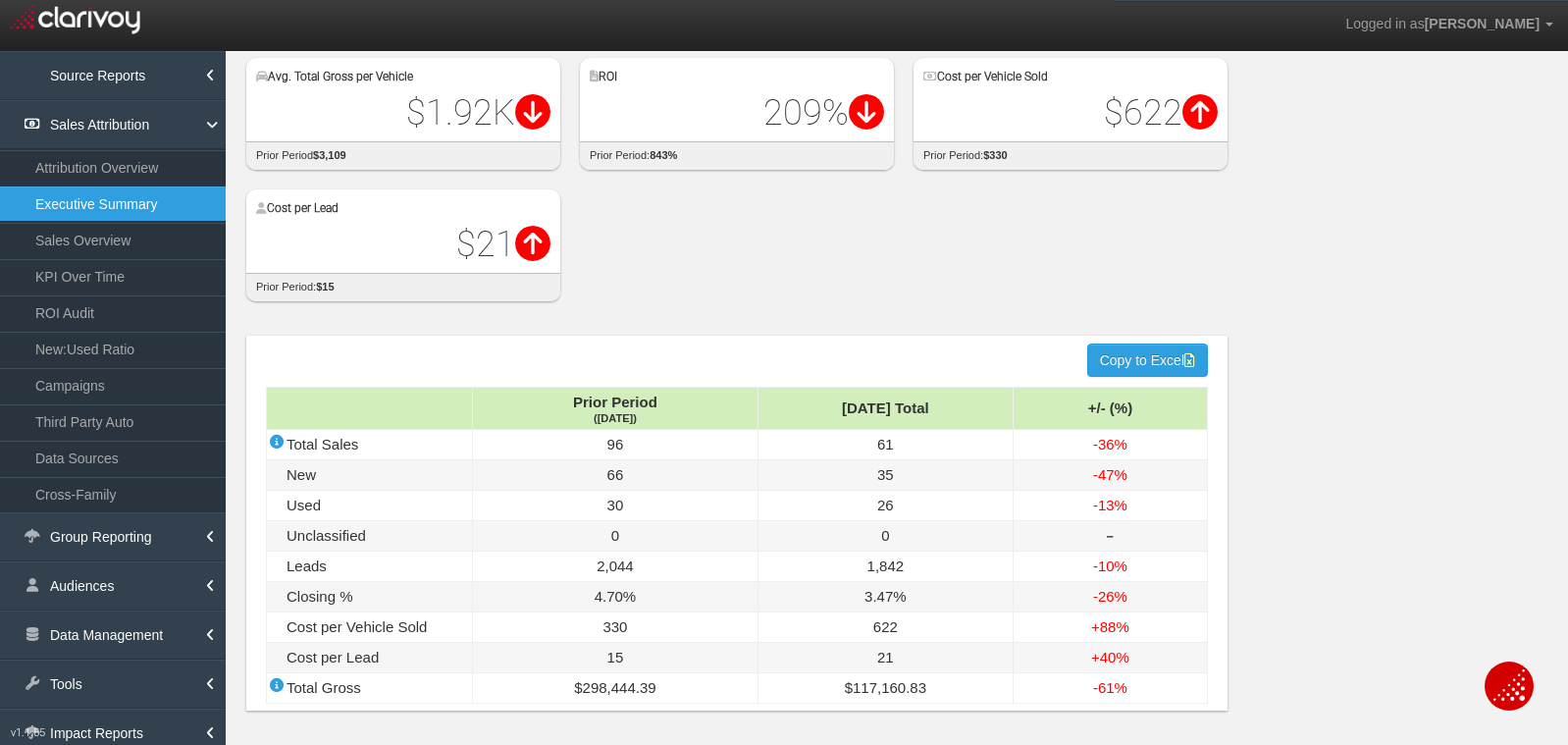 click on "Avg. Total Gross per Vehicle
$1.92K  Difference: $-1,188.00
prior period
$3,109
ROI
209%  Difference: $-634.00
prior period:
843%
Cost per Vehicle Sold
$622  Difference: $292.00
prior period:
$330
Cost per Lead
$21  Difference: $6.00
prior period:
$15" at bounding box center [906, 170] 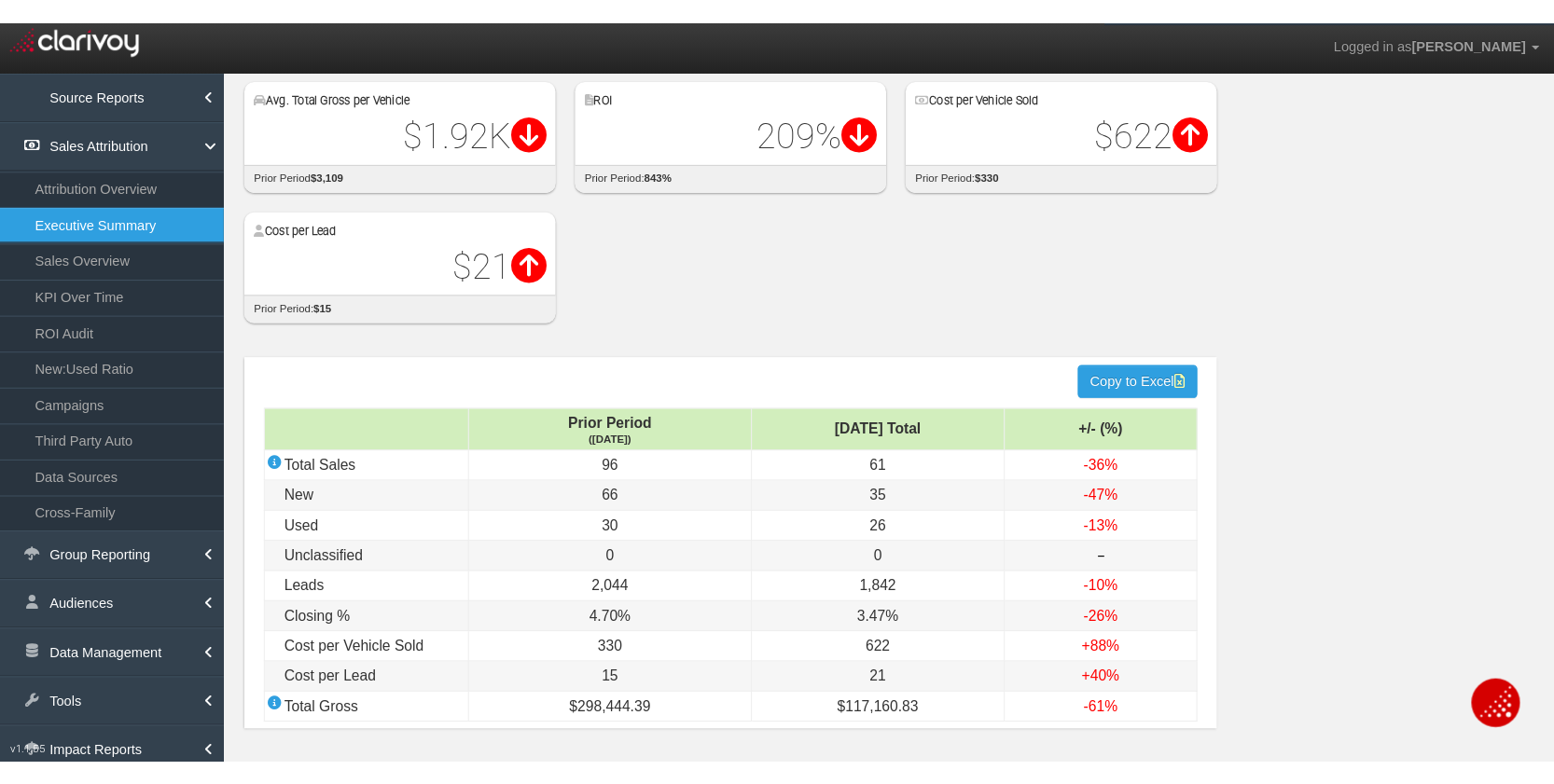 scroll, scrollTop: 0, scrollLeft: 0, axis: both 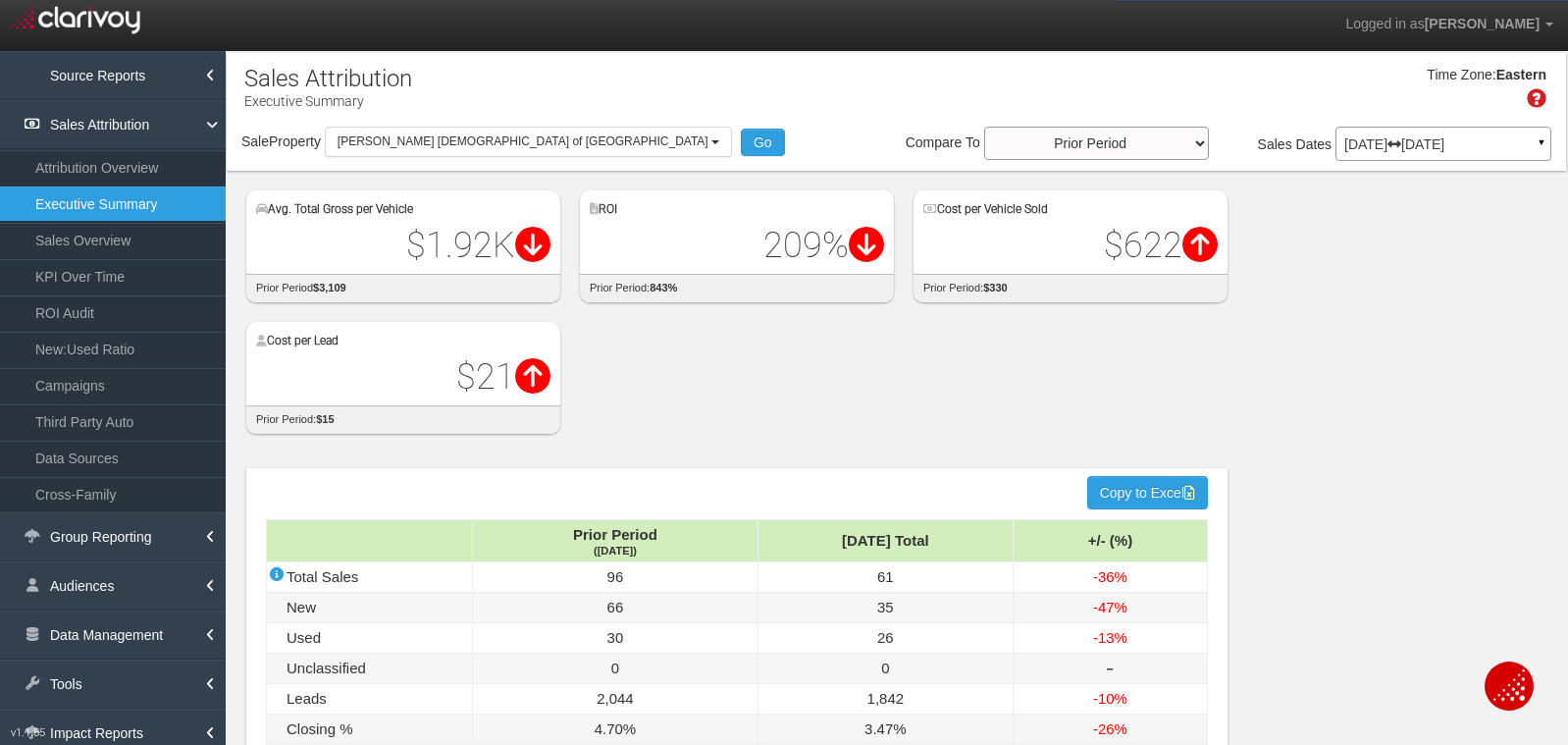 click on "Avg. Total Gross per Vehicle
$1.92K  Difference: $-1,188.00
prior period
$3,109
ROI
209%  Difference: $-634.00
prior period:
843%
Cost per Vehicle Sold
$622  Difference: $292.00
prior period:
$330
Cost per Lead
$21  Difference: $6.00
prior period:
$15" at bounding box center (906, 302) 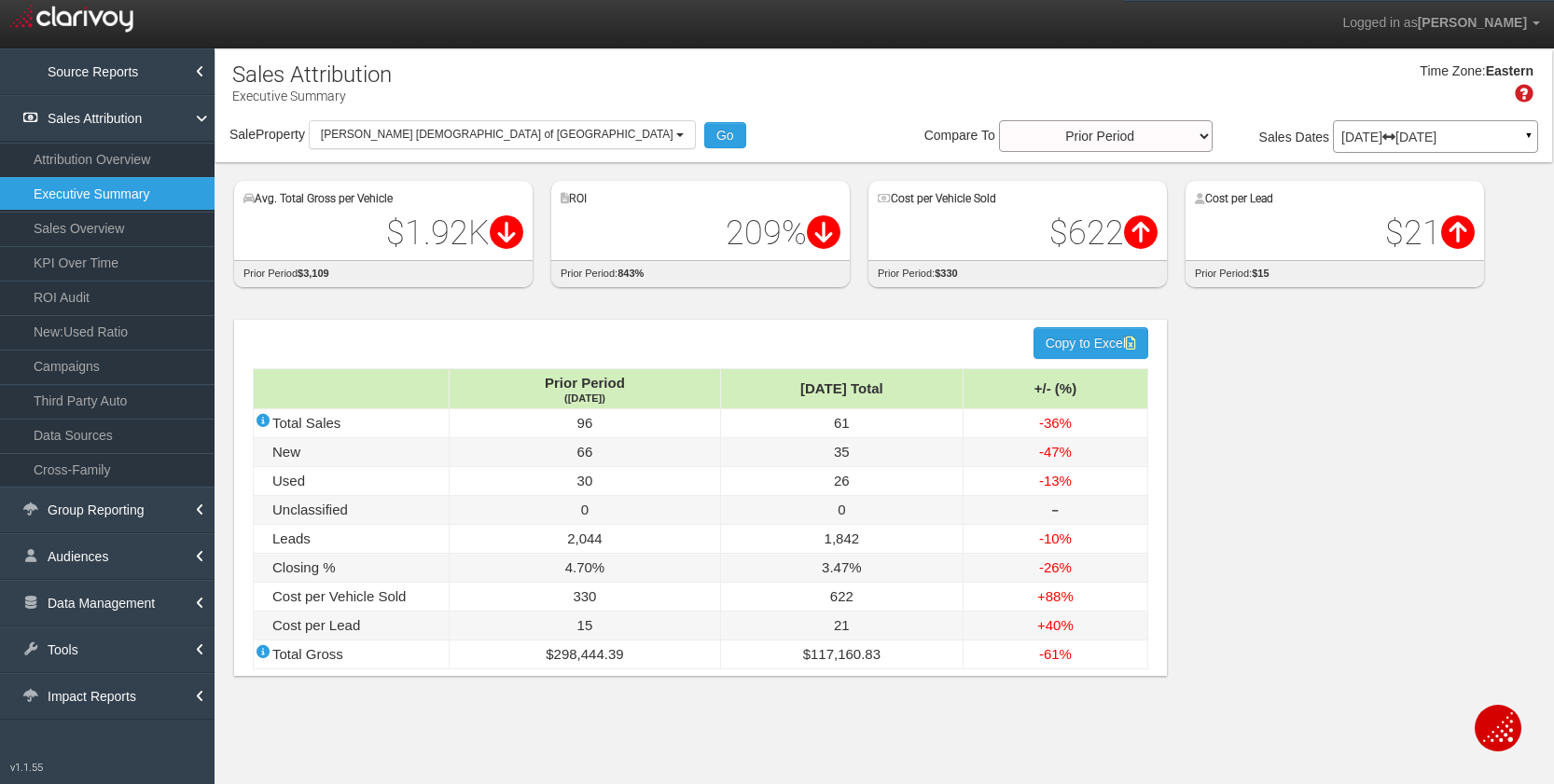 click on "hidden input value 		 Copy to Excel
Prior Period  (May '25)                                                                                            Jun '25  Total         +/- (%)
Total Sales 96 61 -36%
New 66 35 -47%
Used 30 26 -13%
Unclassified 0 0 ‒
Leads 2,044 1,842                                            -10%
Closing % 4.70% 3.47% -26%
Cost per Vehicle Sold 330 622 +88%
Cost per Lead 15 21 +40%
Total Gross
$298,444.39 $117,160.83 -61%" at bounding box center [883, 502] 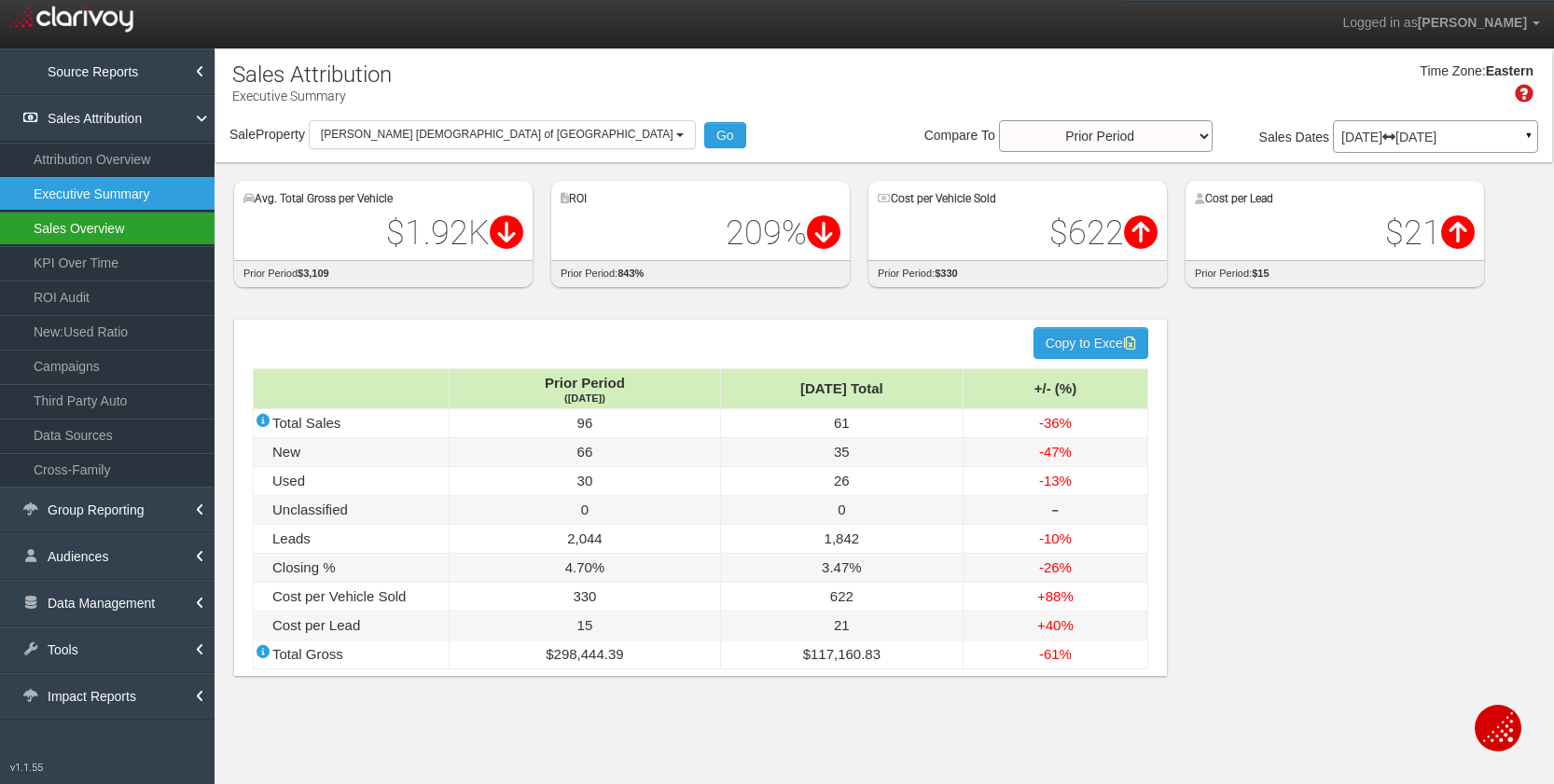 click on "Sales Overview" at bounding box center (107, 228) 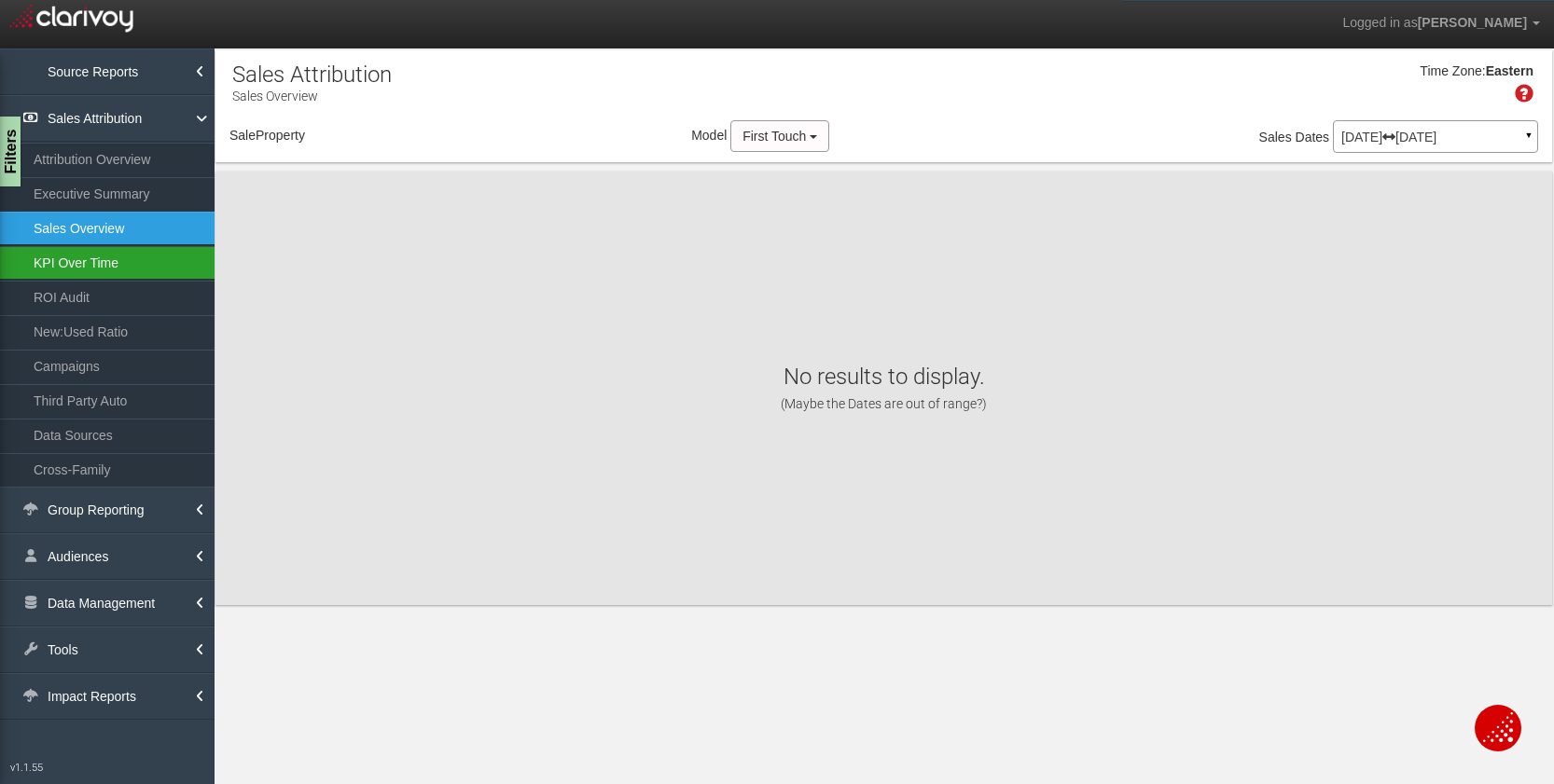 select on "object:22692" 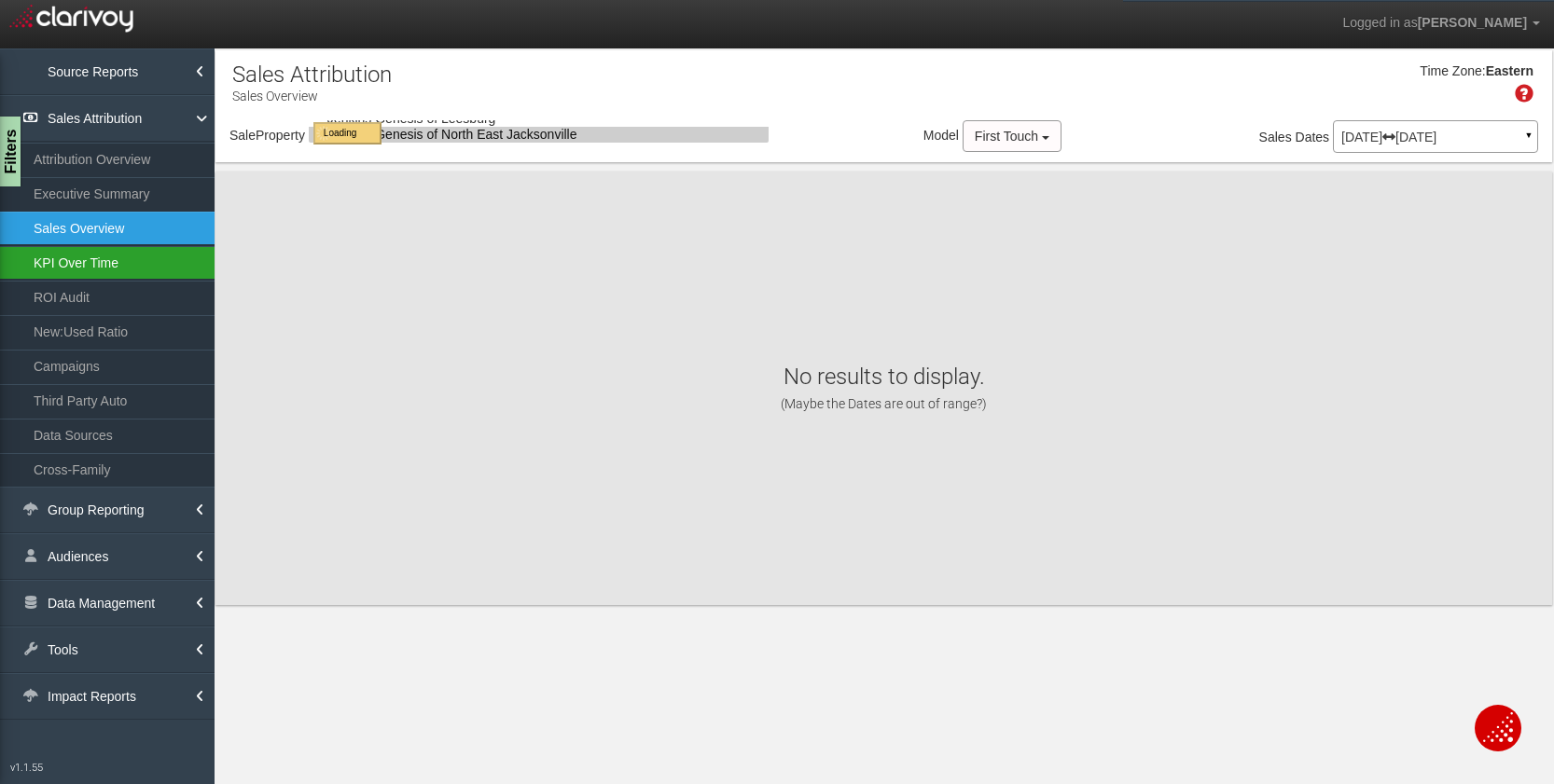 select on "object:22692" 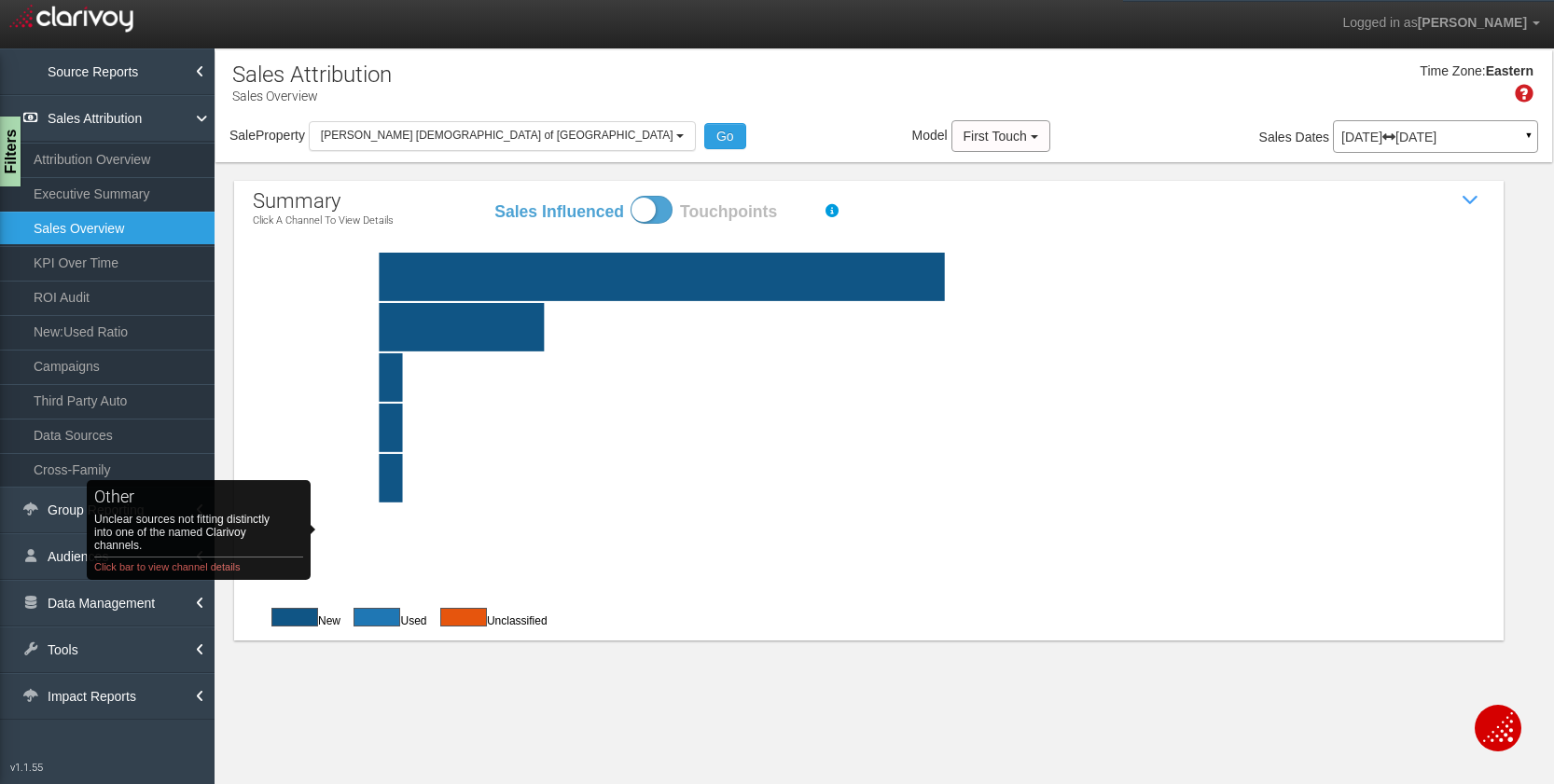 click on "other   Unclear sources not fitting distinctly into one of the named Clarivoy channels.  Click bar to view channel details" 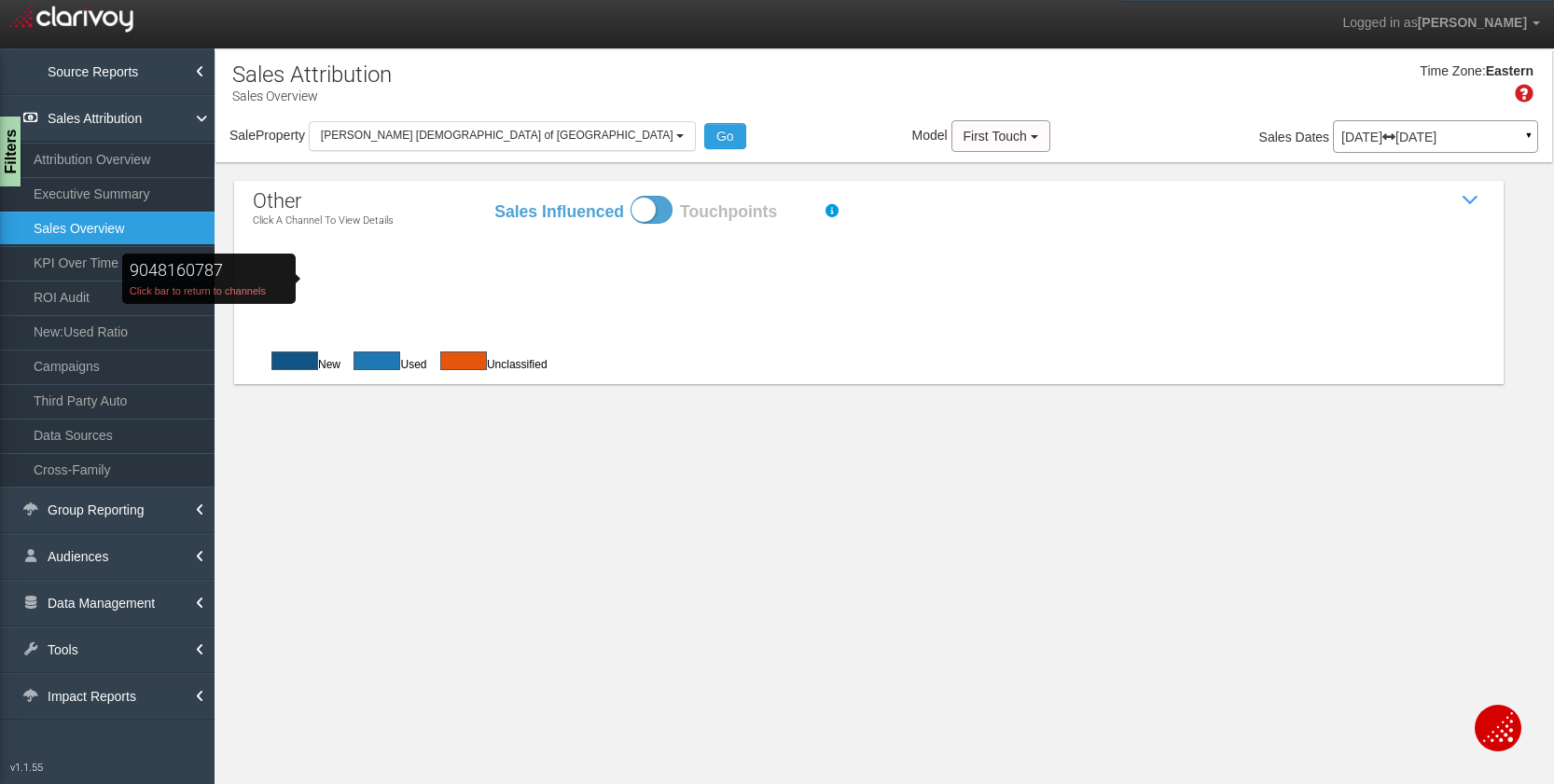 drag, startPoint x: 303, startPoint y: 278, endPoint x: 364, endPoint y: 279, distance: 61.0082 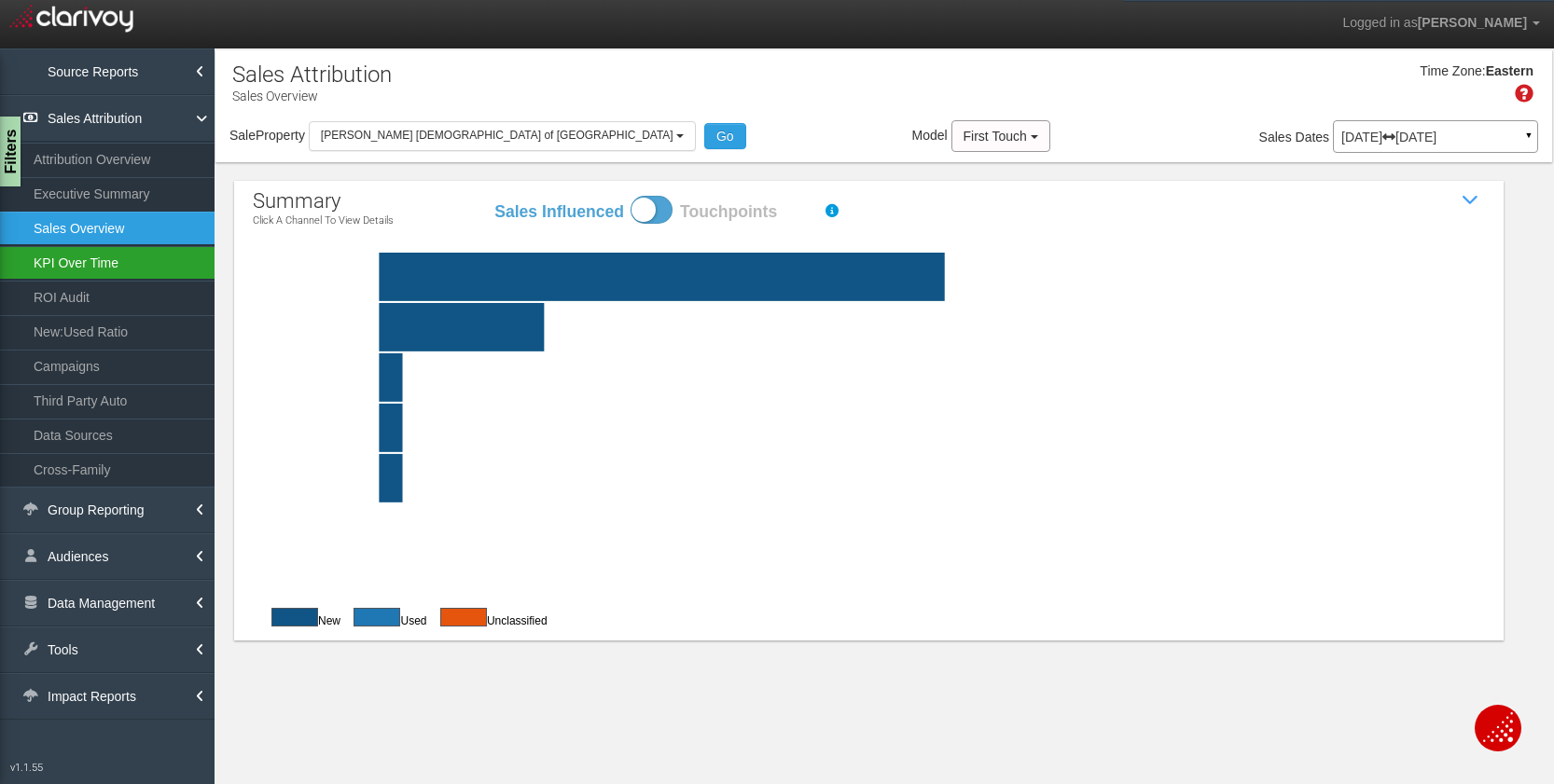 click on "KPI Over Time" at bounding box center (107, 263) 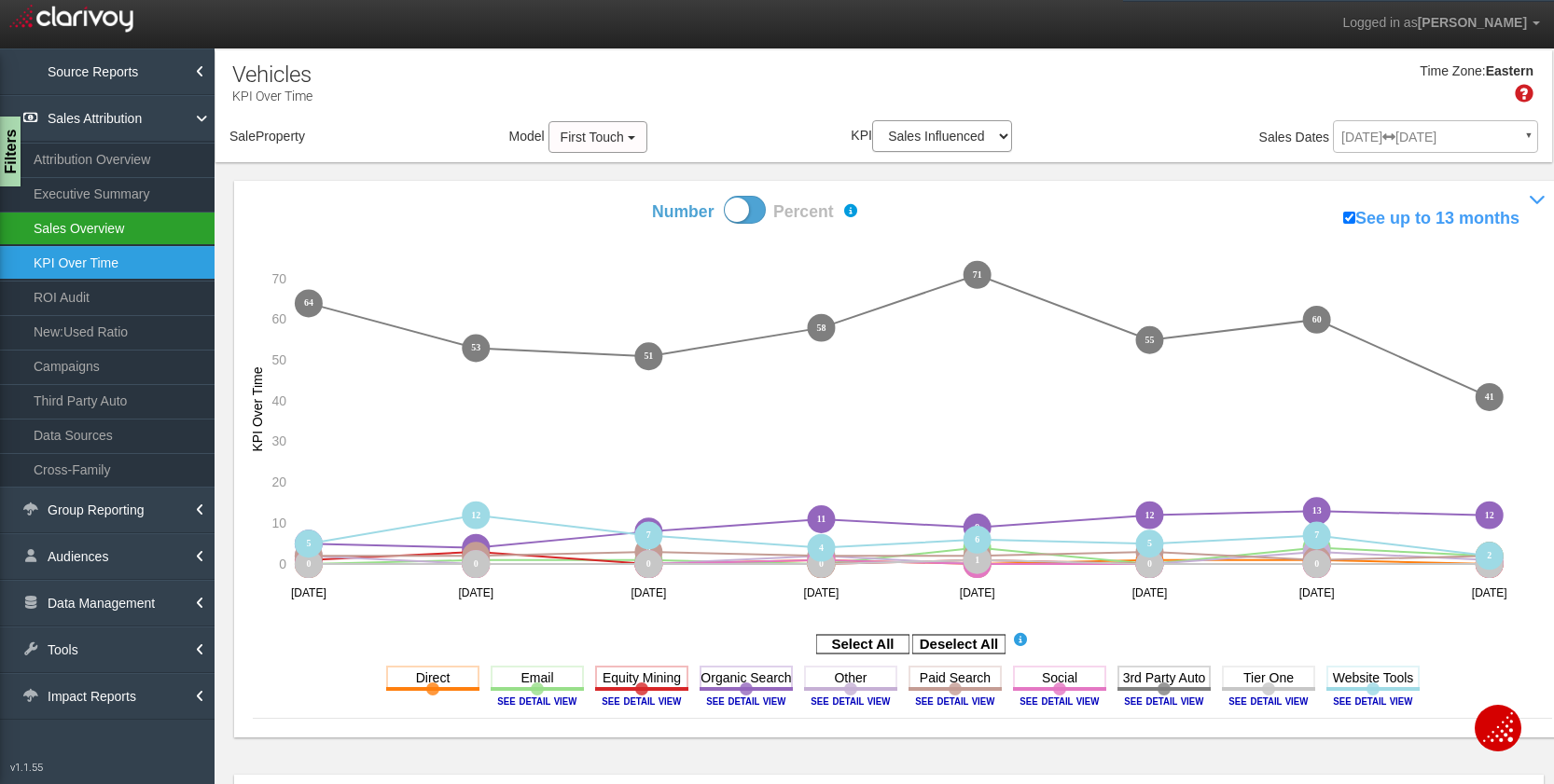 select on "object:25326" 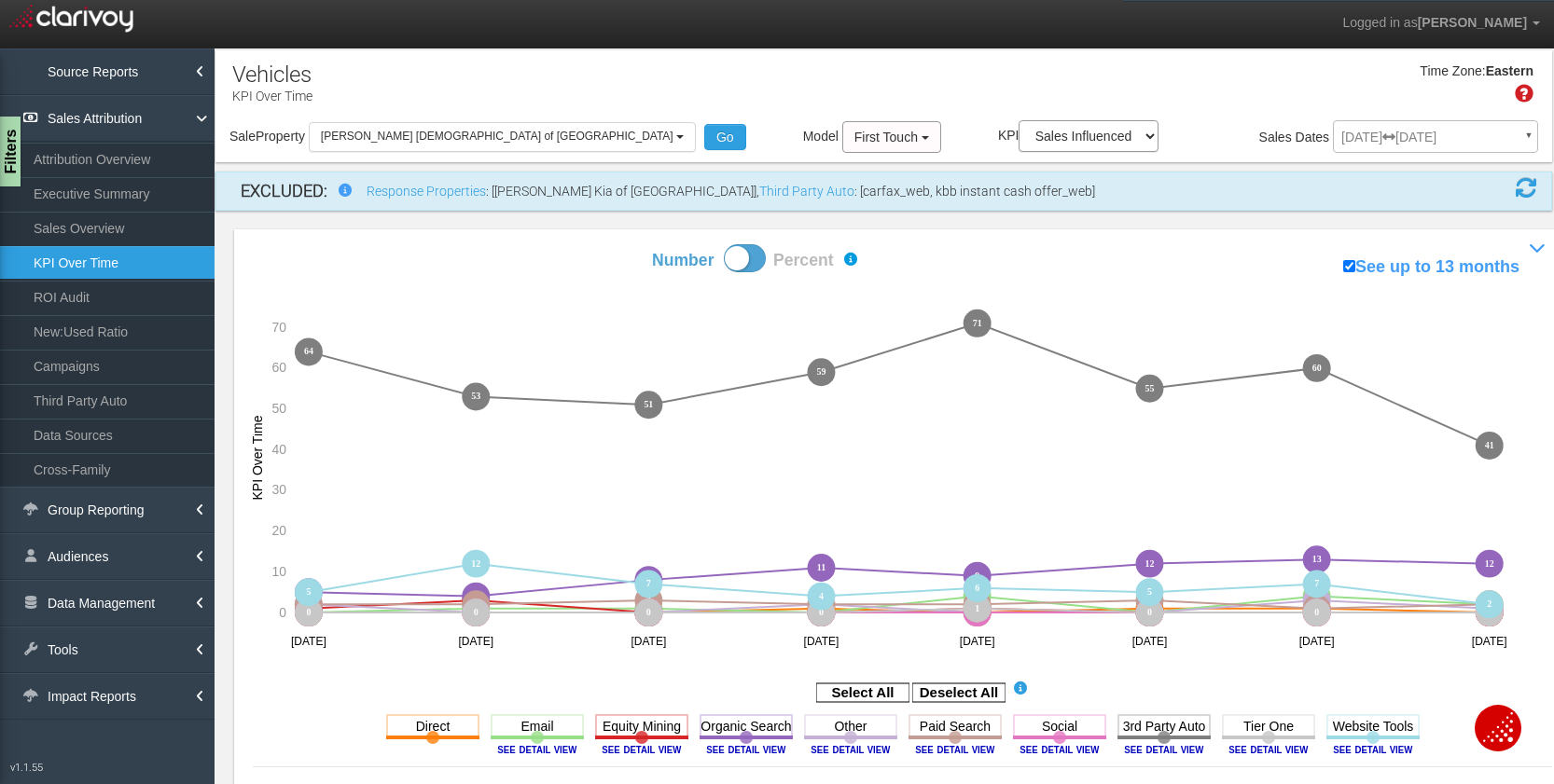 click at bounding box center [1526, 187] 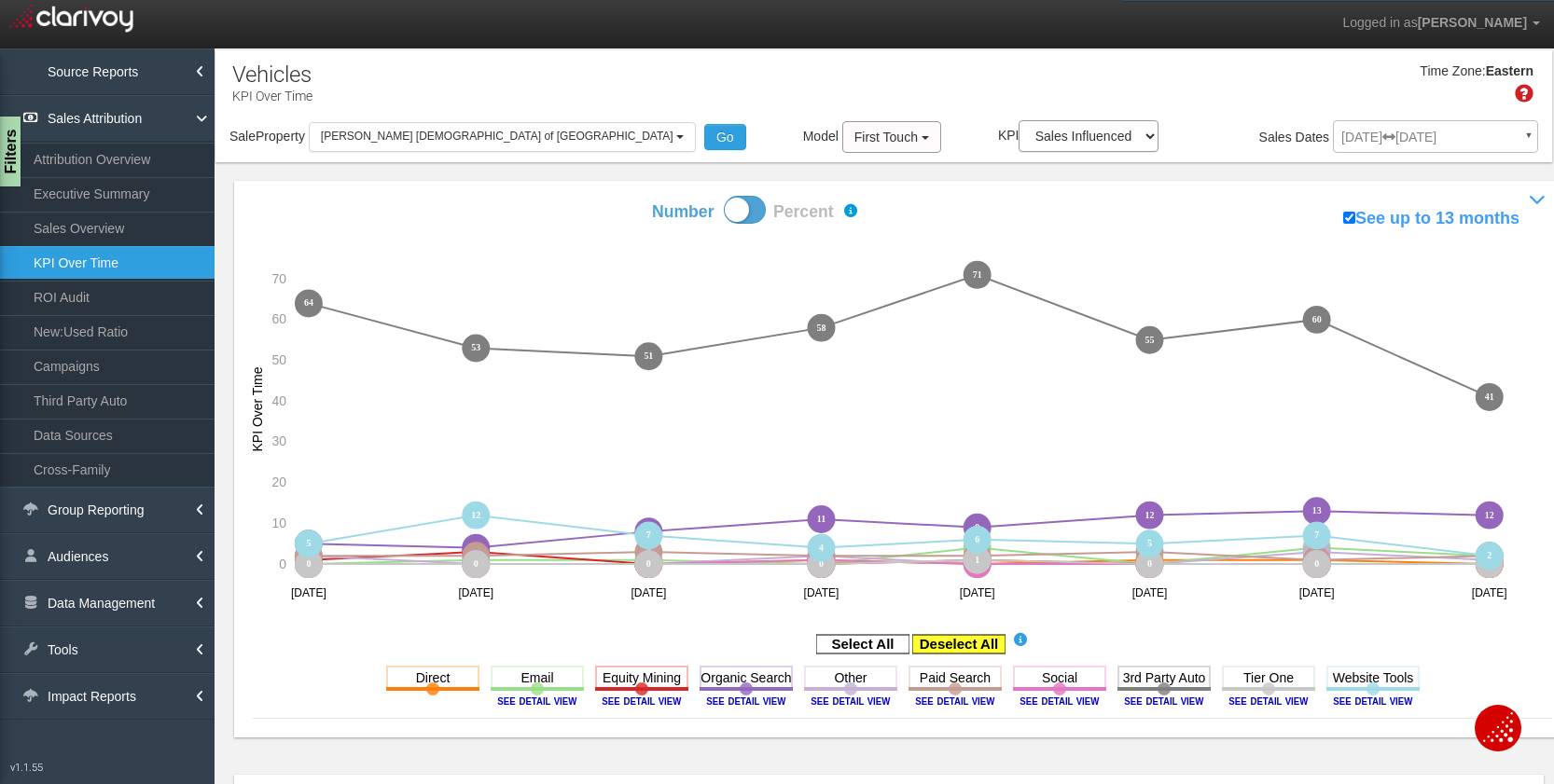 click 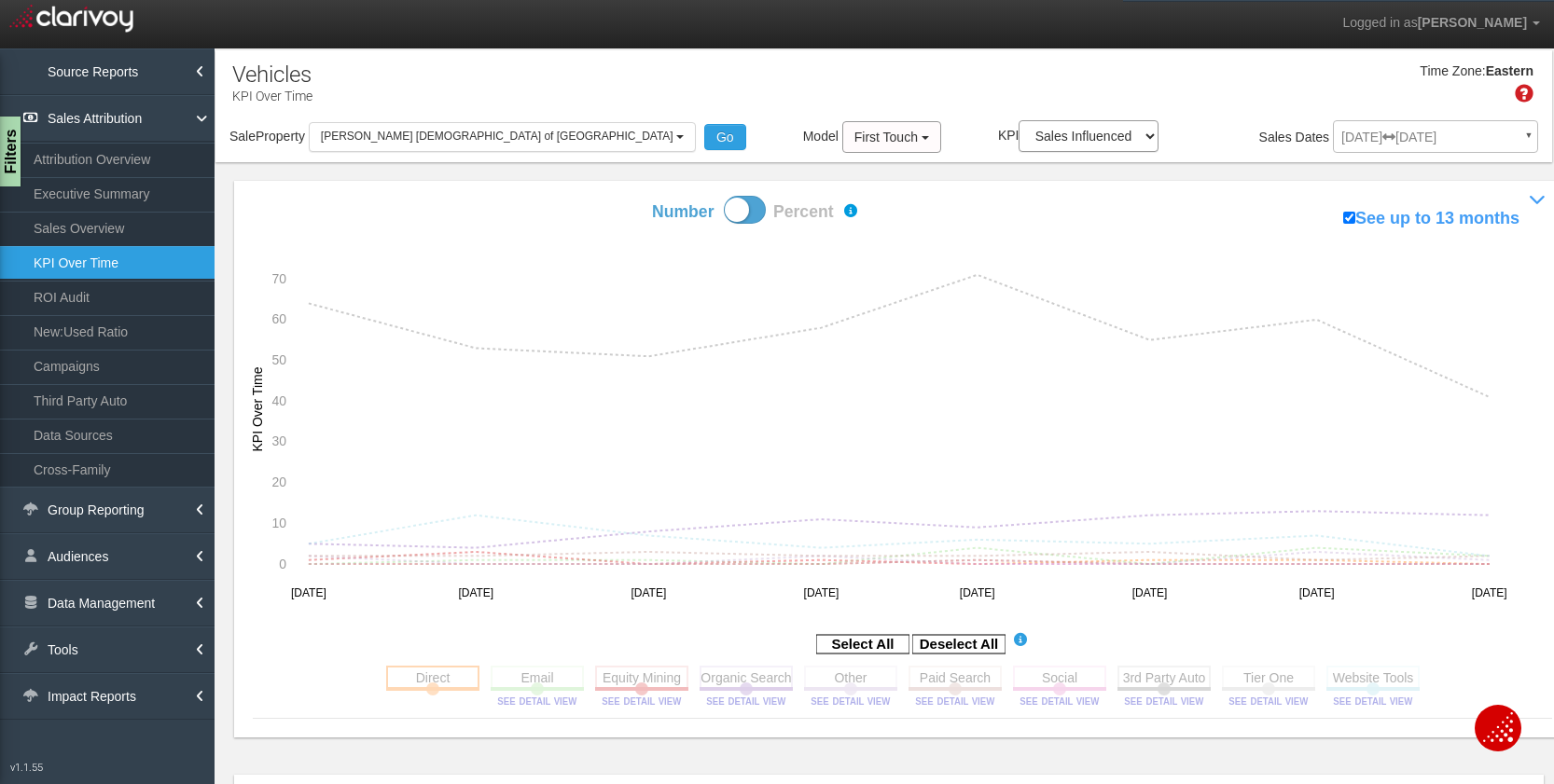 click 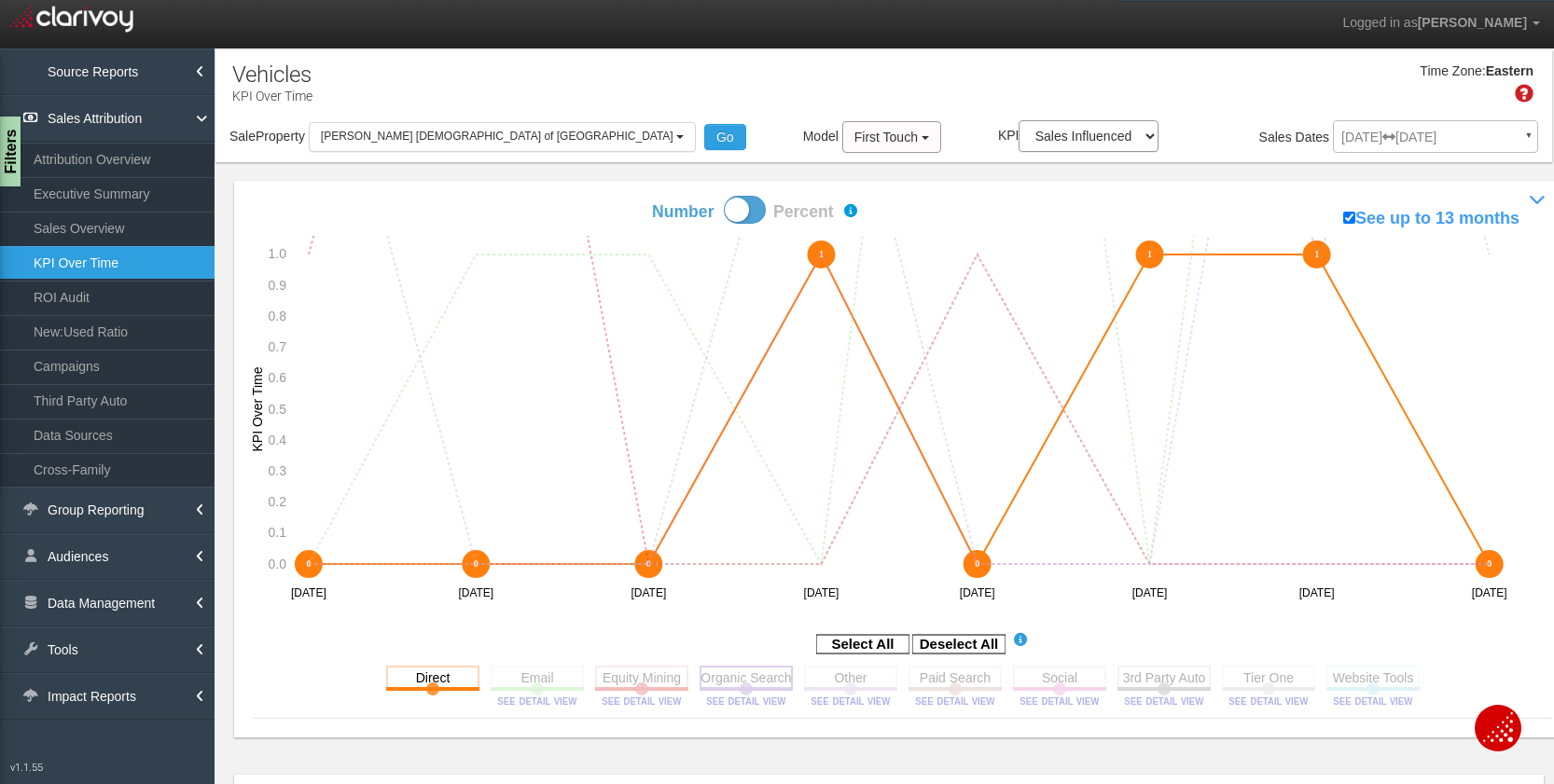 click 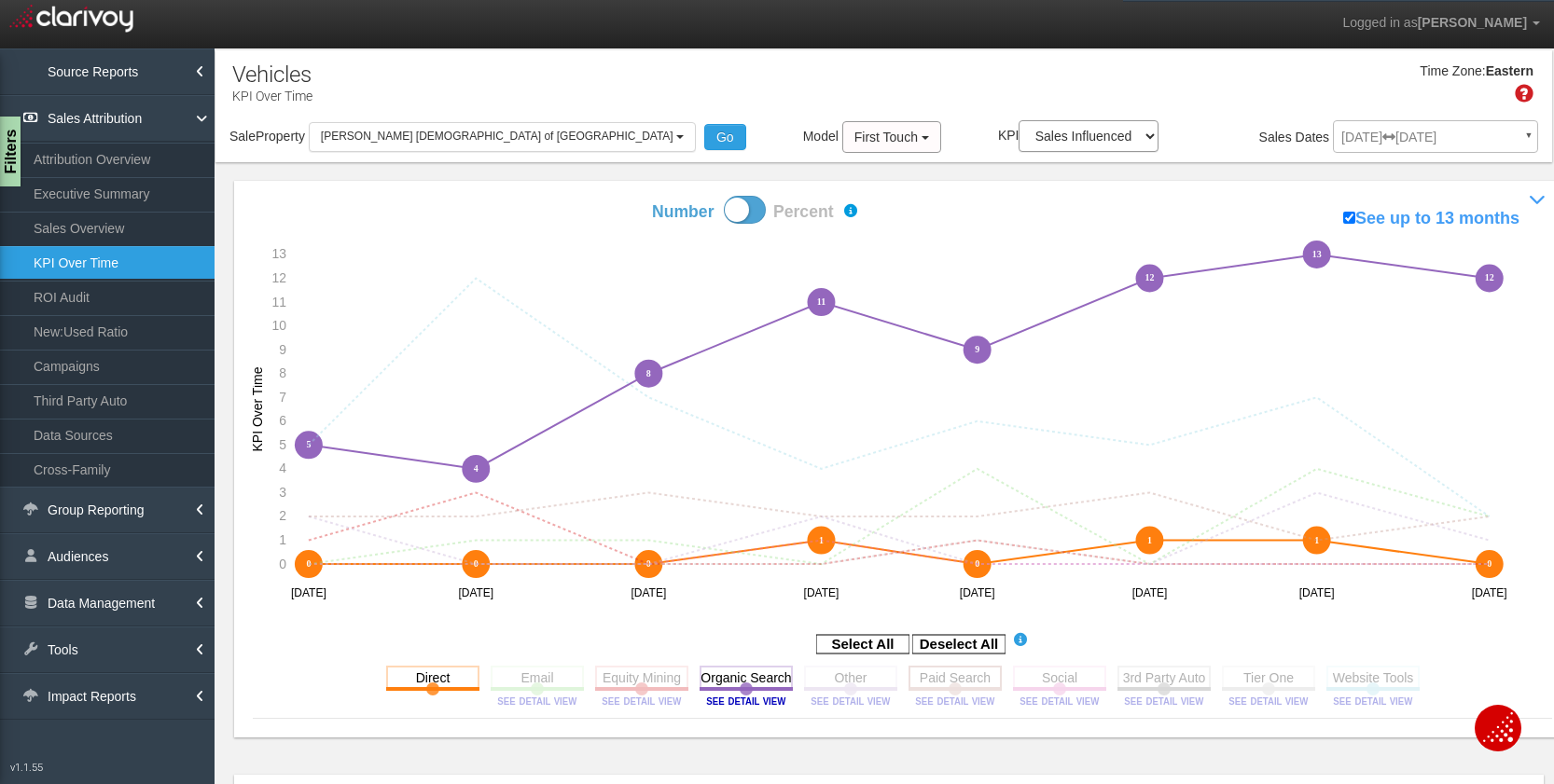 click 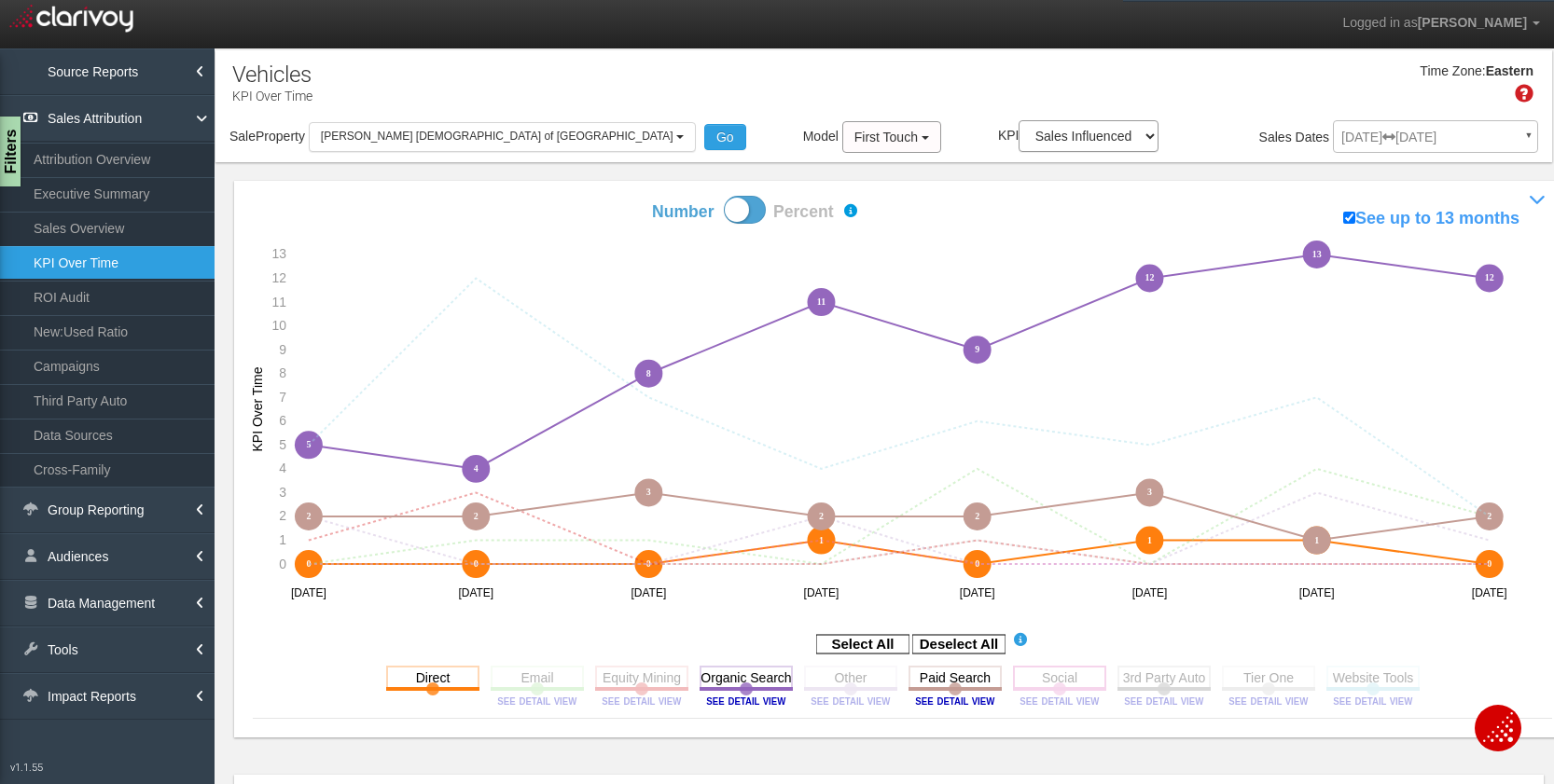 click 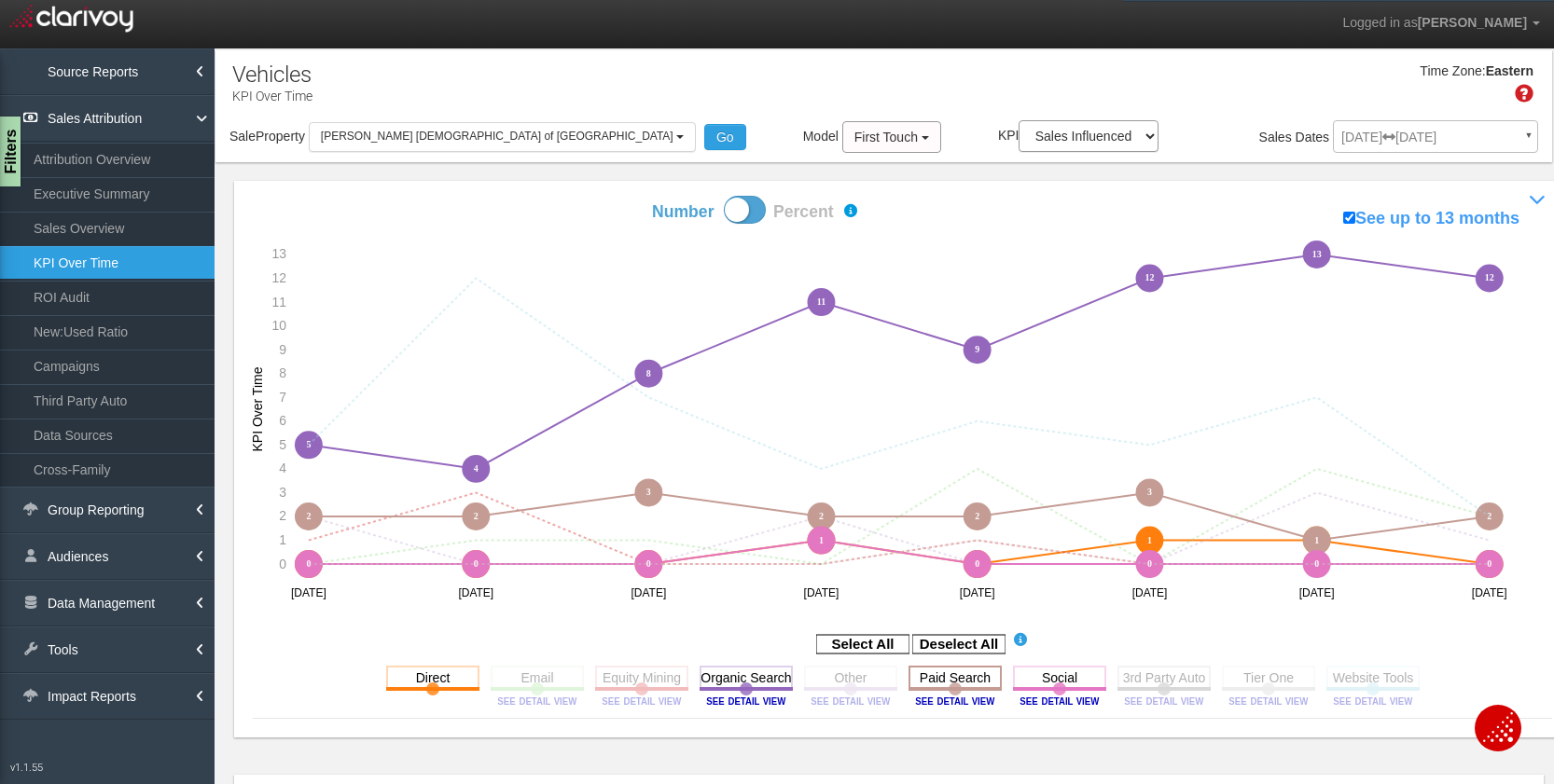 click 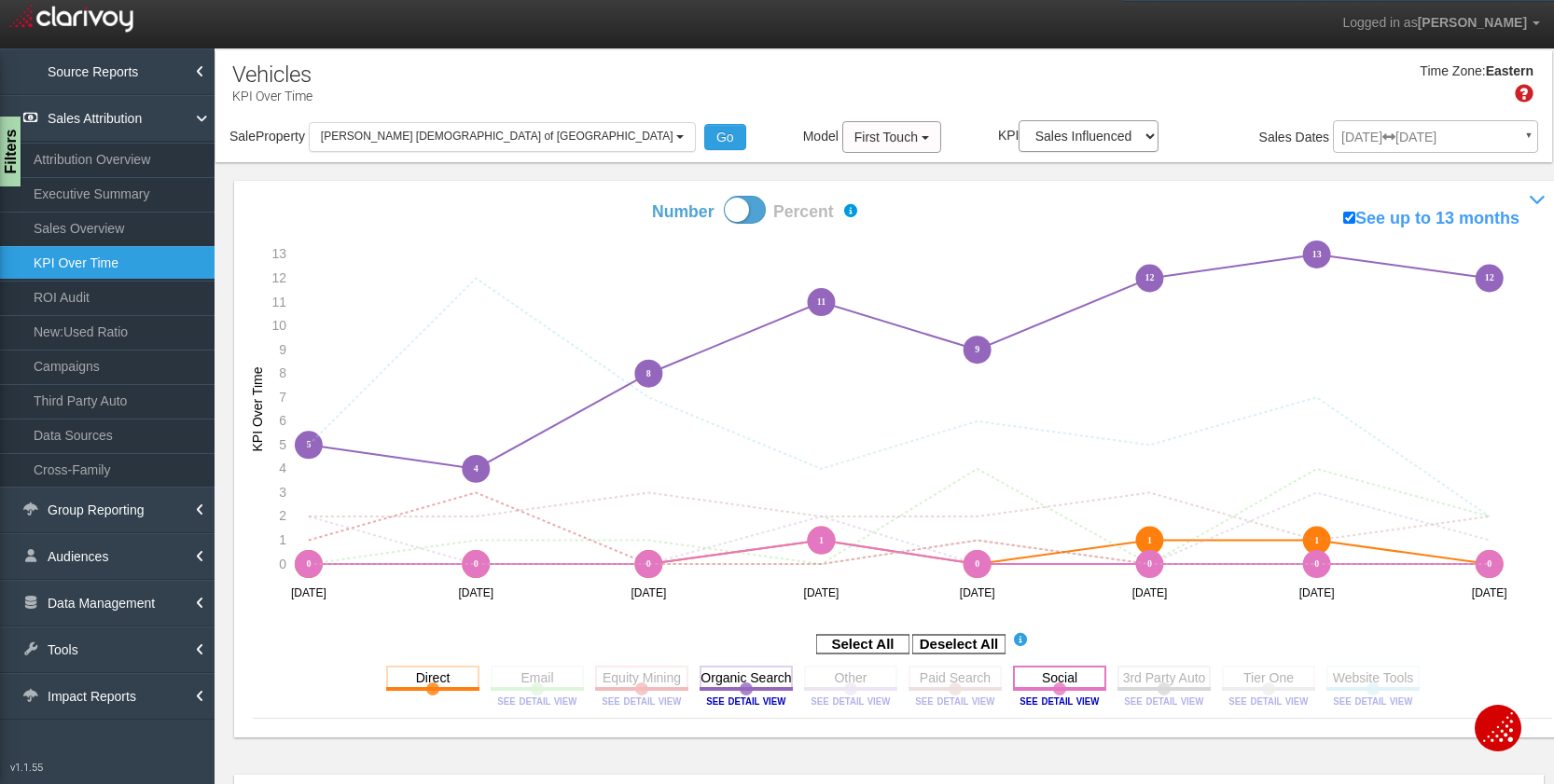 click 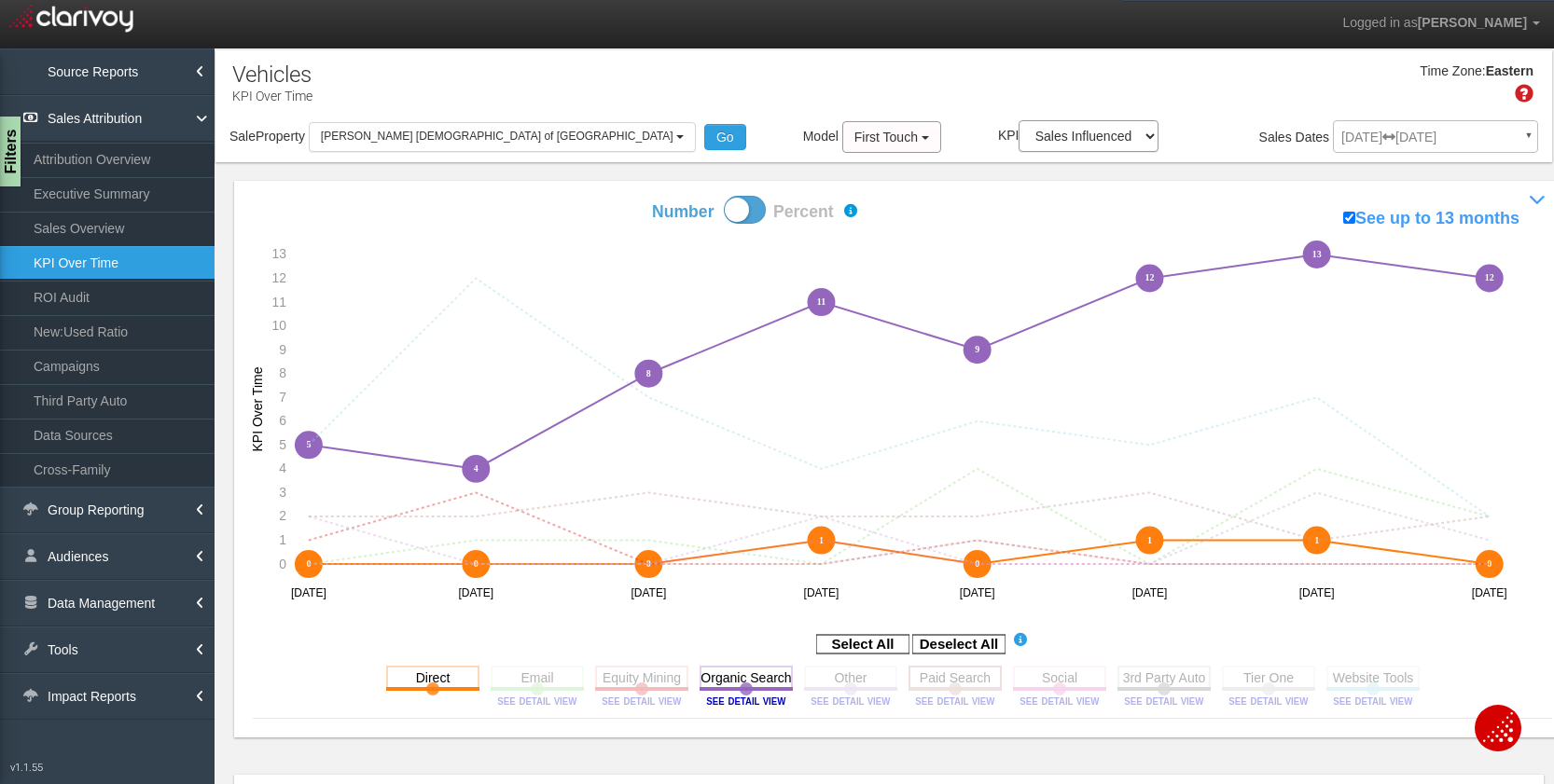 click 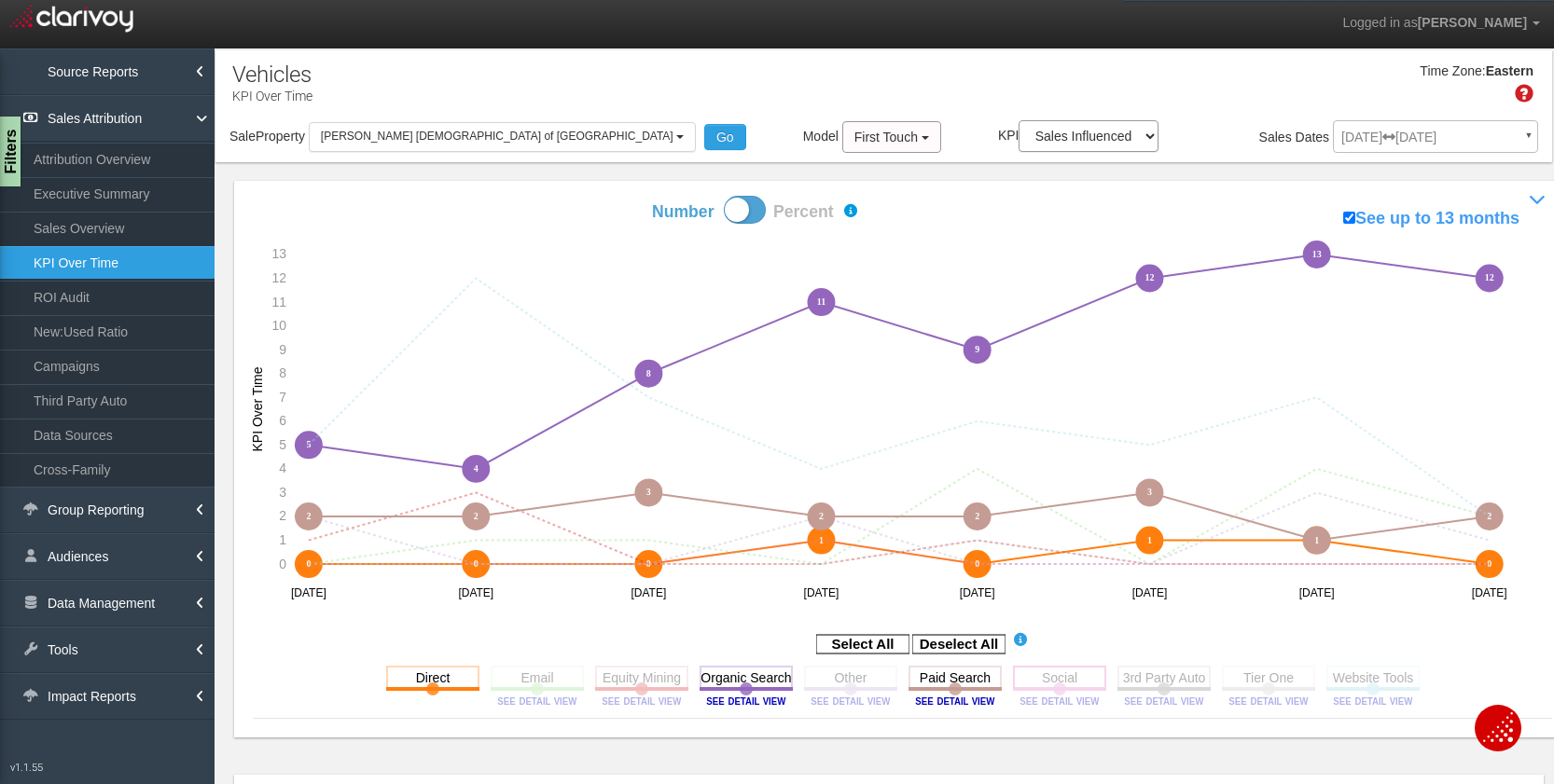 click 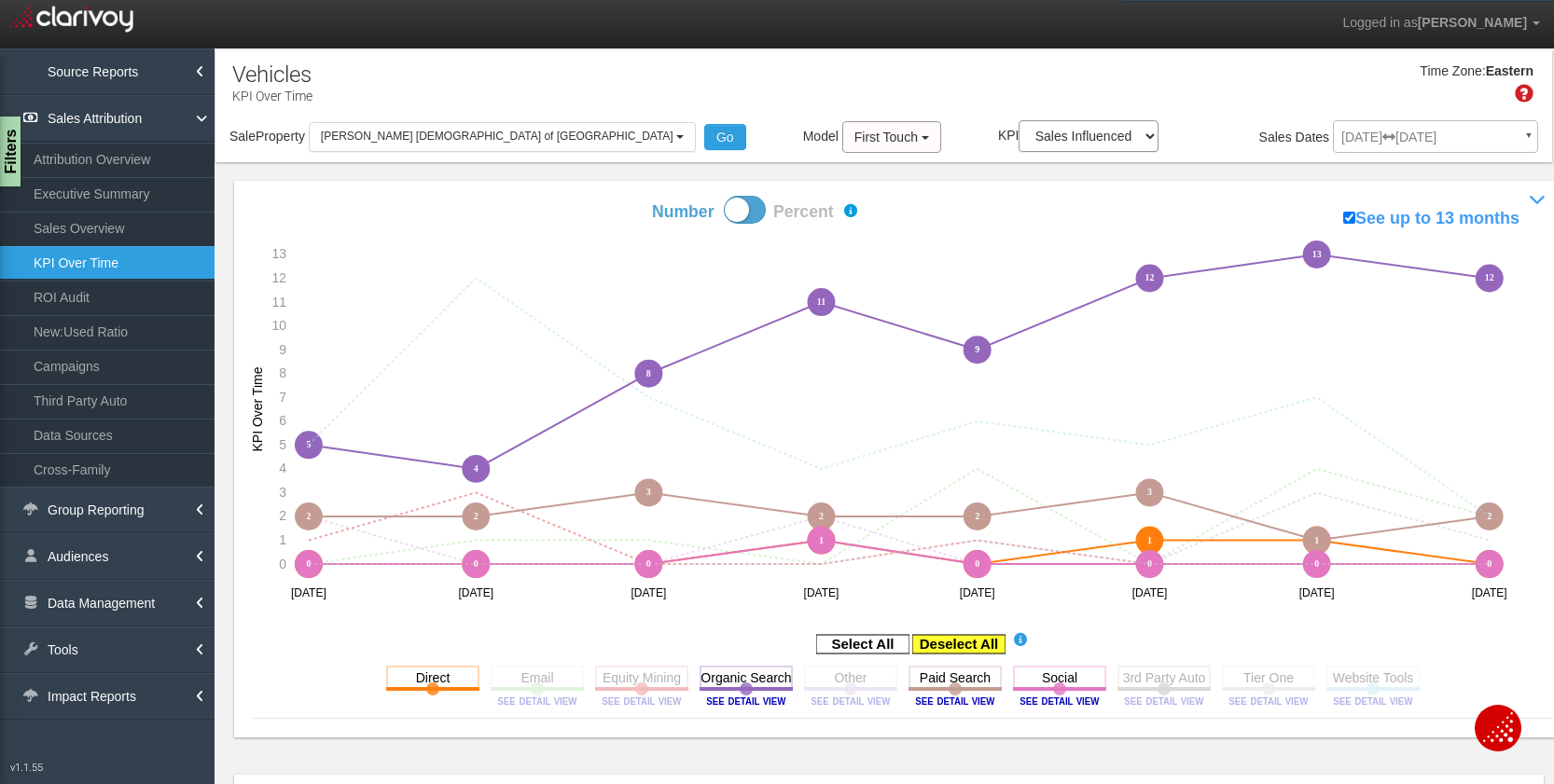 click 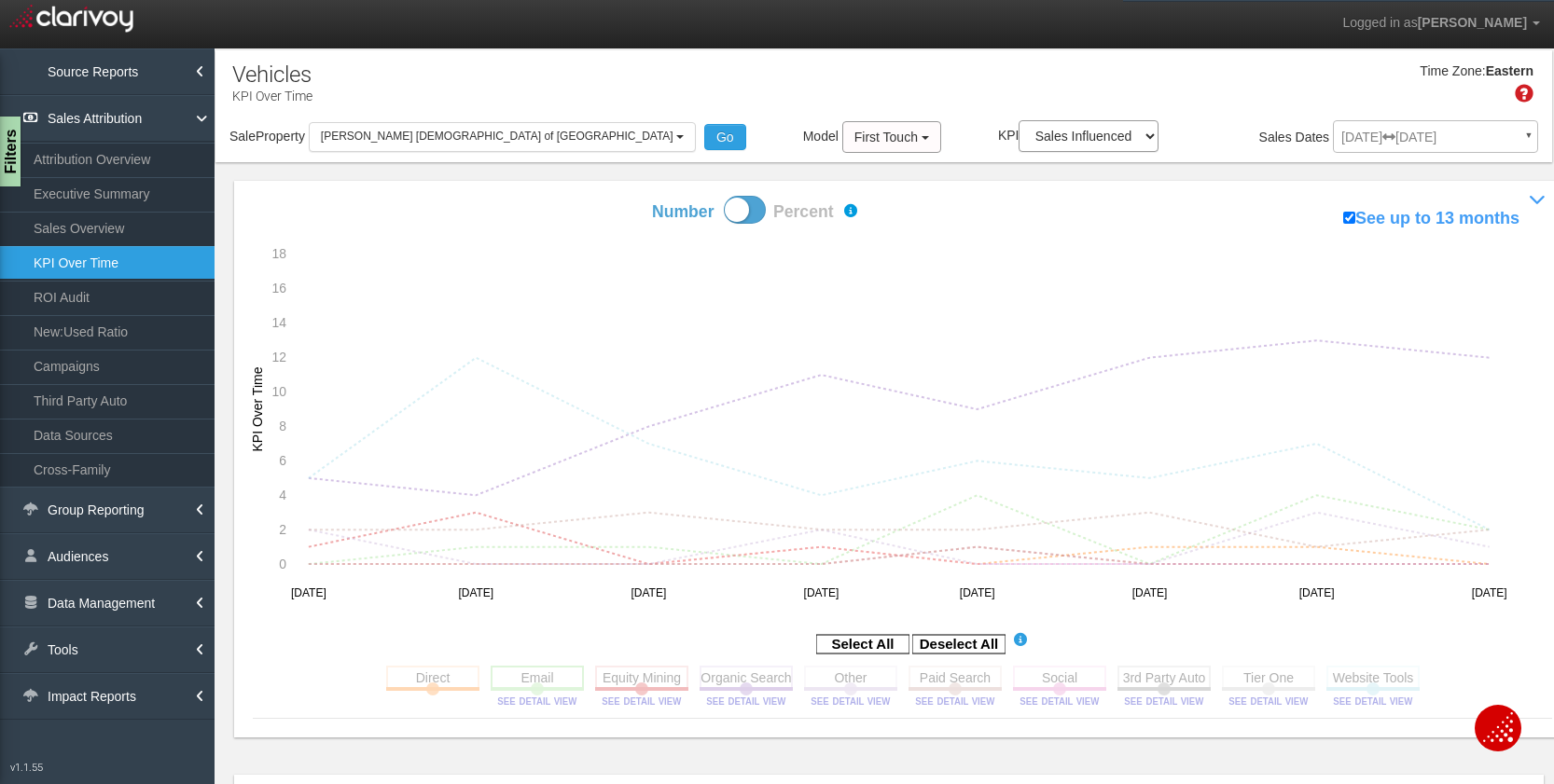 click 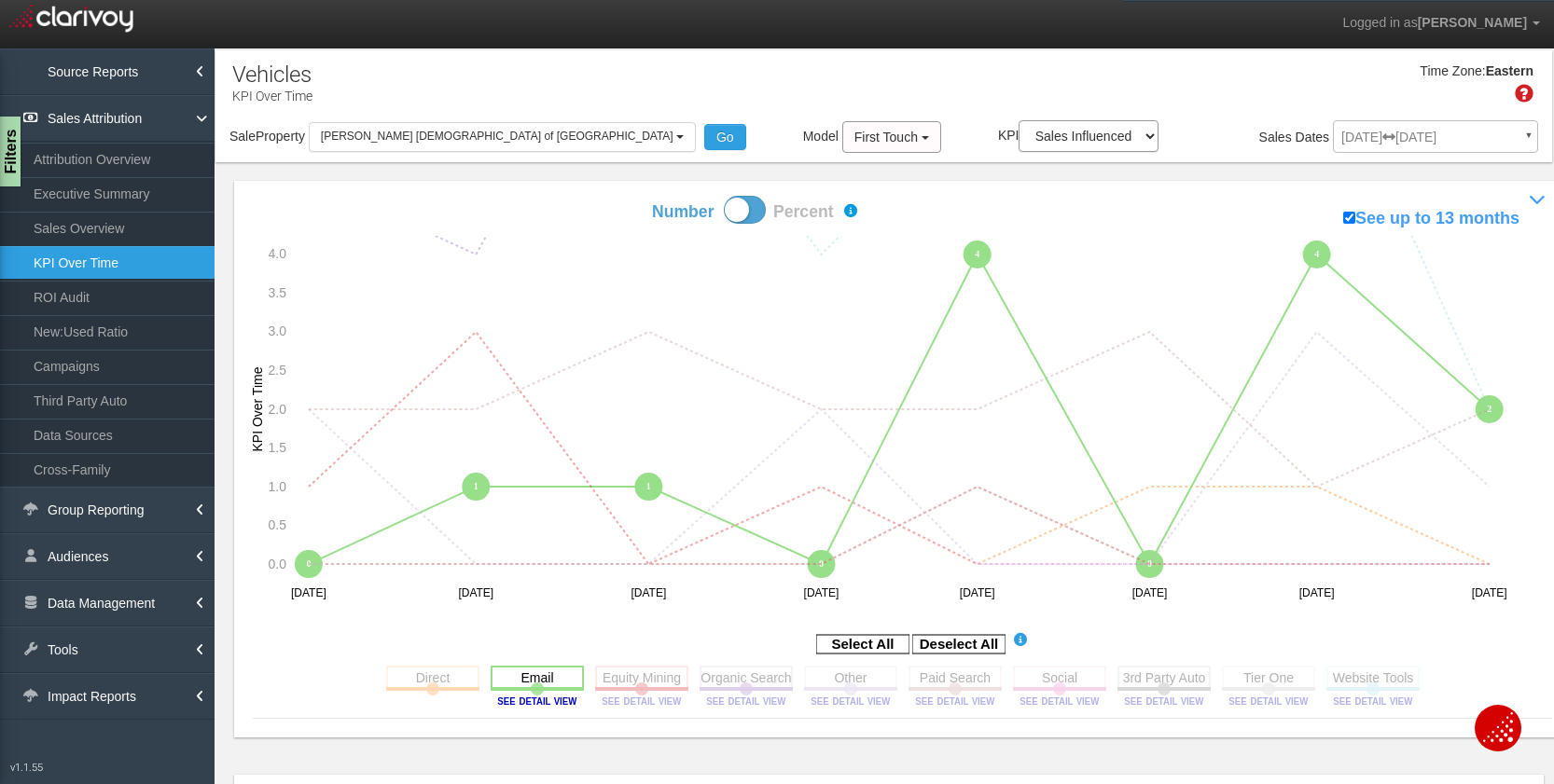 click 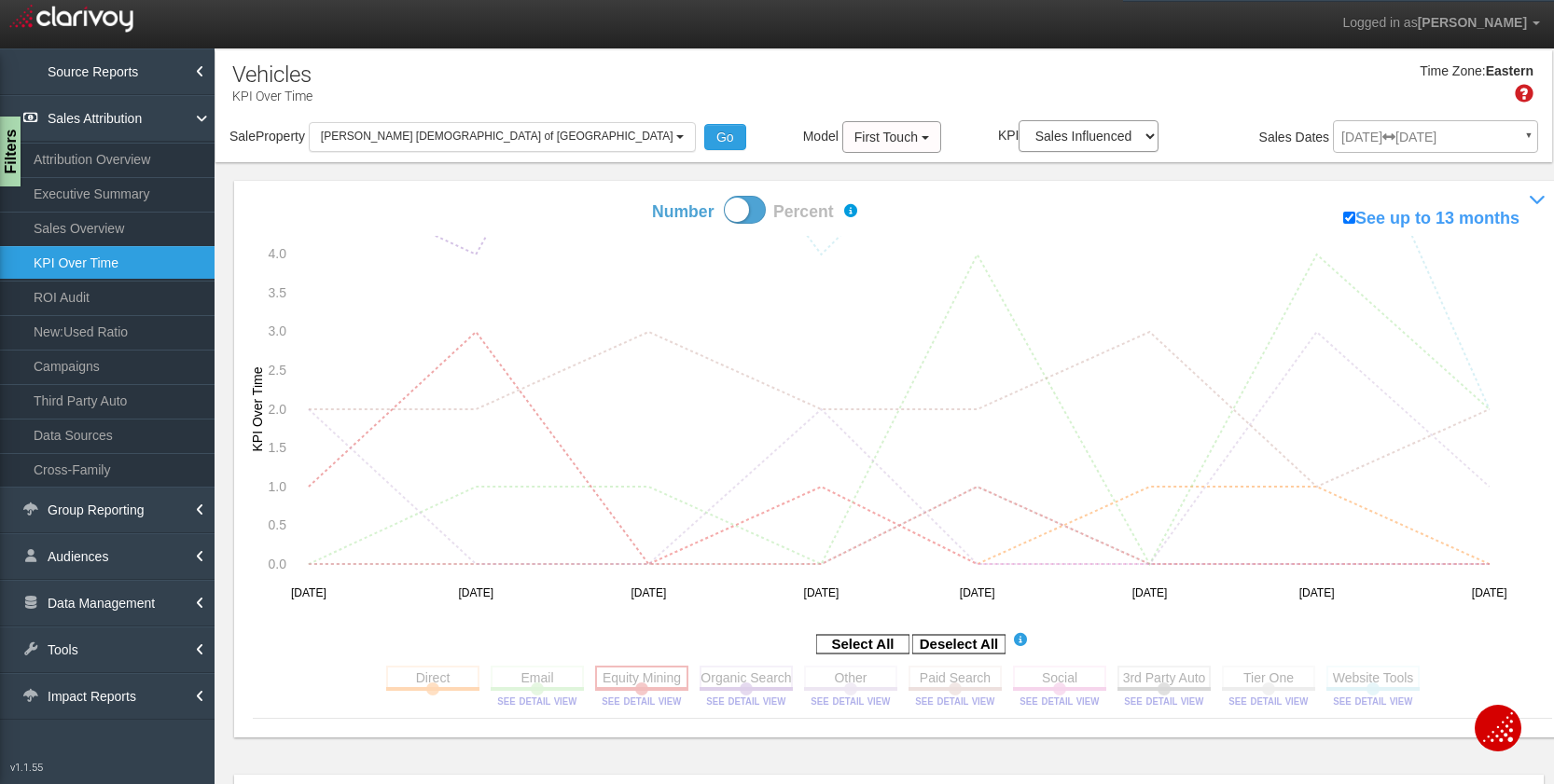 click 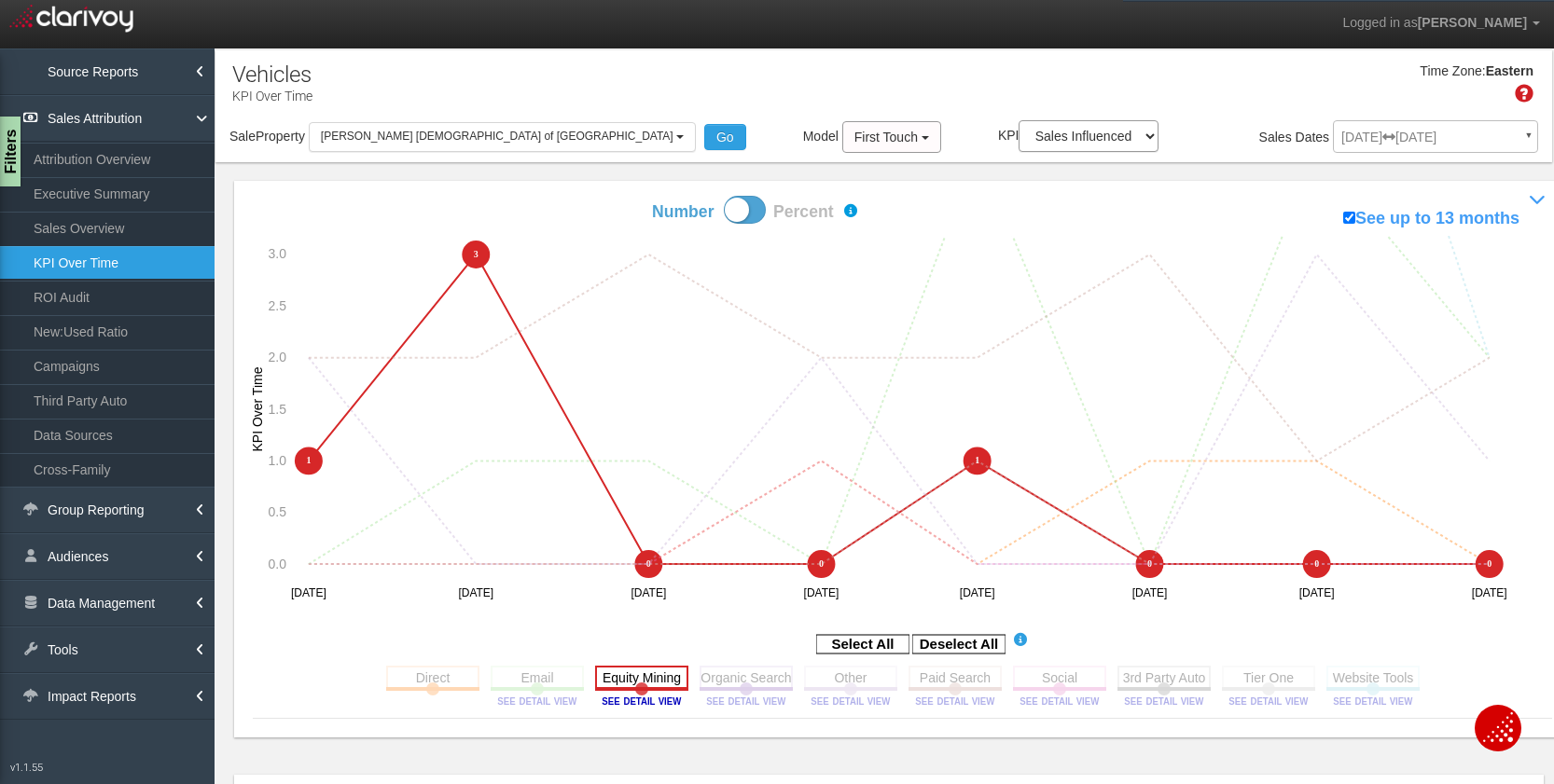 click 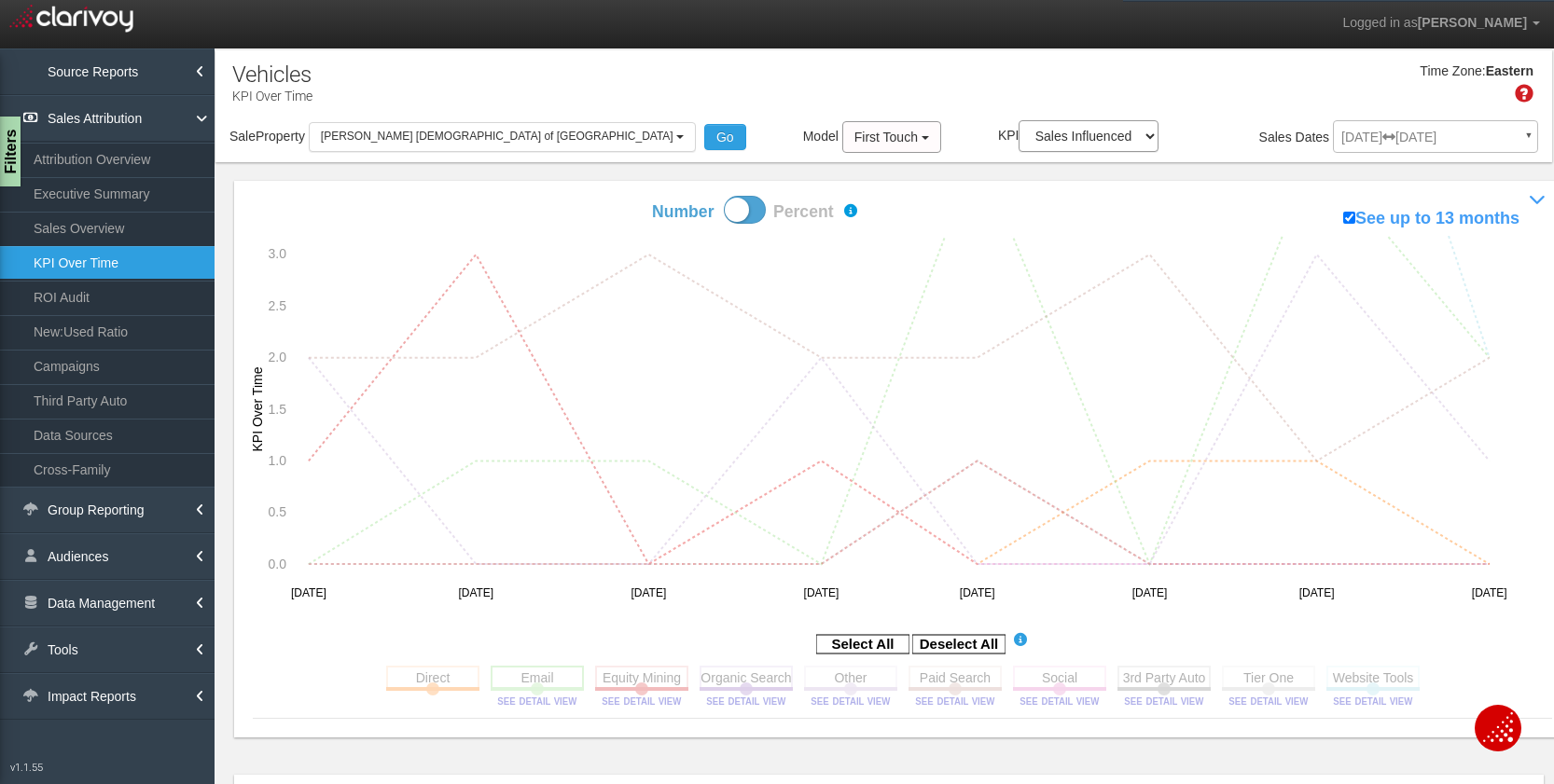 click 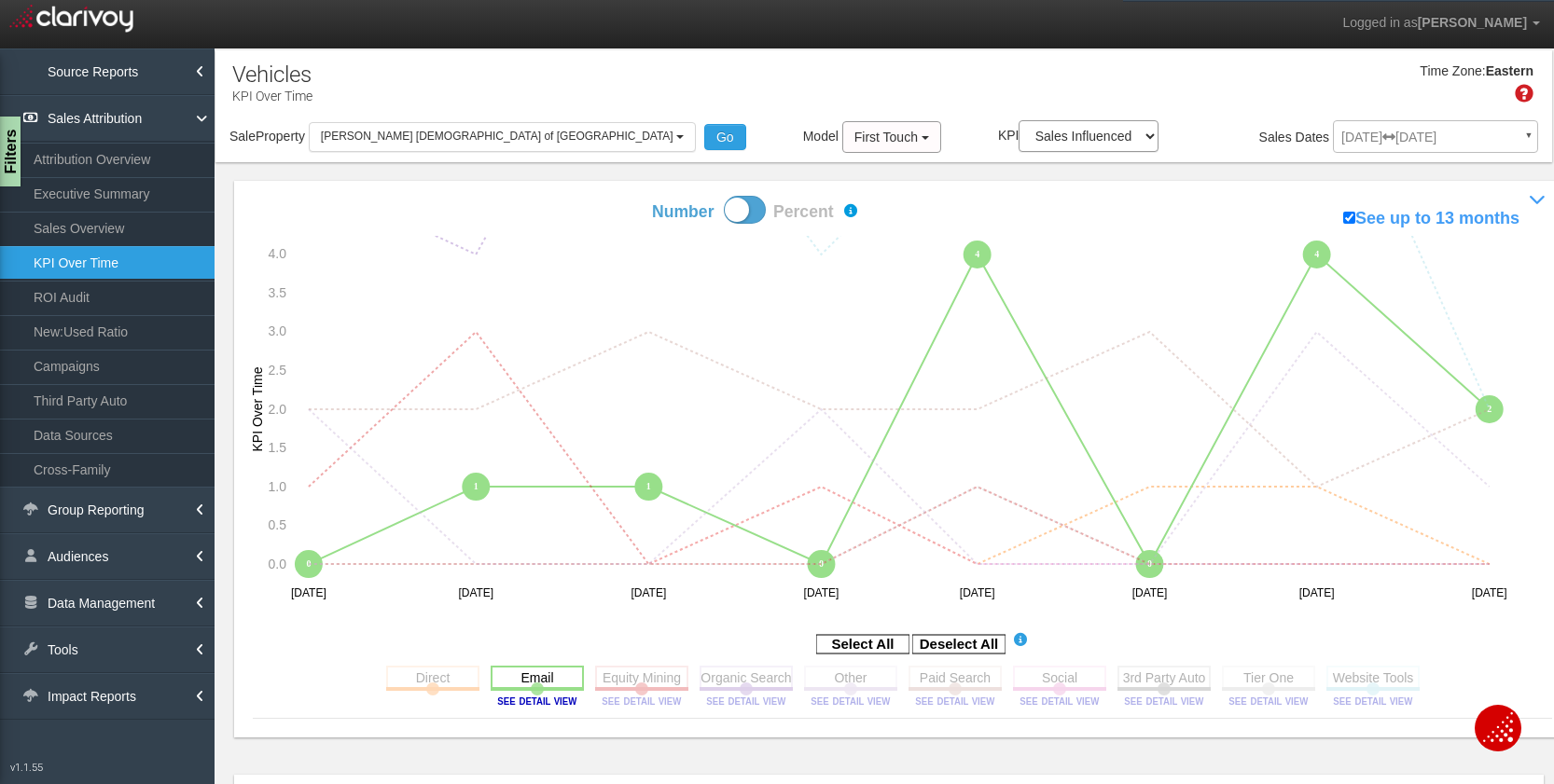 click 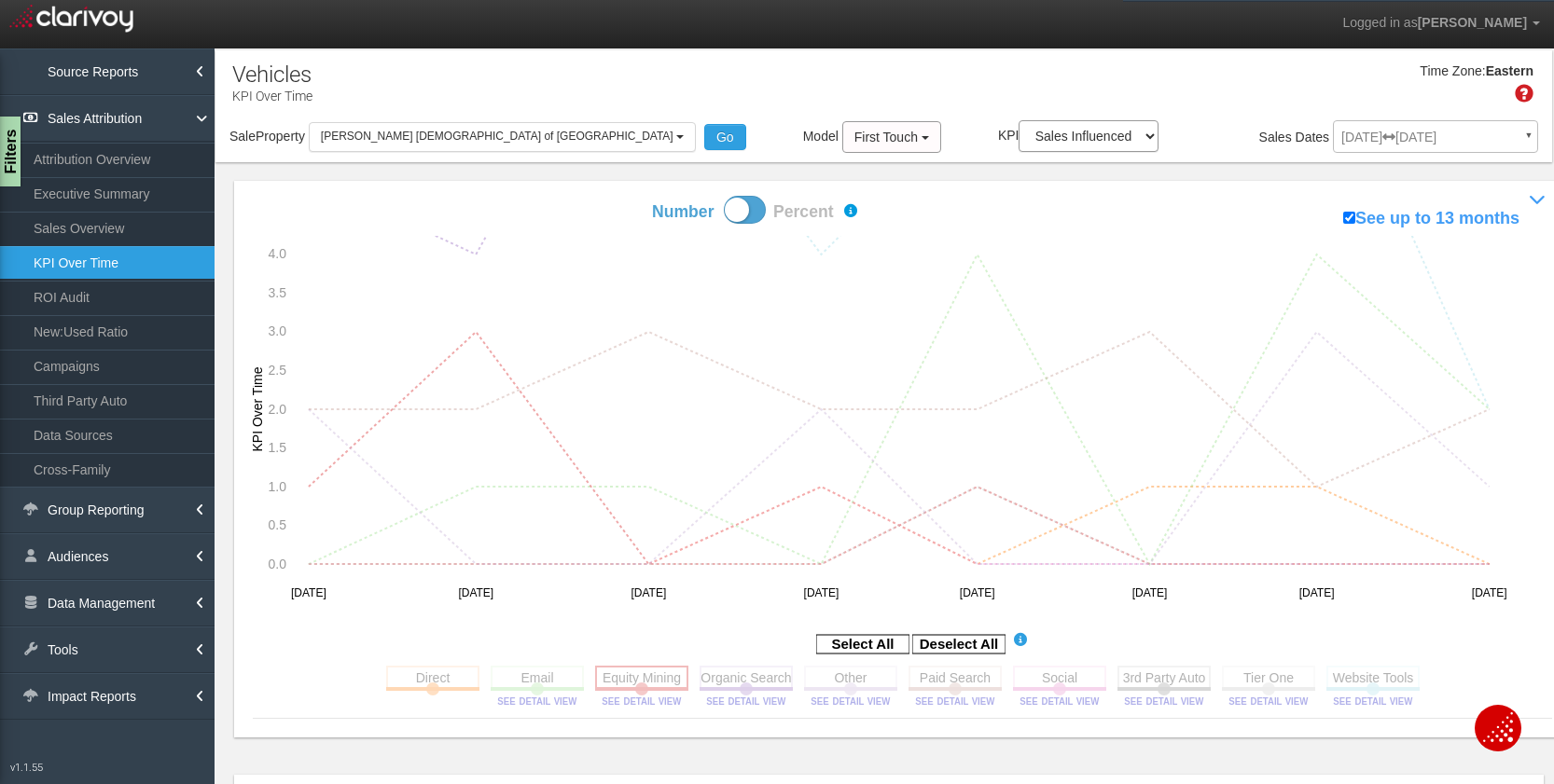 click 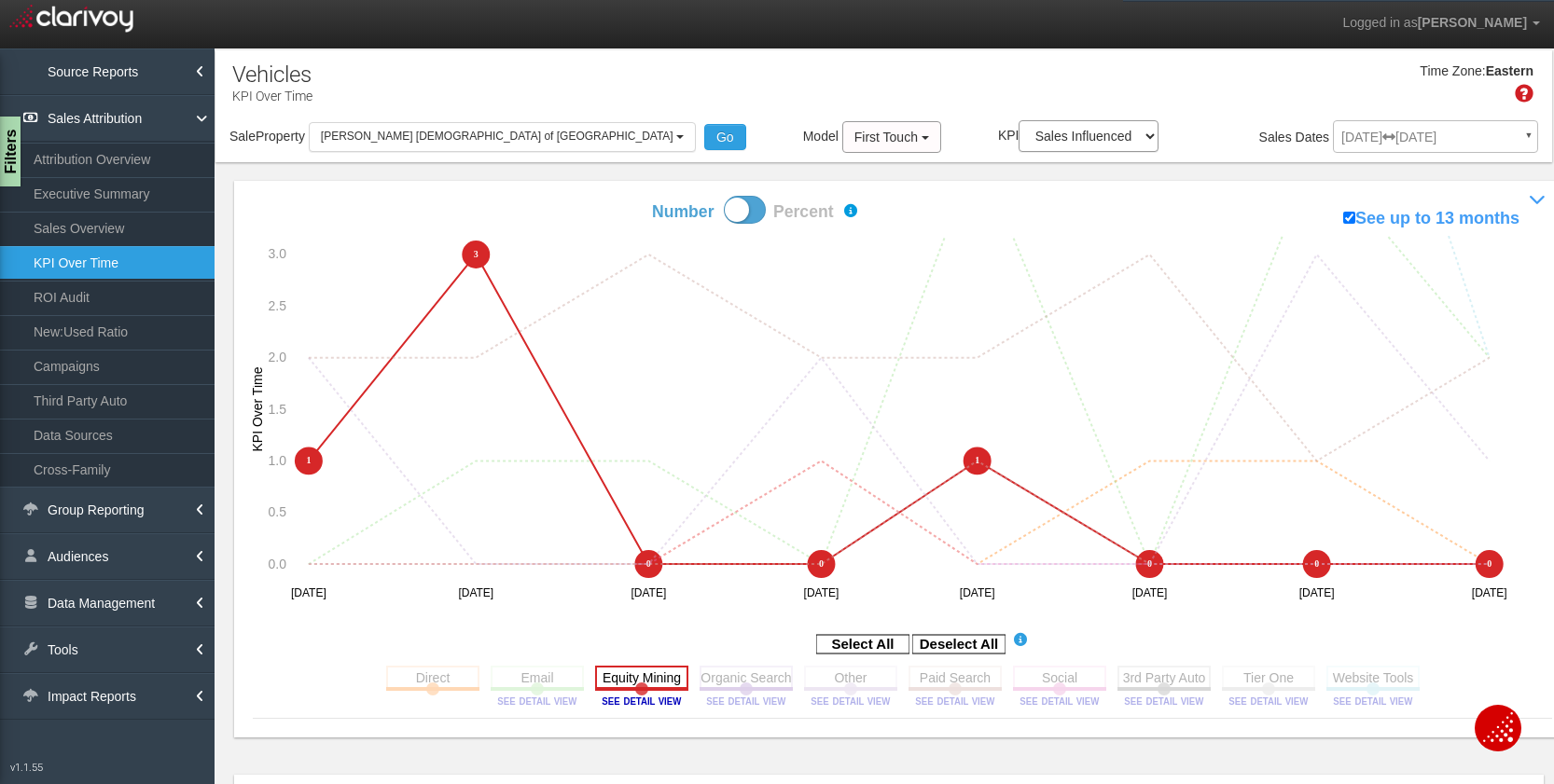 click 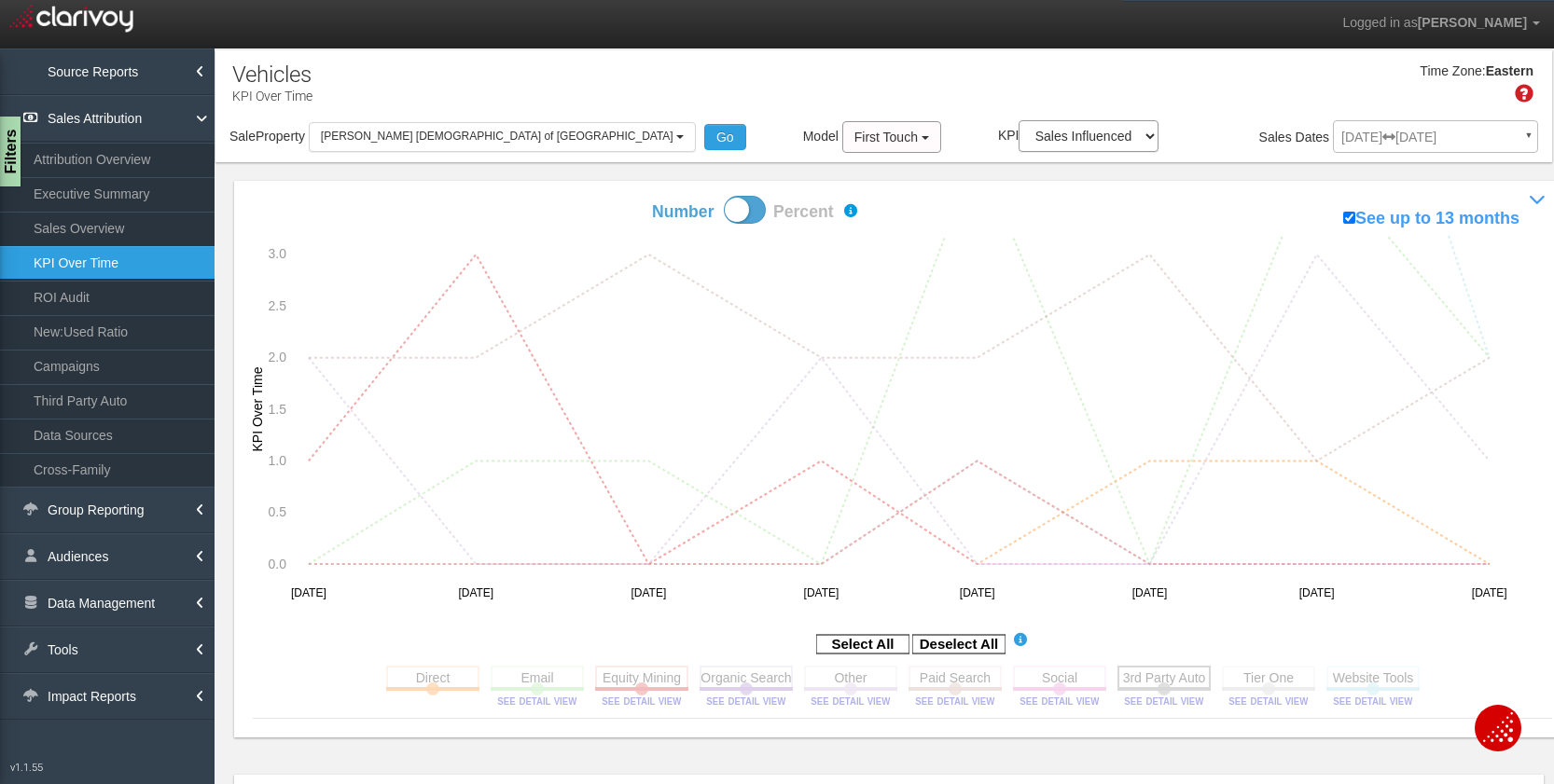 click 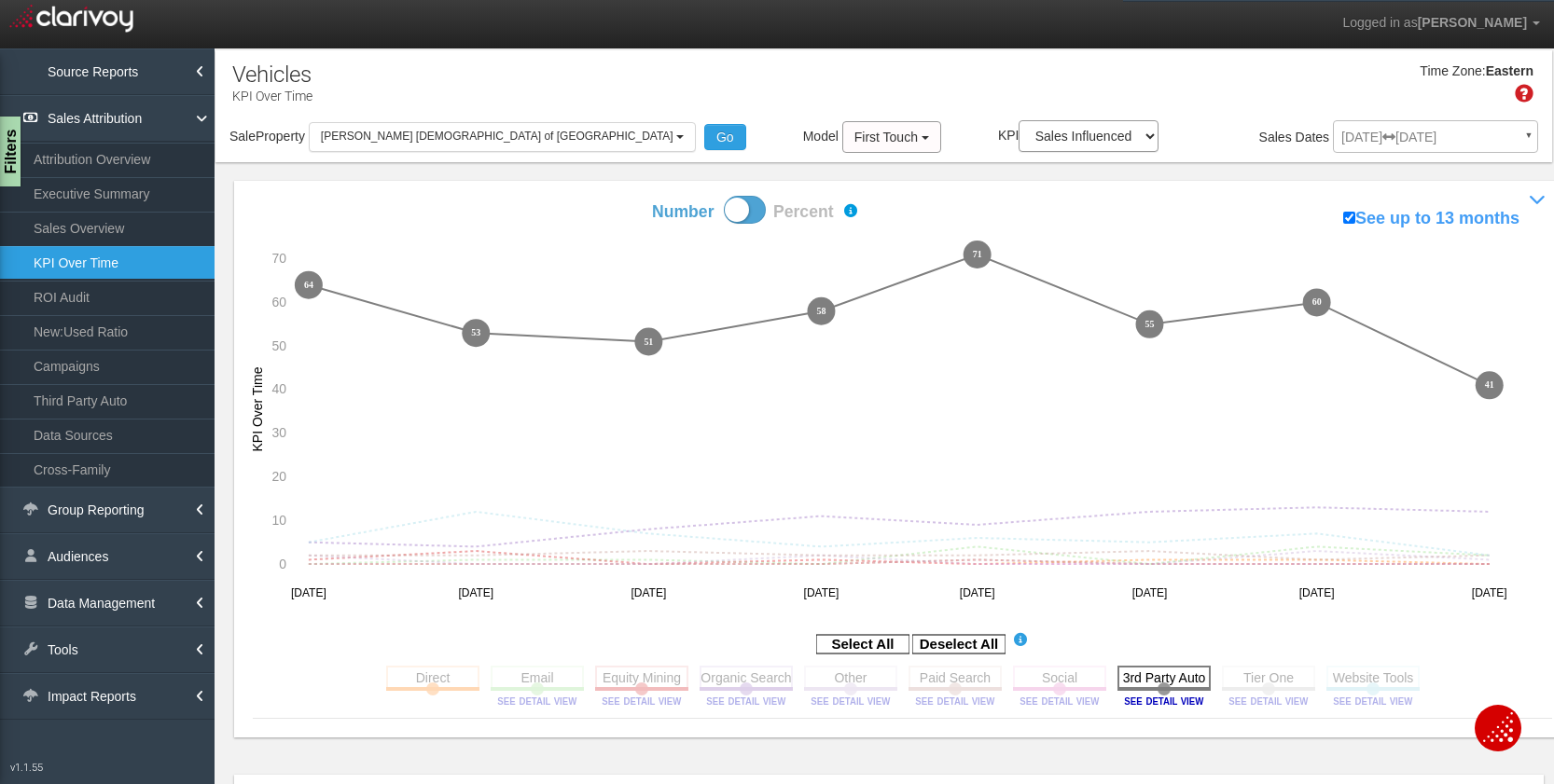 click 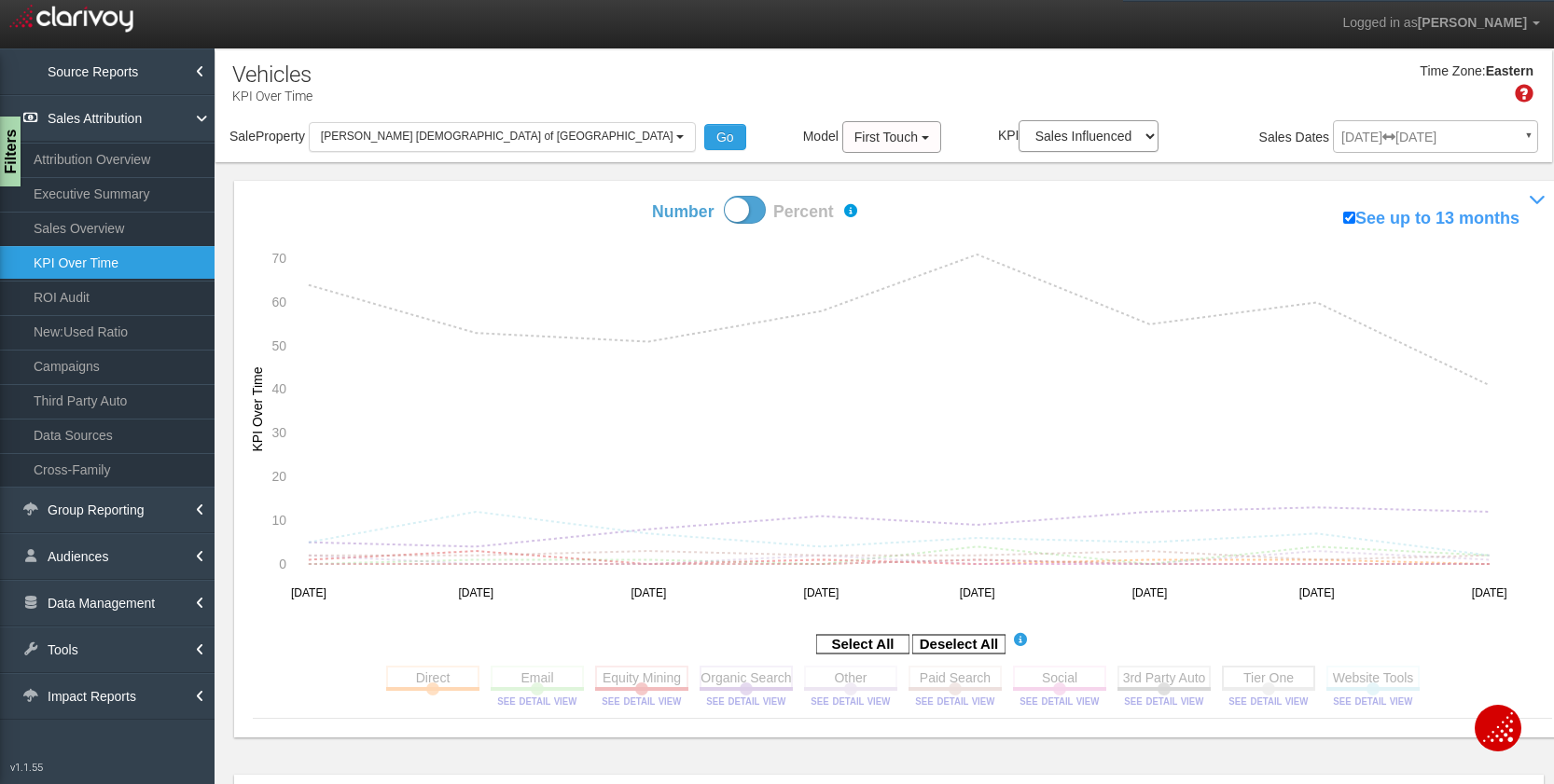 click 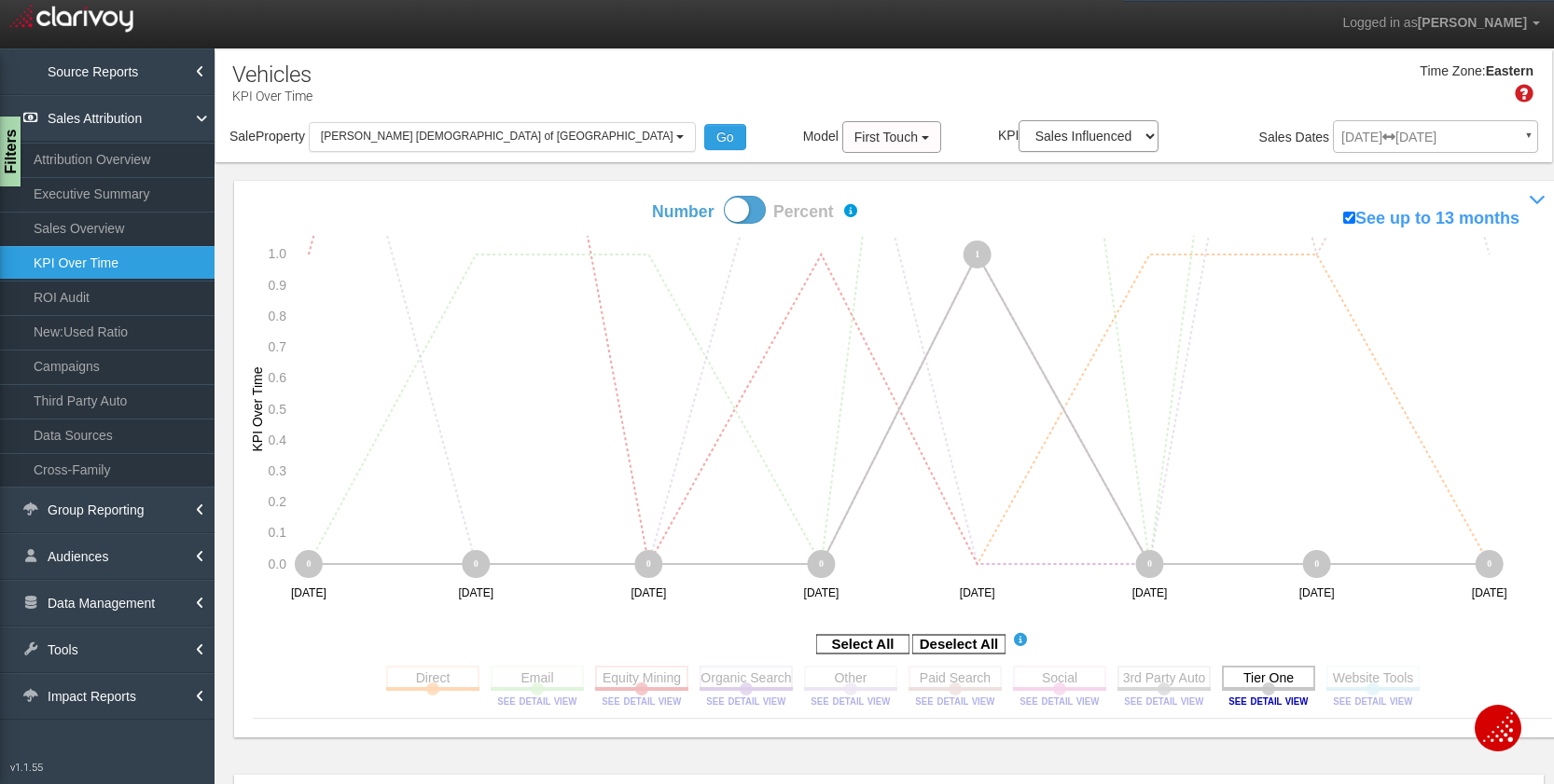 click 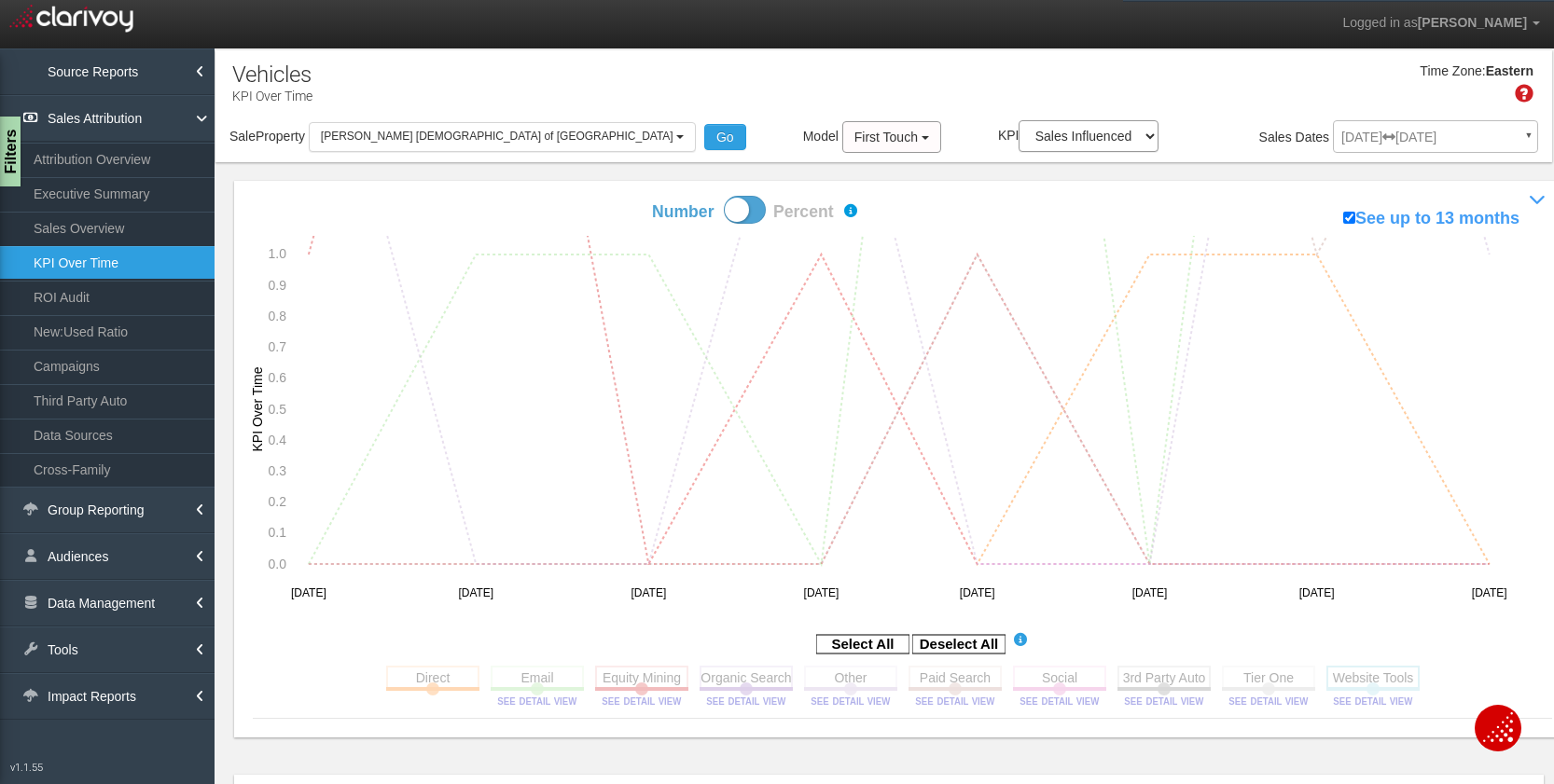 click 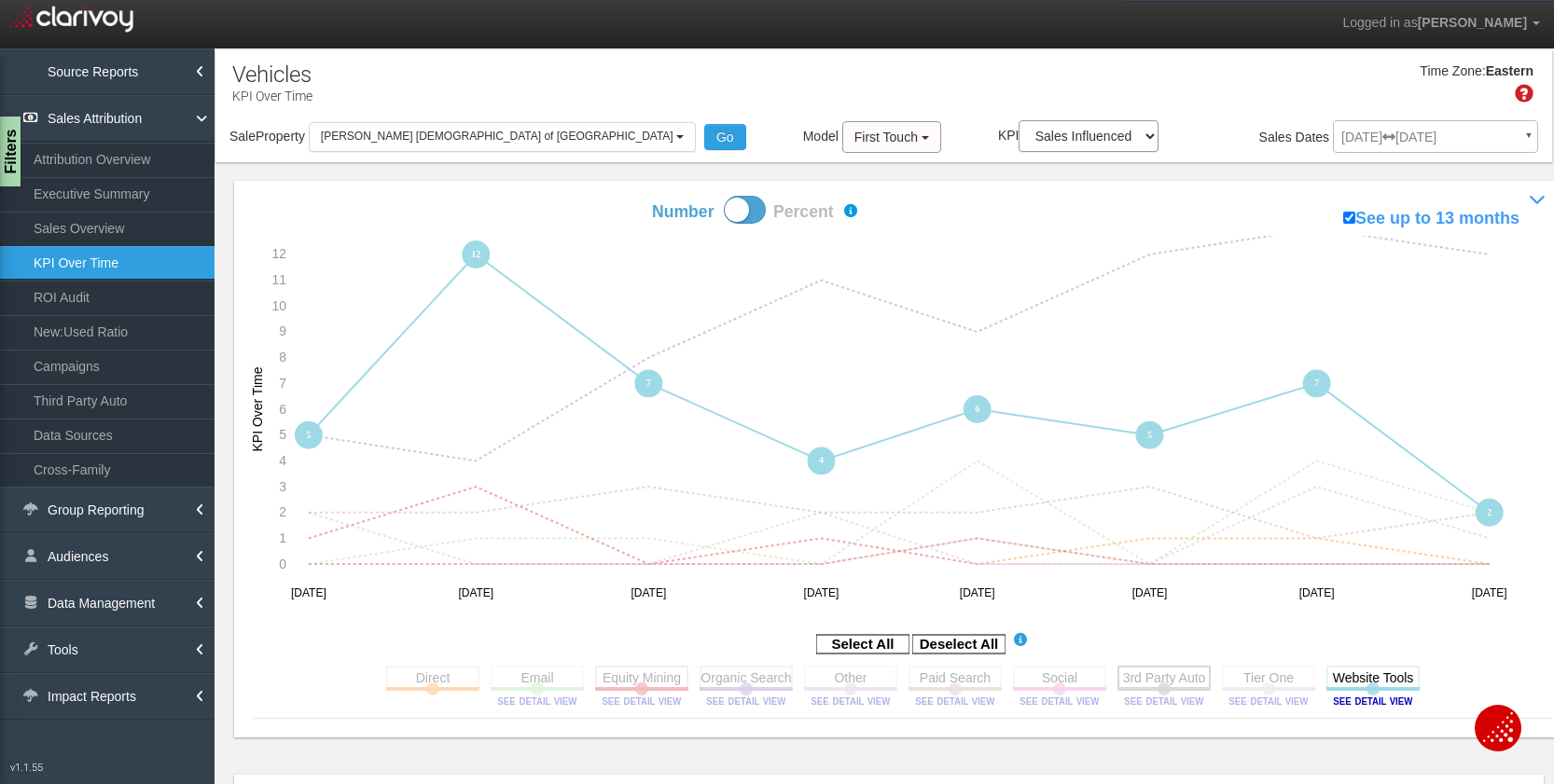 click 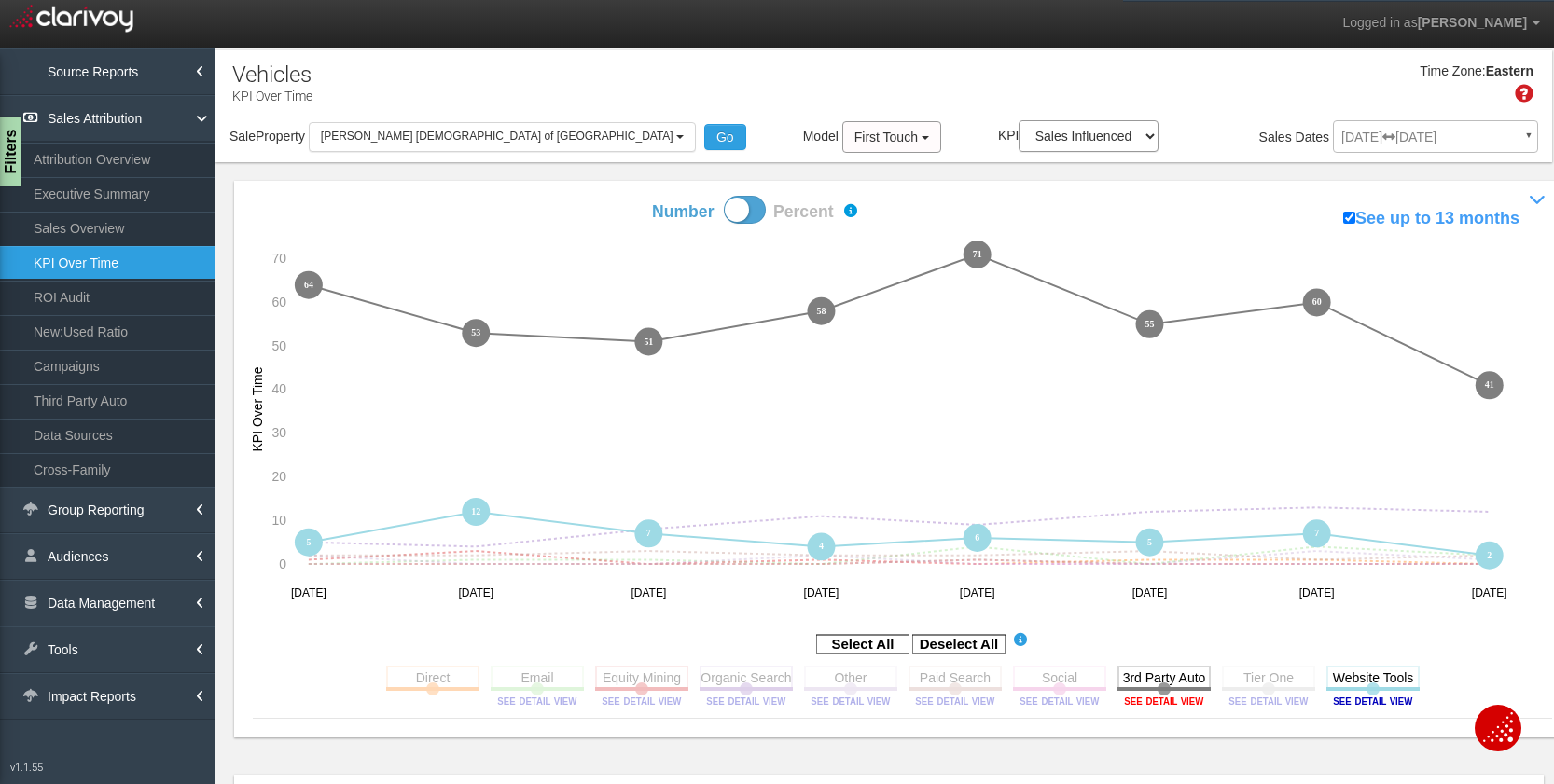 click 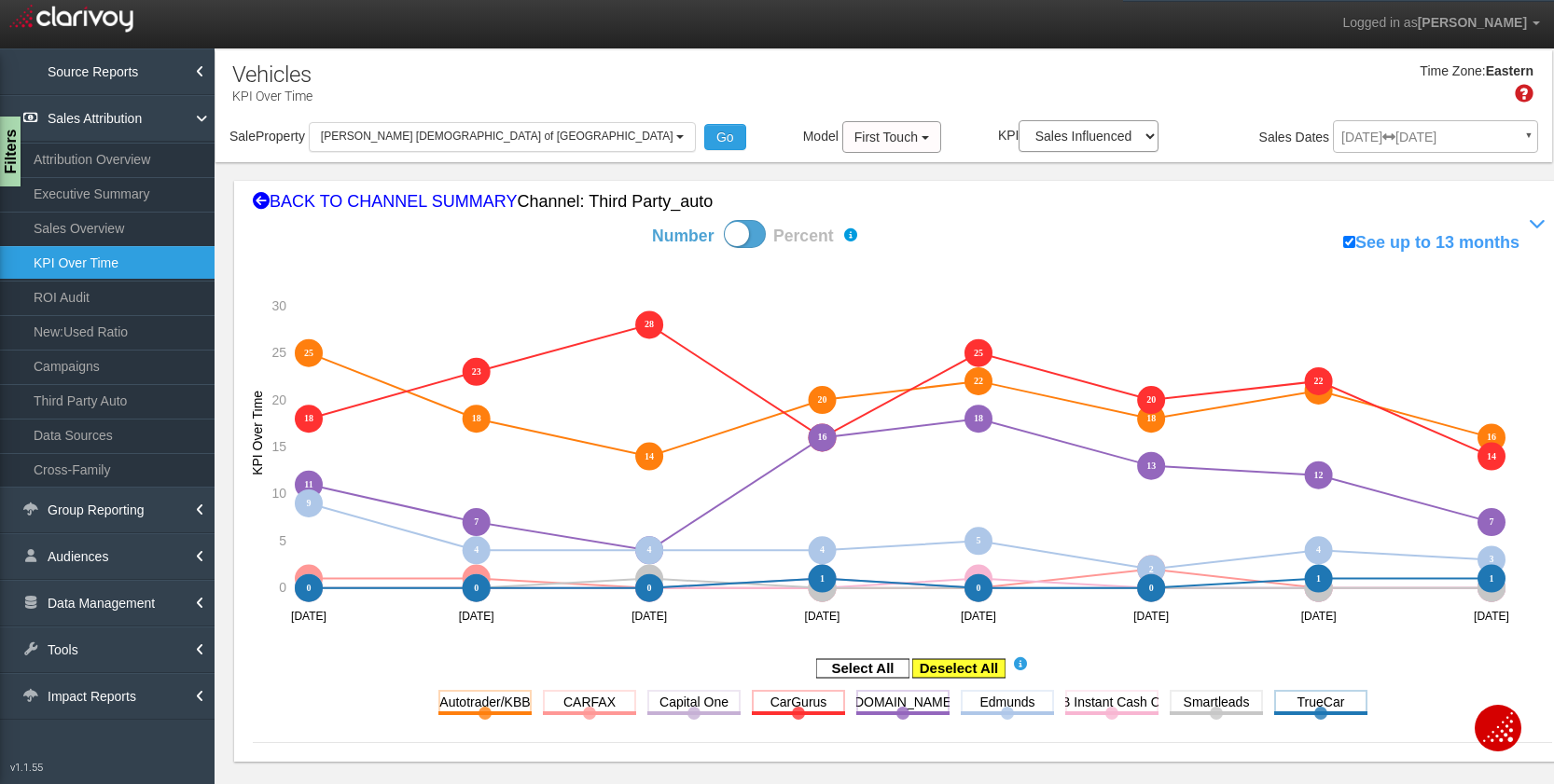 click 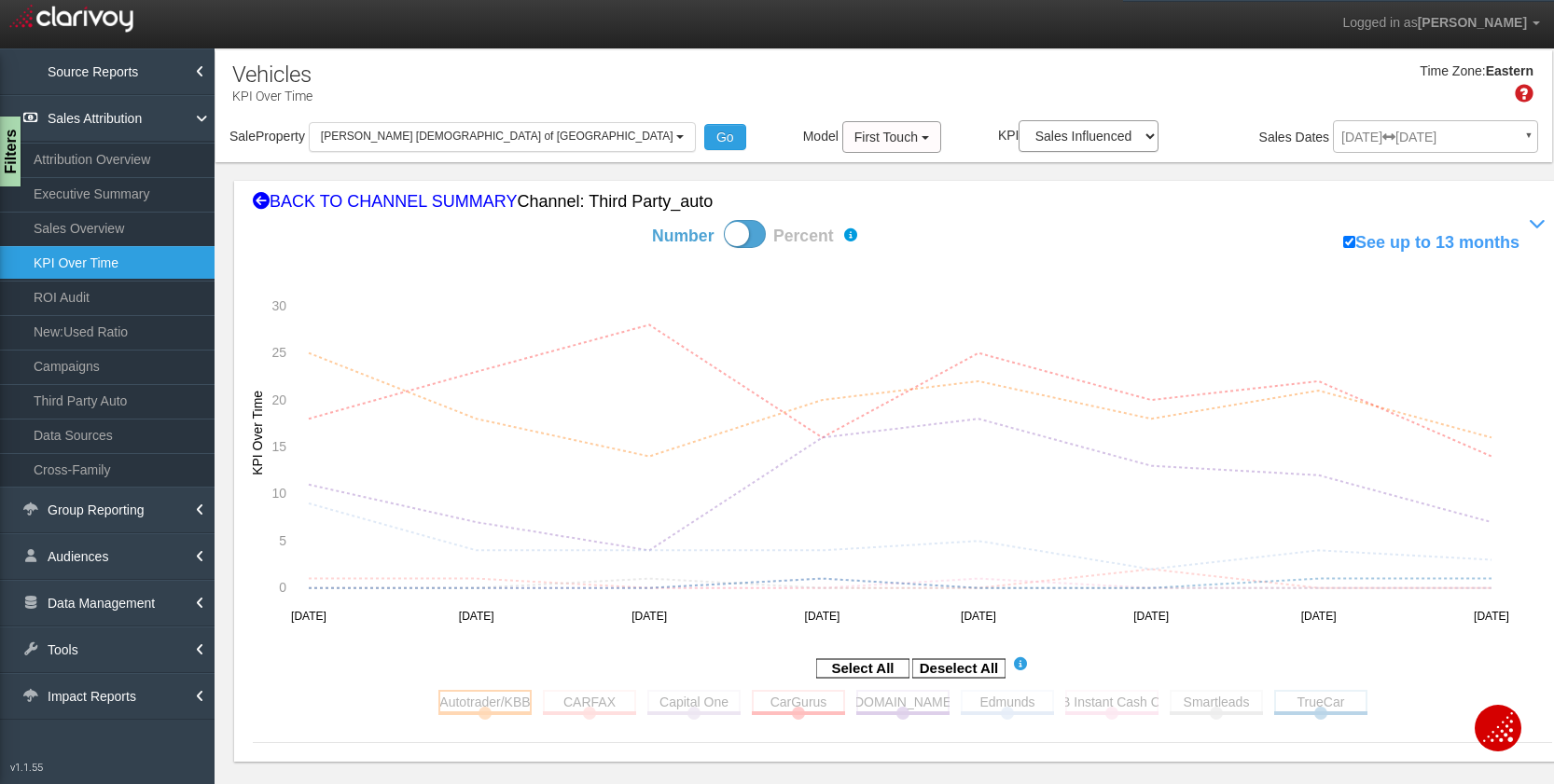 click 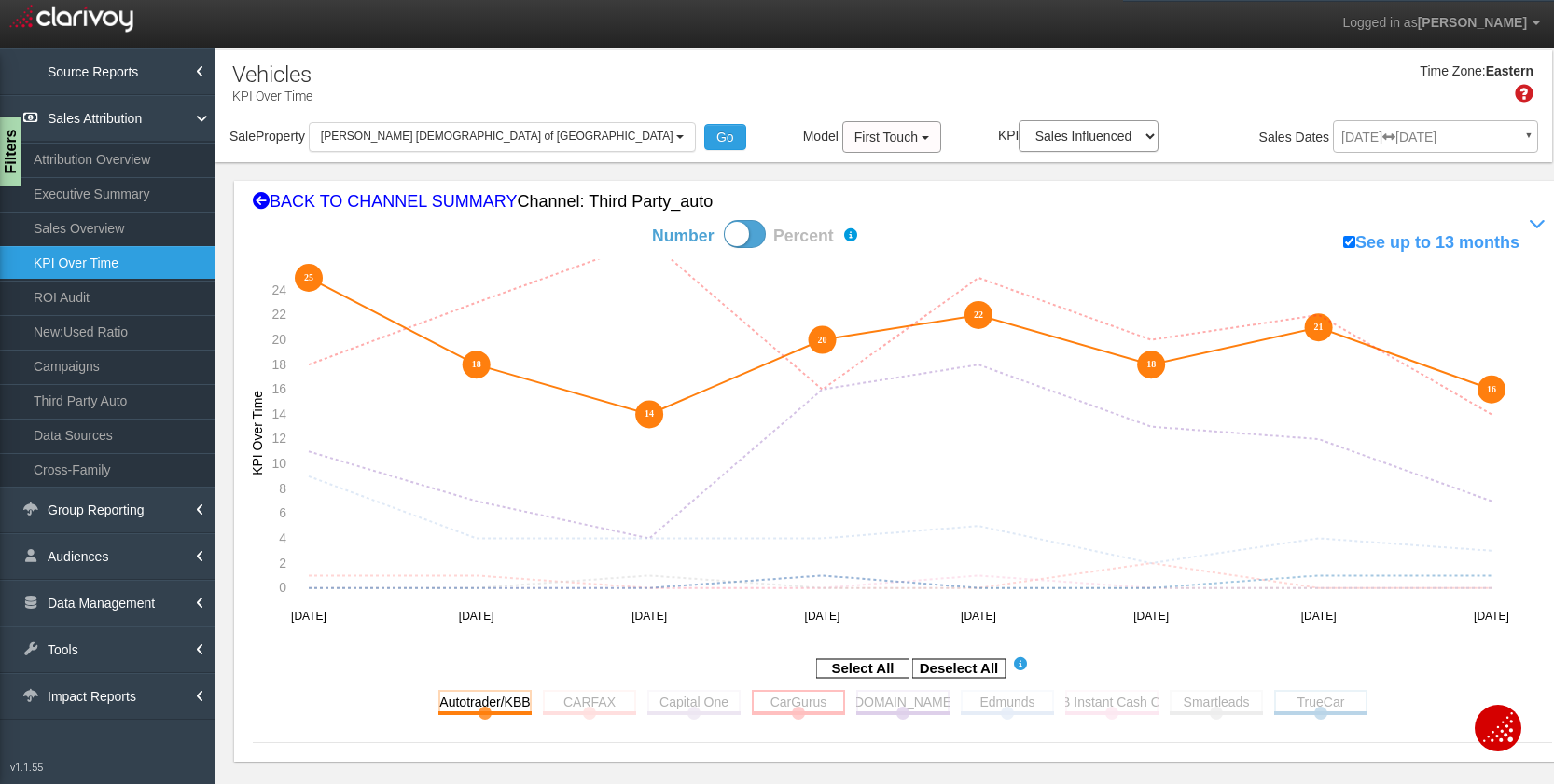 click 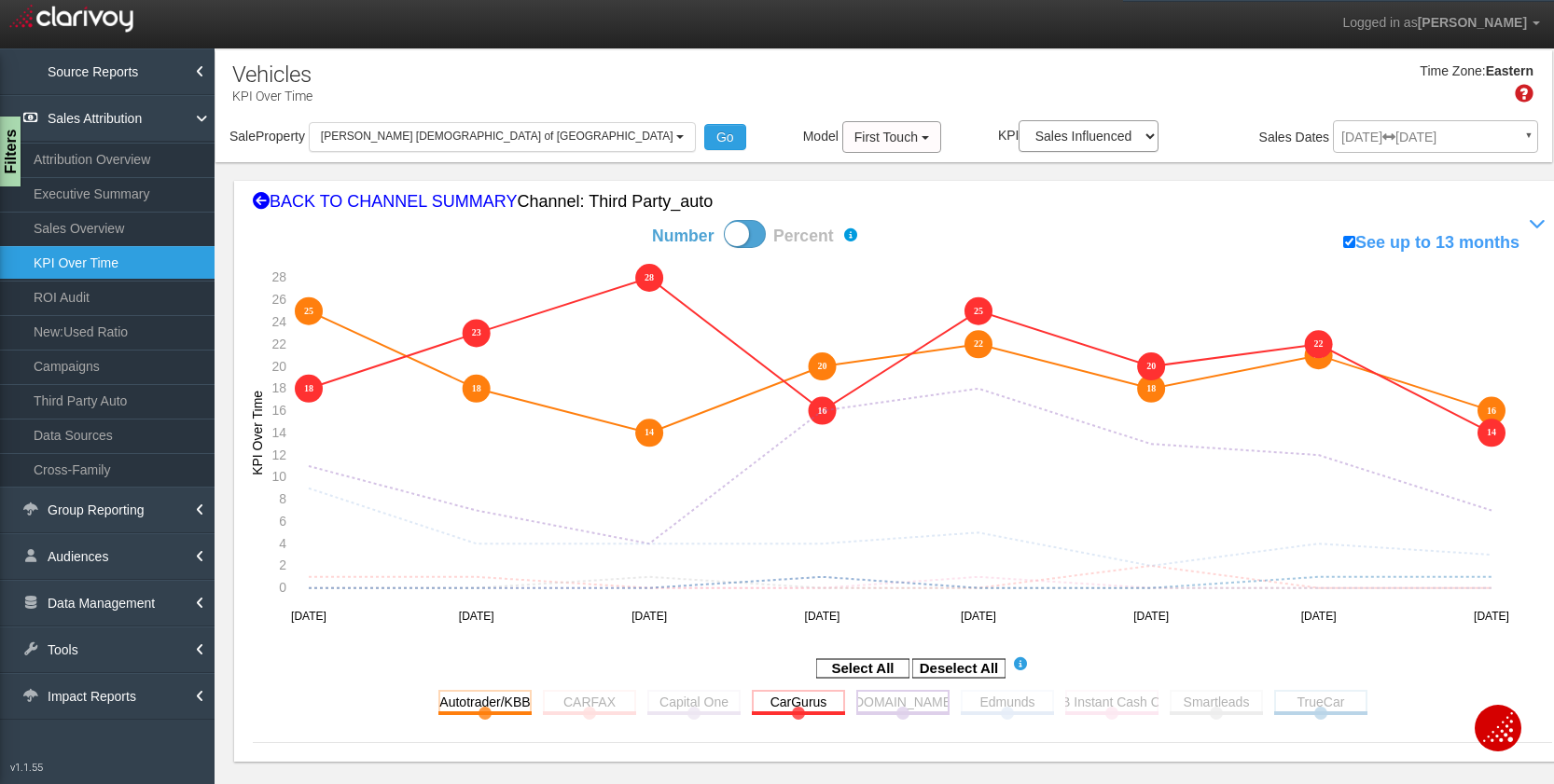 click 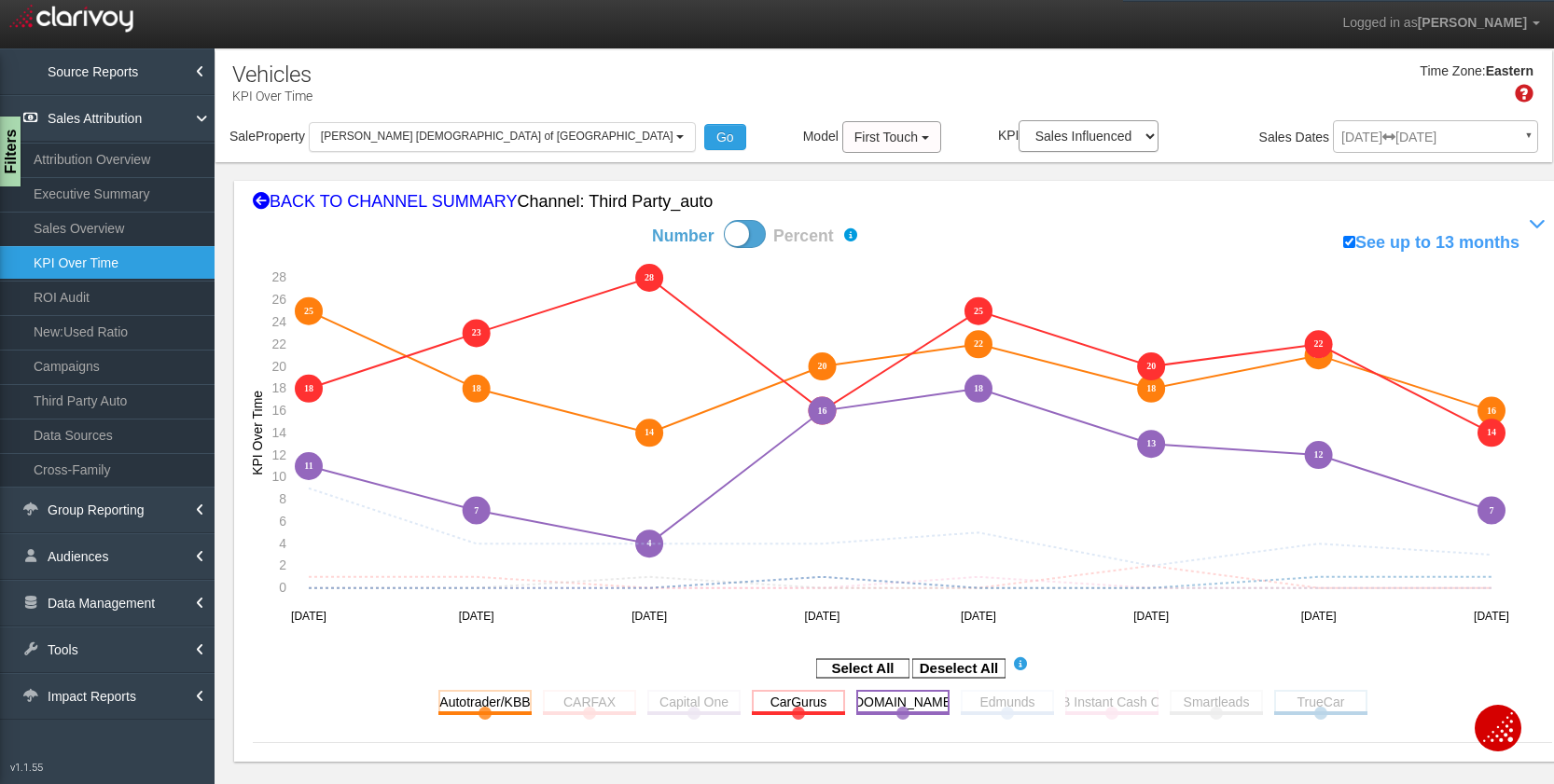 click 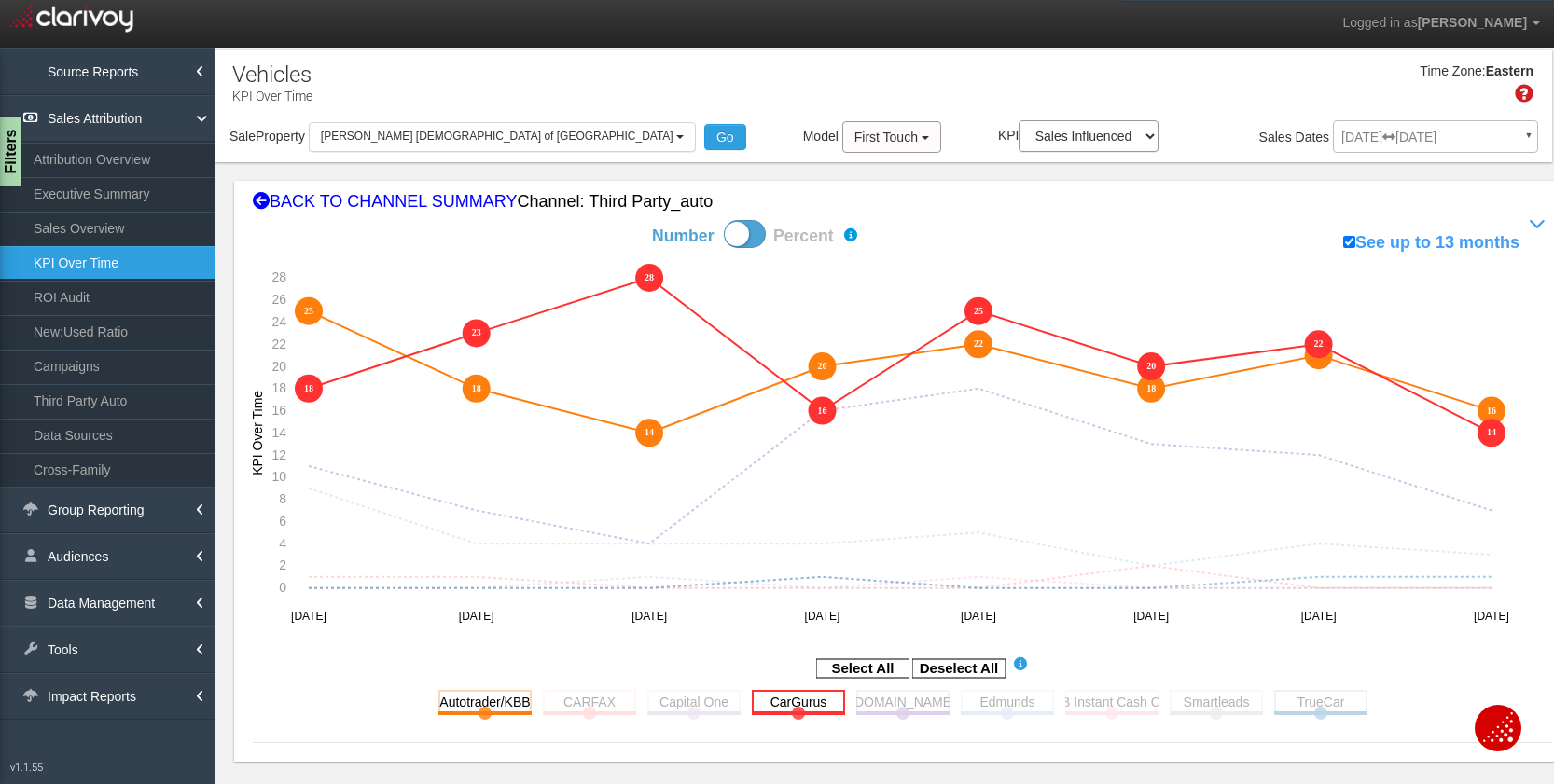 click 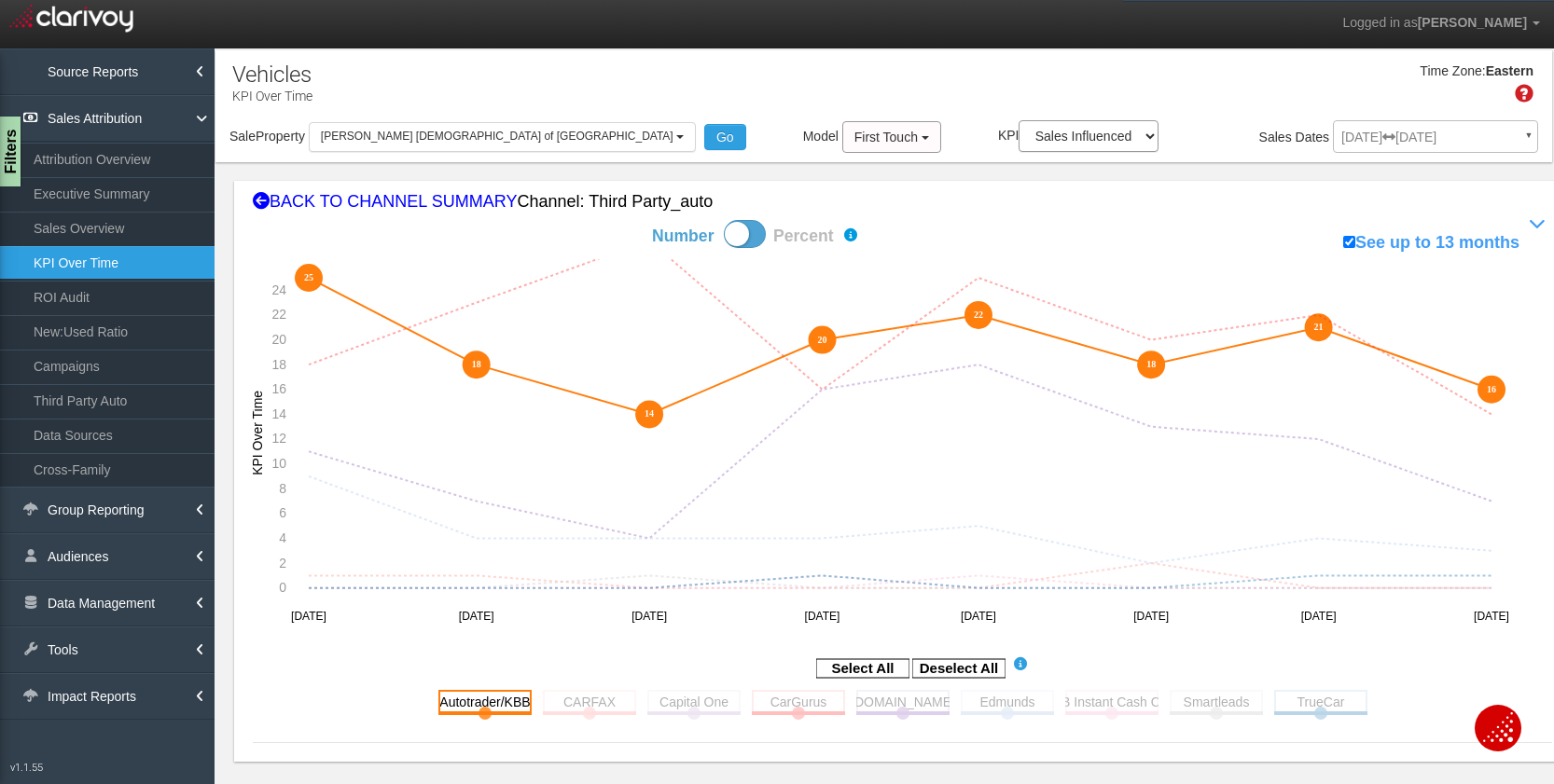 click 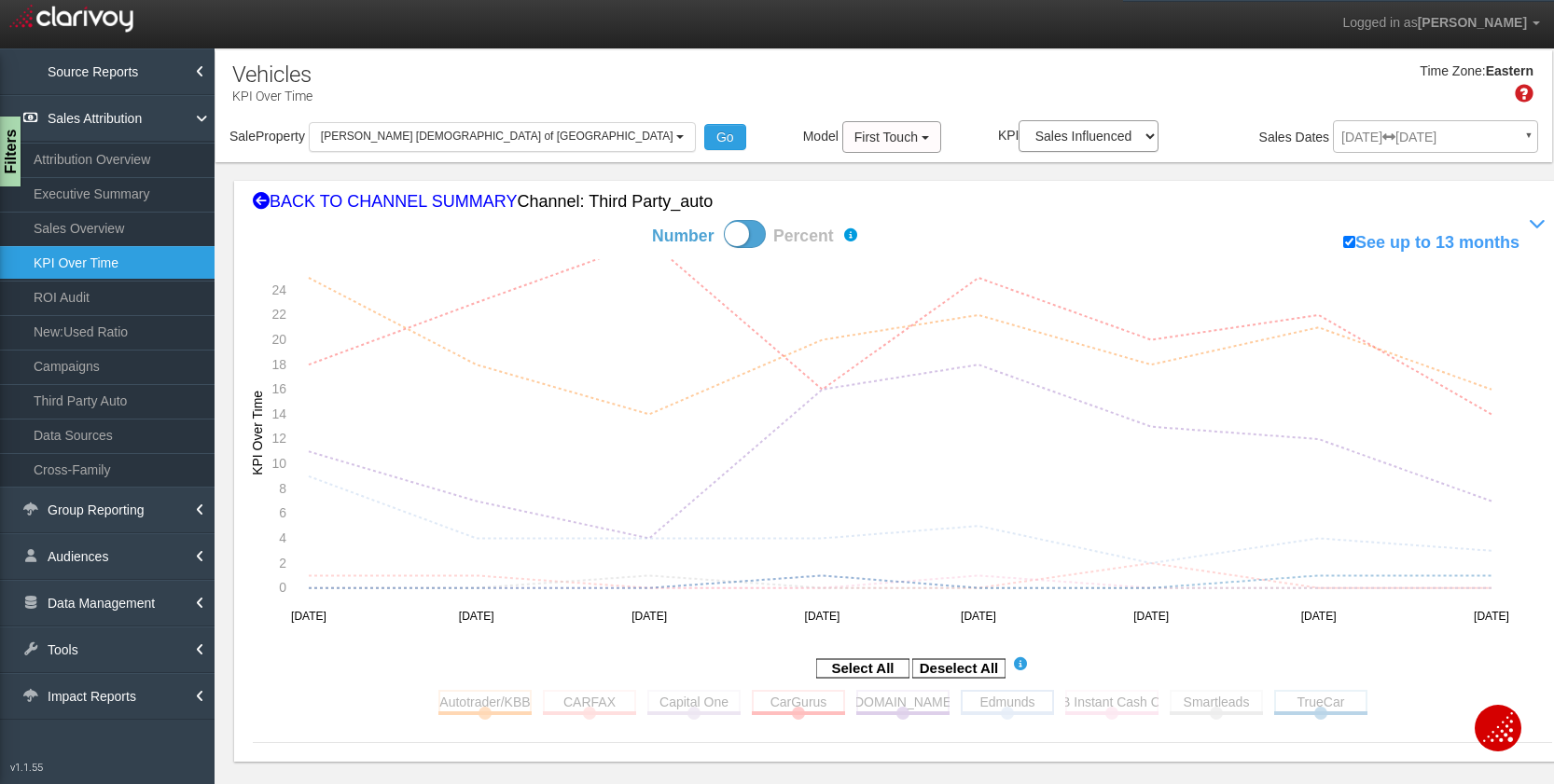 click 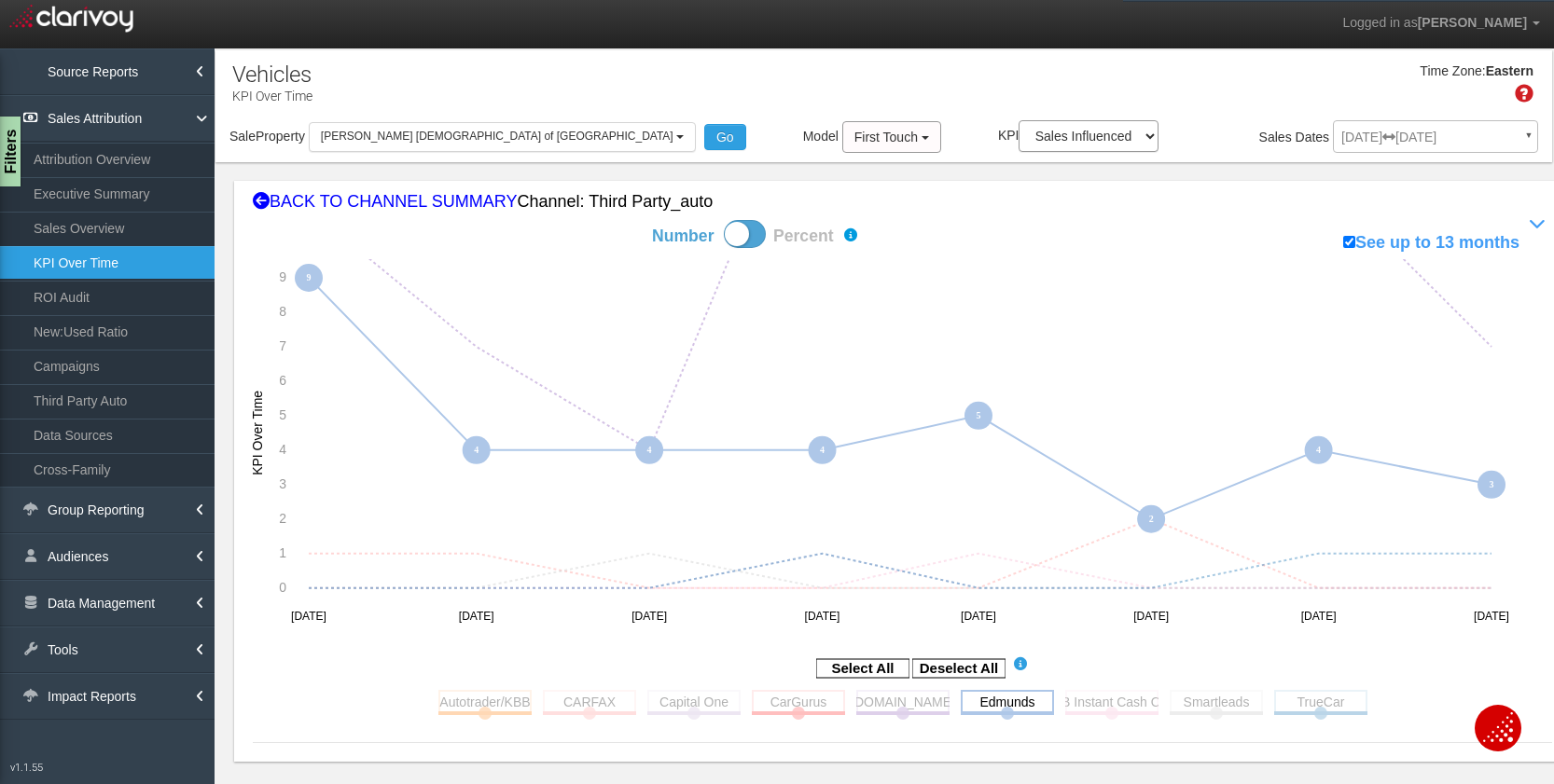 click 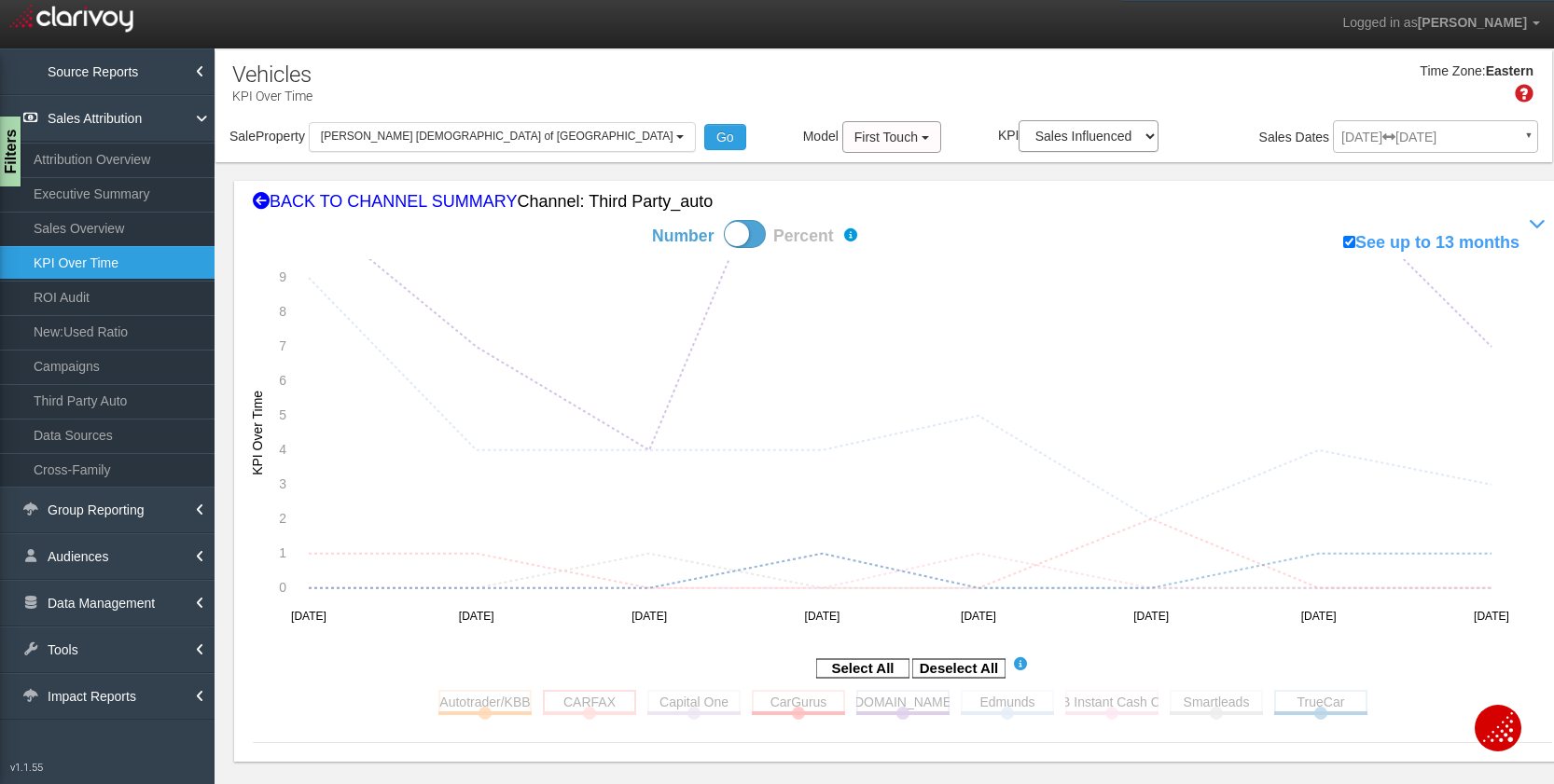 click 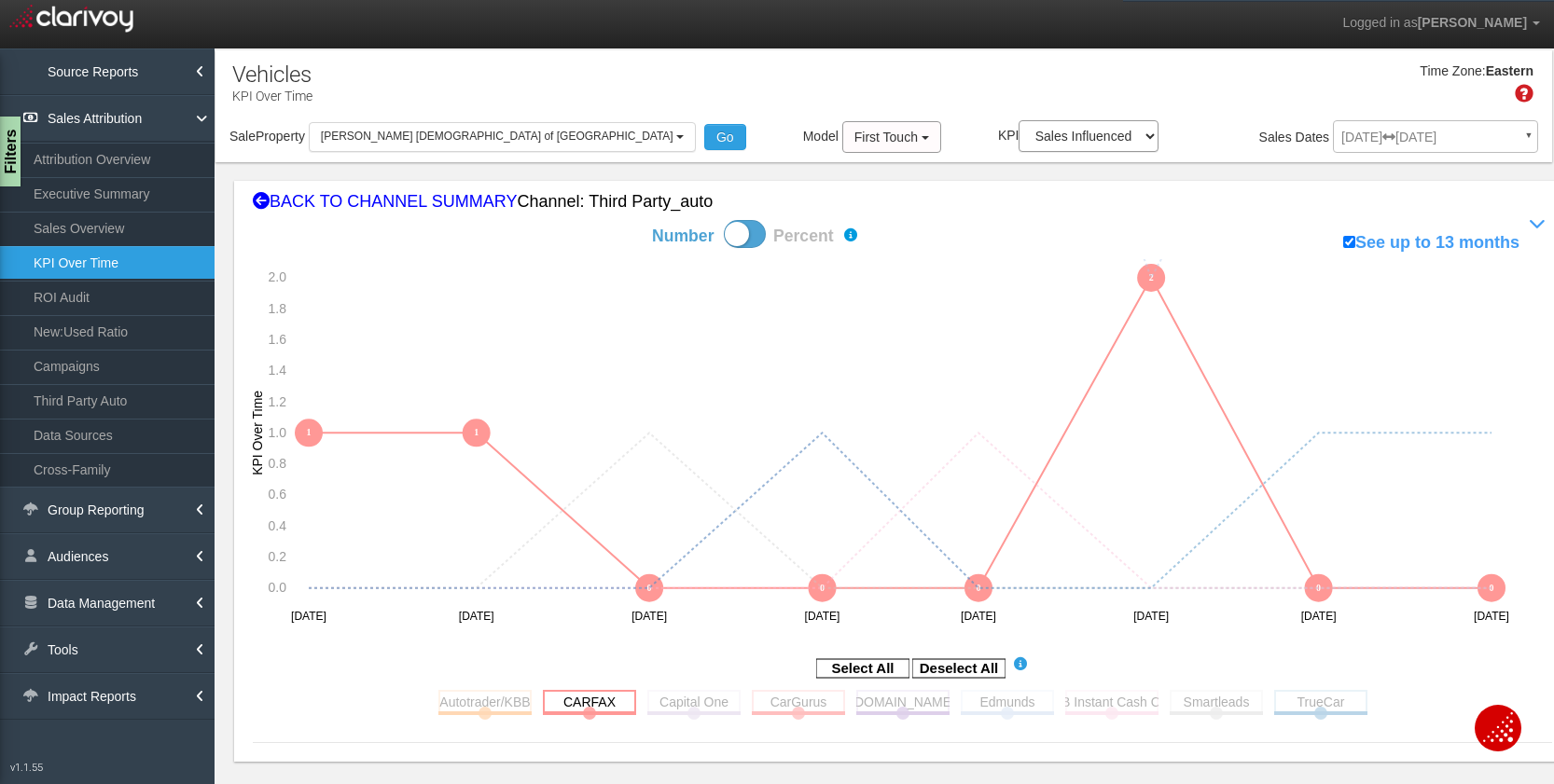 click 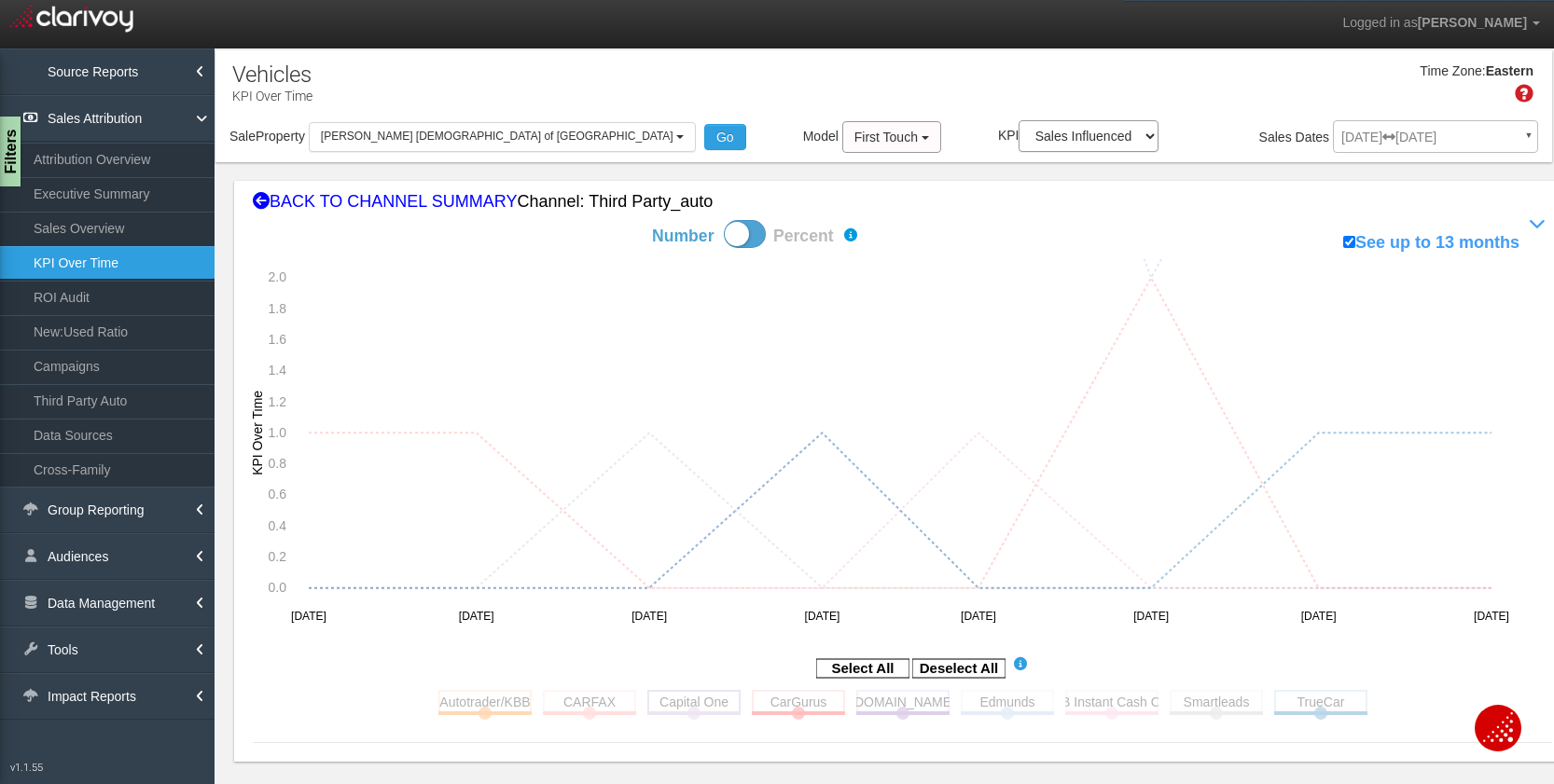 click 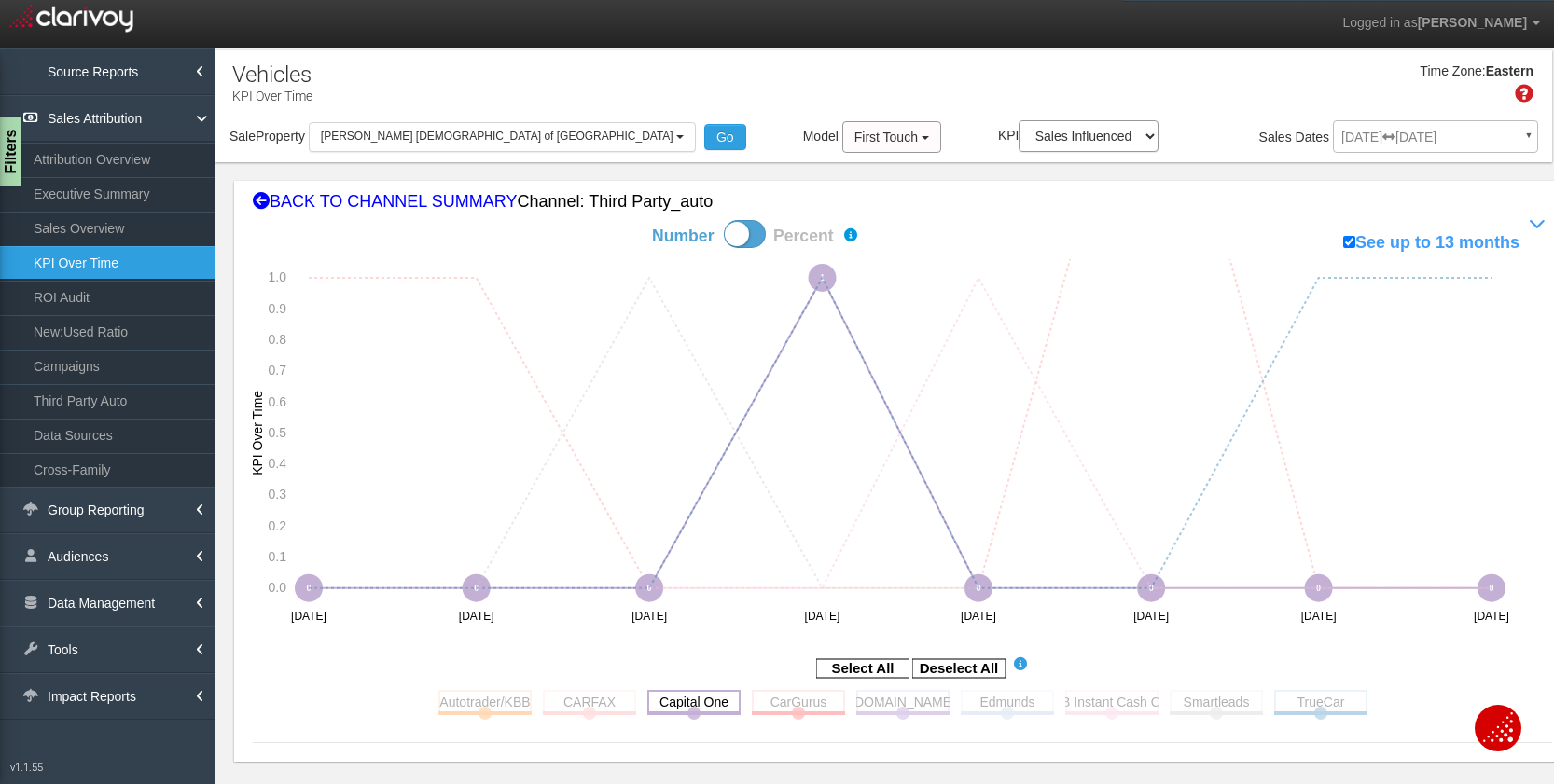 click 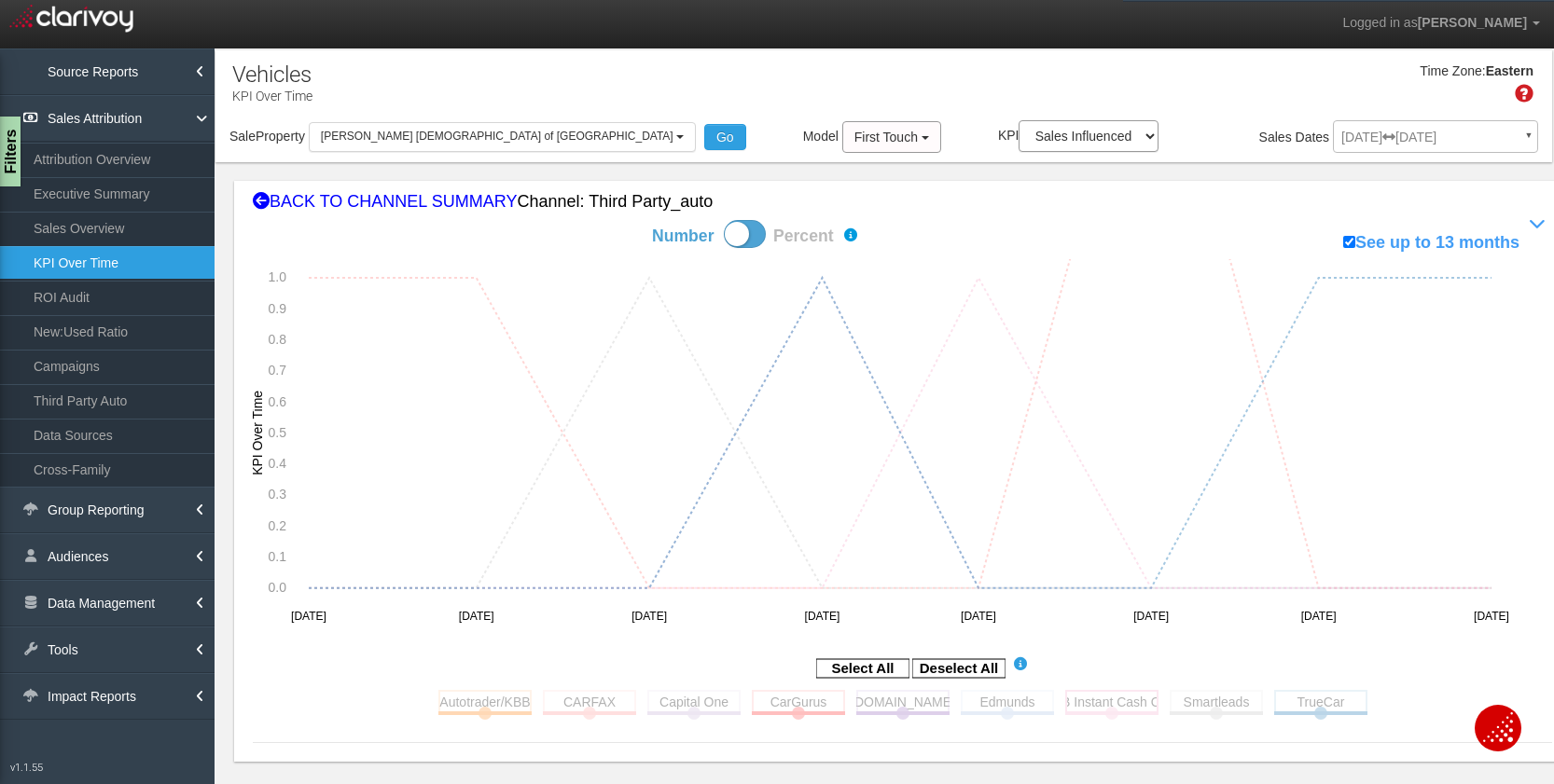 click 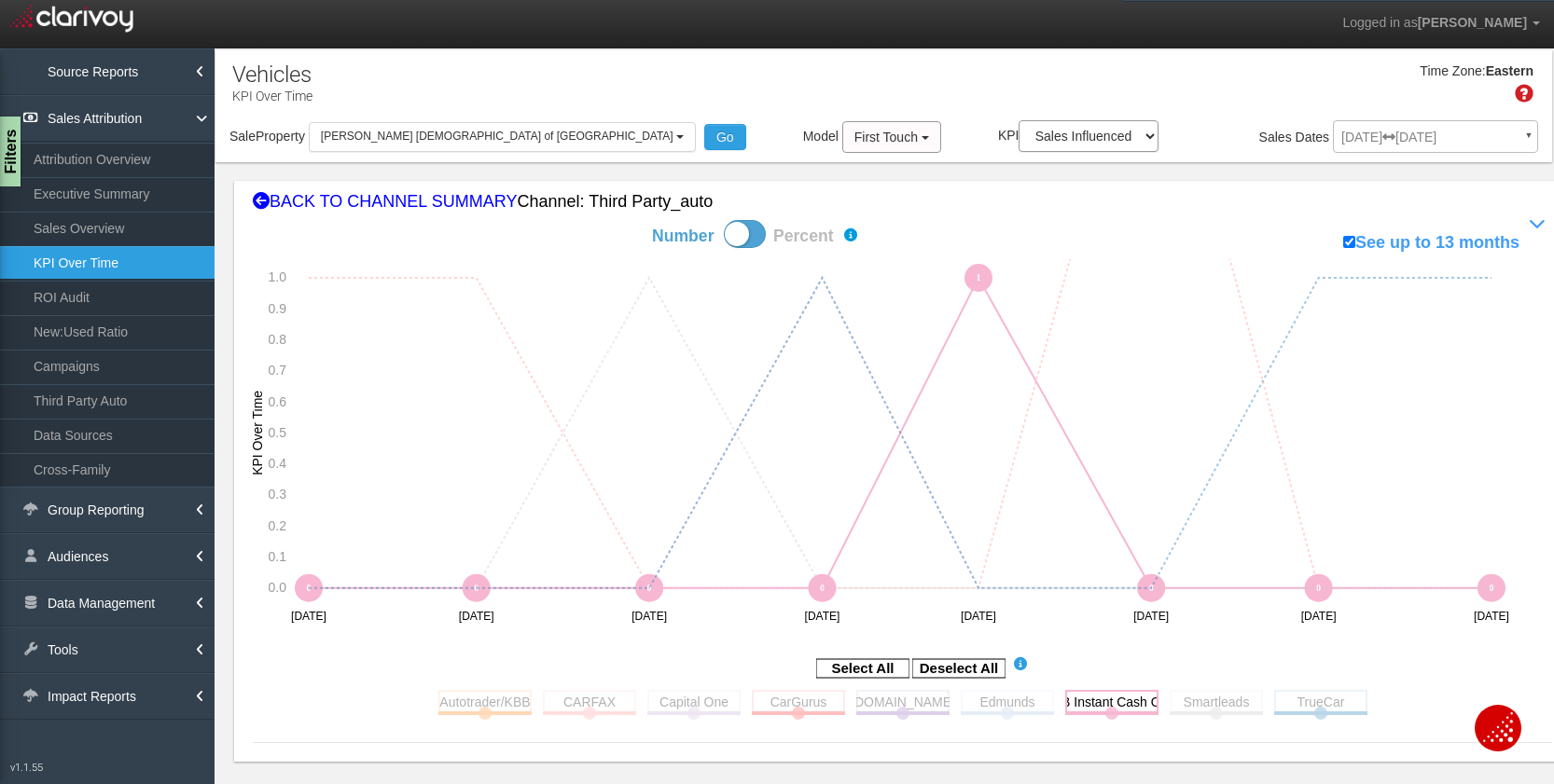 click 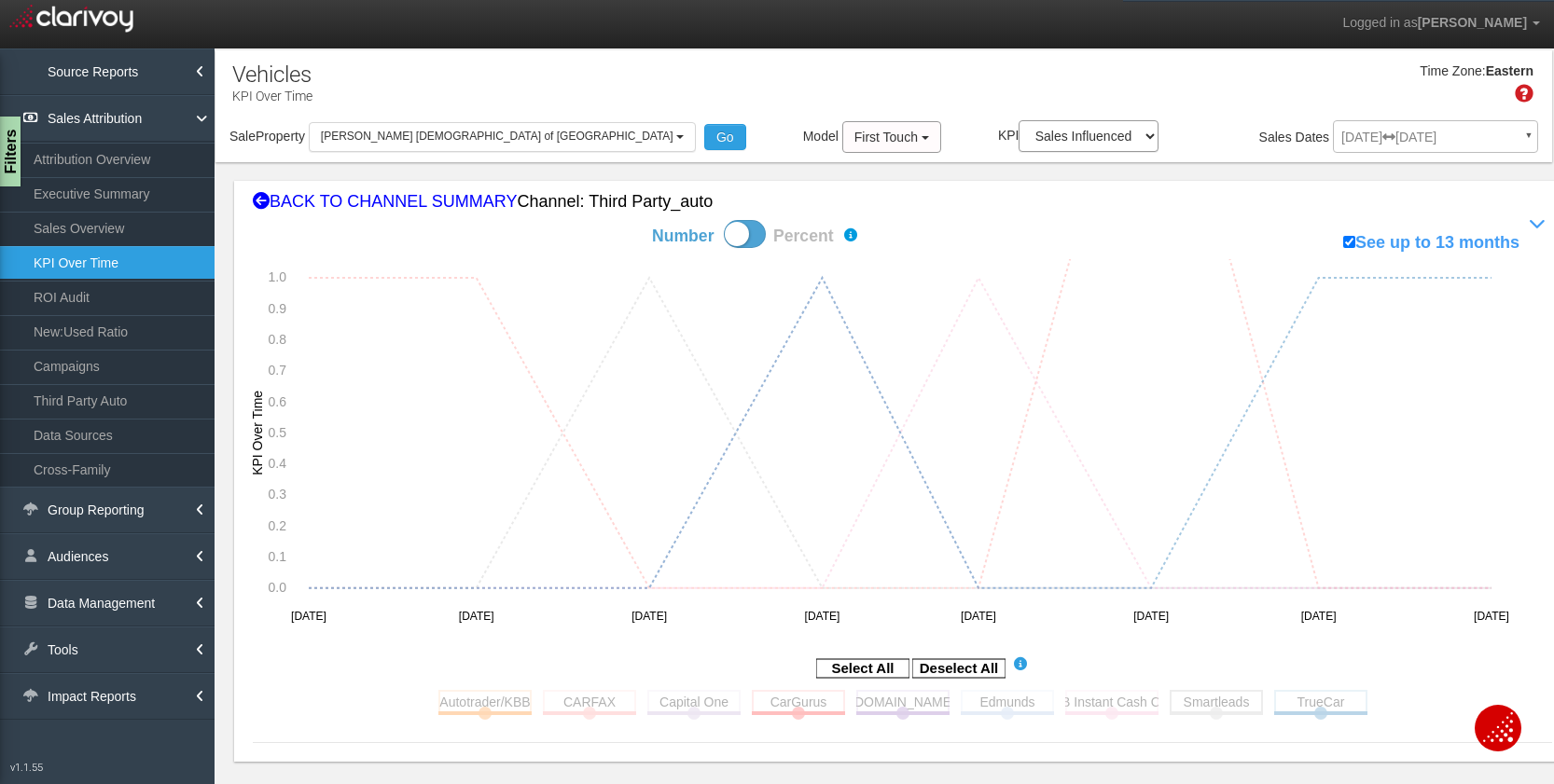 click 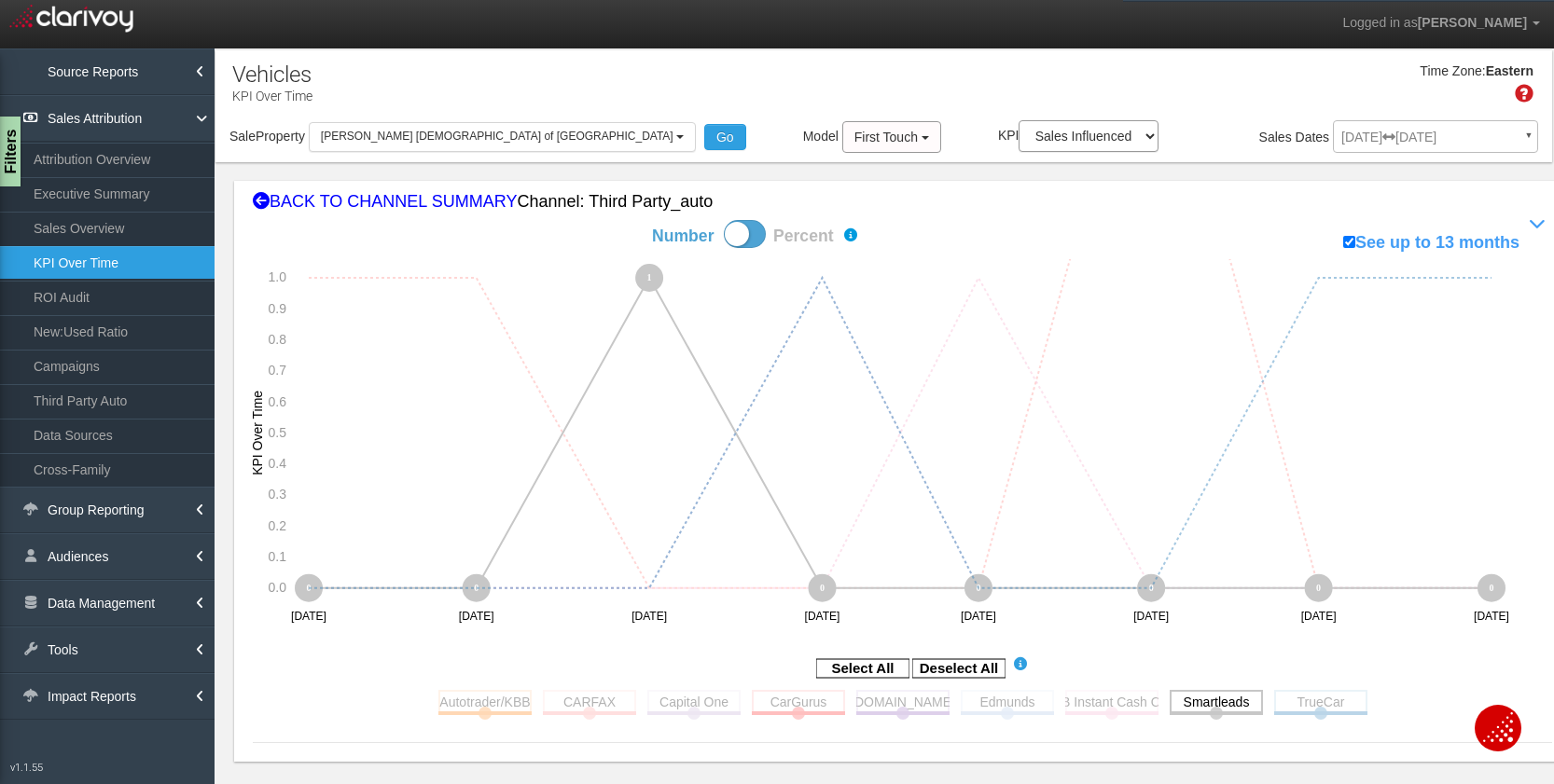 click 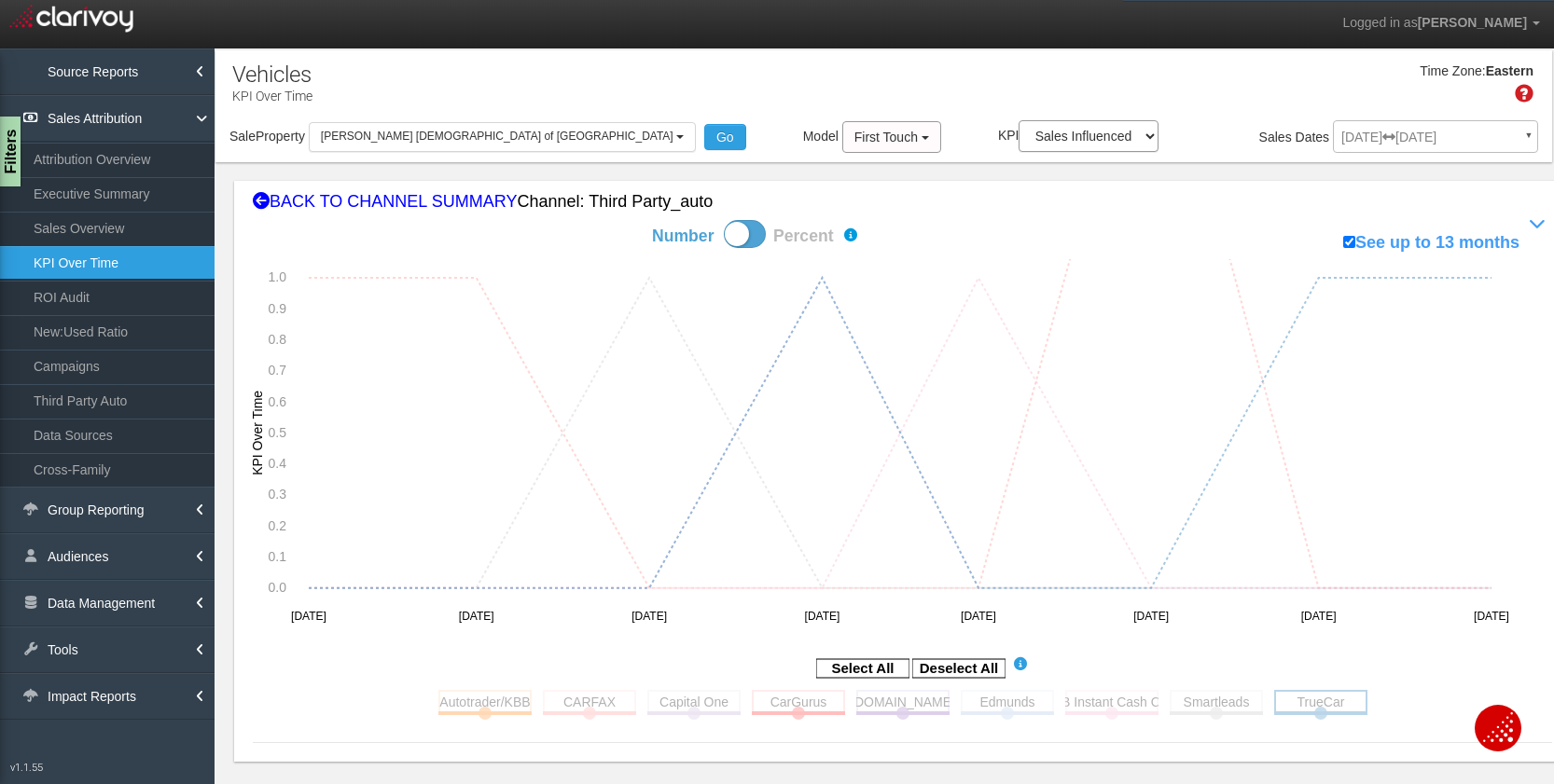 click 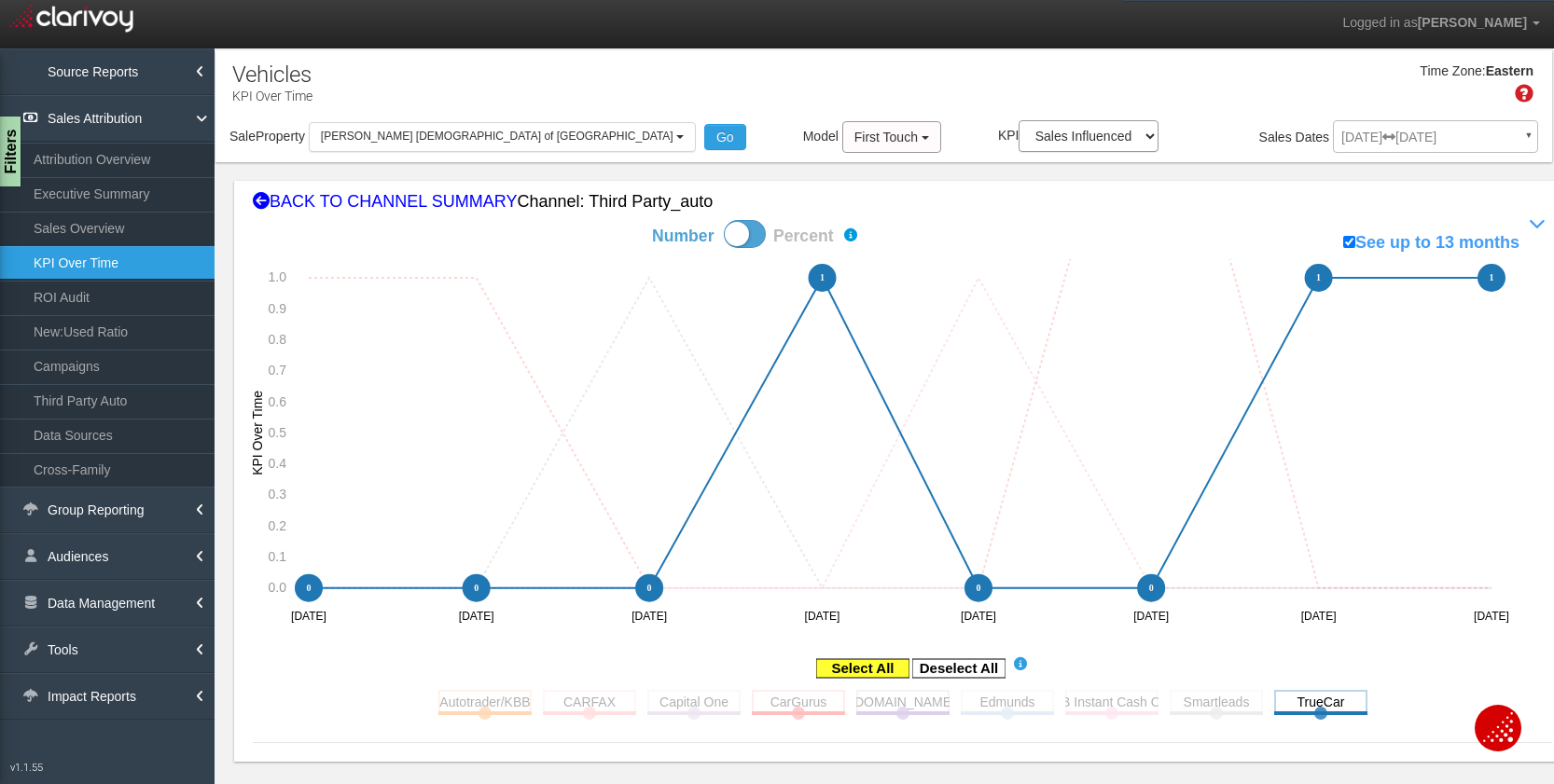 click 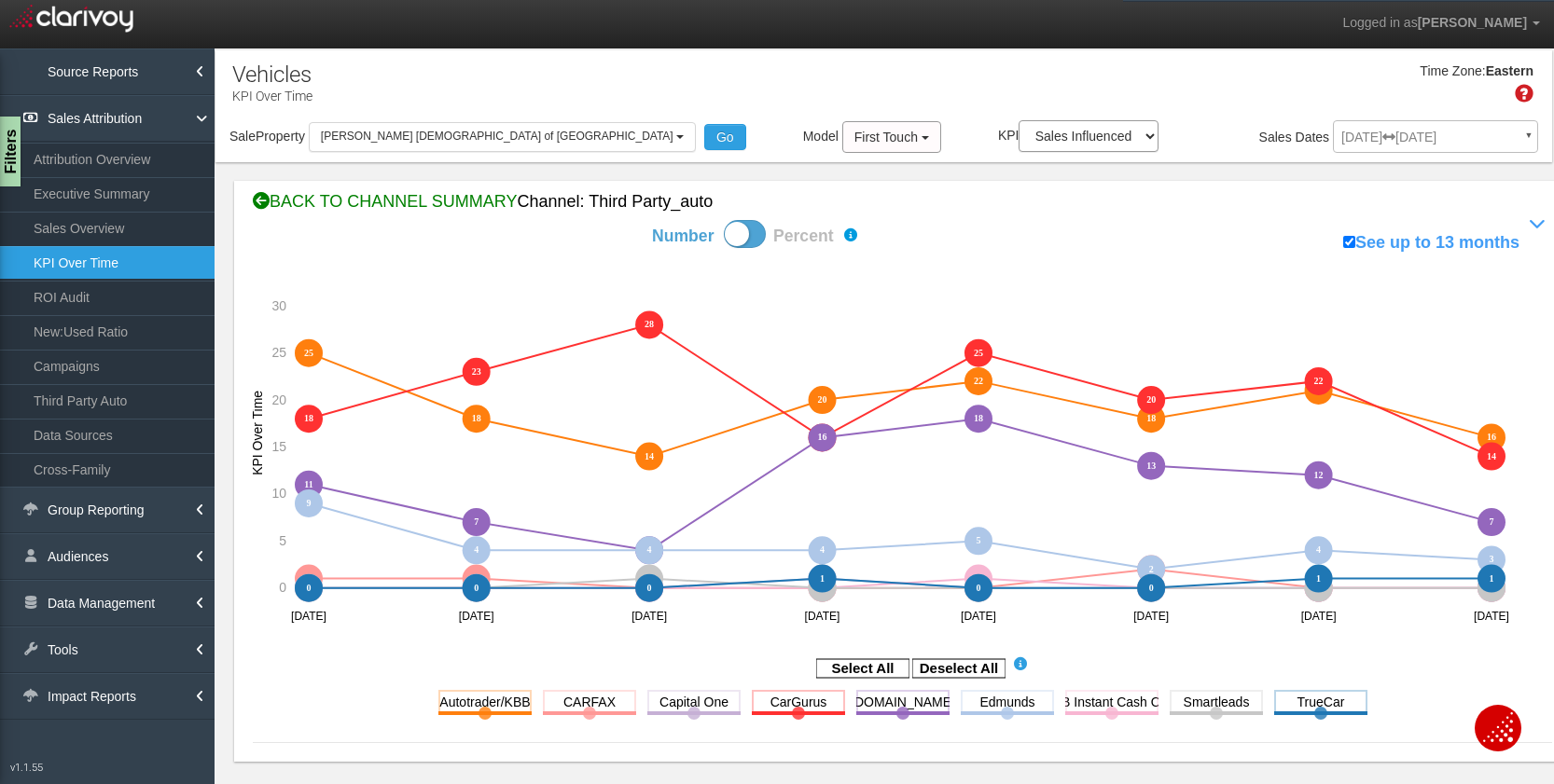 click on "BACK TO CHANNEL SUMMARY   Channel: third party_auto" at bounding box center [902, 202] 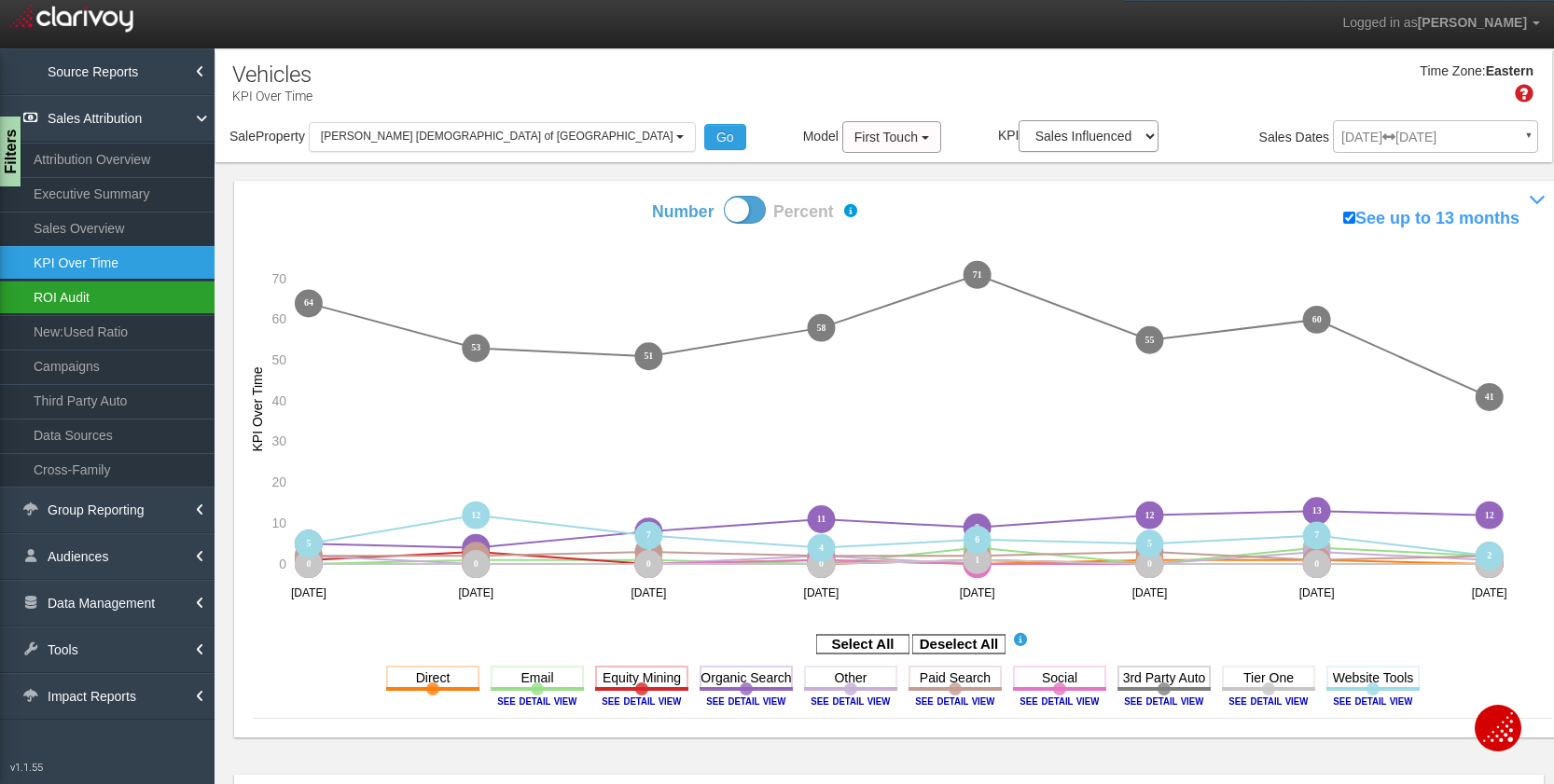 click on "ROI Audit" at bounding box center (107, 297) 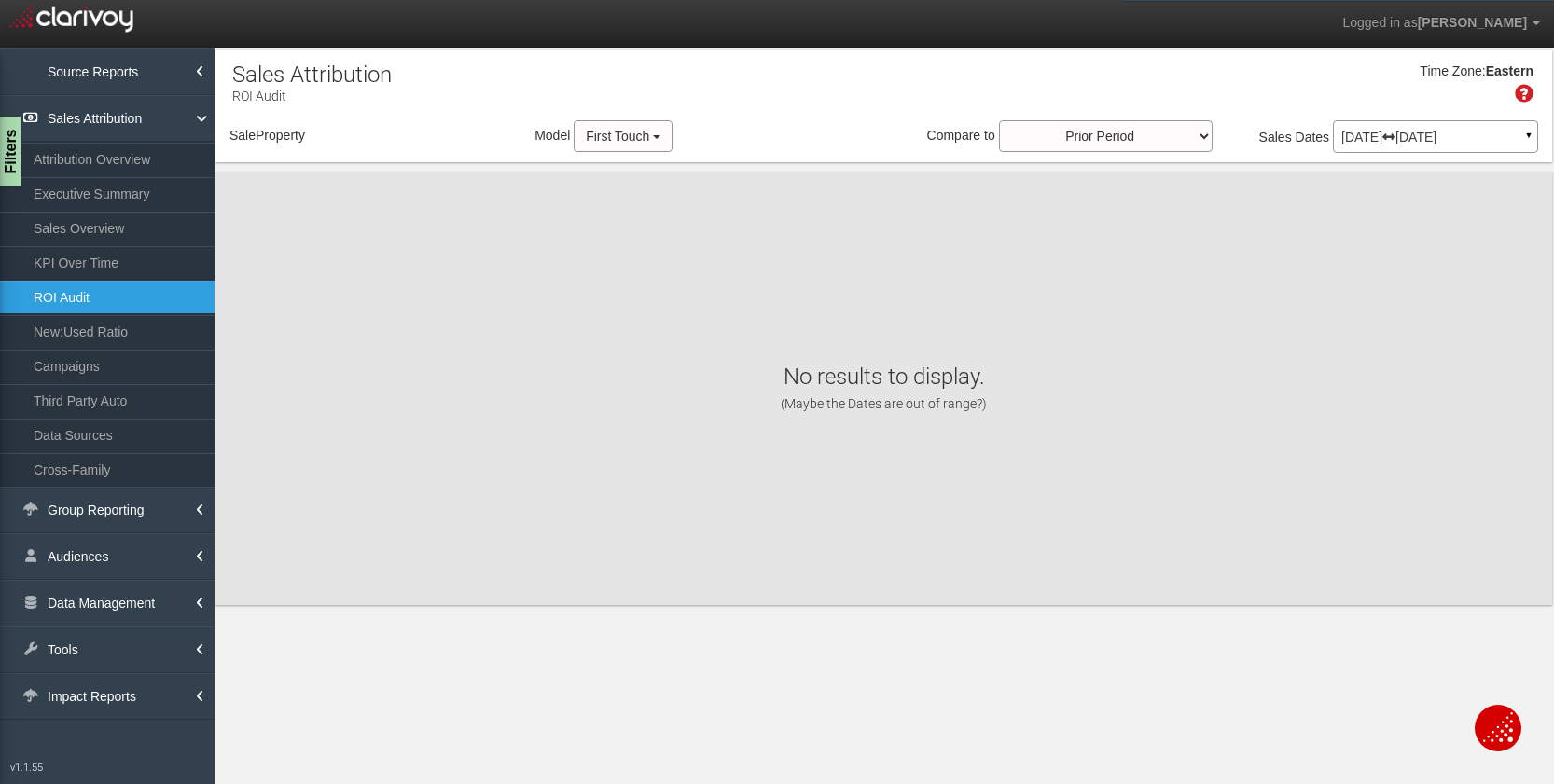 select on "object:28154" 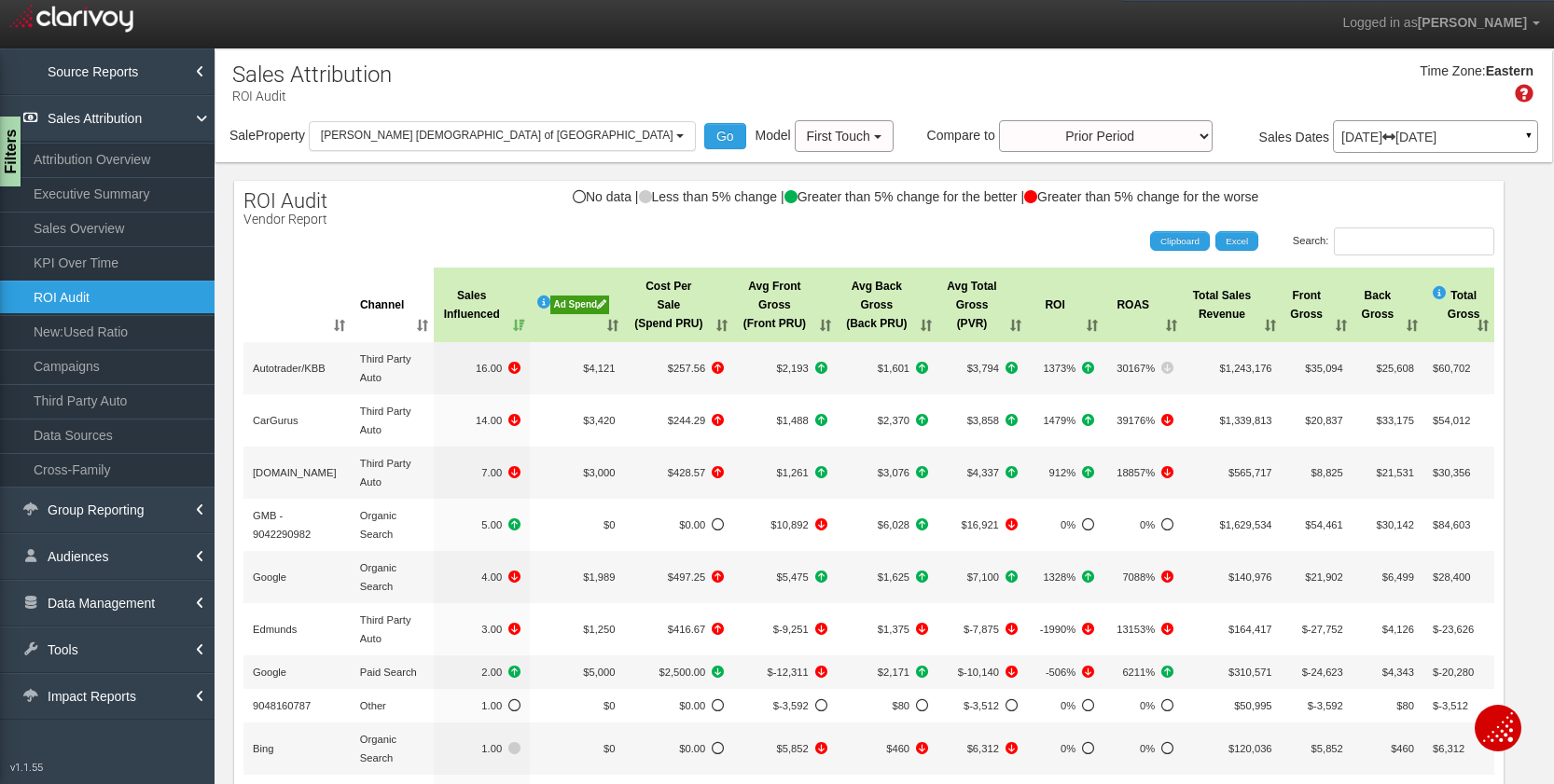 click on "Cost Per  Sale  (Spend PRU)" at bounding box center (678, 305) 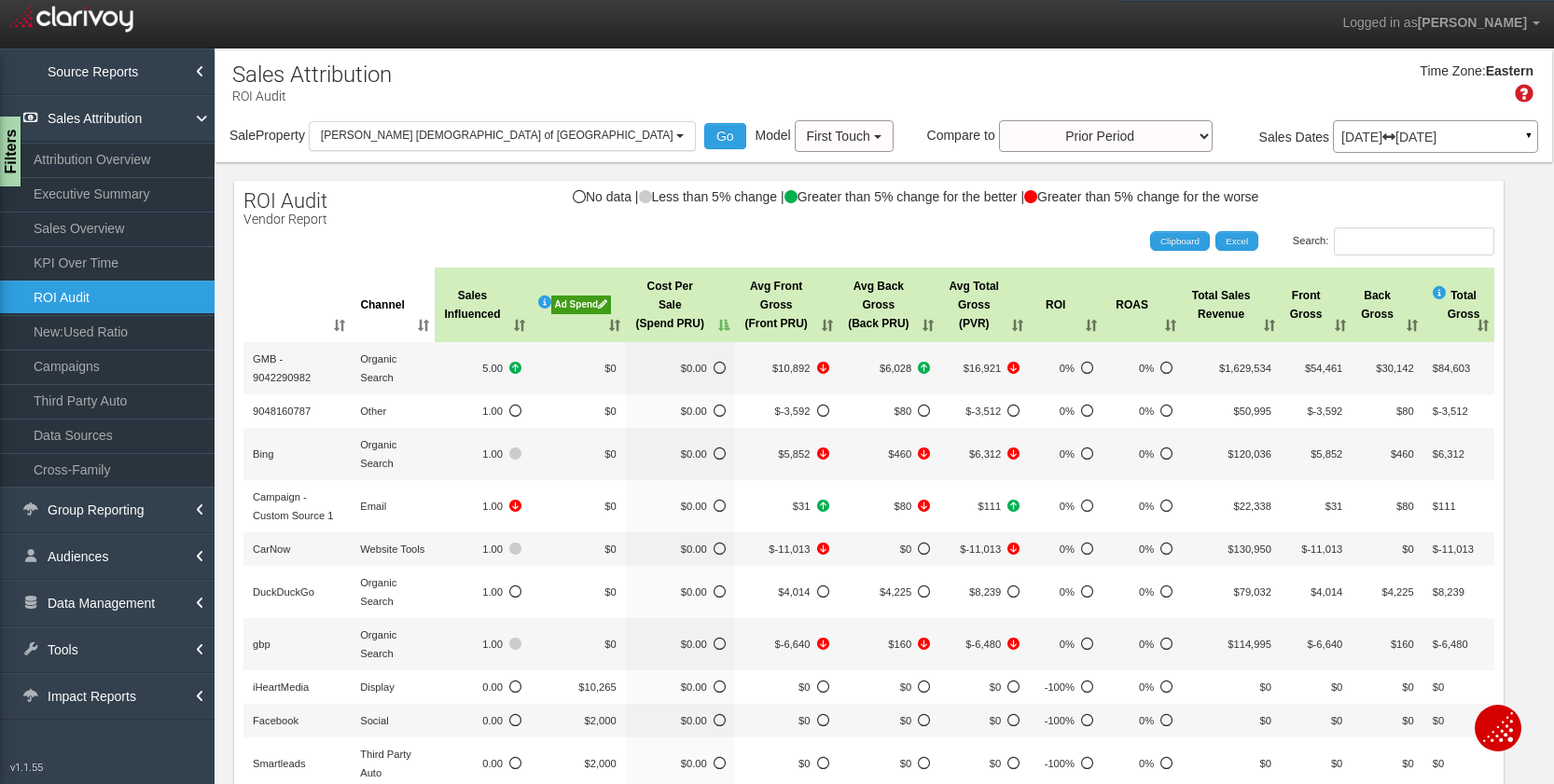 click on "Cost Per  Sale  (Spend PRU)" at bounding box center [680, 305] 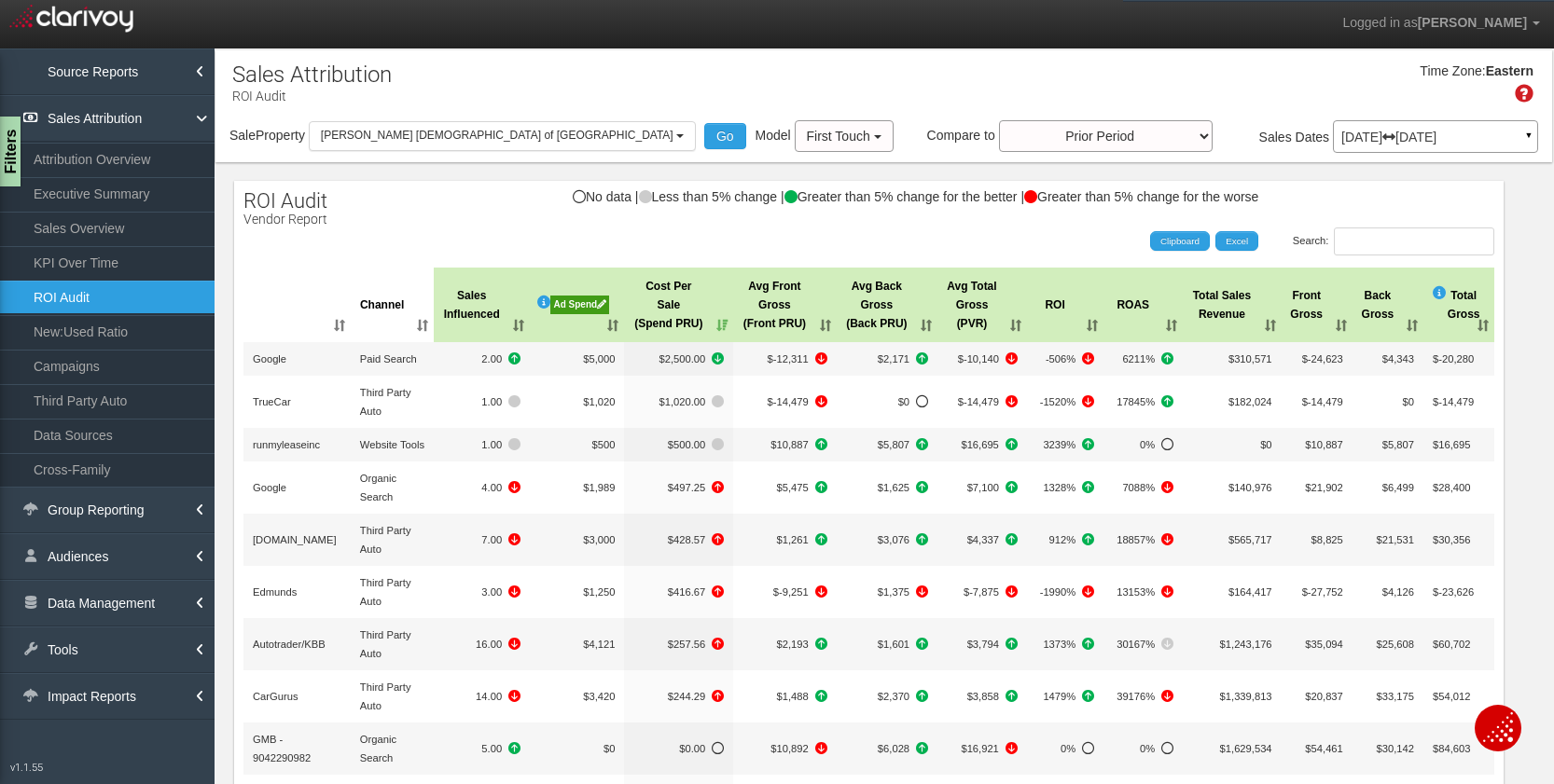 click on "[DATE]   [DATE]" at bounding box center [1436, 137] 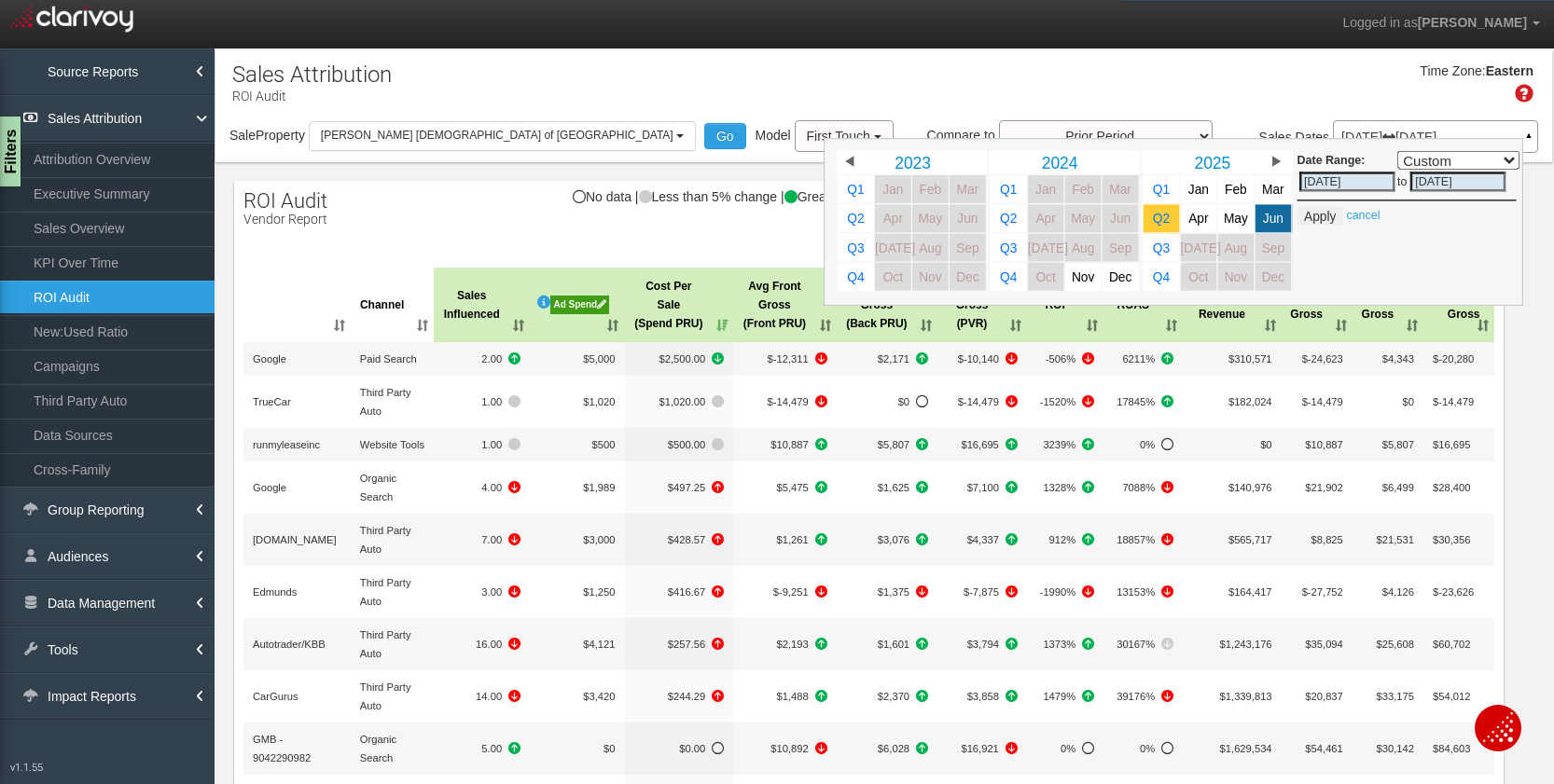 click on "Q2" at bounding box center [1161, 218] 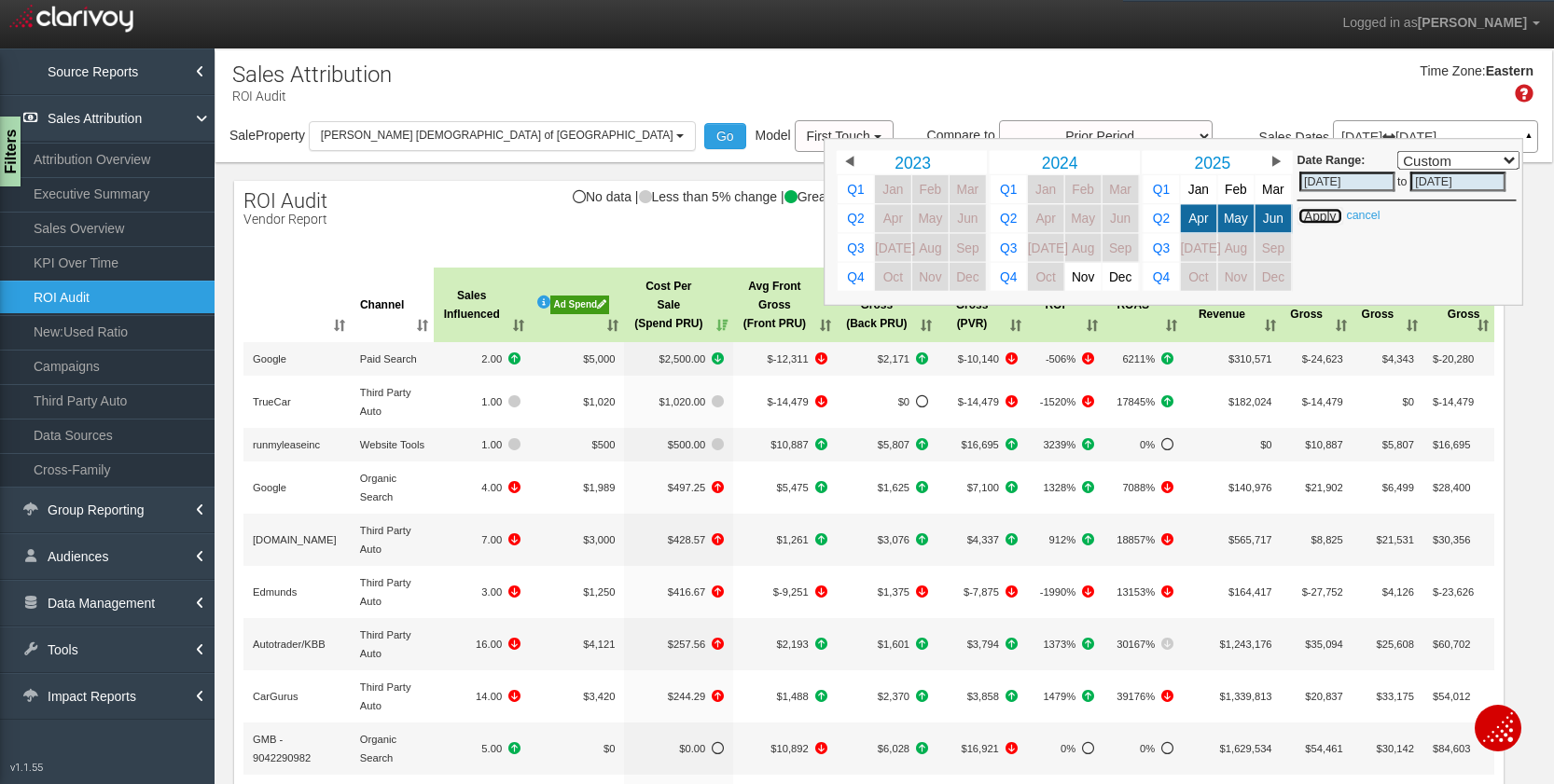 click on "Apply" at bounding box center [1320, 216] 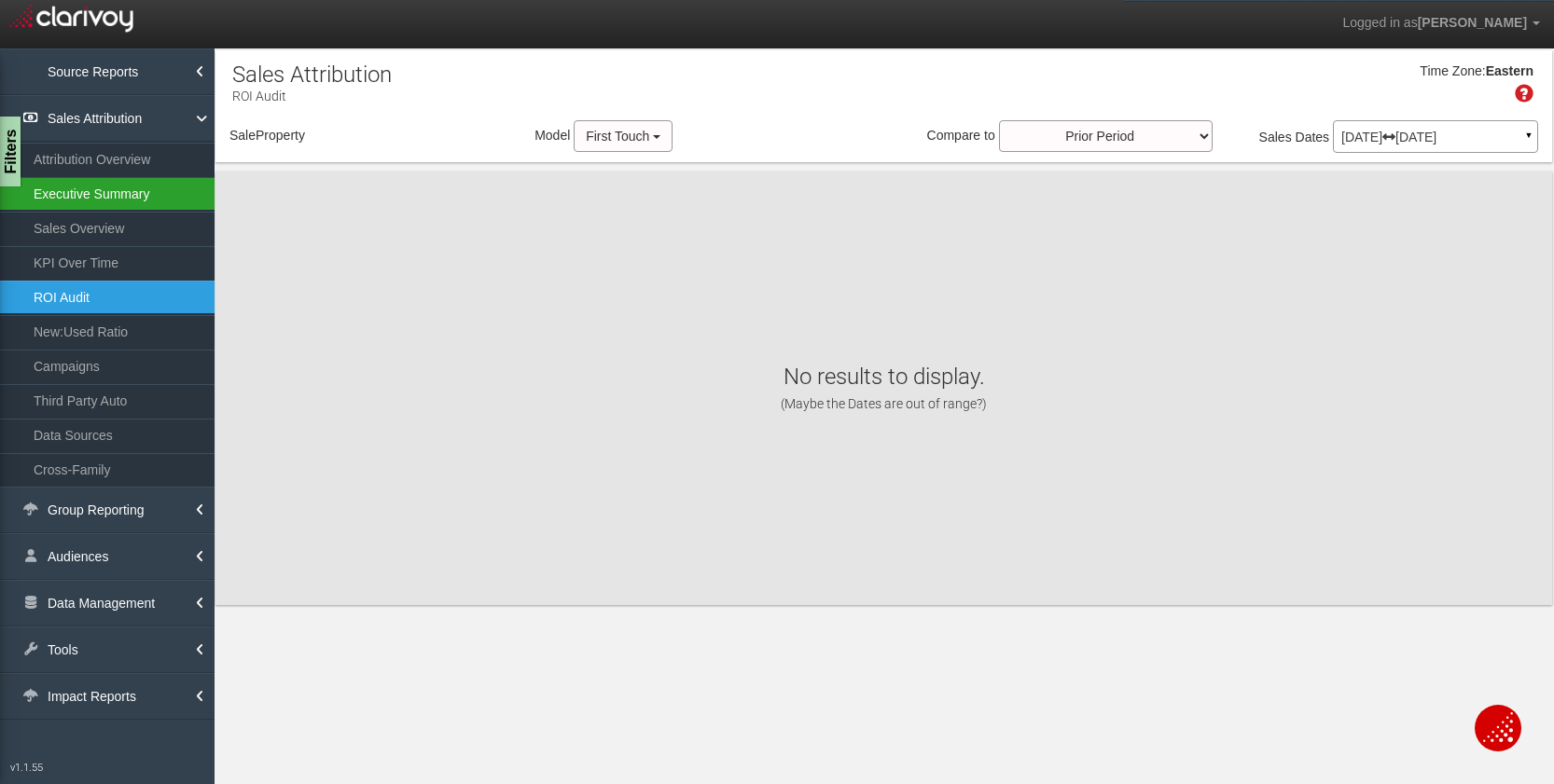 select on "object:30750" 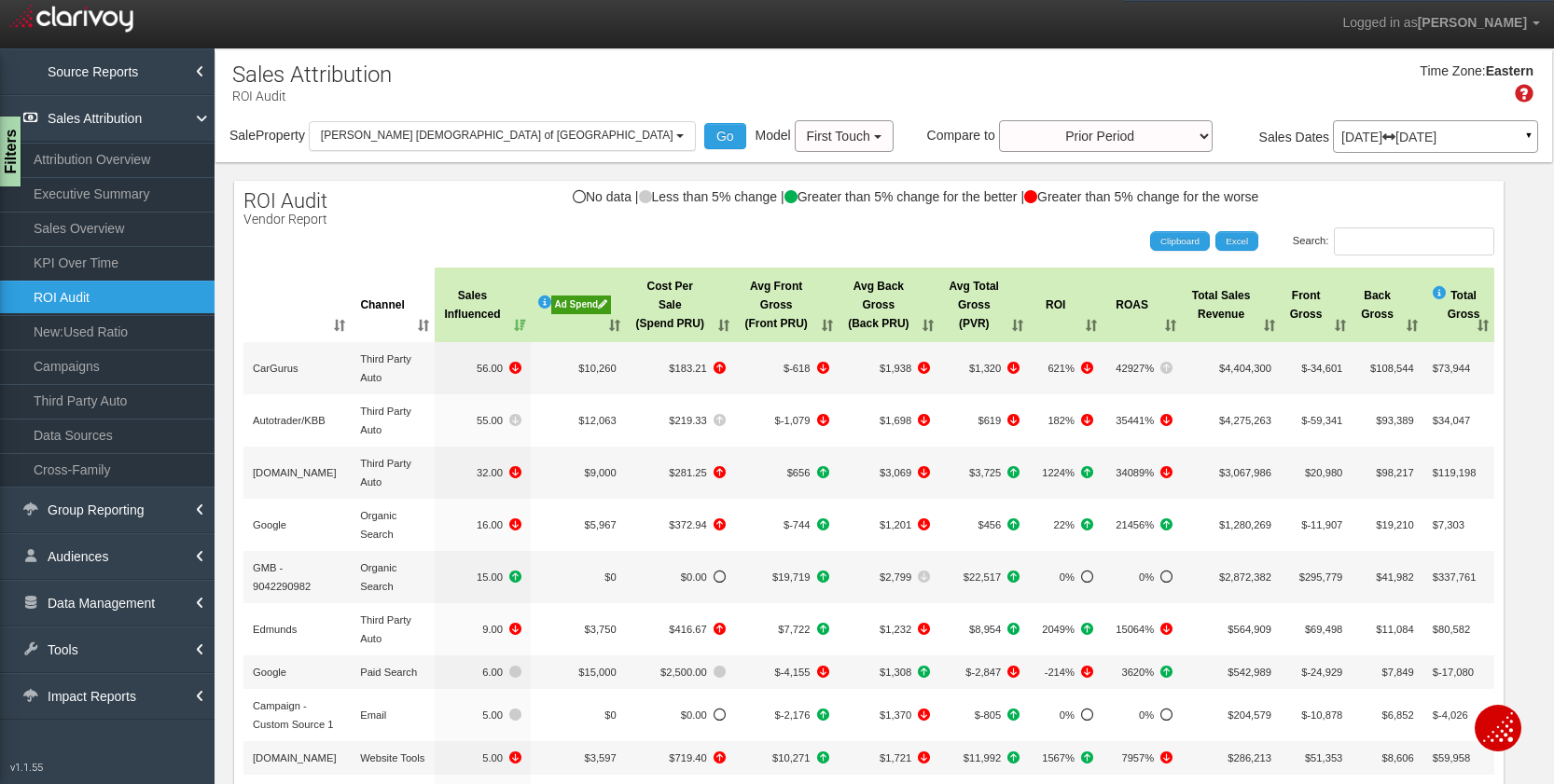 click on "Cost Per  Sale  (Spend PRU)" at bounding box center (680, 305) 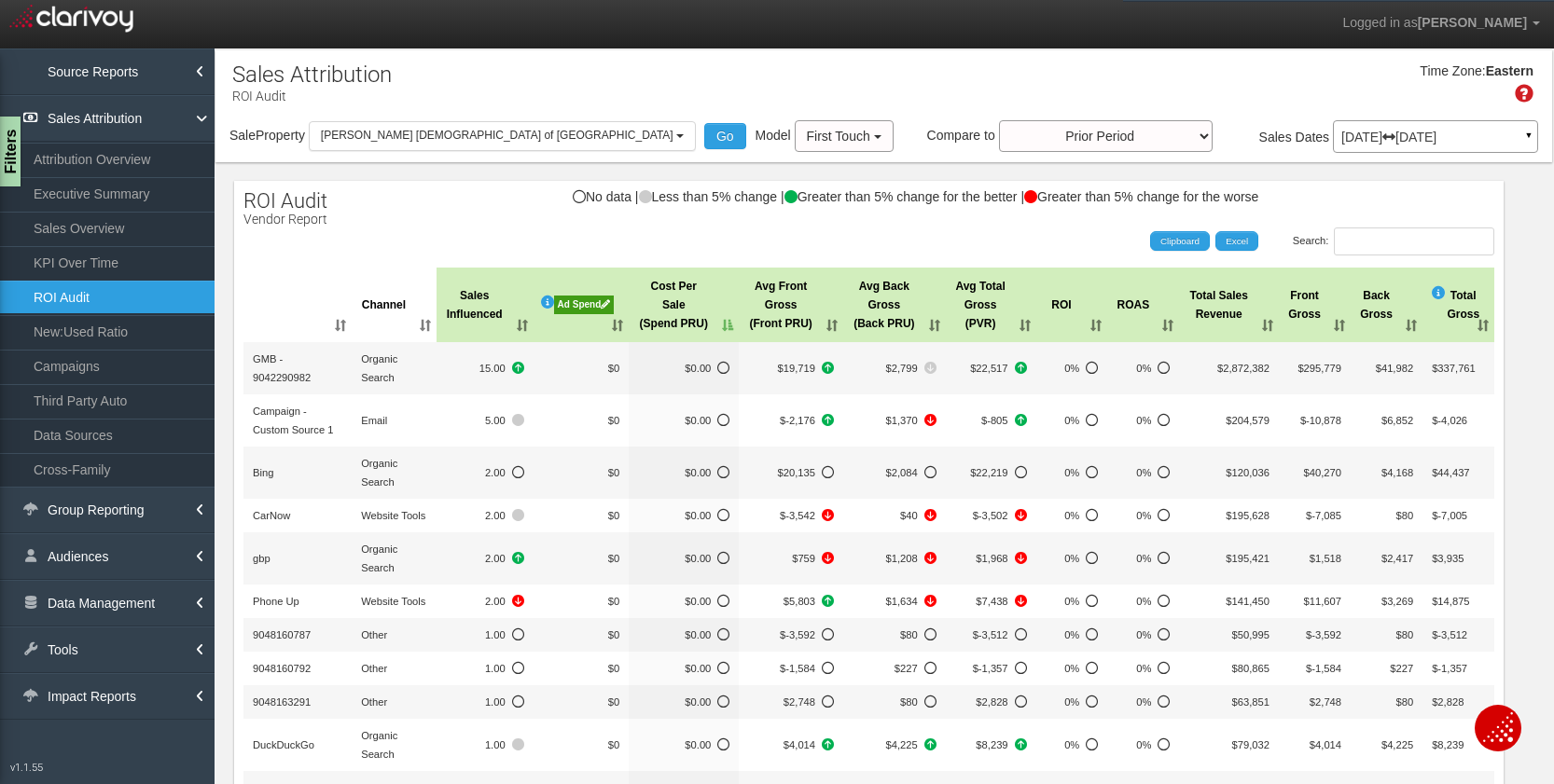click on "Cost Per  Sale  (Spend PRU)" at bounding box center (684, 305) 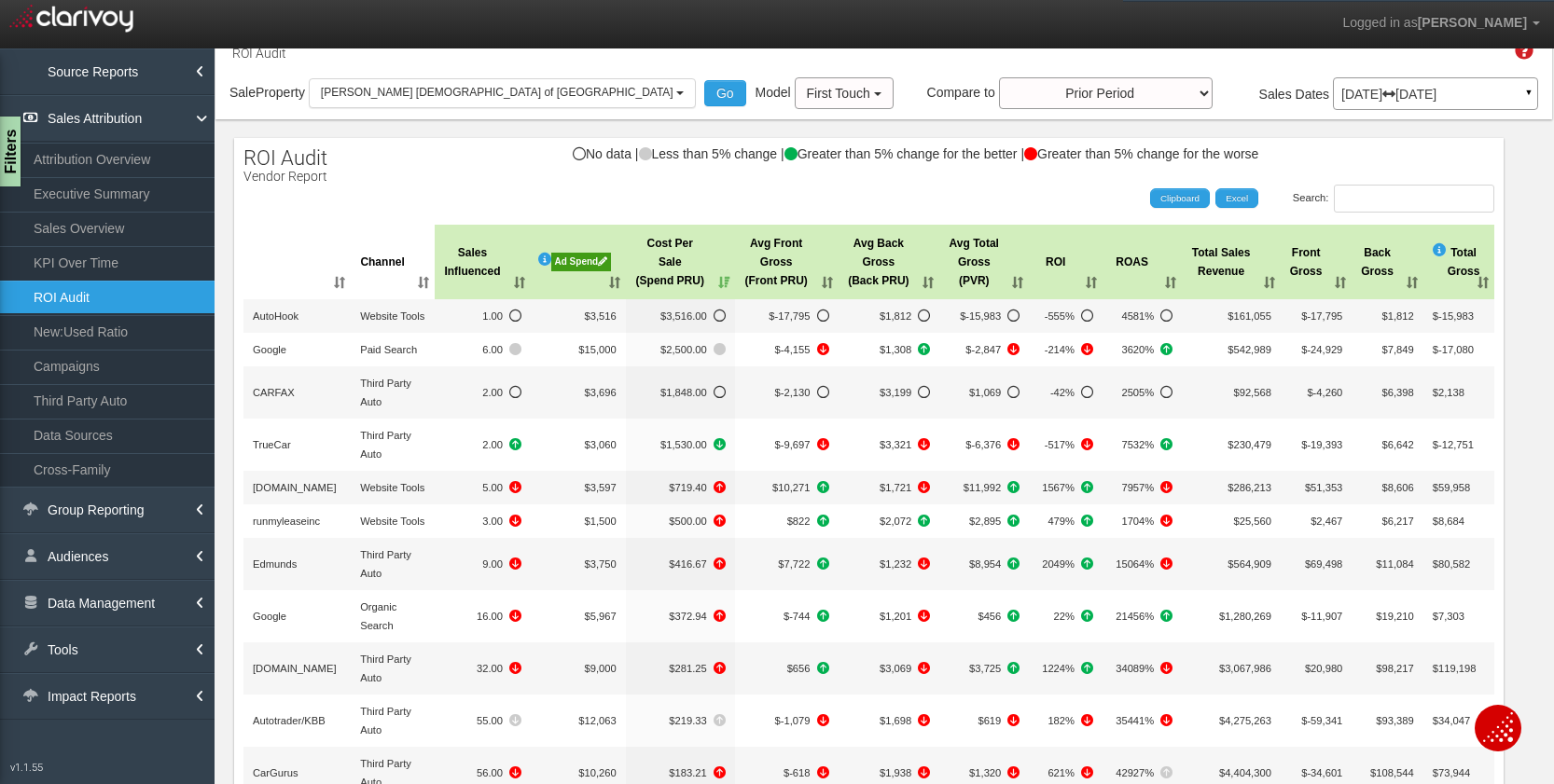 scroll, scrollTop: 48, scrollLeft: 0, axis: vertical 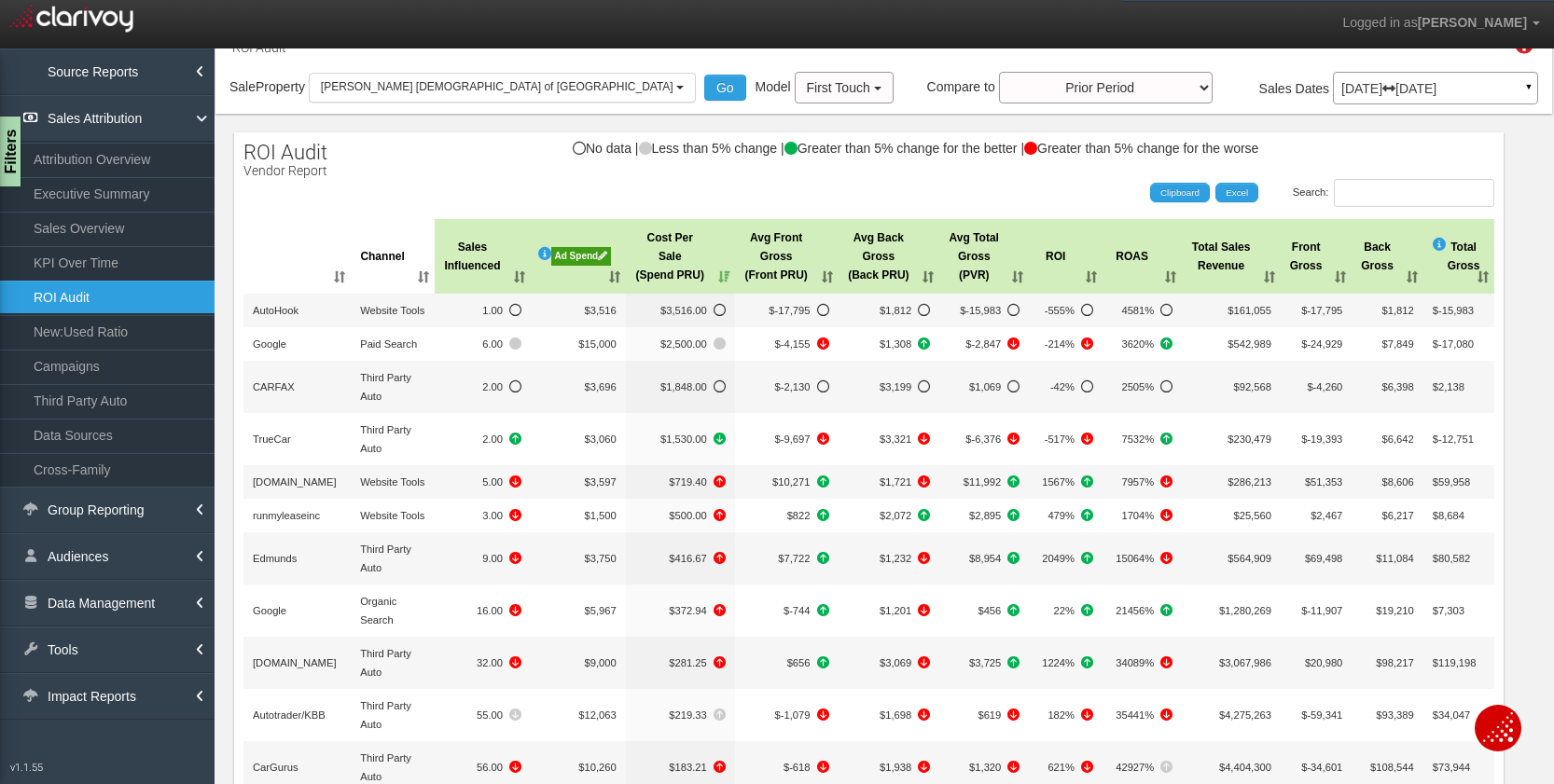 click on "Ad Spend" at bounding box center (578, 256) 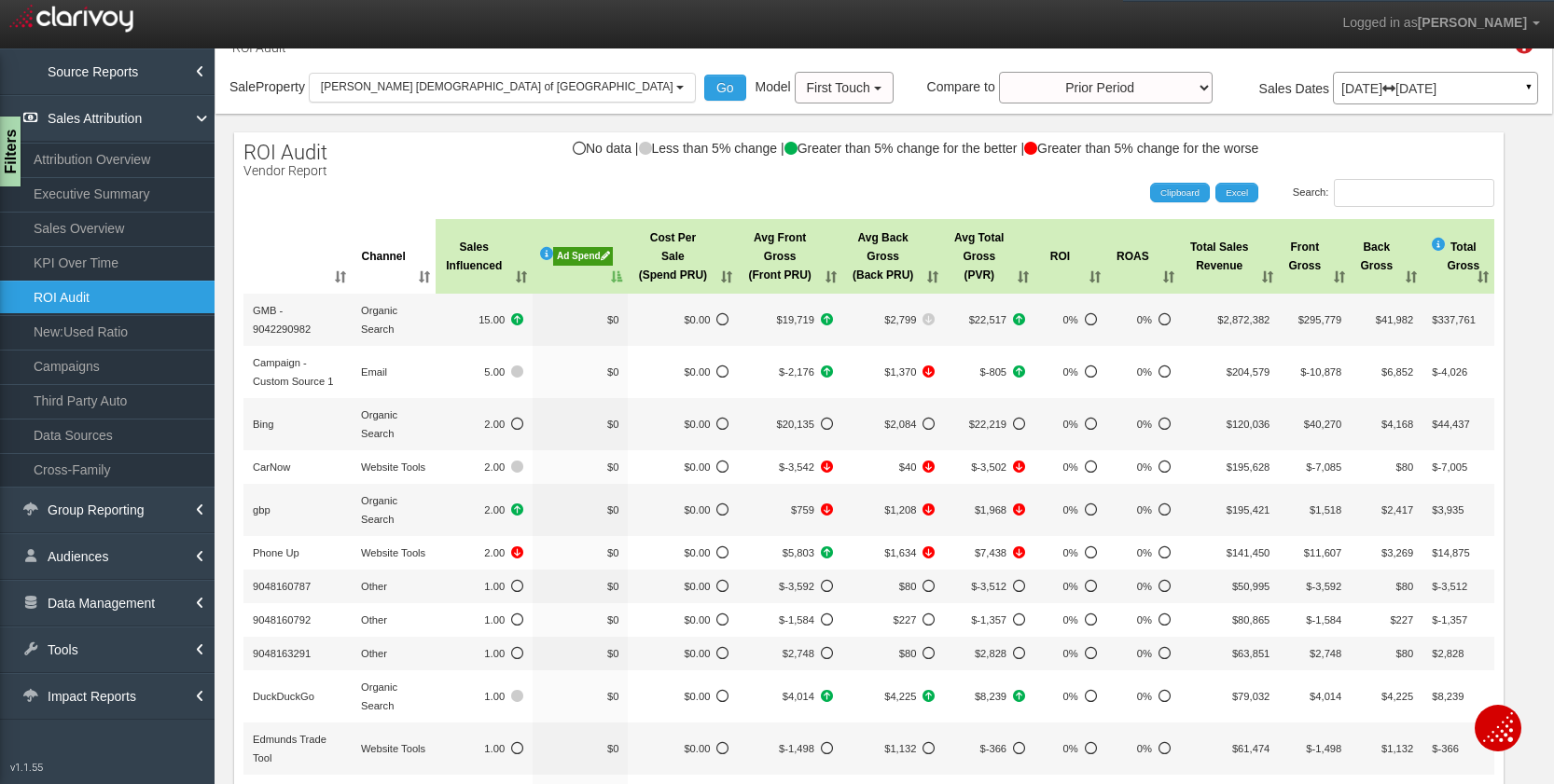 click on "Ad Spend" at bounding box center (580, 256) 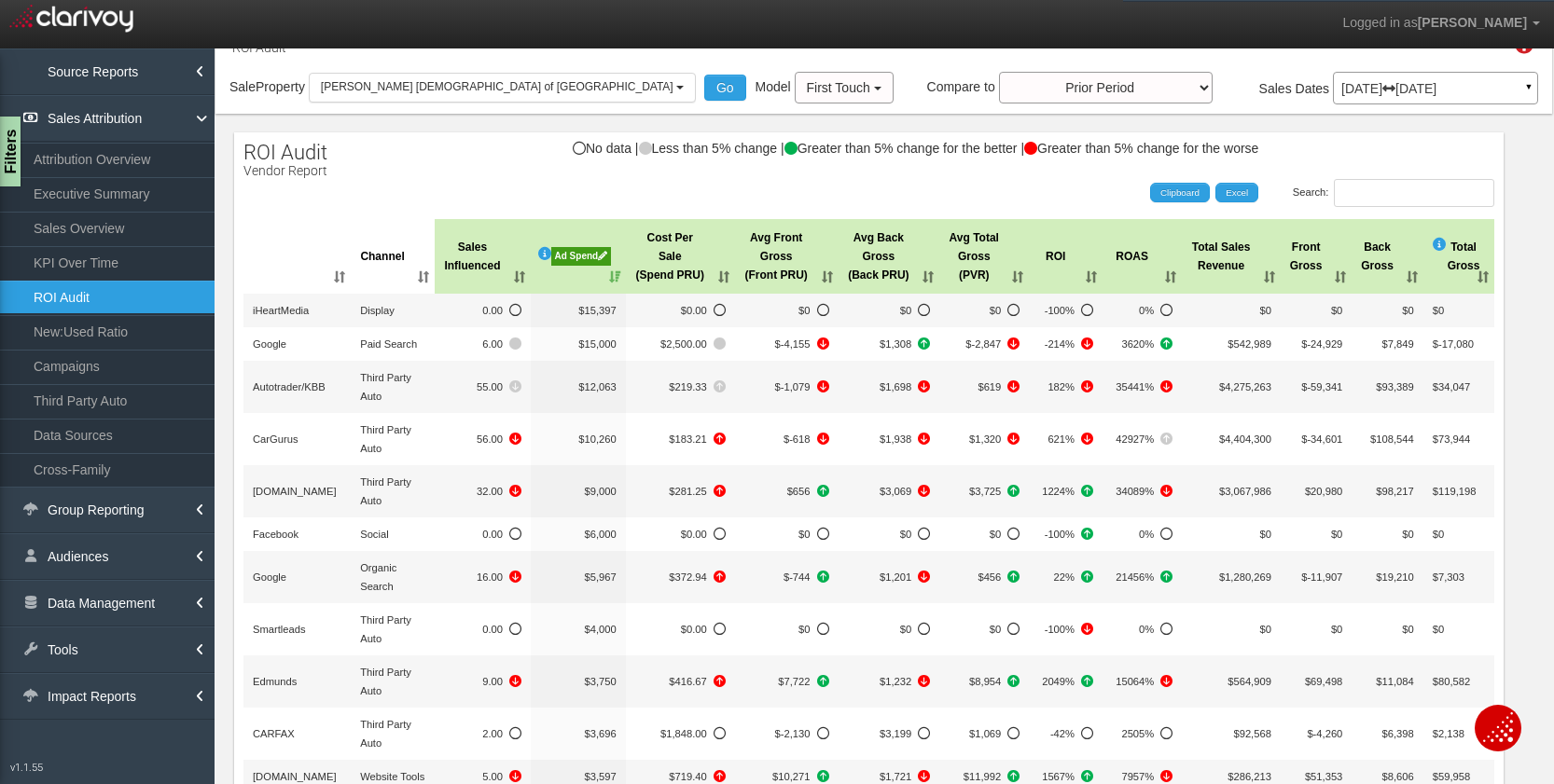 click on "Sales  Influenced" at bounding box center (482, 256) 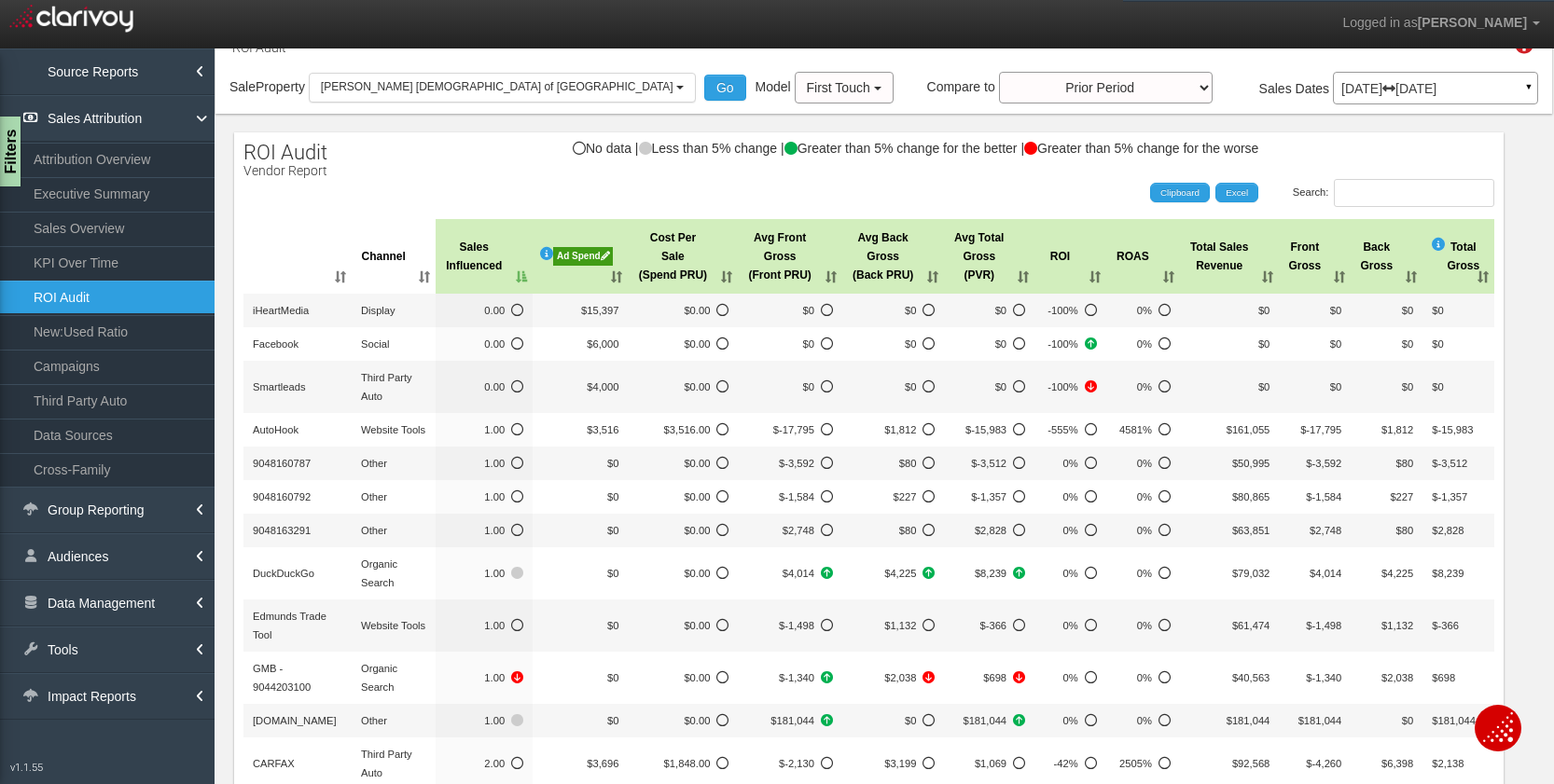 scroll, scrollTop: 54, scrollLeft: 0, axis: vertical 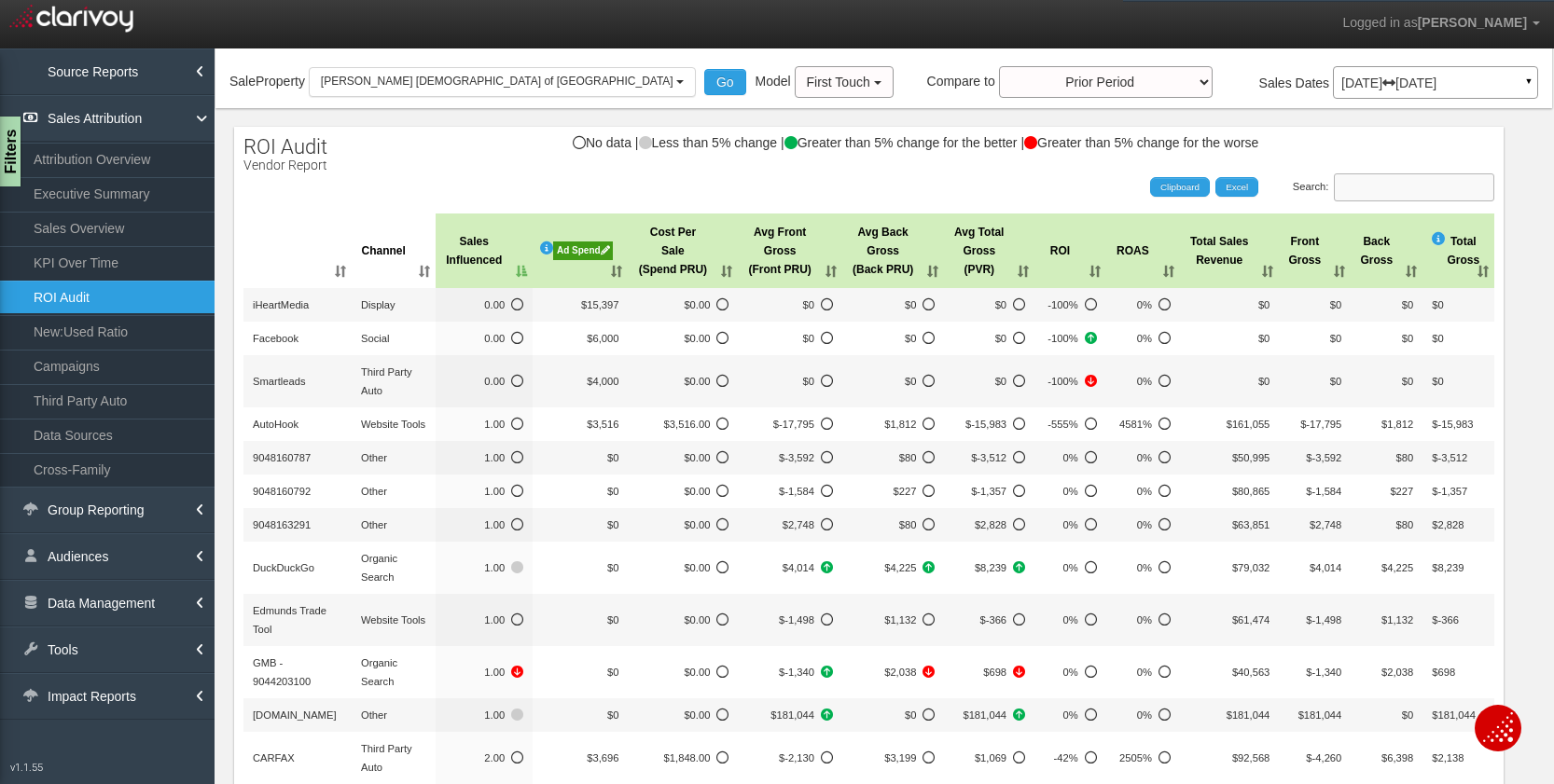 click on "Search:" at bounding box center (1414, 187) 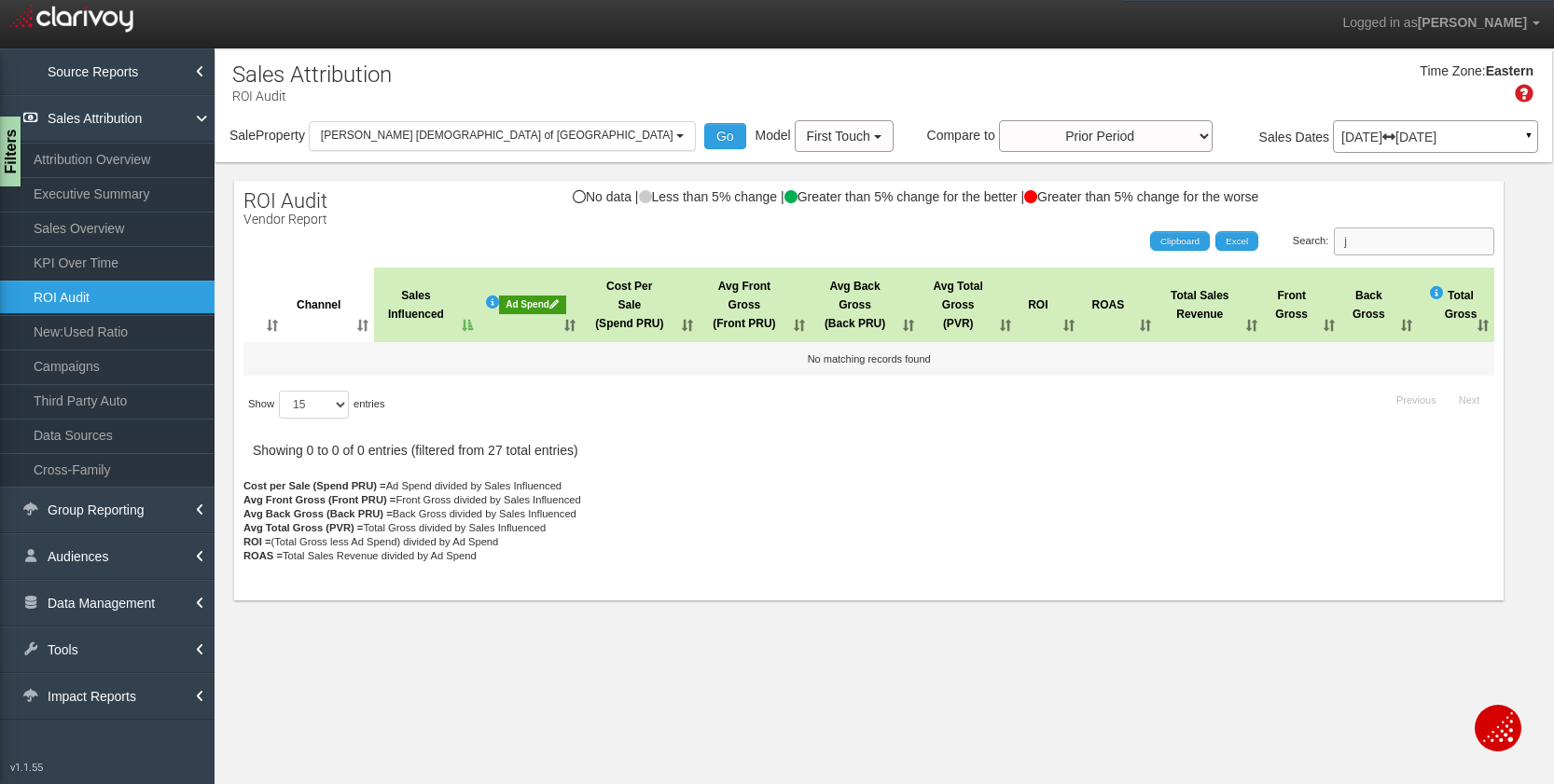scroll, scrollTop: 0, scrollLeft: 0, axis: both 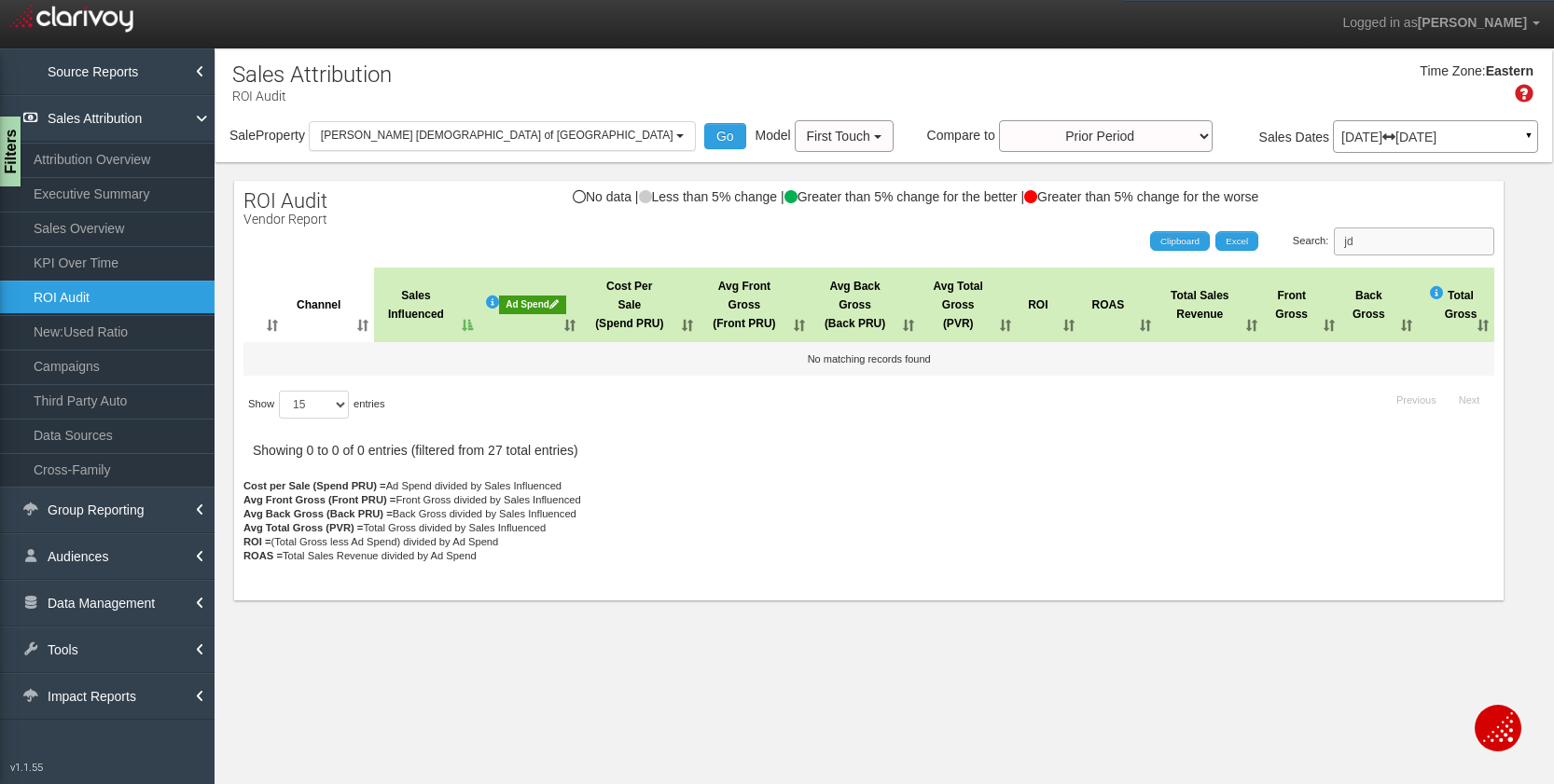 type on "j" 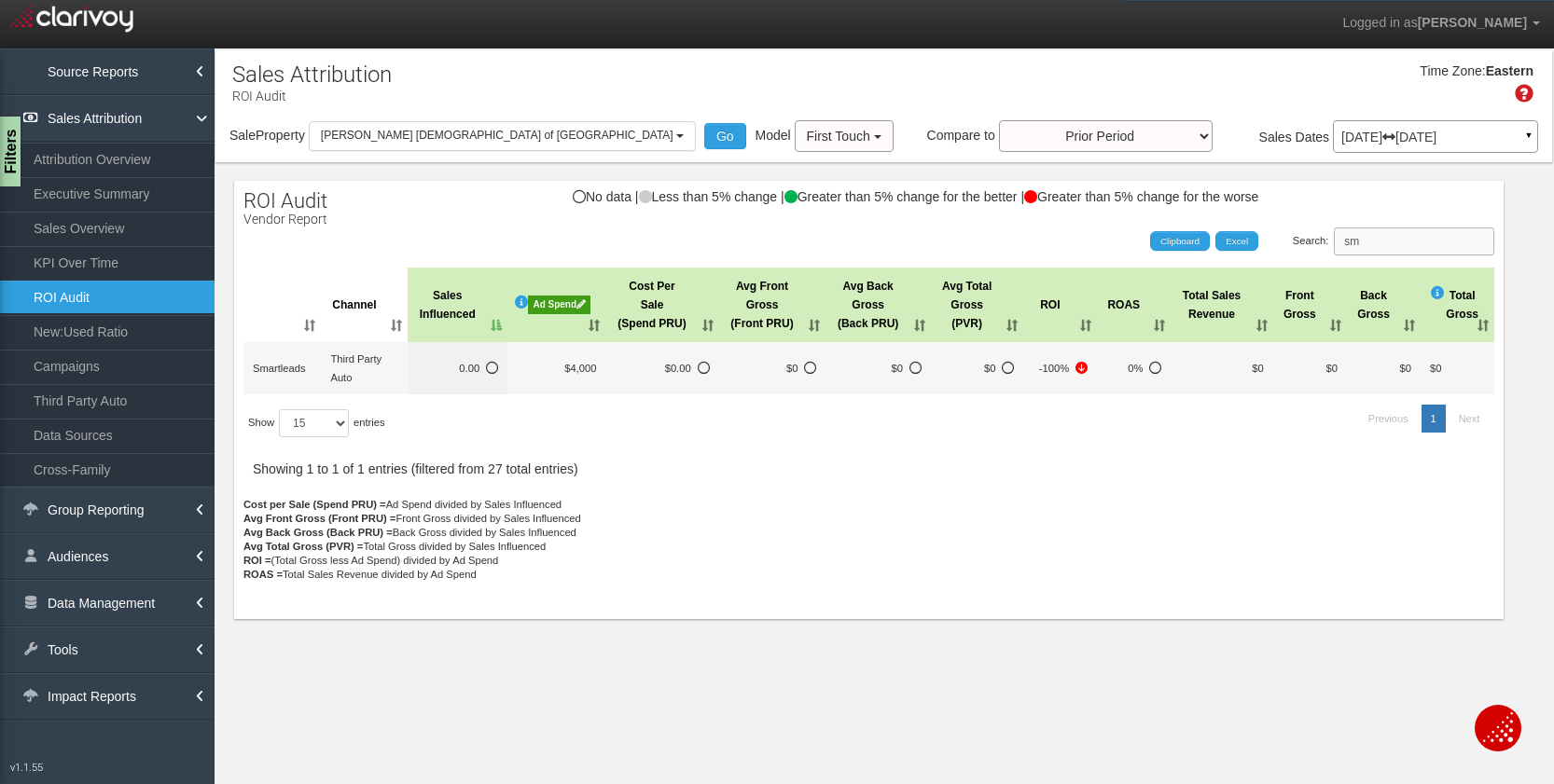 type on "s" 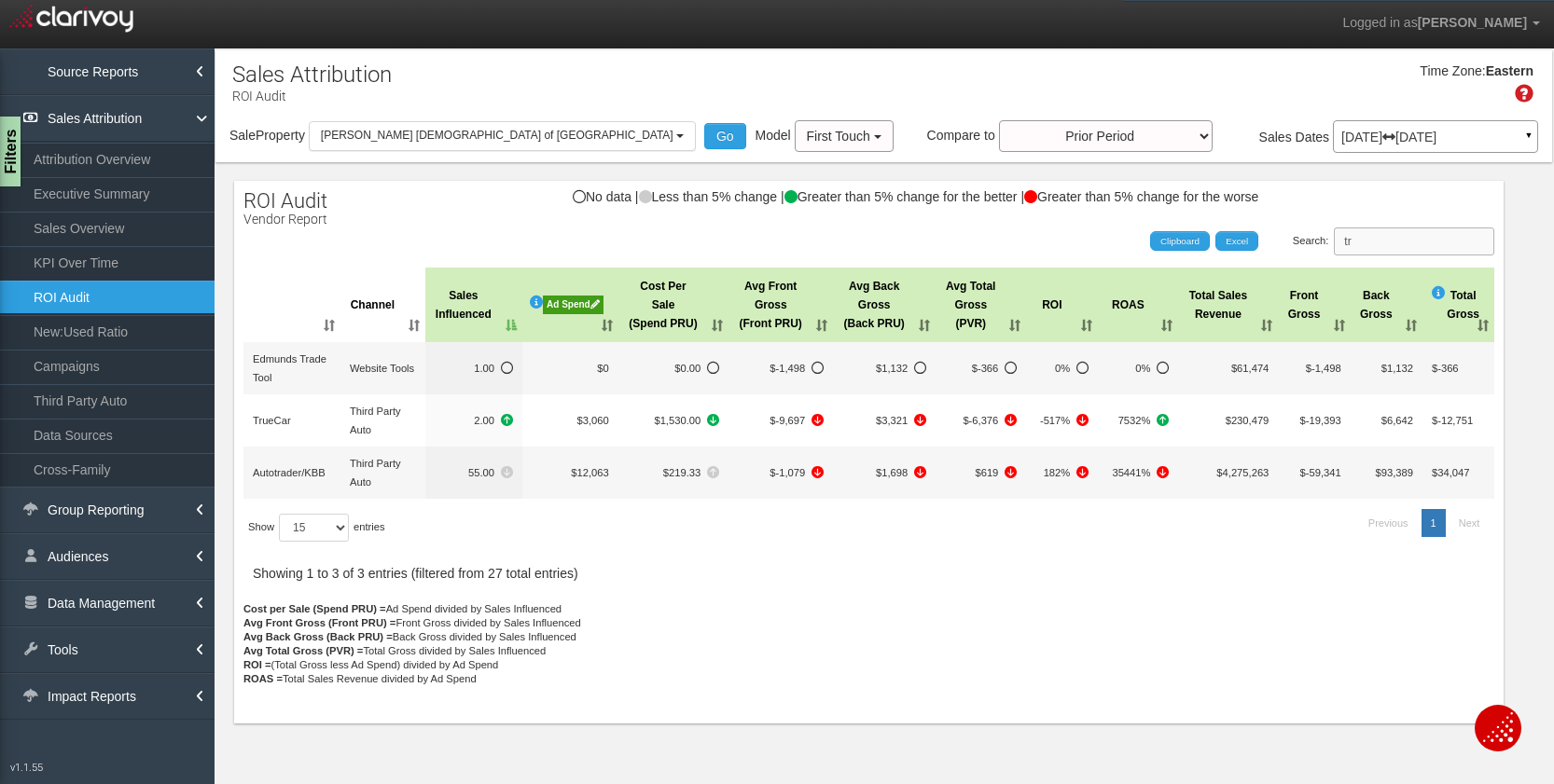 type on "t" 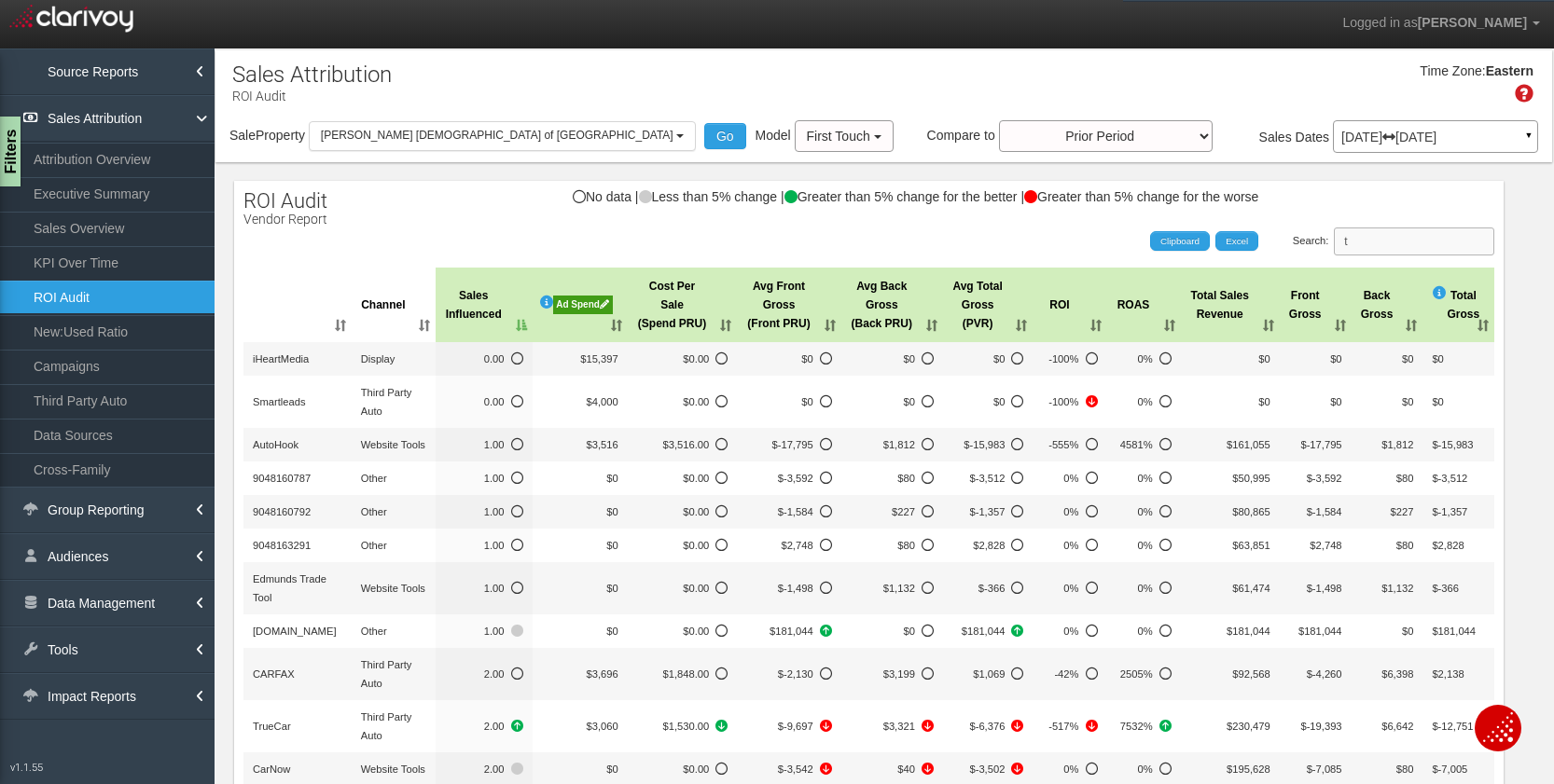 type 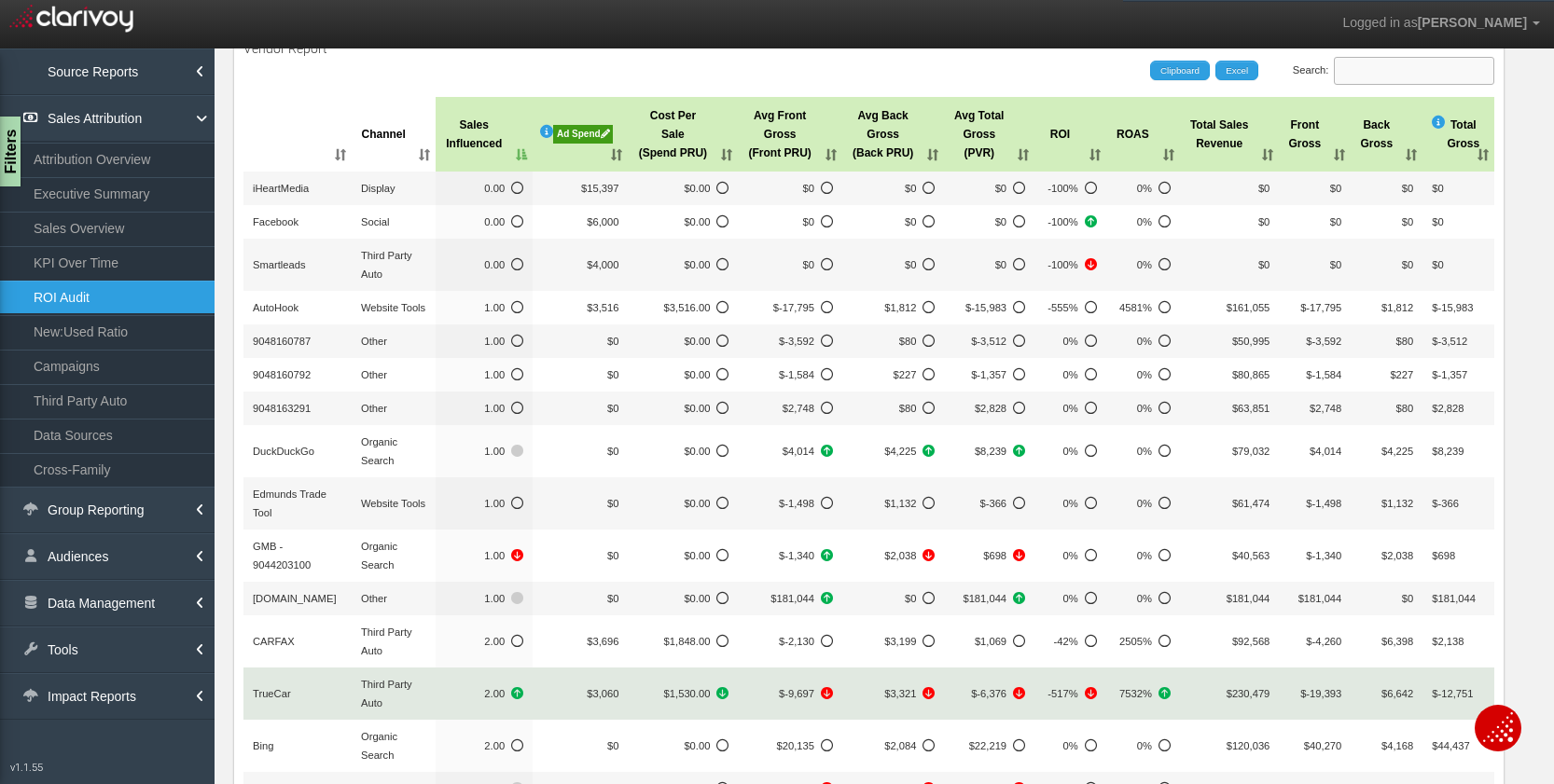 scroll, scrollTop: 166, scrollLeft: 0, axis: vertical 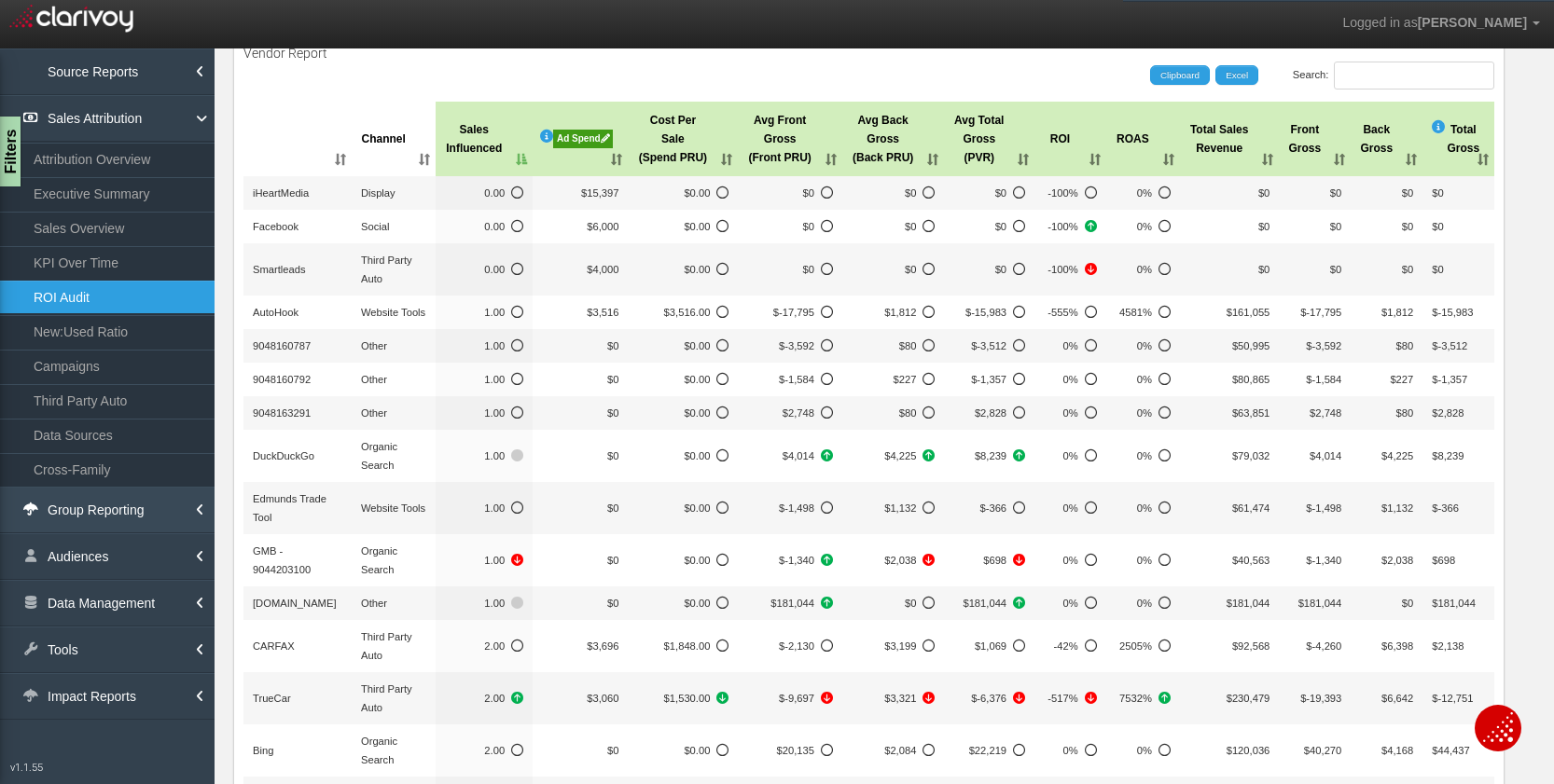 click on "Group Reporting" at bounding box center (107, 510) 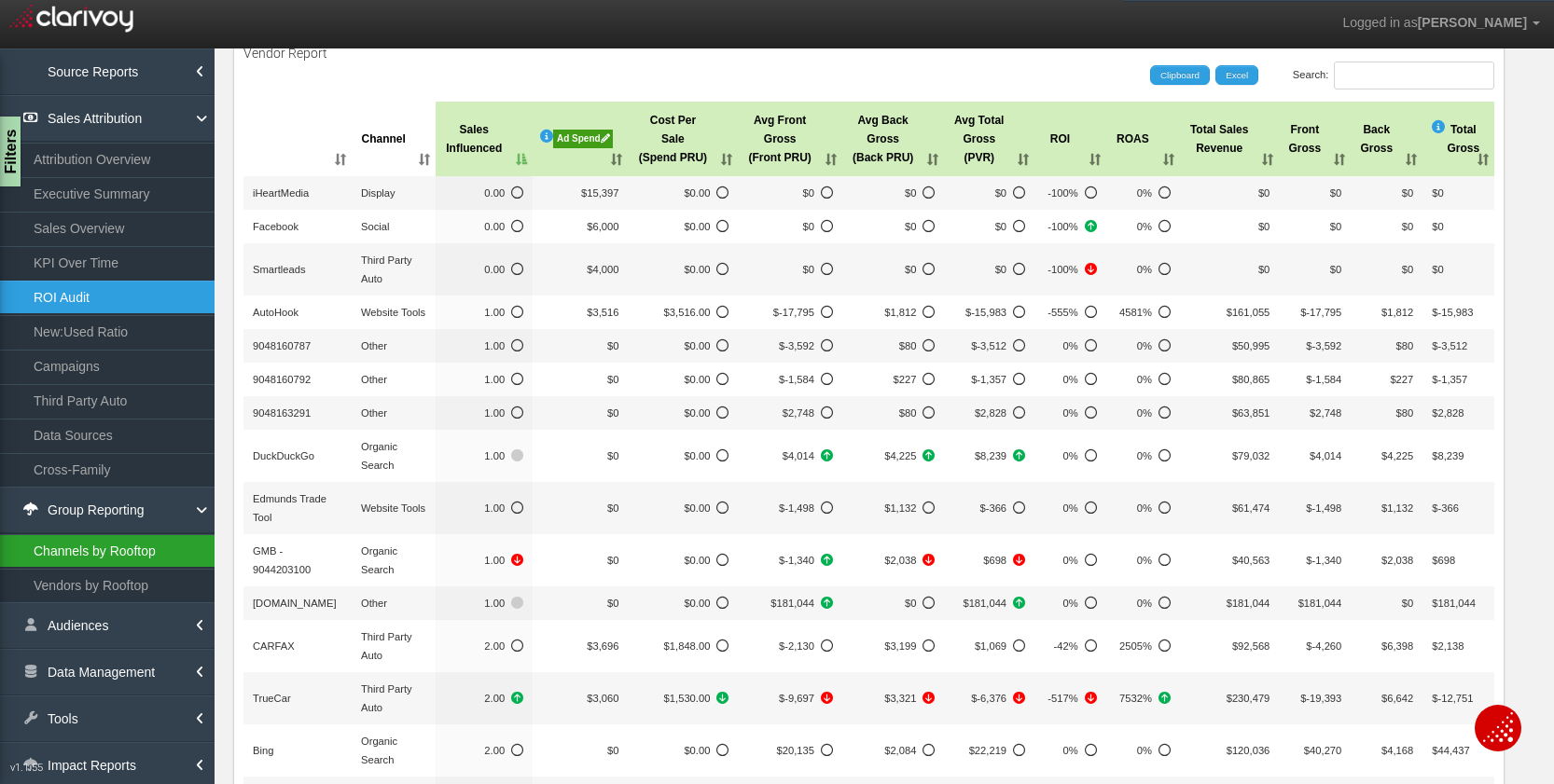 click on "Channels by Rooftop" at bounding box center [107, 551] 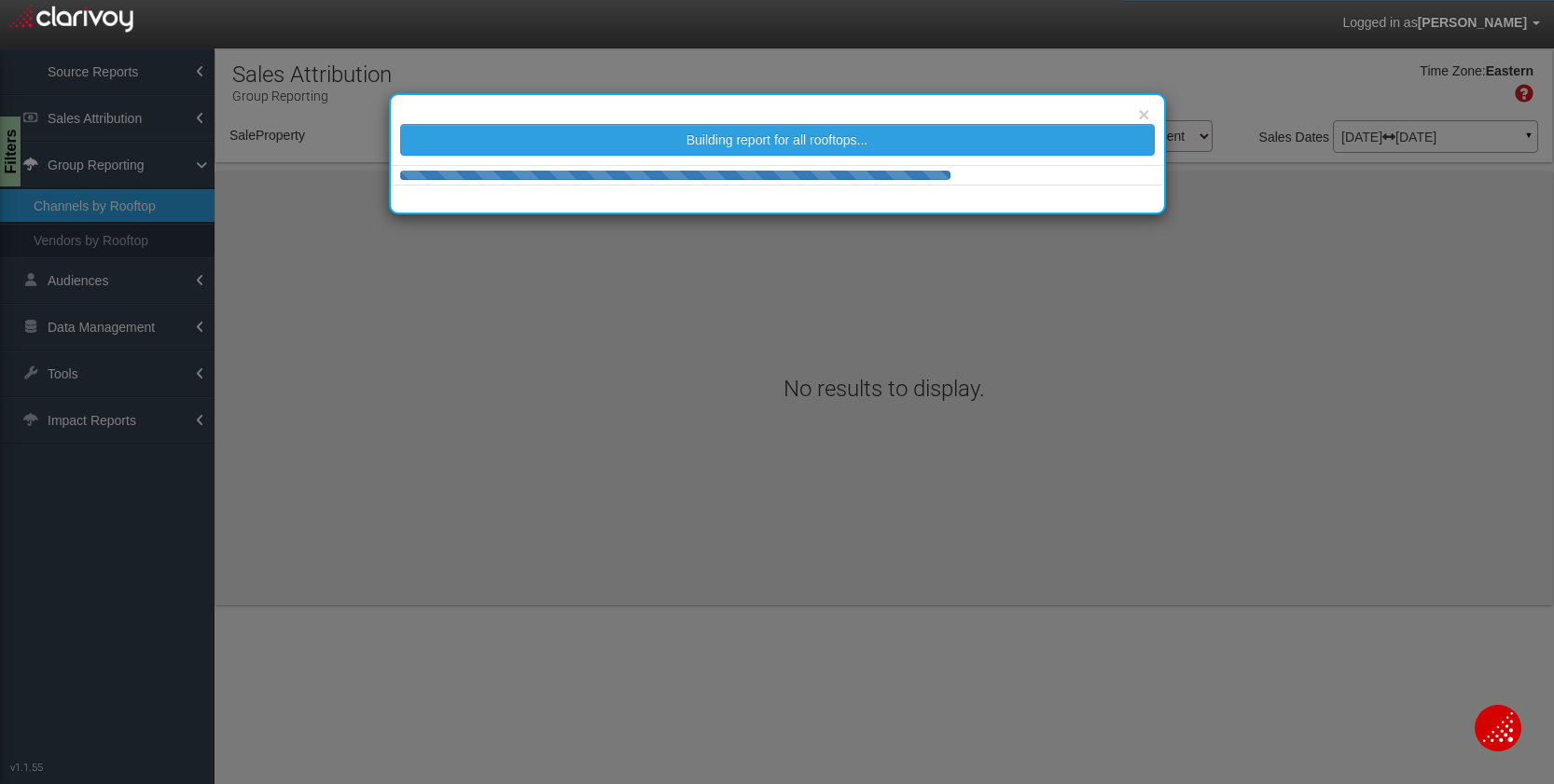 scroll, scrollTop: 0, scrollLeft: 0, axis: both 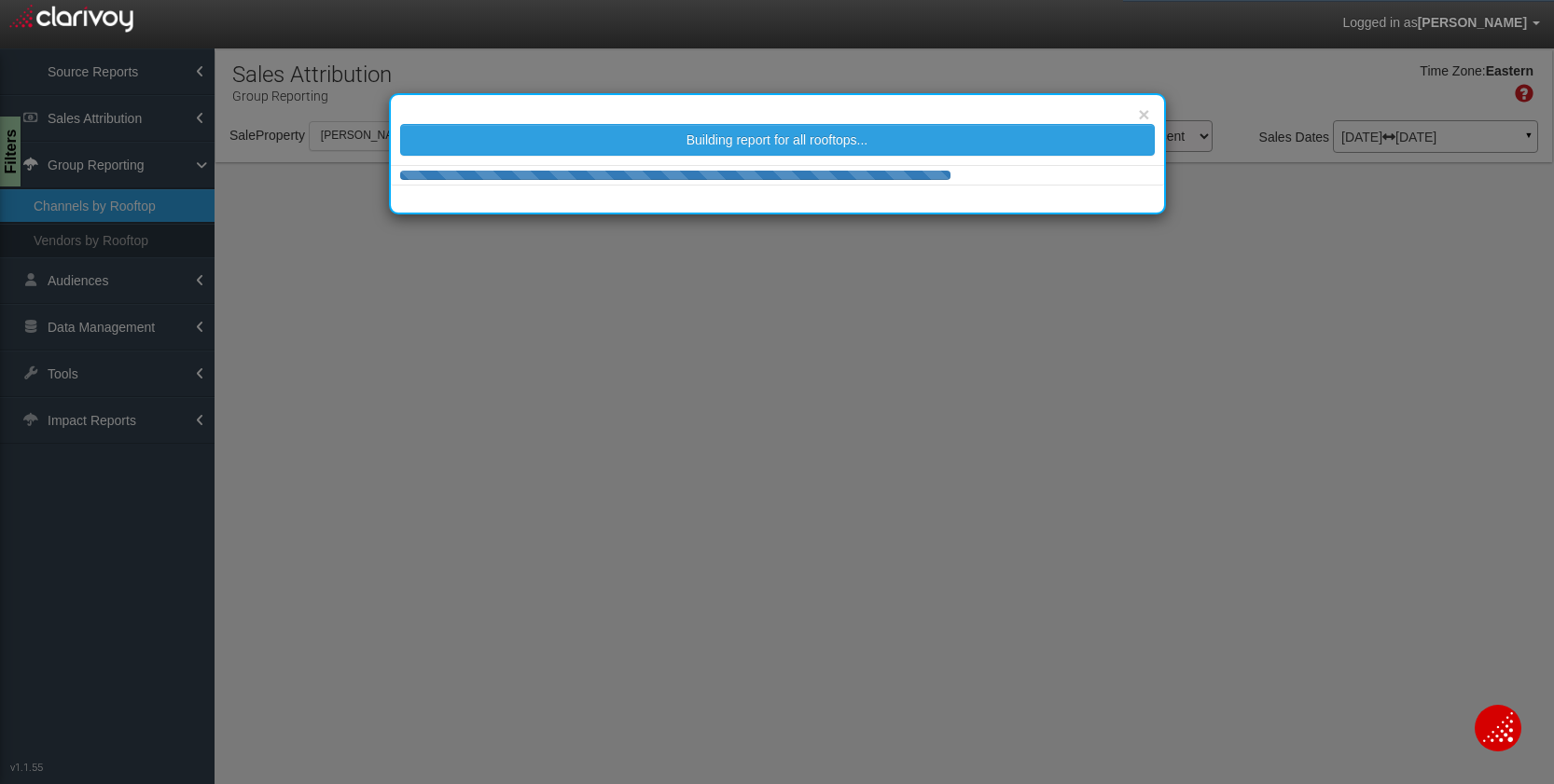 select on "25" 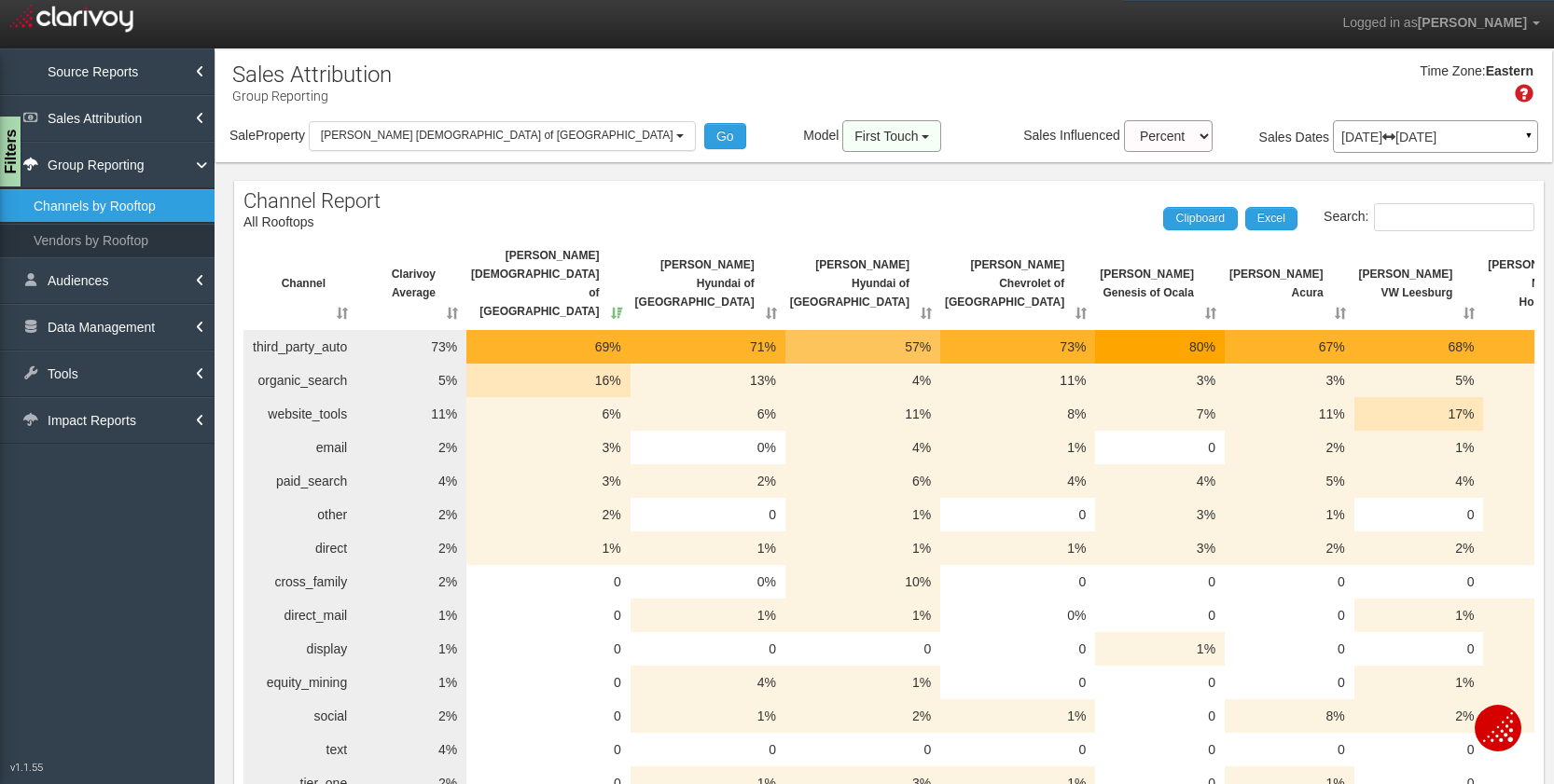 click on "First Touch" at bounding box center (886, 136) 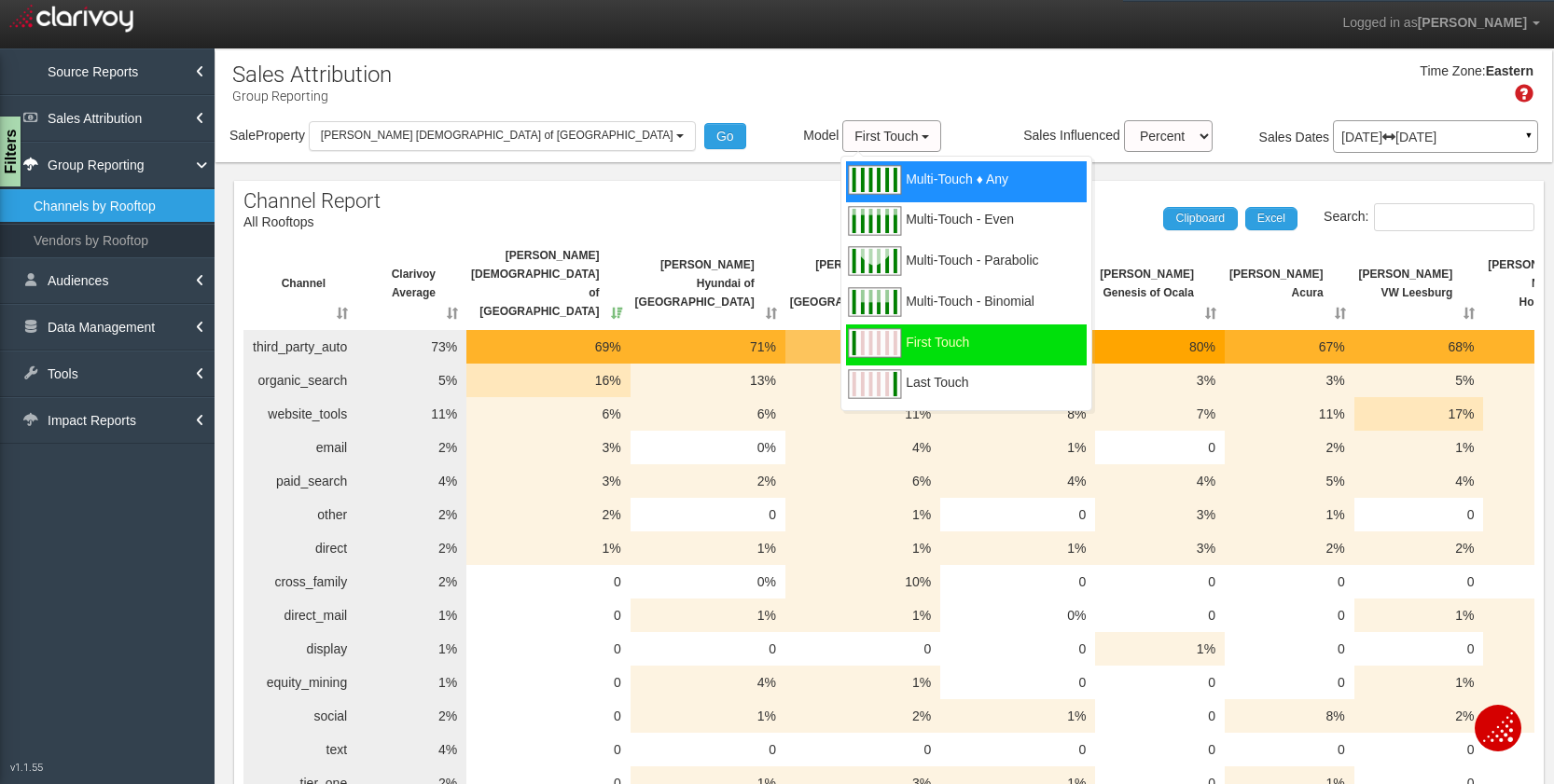 click on "Multi-Touch ♦ Any" at bounding box center (957, 190) 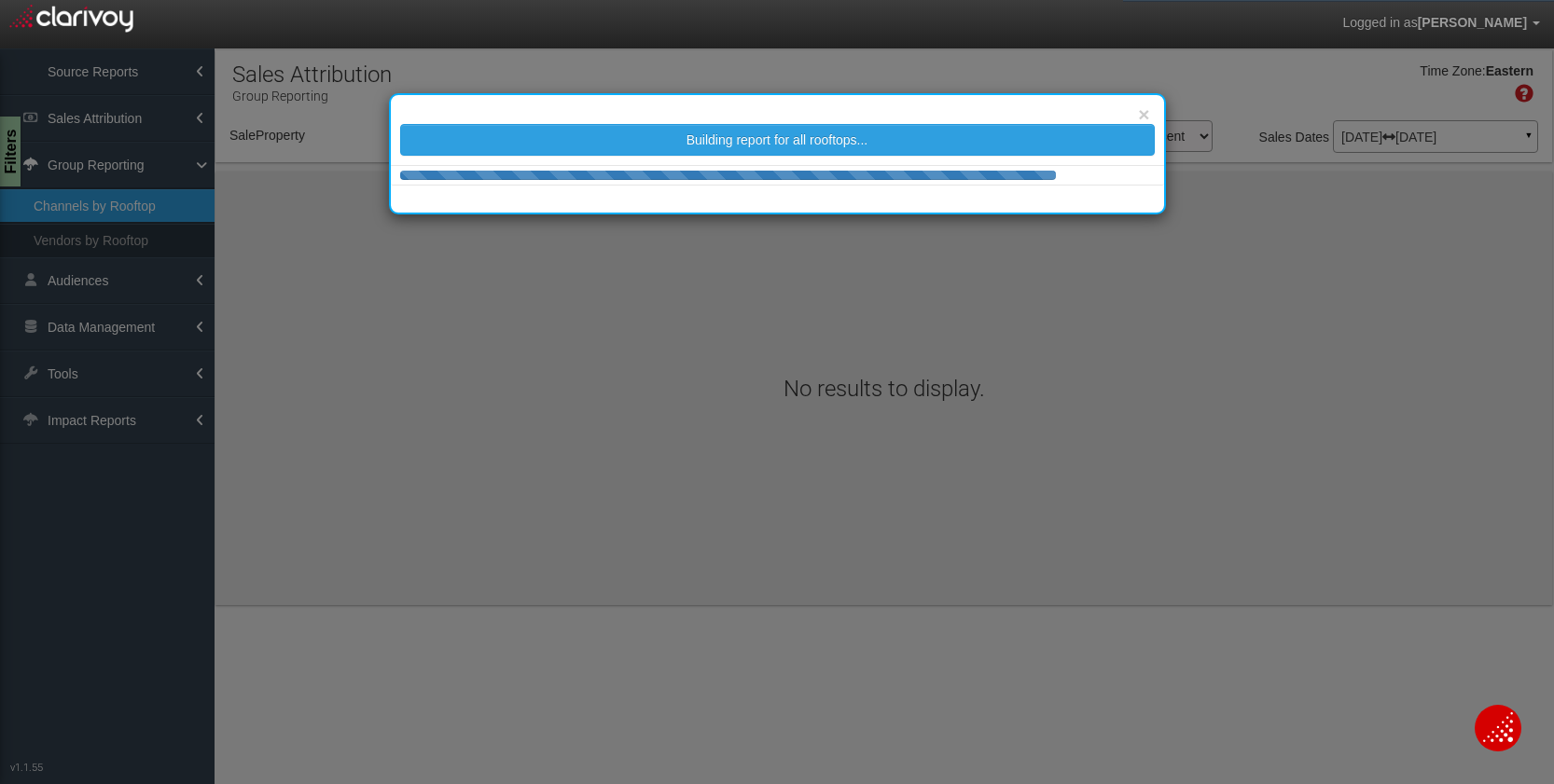 select on "object:35934" 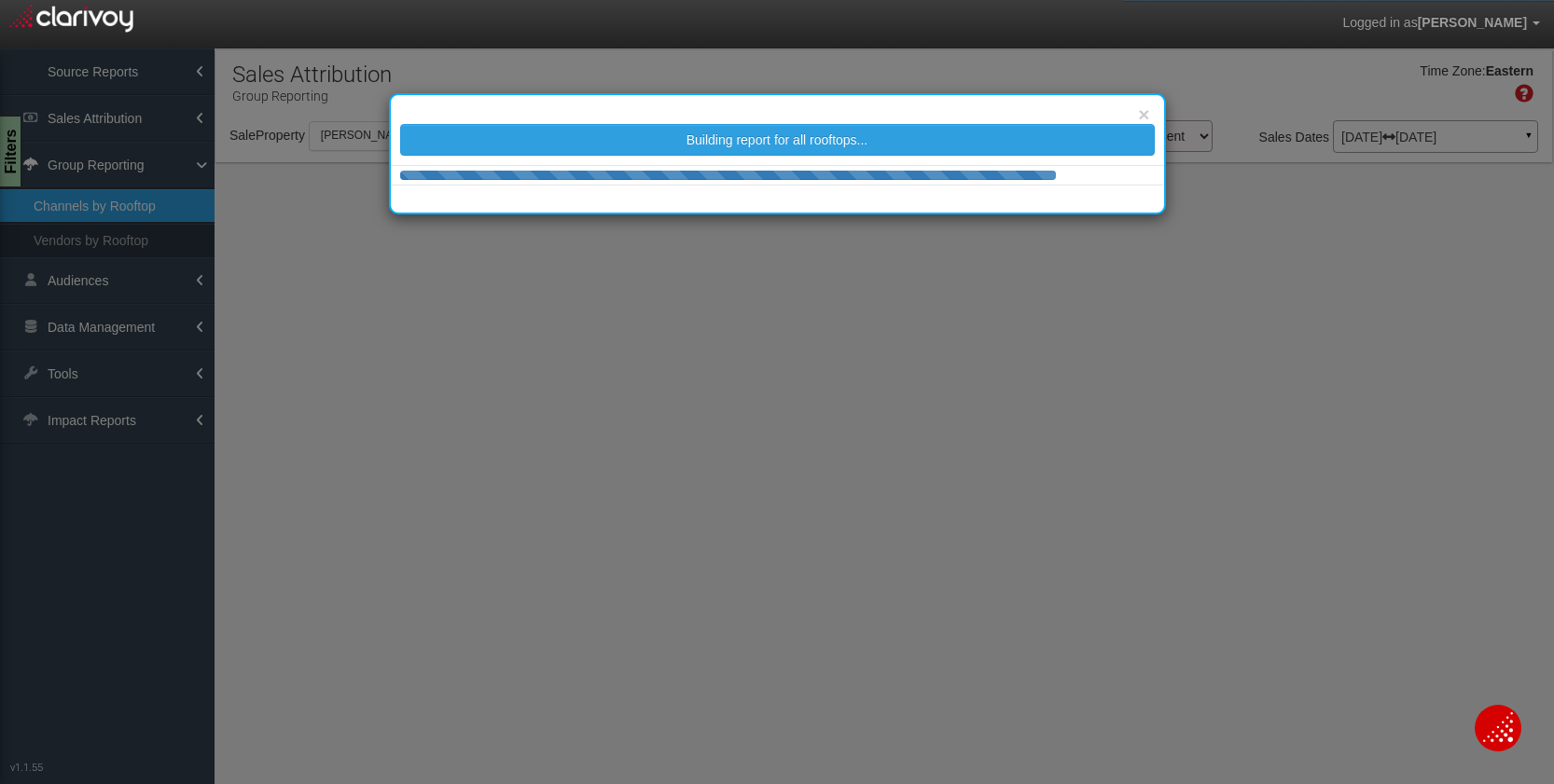 select on "25" 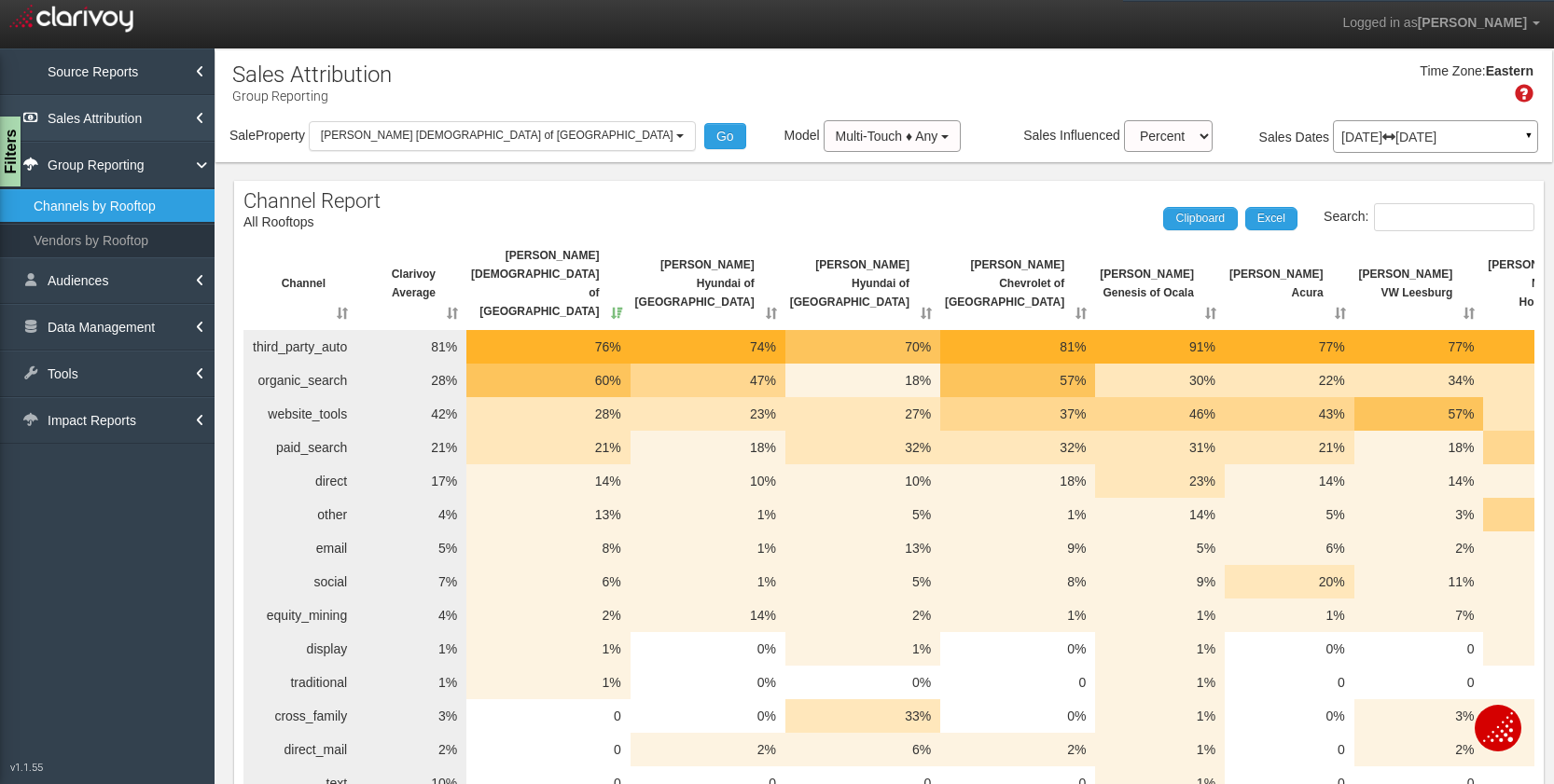 click on "Sales Attribution" at bounding box center [107, 118] 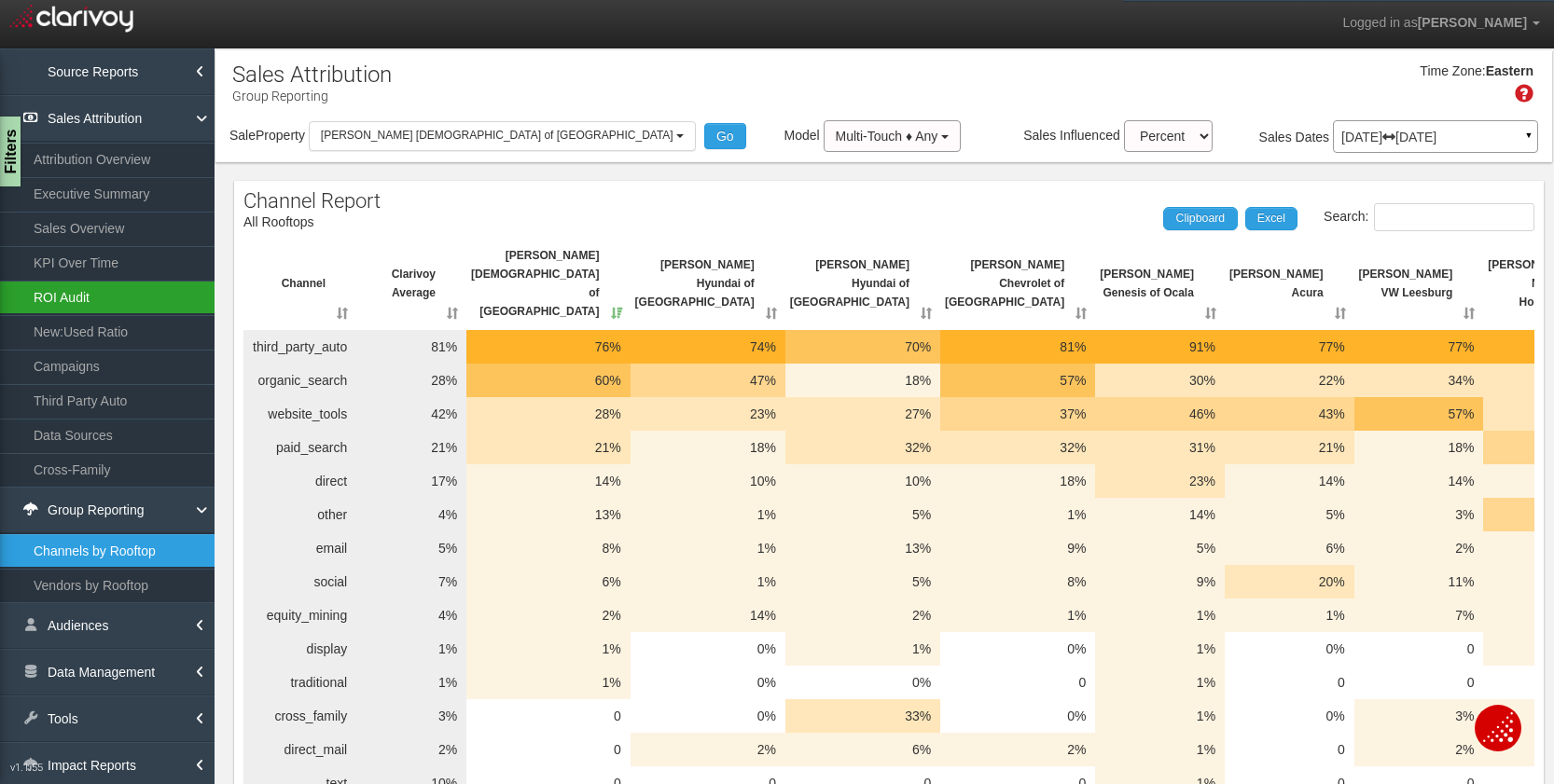 click on "ROI Audit" at bounding box center [107, 297] 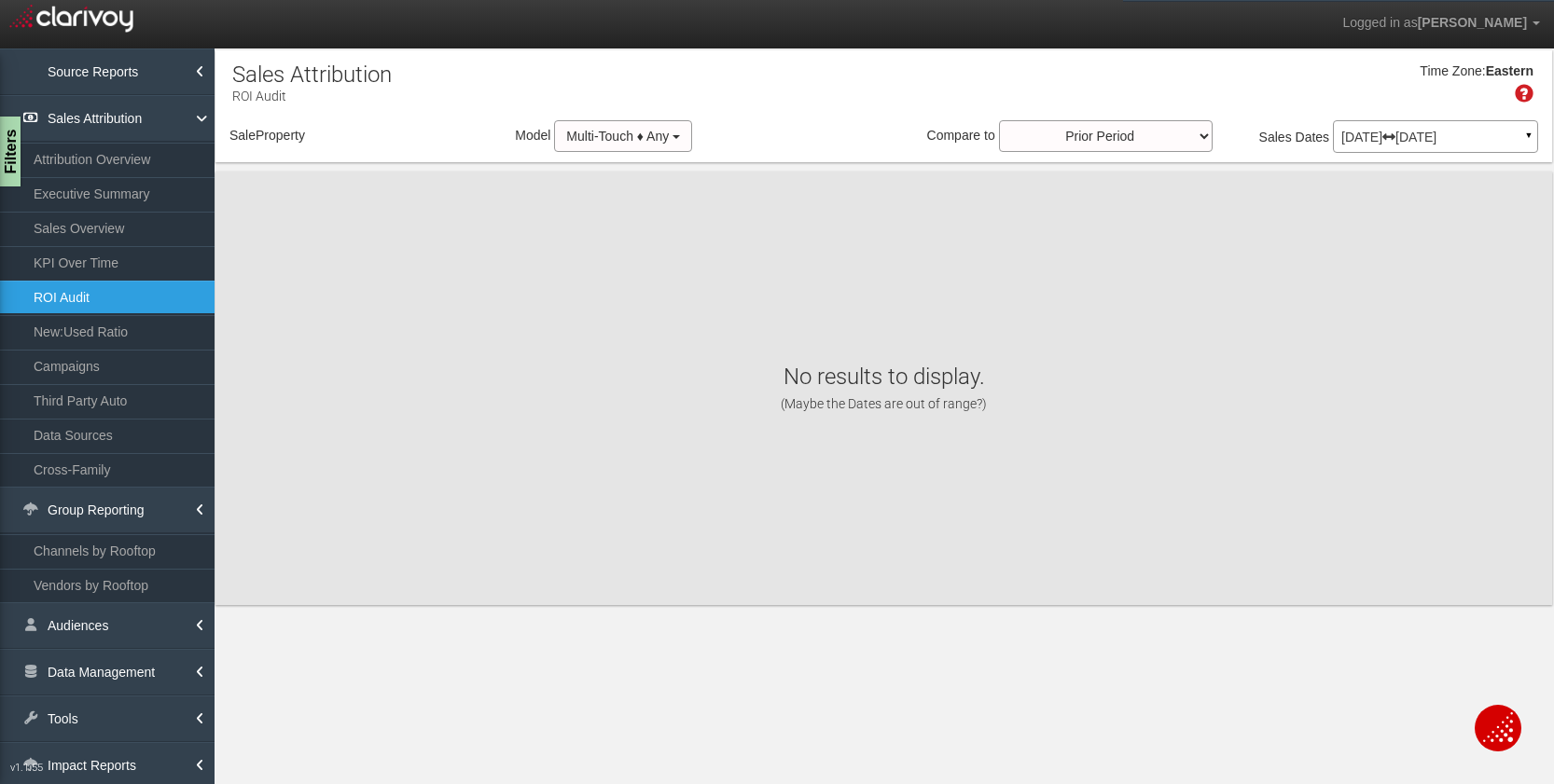 select on "object:38530" 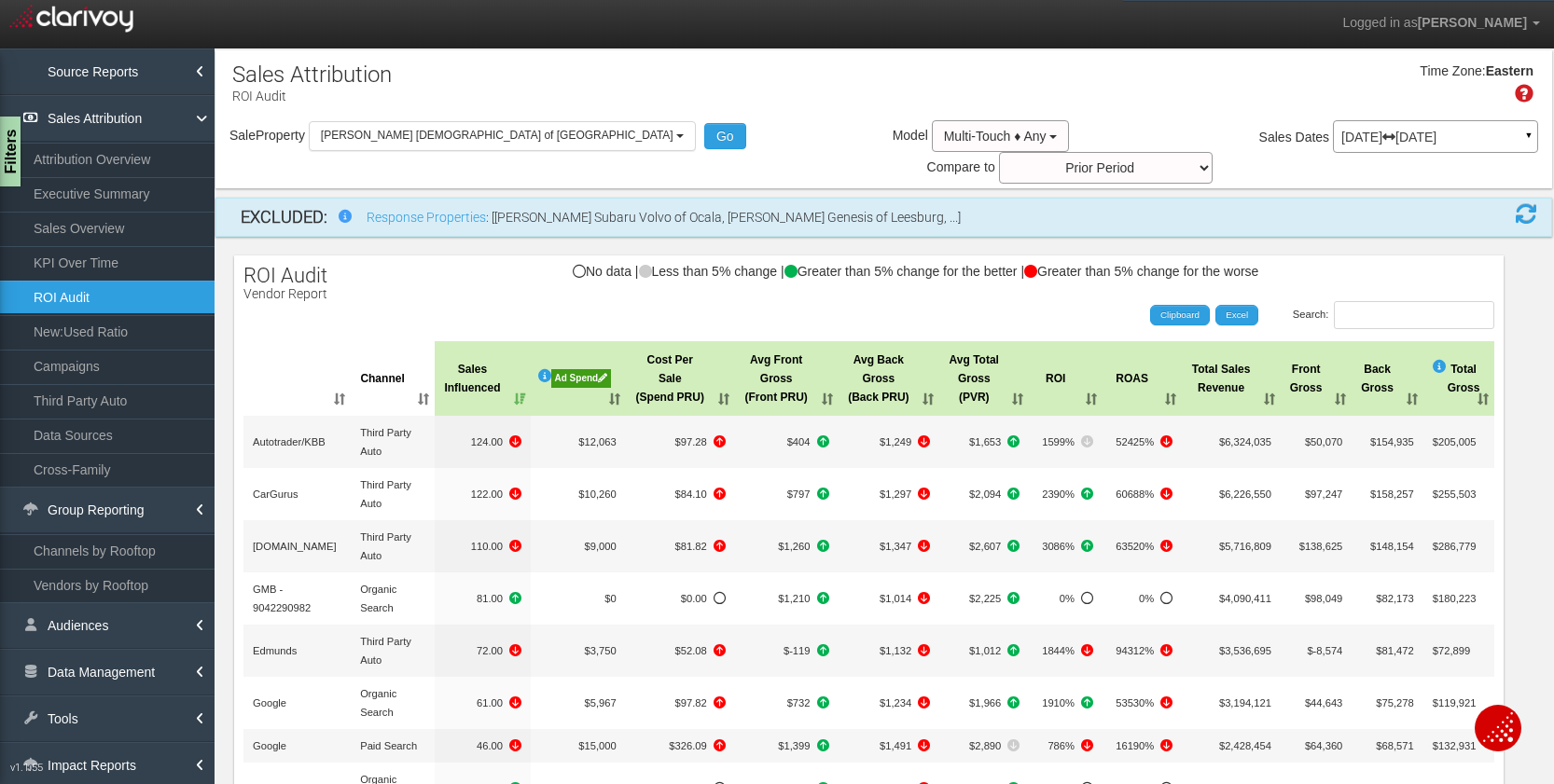 click at bounding box center [1526, 213] 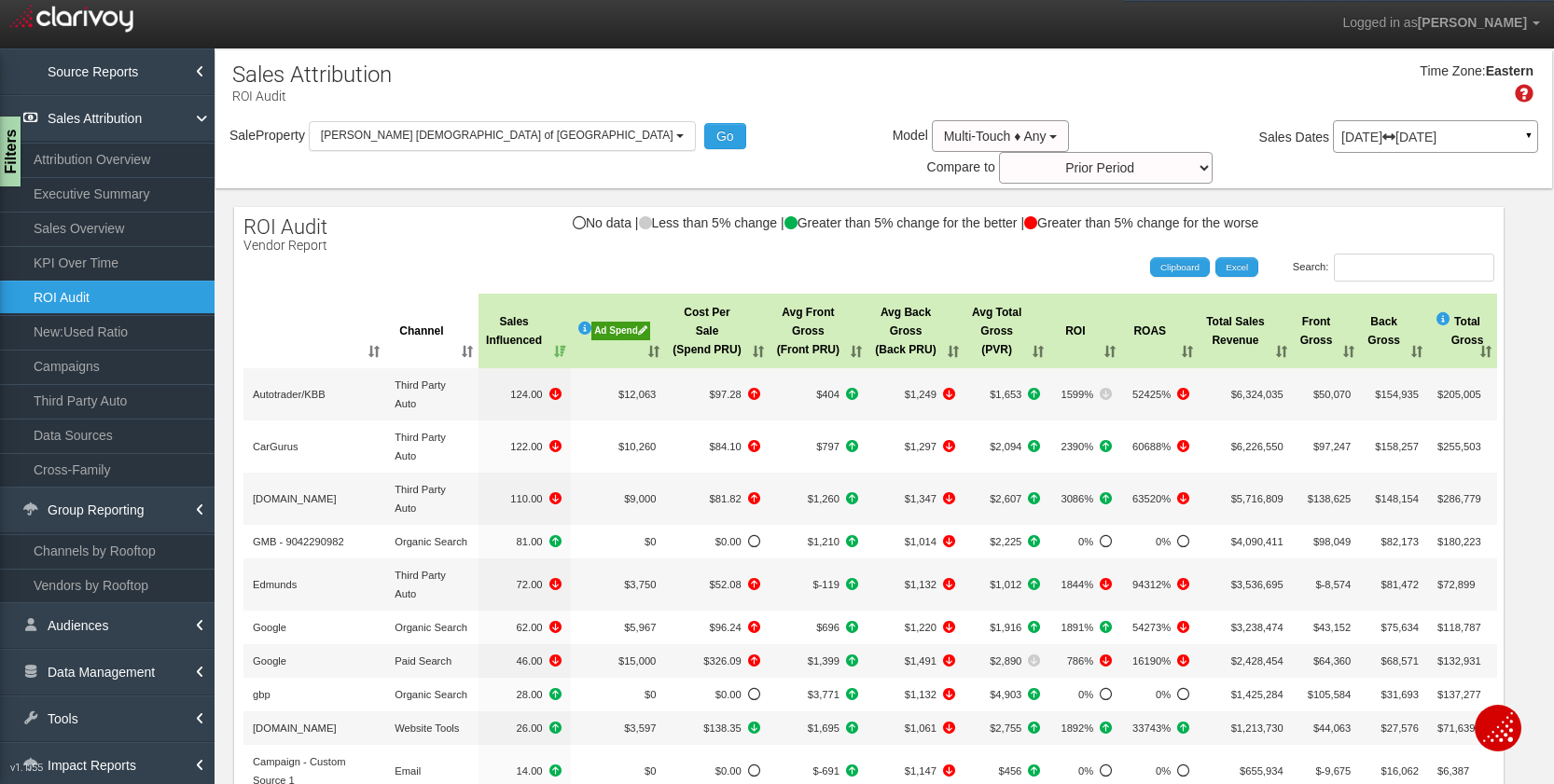 click on "Cost Per  Sale  (Spend PRU)" at bounding box center [716, 331] 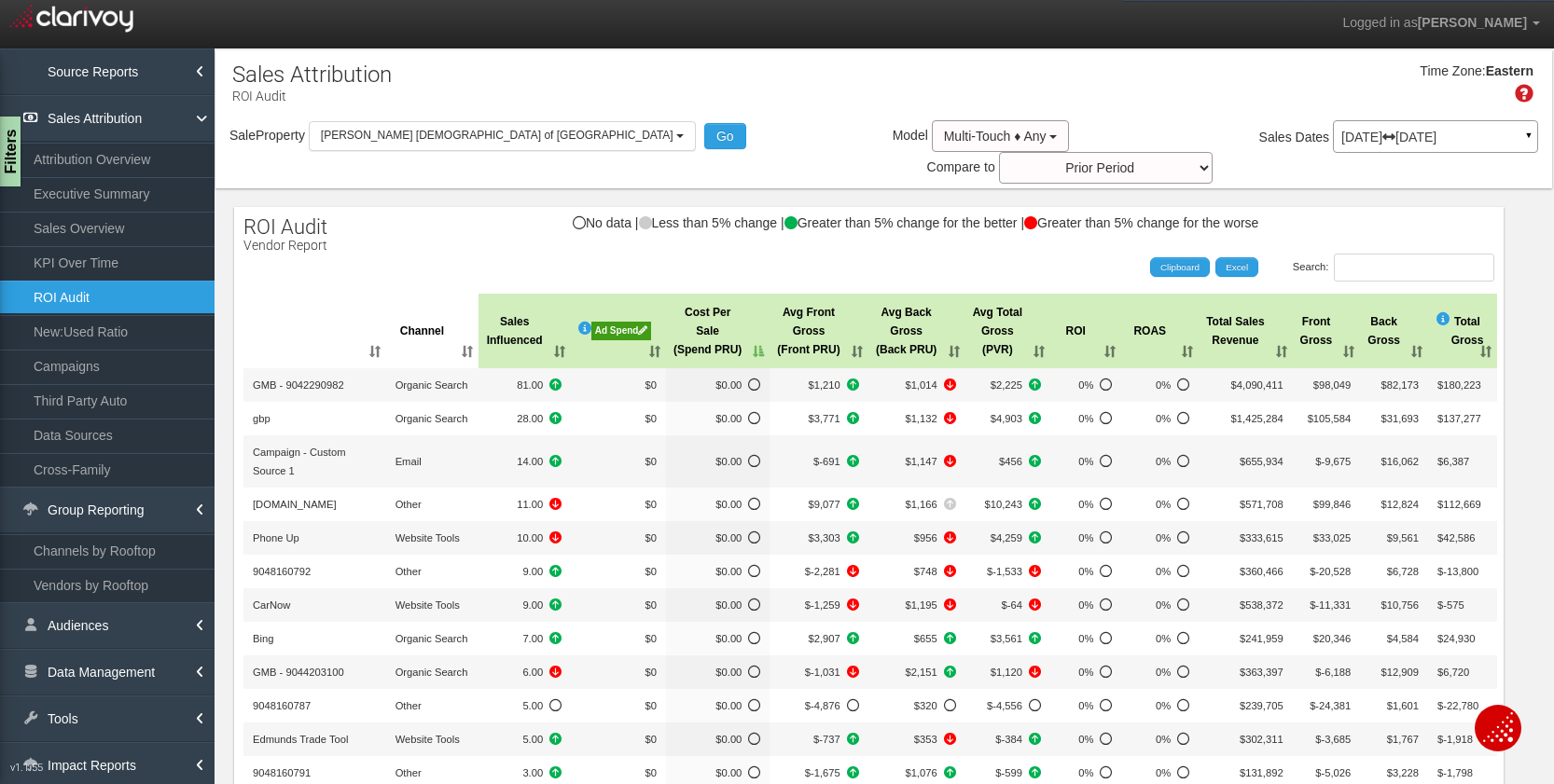 click on "Cost Per  Sale  (Spend PRU)" at bounding box center (717, 331) 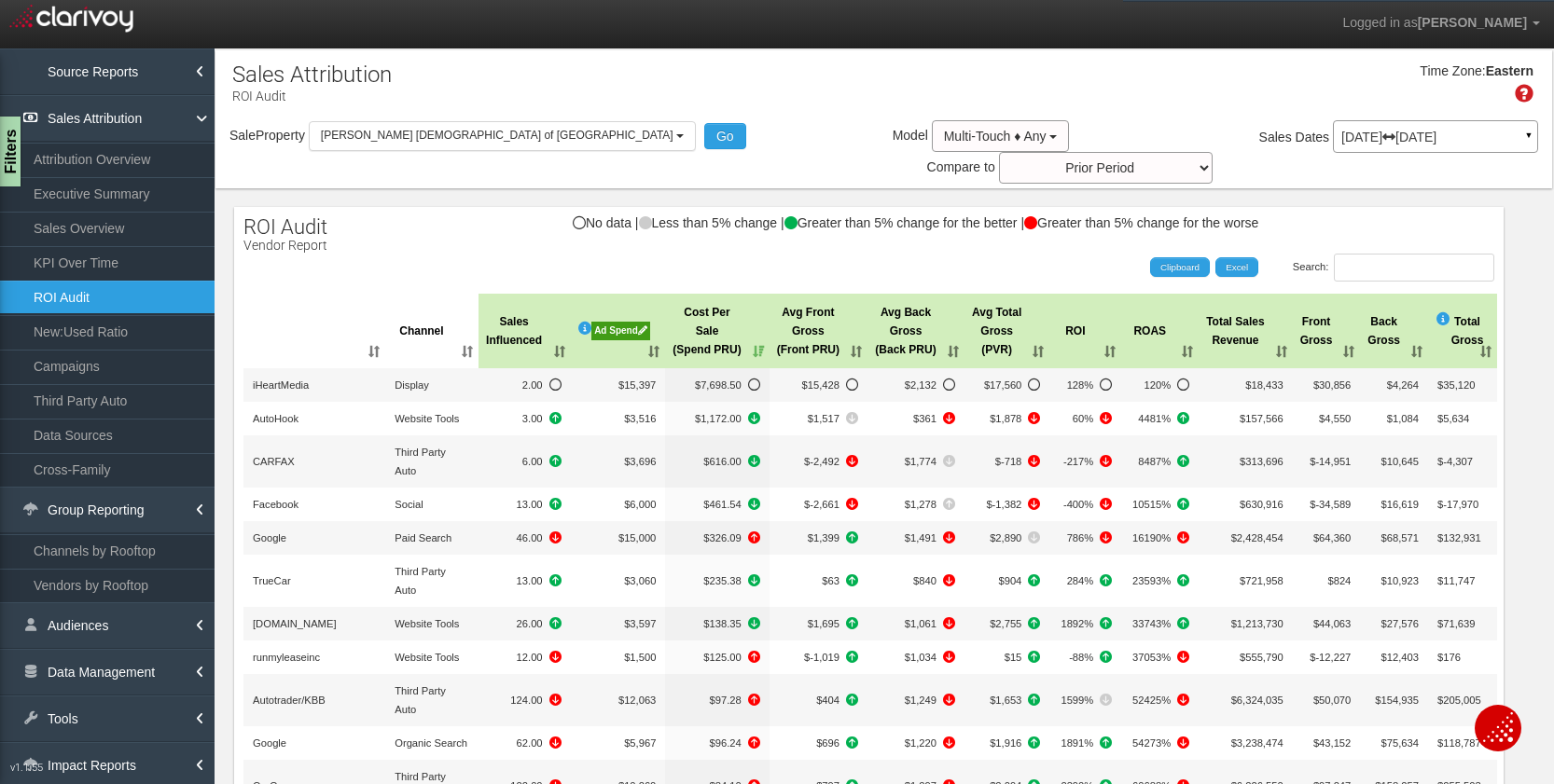 click on "Apr 01, 2025   Jun 30, 2025
▼" at bounding box center [1436, 136] 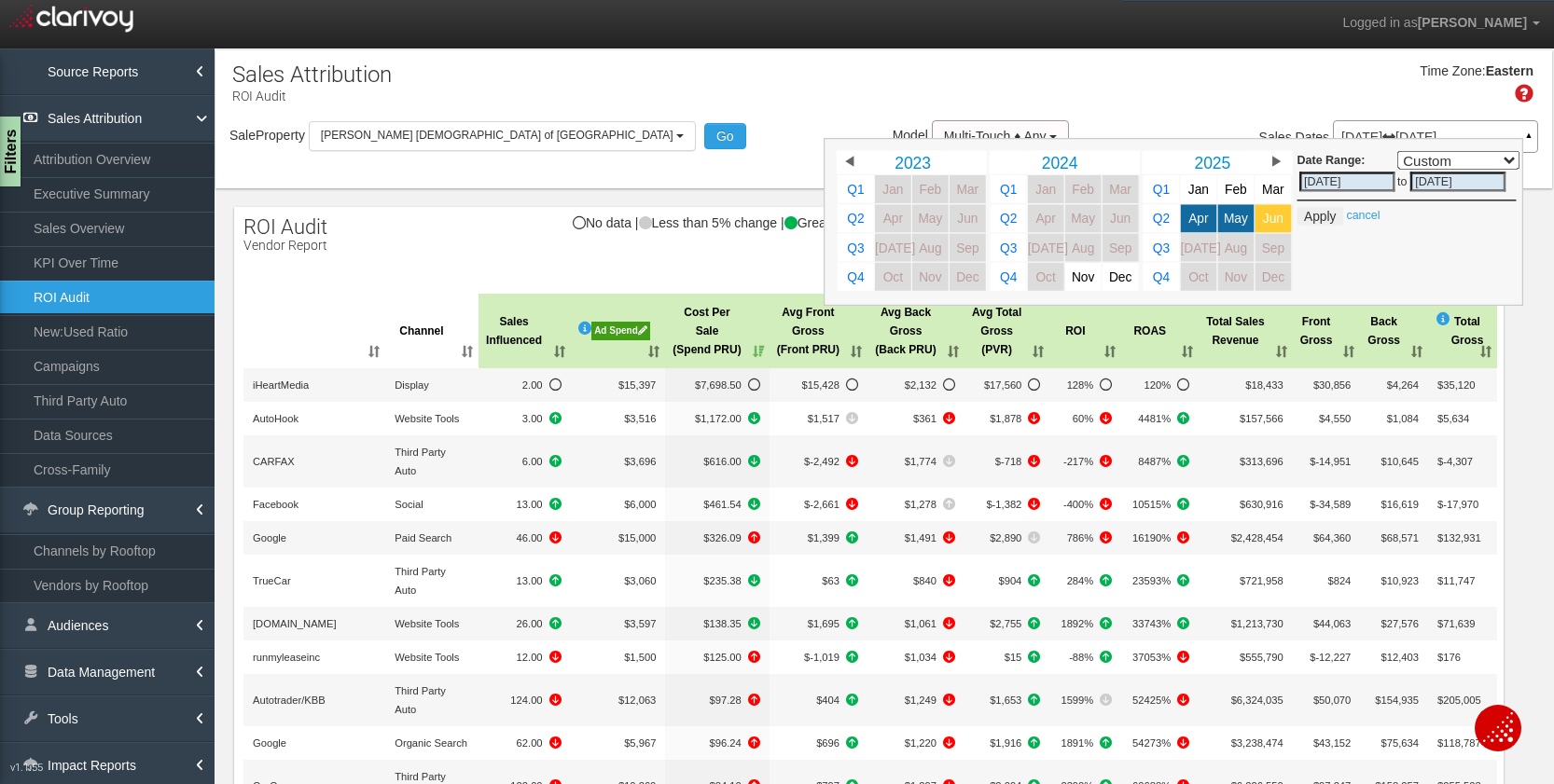 click on "Jun" at bounding box center [1273, 218] 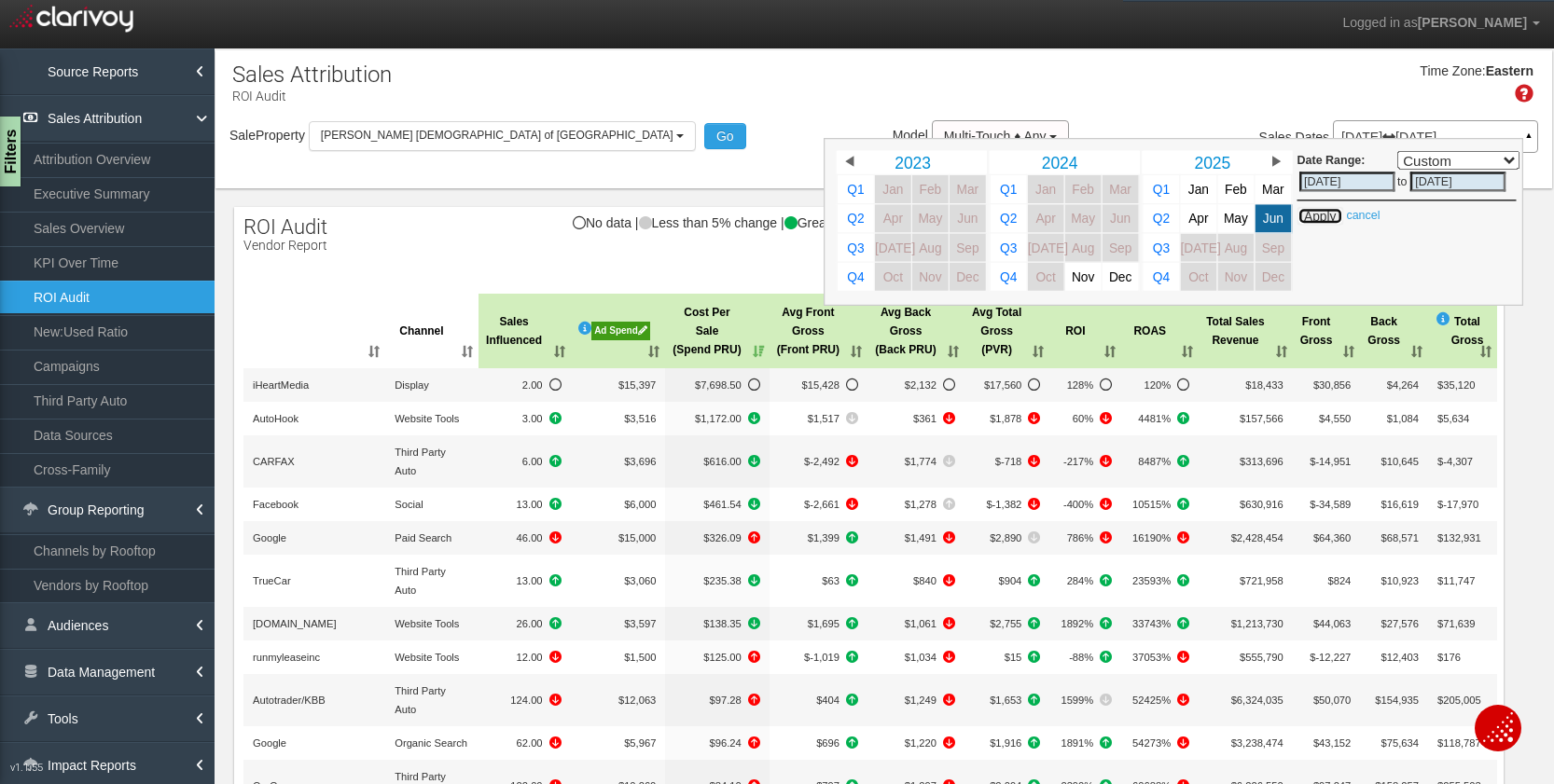 click on "Apply" at bounding box center (1320, 216) 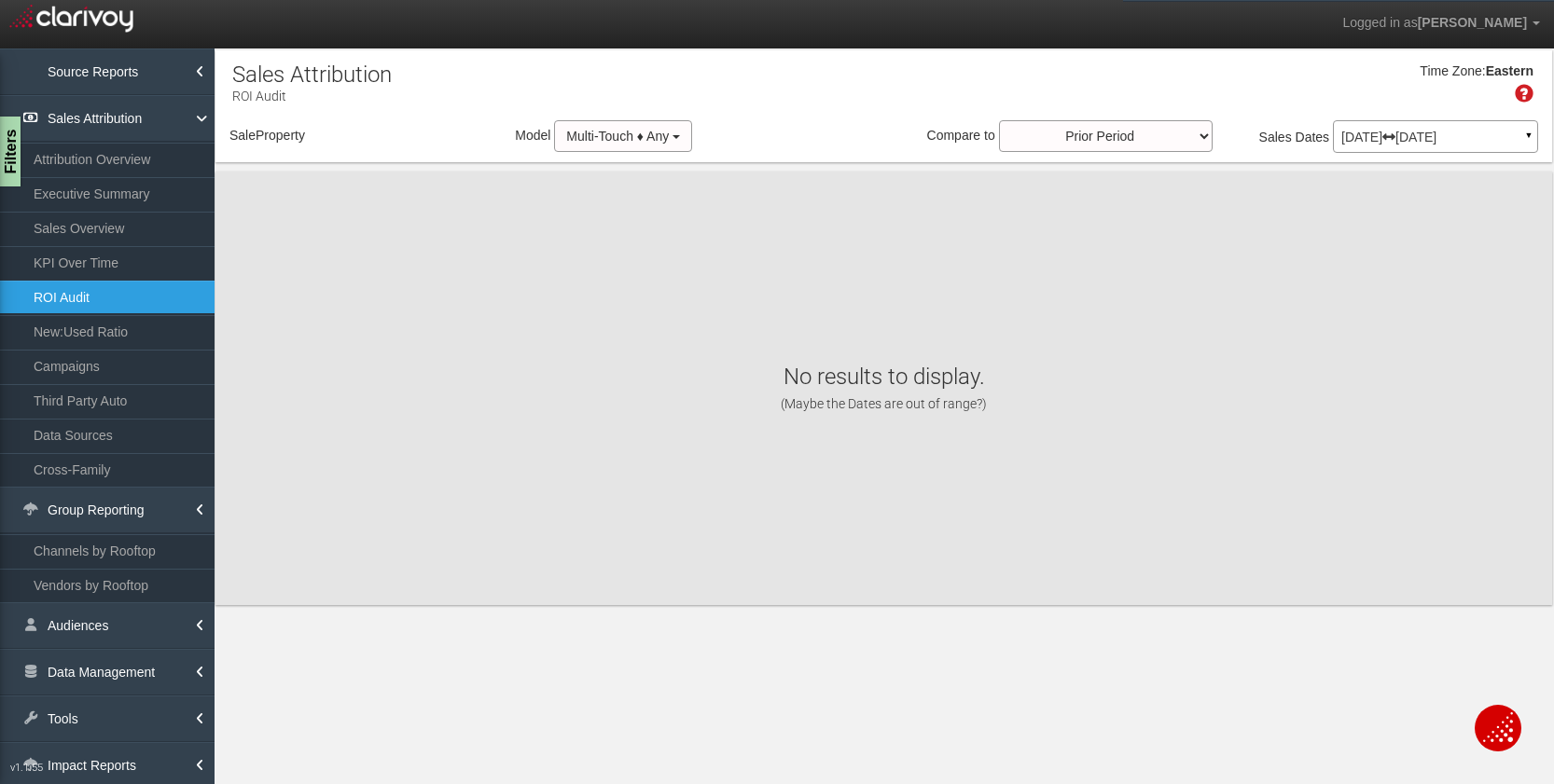 select on "object:41126" 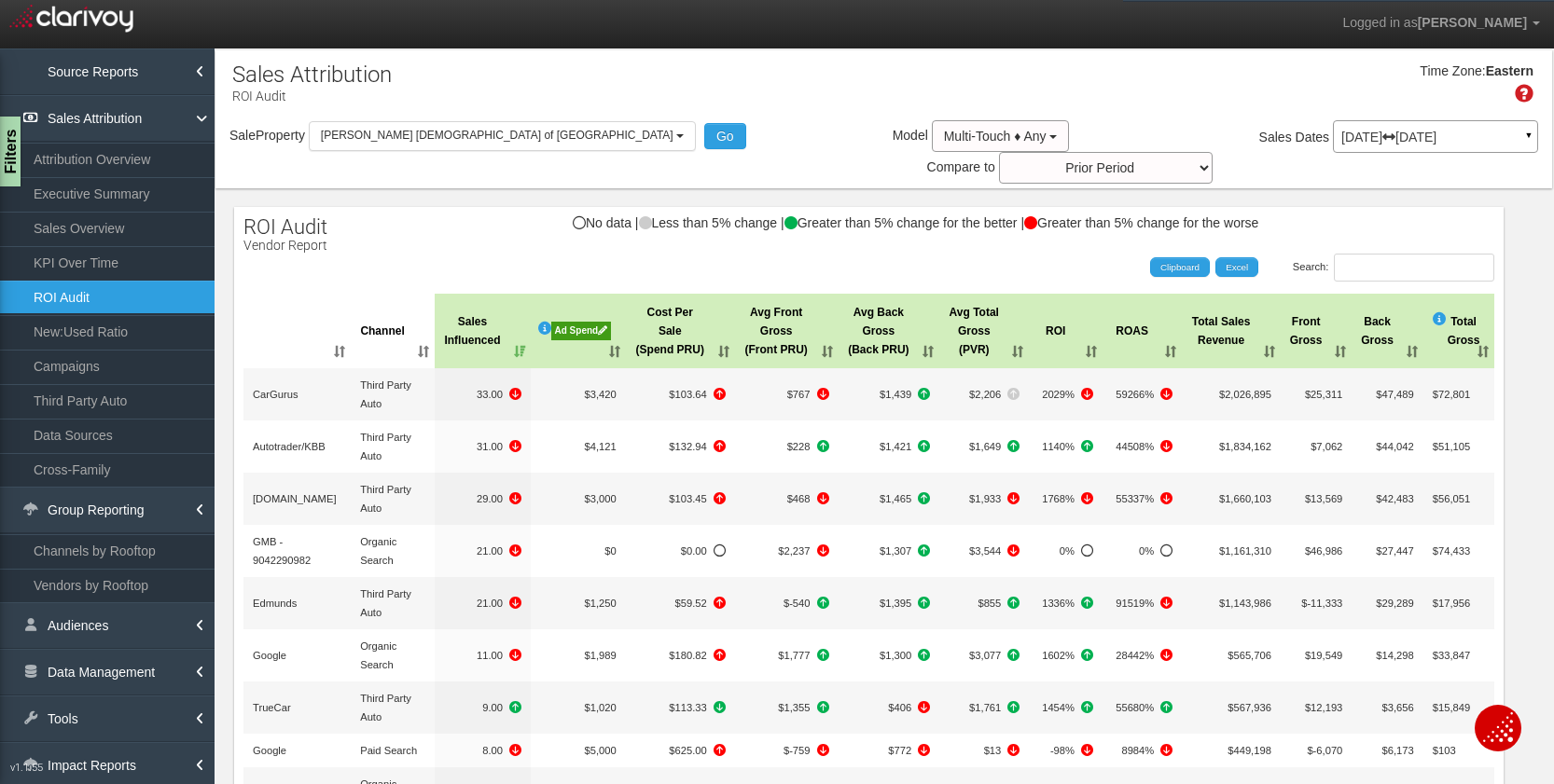click on "Cost Per  Sale  (Spend PRU)" at bounding box center (680, 331) 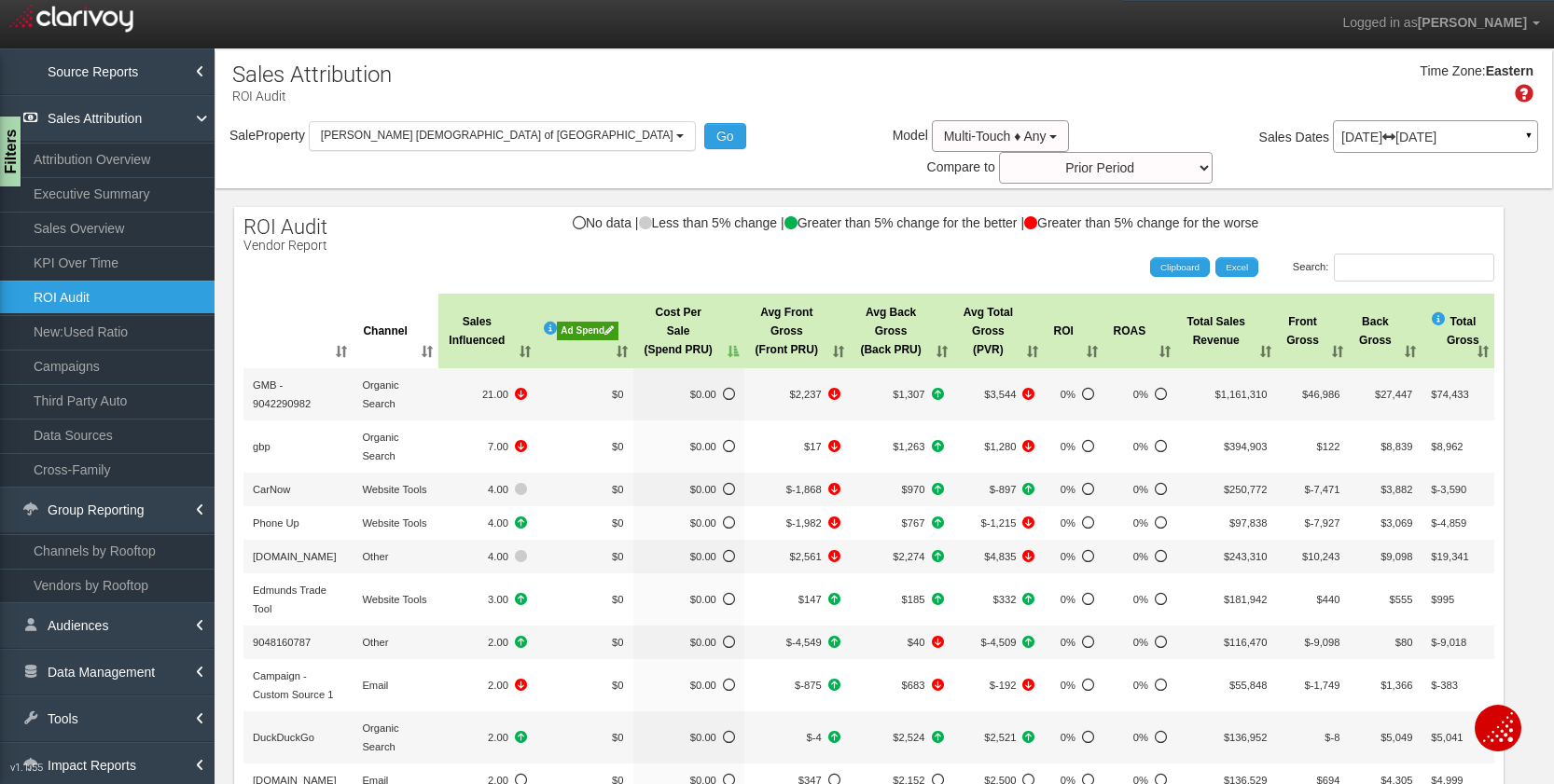 click on "Cost Per  Sale  (Spend PRU)" at bounding box center [688, 331] 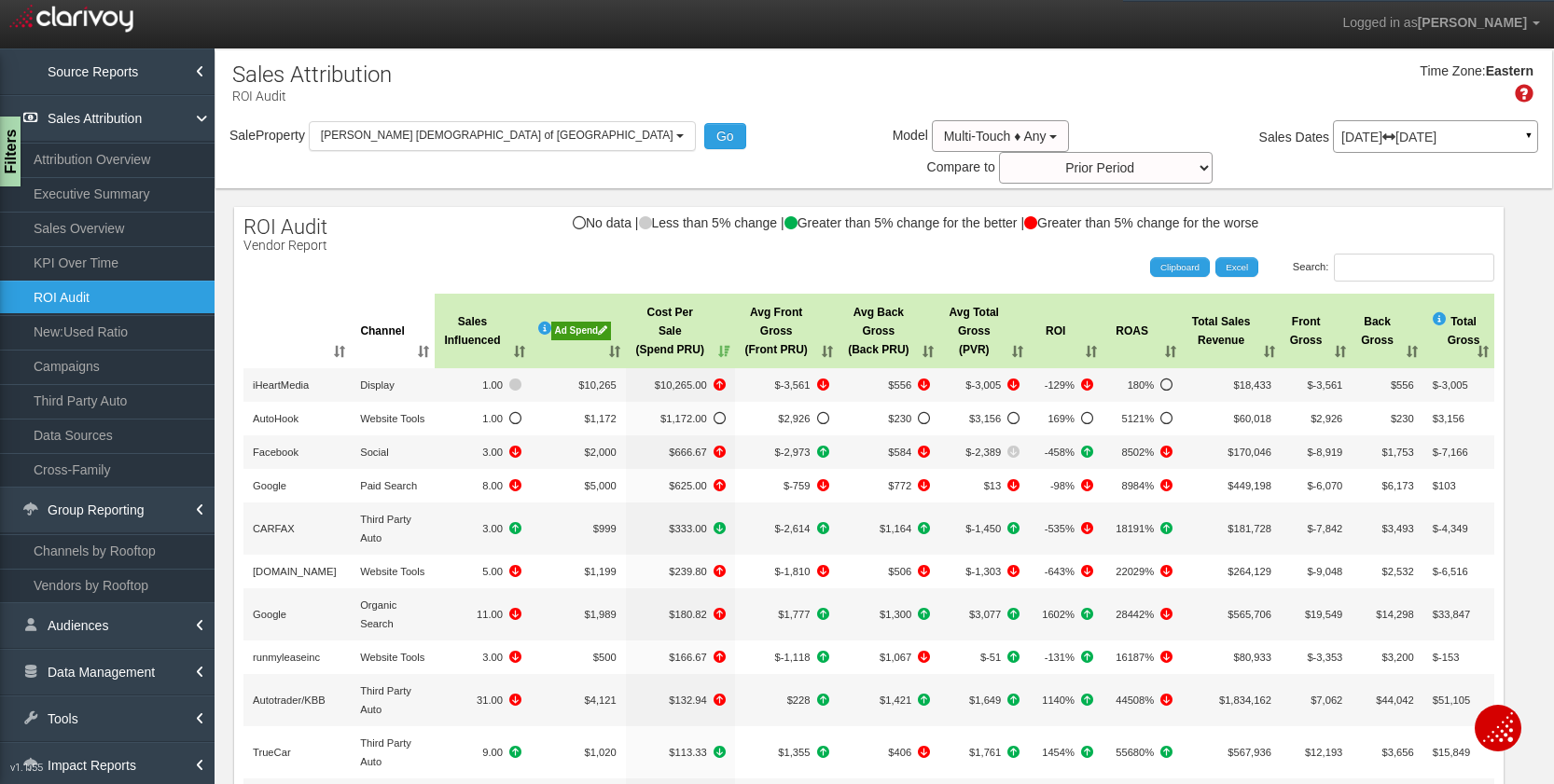 click on "Sales  Influenced" at bounding box center (482, 331) 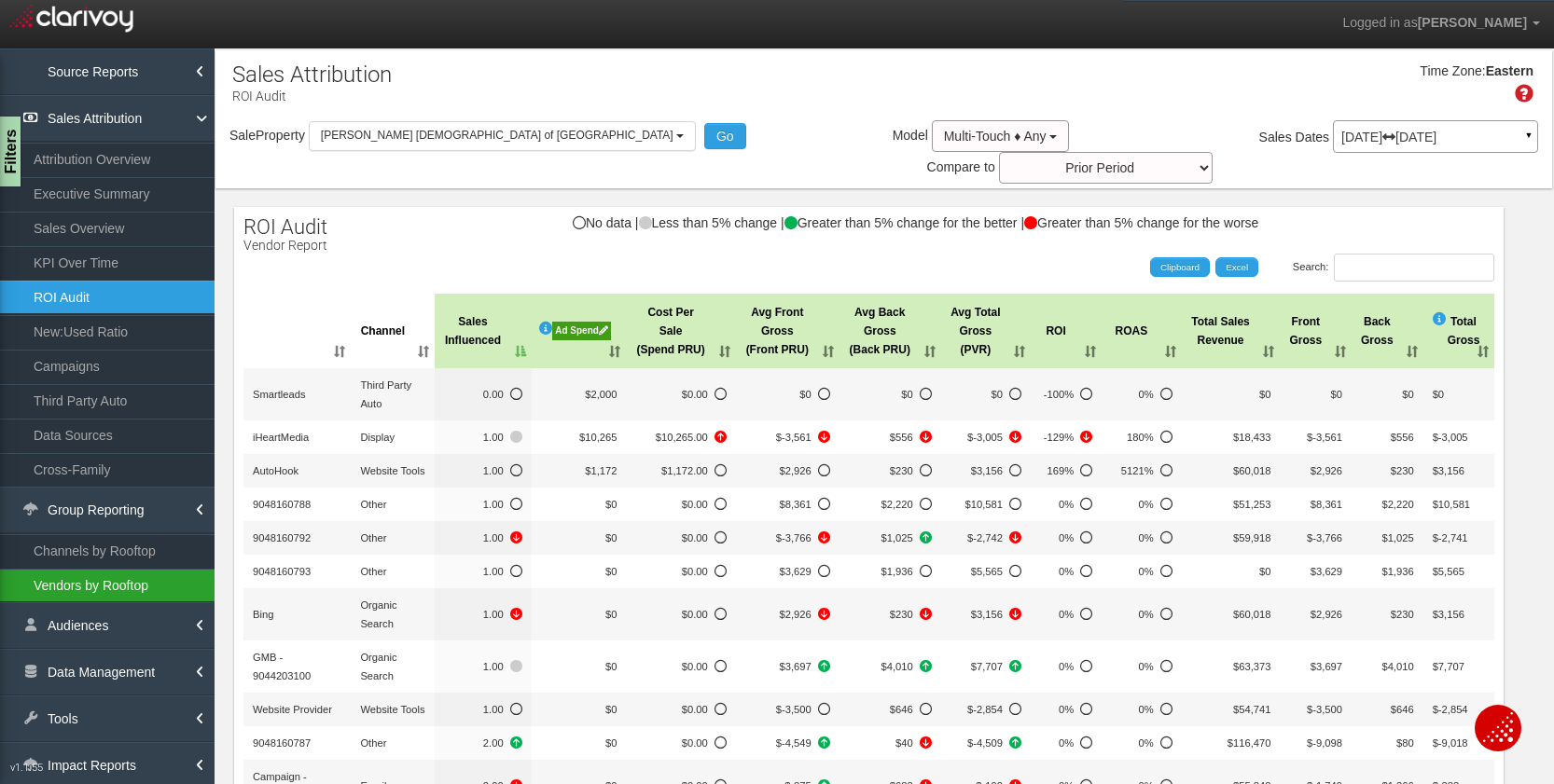 click on "Vendors by Rooftop" at bounding box center [107, 585] 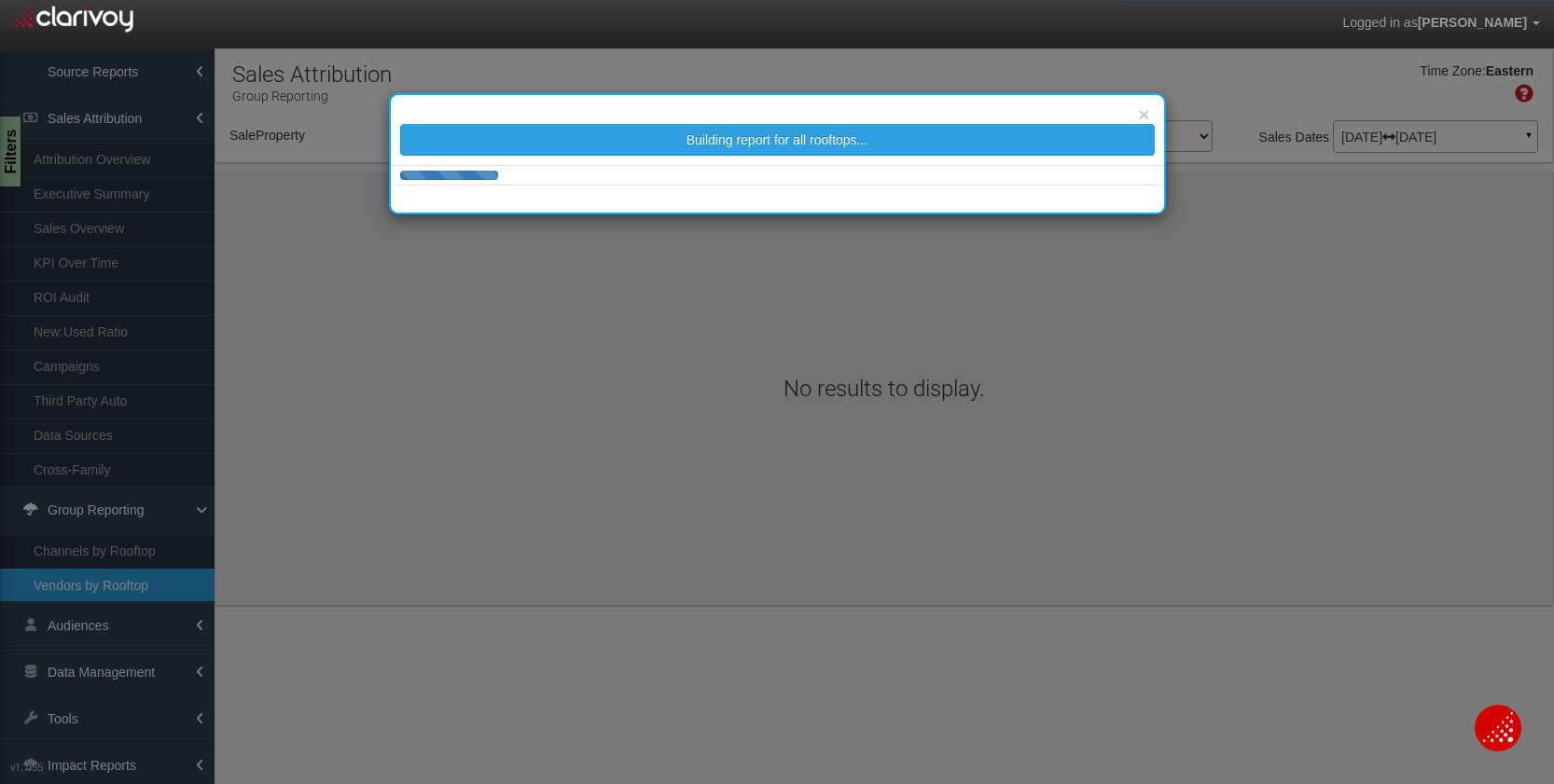 select on "object:43718" 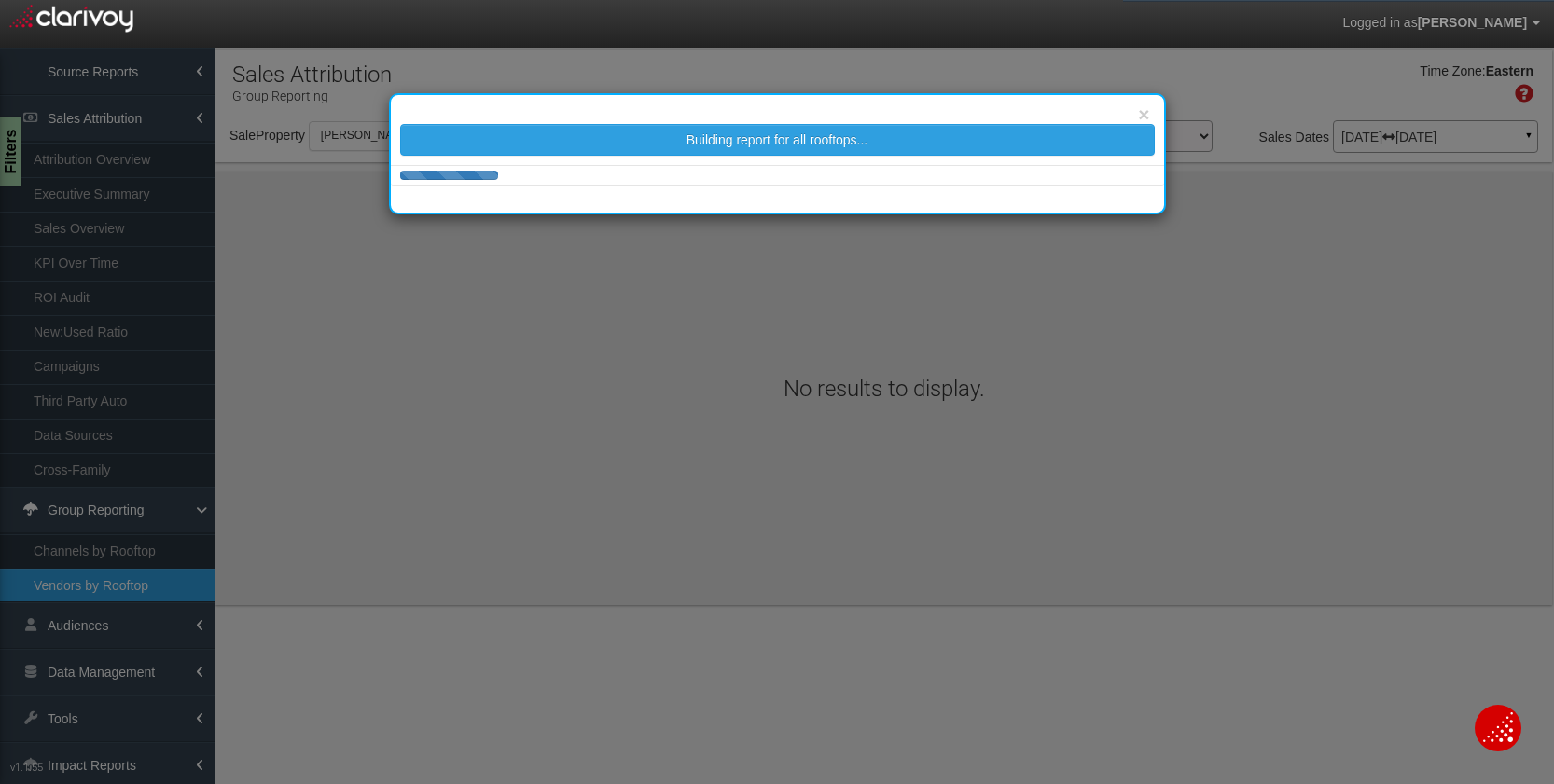 select on "object:43718" 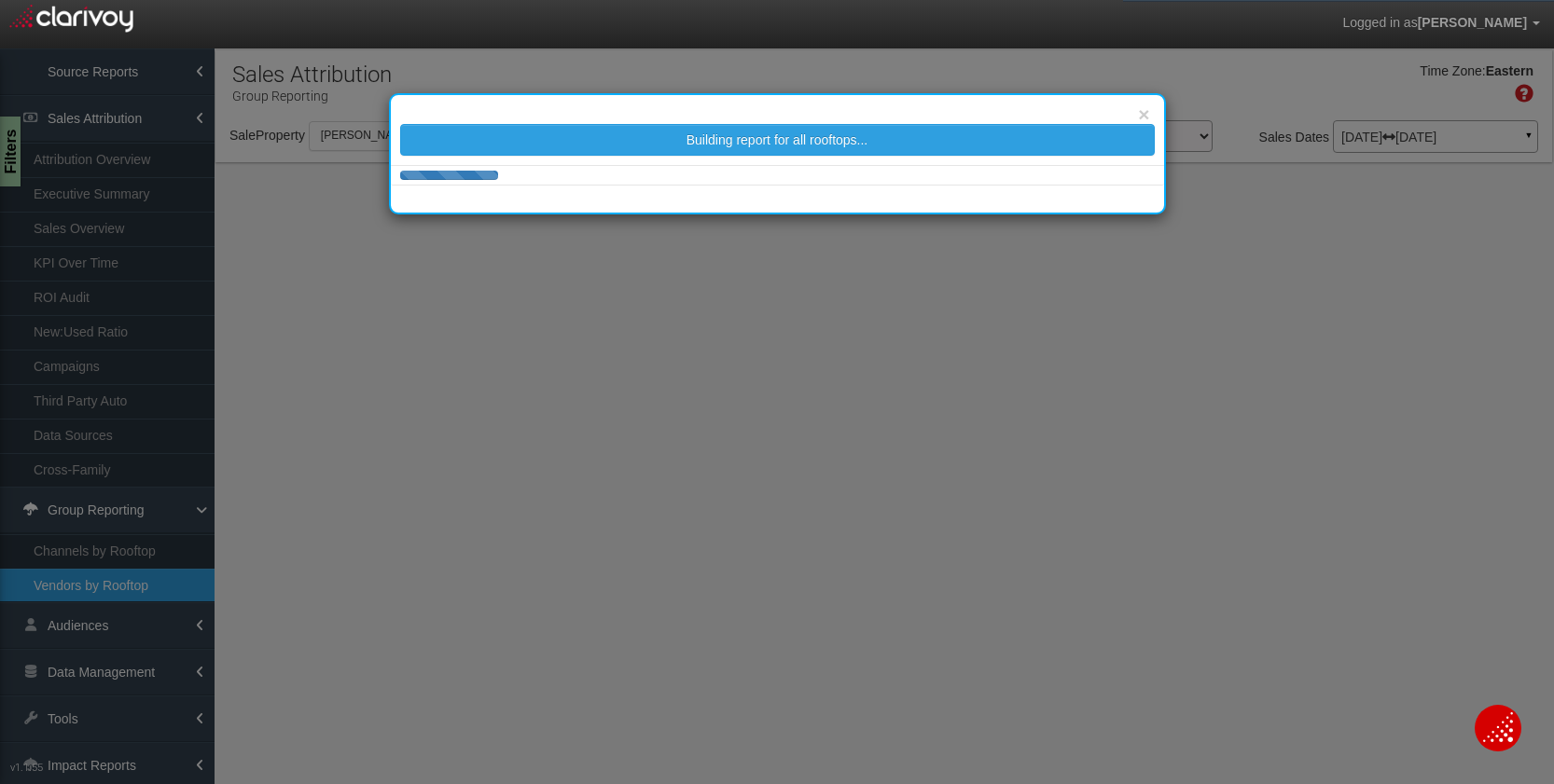 select on "25" 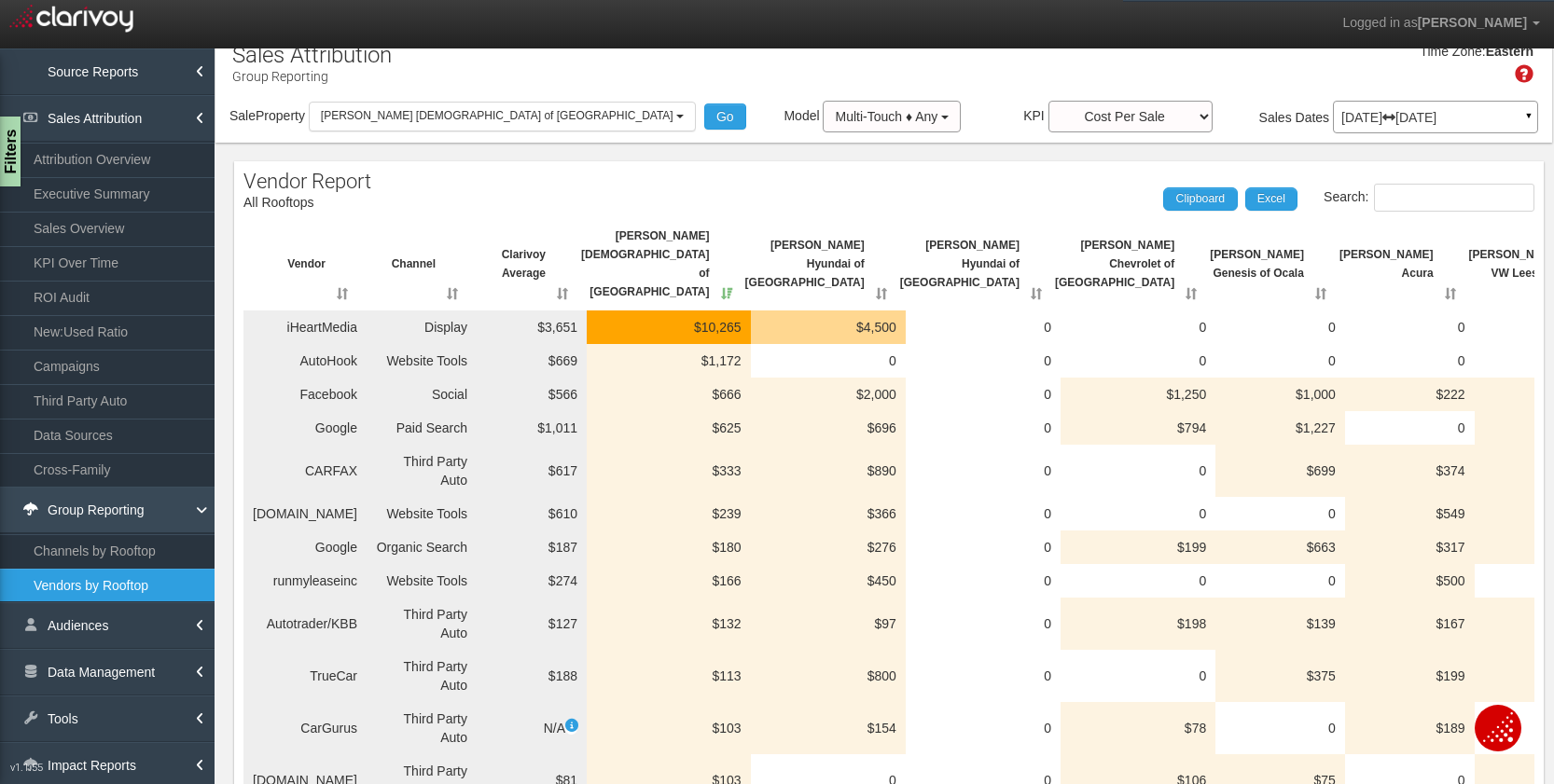 scroll, scrollTop: 14, scrollLeft: 0, axis: vertical 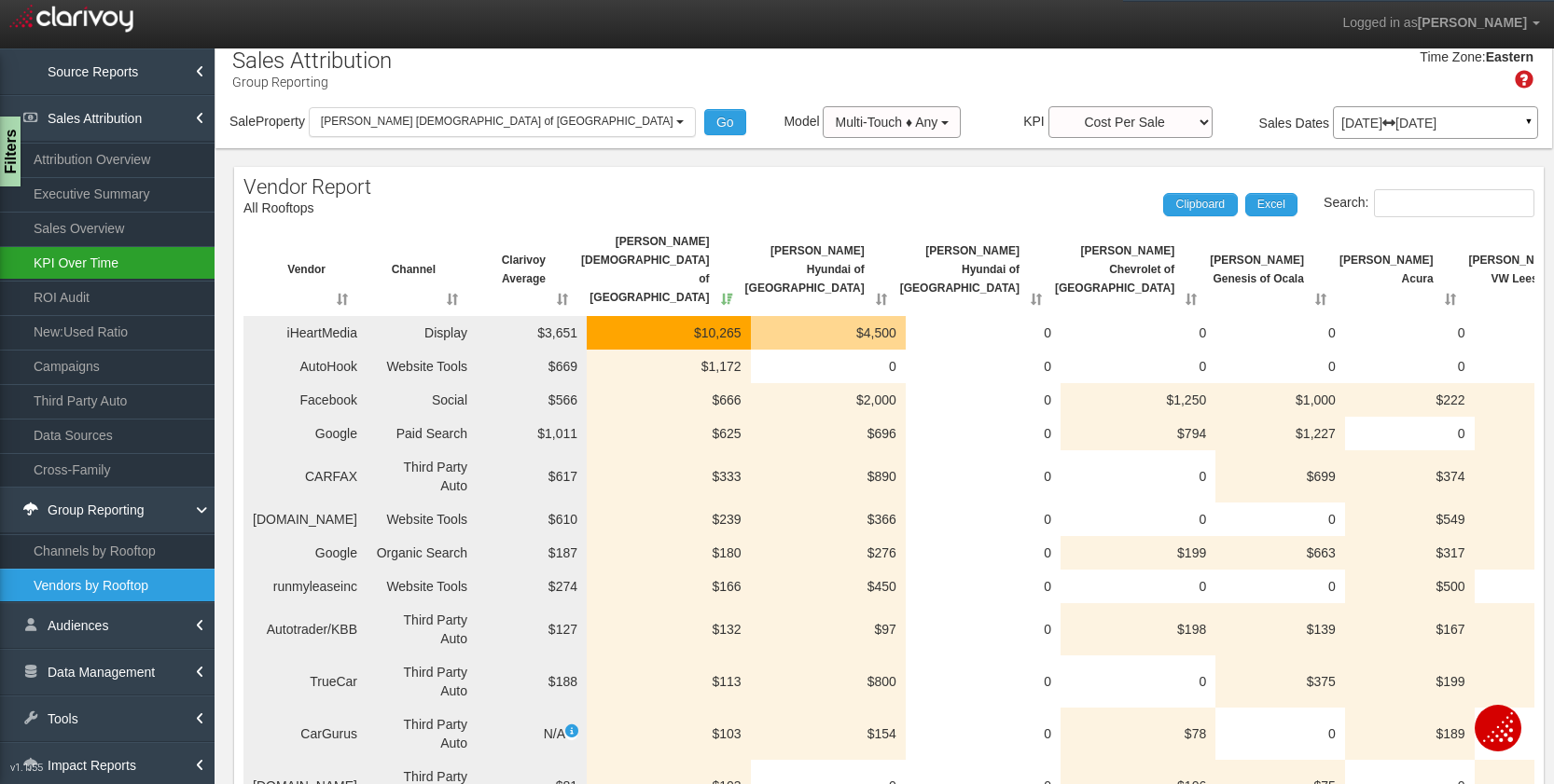 click on "KPI Over Time" at bounding box center [107, 263] 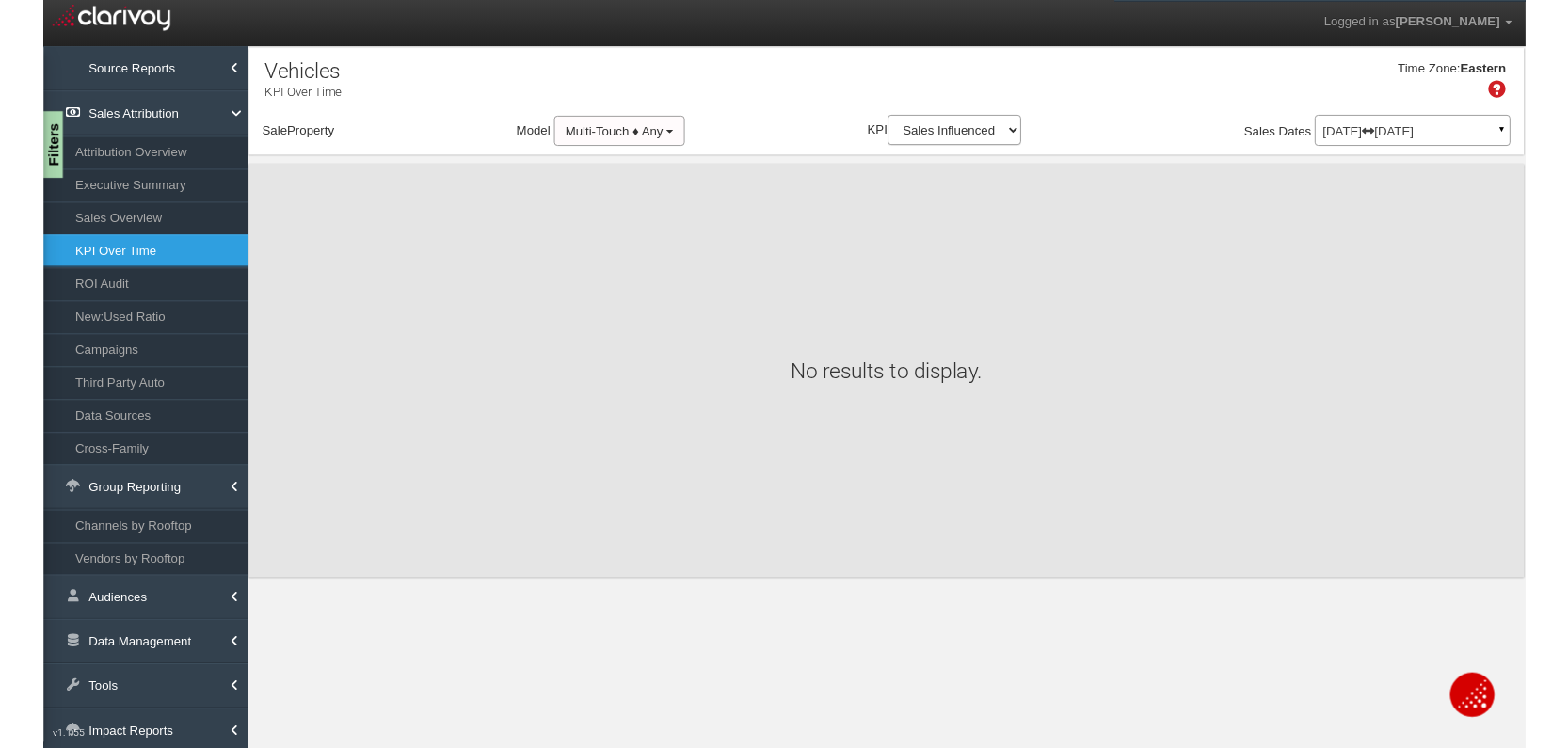 scroll, scrollTop: 0, scrollLeft: 0, axis: both 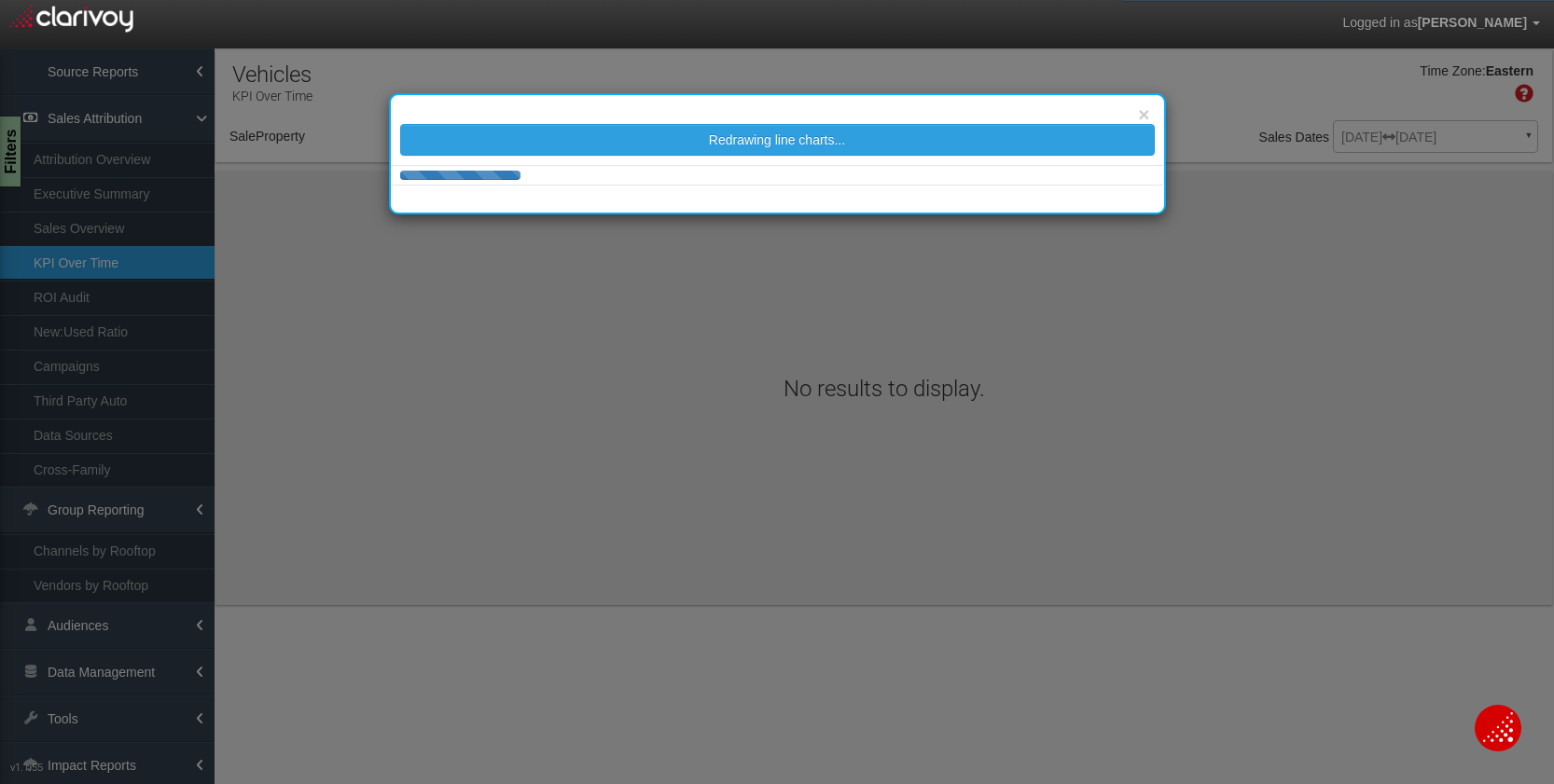 select on "object:46313" 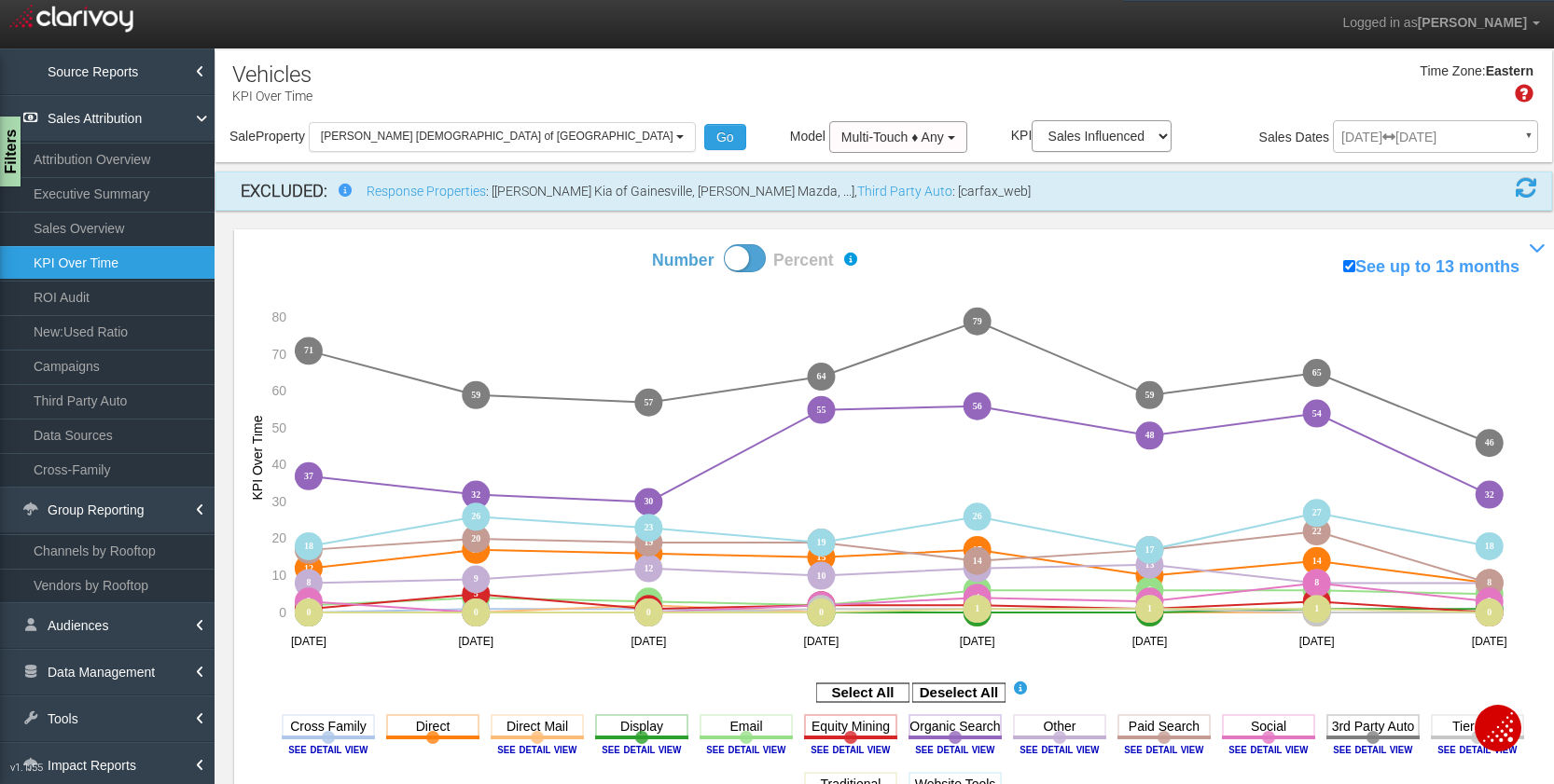 click at bounding box center (1526, 187) 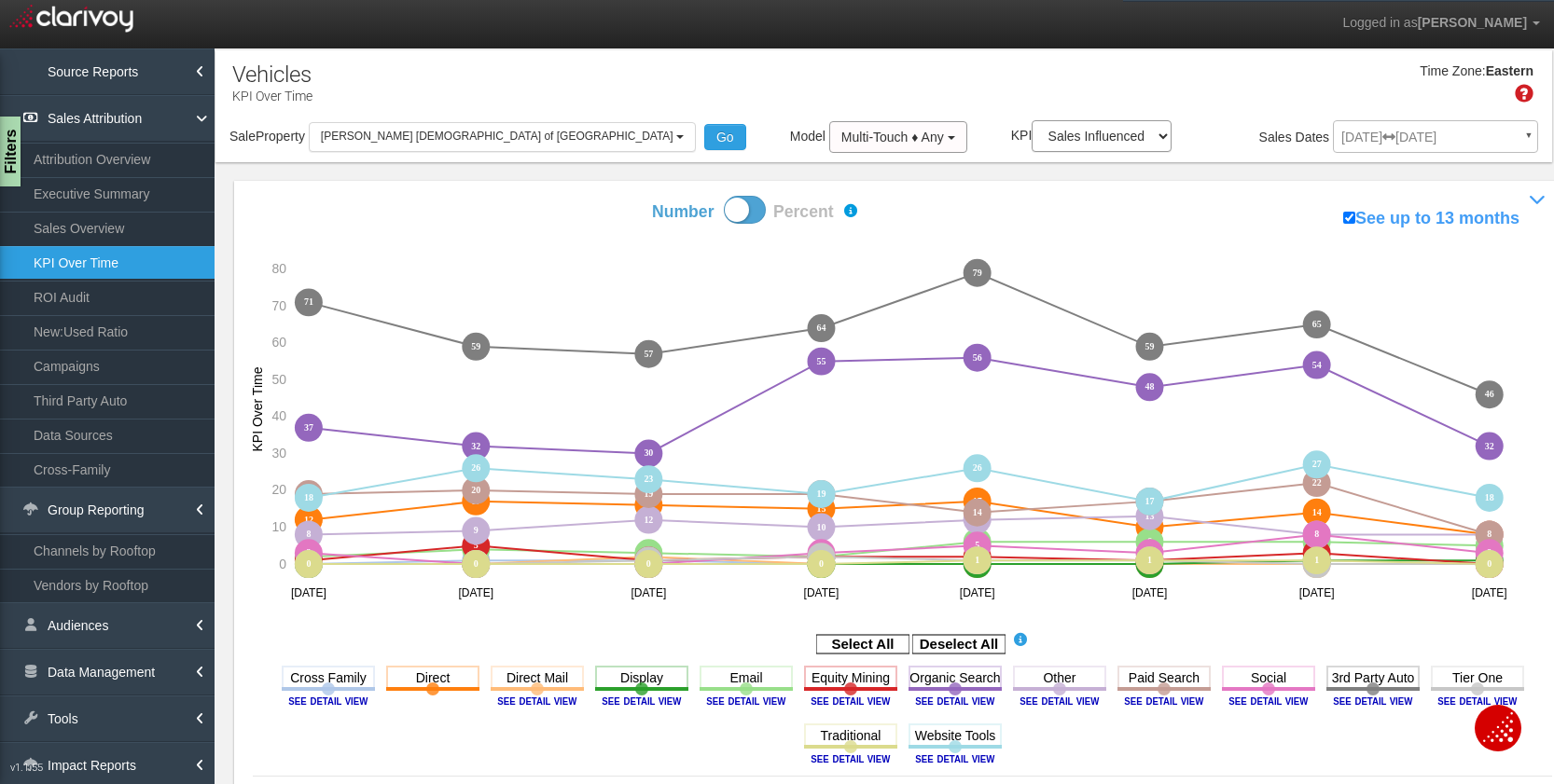 click on "[DATE]   [DATE]
▼
Comparing to: mm/dd/yyyy - mm/dd/yyyy
Date Range:
Custom [DATE] This Week Last Week This Month Last Month This Quarter Last Quarter This Year All Time Last 7 Days Last 30 Days
[DATE]
to
[DATE]
Compare to: [DATE] S" at bounding box center (1436, 140) 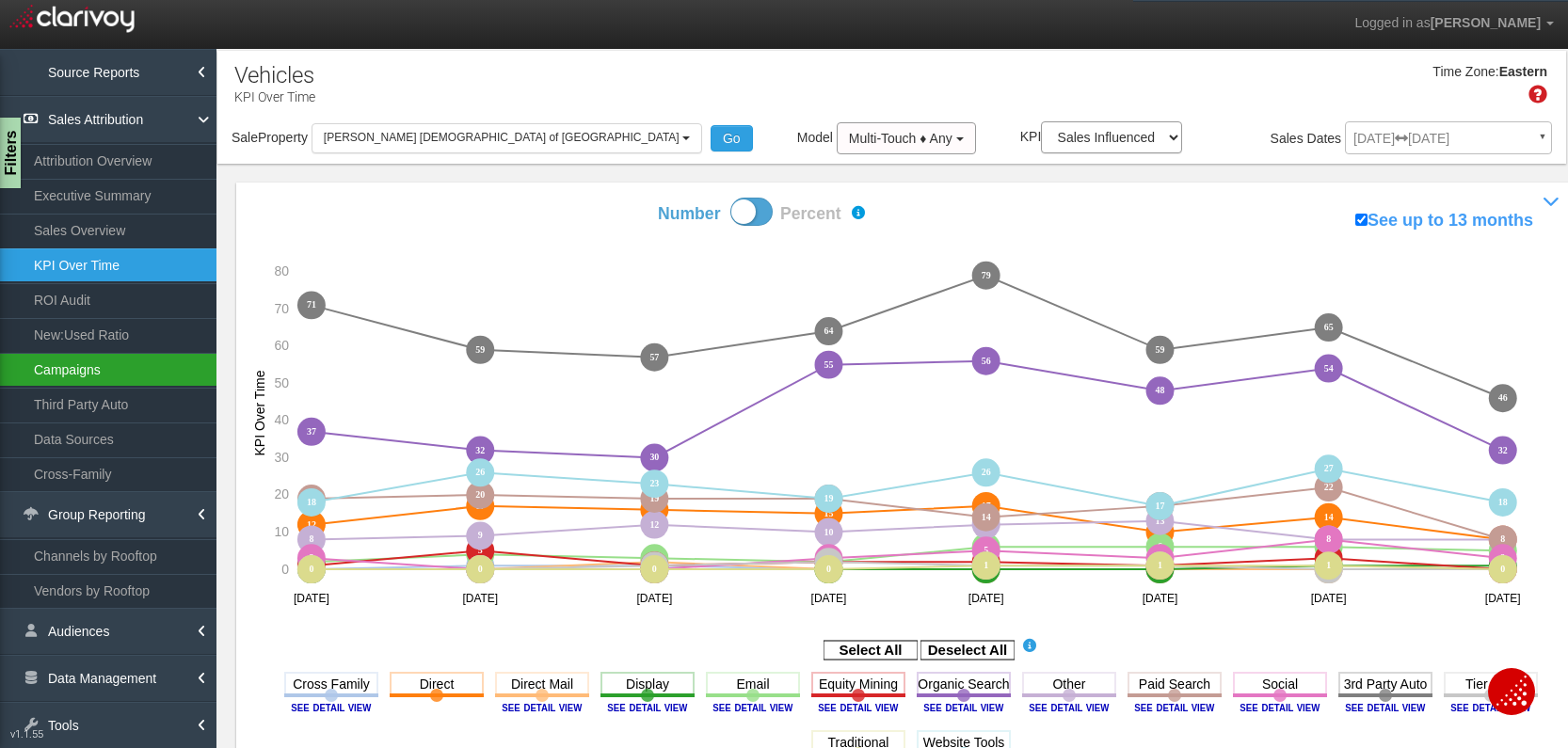 click on "Campaigns" at bounding box center [108, 370] 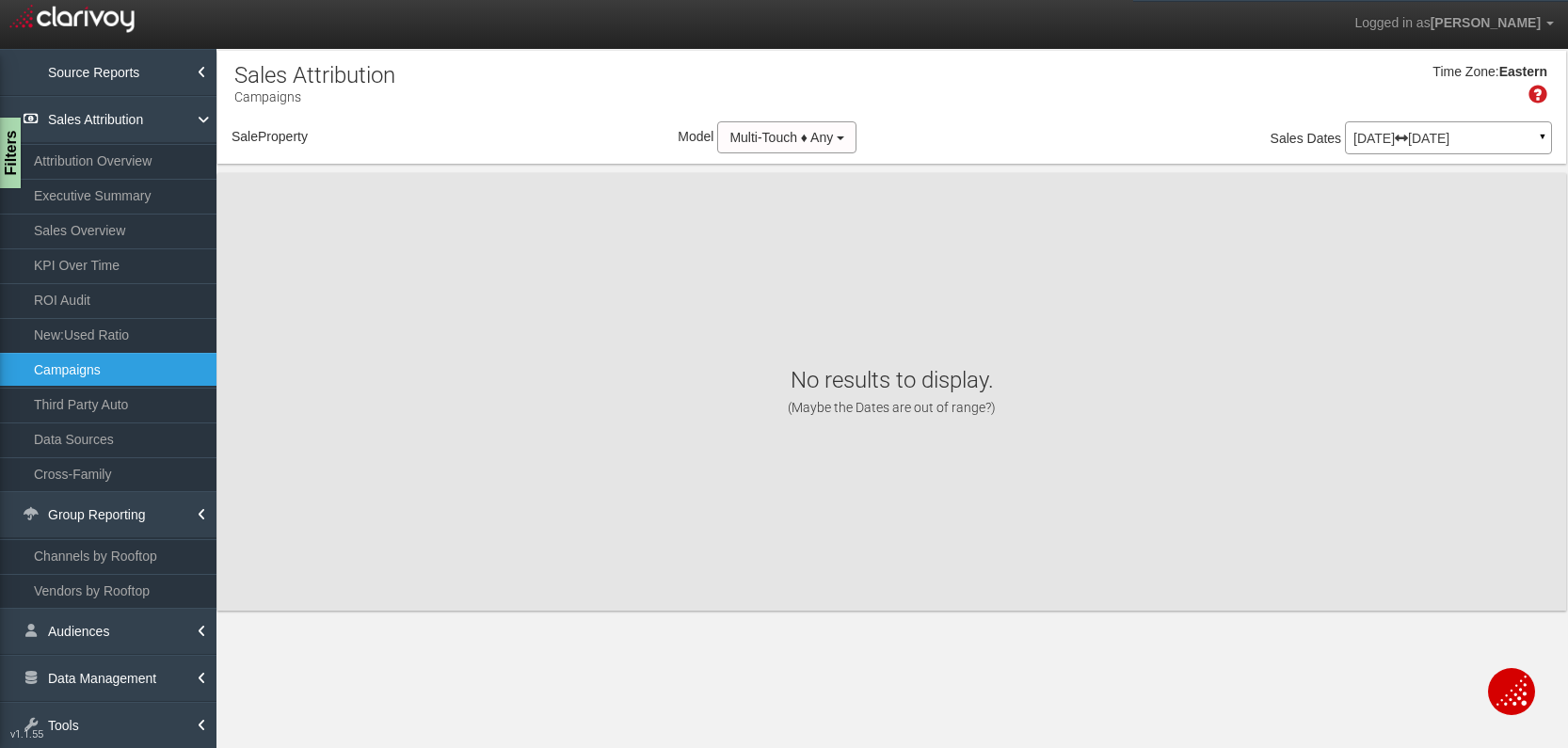 select on "object:49182" 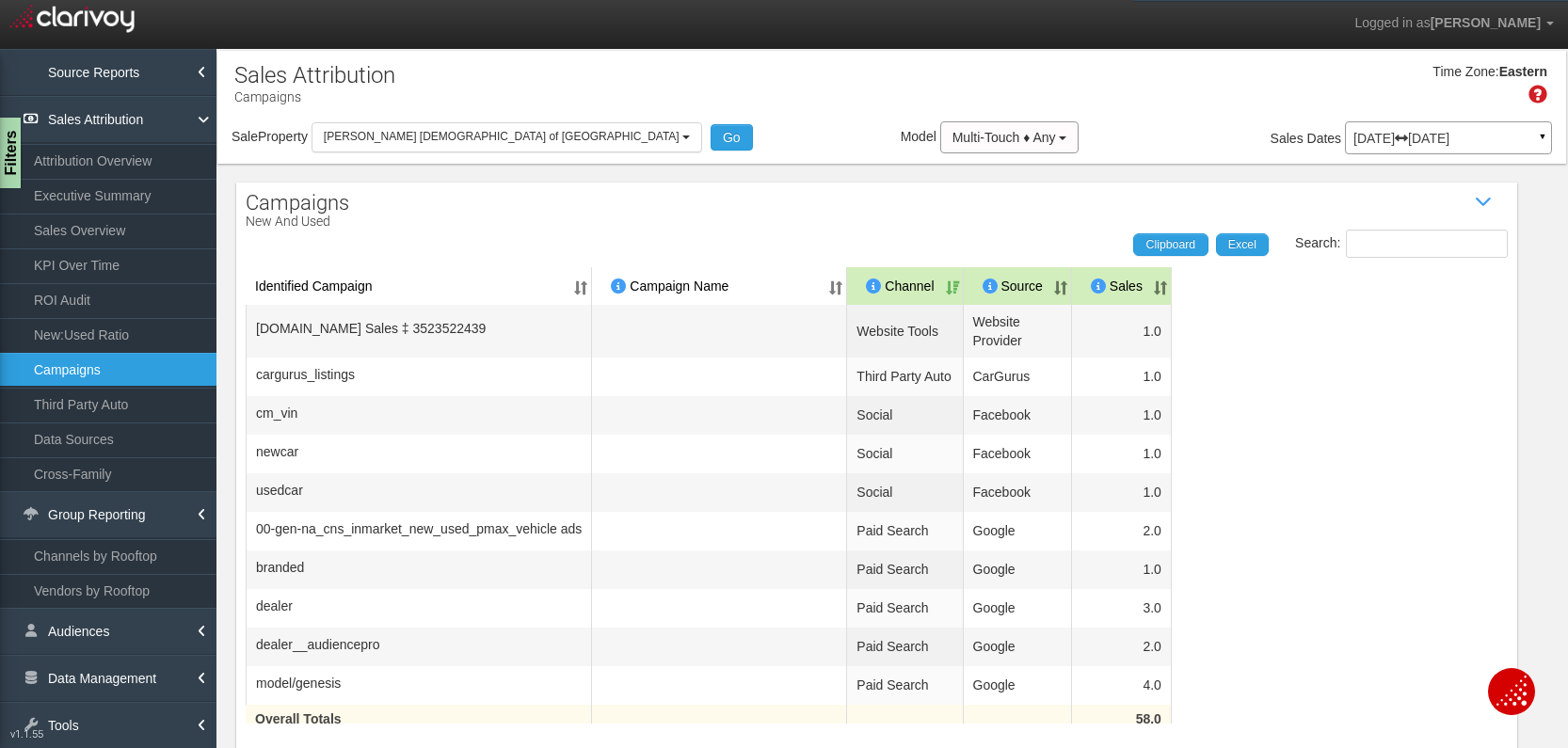 click on "Time Zone:
Eastern" at bounding box center (891, 90) 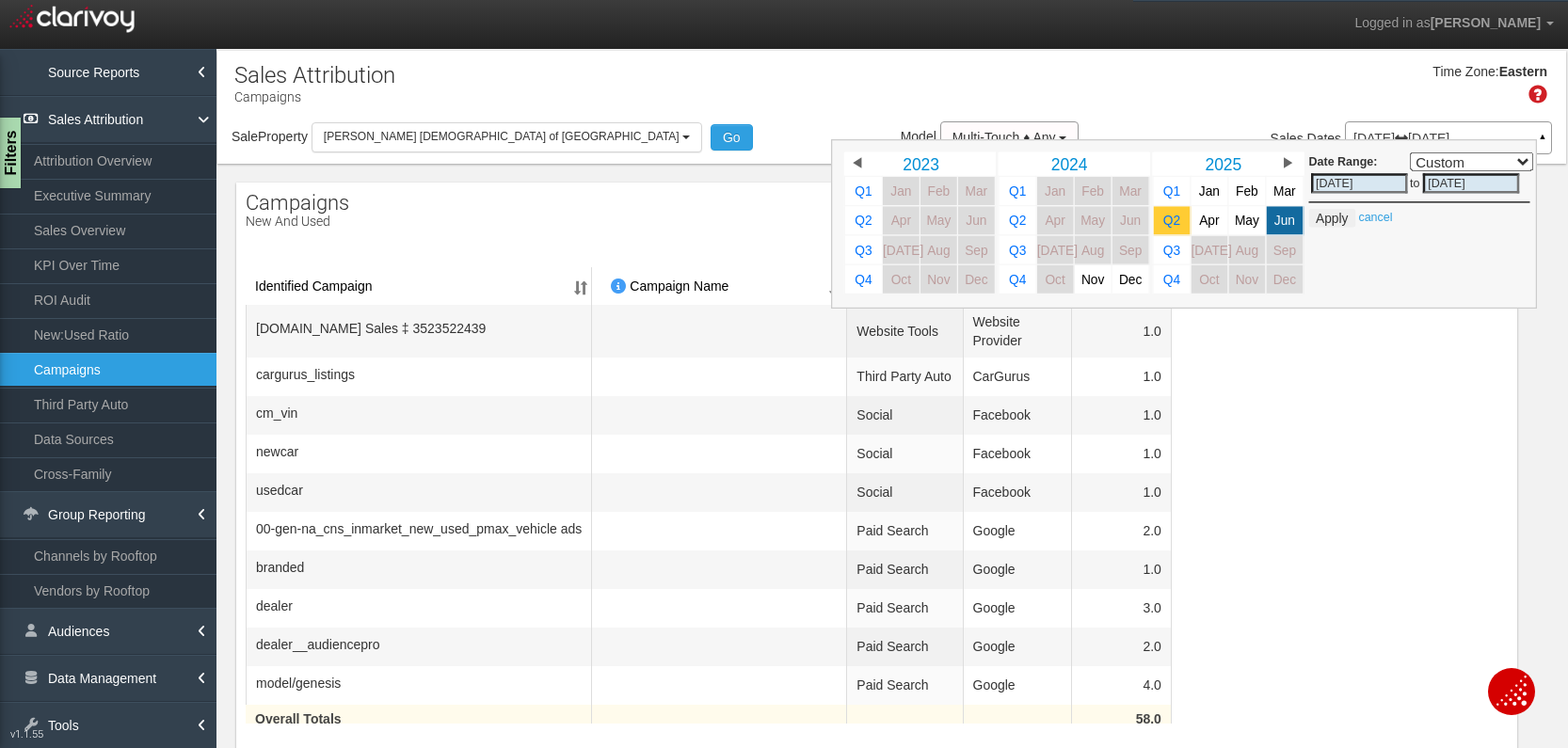 click on "Q2" at bounding box center (1172, 220) 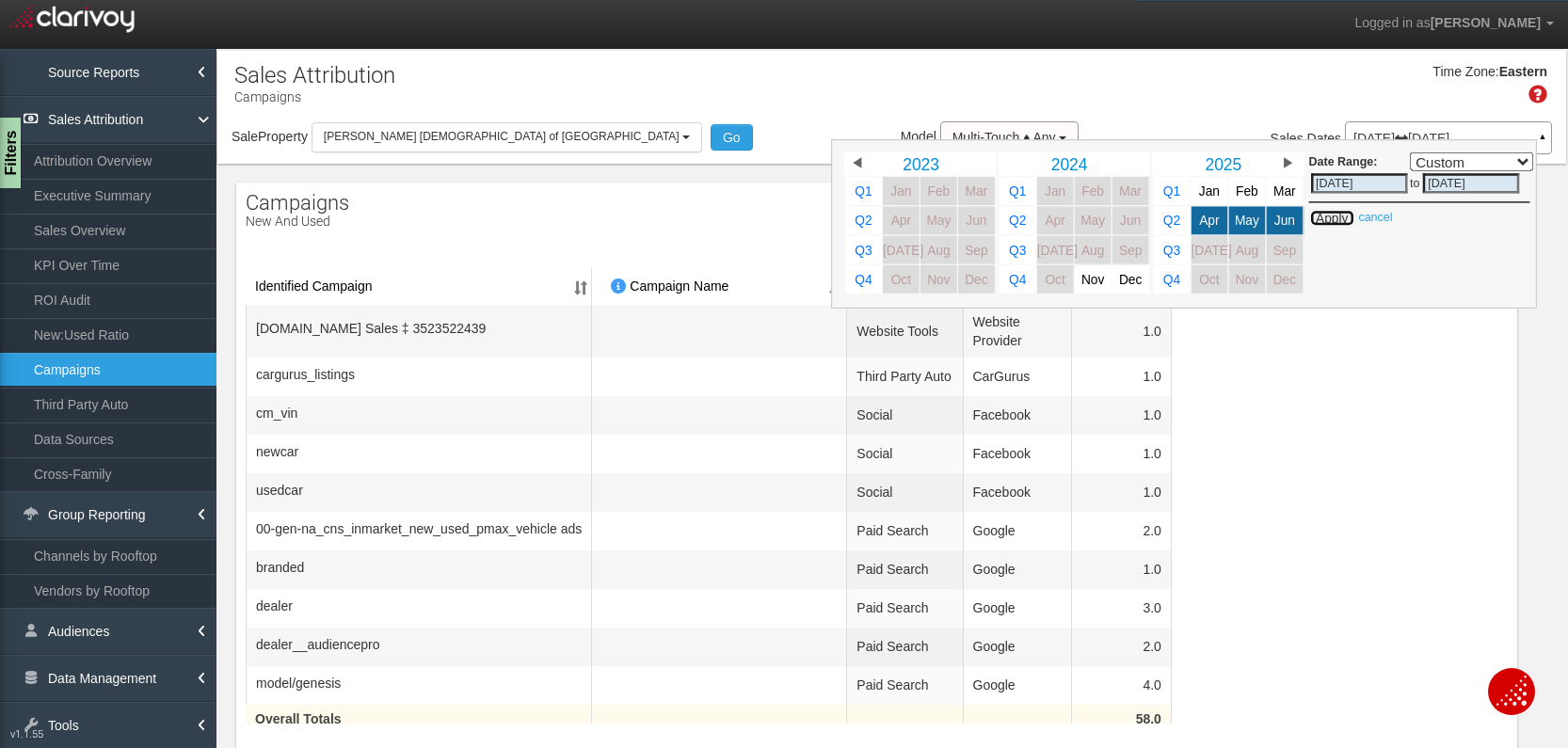 click on "Apply" at bounding box center [1332, 218] 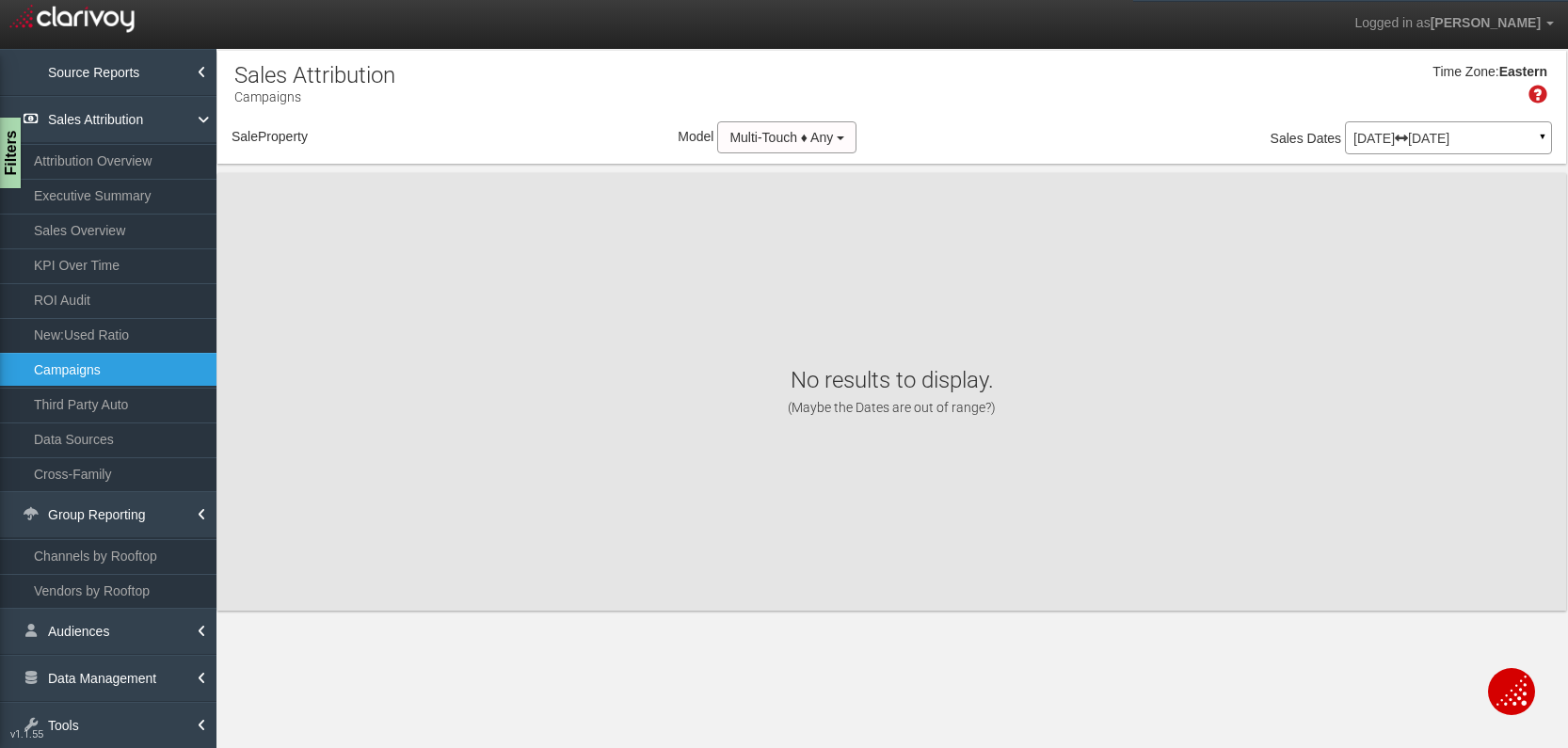 select on "object:51776" 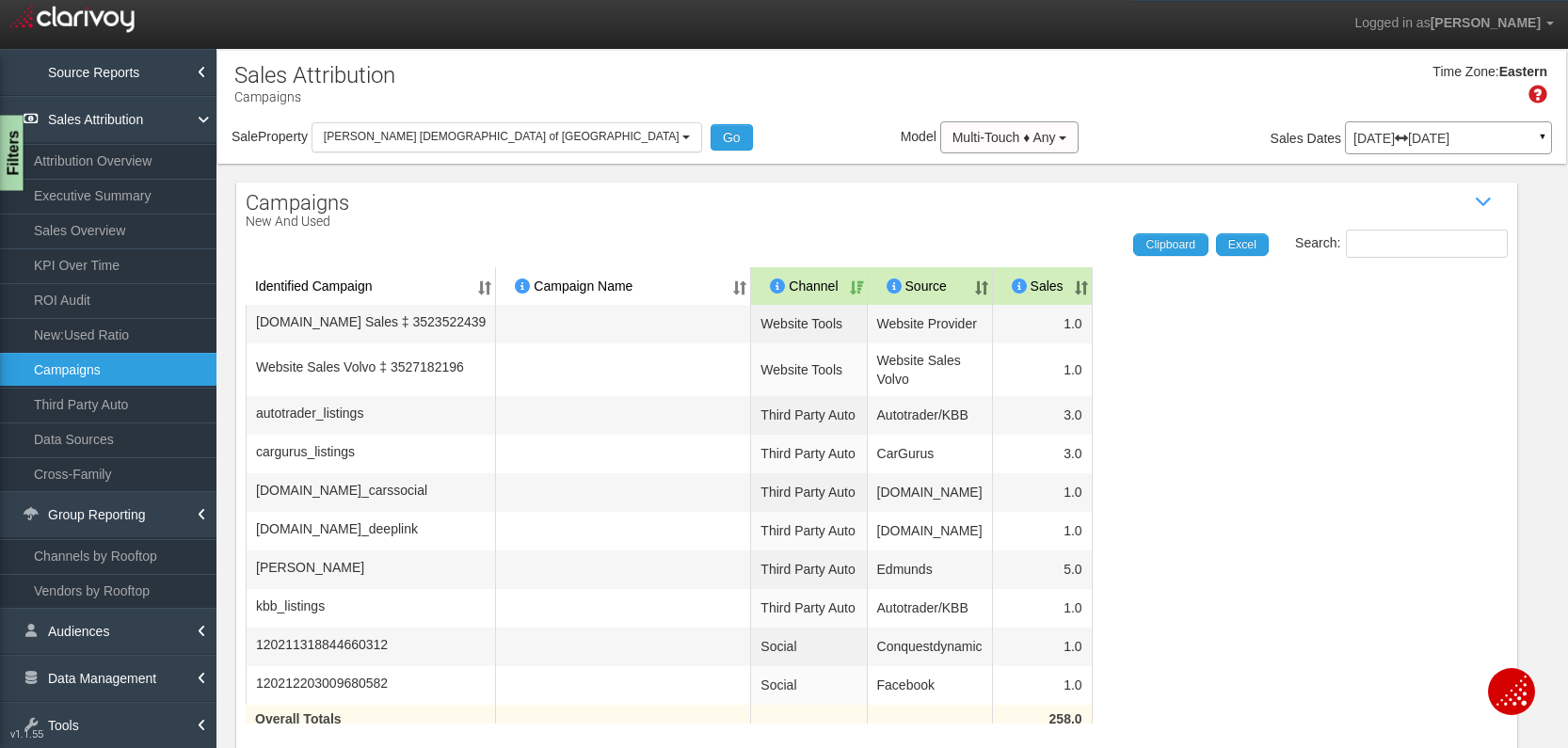 click on "Filters" at bounding box center [11, 153] 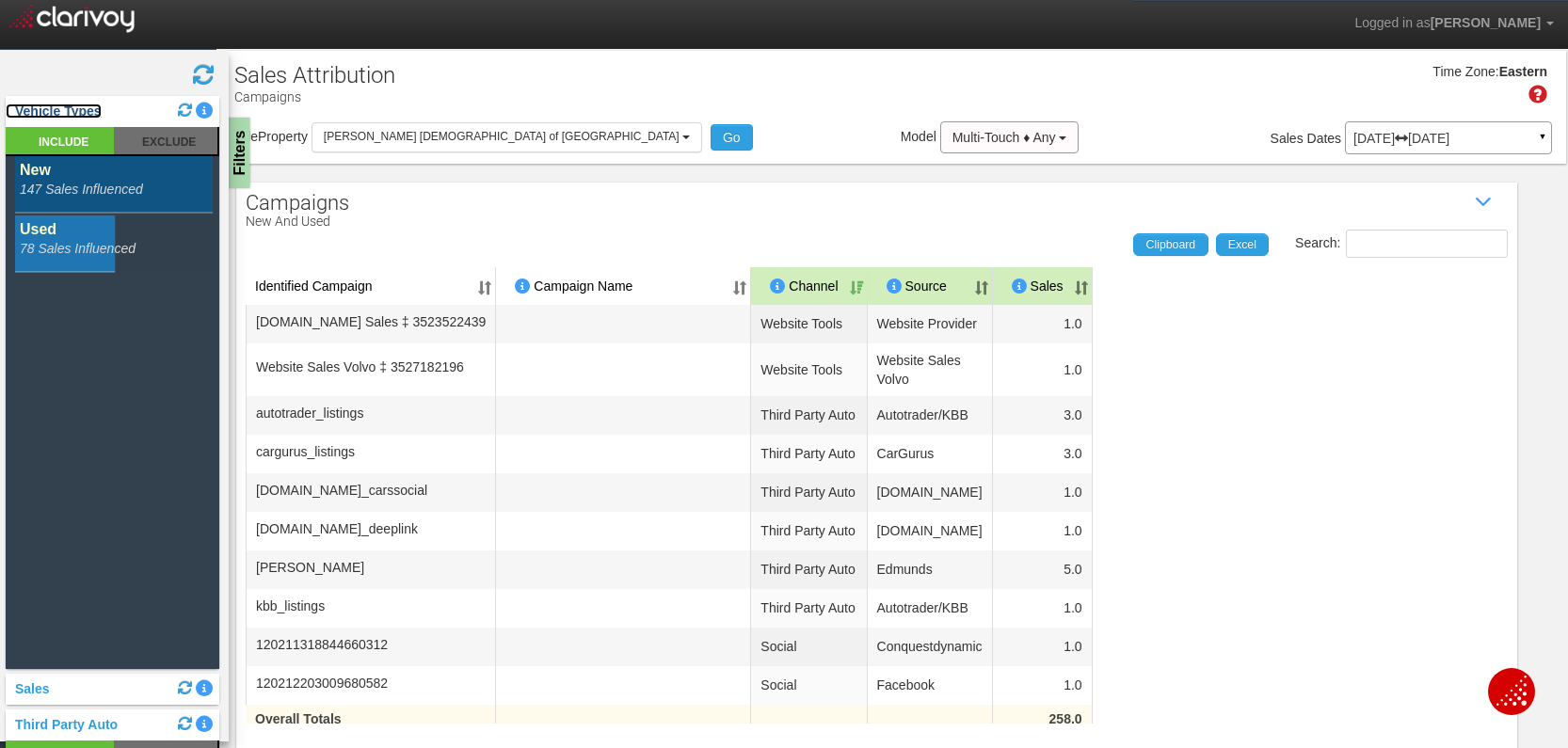 click on "Vehicle Types" at bounding box center [54, 111] 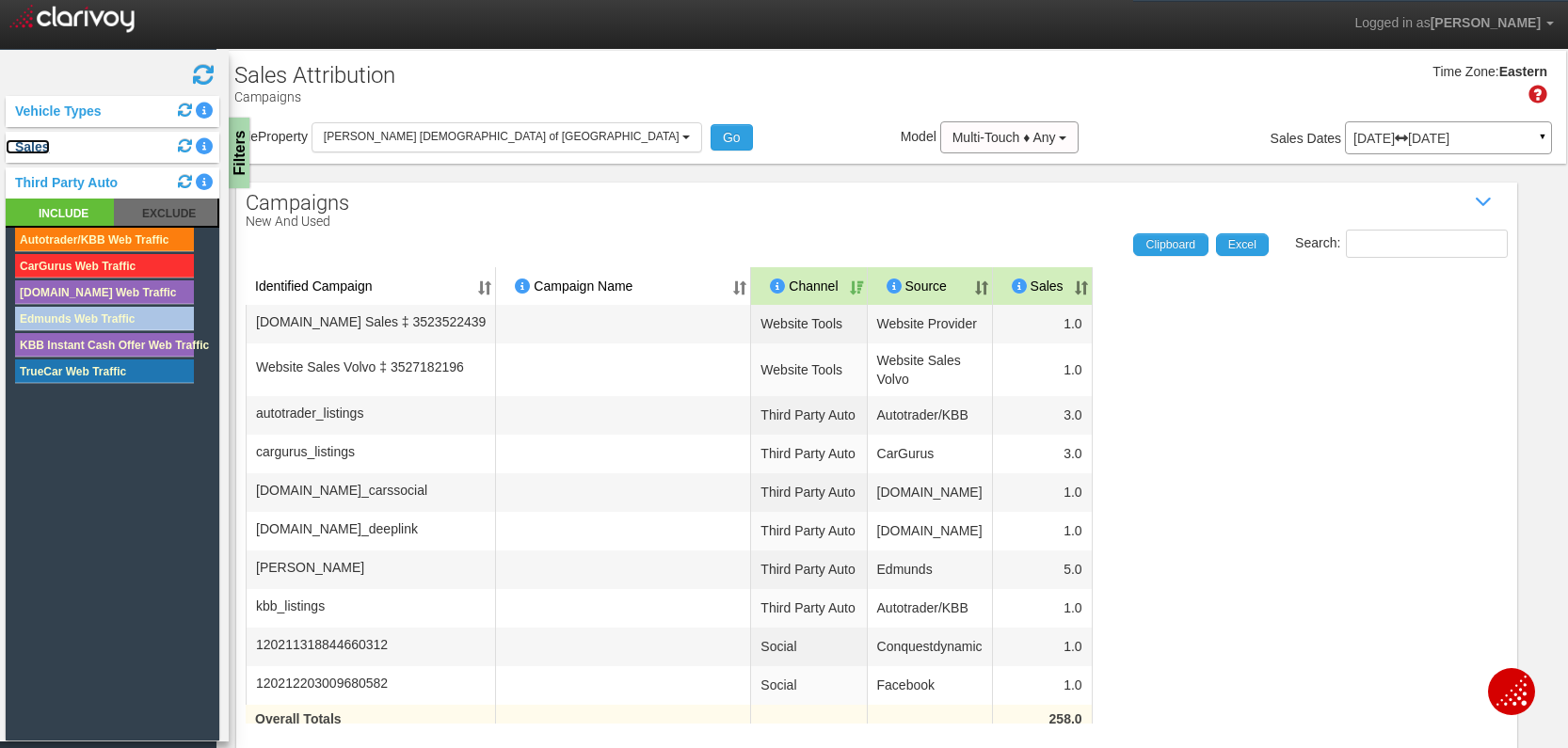 click on "Sales" at bounding box center (27, 147) 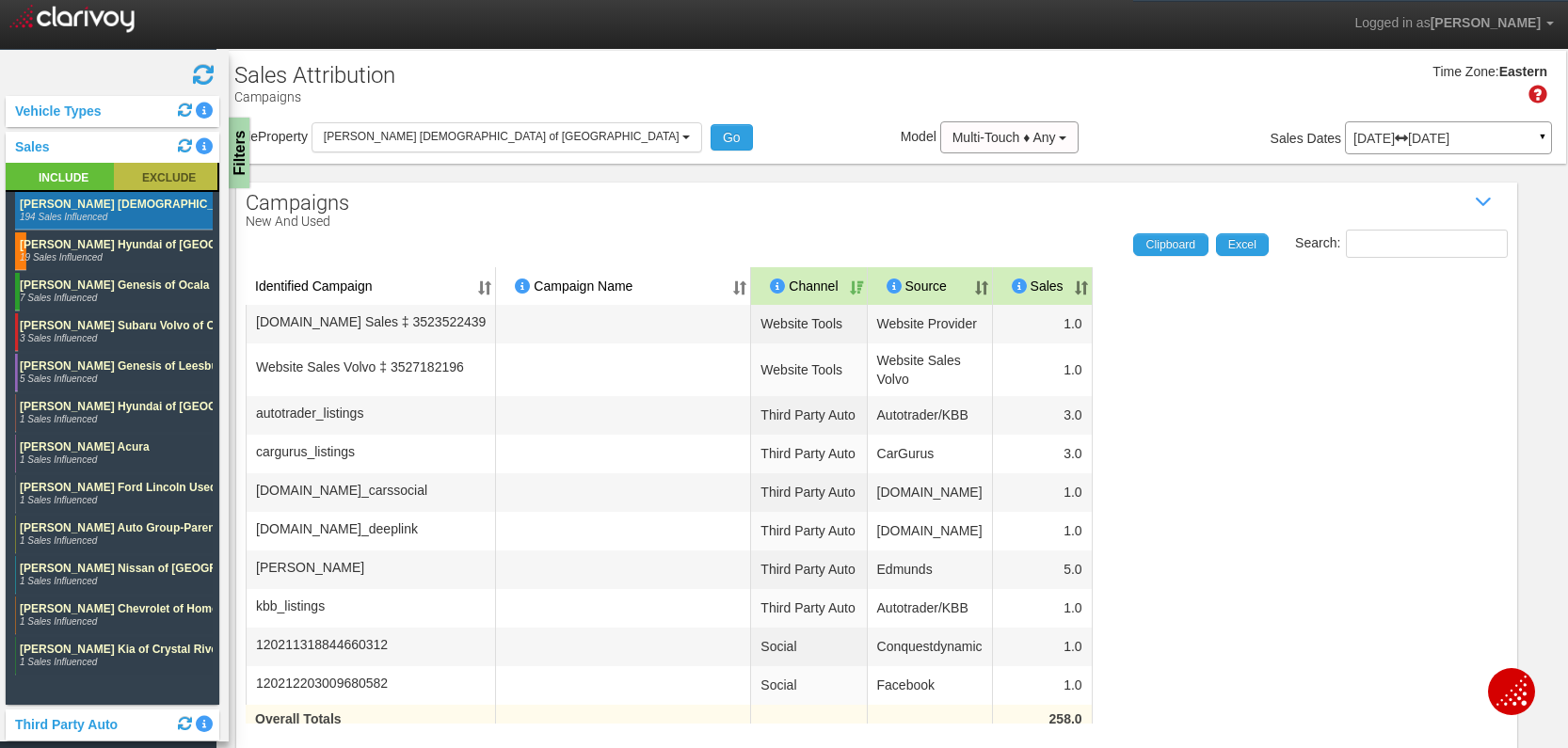 click 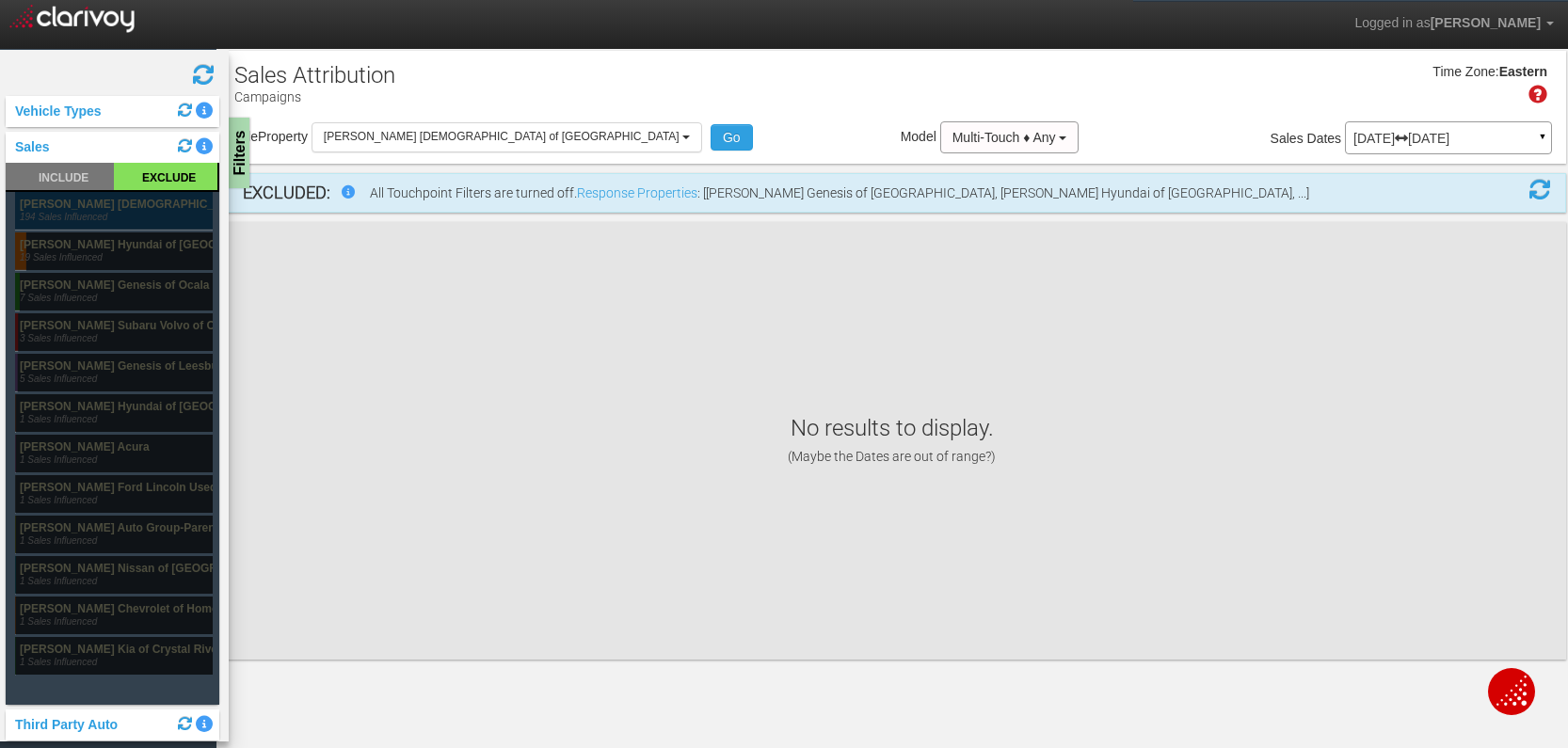 click 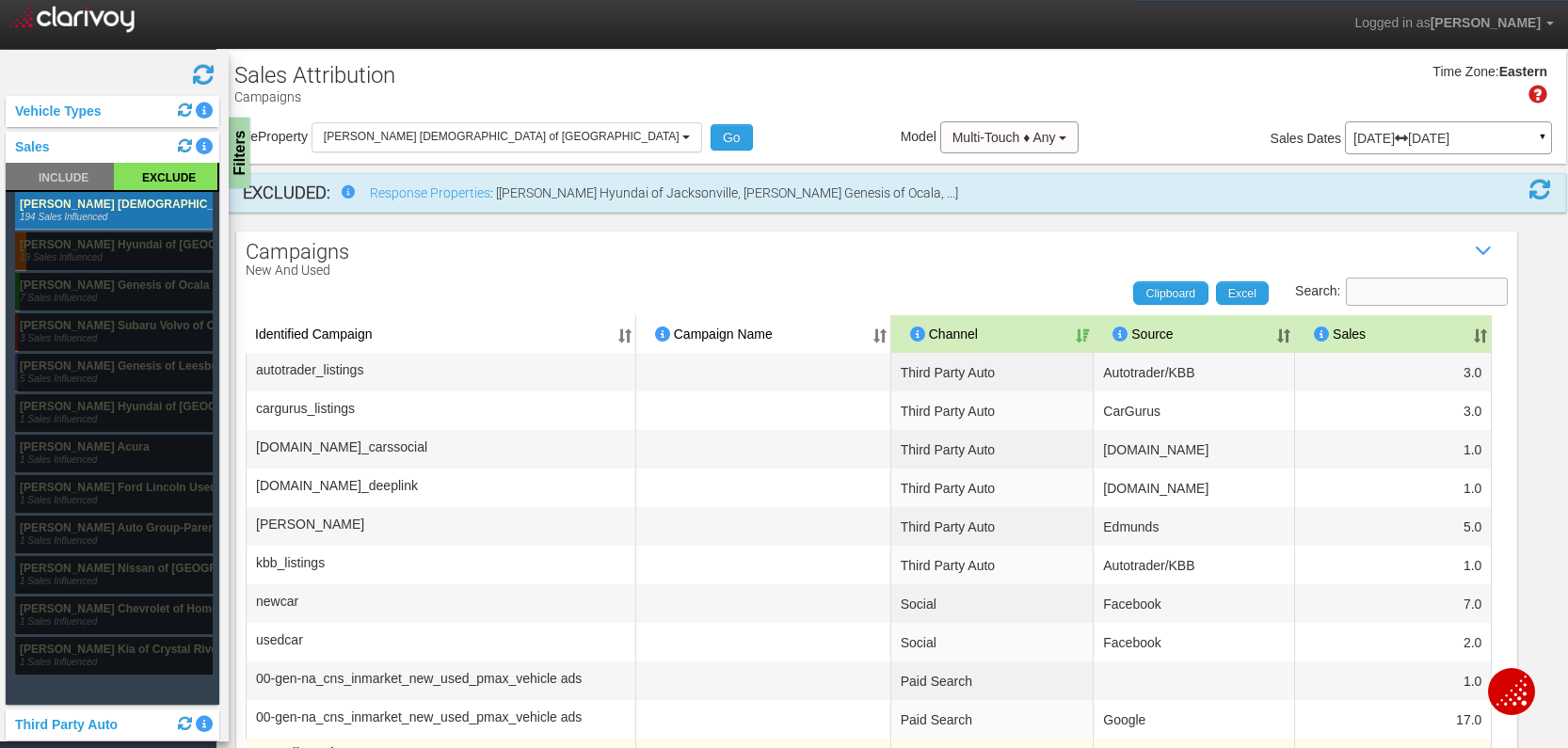 click on "Search:" at bounding box center (1427, 292) 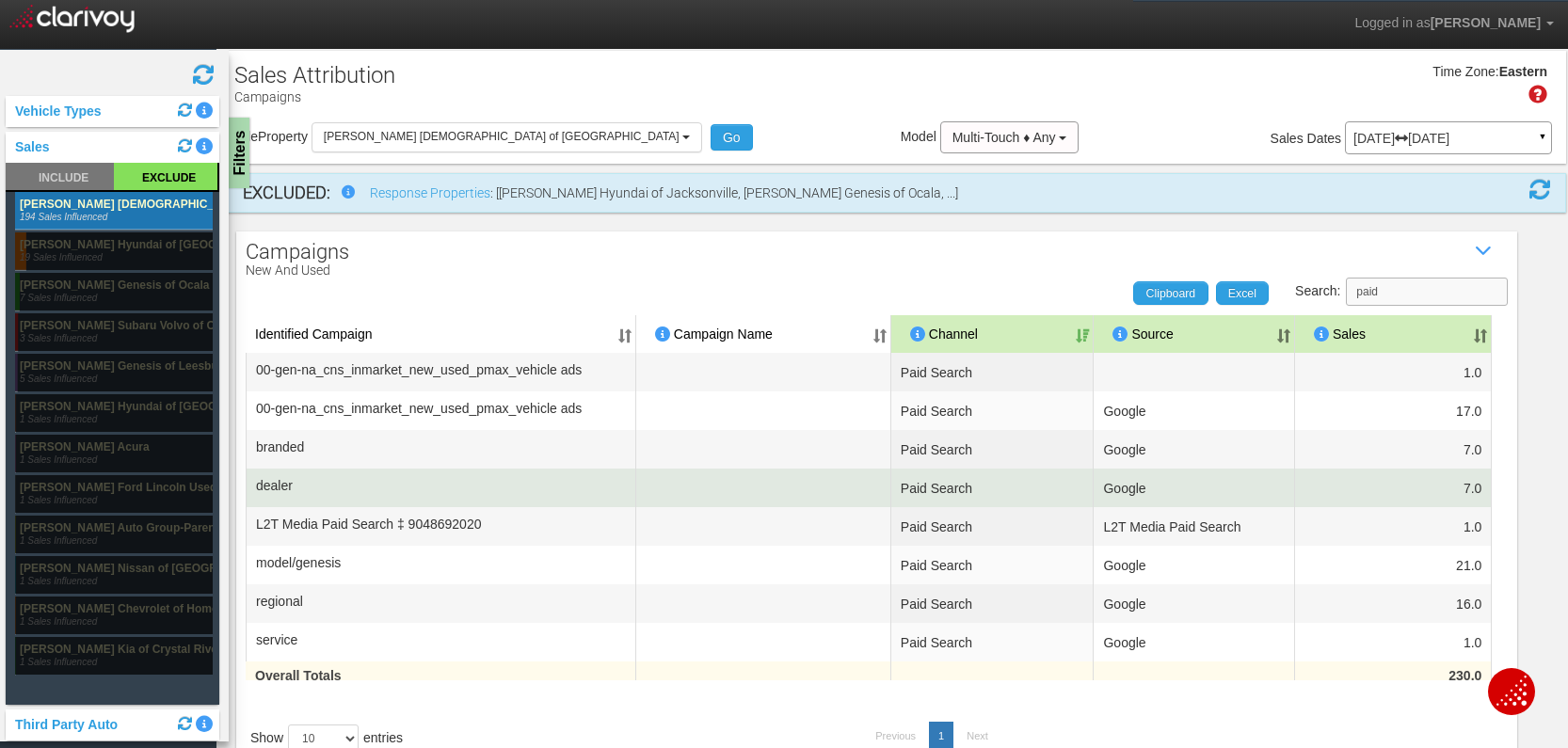 scroll, scrollTop: 62, scrollLeft: 0, axis: vertical 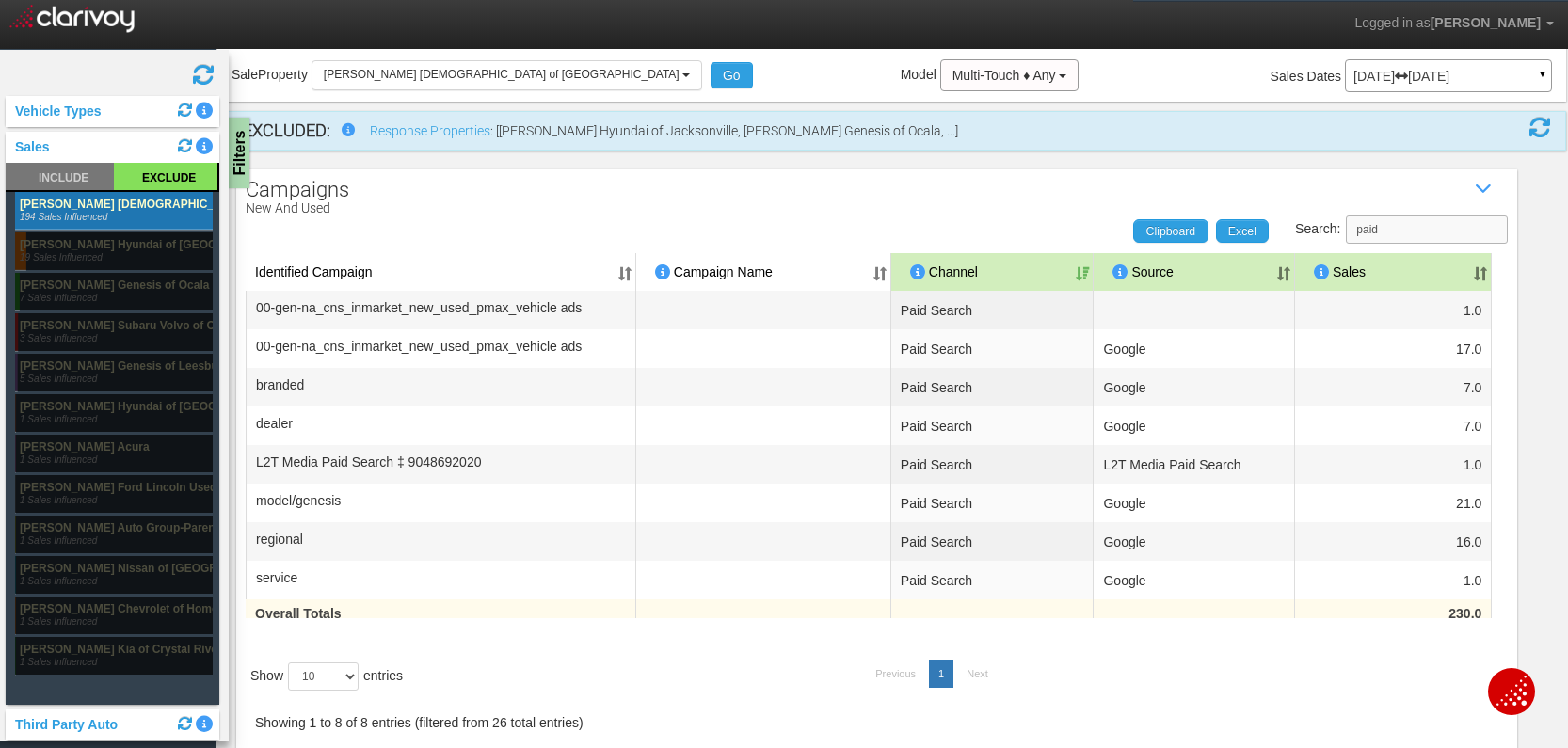 type on "paid" 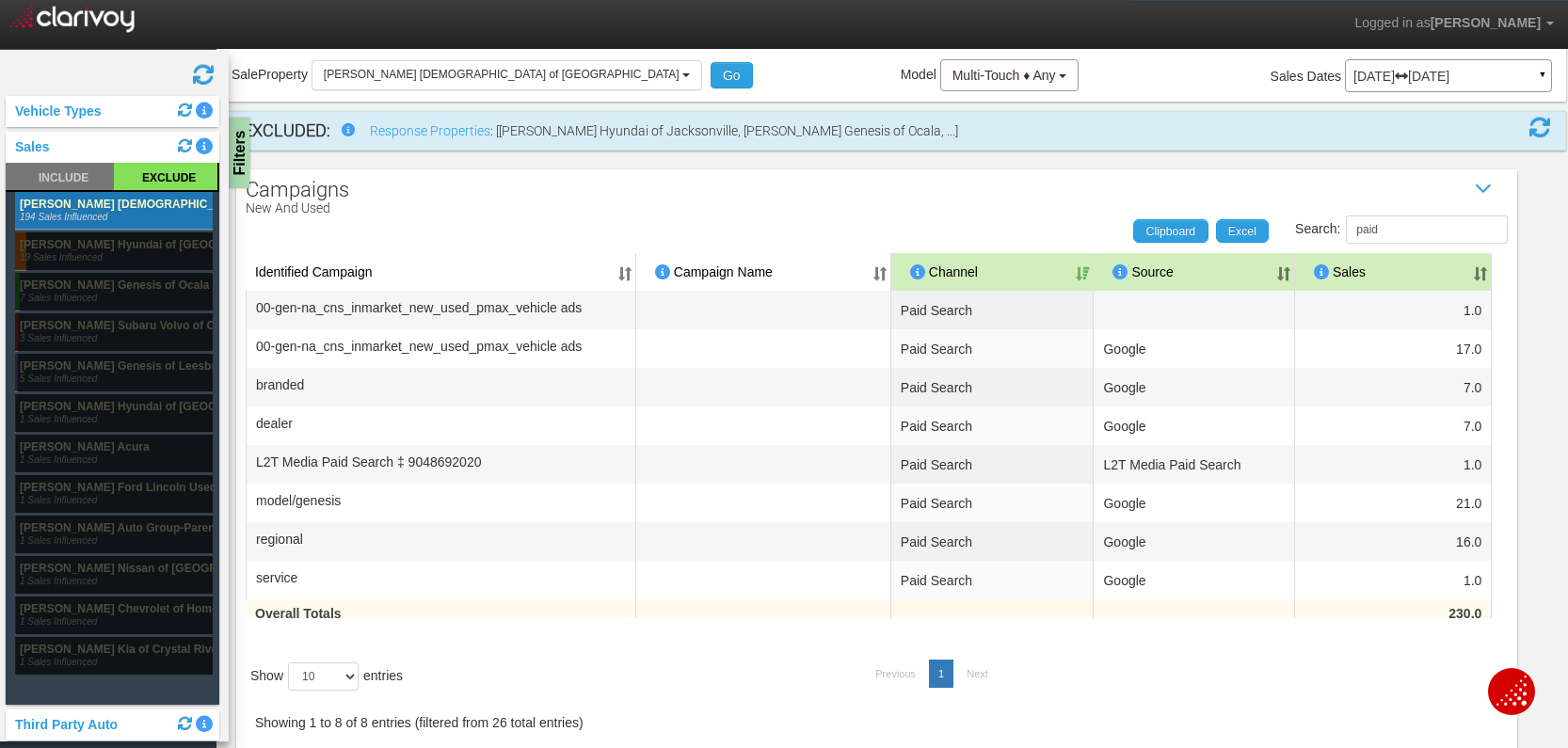 click on "Sales" at bounding box center (1393, 272) 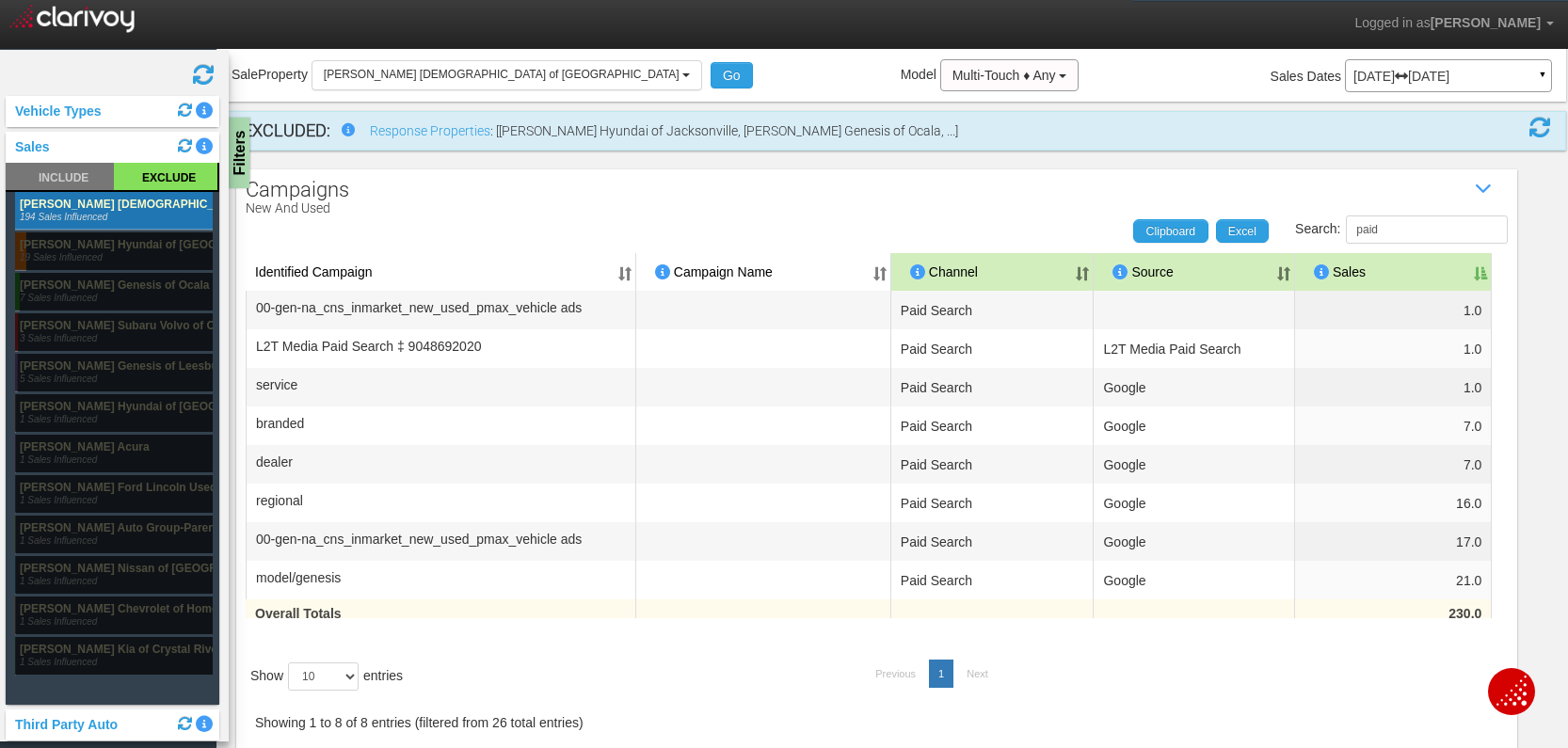 click on "Sales" at bounding box center [1393, 272] 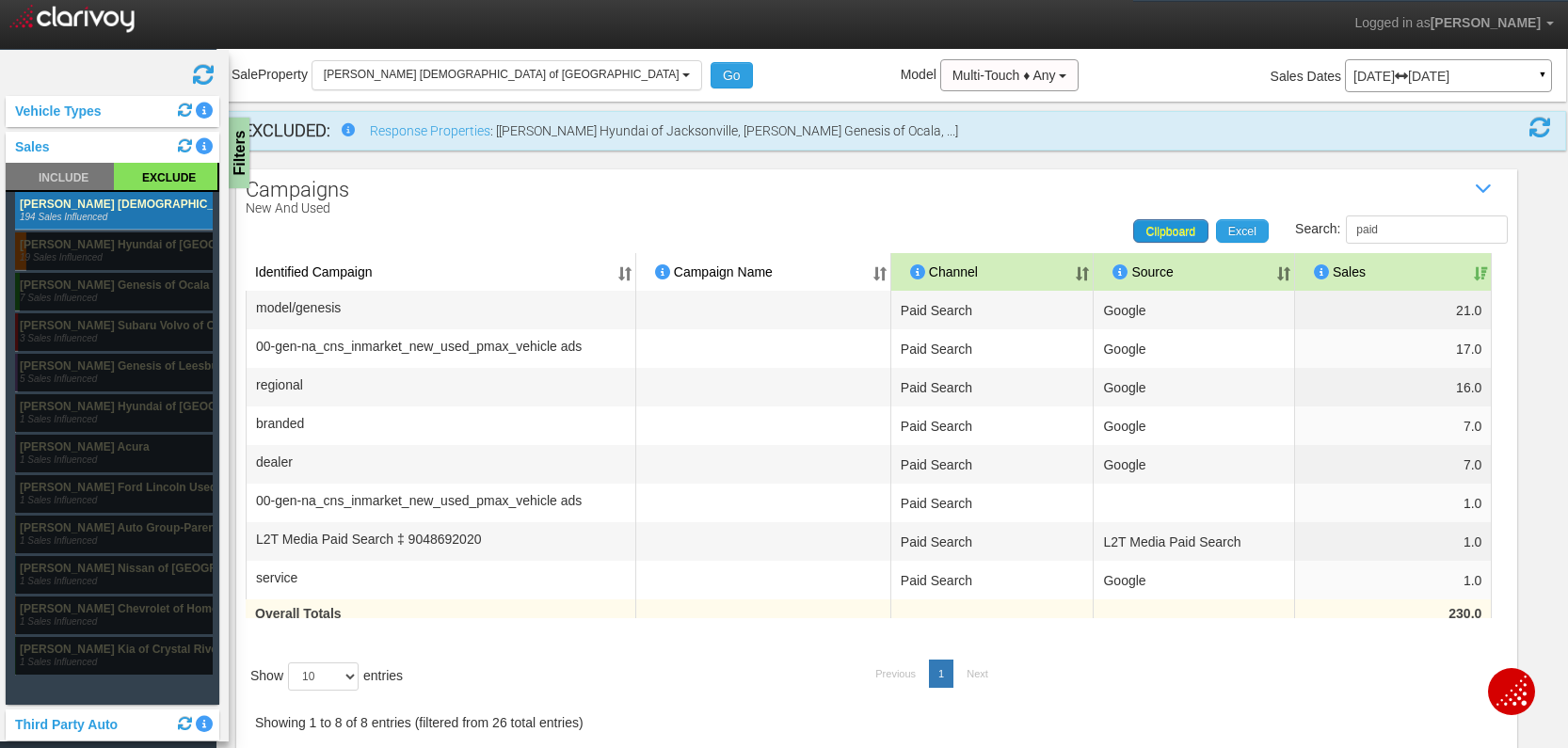 click on "Clipboard" at bounding box center (1171, 231) 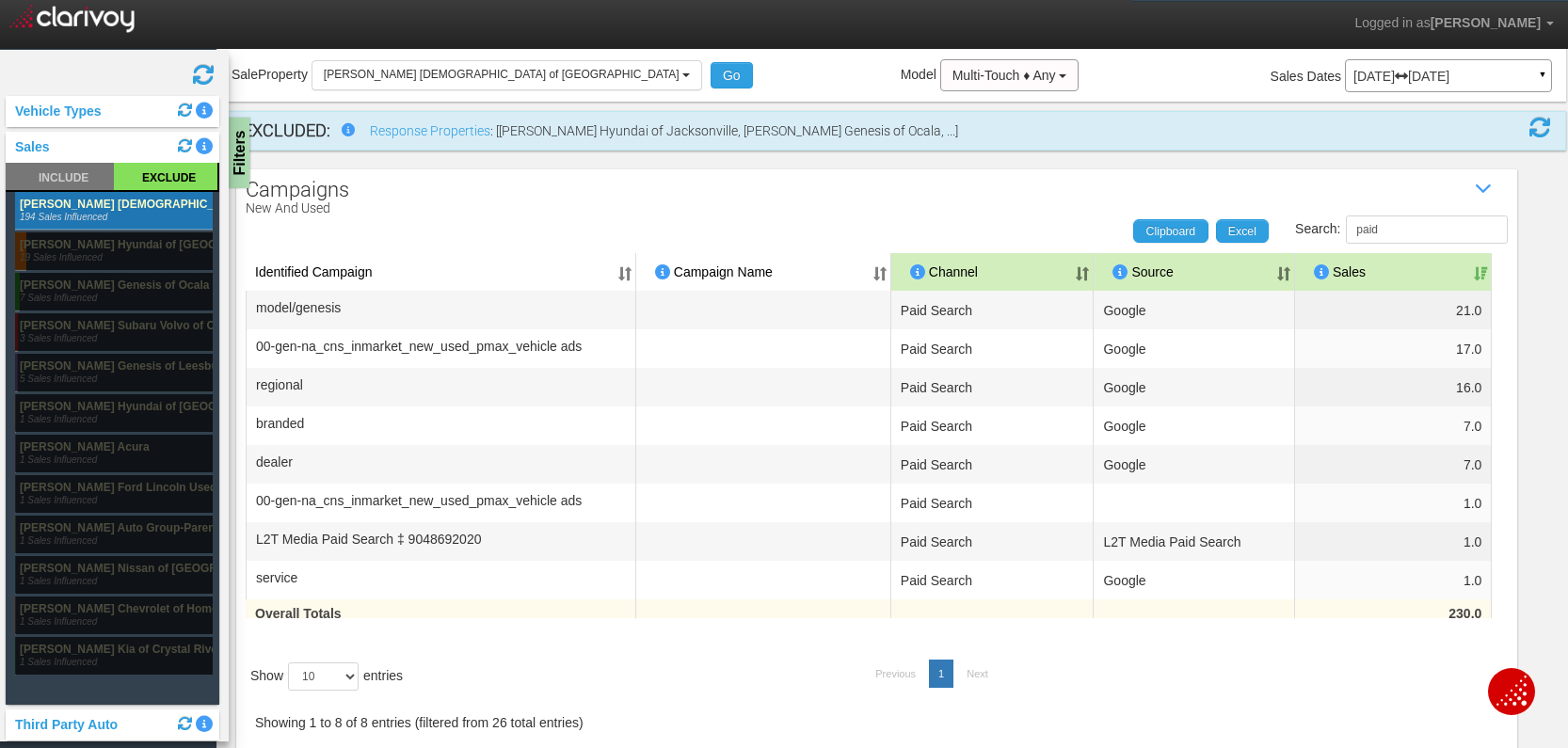 click at bounding box center (203, 74) 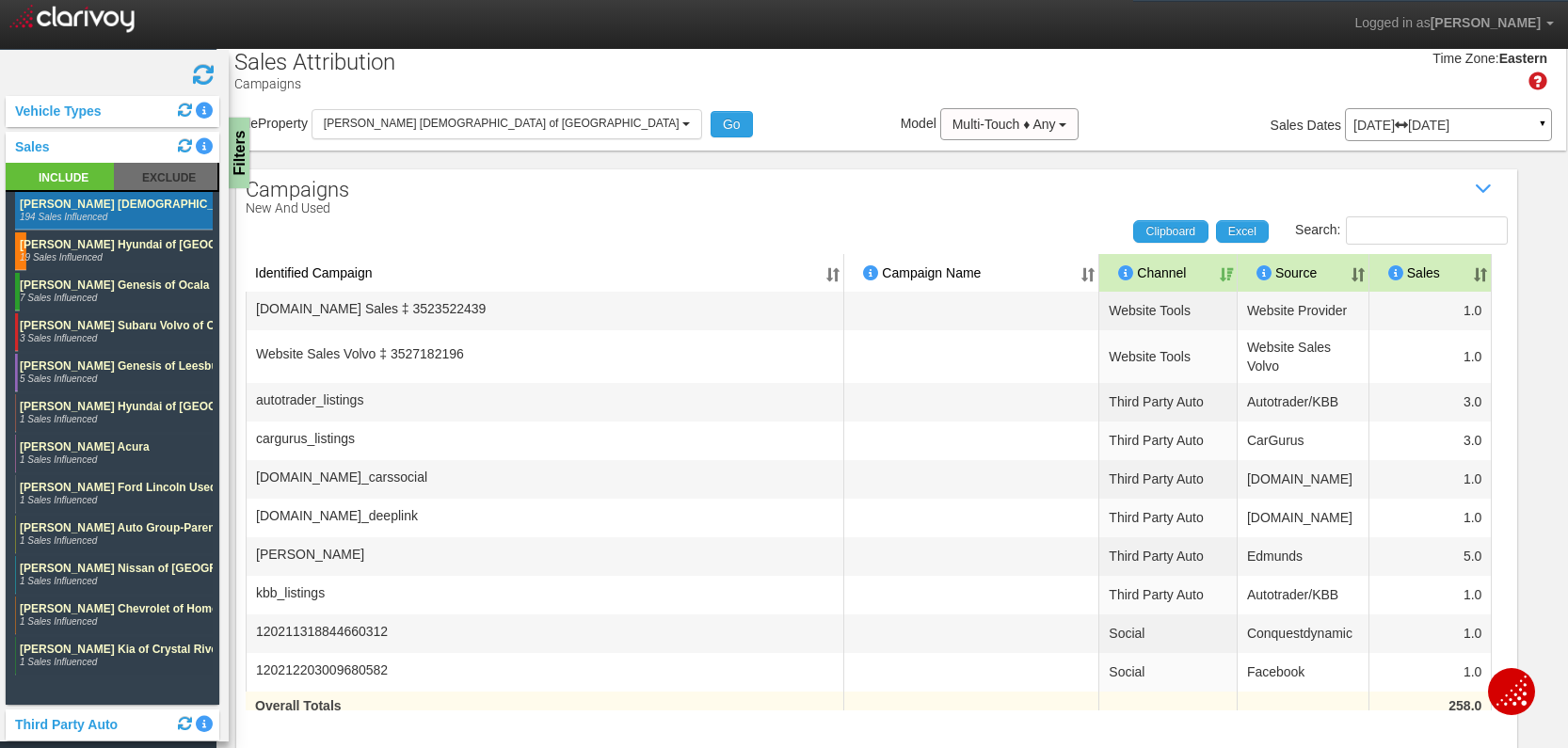 scroll, scrollTop: 62, scrollLeft: 0, axis: vertical 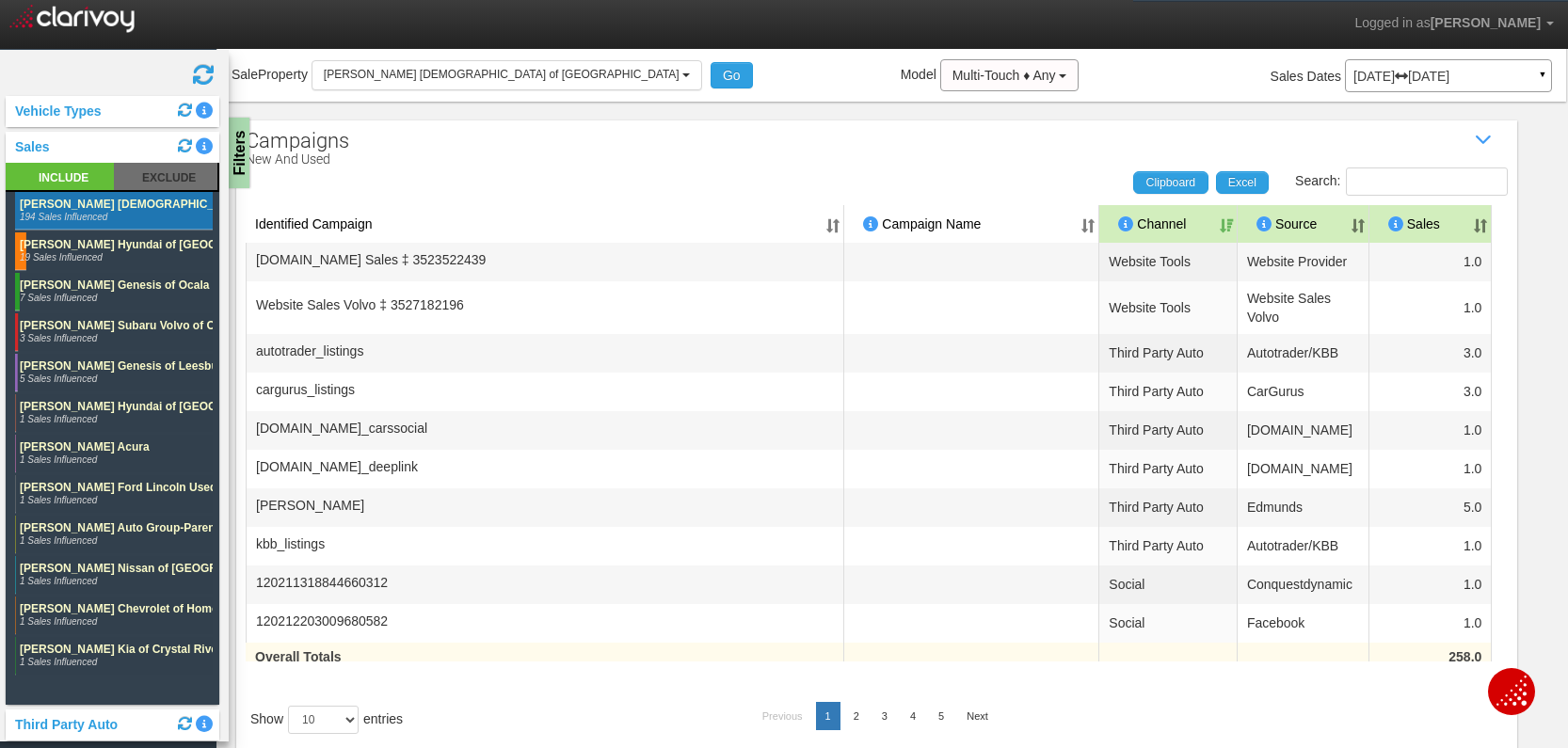 click at bounding box center [203, 74] 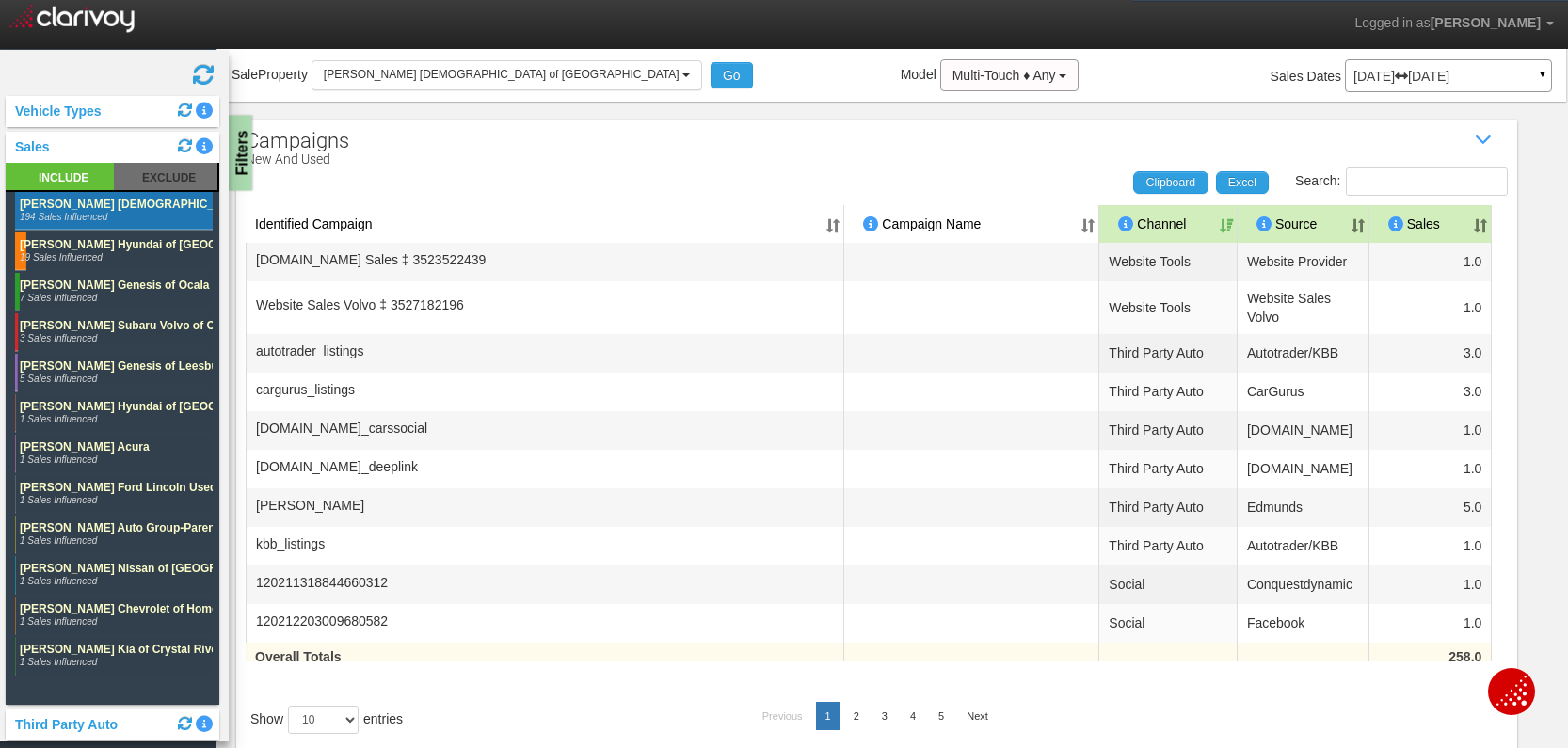click on "Filters" at bounding box center (240, 153) 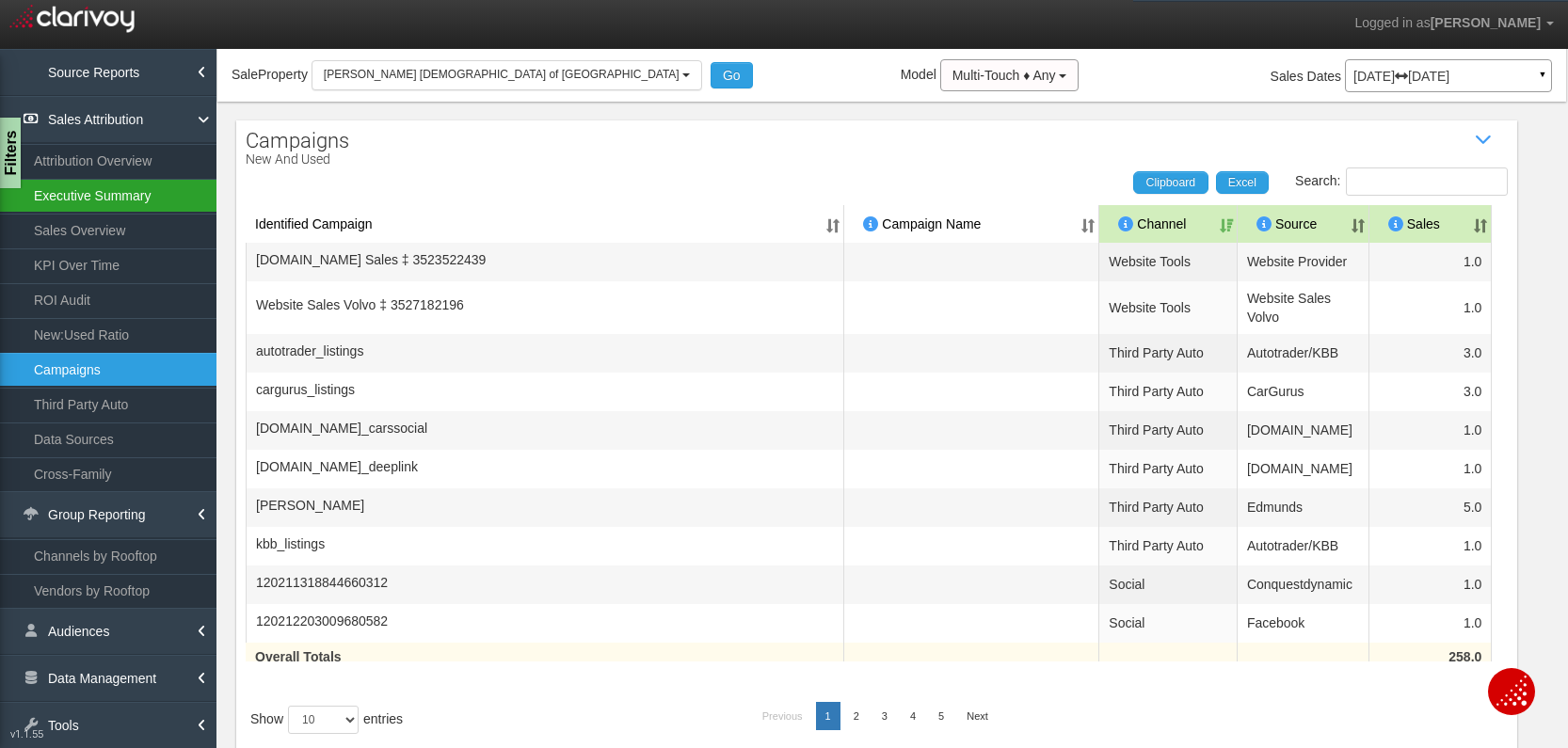click on "Executive Summary" at bounding box center (108, 196) 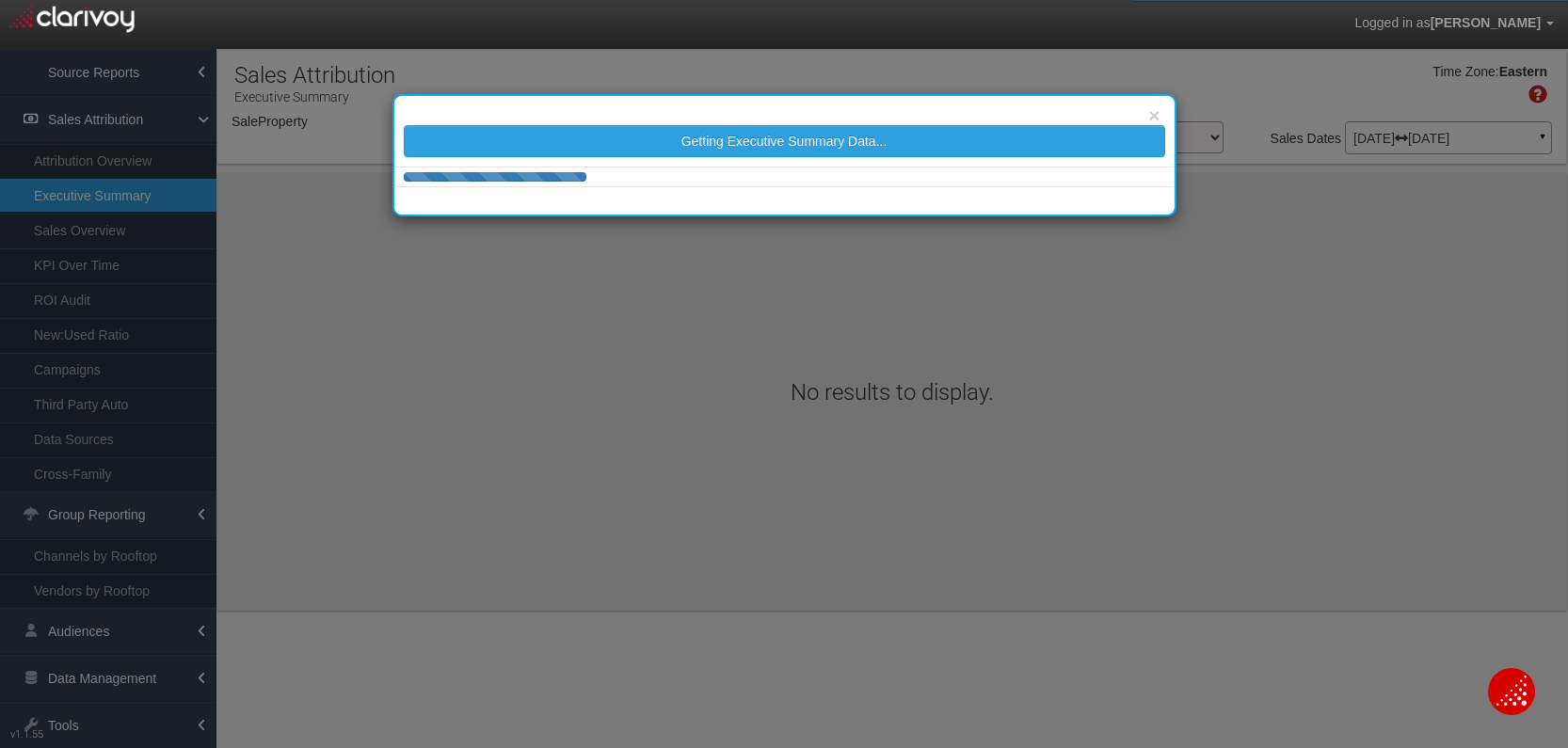 scroll, scrollTop: 0, scrollLeft: 0, axis: both 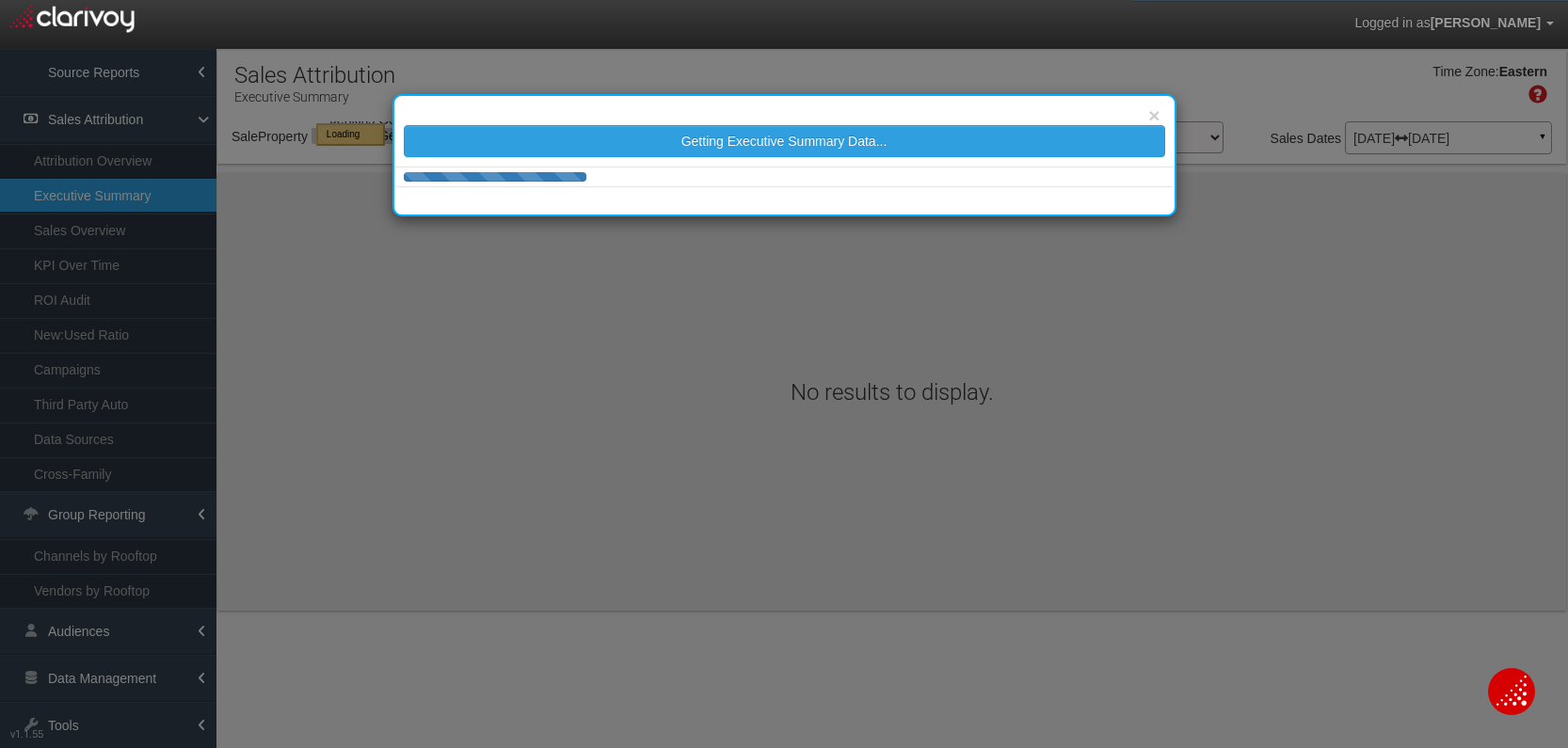 select on "object:54383" 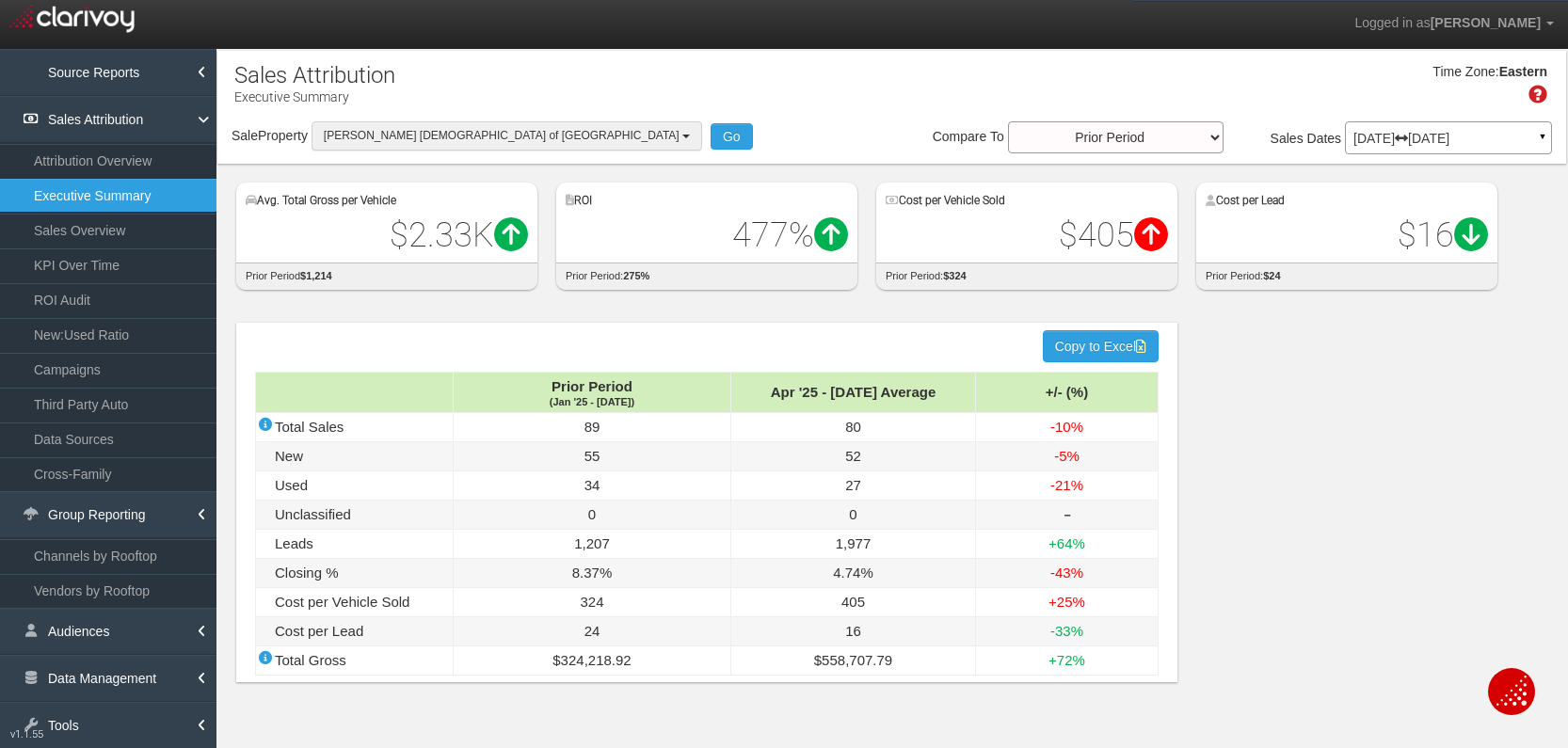 click on "[PERSON_NAME] [DEMOGRAPHIC_DATA] of [GEOGRAPHIC_DATA]" at bounding box center (502, 135) 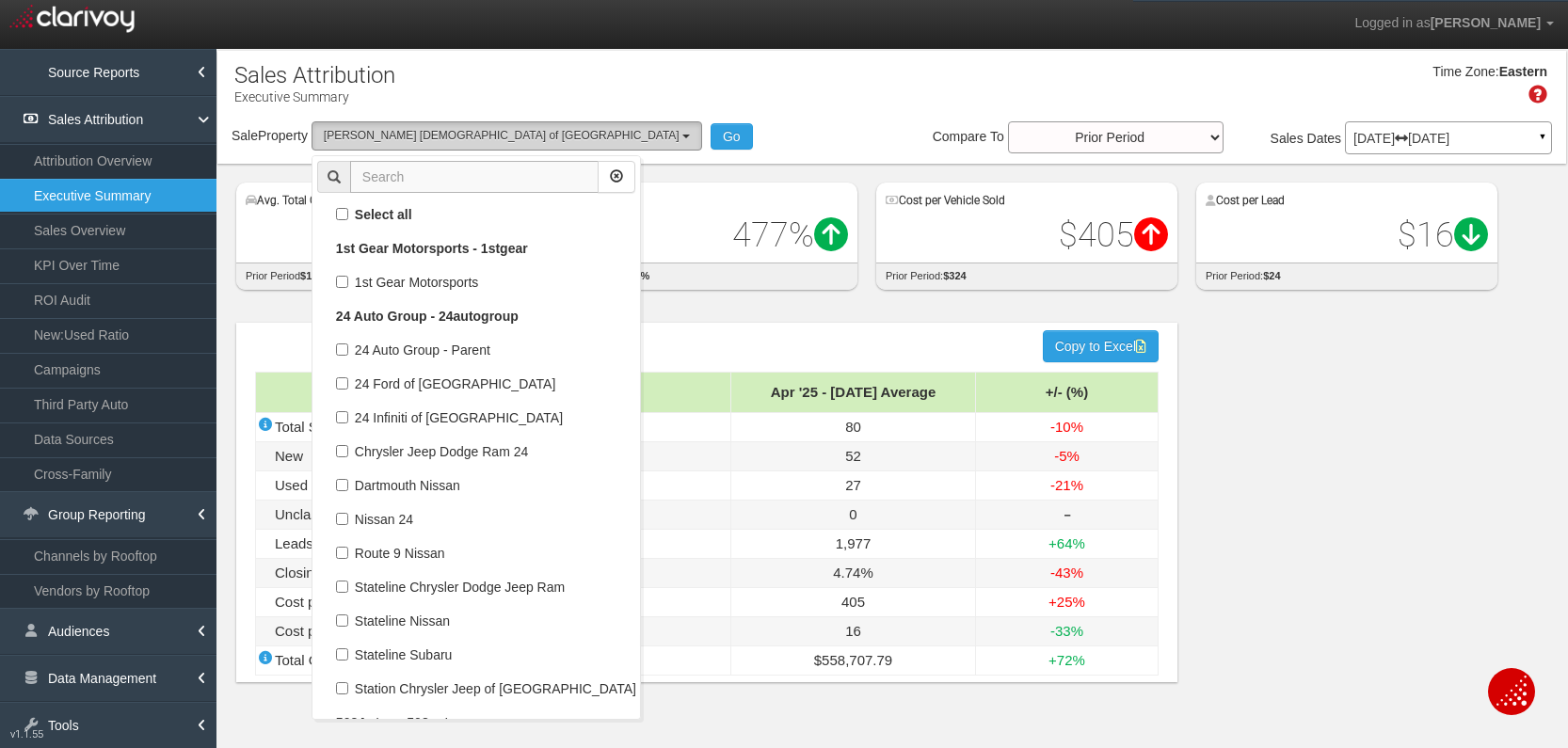 scroll, scrollTop: 55956, scrollLeft: 0, axis: vertical 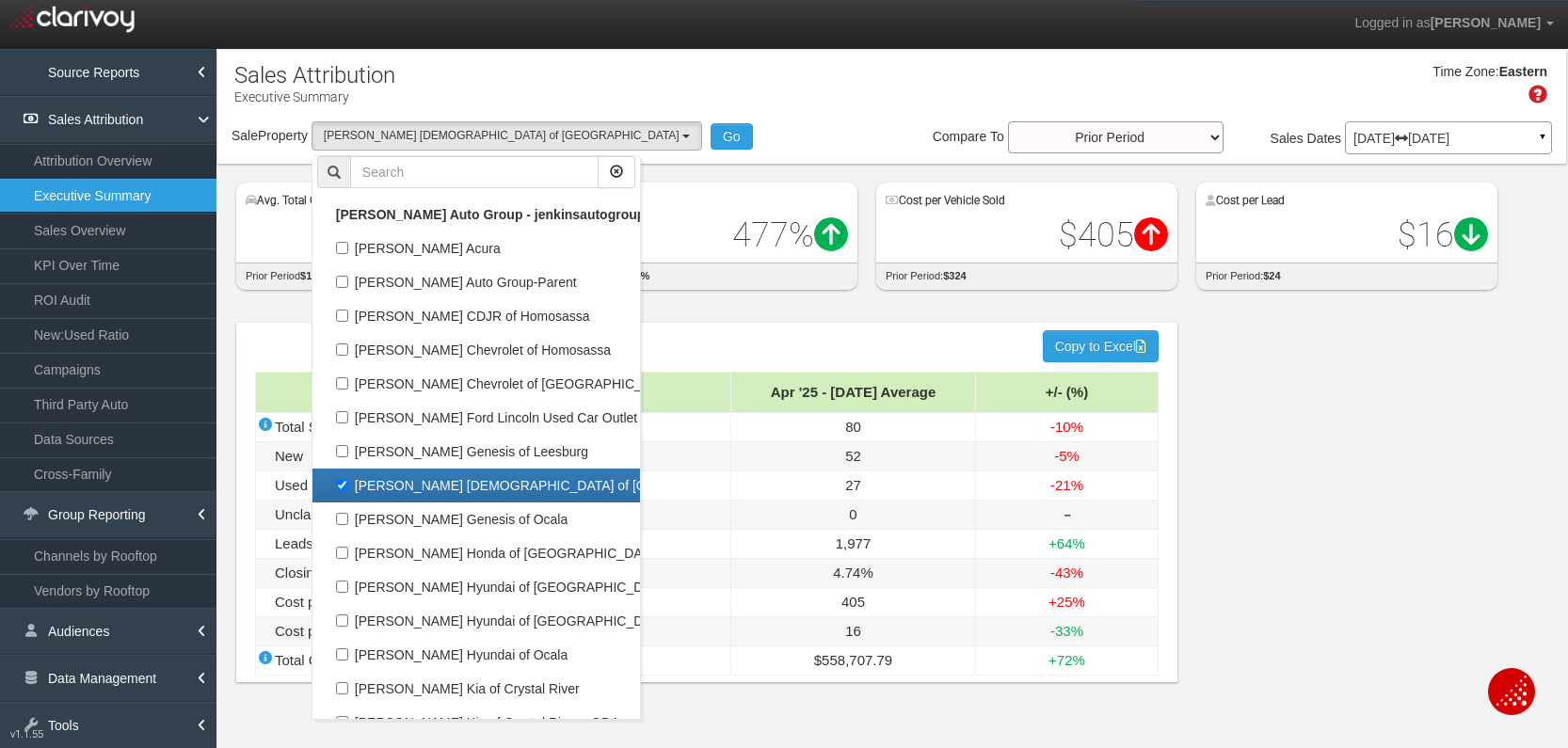 click on "[PERSON_NAME] [DEMOGRAPHIC_DATA] of [GEOGRAPHIC_DATA]" at bounding box center [476, 485] 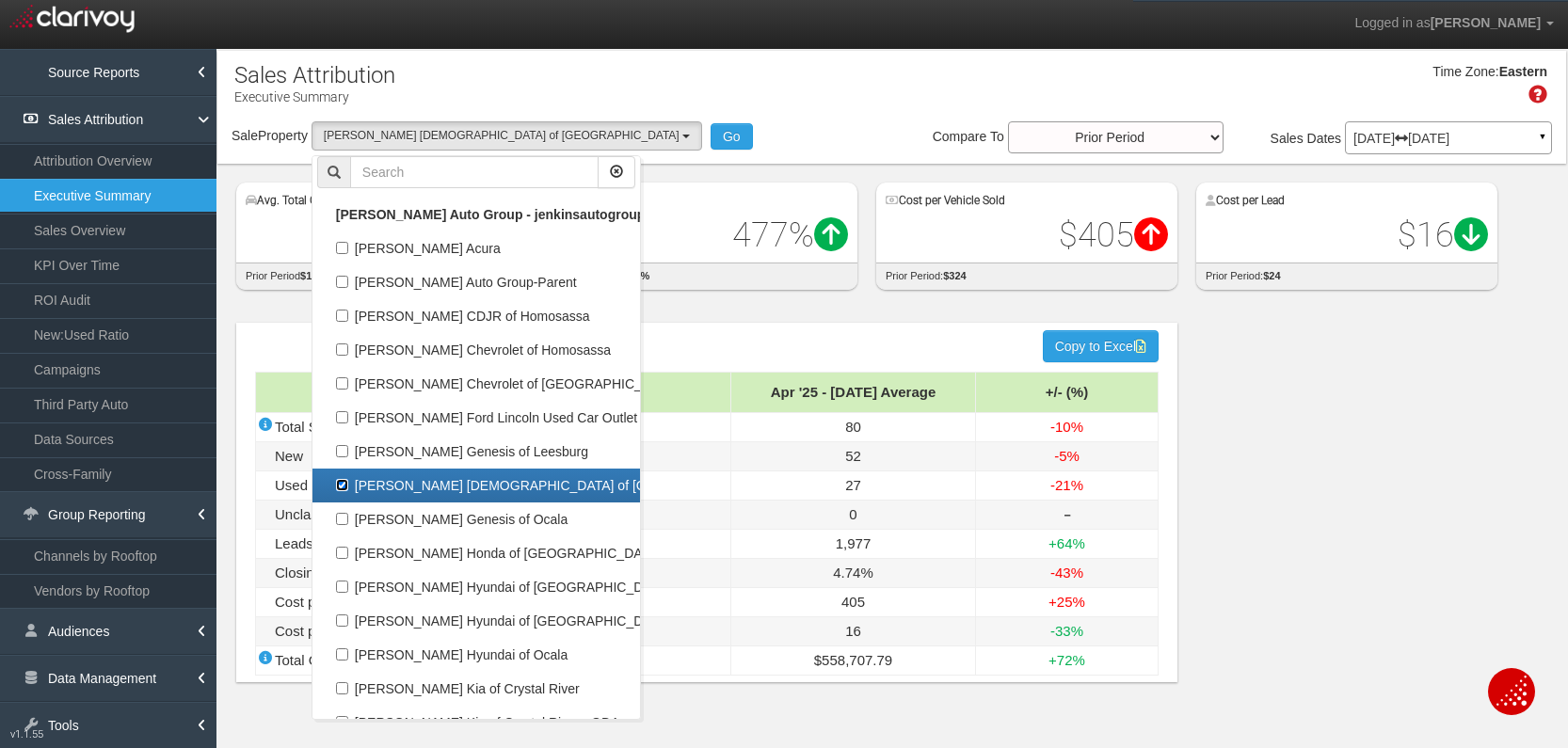 click on "[PERSON_NAME] [DEMOGRAPHIC_DATA] of [GEOGRAPHIC_DATA]" at bounding box center [342, 485] 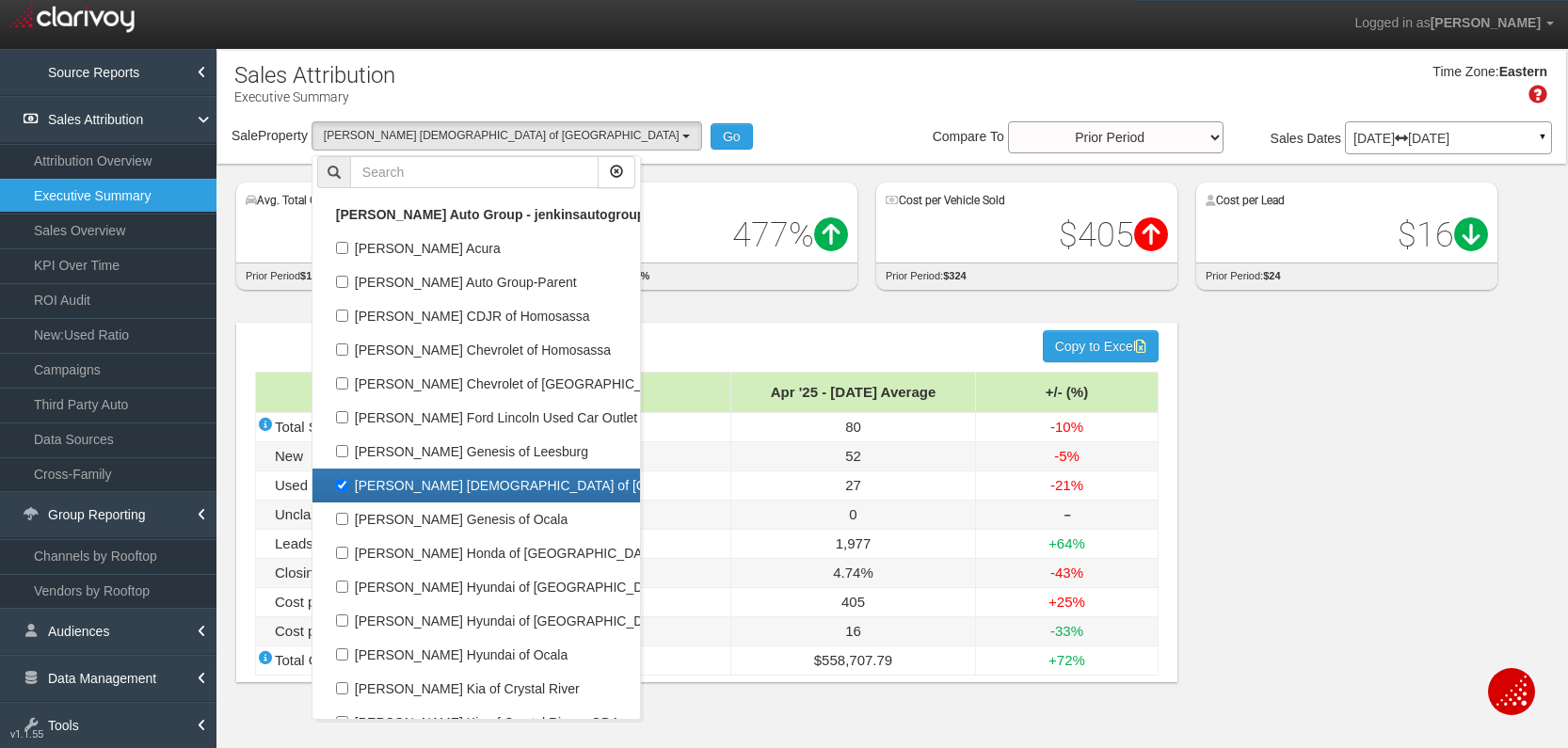 checkbox on "false" 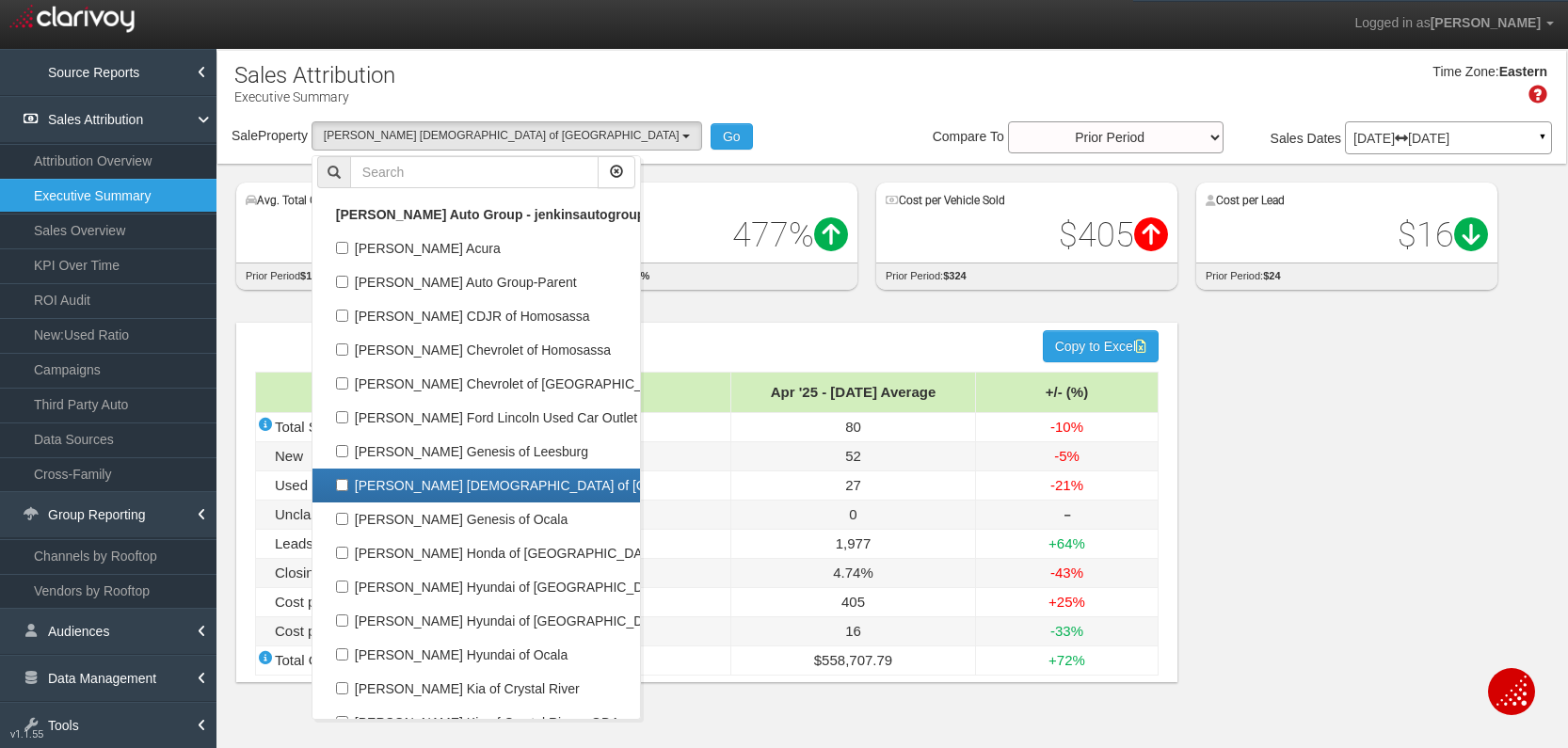 select 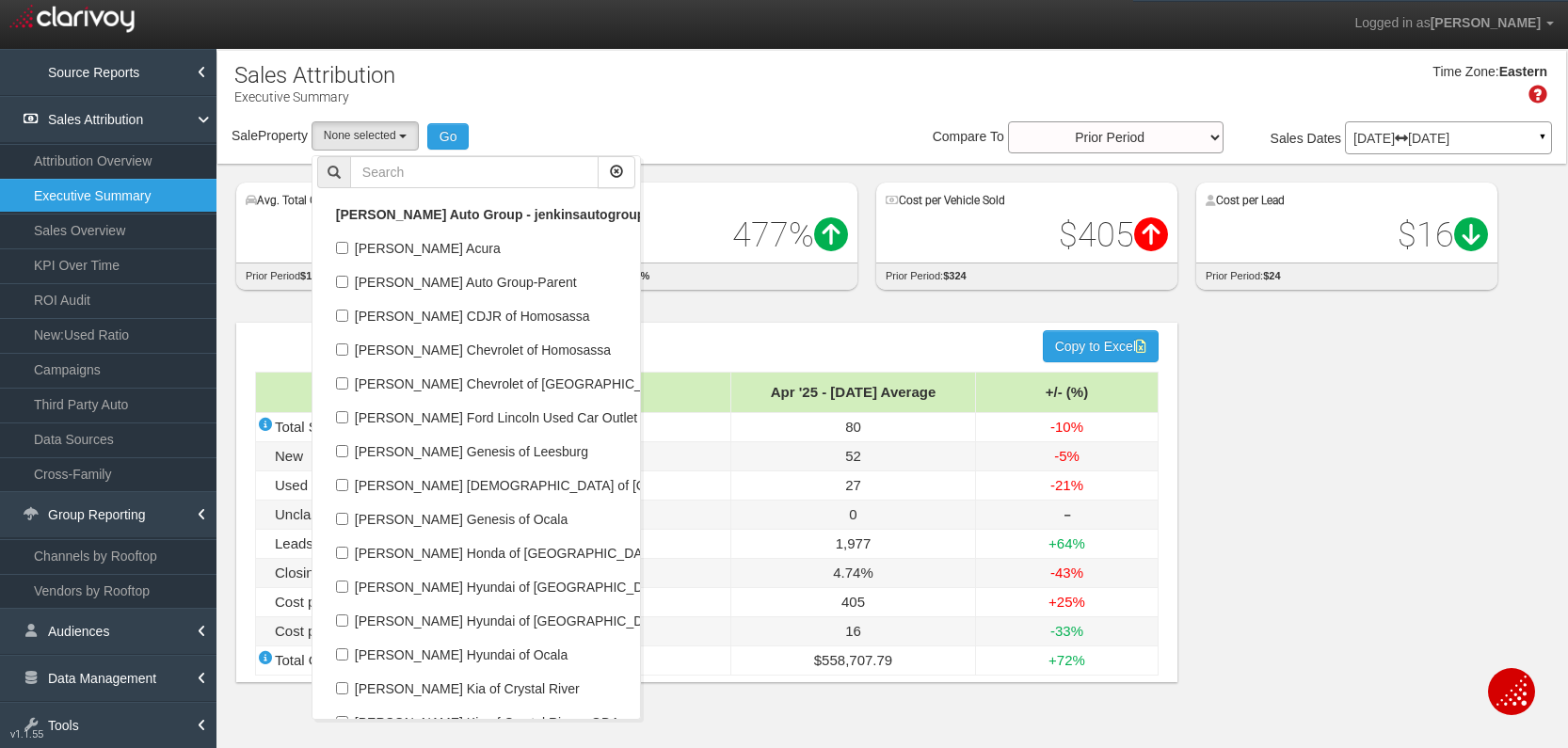 scroll, scrollTop: 28097, scrollLeft: 0, axis: vertical 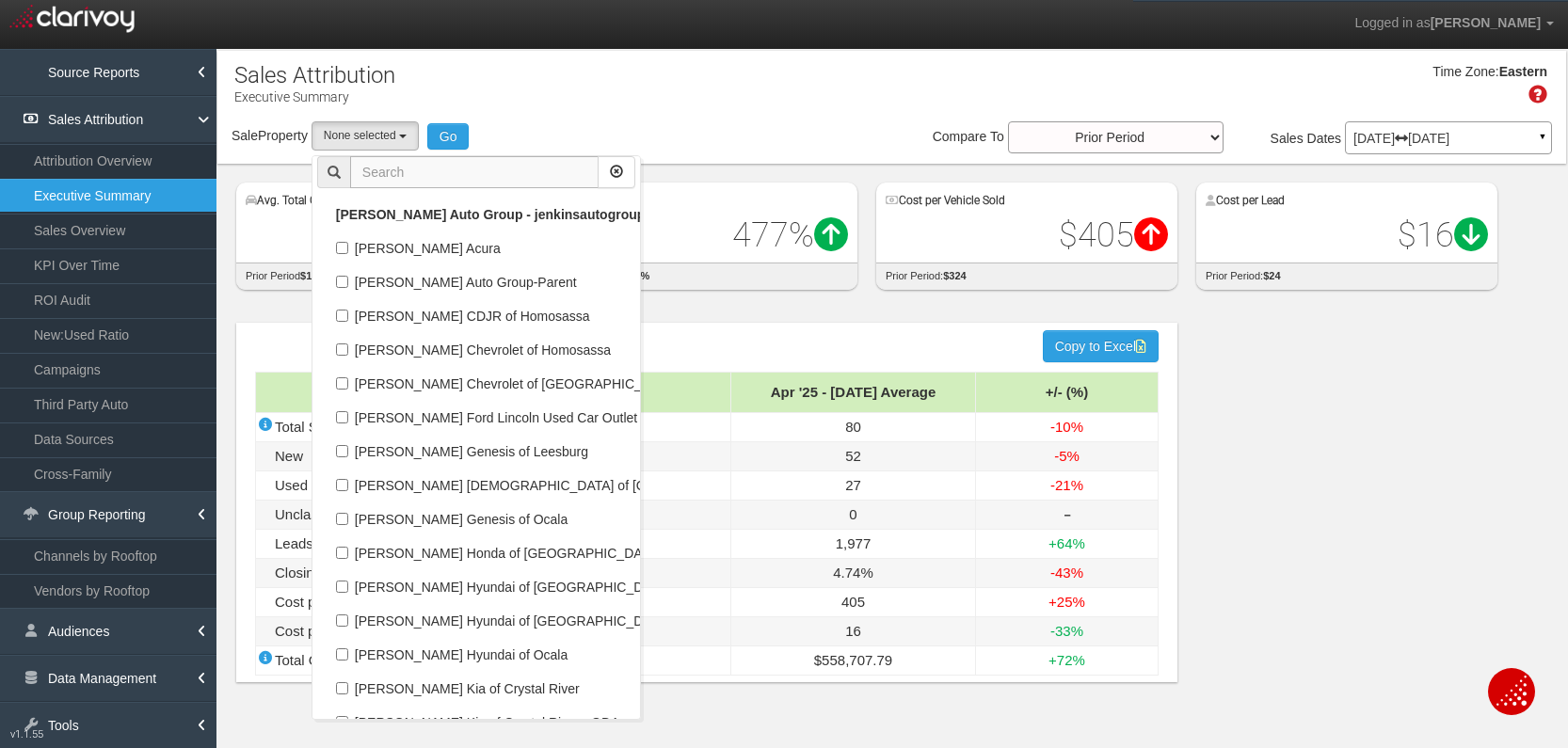 click at bounding box center [474, 172] 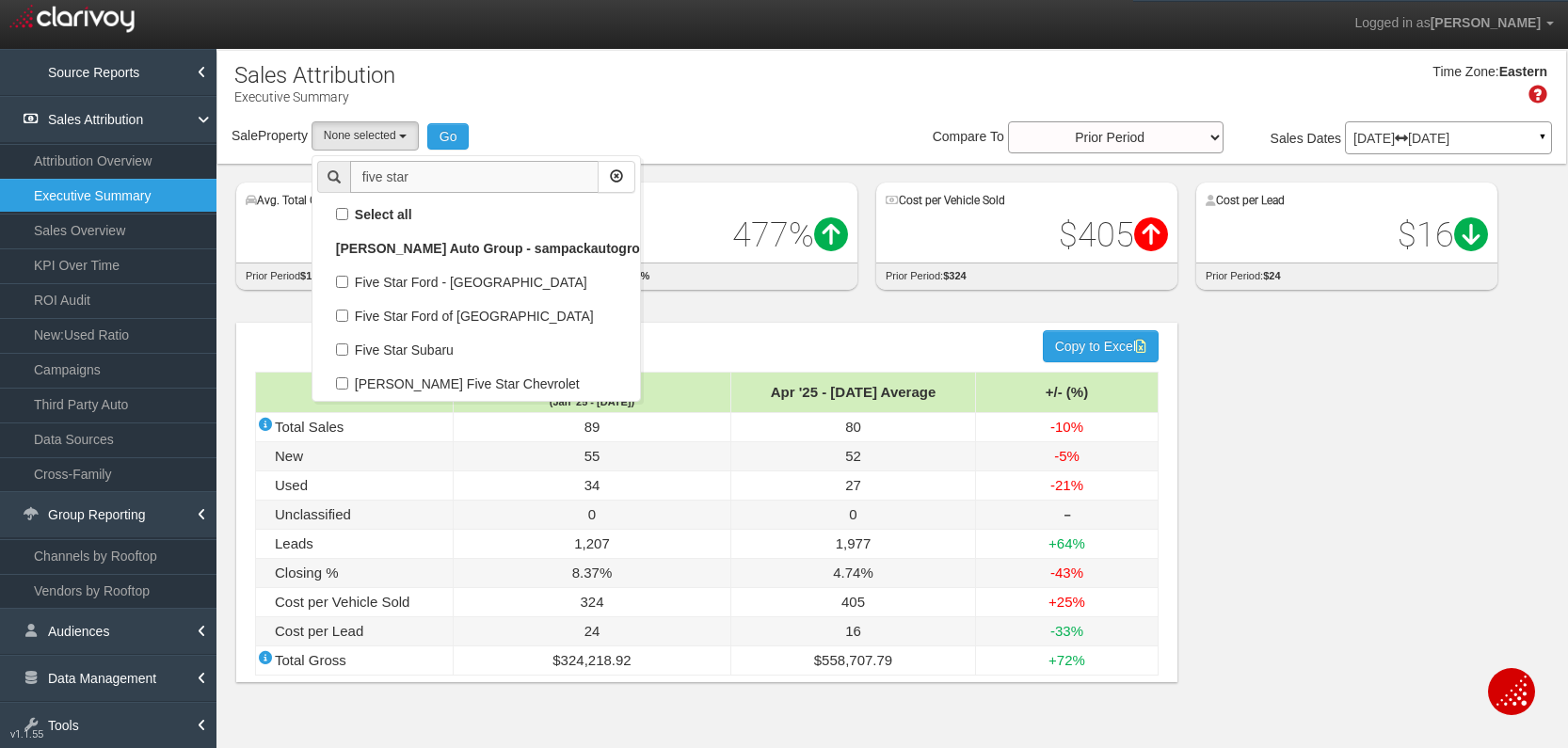 scroll, scrollTop: 0, scrollLeft: 0, axis: both 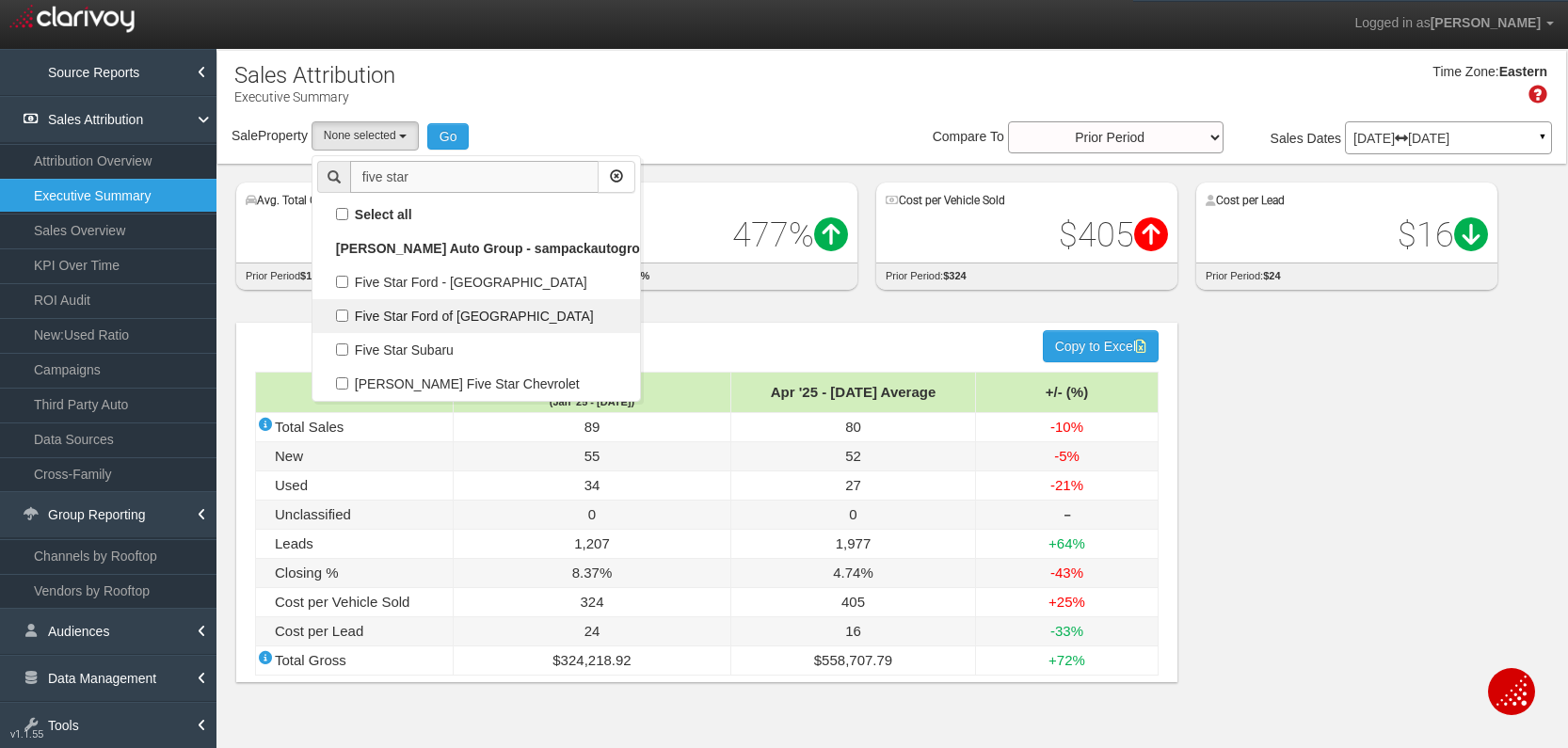 type on "five star" 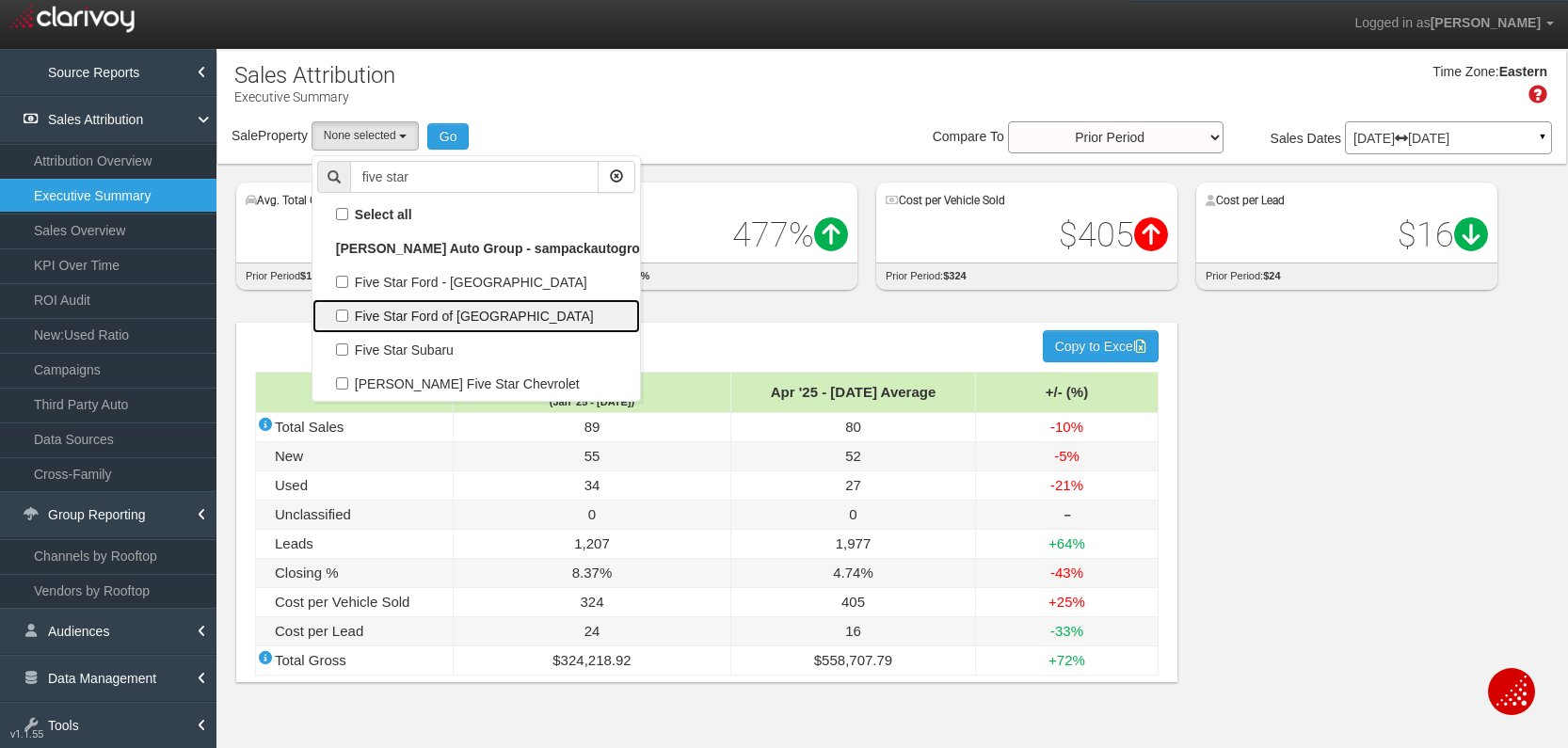 click on "Five Star Ford of [GEOGRAPHIC_DATA]" at bounding box center (476, 316) 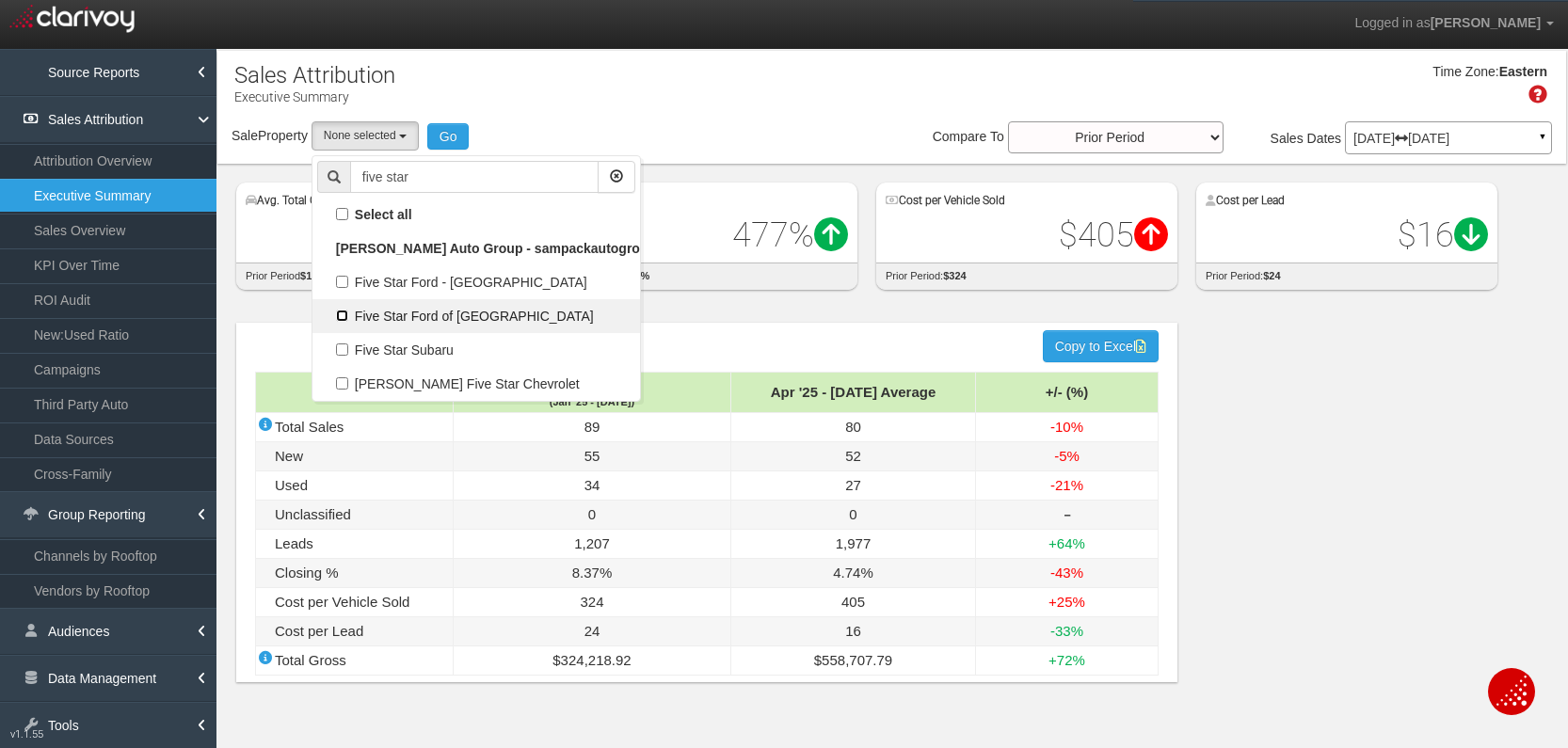 click on "Five Star Ford of [GEOGRAPHIC_DATA]" at bounding box center (342, 315) 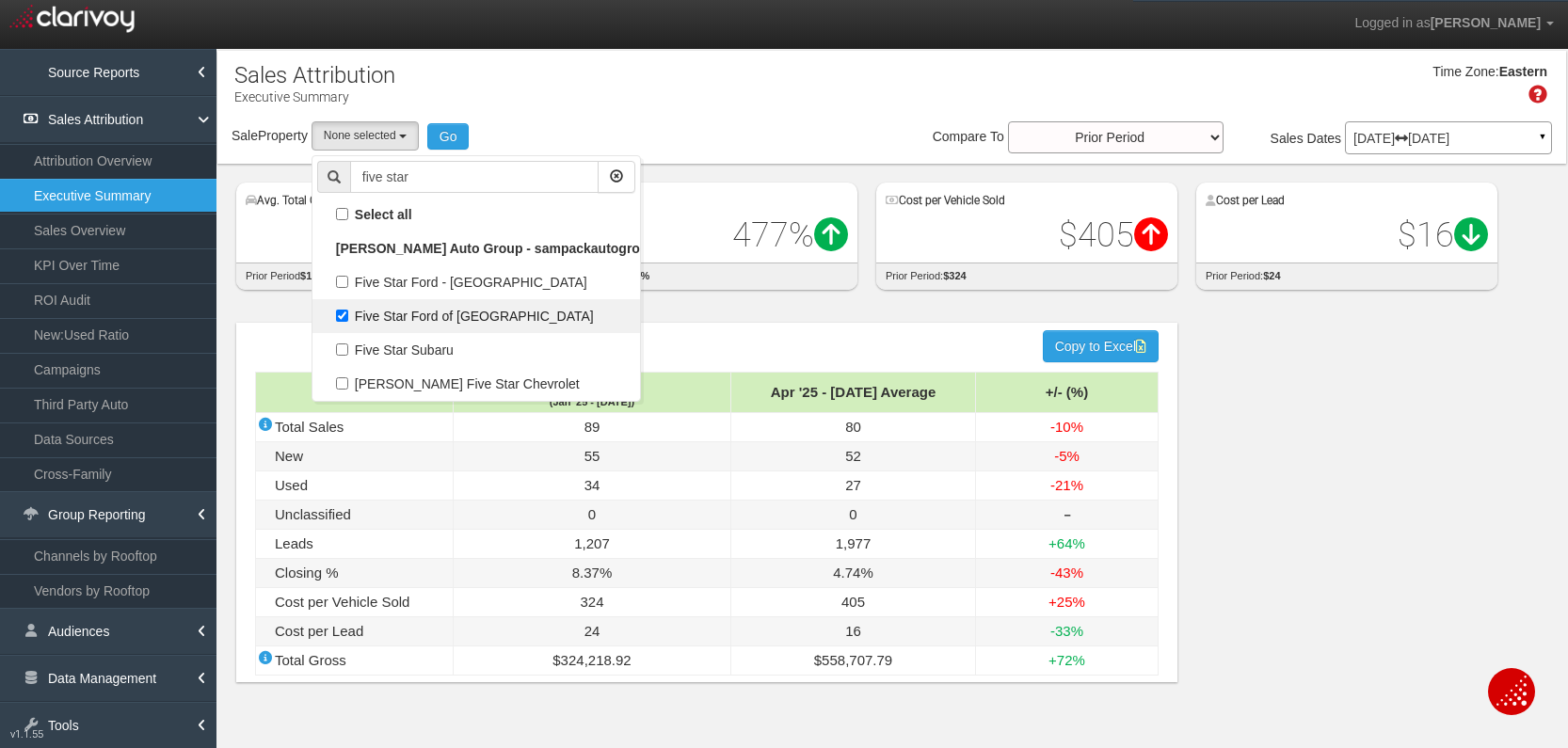 select on "object:55282" 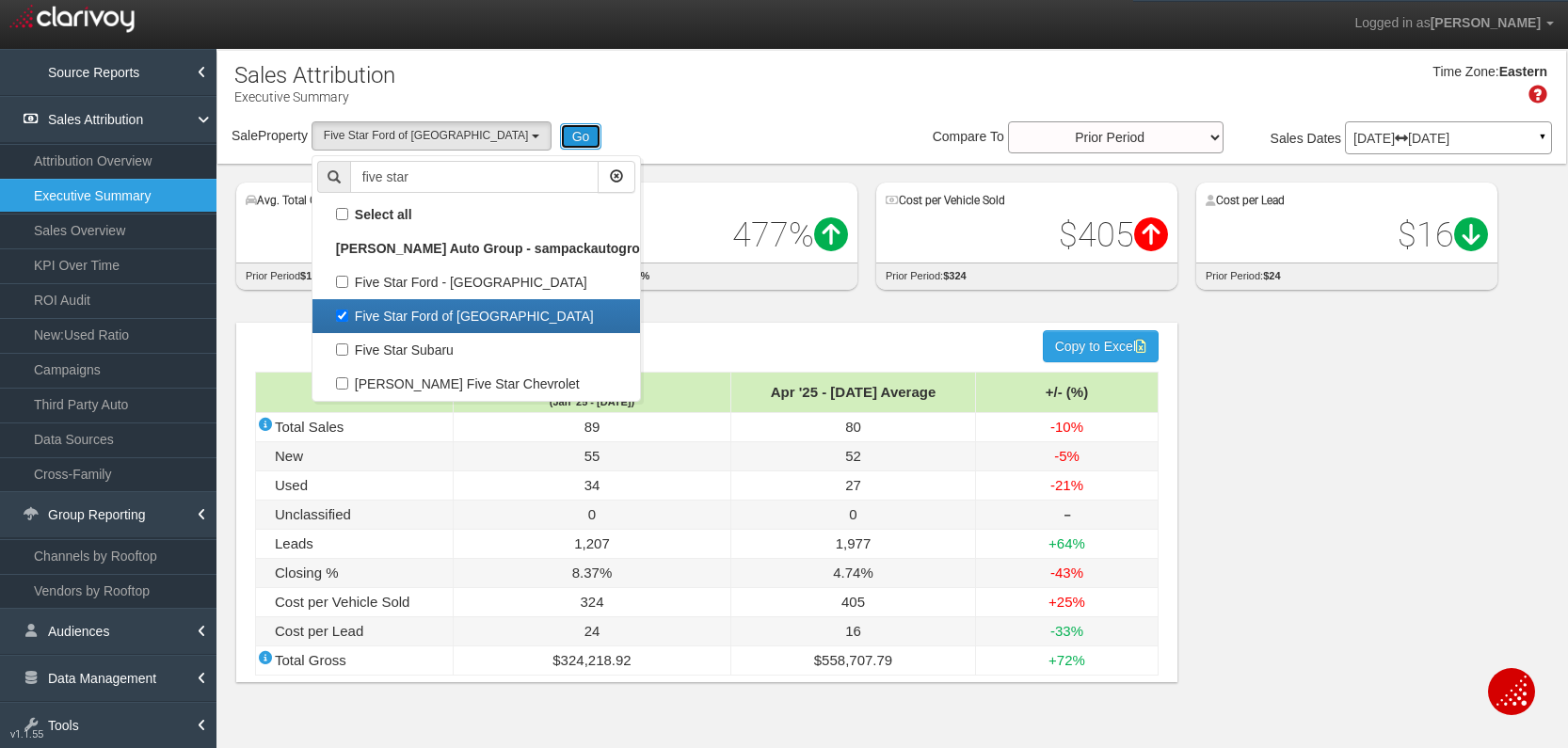 click on "Go" at bounding box center (581, 136) 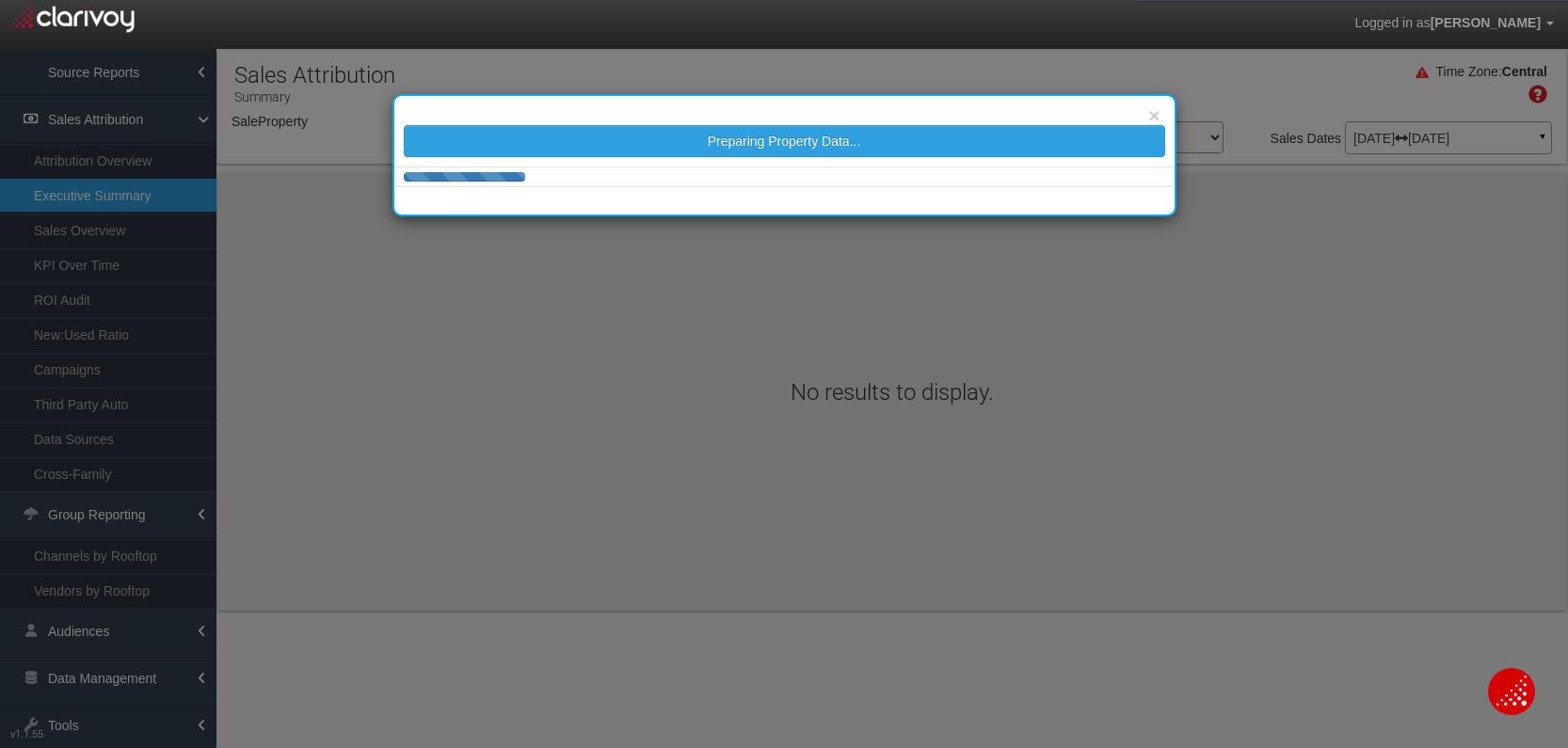 select on "object:57888" 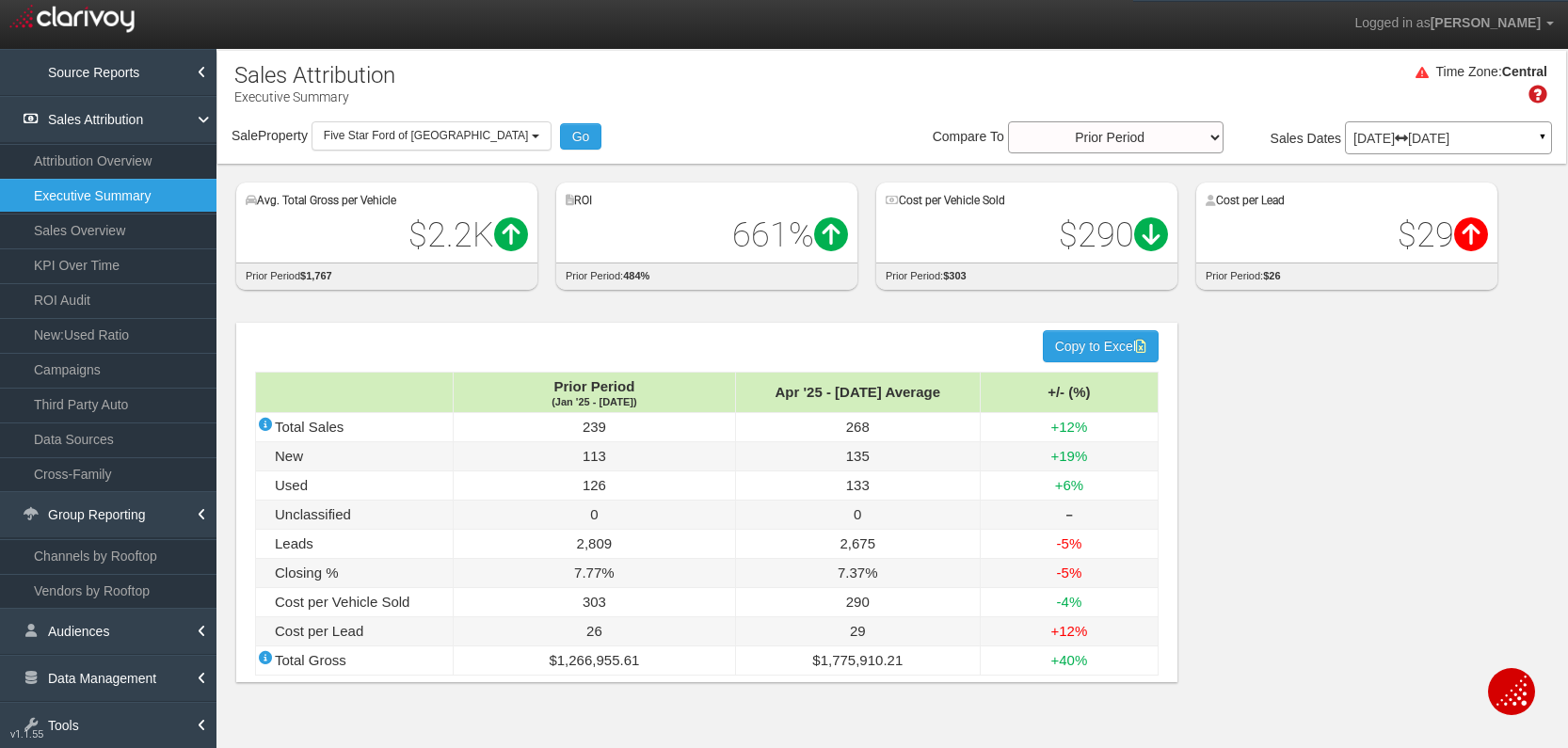 click on "[DATE]   [DATE]" at bounding box center (1448, 138) 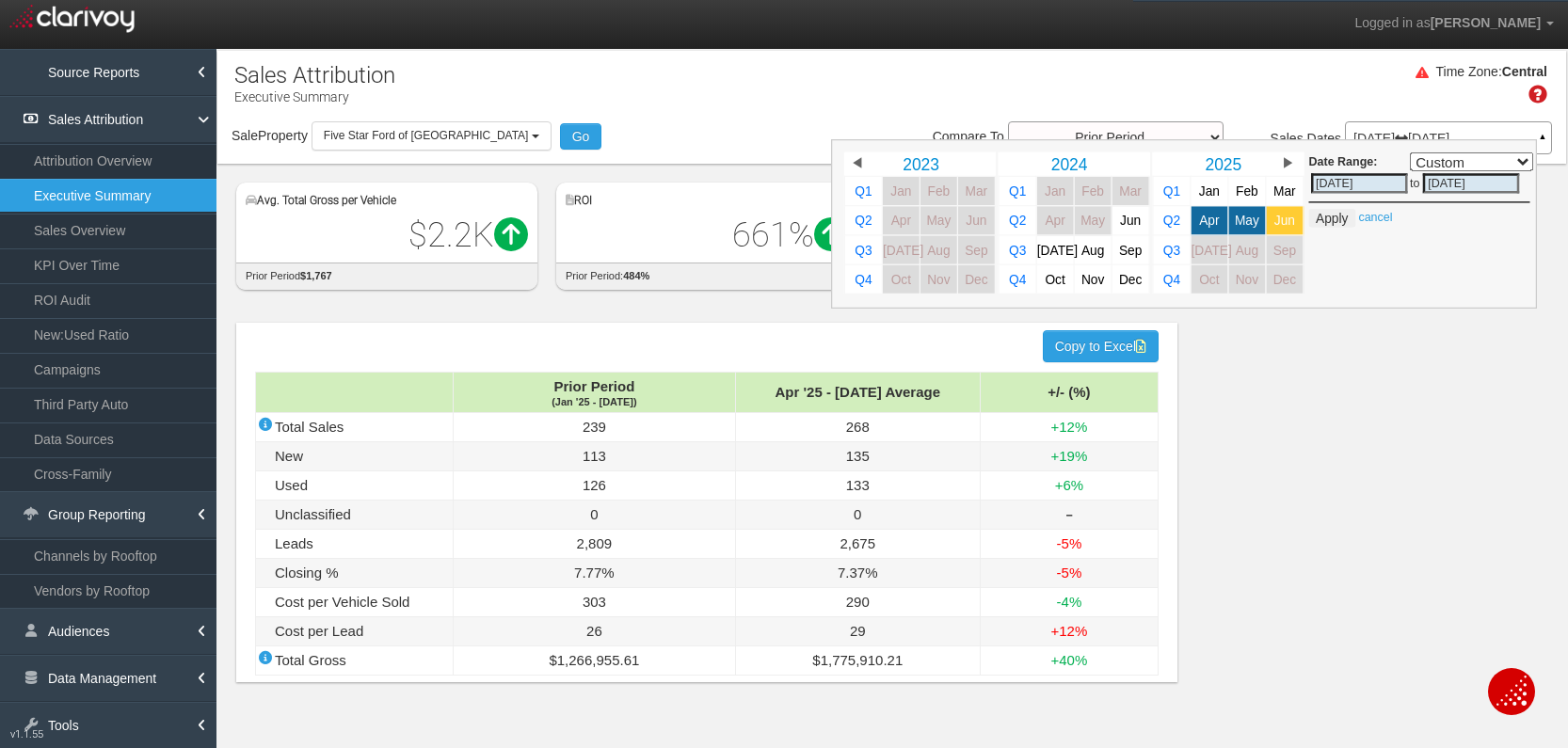 click on "Jun" at bounding box center (1285, 220) 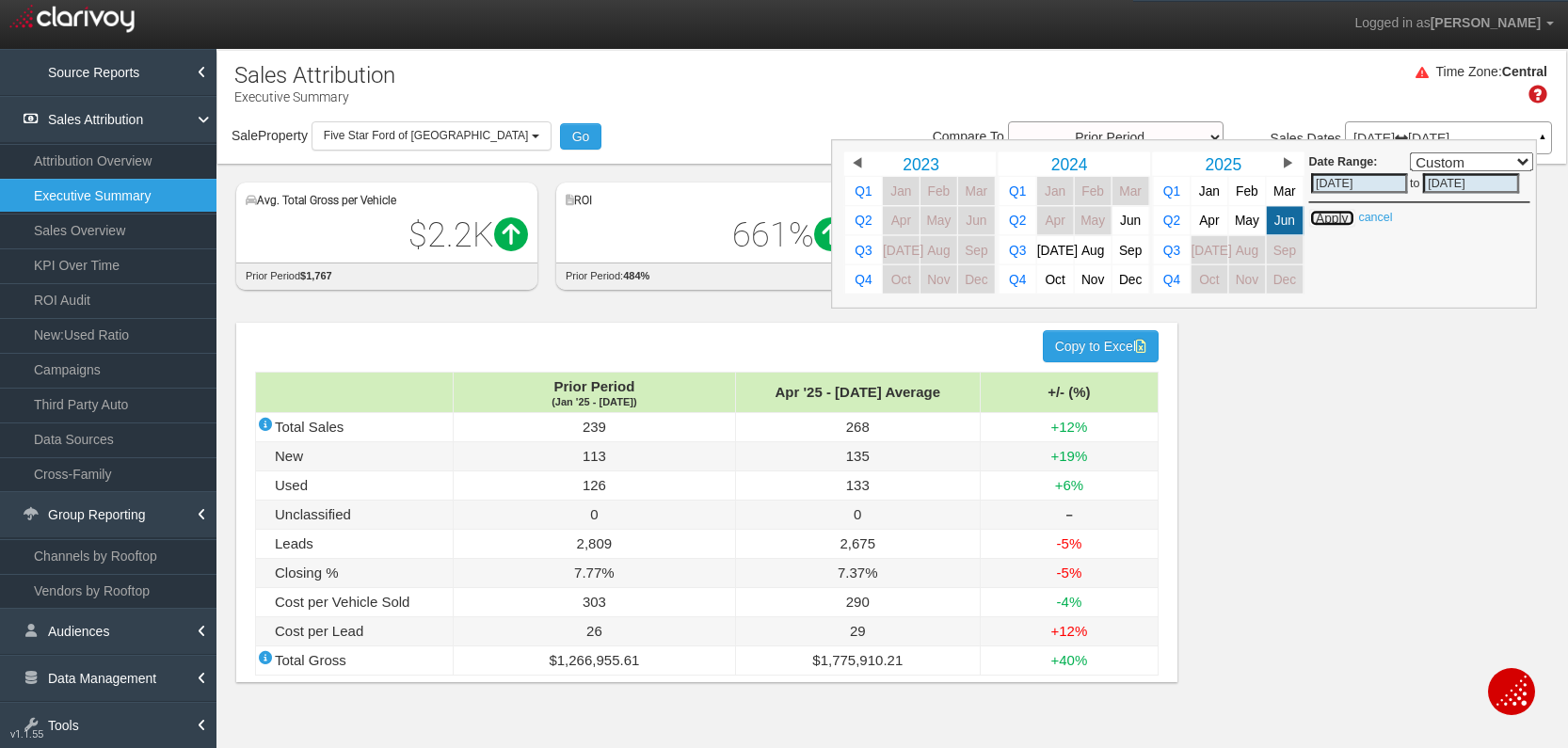 click on "Apply" at bounding box center (1332, 218) 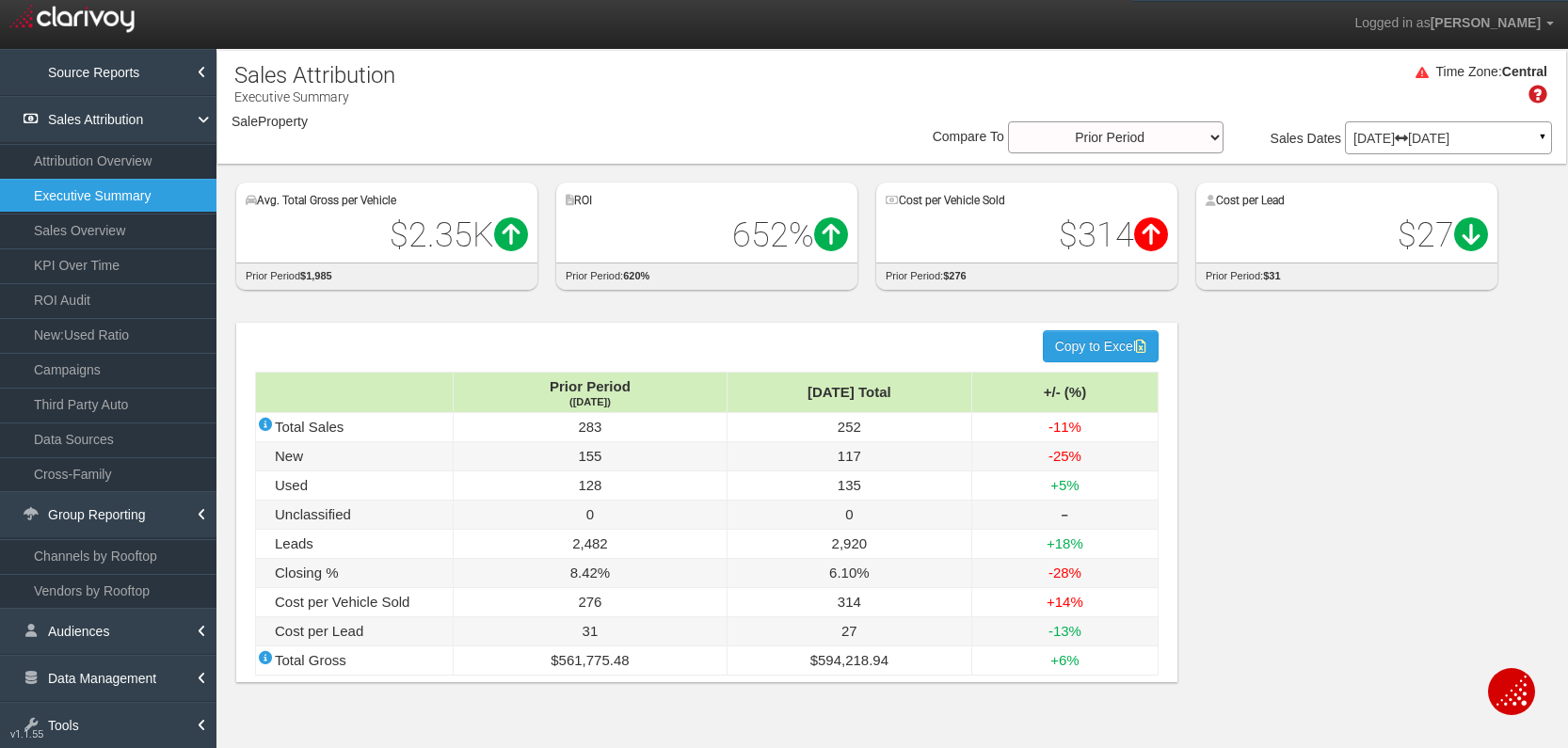 select on "object:60513" 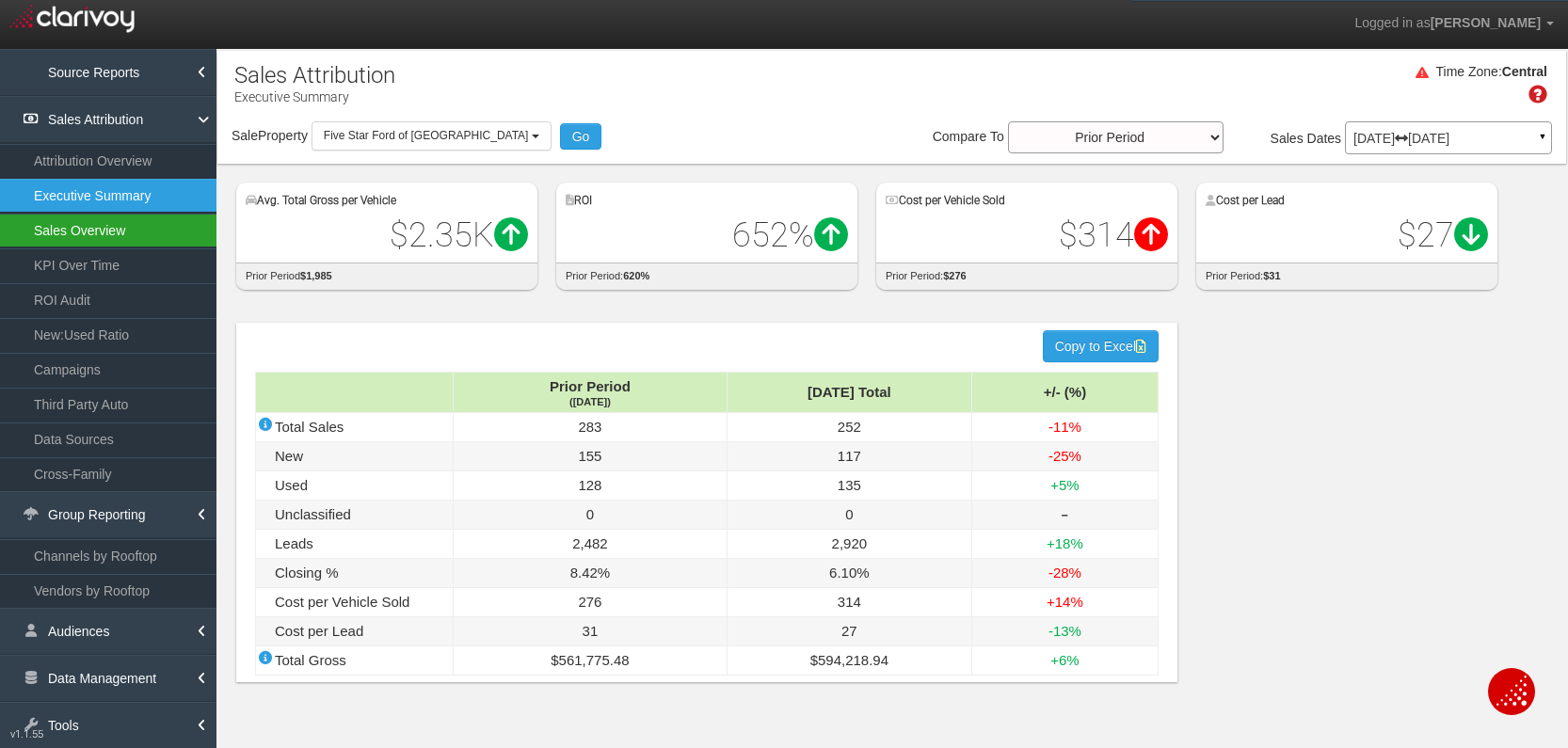 click on "Sales Overview" at bounding box center (108, 231) 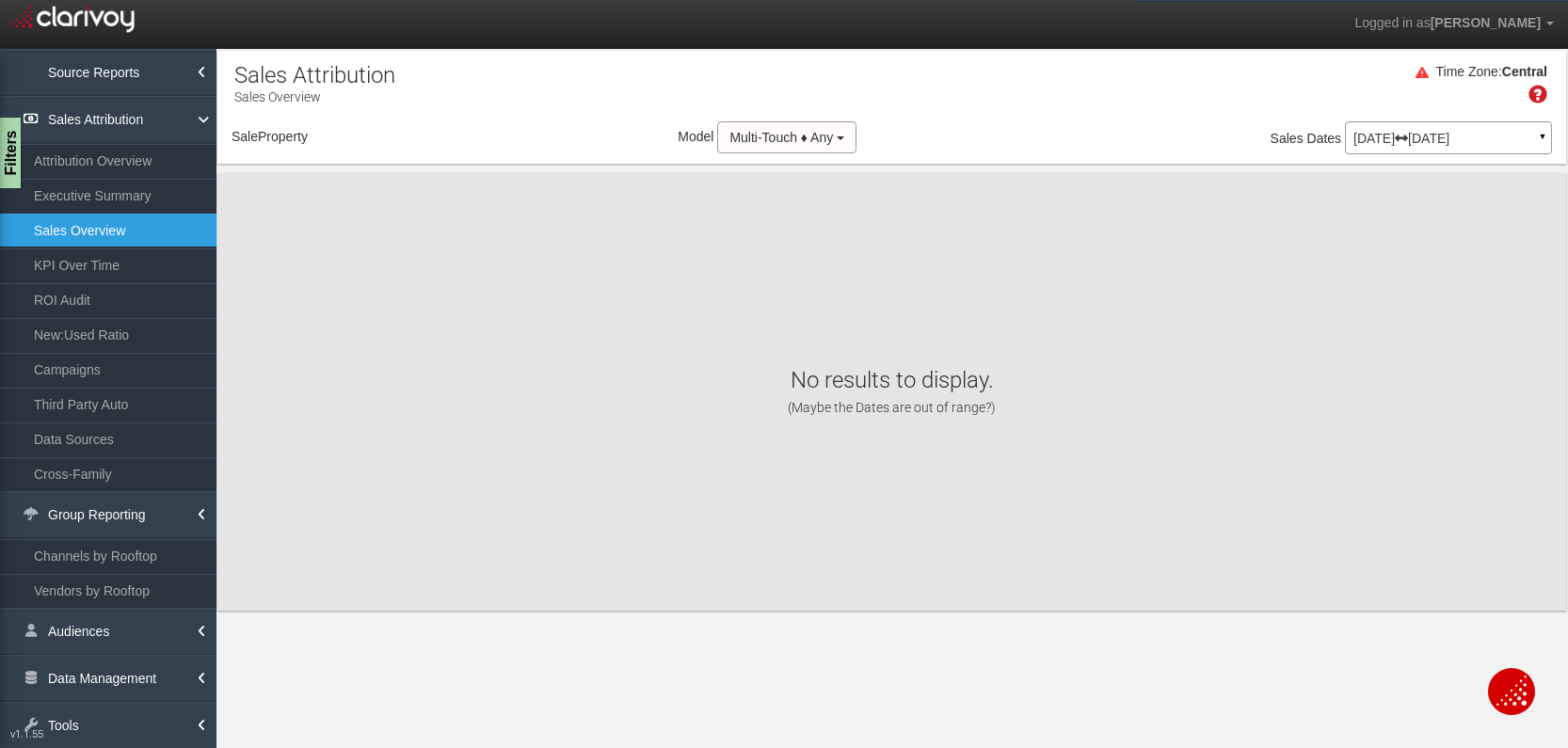 select on "object:63108" 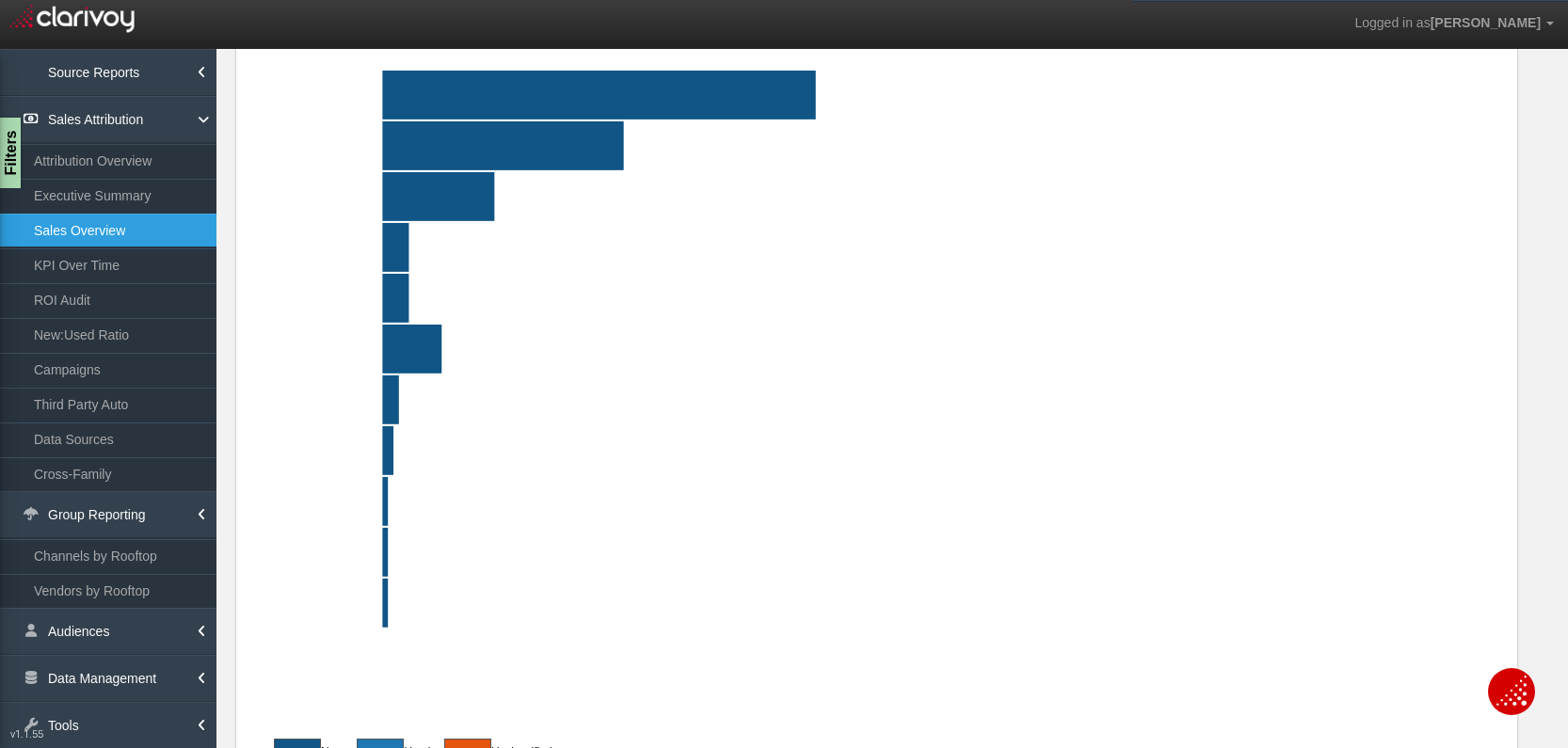 scroll, scrollTop: 177, scrollLeft: 0, axis: vertical 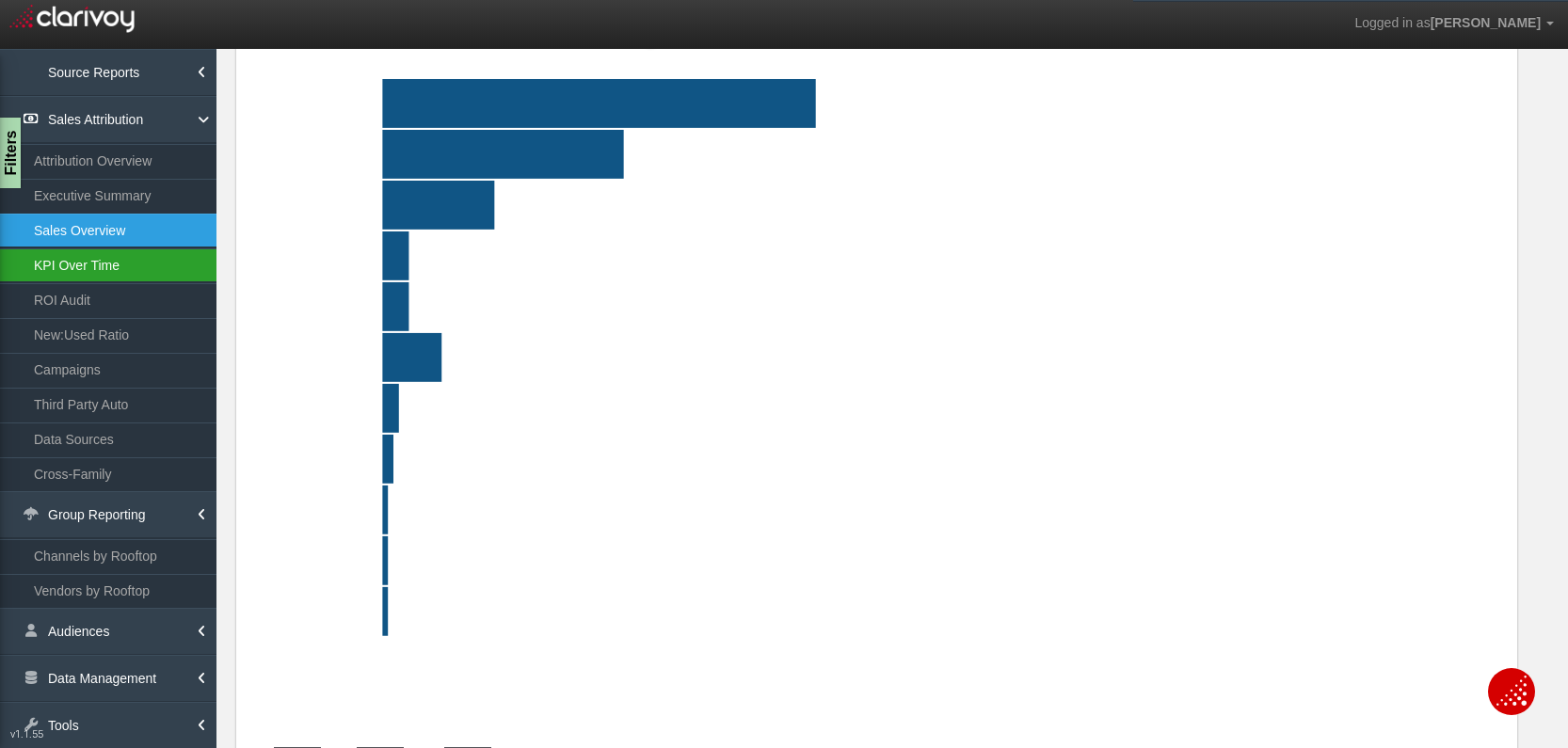 click on "KPI Over Time" at bounding box center (108, 265) 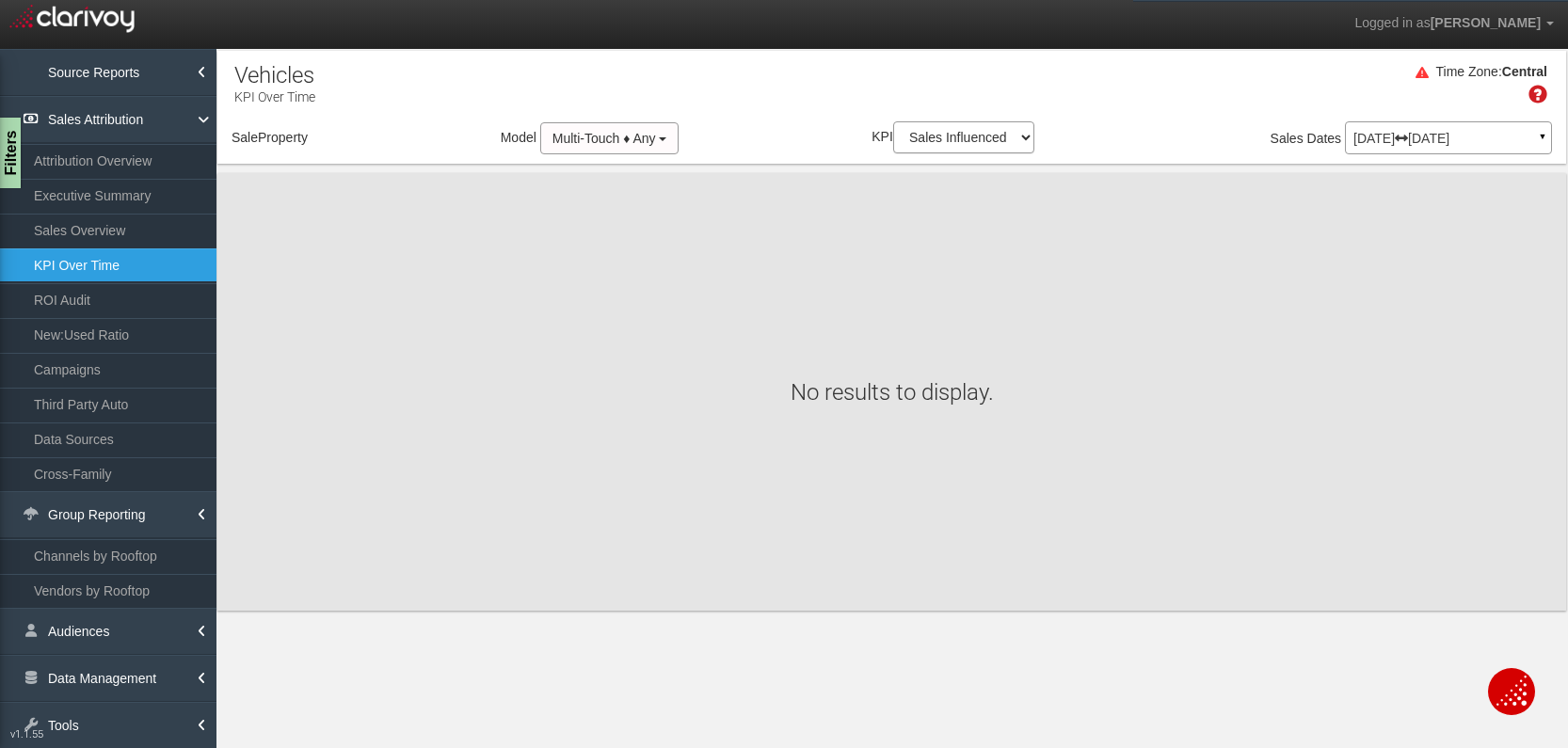 scroll, scrollTop: 0, scrollLeft: 0, axis: both 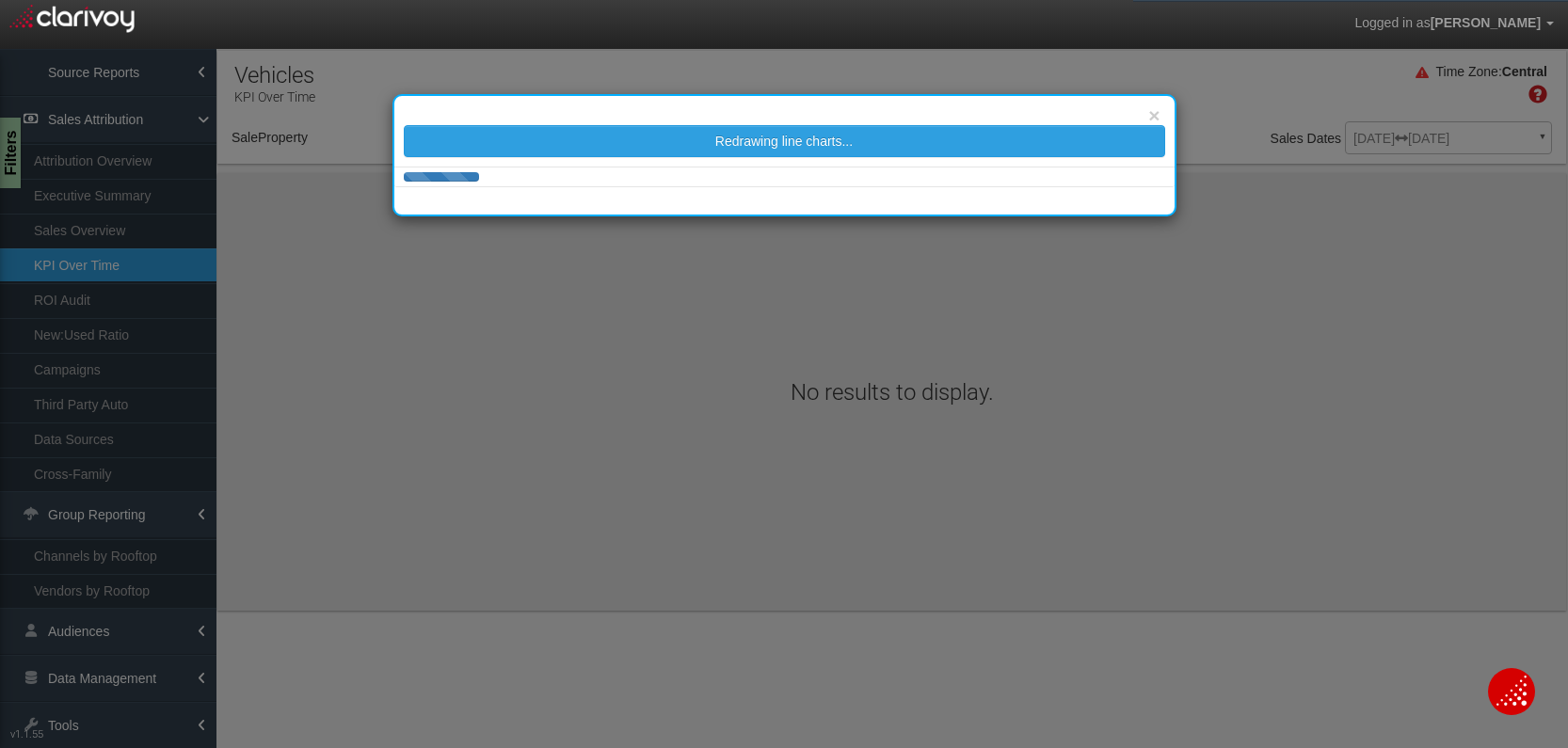 select on "object:65703" 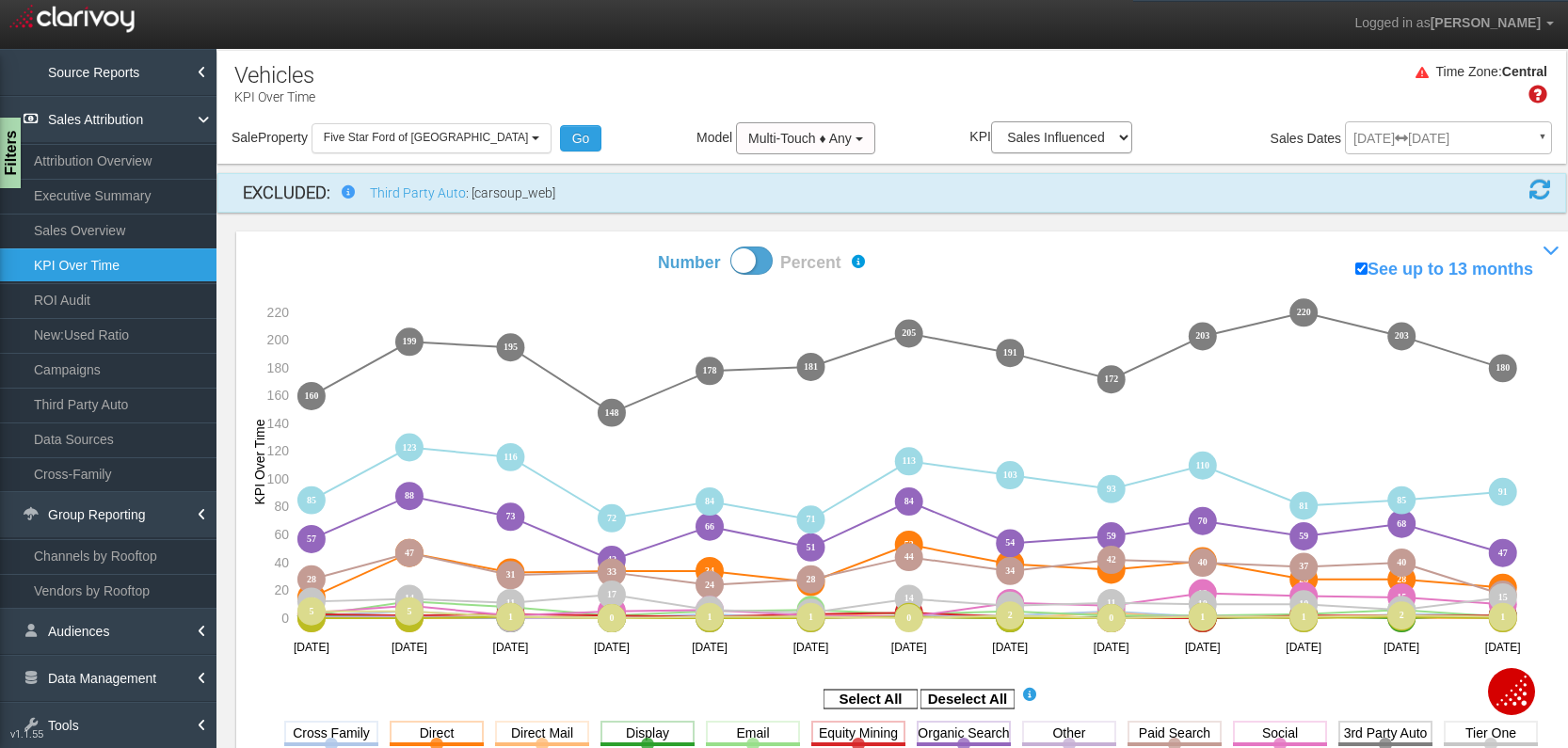 click at bounding box center (1540, 189) 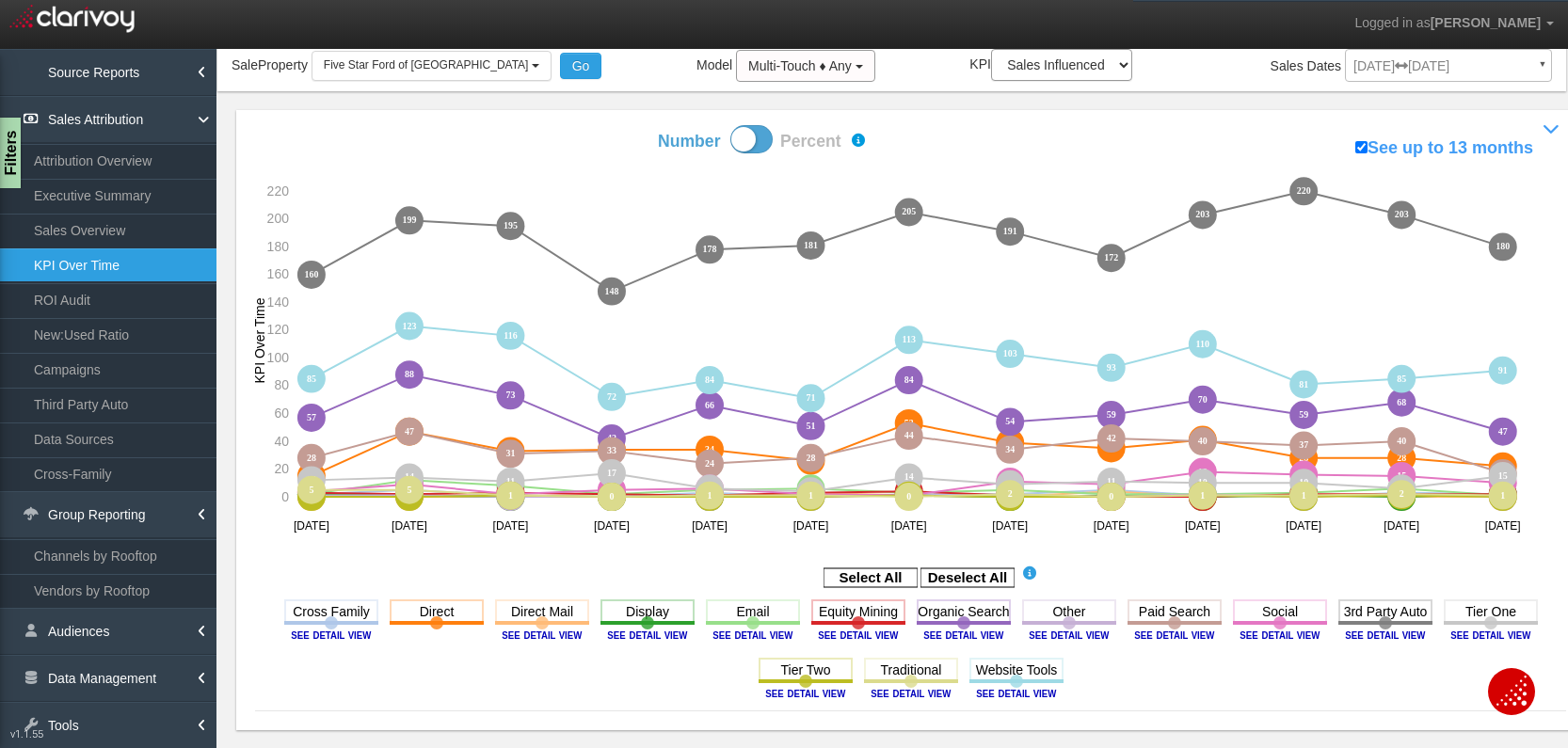 scroll, scrollTop: 77, scrollLeft: 0, axis: vertical 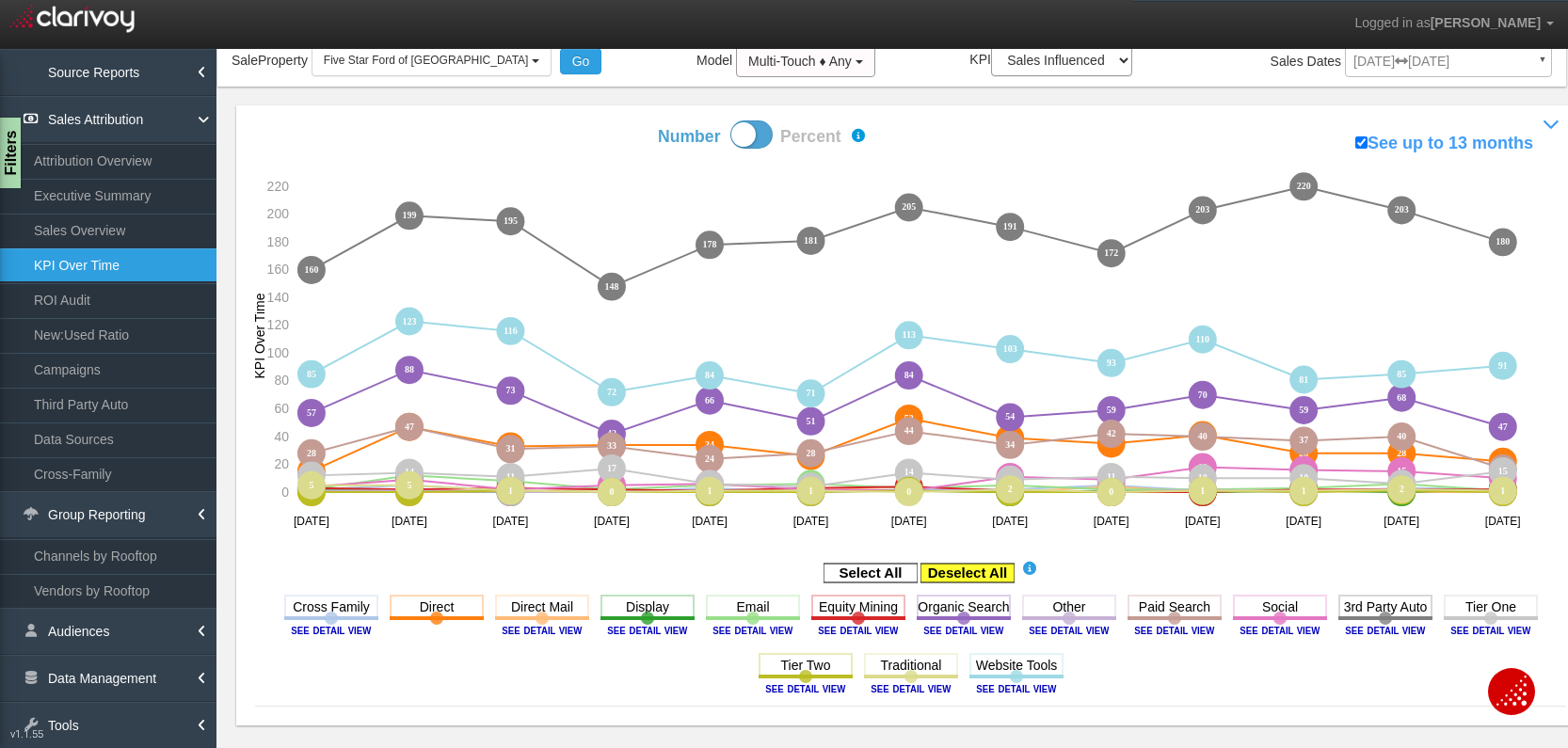 click 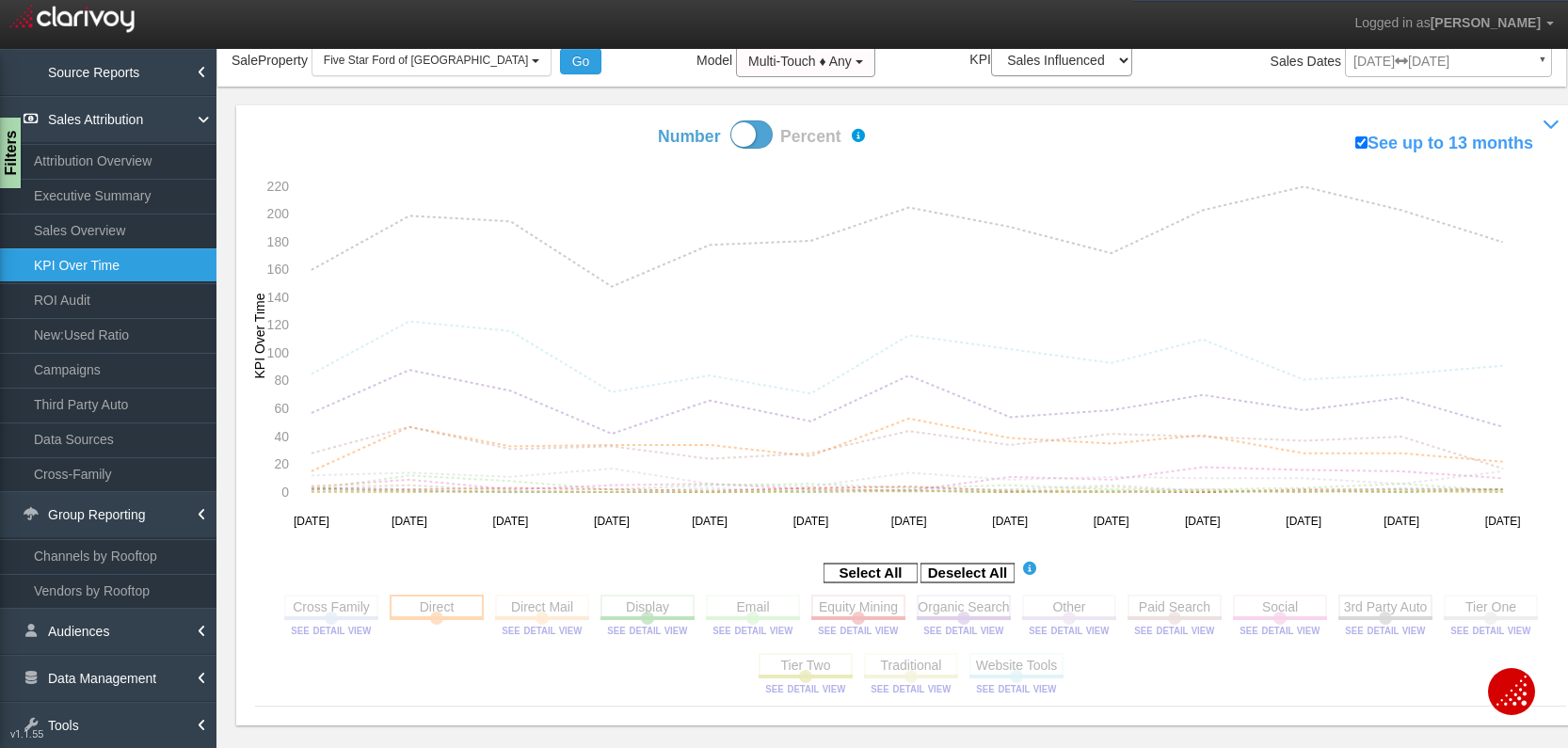 click 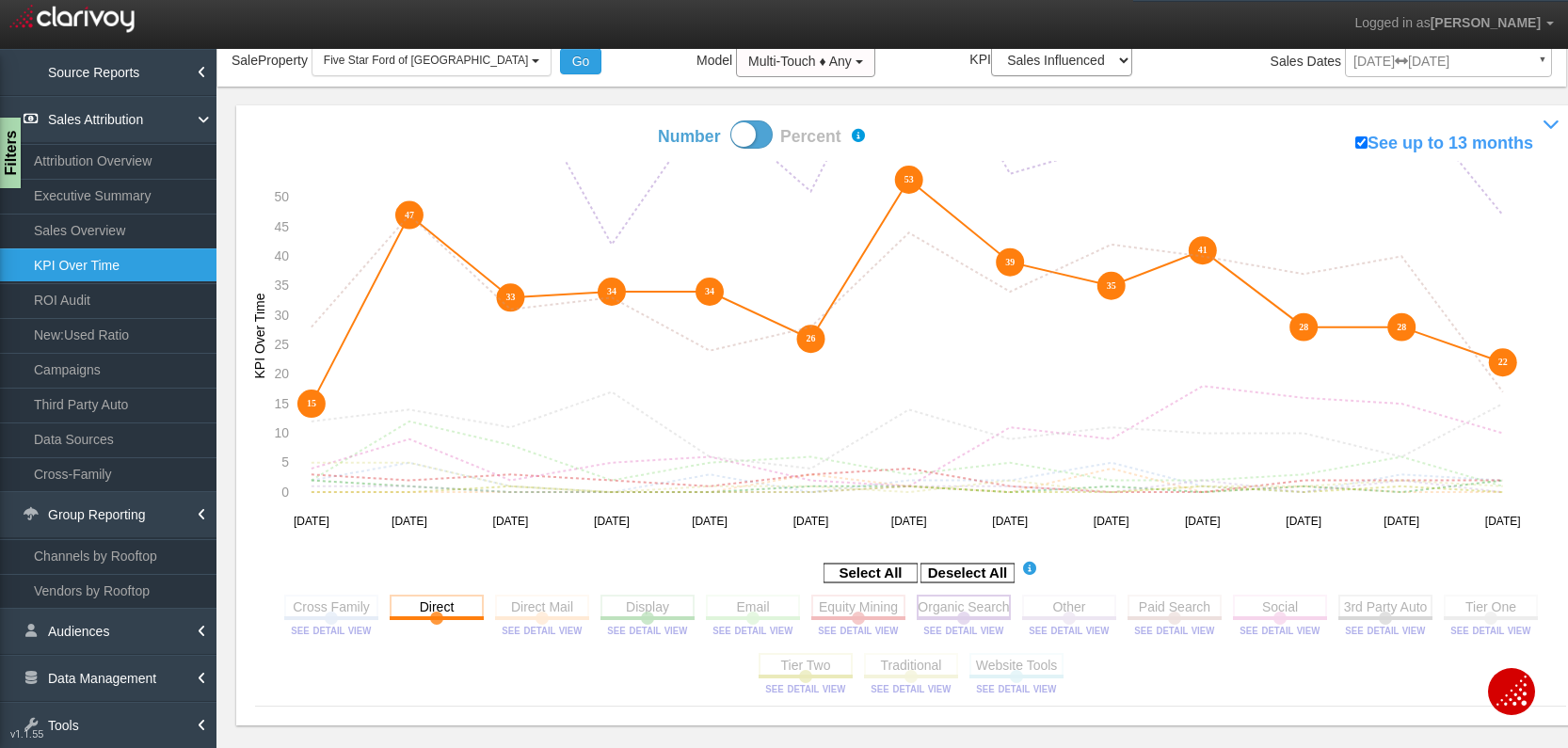 click 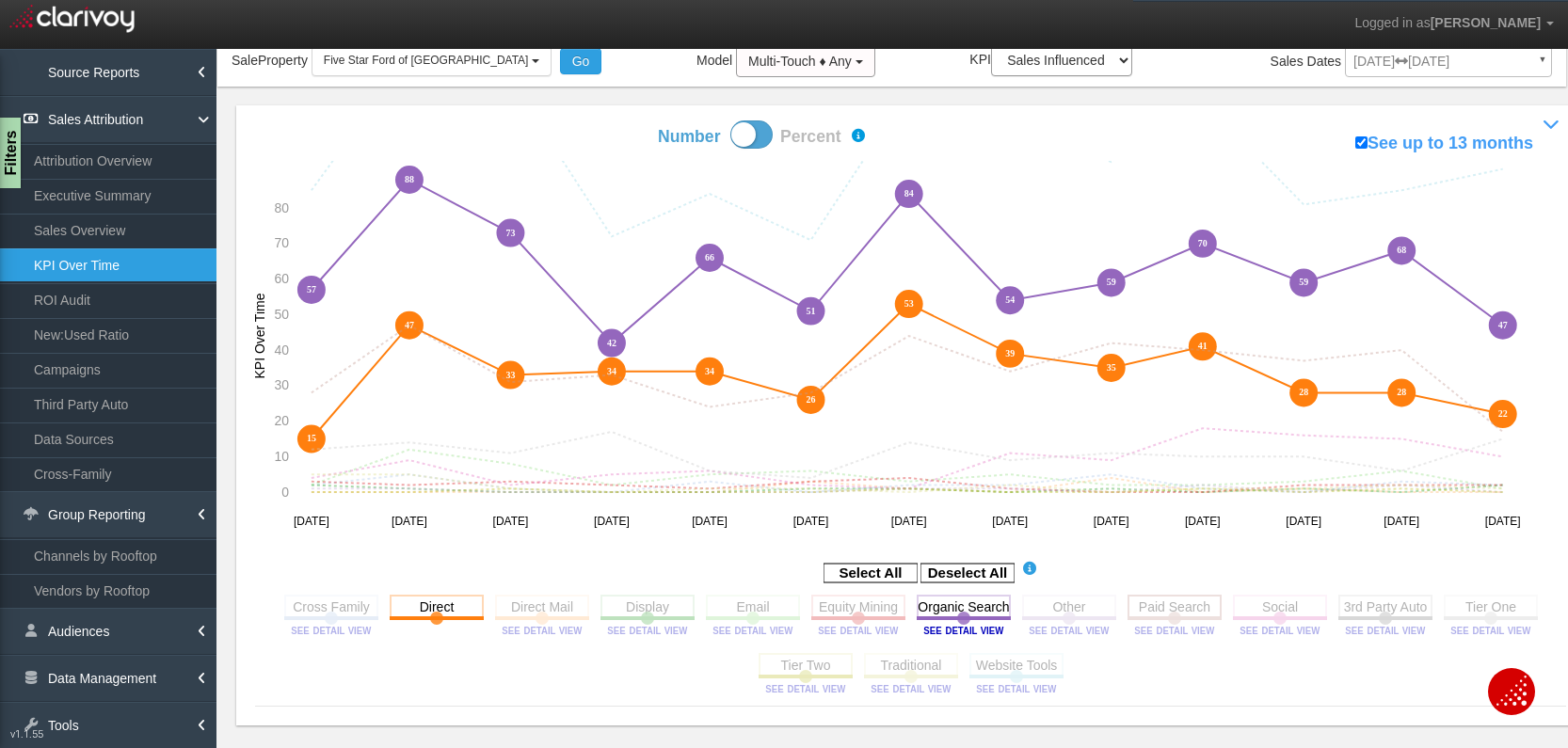 click 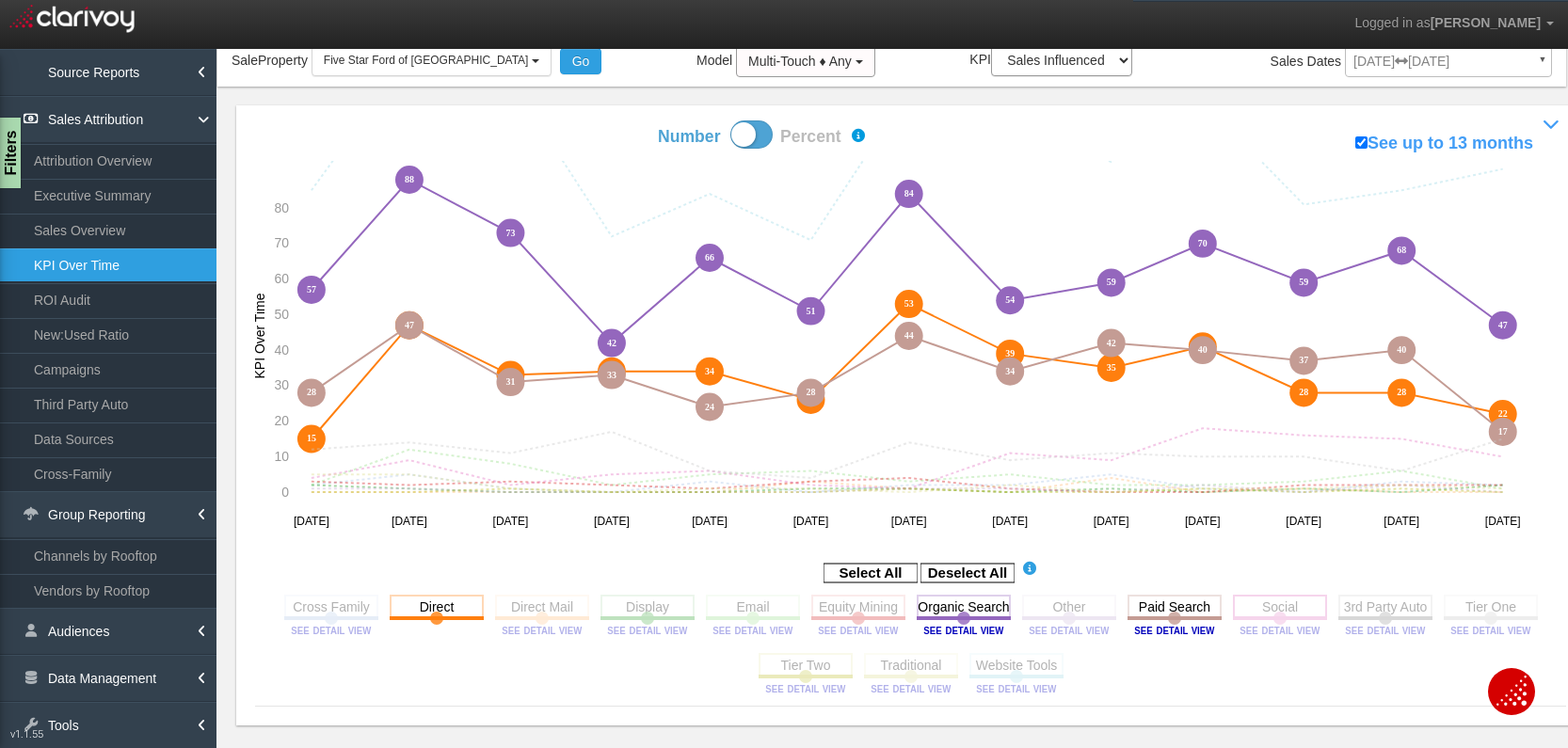 click 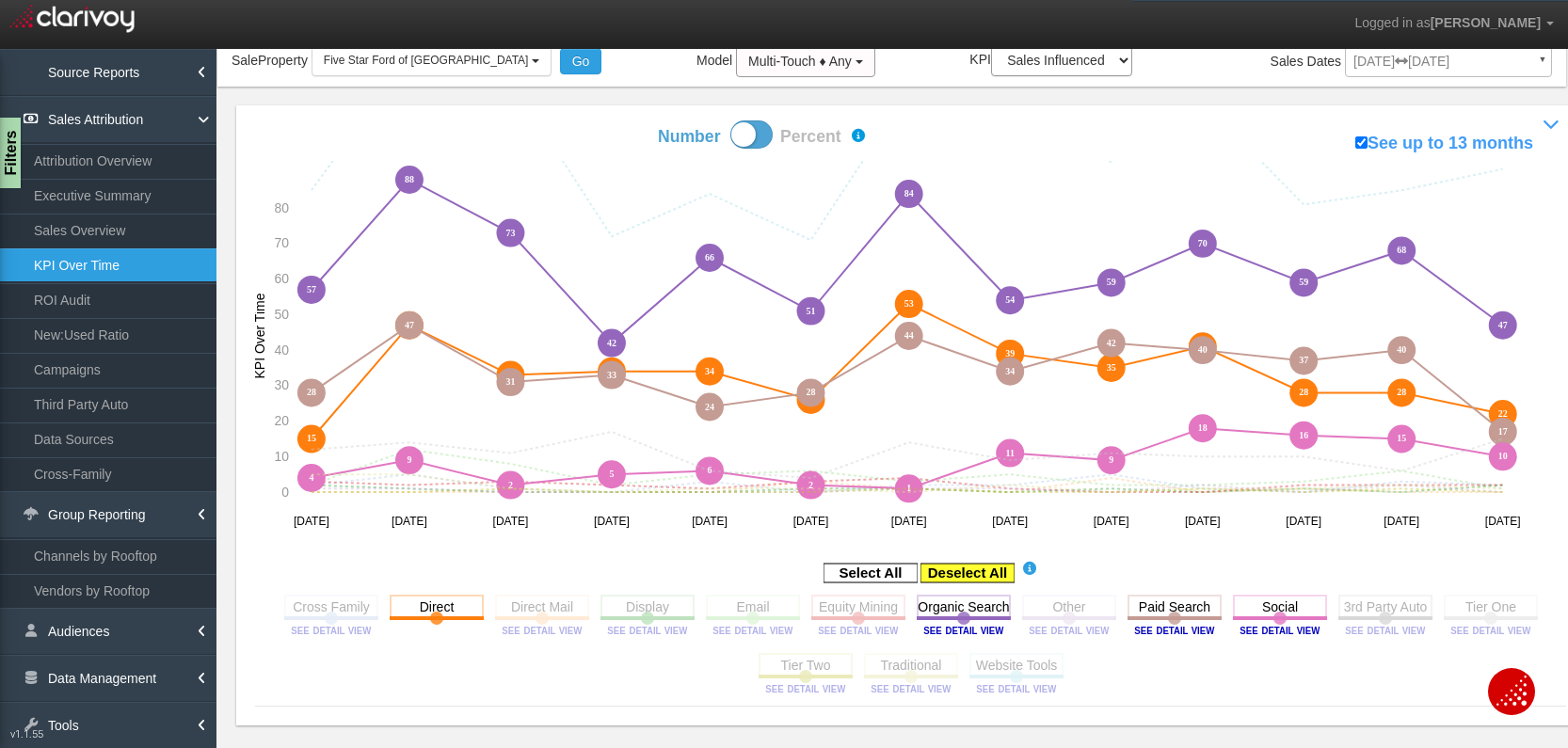 click 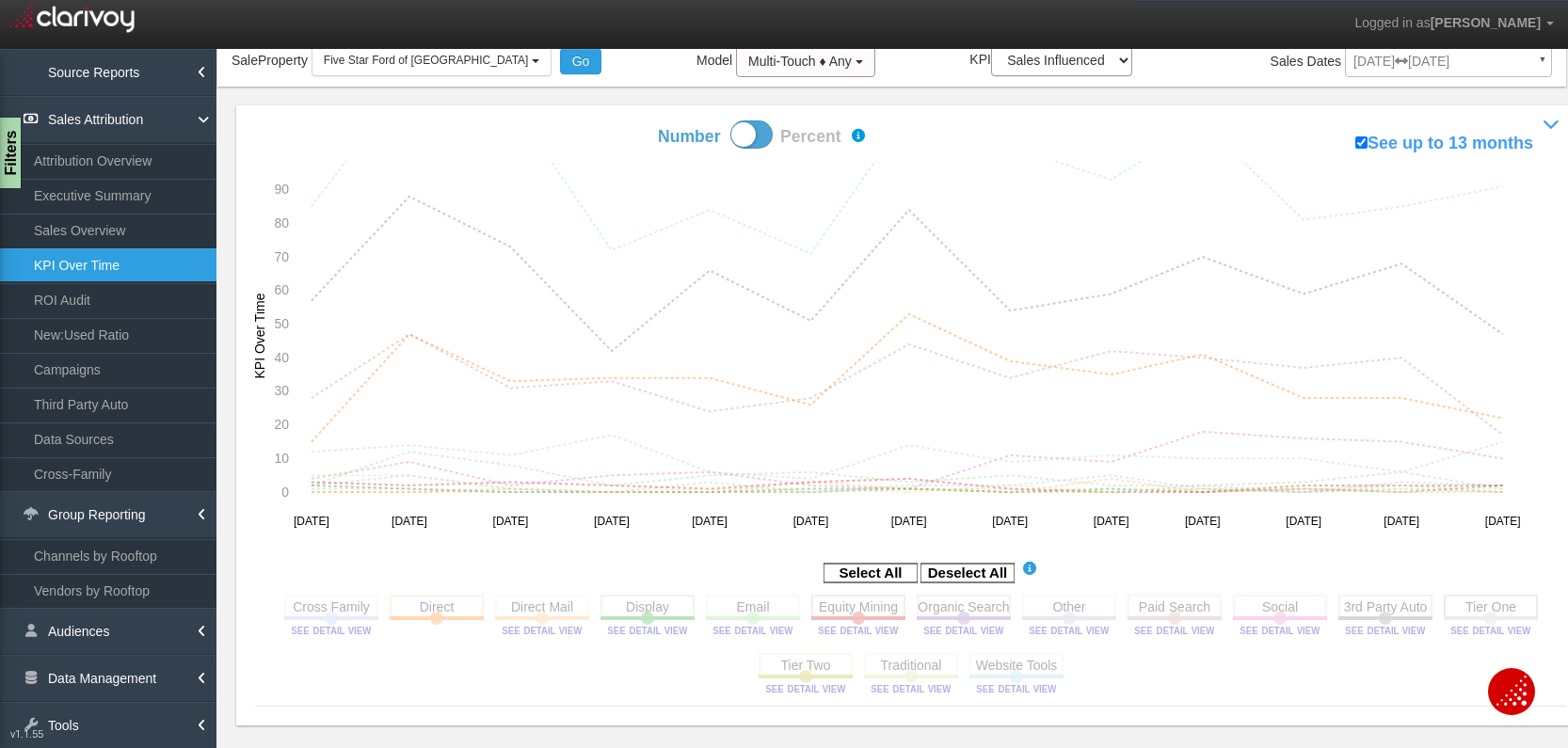 click 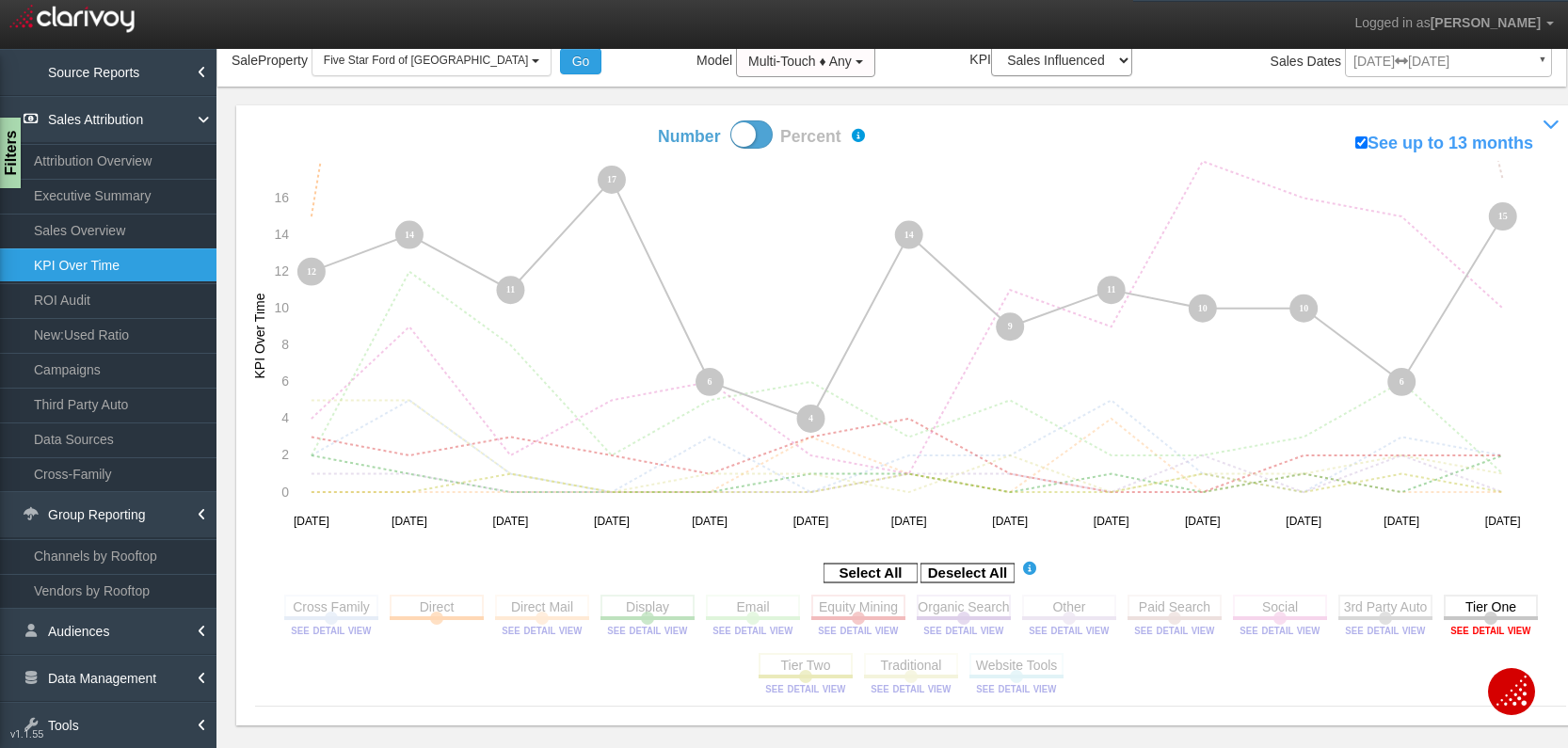 click 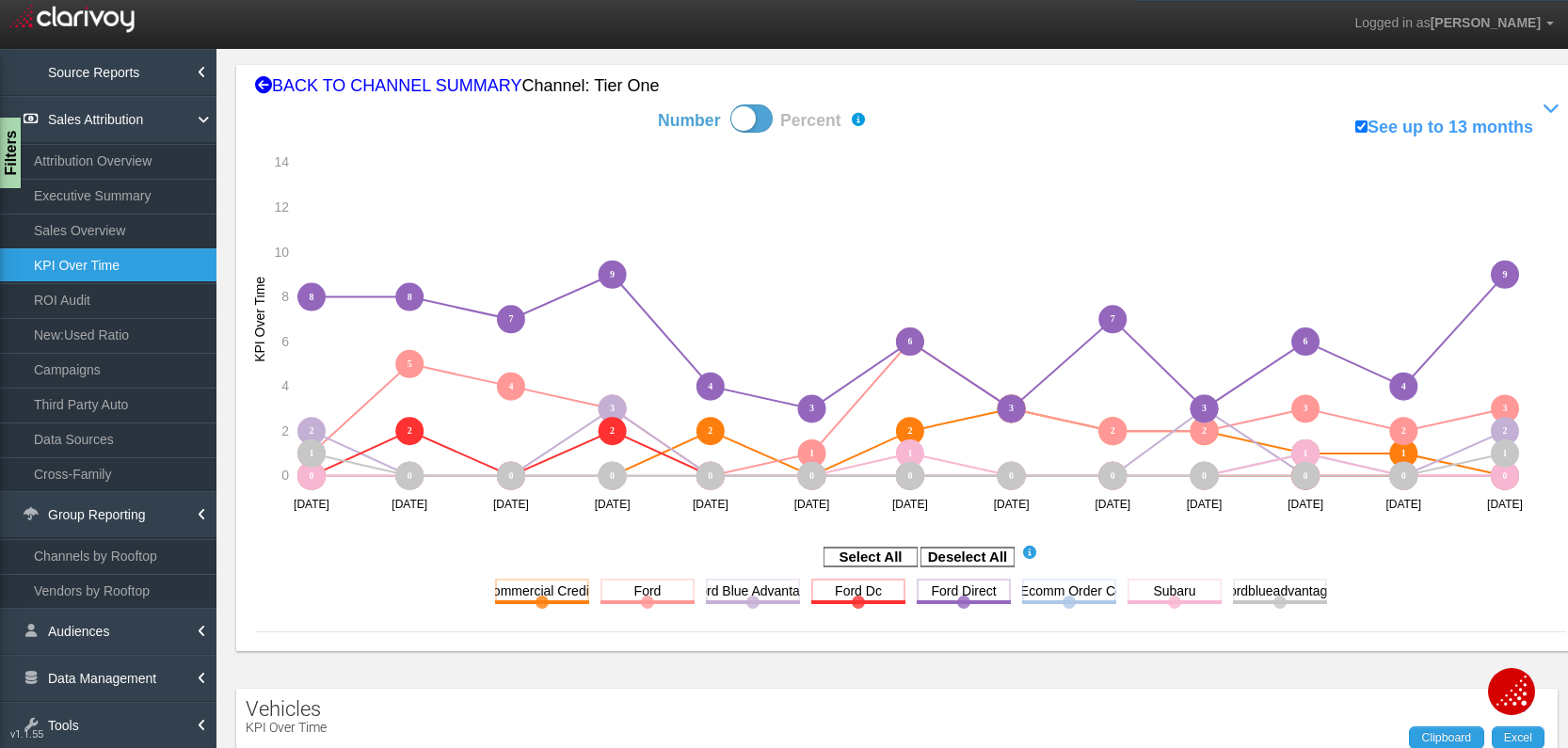 scroll, scrollTop: 116, scrollLeft: 0, axis: vertical 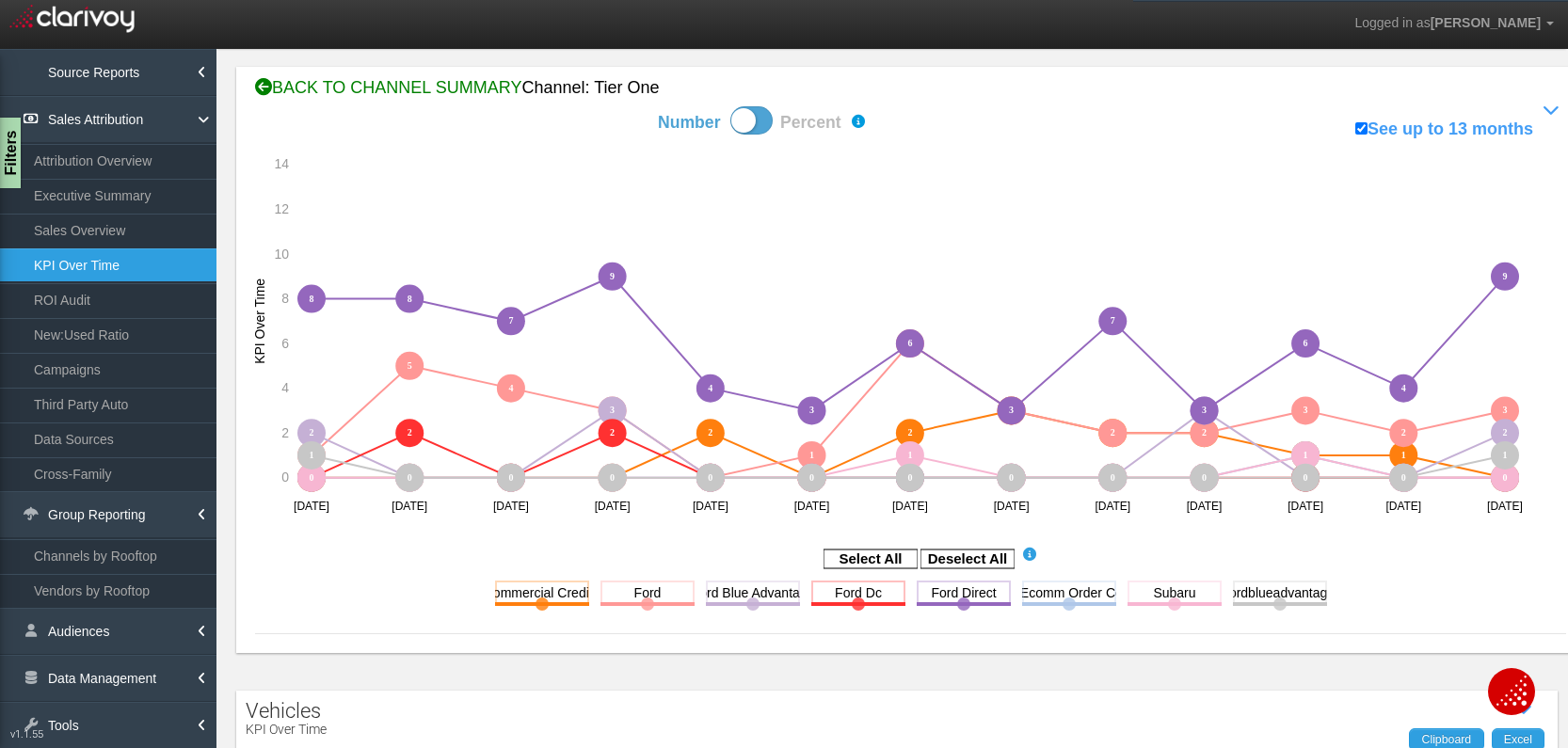 click on "BACK TO CHANNEL SUMMARY   Channel: tier one" at bounding box center [910, 88] 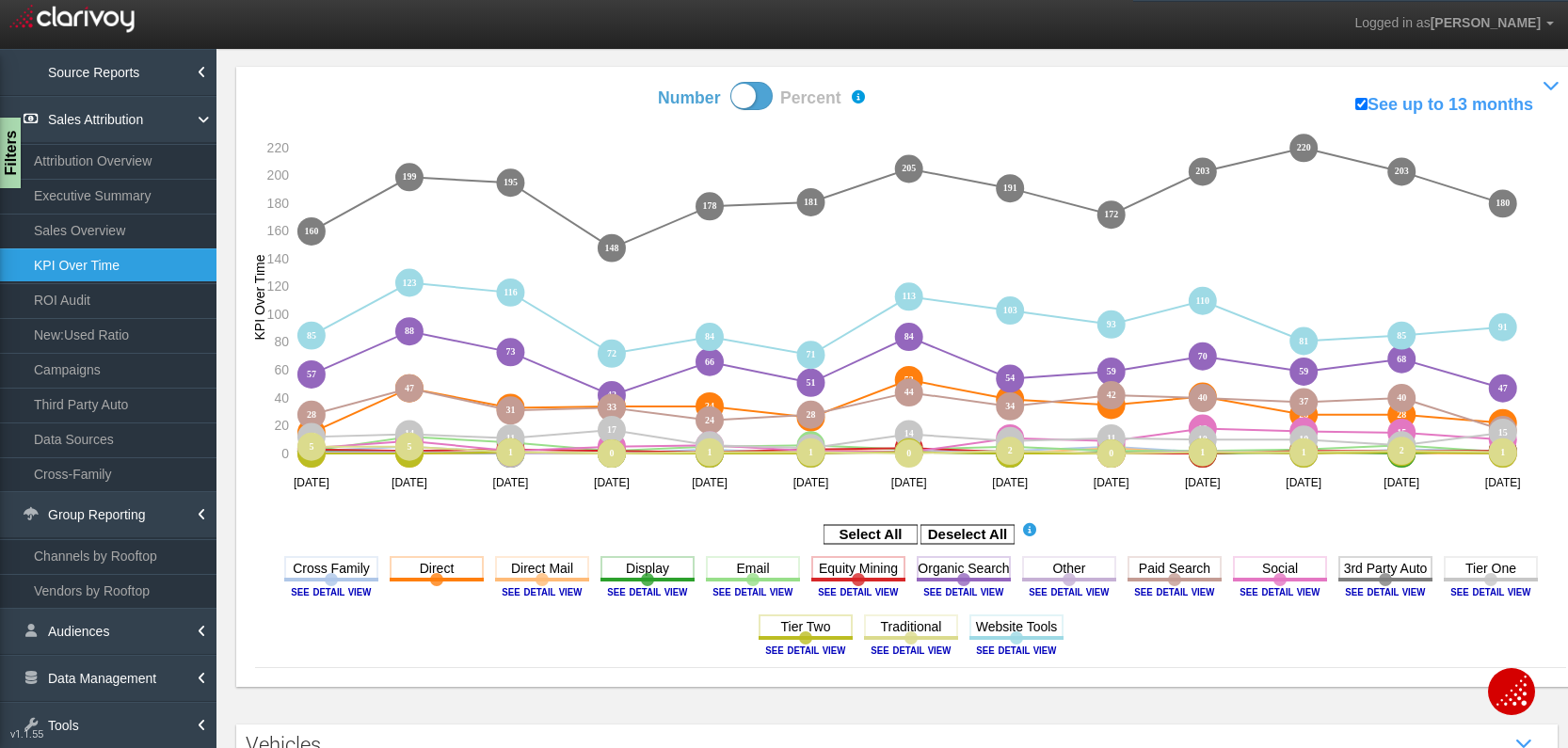 scroll, scrollTop: 116, scrollLeft: 0, axis: vertical 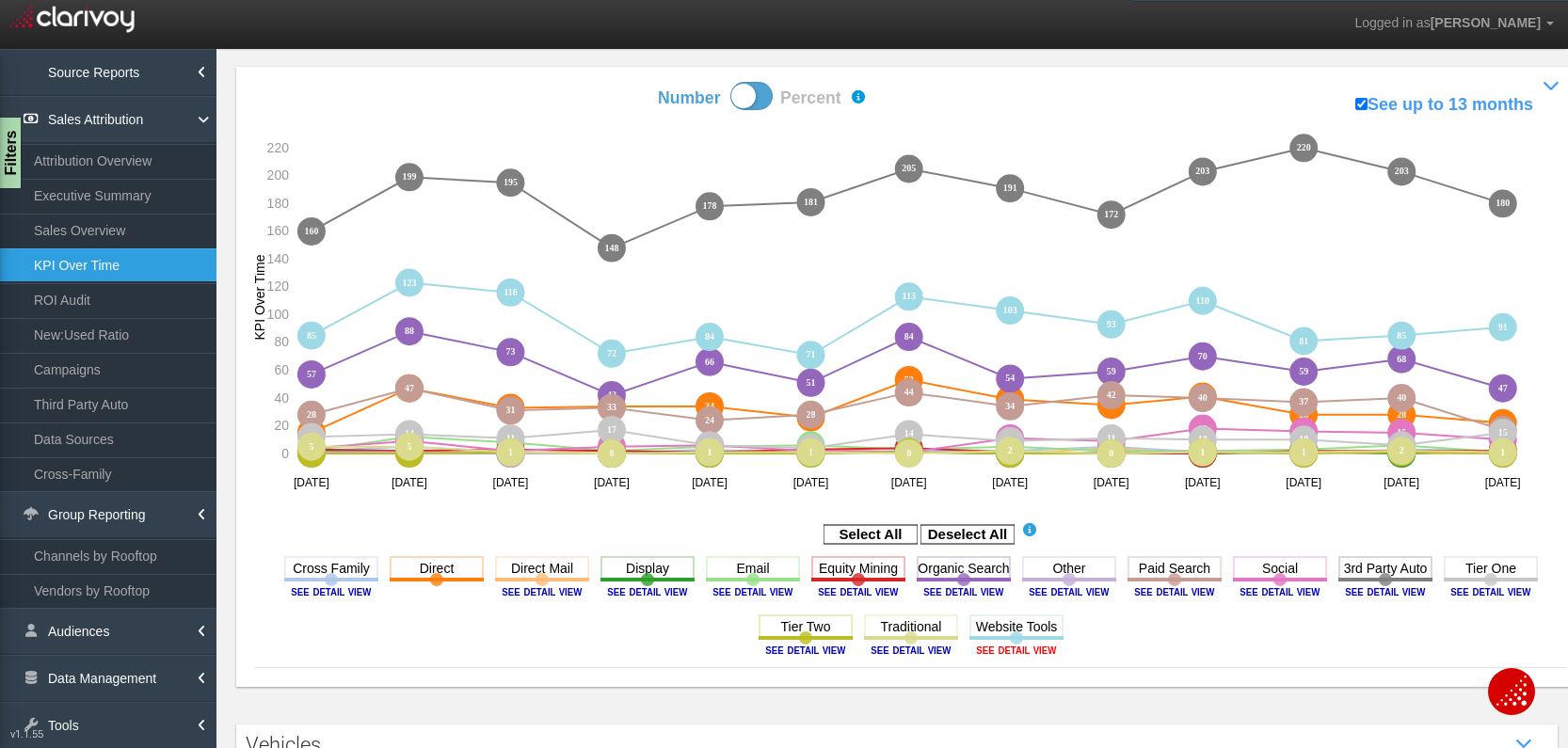 click 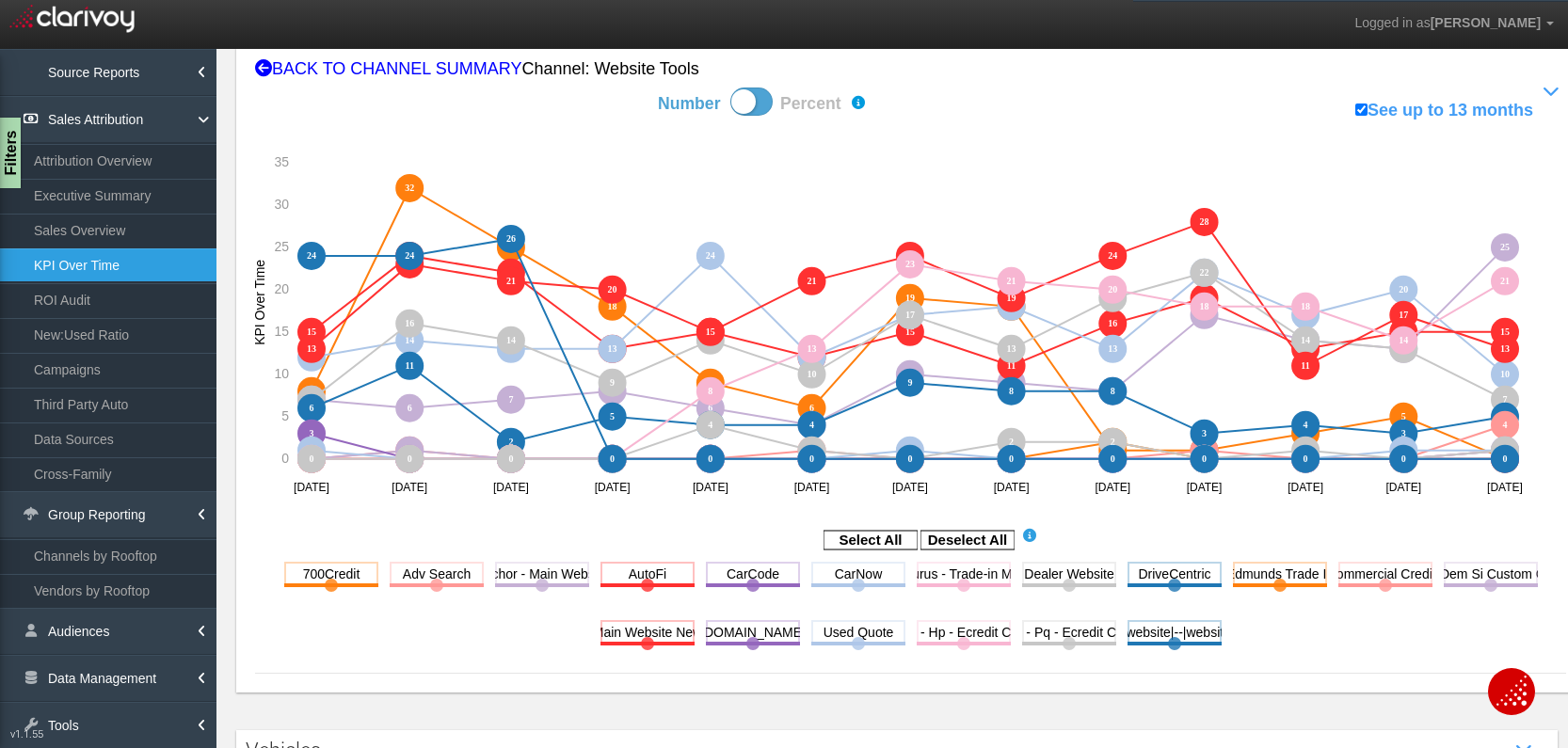 scroll, scrollTop: 141, scrollLeft: 0, axis: vertical 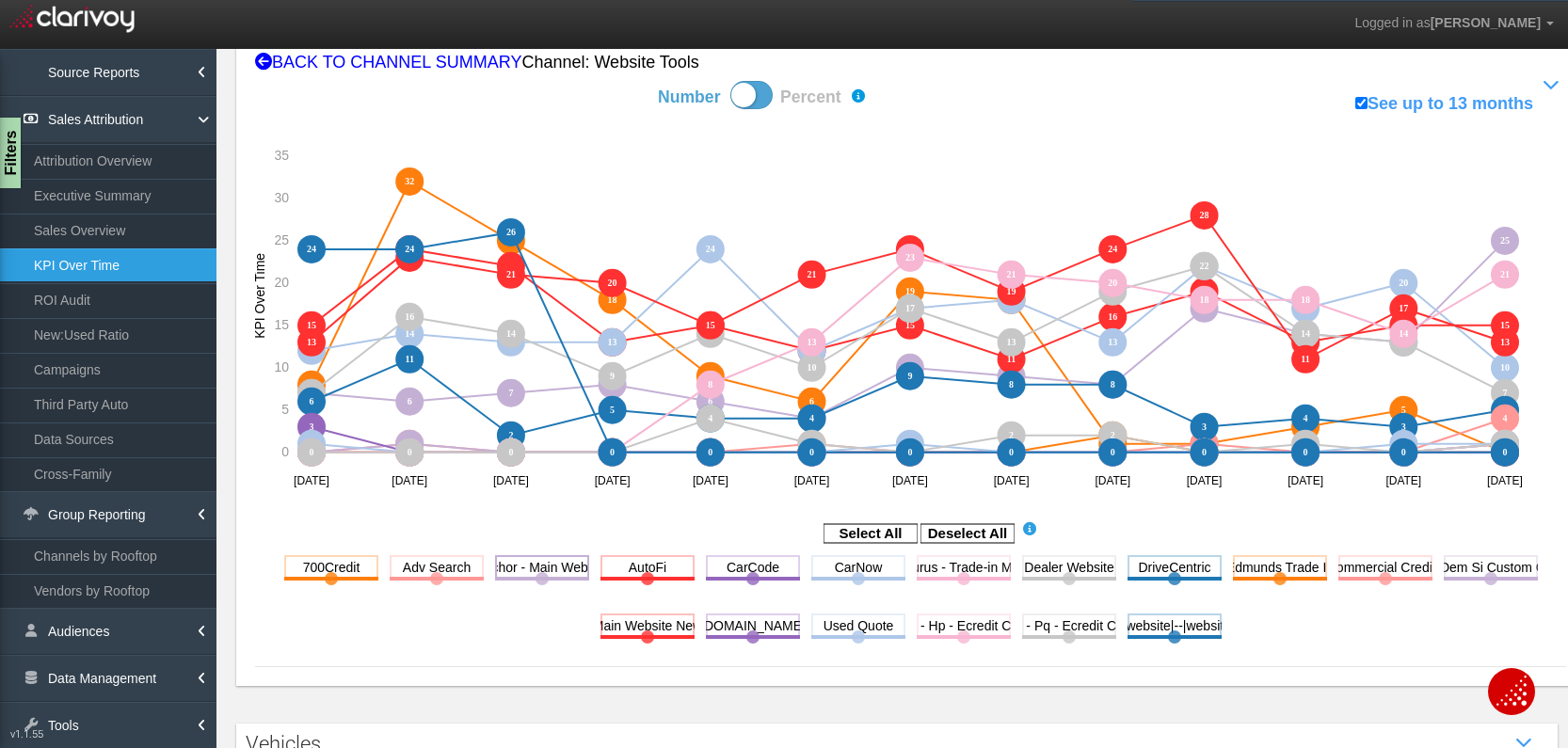 click 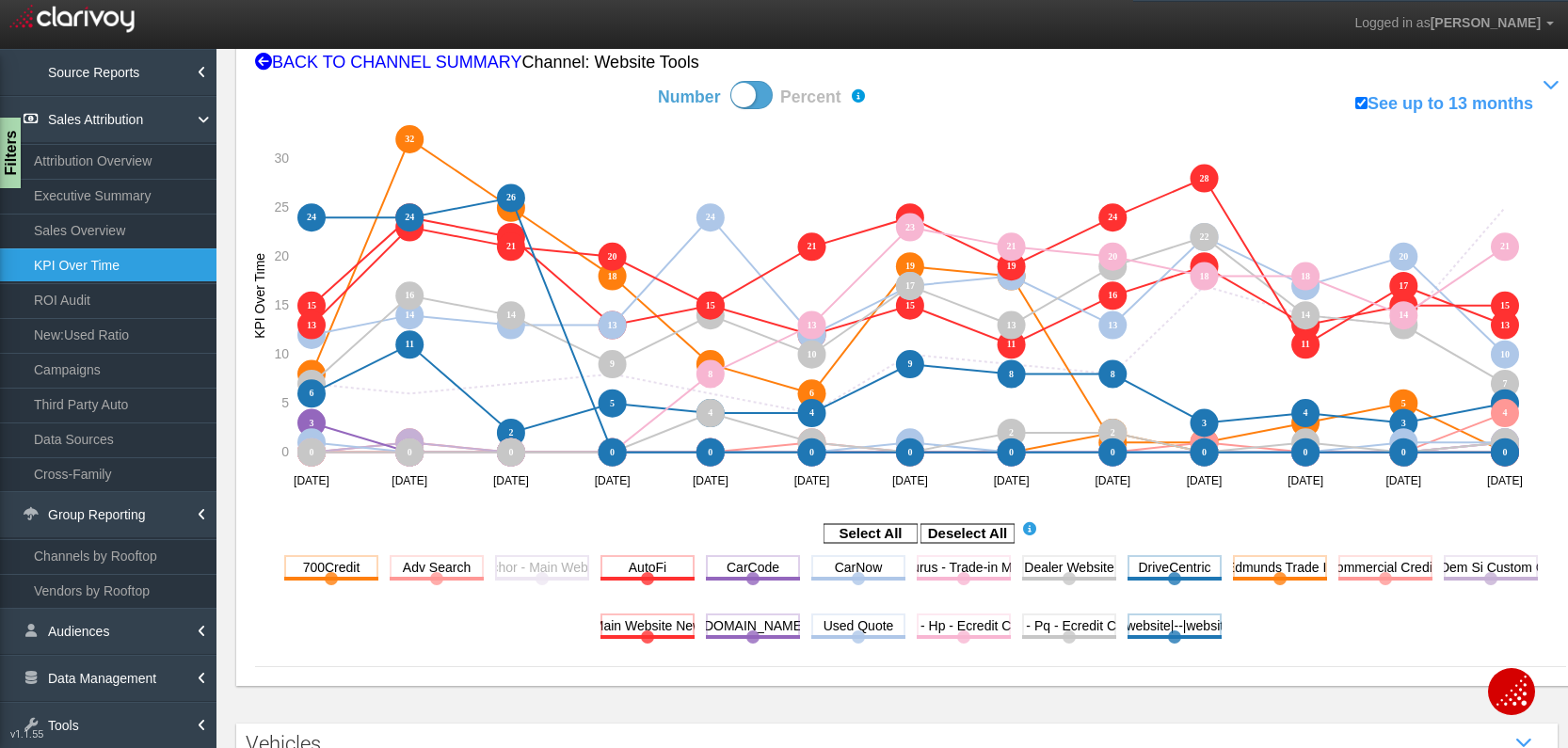 click 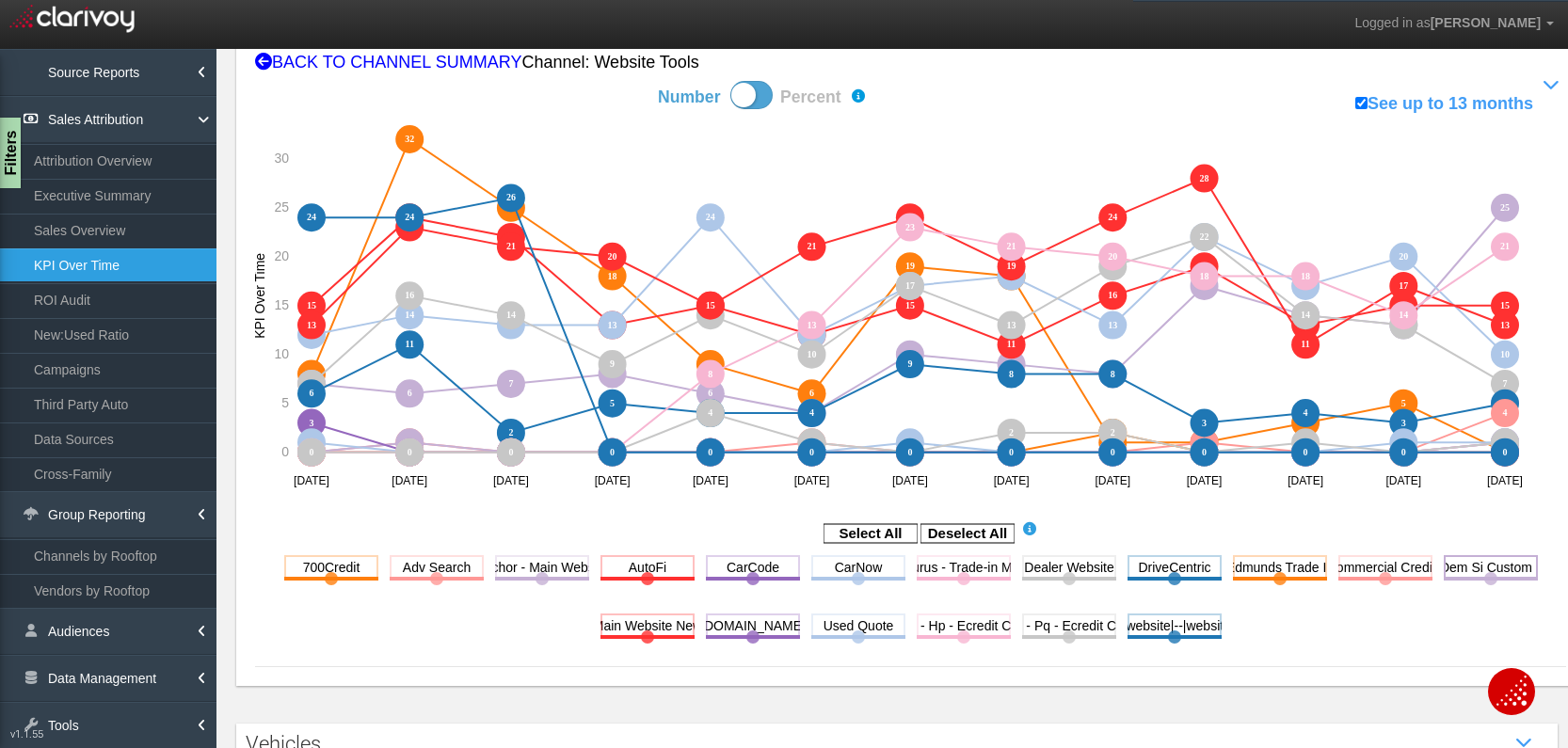 click 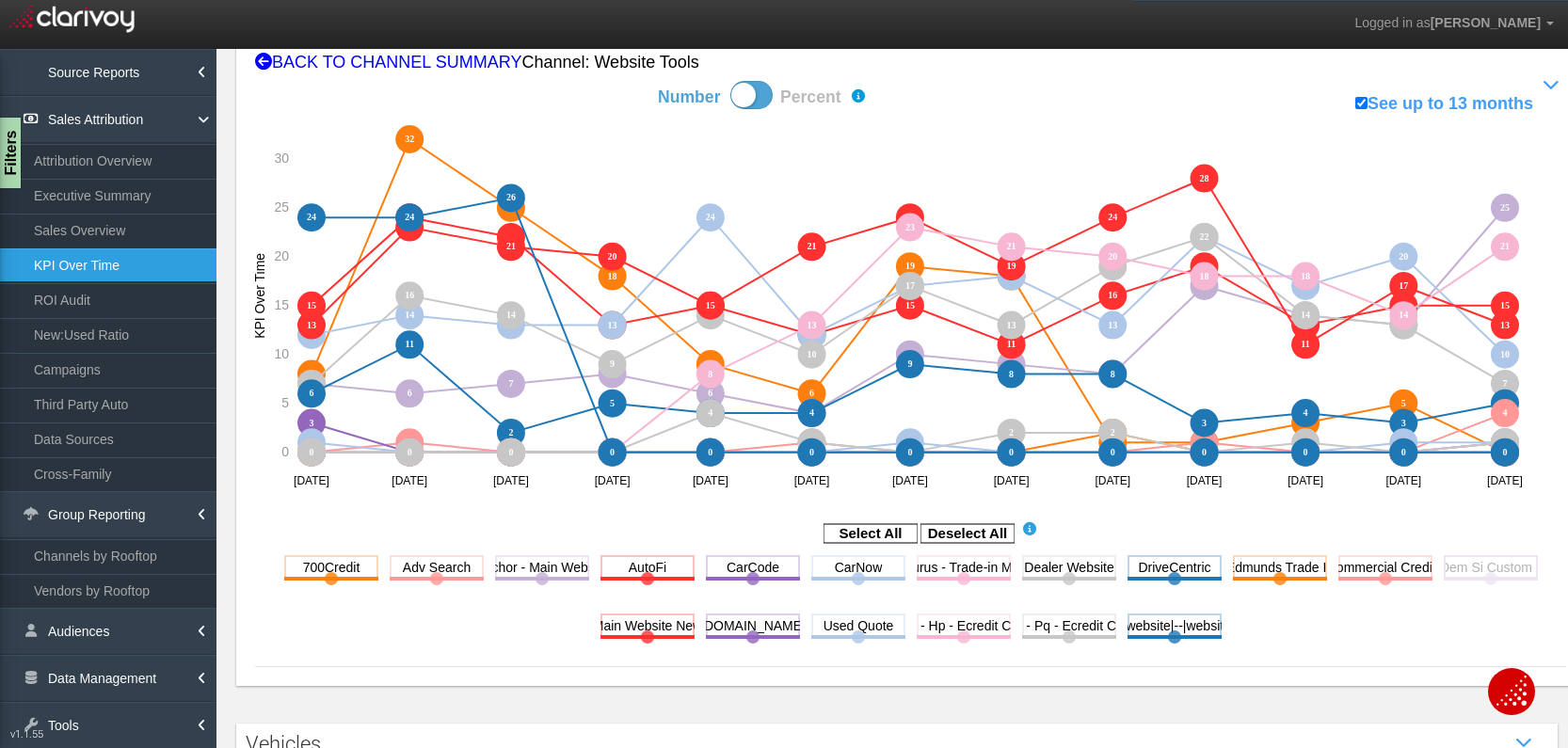 click 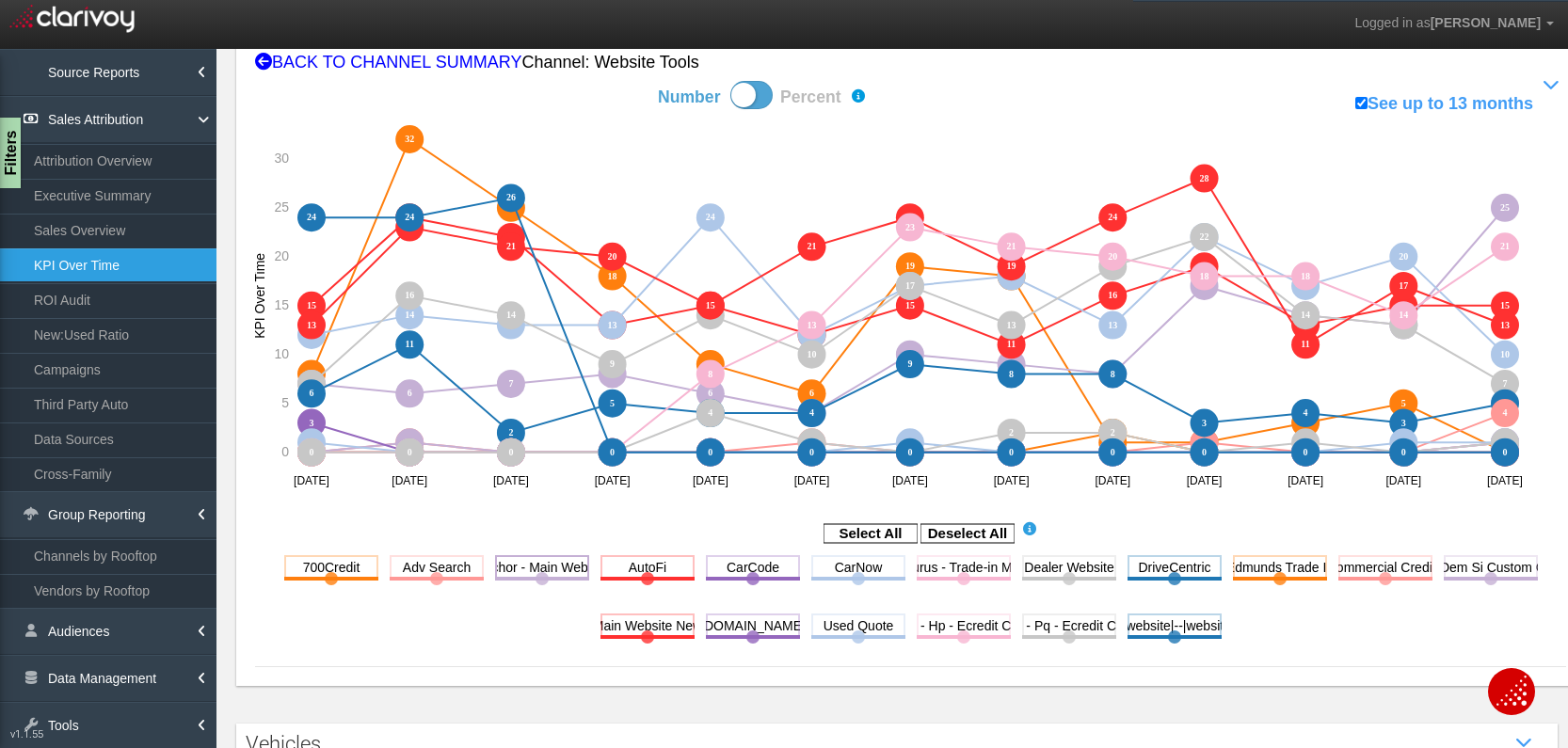 click 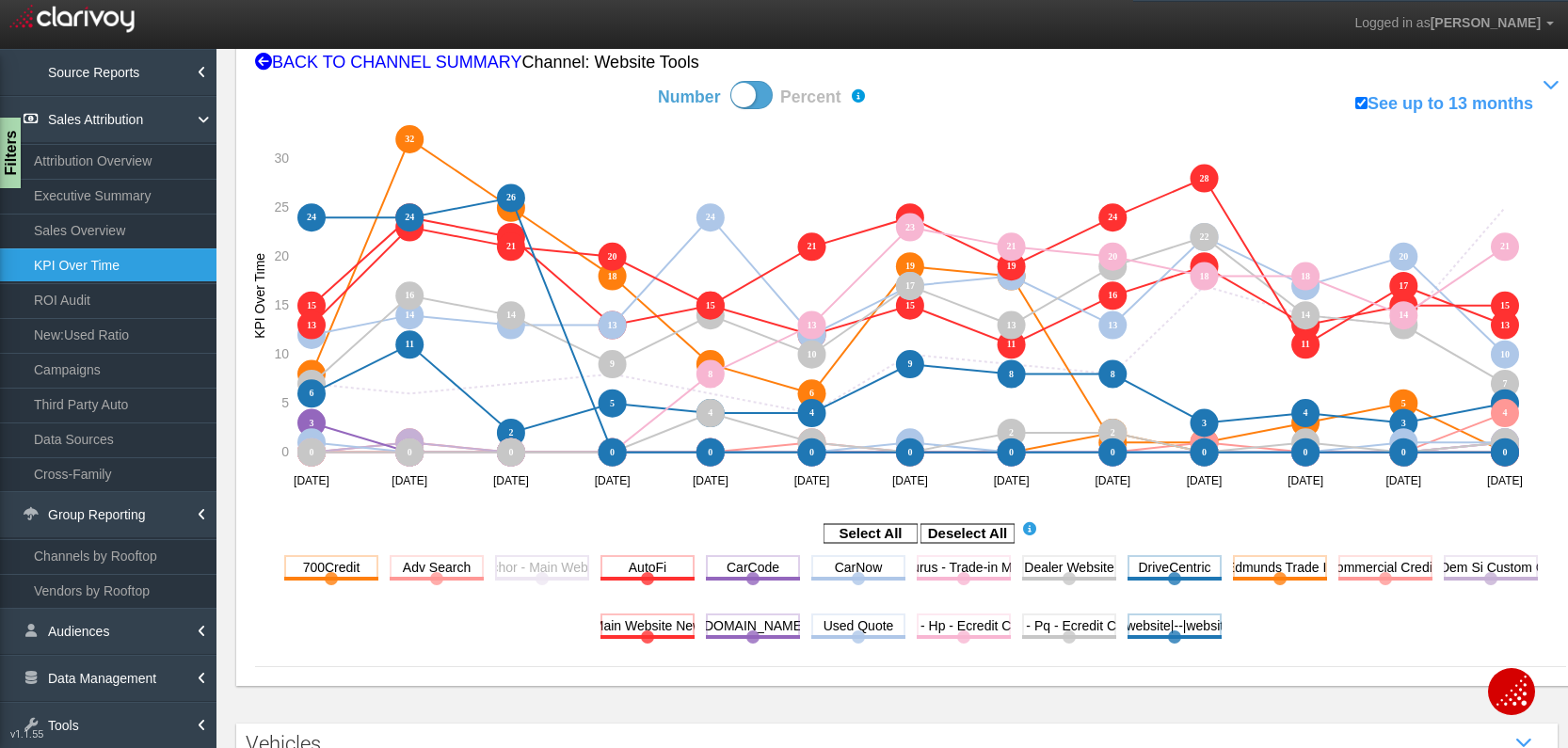 click 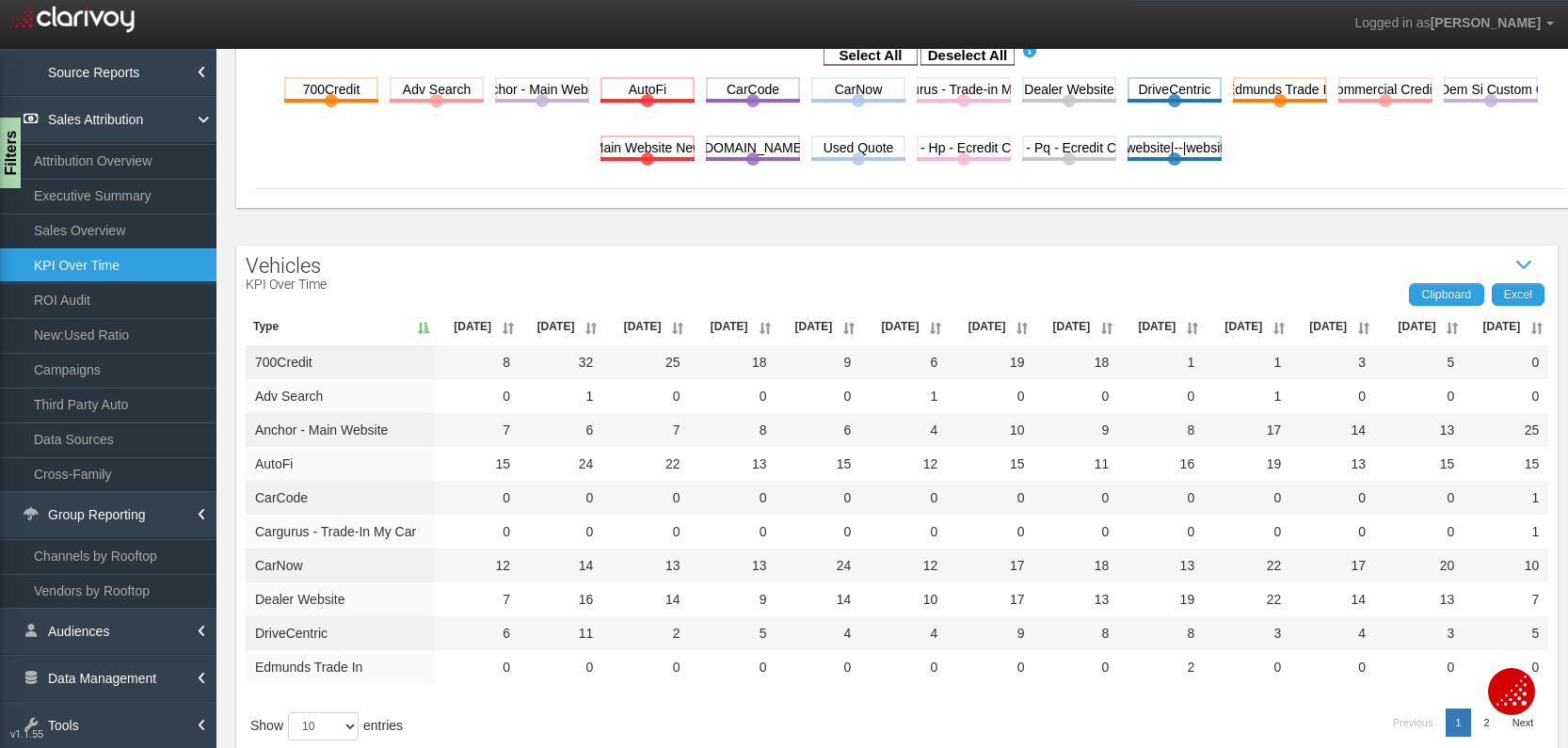 scroll, scrollTop: 671, scrollLeft: 0, axis: vertical 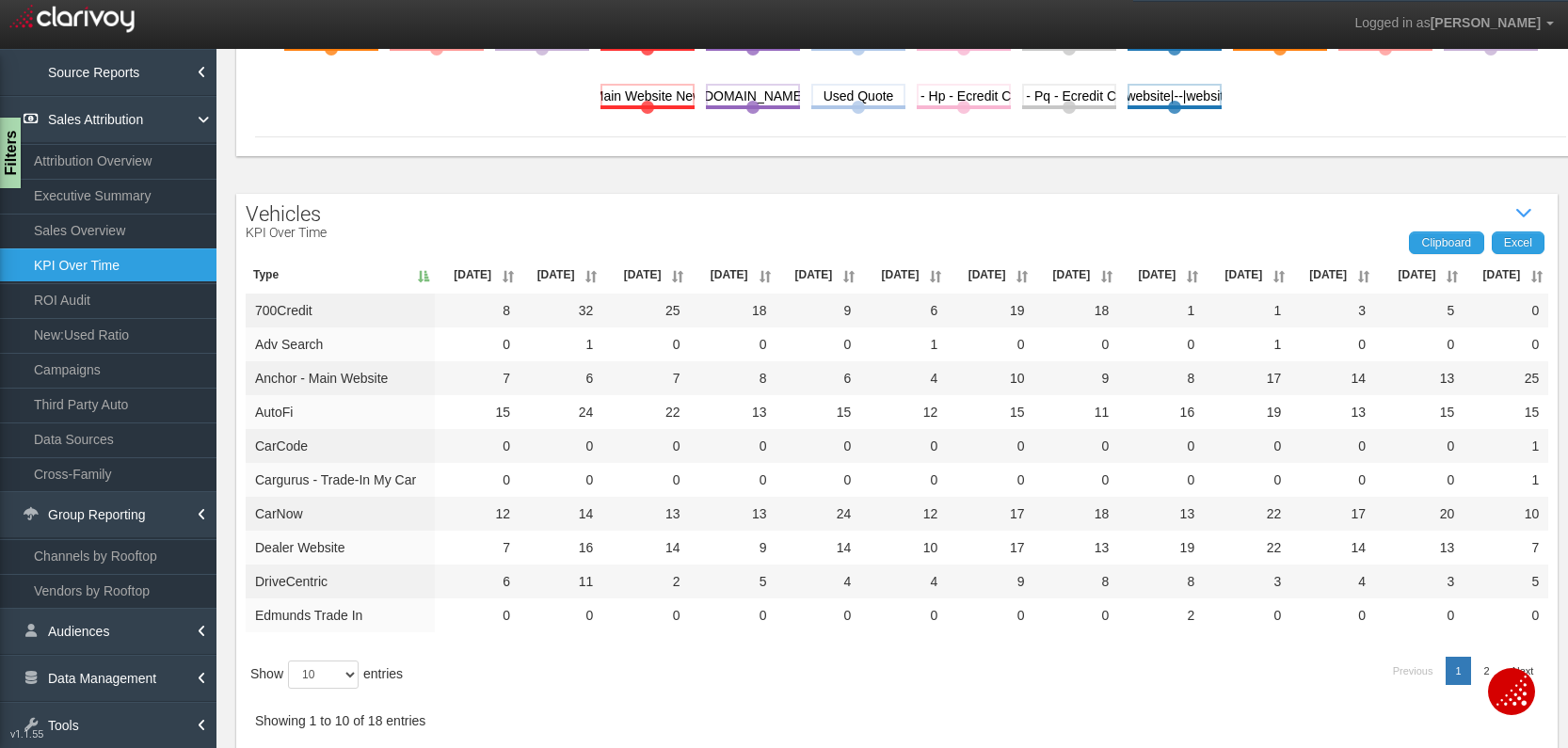click on "[DATE]" at bounding box center [1506, 275] 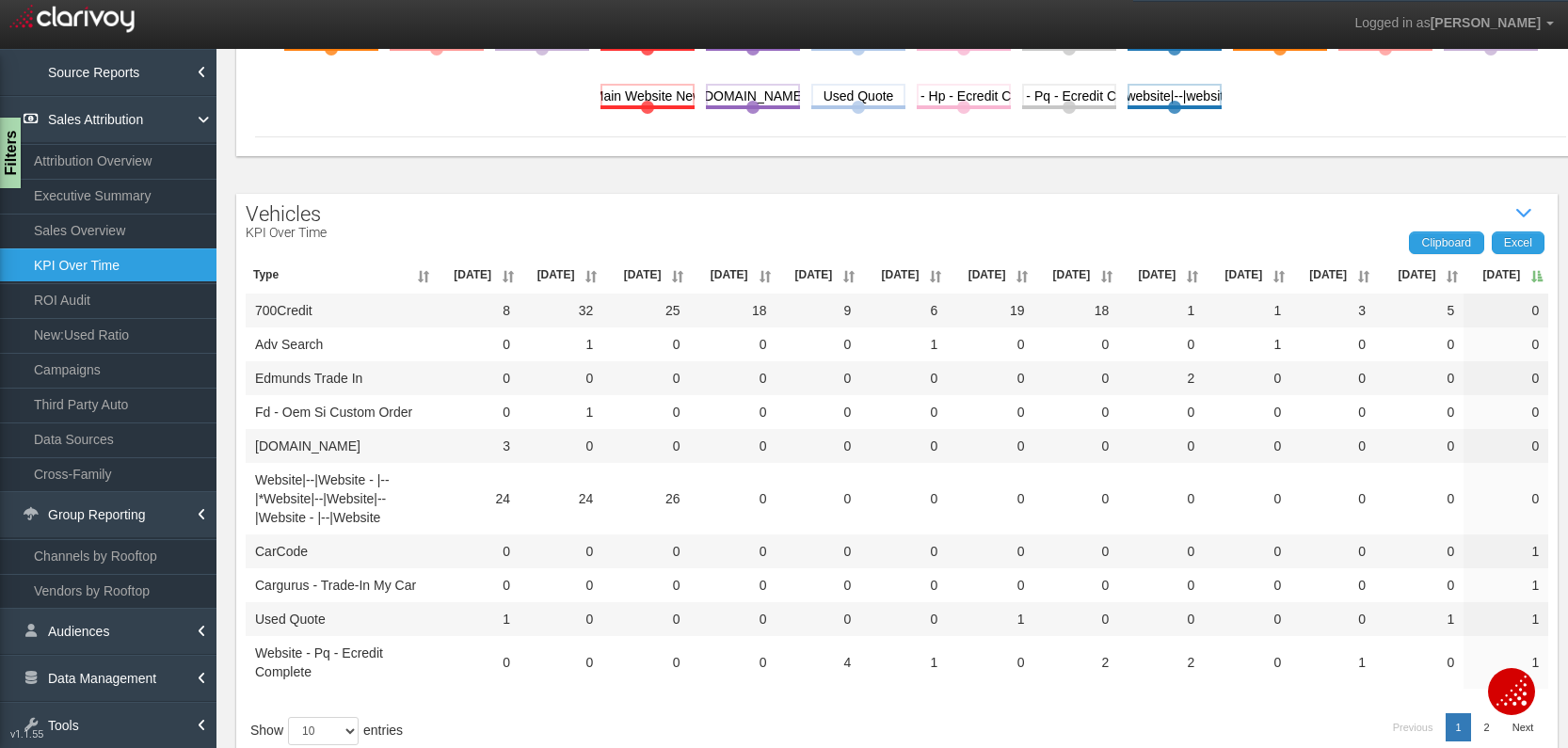 click on "[DATE]" at bounding box center [1506, 275] 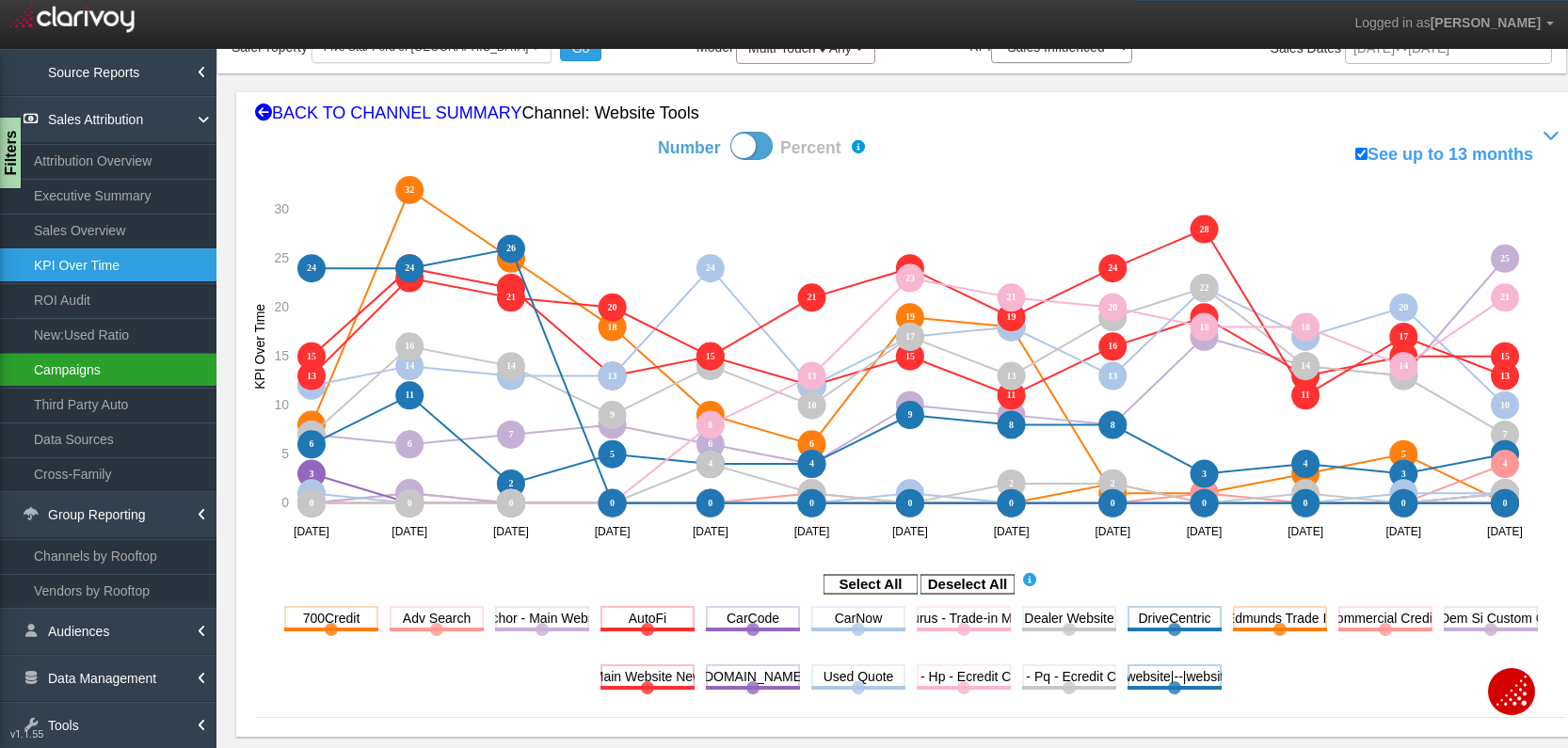 scroll, scrollTop: 43, scrollLeft: 0, axis: vertical 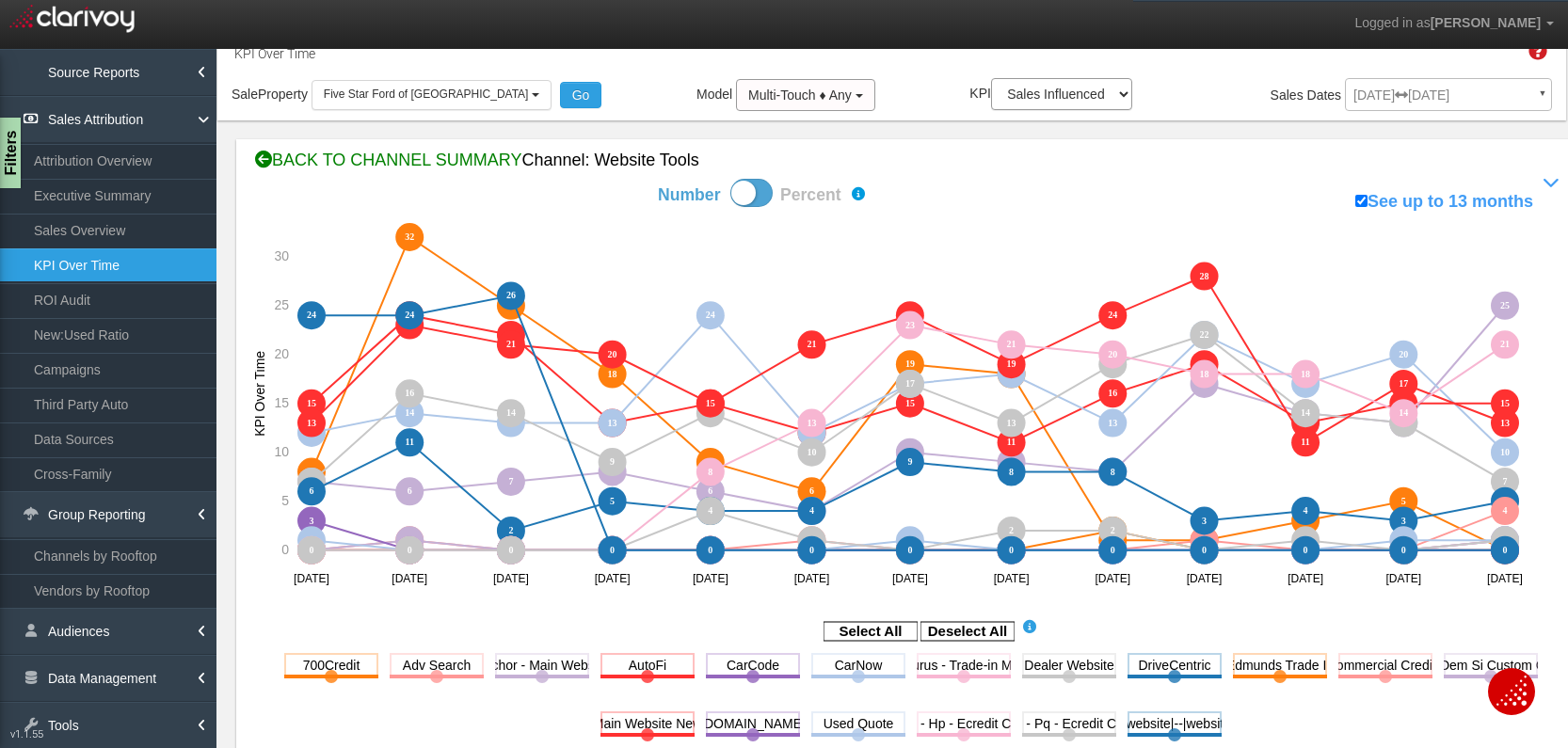 click on "BACK TO CHANNEL SUMMARY   Channel: website tools" at bounding box center (910, 161) 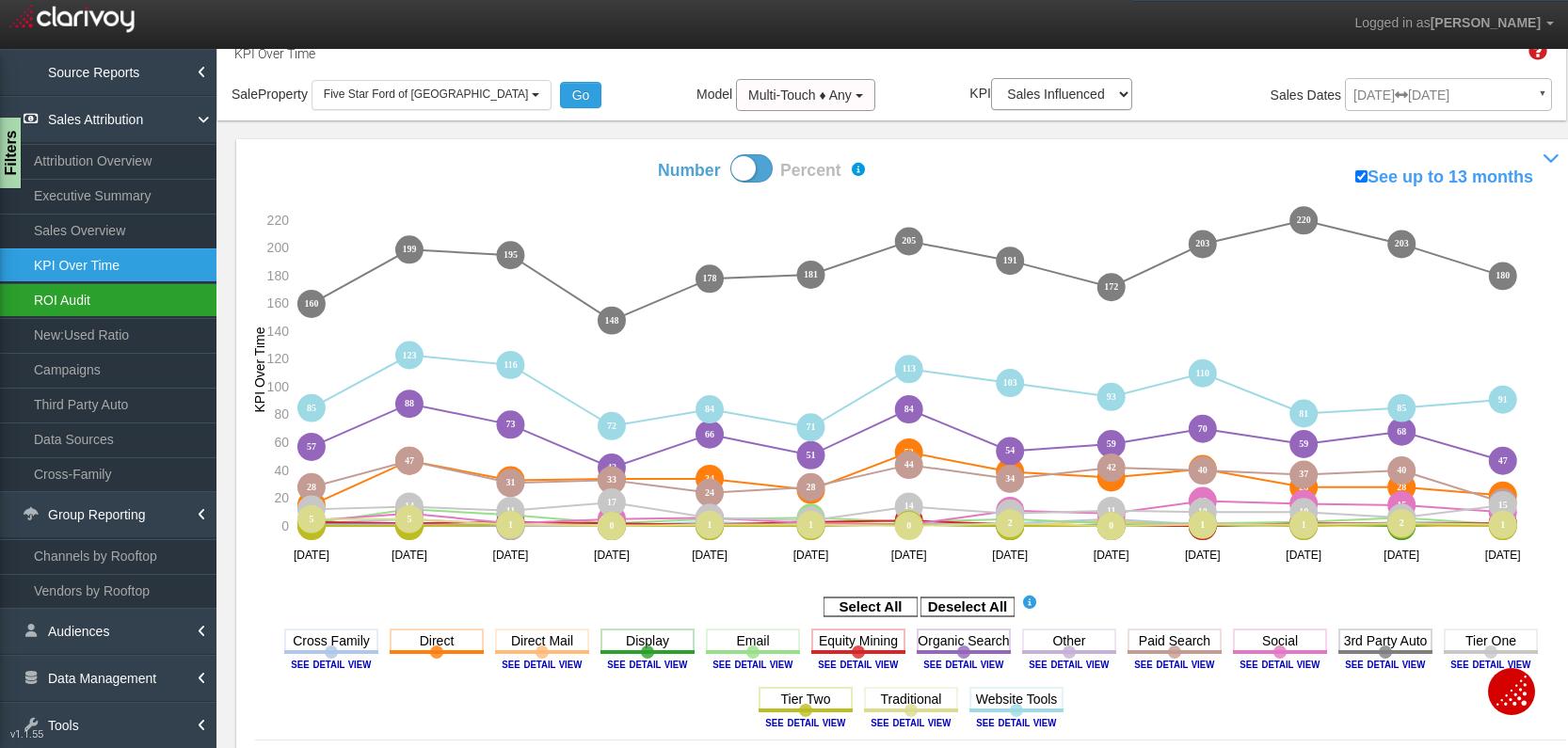 click on "ROI Audit" at bounding box center [108, 300] 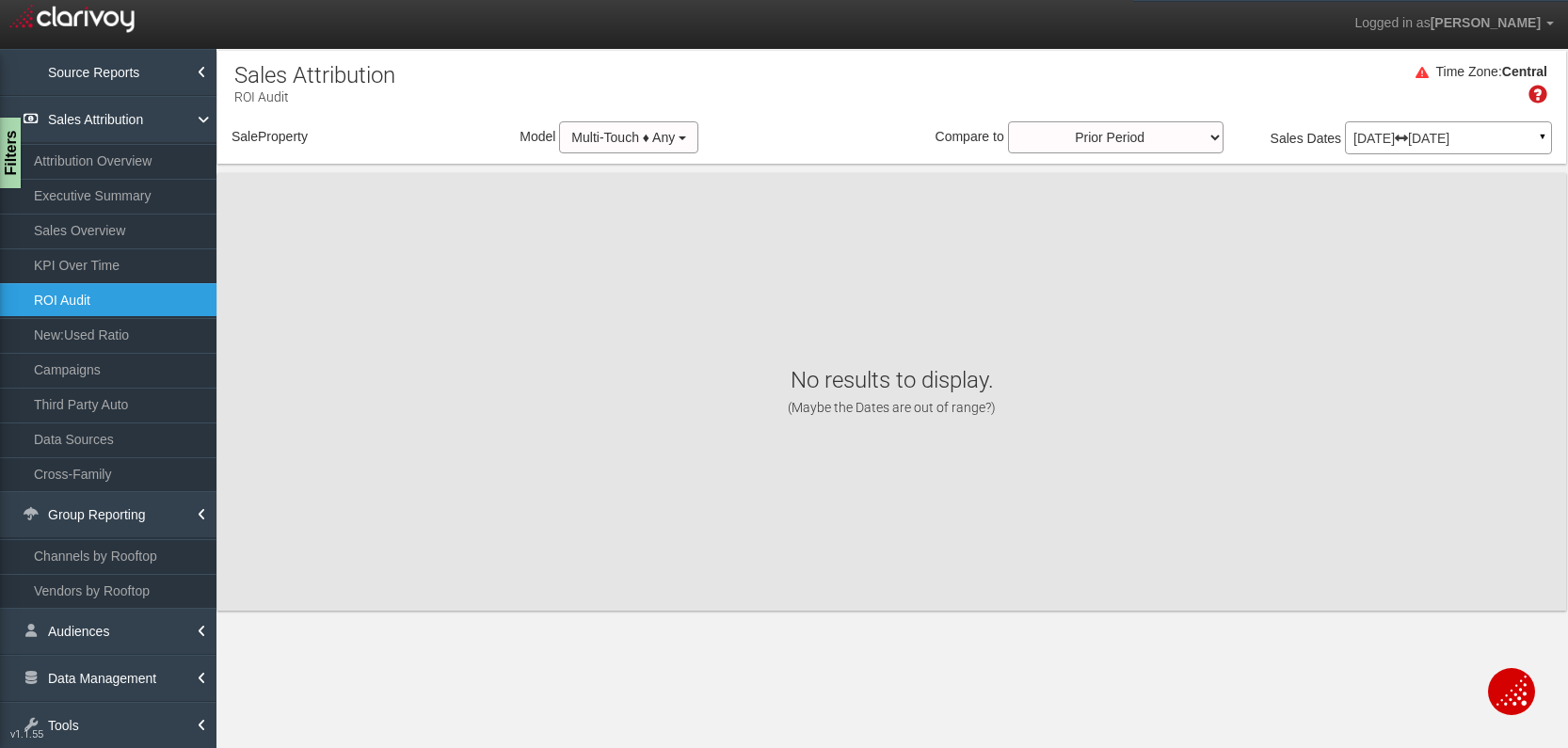 scroll, scrollTop: 0, scrollLeft: 0, axis: both 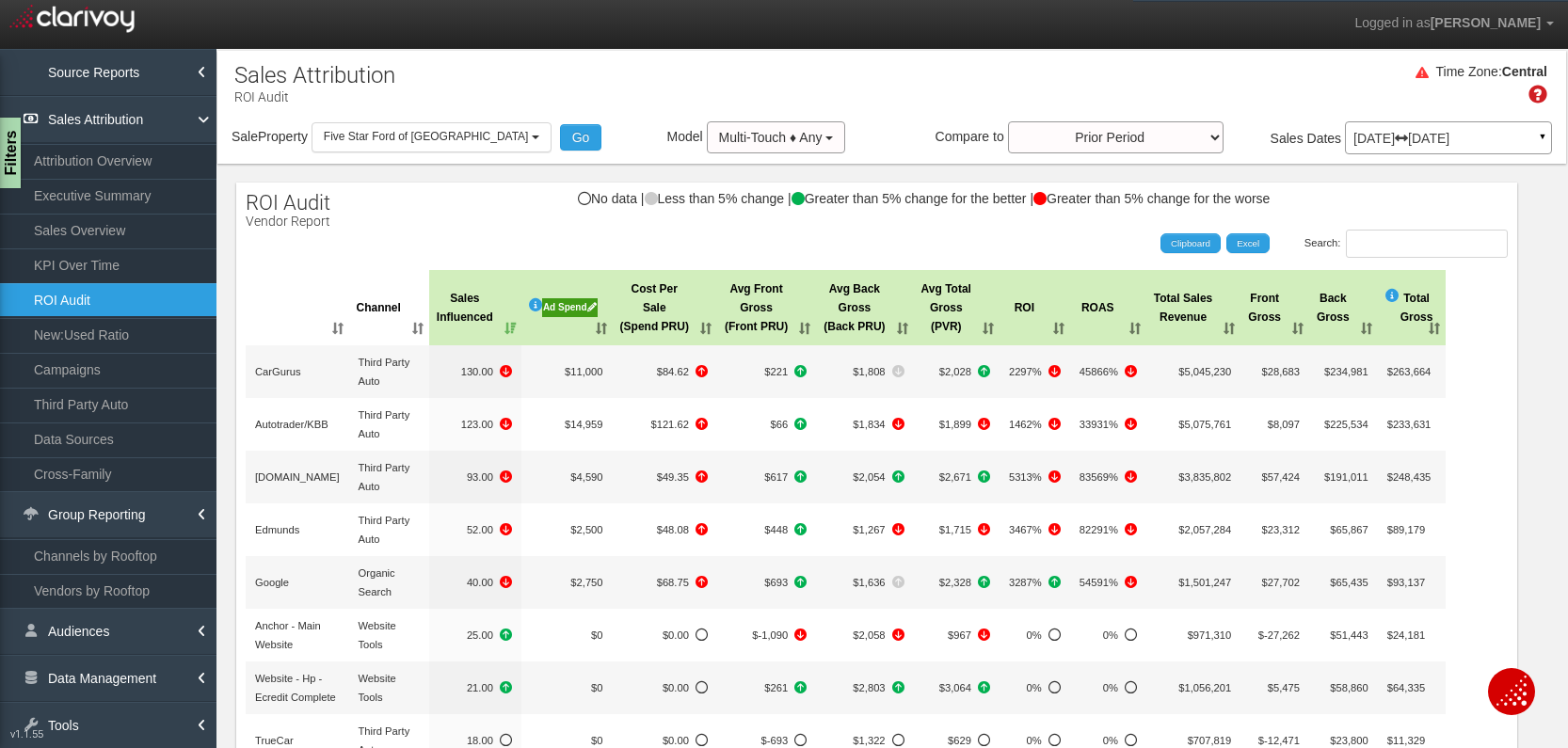 select on "object:68818" 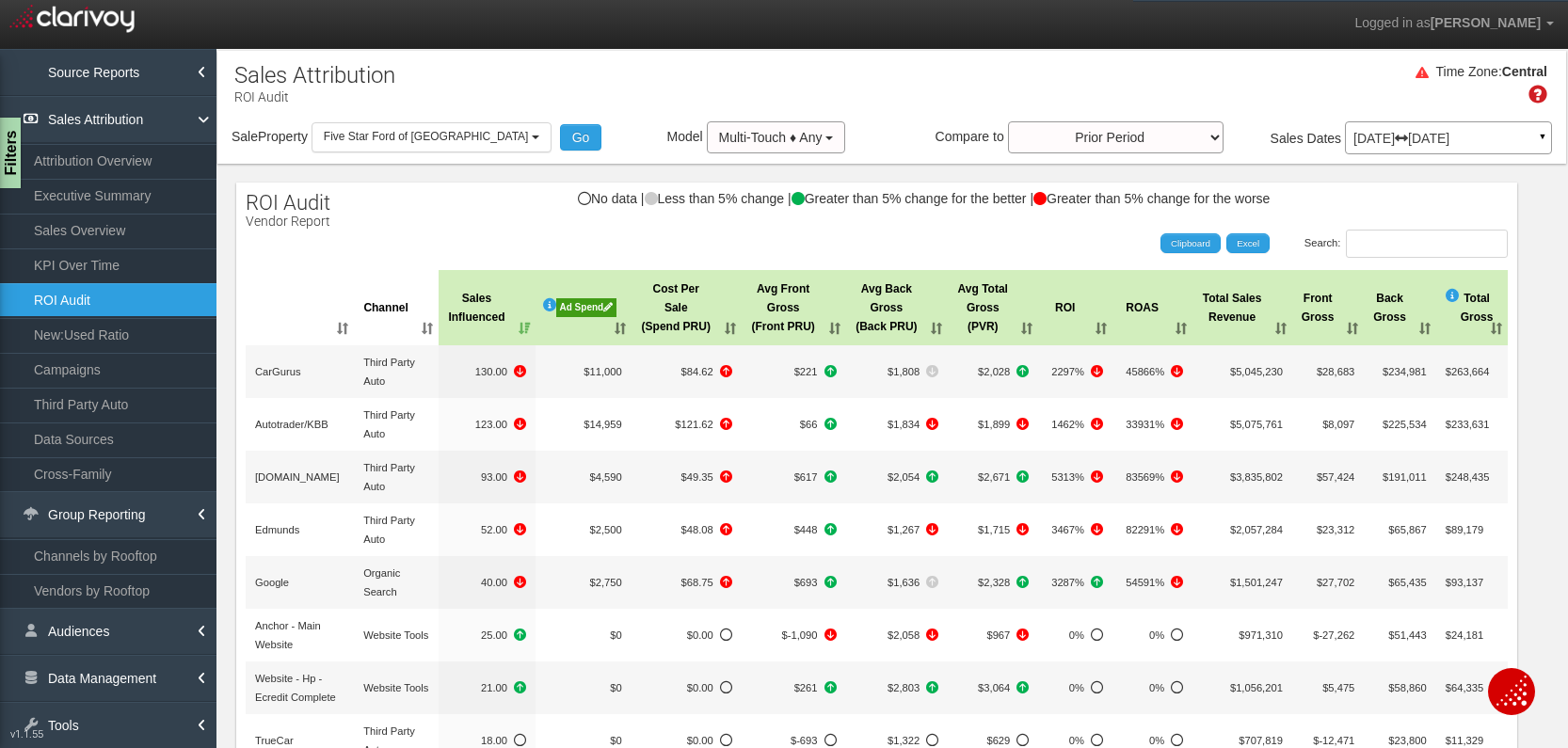 click on "Ad Spend" at bounding box center [586, 308] 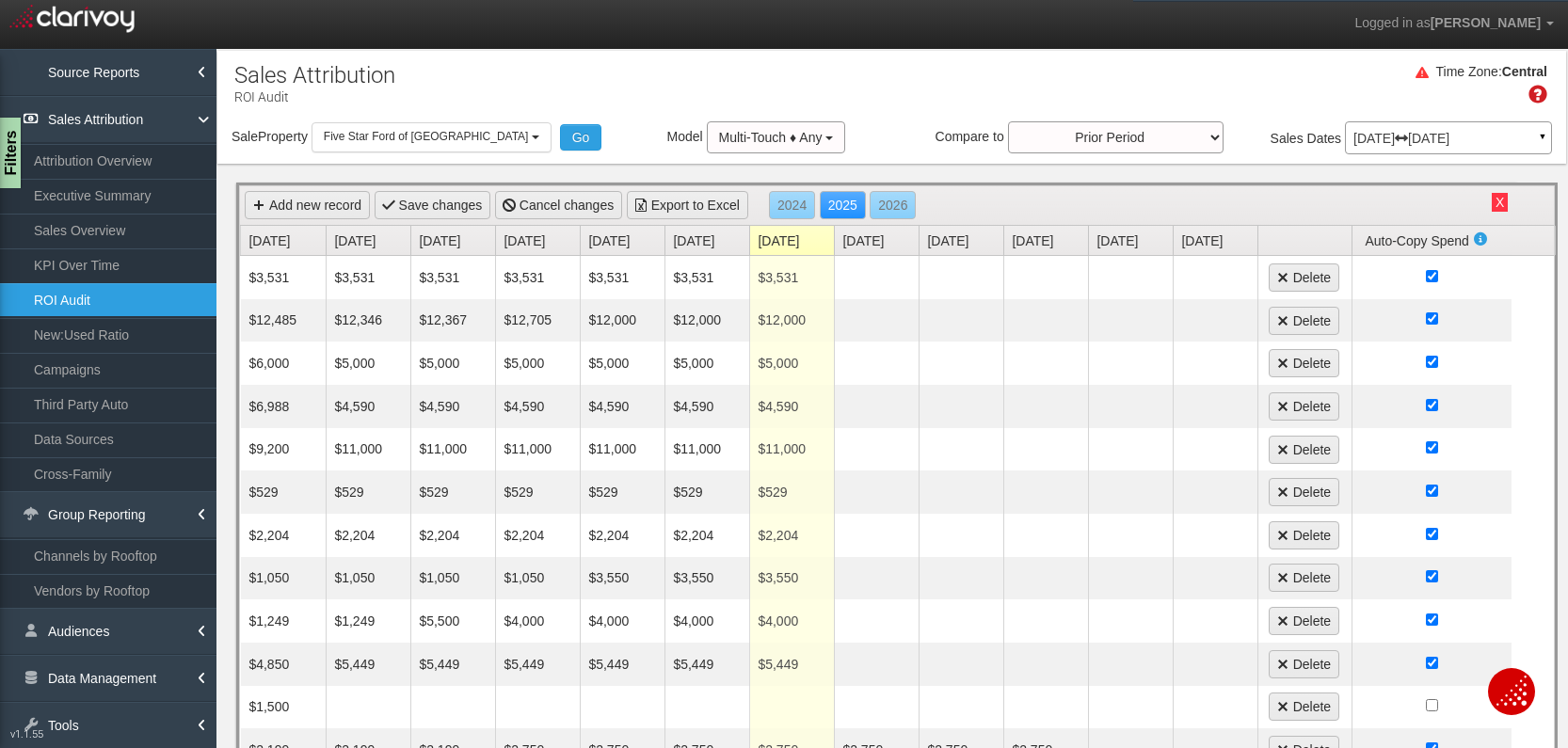 click on "X" at bounding box center [1499, 202] 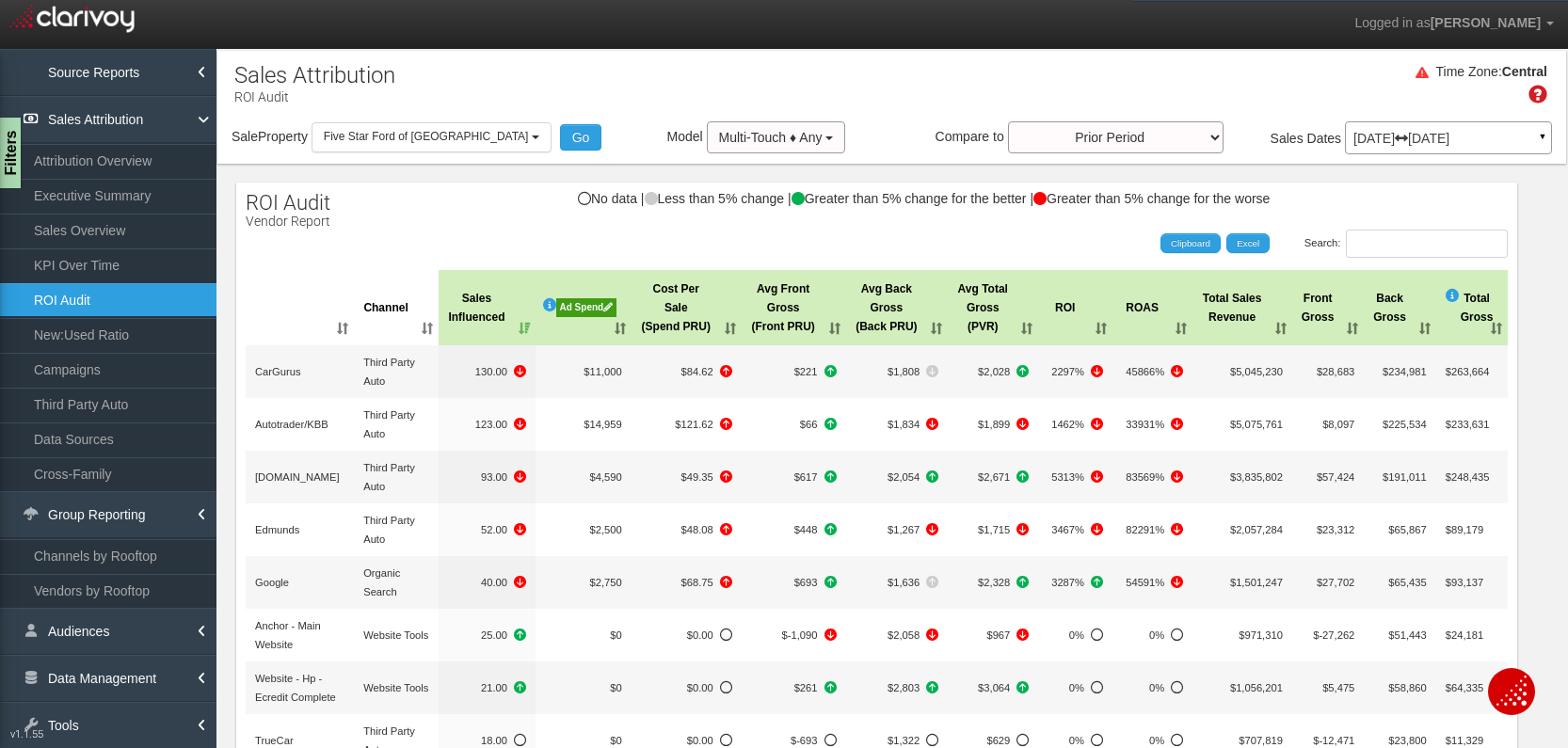 click on "ROI Audit
Vendor Report
No data |
Less than 5% change |
Greater than 5% change for the better |
Greater than 5% change for the worse
Search:   Clipboard   Excel
Channel Sales  Influenced Ad Spend   Cost Per  Sale  (Spend PRU) Avg Front Gross  (Front PRU) Avg Back Gross  (Back PRU) Avg Total Gross  (PVR) ROI ROAS Total Sales Revenue Front Gross Back Gross
Total Gross
CarGurus Third Party Auto 130.00  $11,000 $84.62  $221  $1,808  $2,028  2297%  45866%  $5,045,230 $28,683 $234,981 $263,664 Autotrader/KBB Third Party Auto 123.00  $14,959 $121.62  $66  $1,834  $1,899  1462%  33931%  $5,075,761 $8,097 $225,534 $233,631 Cars.com Third Party Auto 93.00  $4,590 $49.35  $617  $2,054  $2,671  5313%  83569%  $3,835,802 $57,424 $191,011 $248,435 Edmunds Third Party Auto 52.00  $2,500 $48.08  $448  $1,267  3467%" at bounding box center (876, 716) 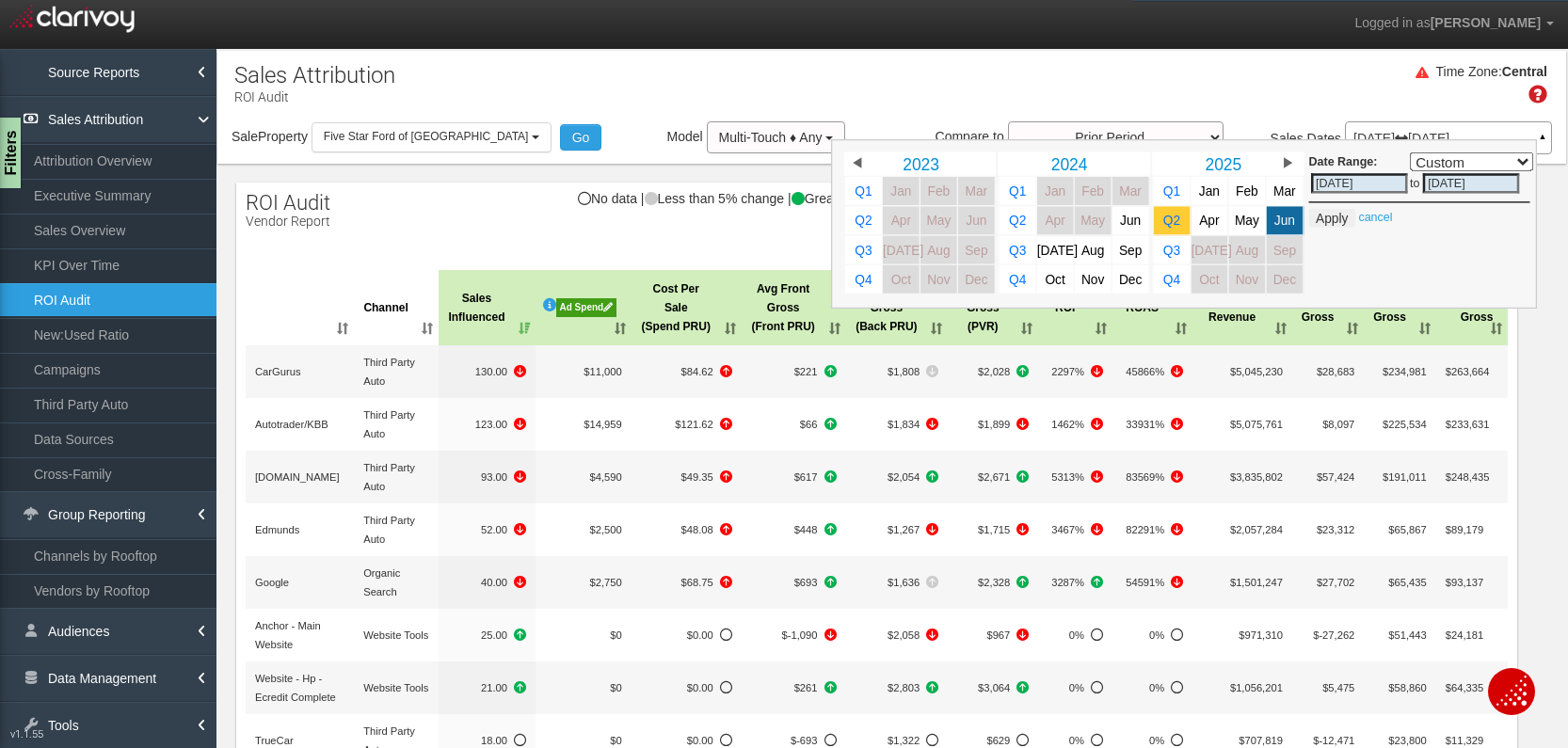 click on "Q2" at bounding box center [1172, 220] 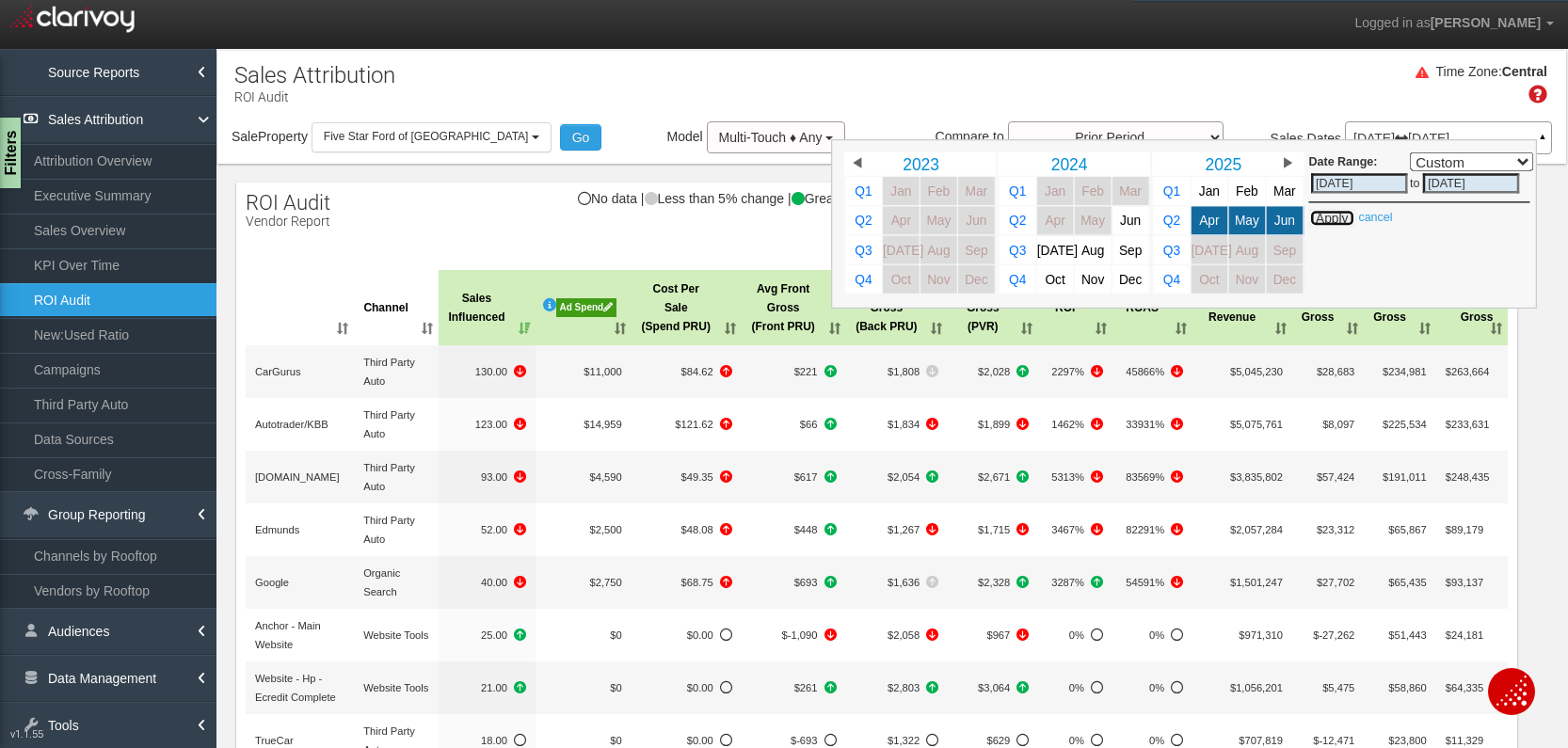 click on "Apply" at bounding box center (1332, 218) 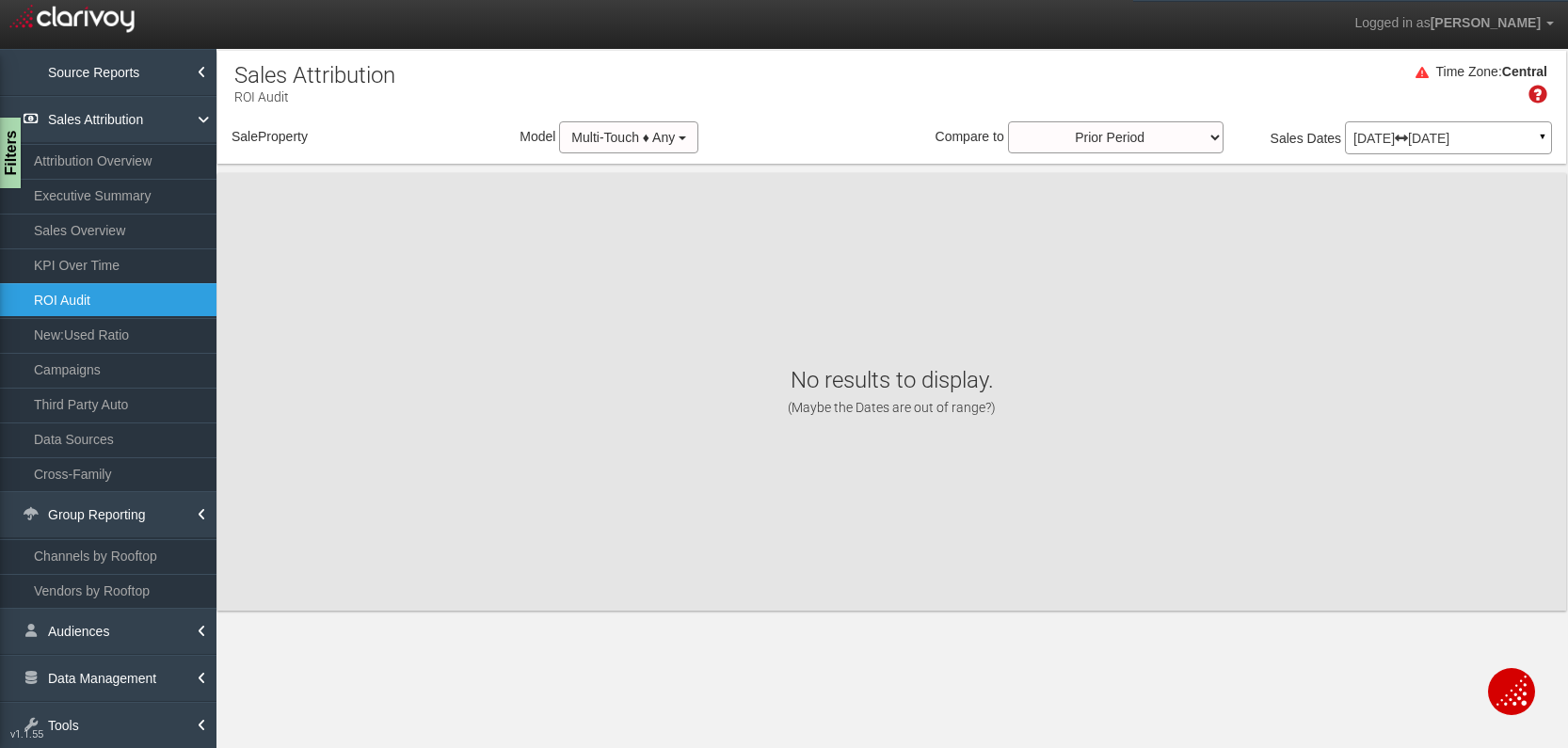 select on "object:71415" 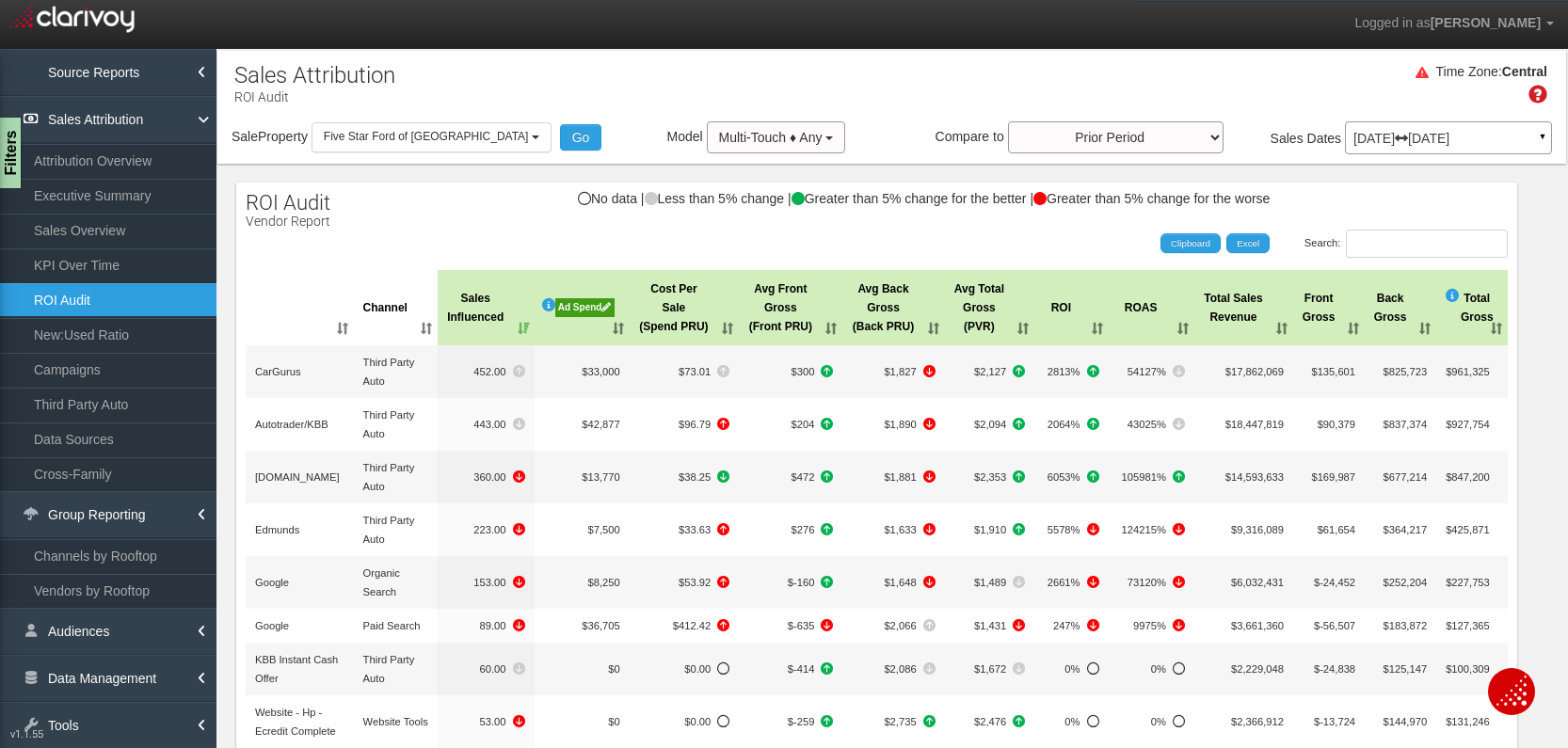click on "Ad Spend" at bounding box center (582, 308) 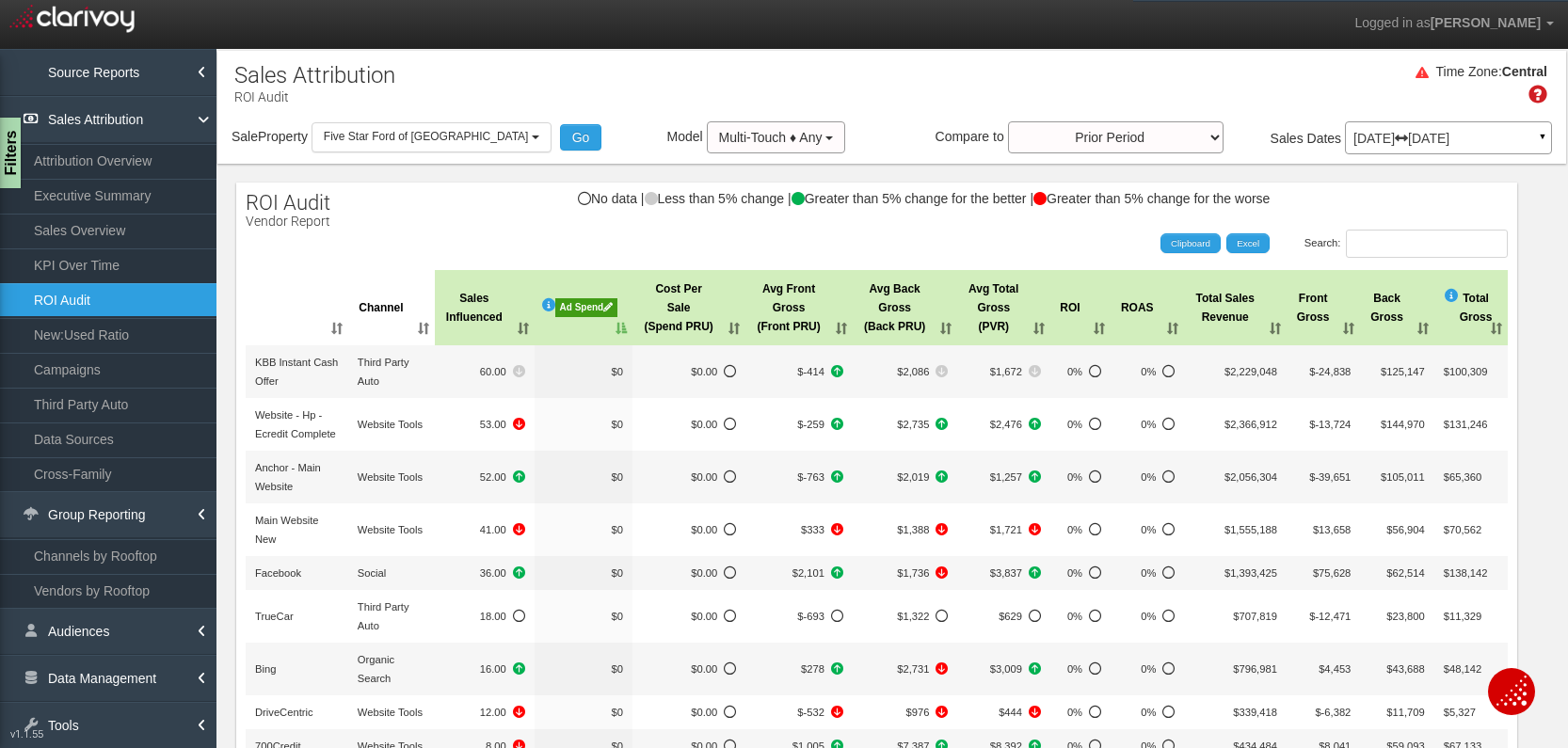 click on "Ad Spend" at bounding box center [584, 308] 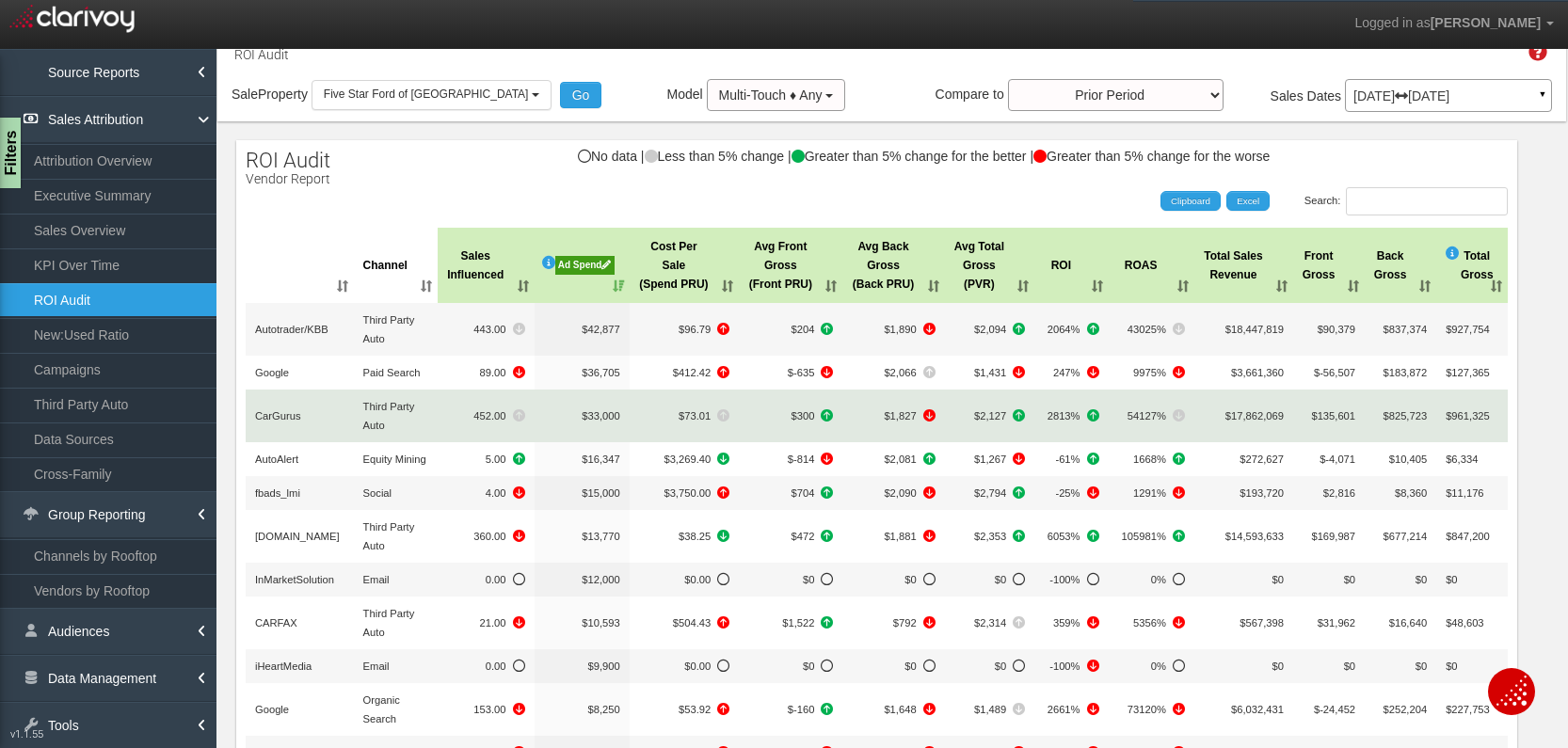 scroll, scrollTop: 46, scrollLeft: 0, axis: vertical 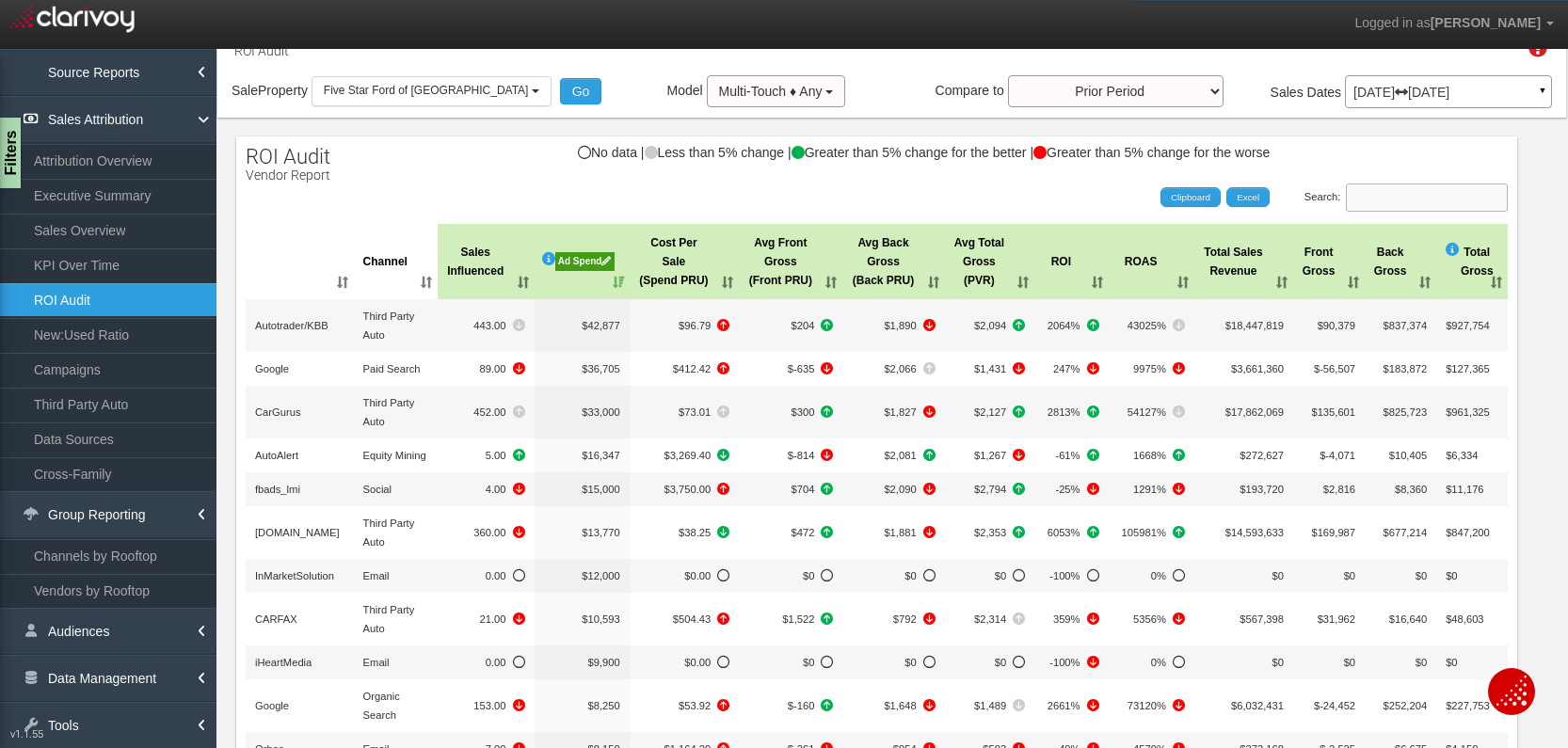 click on "Search:" at bounding box center [1427, 198] 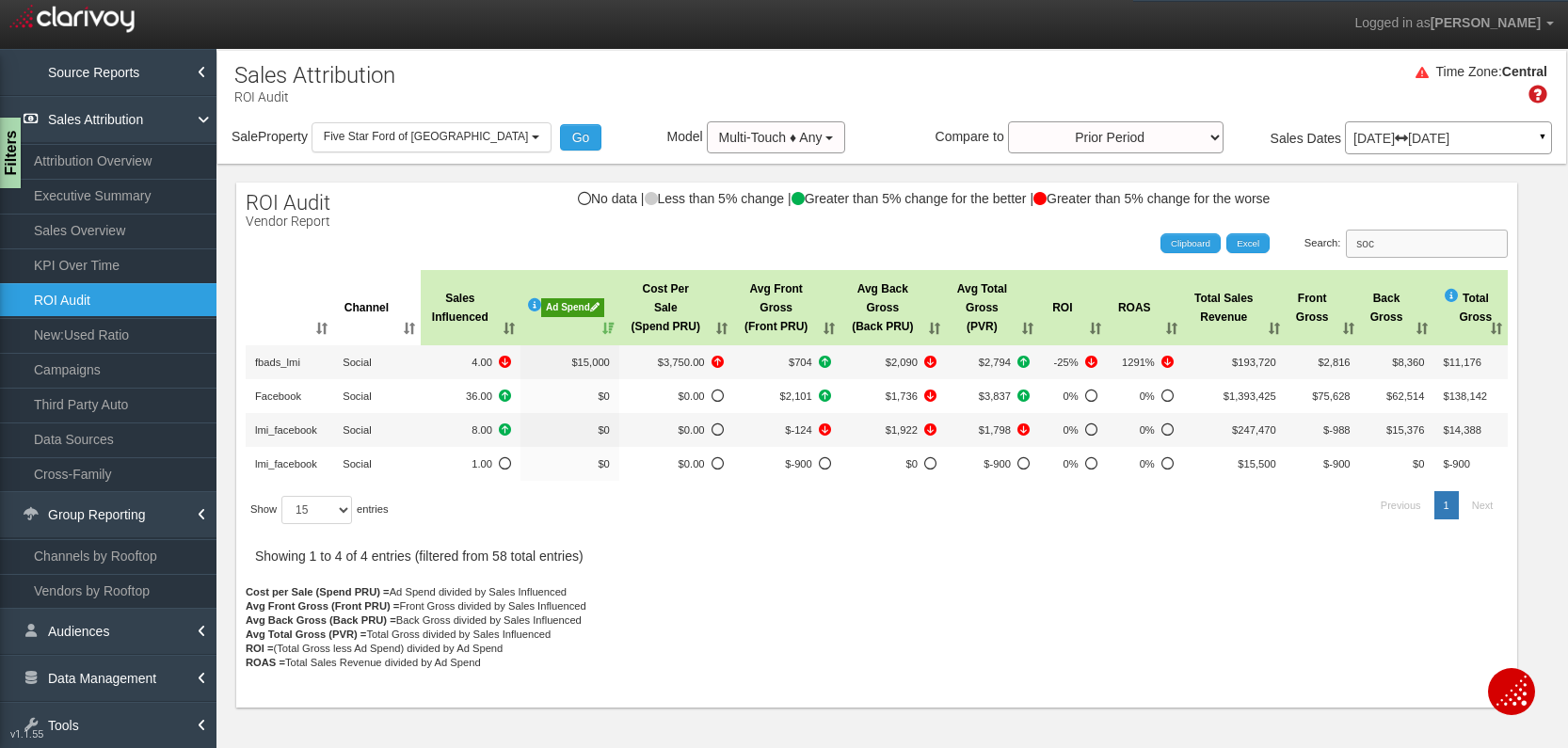 scroll, scrollTop: 0, scrollLeft: 0, axis: both 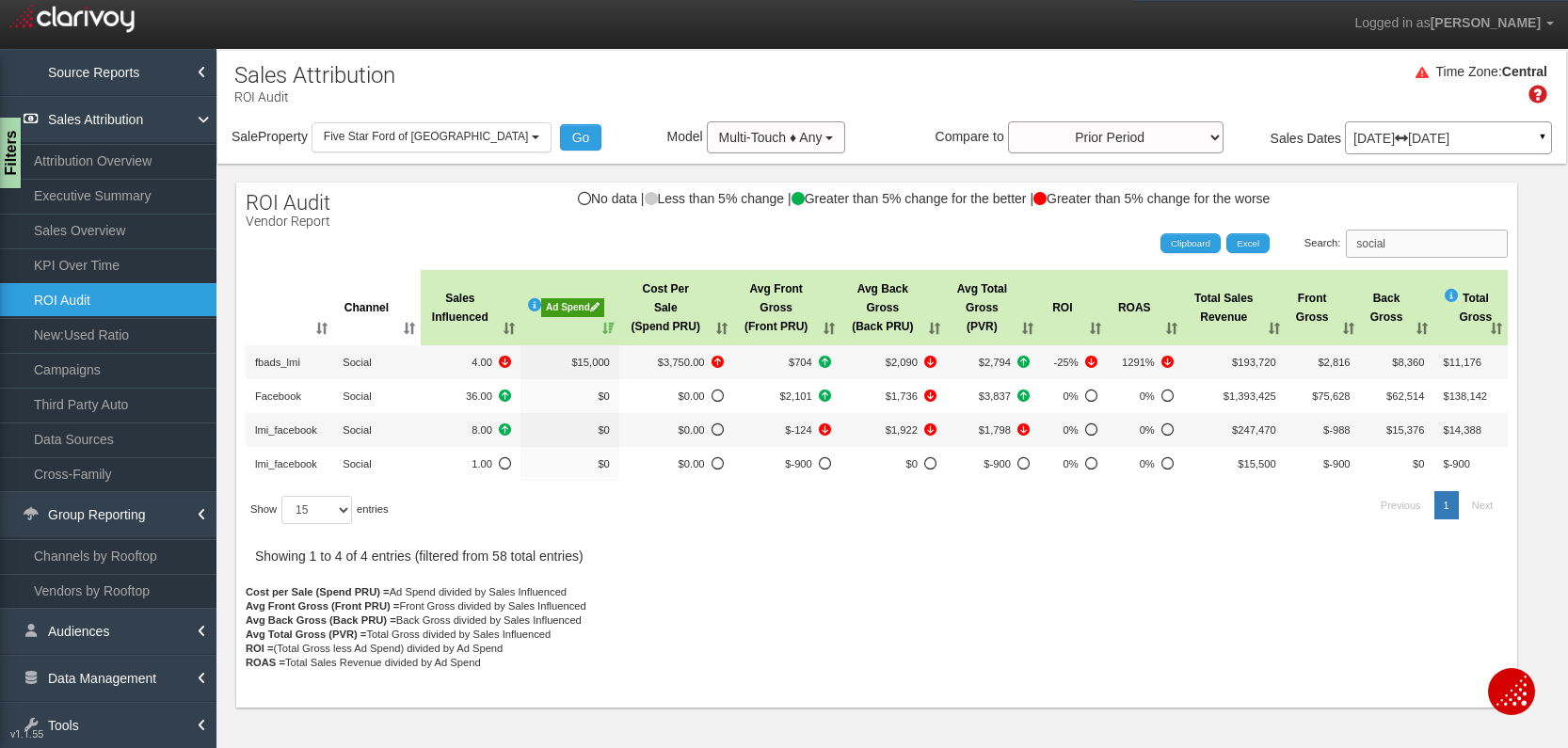 type on "social" 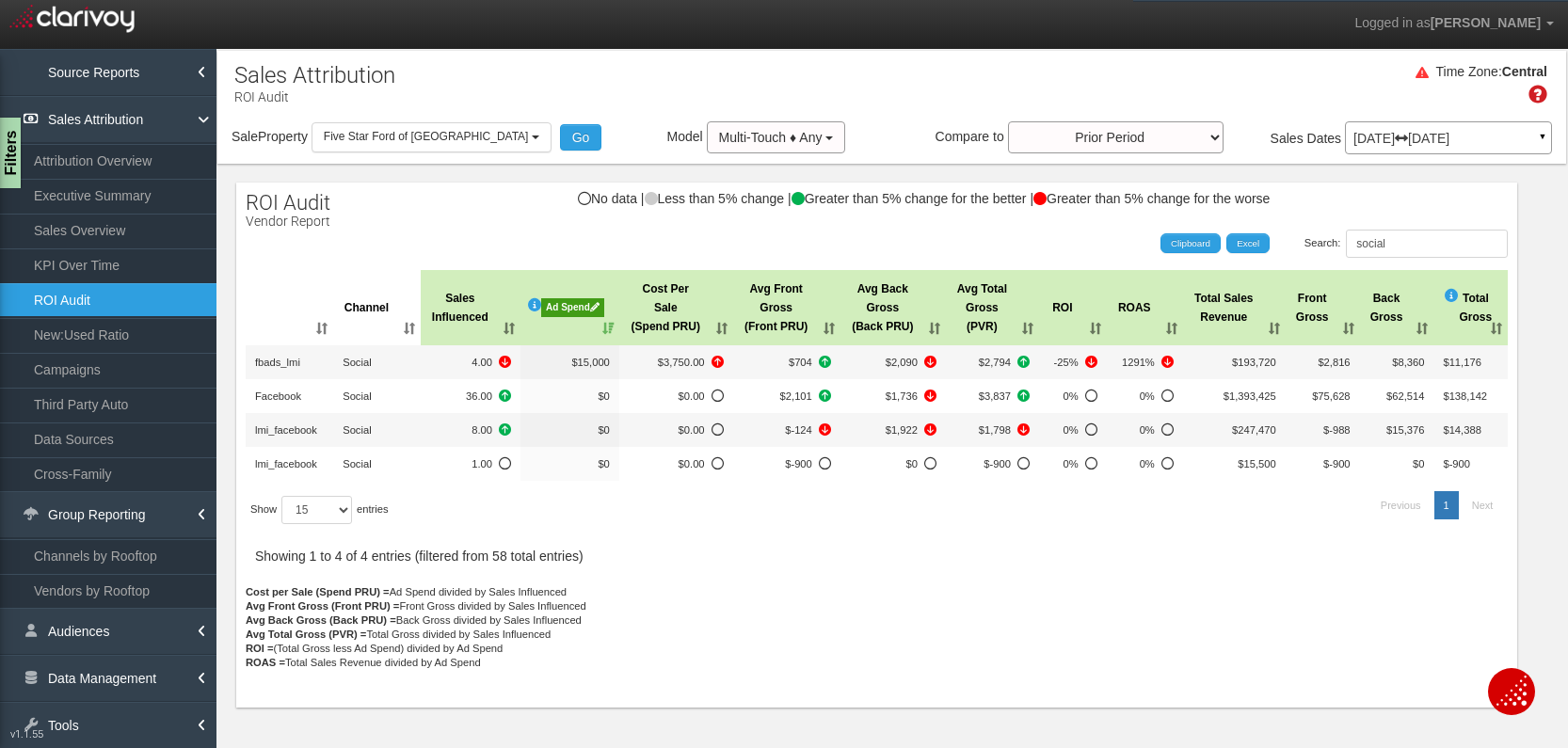 click on "ROI Audit
Vendor Report
No data |
Less than 5% change |
Greater than 5% change for the better |
Greater than 5% change for the worse
Search: social   Clipboard   Excel
Channel Sales  Influenced Ad Spend   Cost Per  Sale  (Spend PRU) Avg Front Gross  (Front PRU) Avg Back Gross  (Back PRU) Avg Total Gross  (PVR) ROI ROAS Total Sales Revenue Front Gross Back Gross
Total Gross
fbads_lmi Social 4.00  $15,000 $3,750.00  $704  $2,090  $2,794  -25%  1291%  $193,720 $2,816 $8,360 $11,176 Facebook Social 36.00  $0 $0.00  $2,101  $1,736  $3,837  0%  0%  $1,393,425 $75,628 $62,514 $138,142 lmi_facebook Social 8.00  $0 $0.00  $-124  $1,922  $1,798  0%  0%  $247,470 $-988 $15,376 $14,388 lmi_facebook	 Social 1.00  $0 $0.00  $-900  $0  $-900  0%  0%  $15,500 $-900 $0 $-900 Show  15 30 50 All  entries Previous 1" at bounding box center (876, 445) 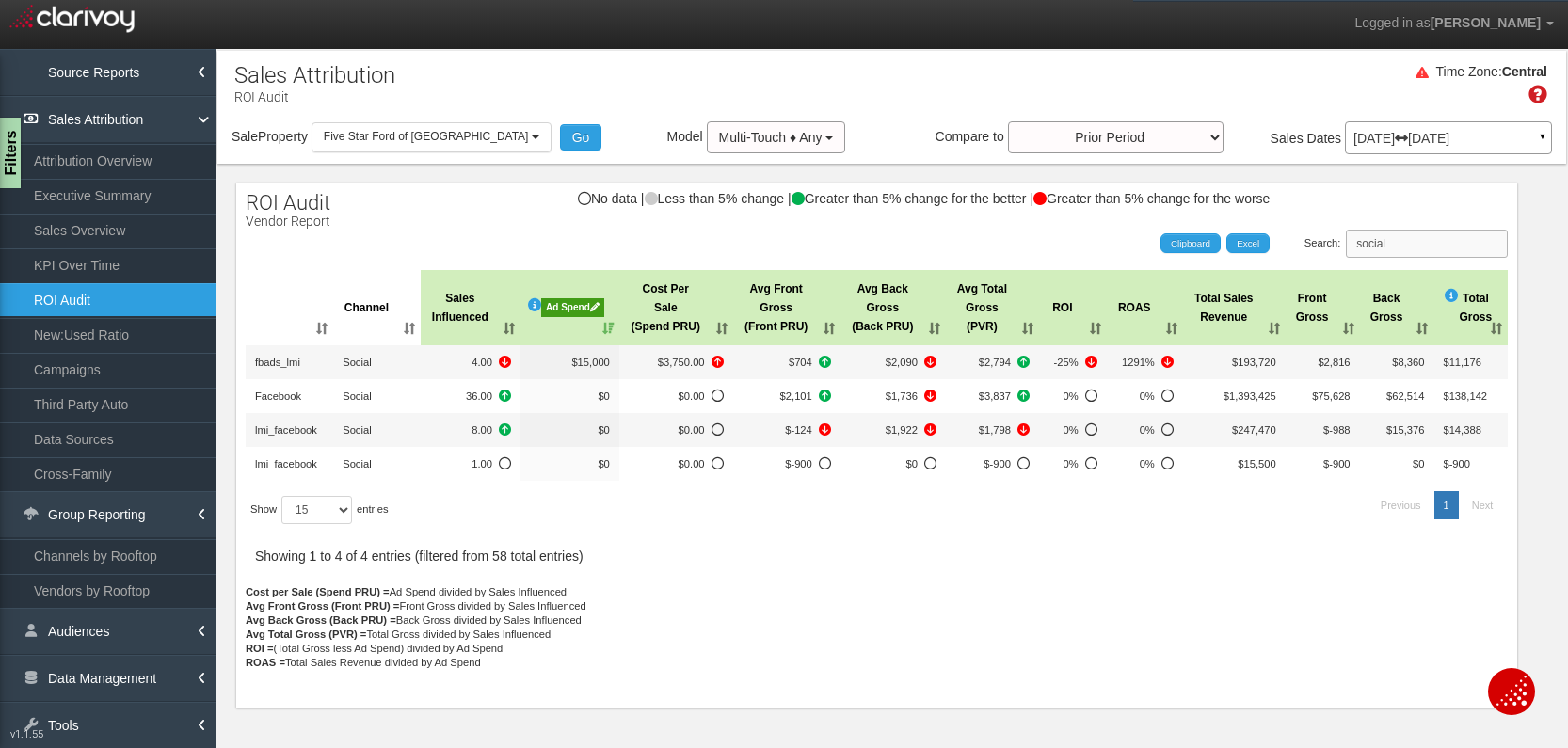 click on "social" at bounding box center [1427, 244] 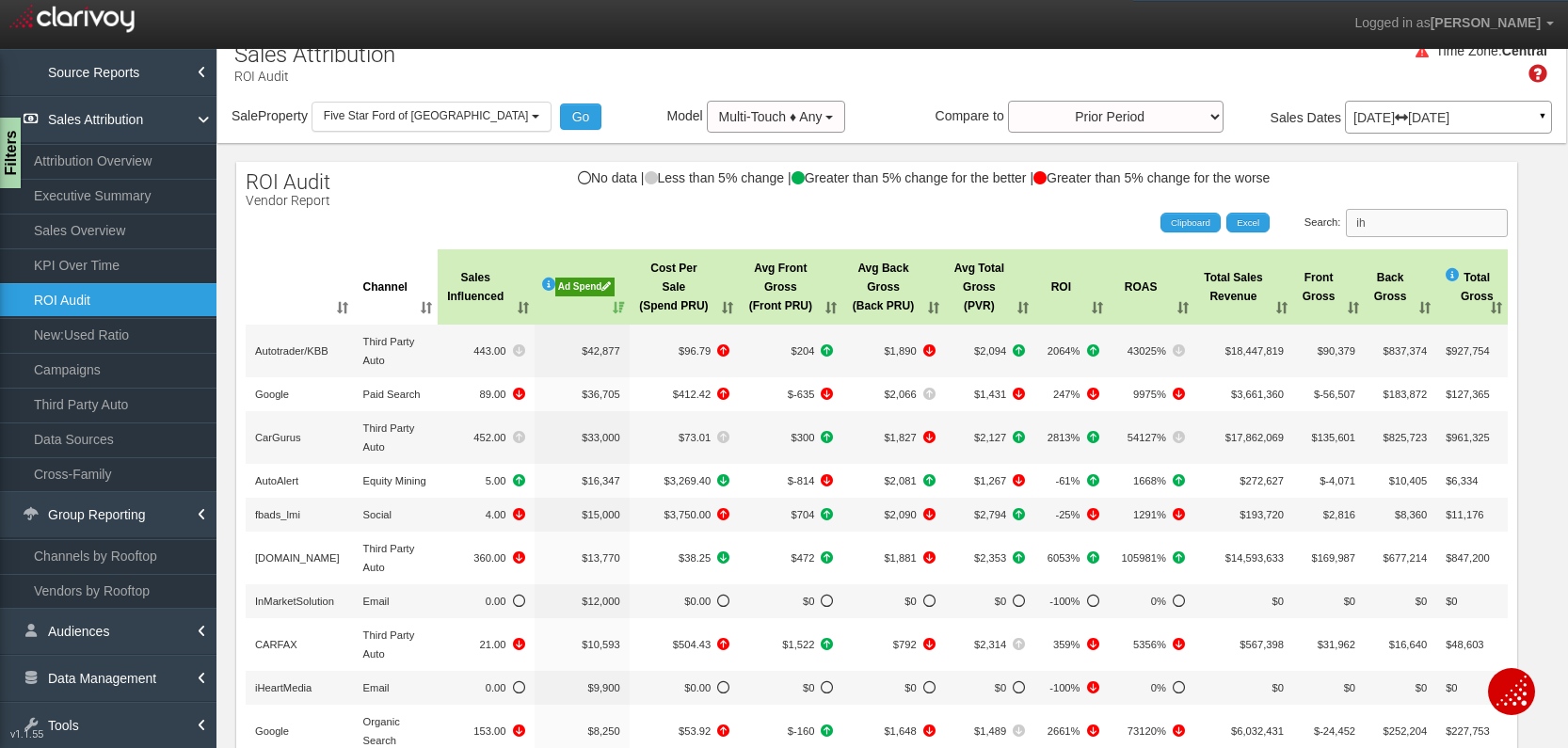 scroll, scrollTop: 0, scrollLeft: 0, axis: both 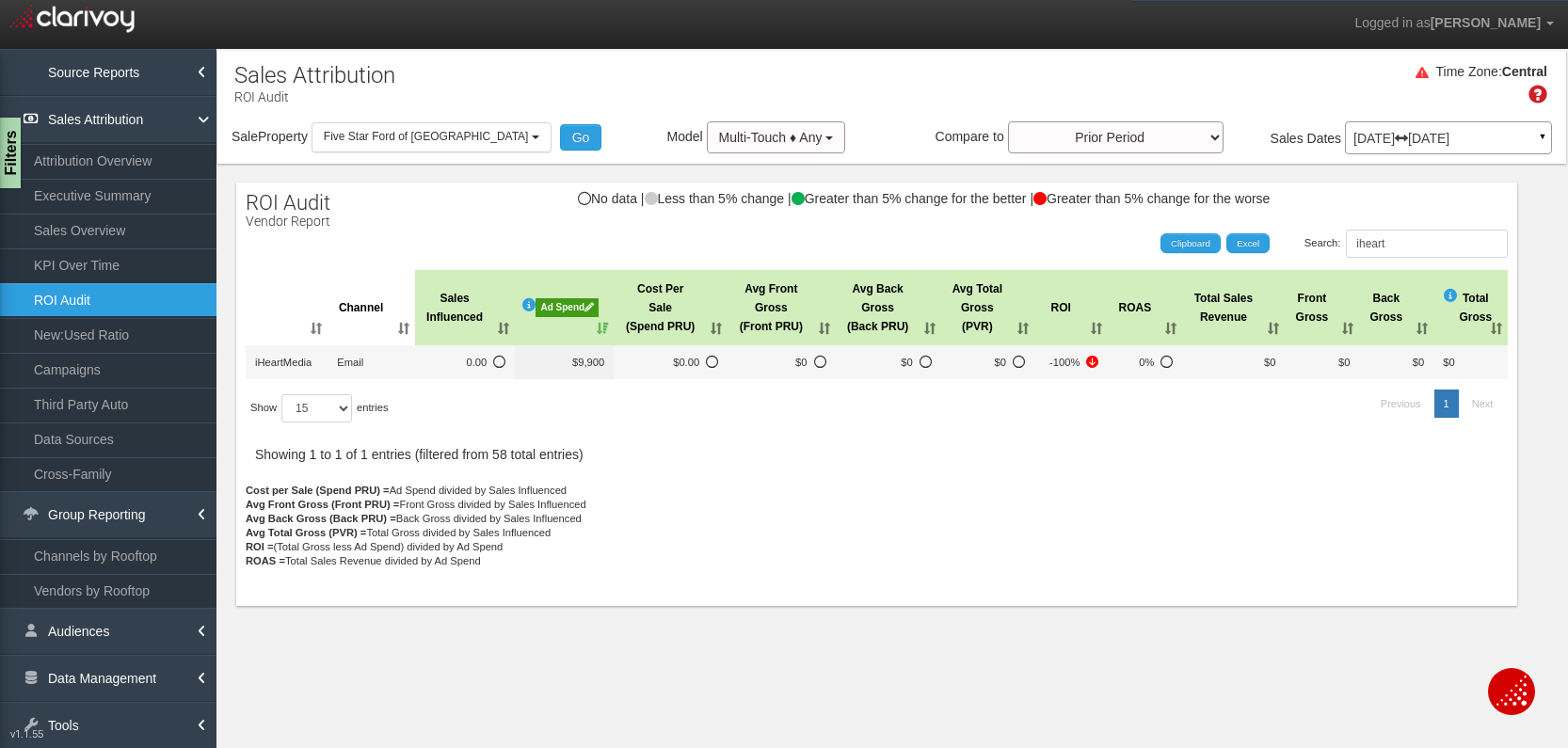click on "Time Zone:
Central" at bounding box center [891, 90] 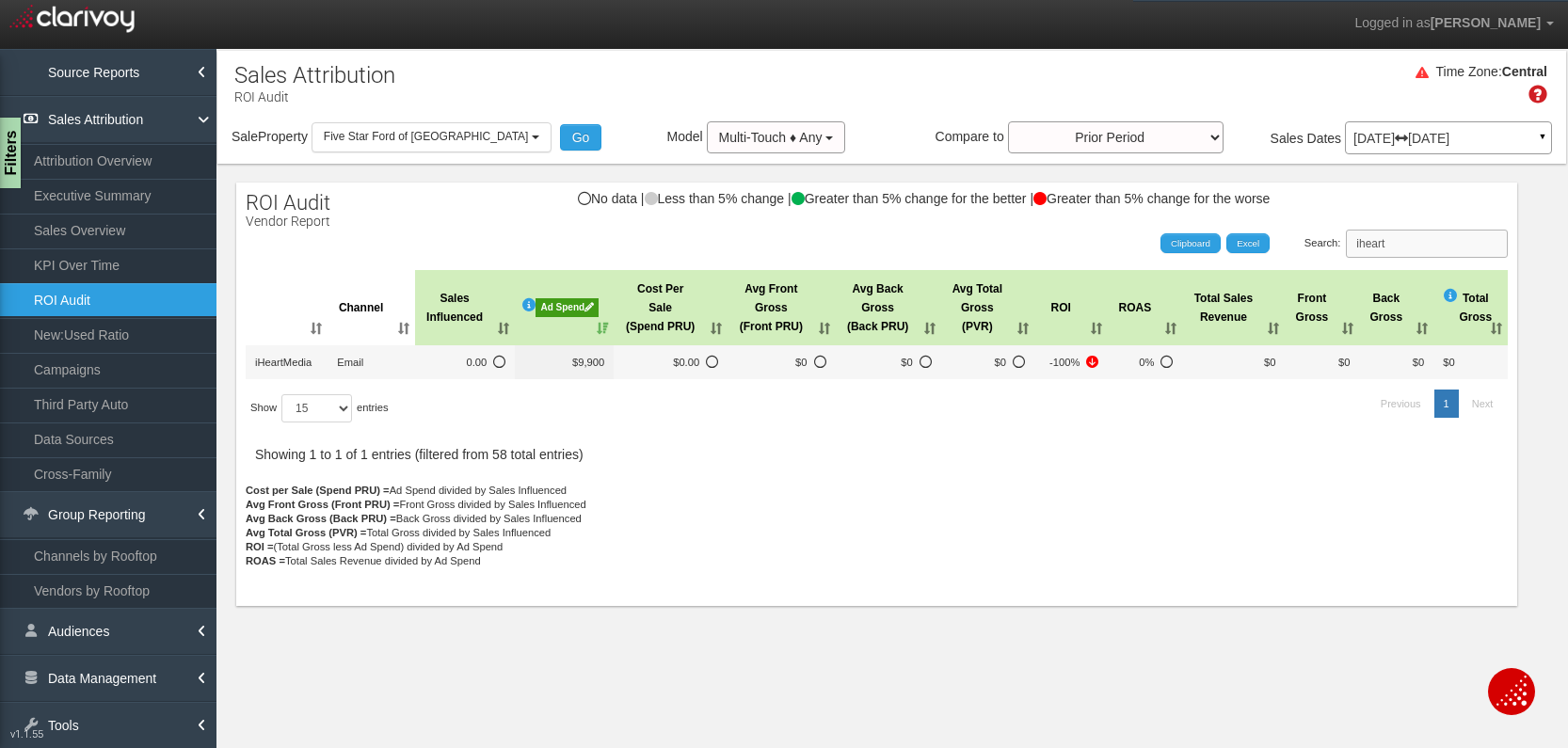 click on "iheart" at bounding box center (1427, 244) 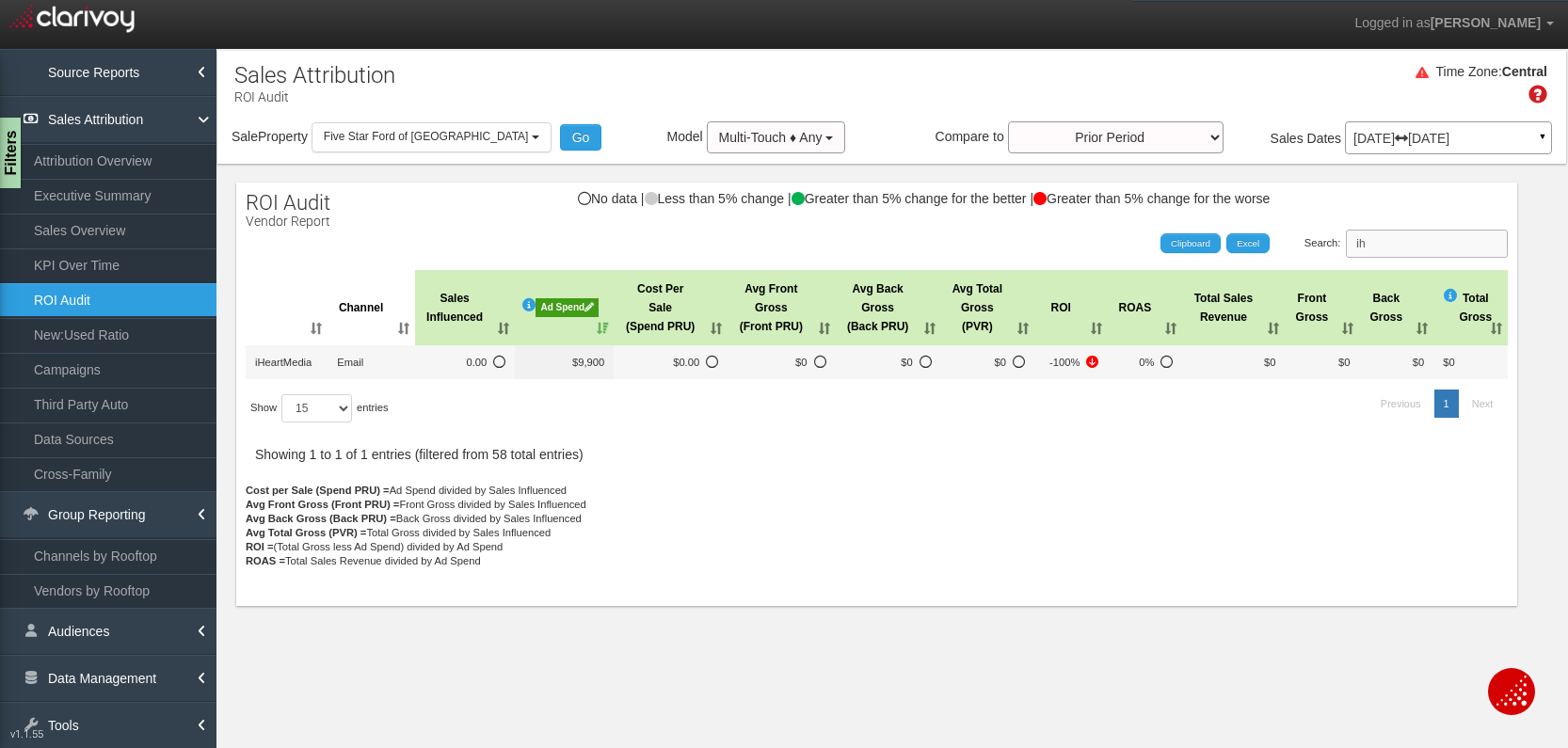 type on "i" 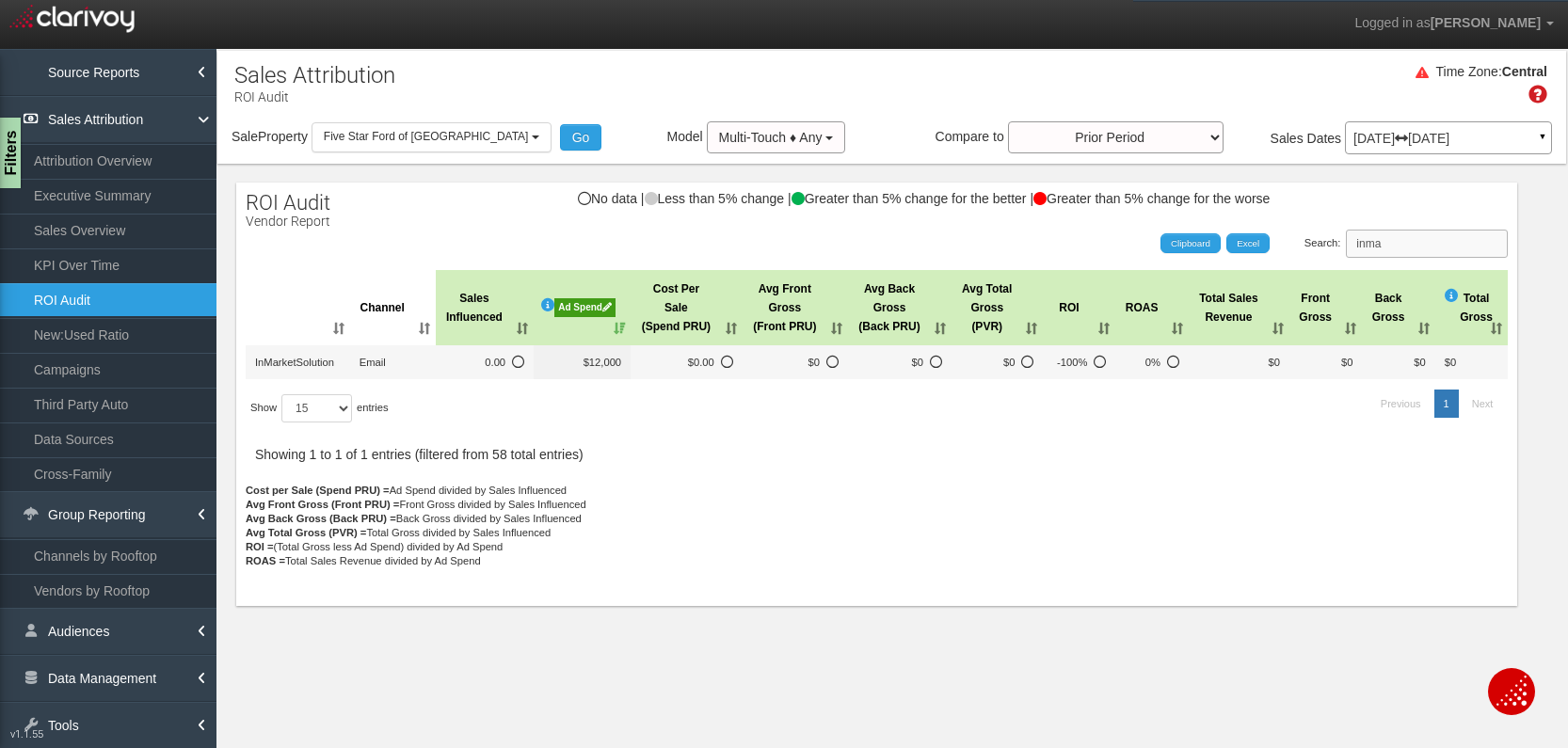 scroll, scrollTop: 0, scrollLeft: 0, axis: both 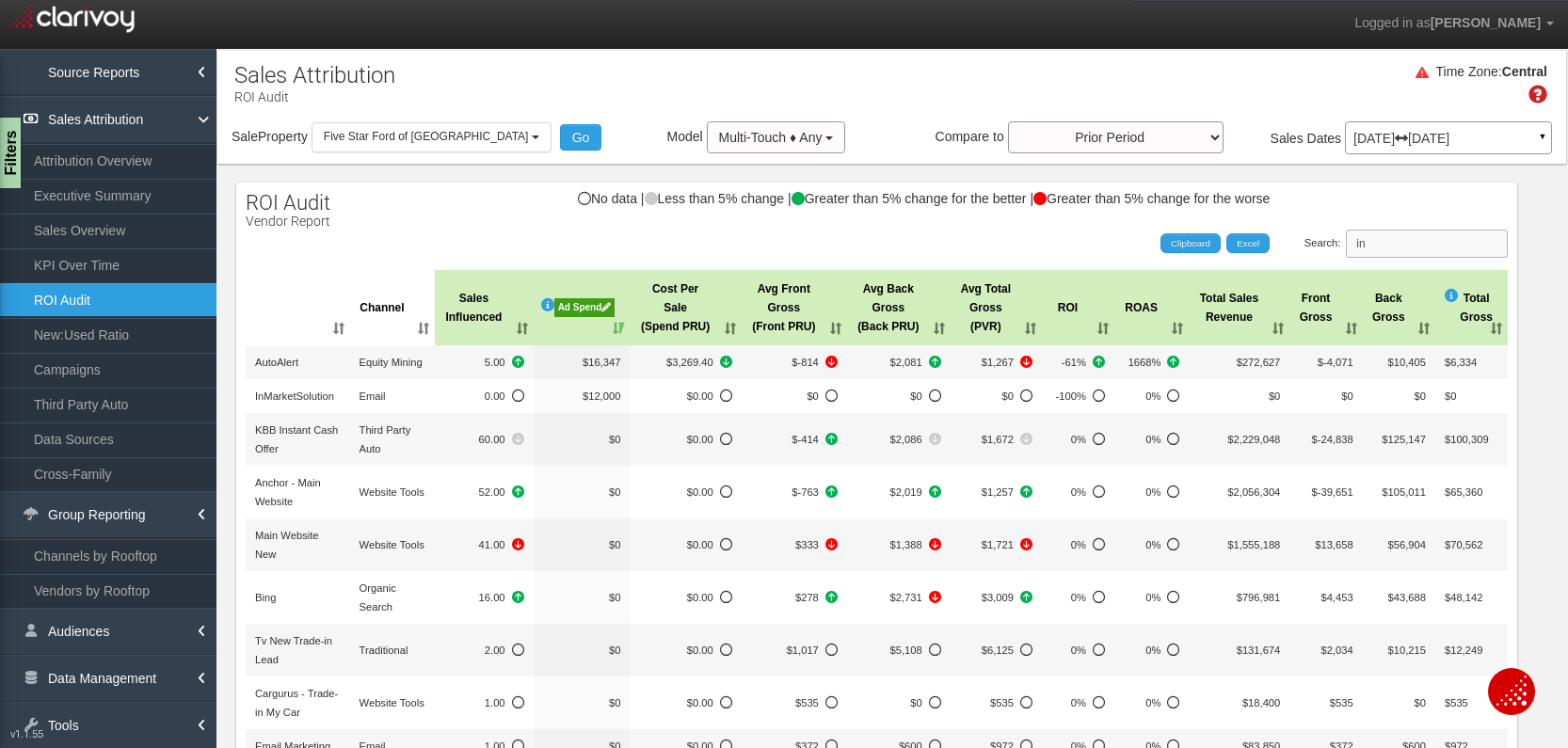 type on "i" 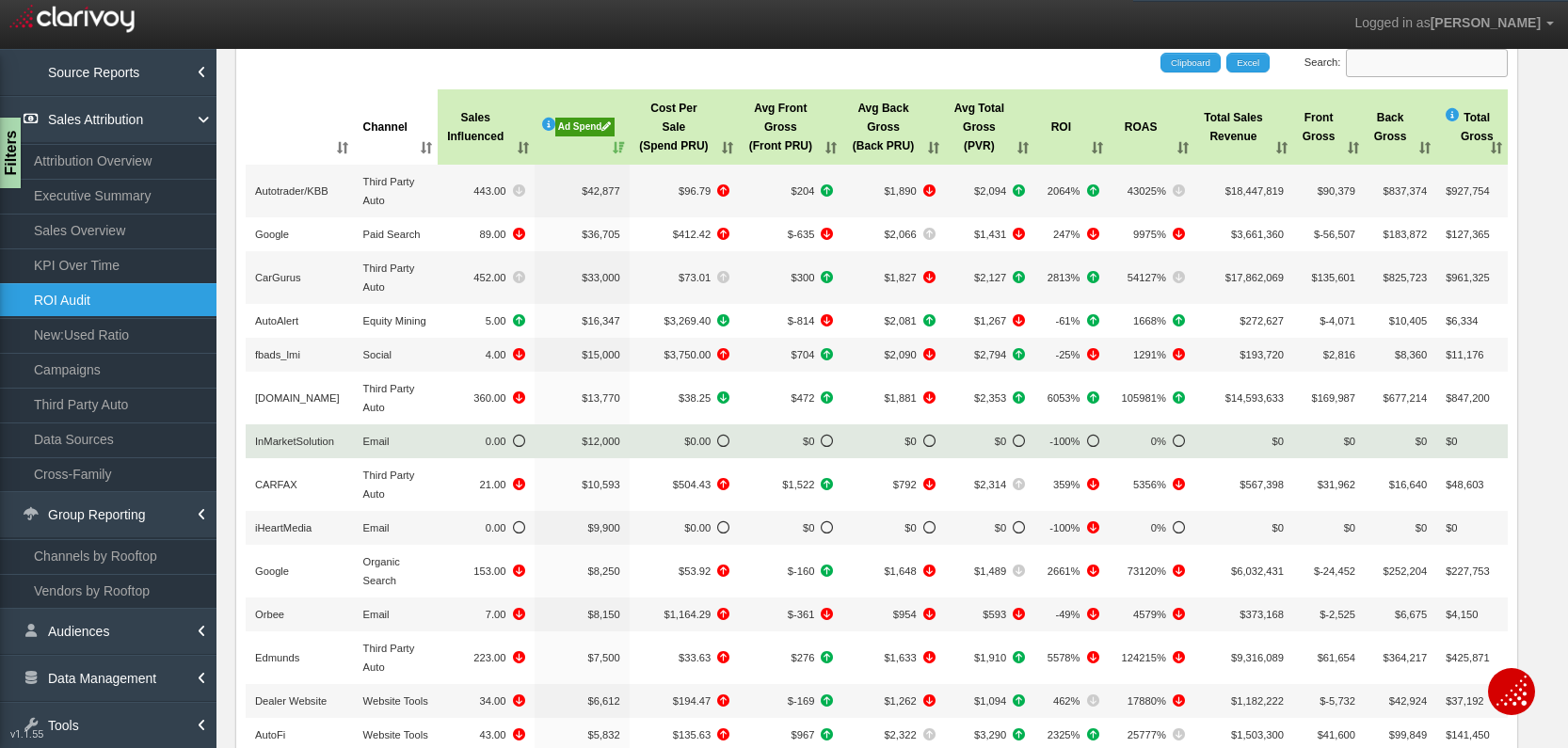 scroll, scrollTop: 195, scrollLeft: 0, axis: vertical 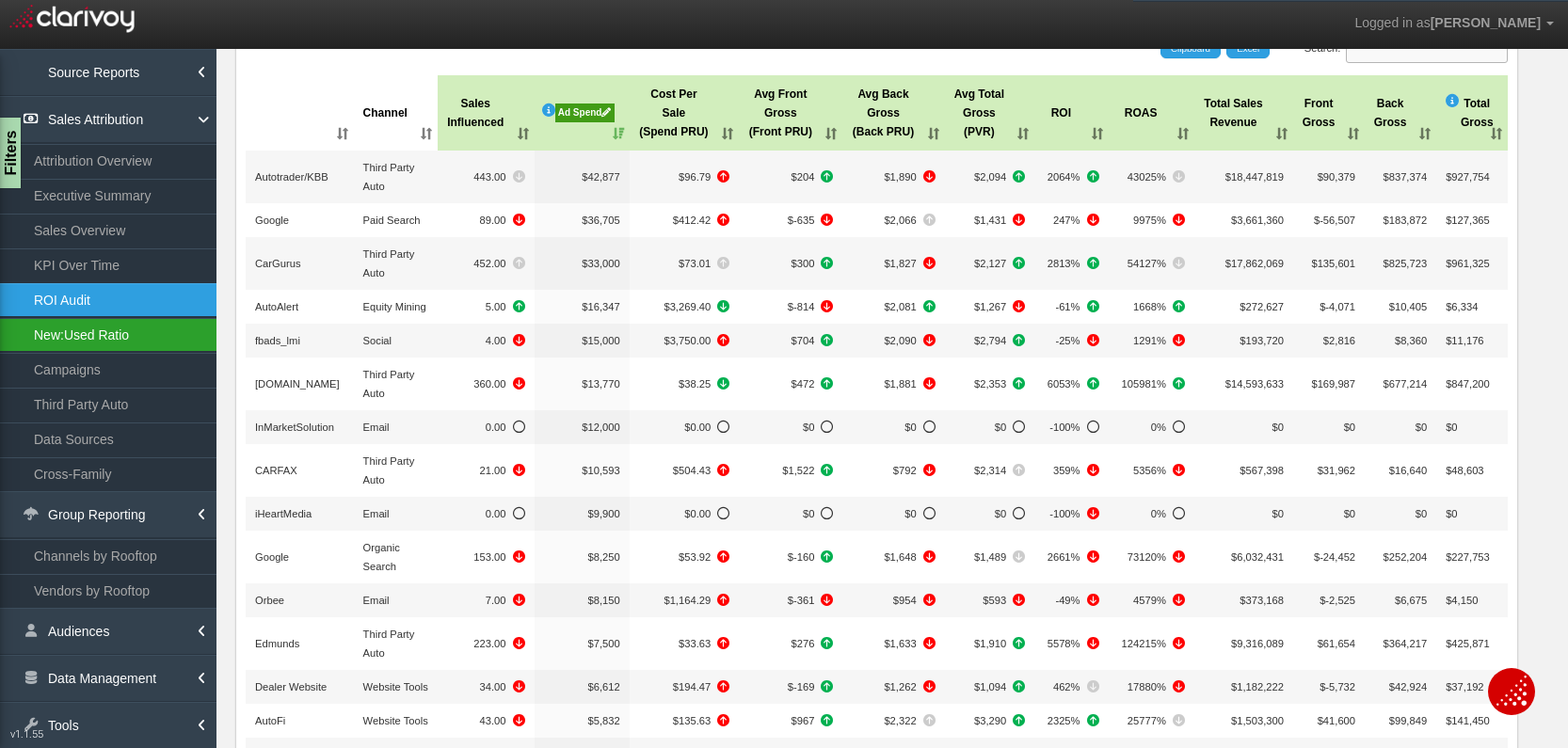 type 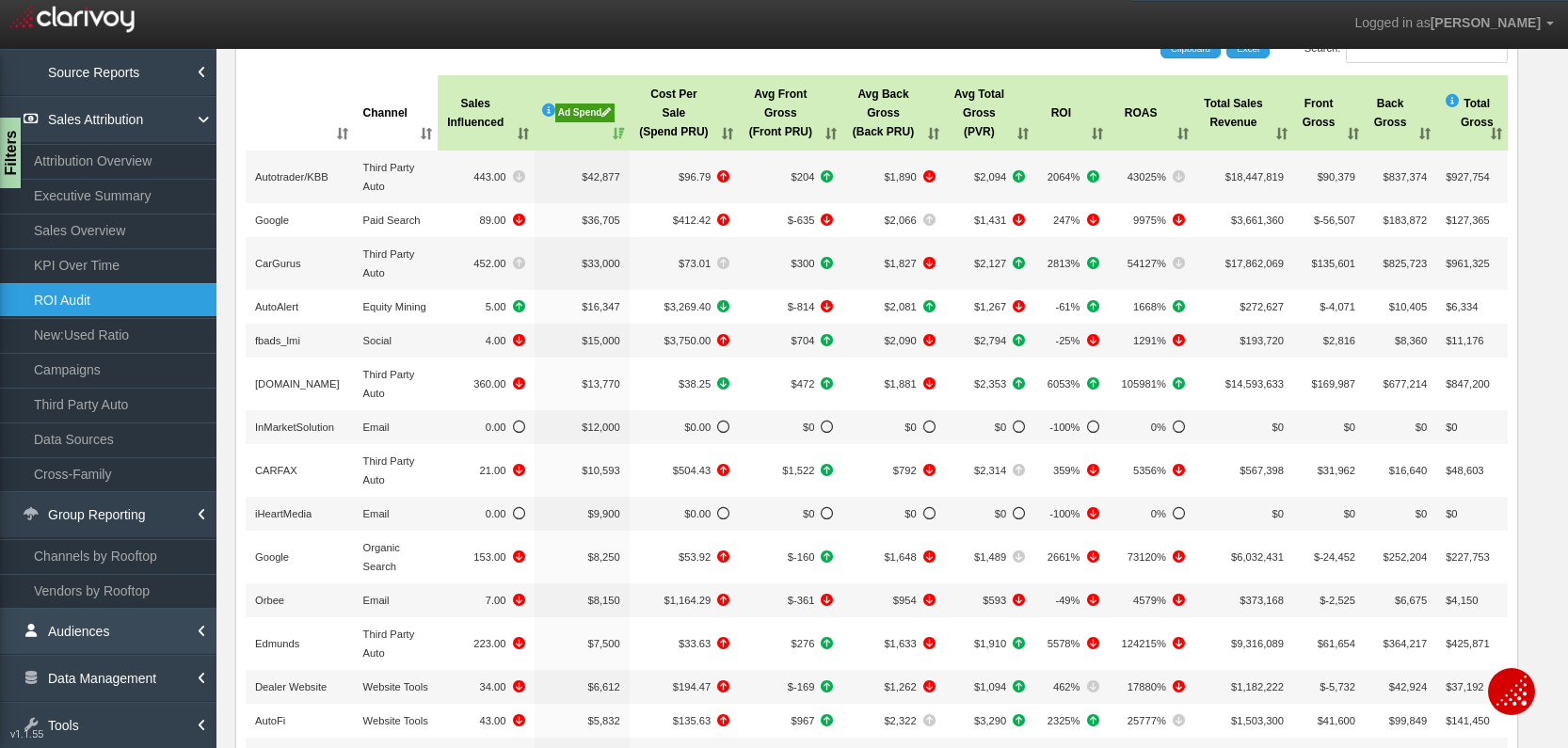 scroll, scrollTop: 43, scrollLeft: 0, axis: vertical 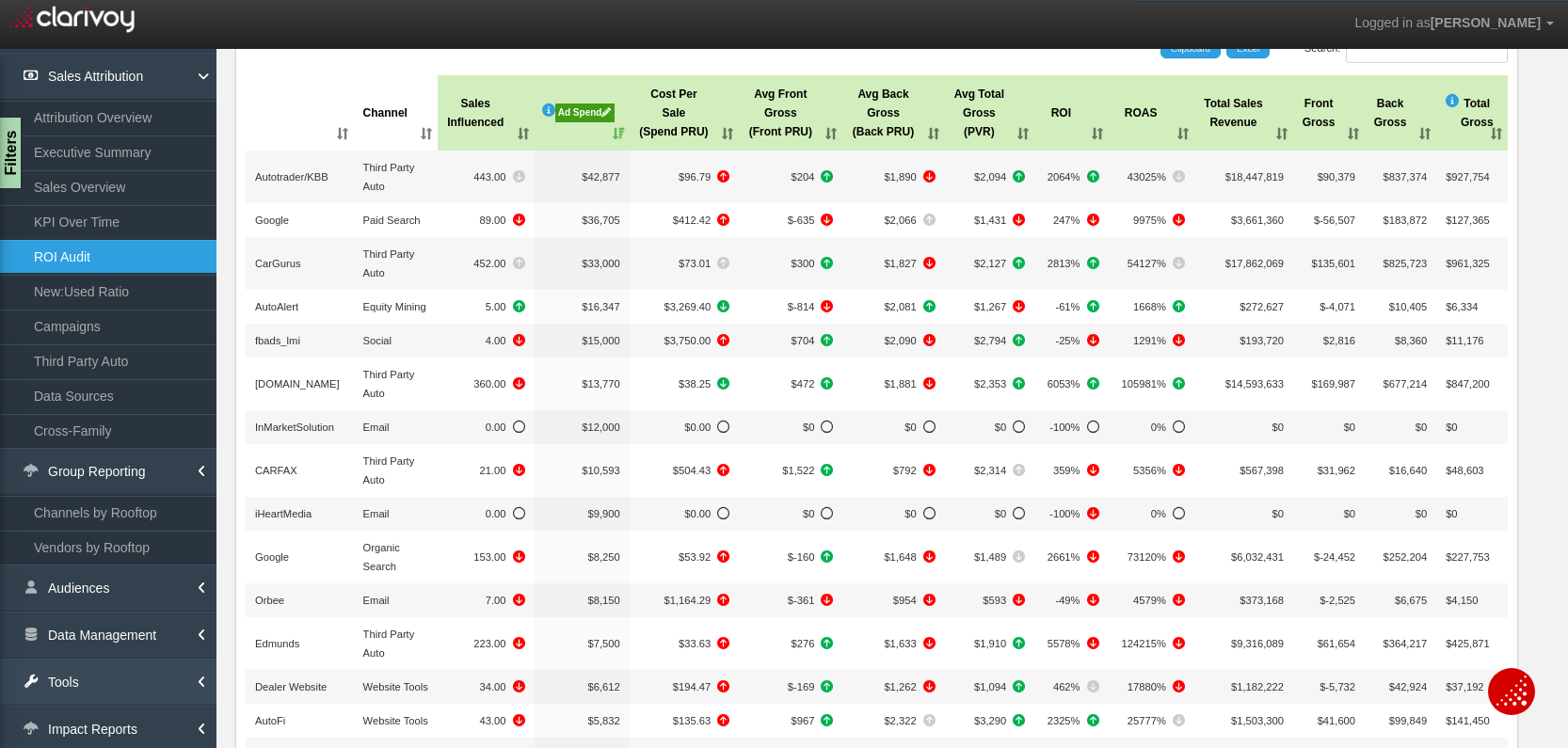 click on "Tools" at bounding box center [108, 682] 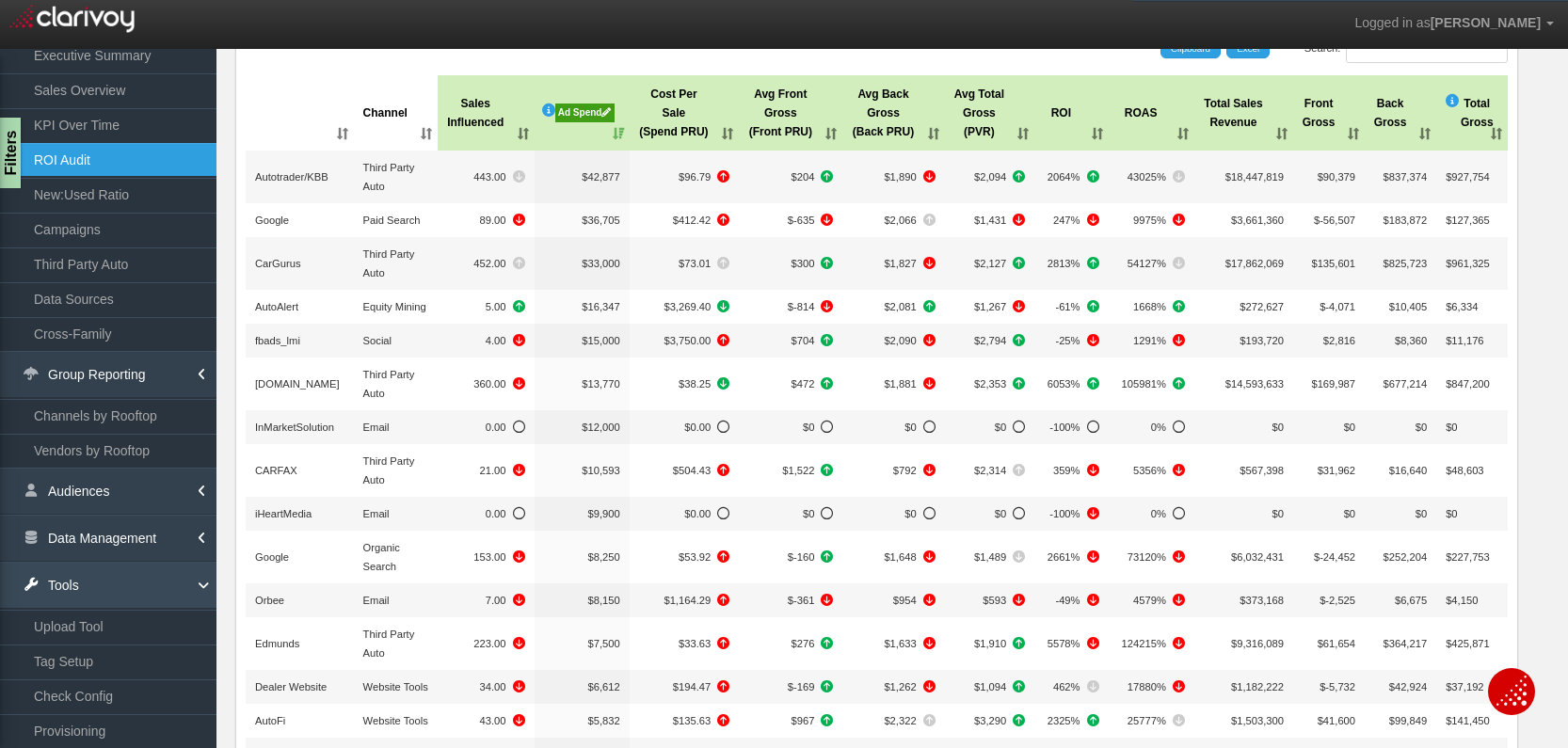 scroll, scrollTop: 252, scrollLeft: 0, axis: vertical 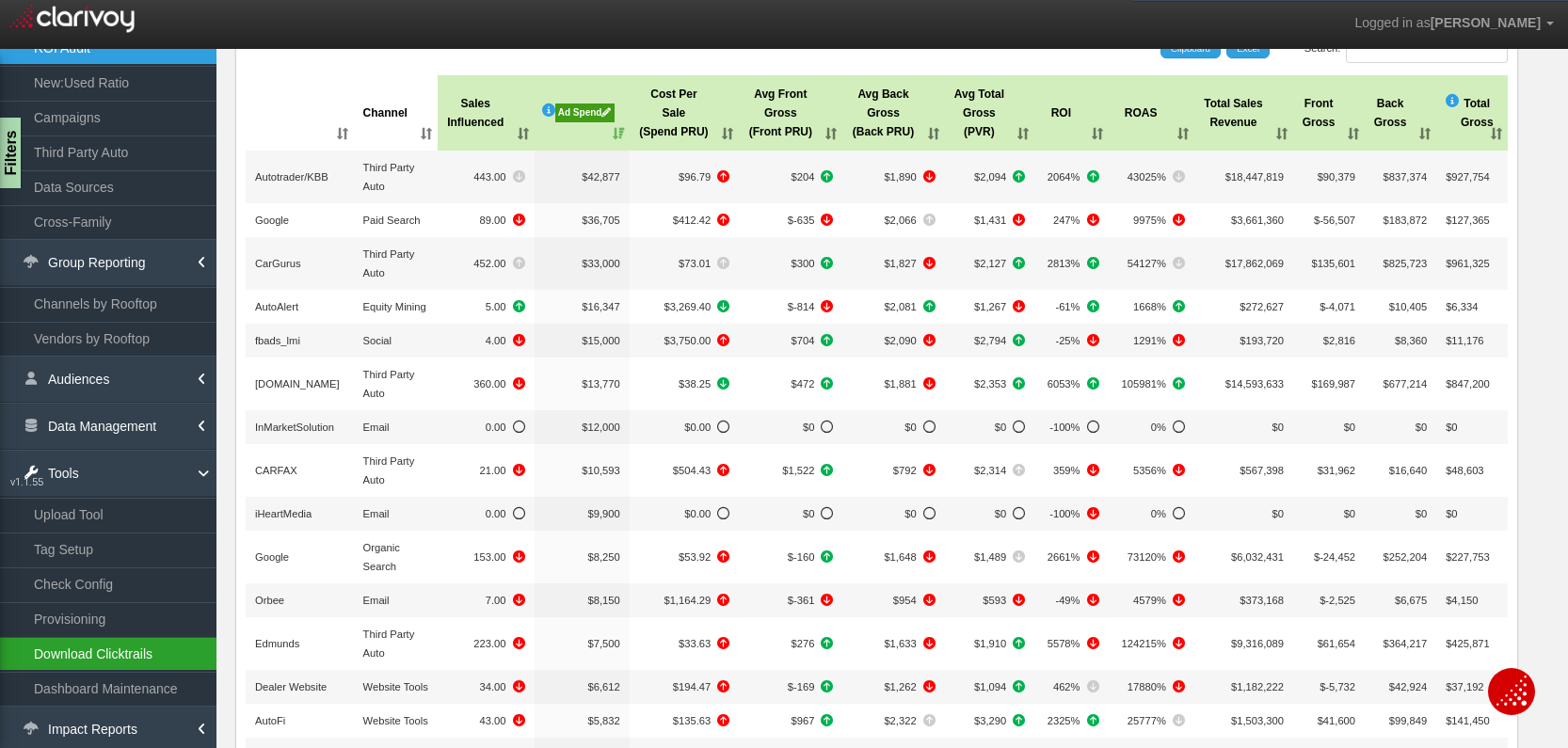 click on "Download Clicktrails" at bounding box center [108, 654] 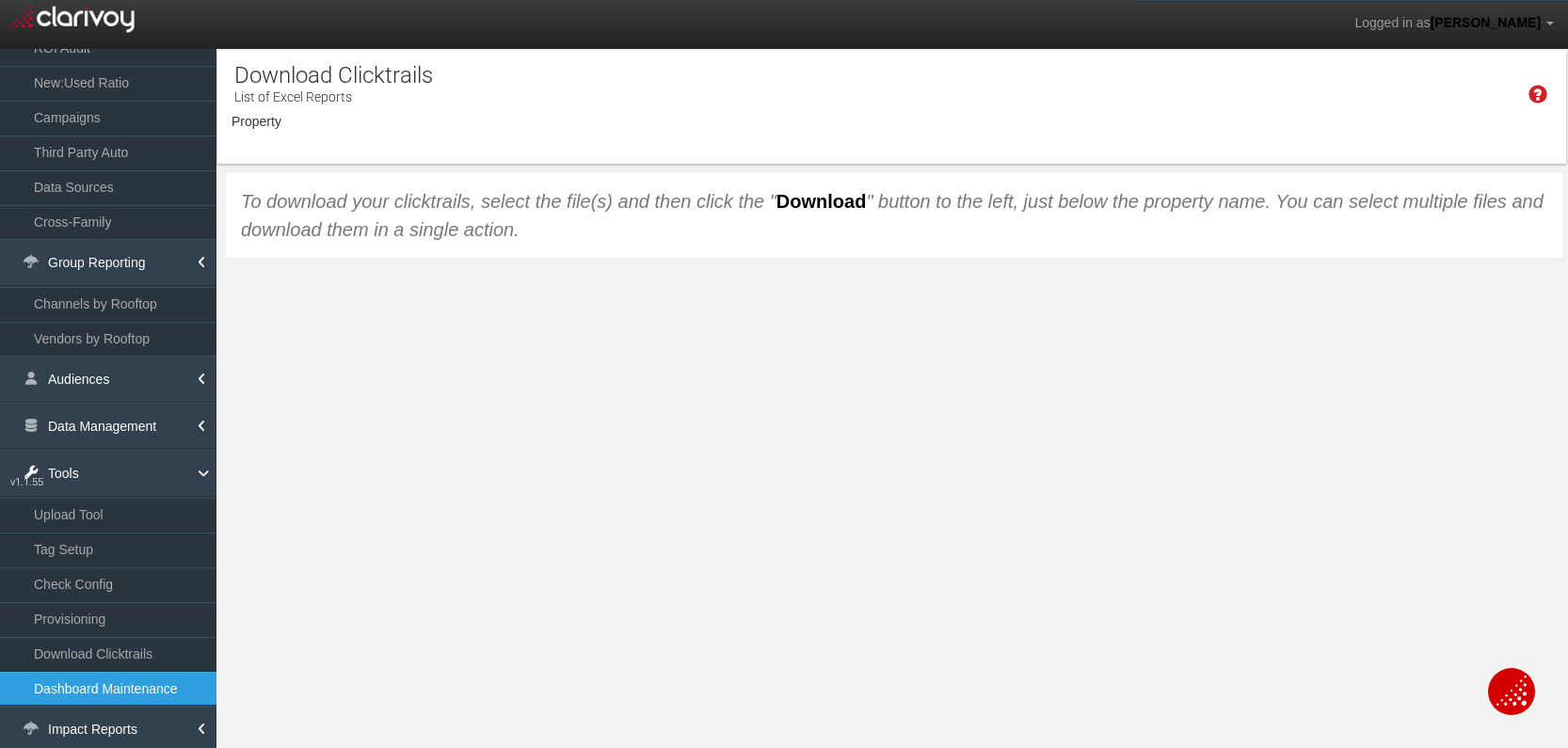 scroll, scrollTop: 0, scrollLeft: 0, axis: both 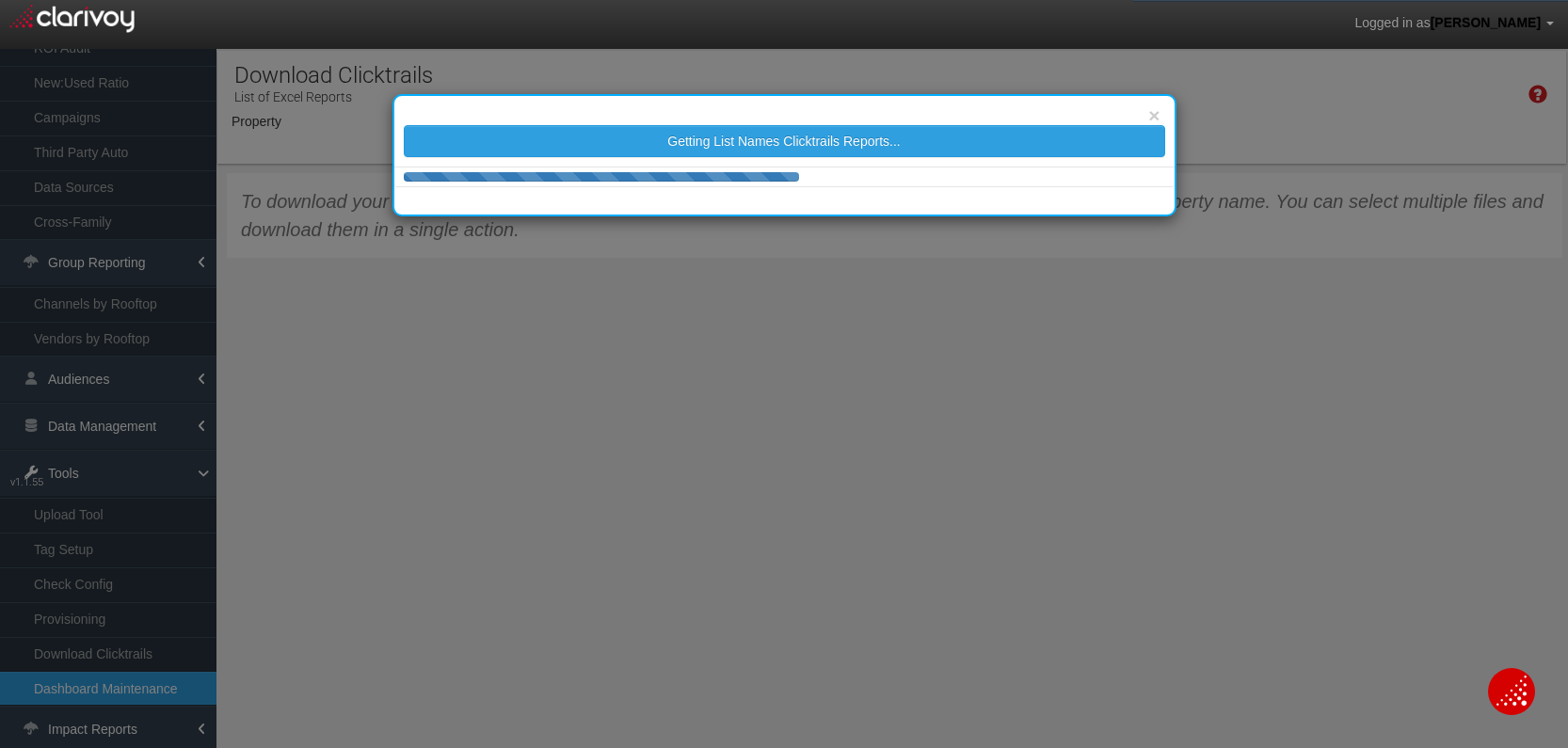 select on "object:73989" 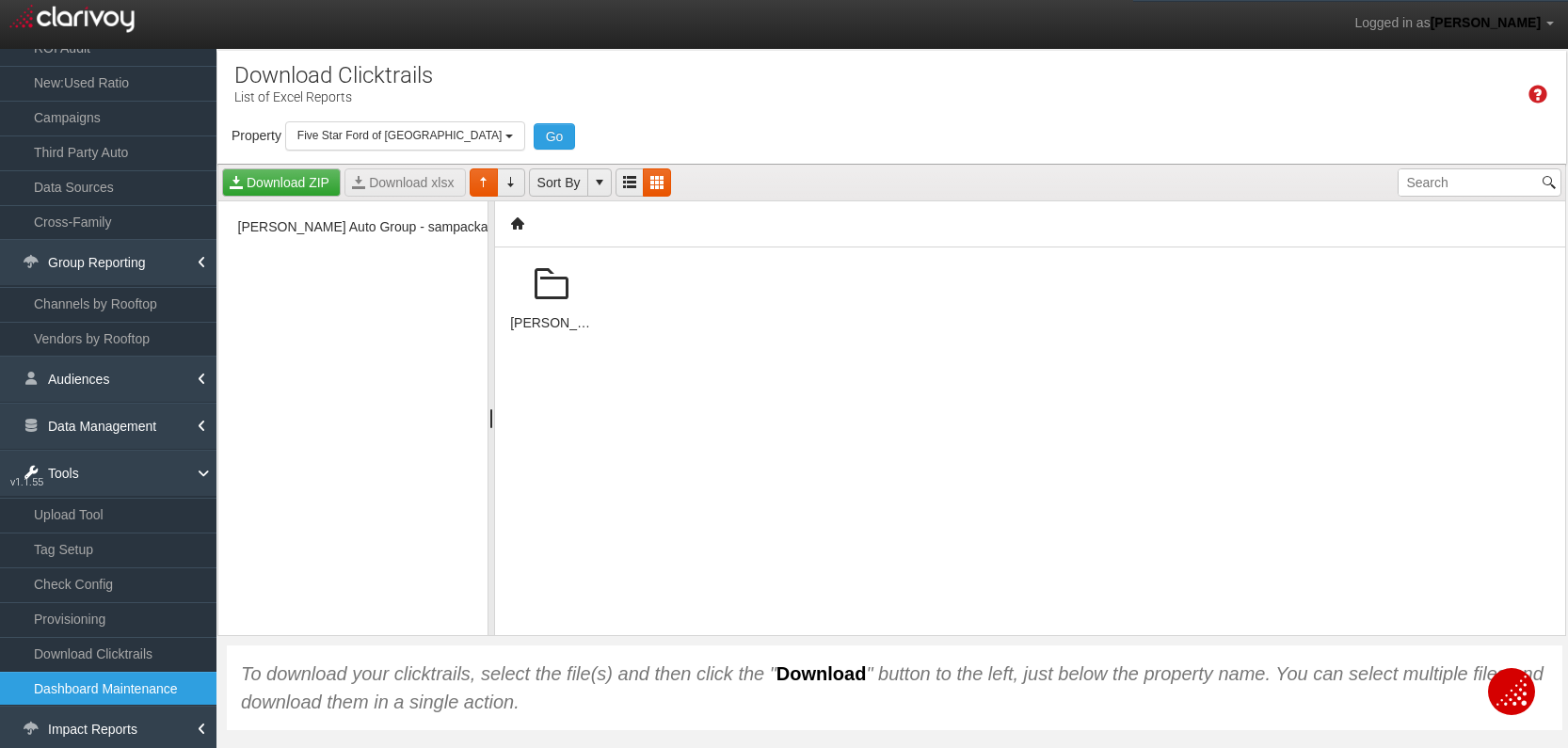 click at bounding box center (552, 285) 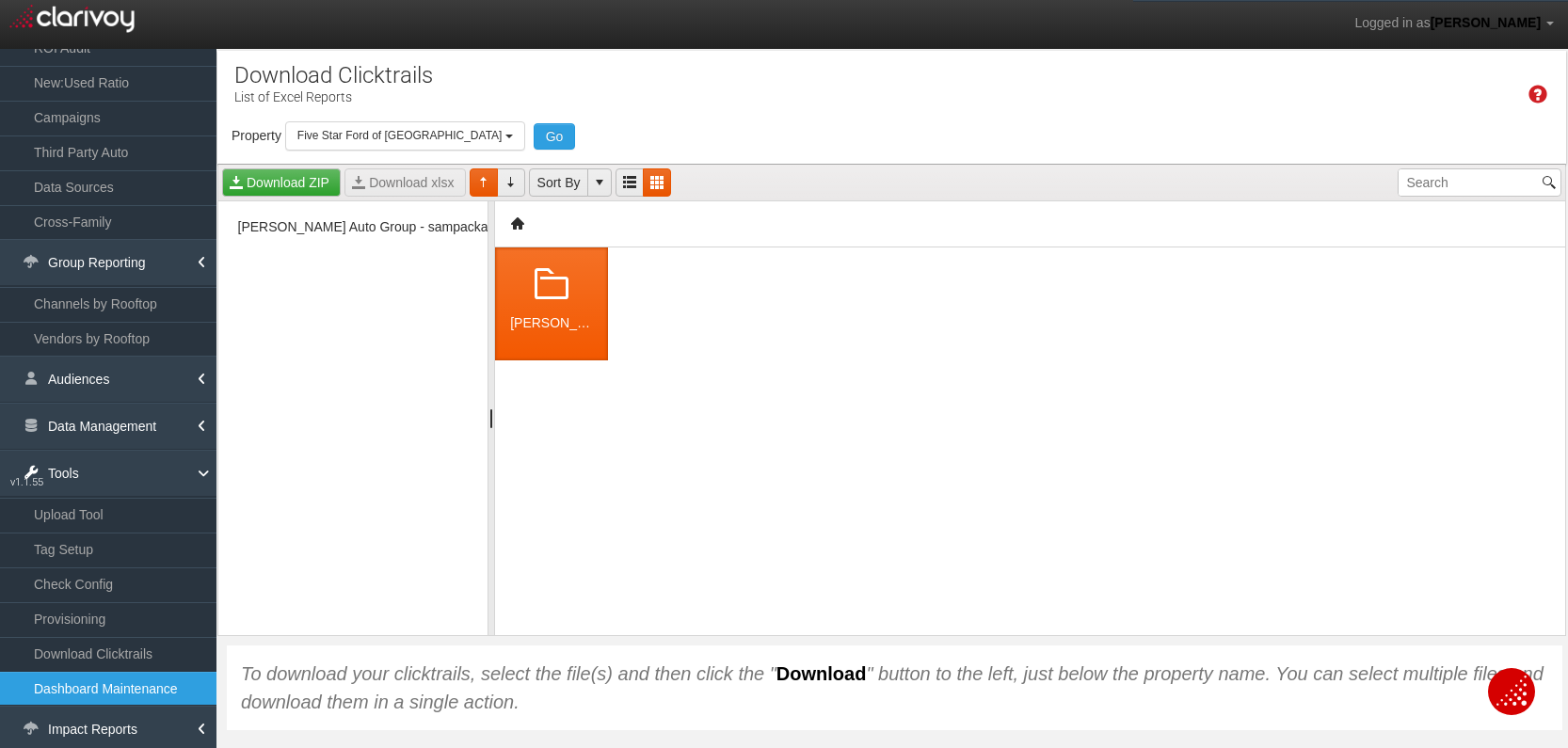 click at bounding box center (552, 285) 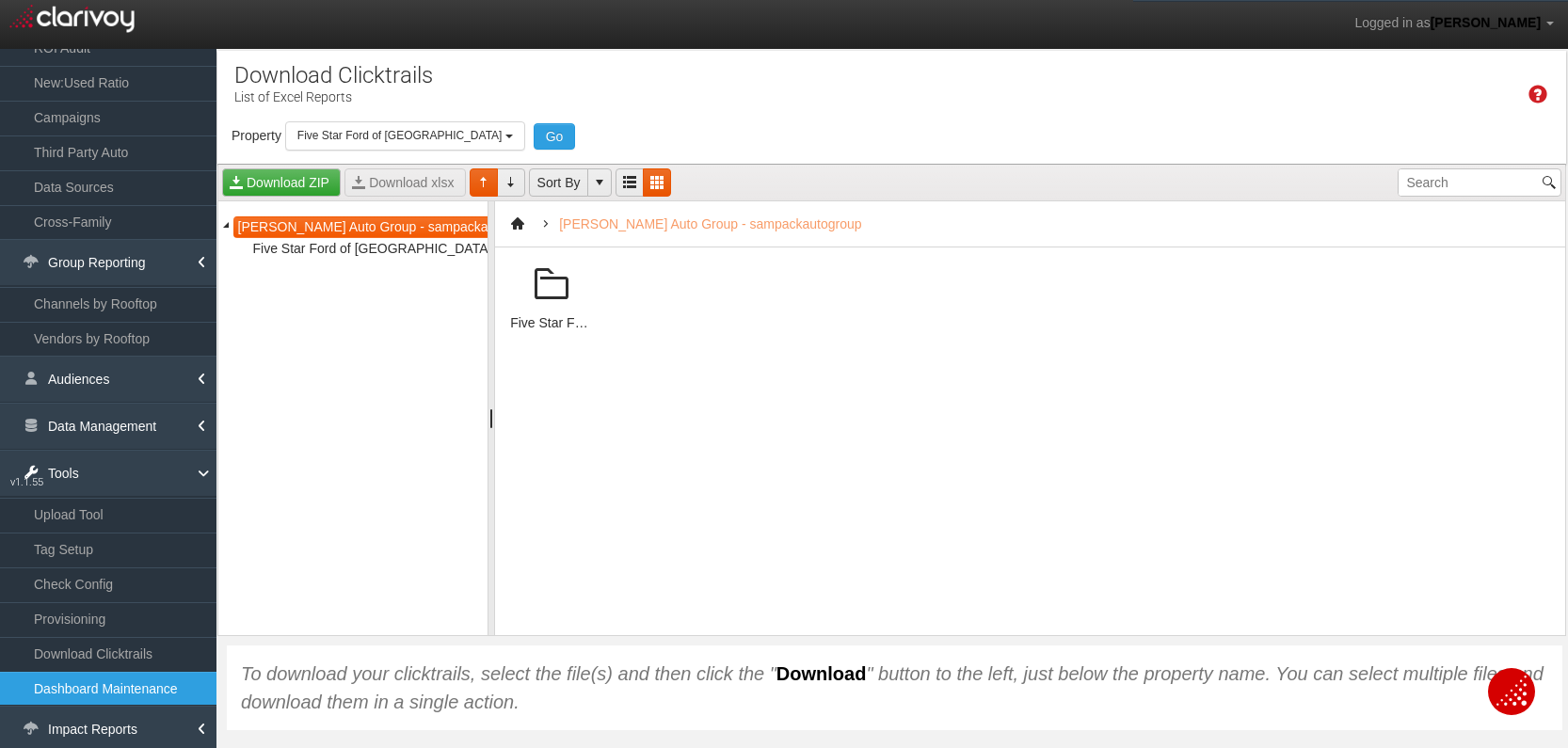 click at bounding box center (552, 285) 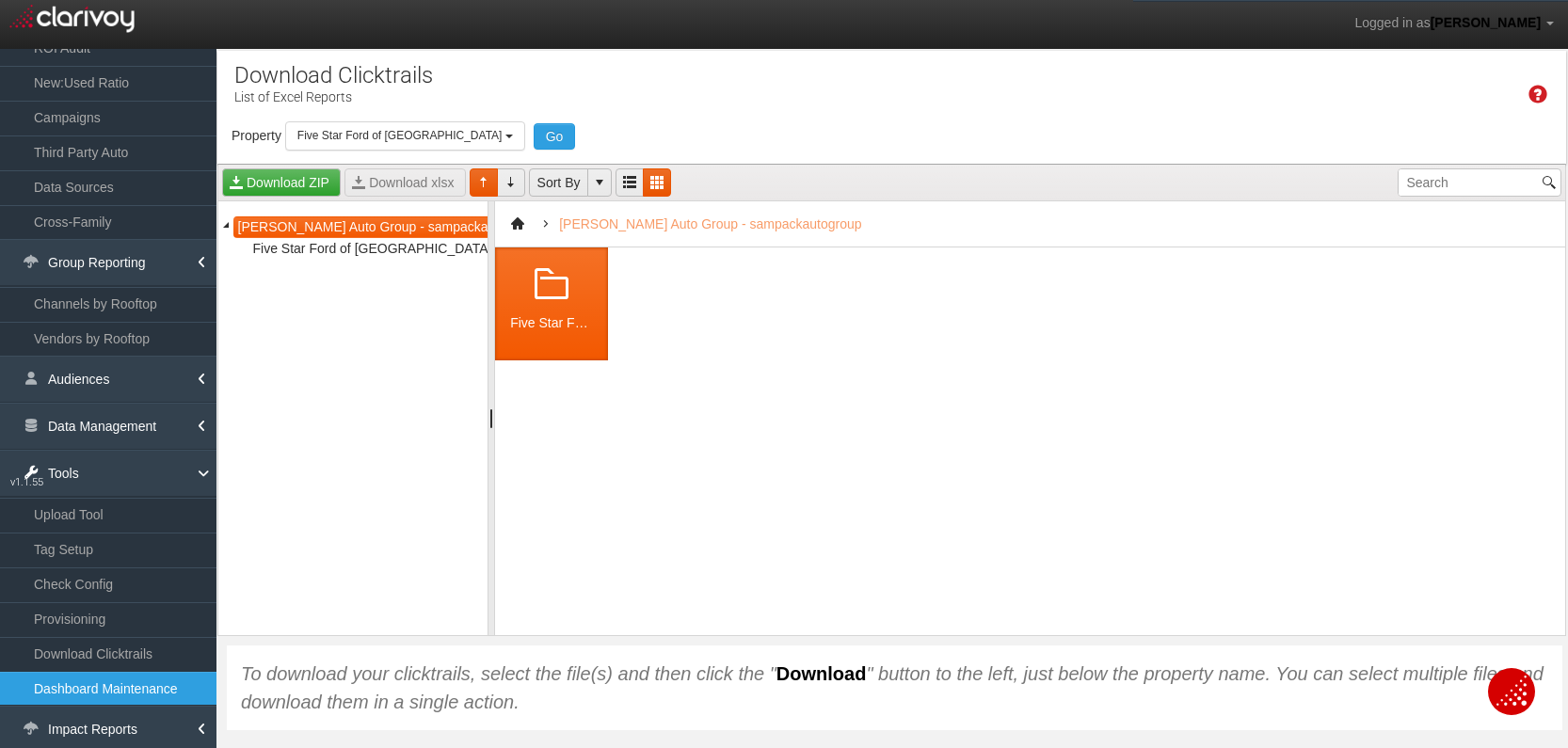 click at bounding box center [552, 285] 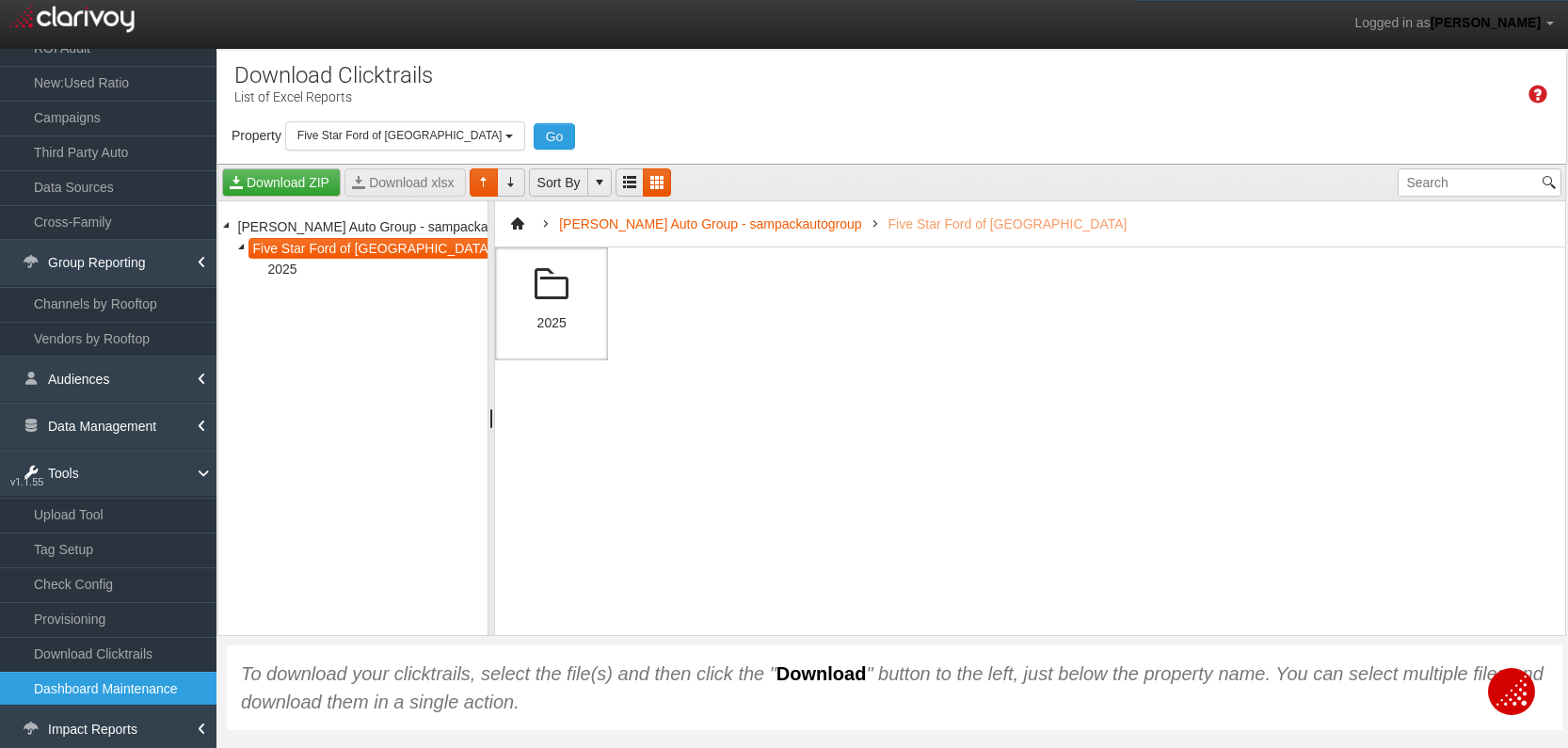 click at bounding box center (552, 285) 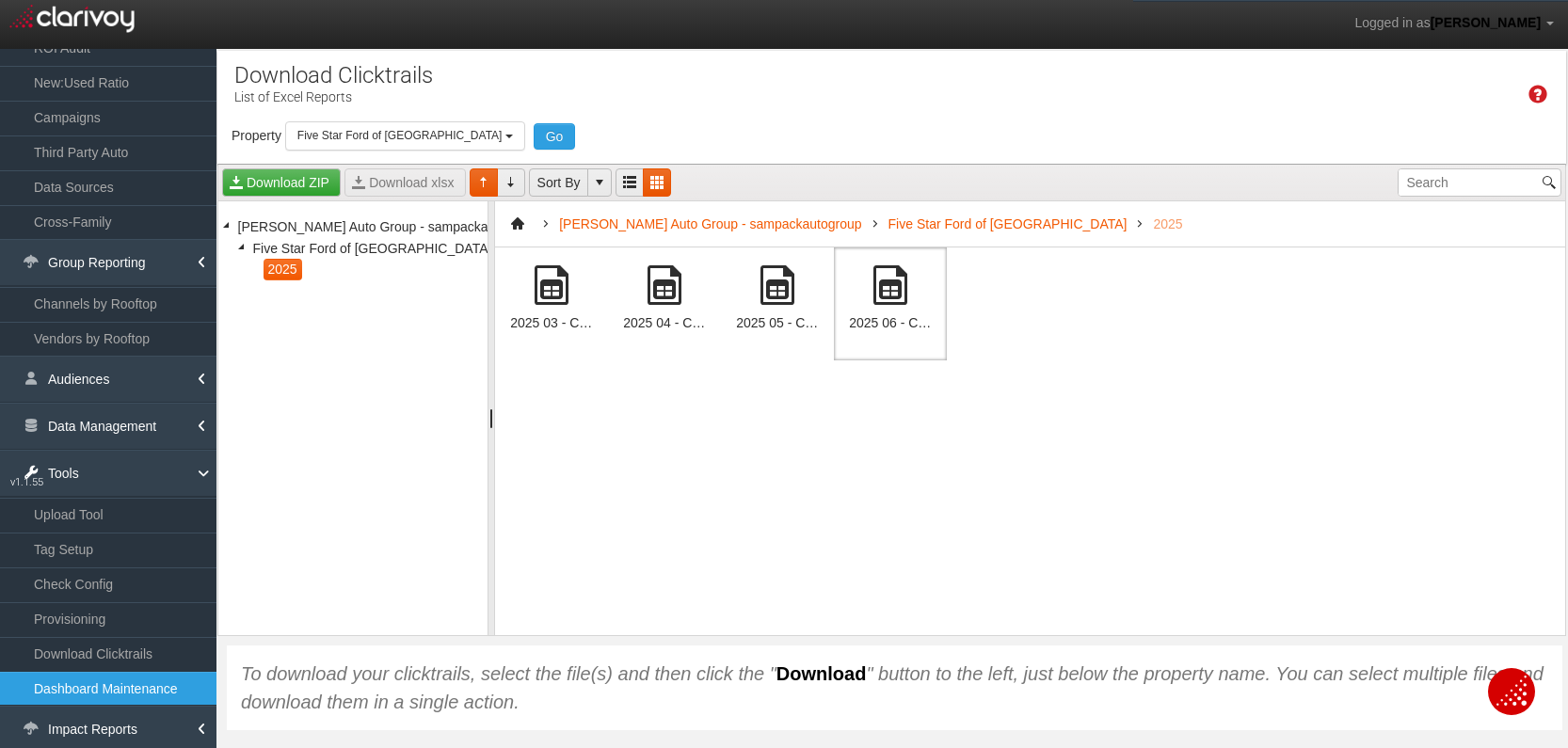 click at bounding box center [890, 285] 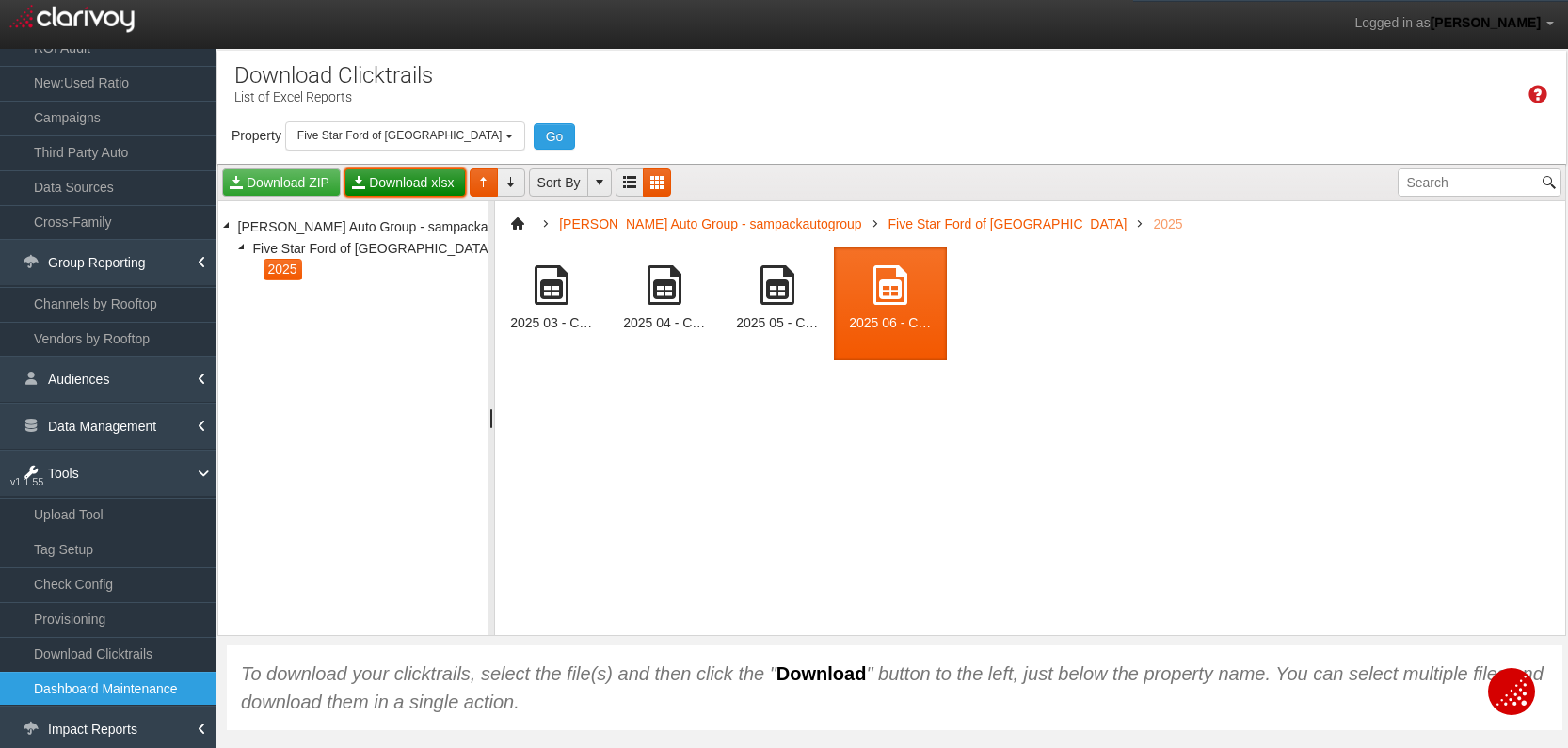 click on "Download xlsx" at bounding box center [405, 183] 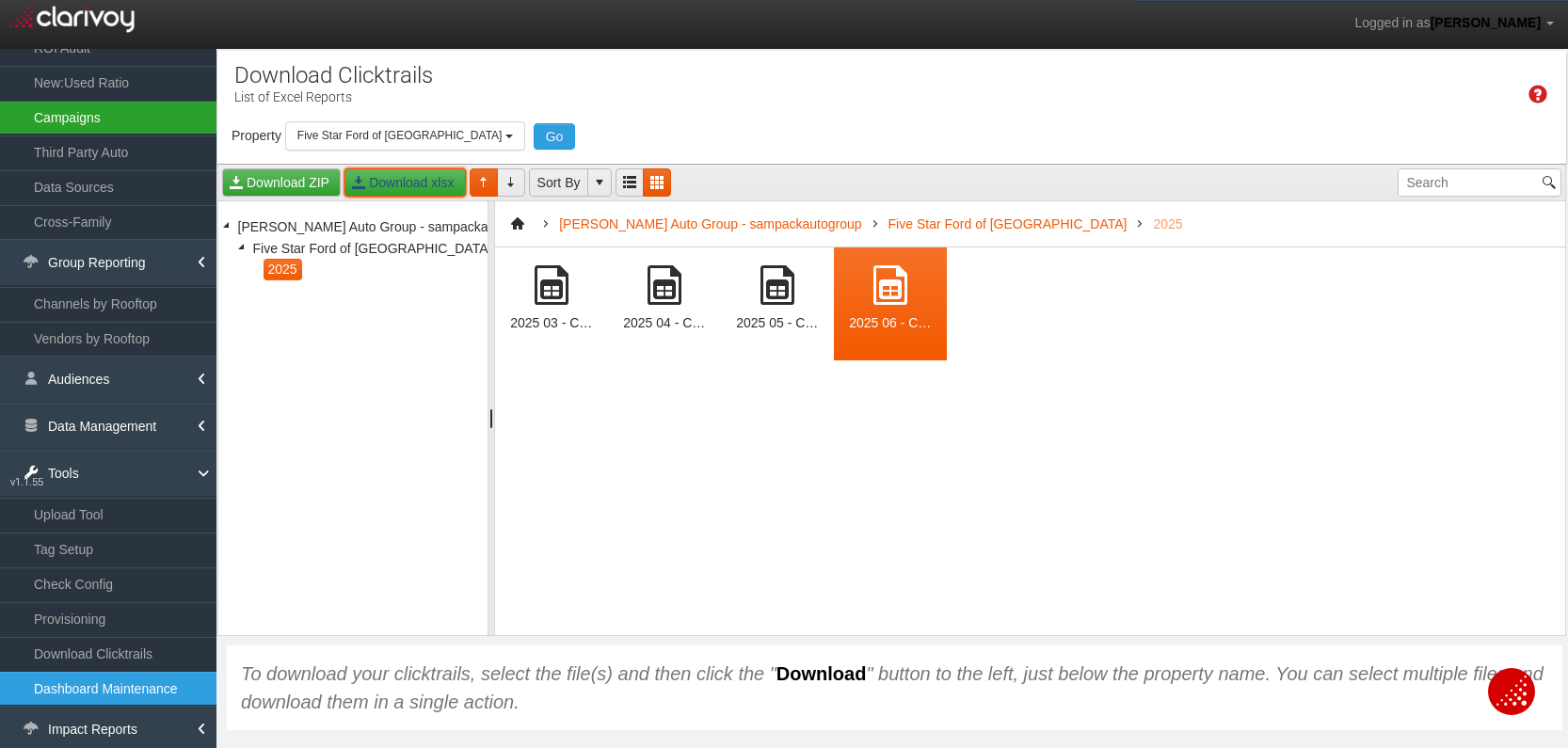 scroll, scrollTop: 0, scrollLeft: 0, axis: both 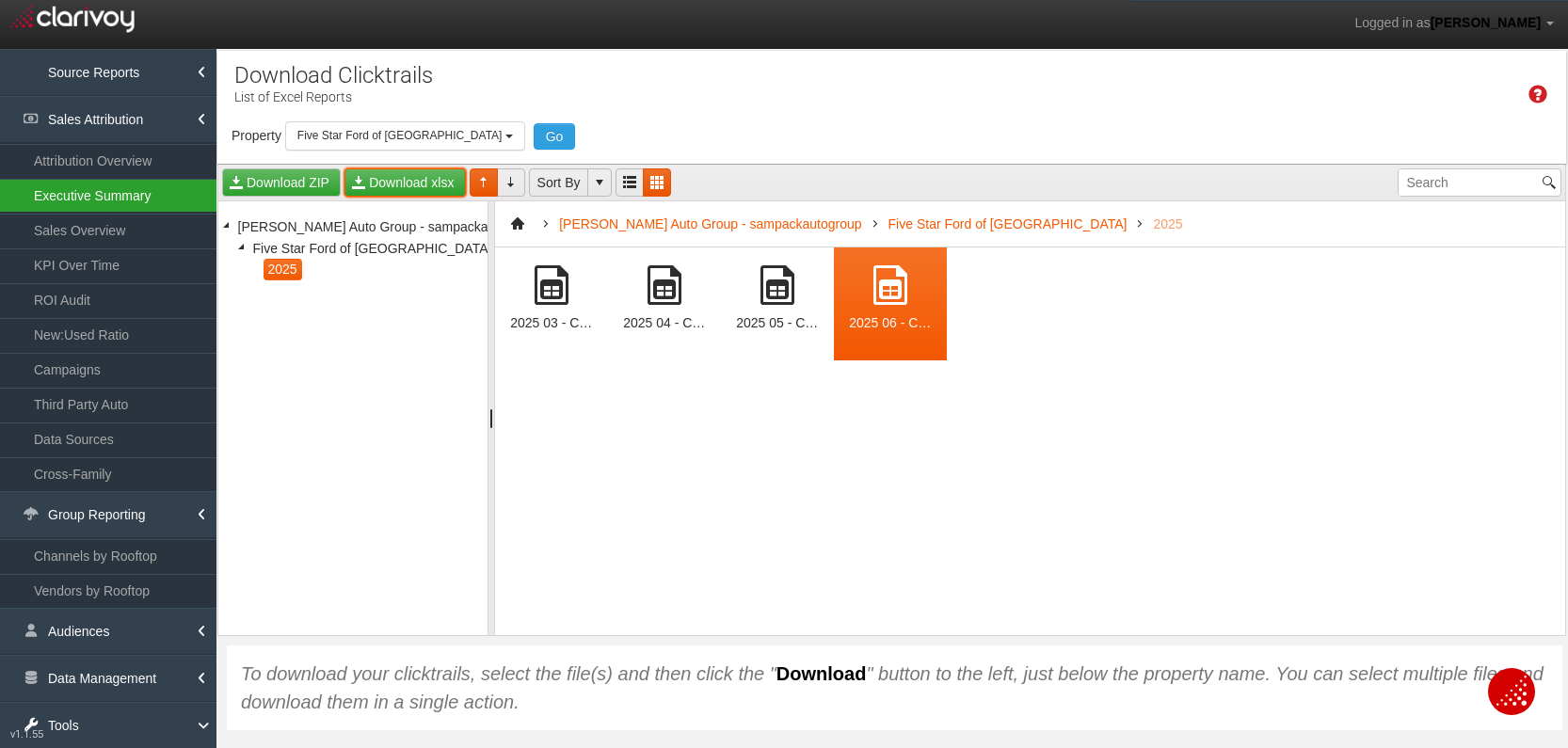click on "Executive Summary" at bounding box center [108, 196] 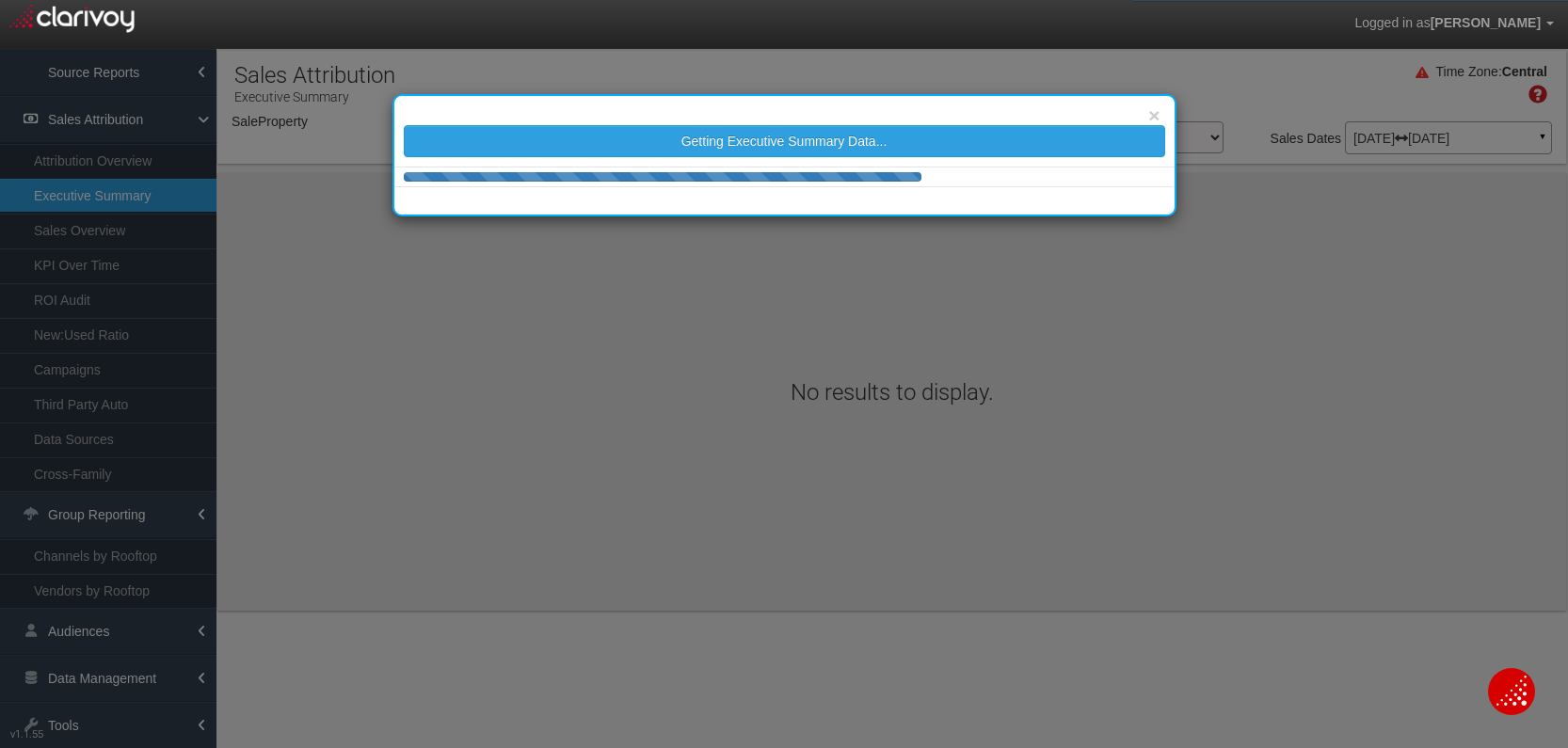 select on "object:76602" 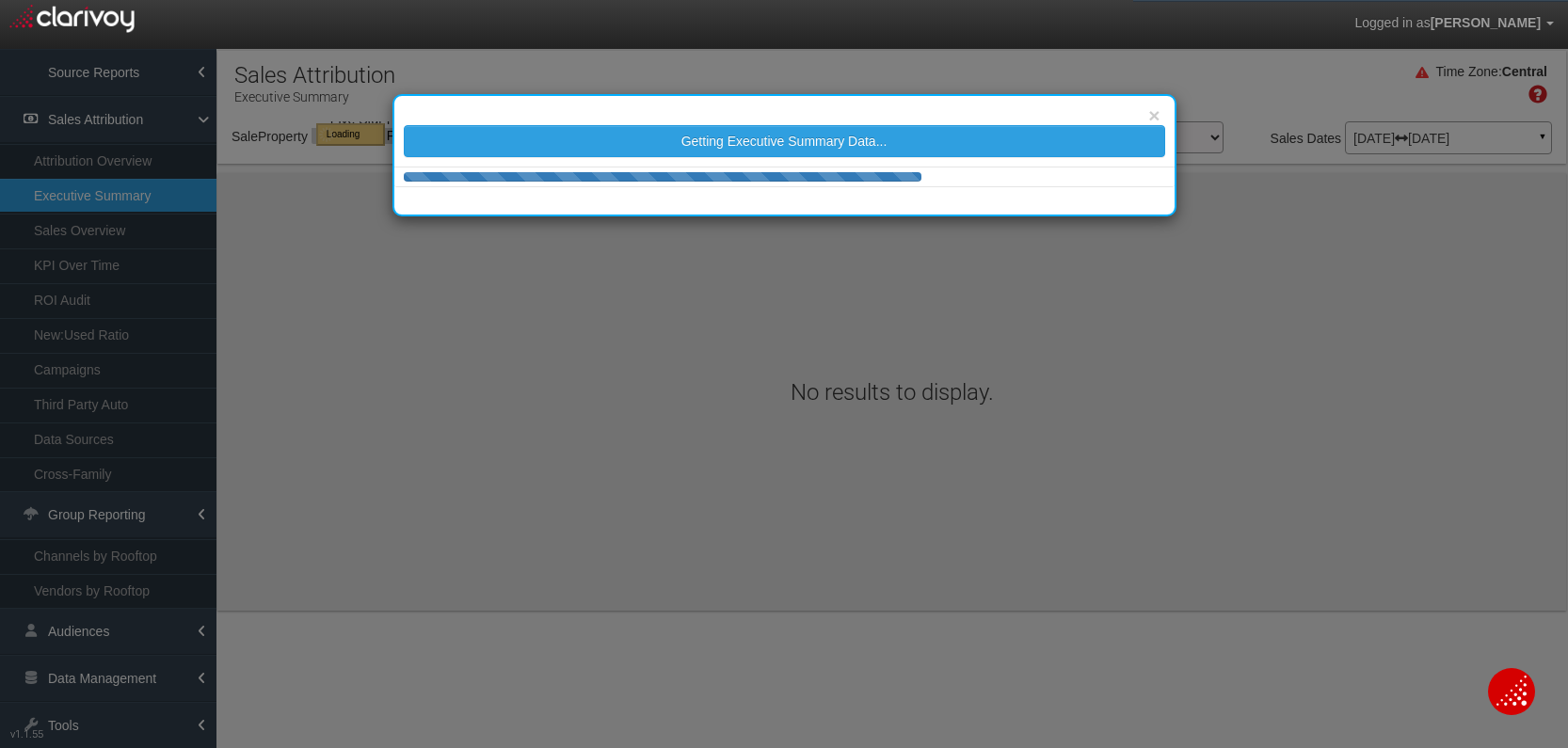 select on "object:76602" 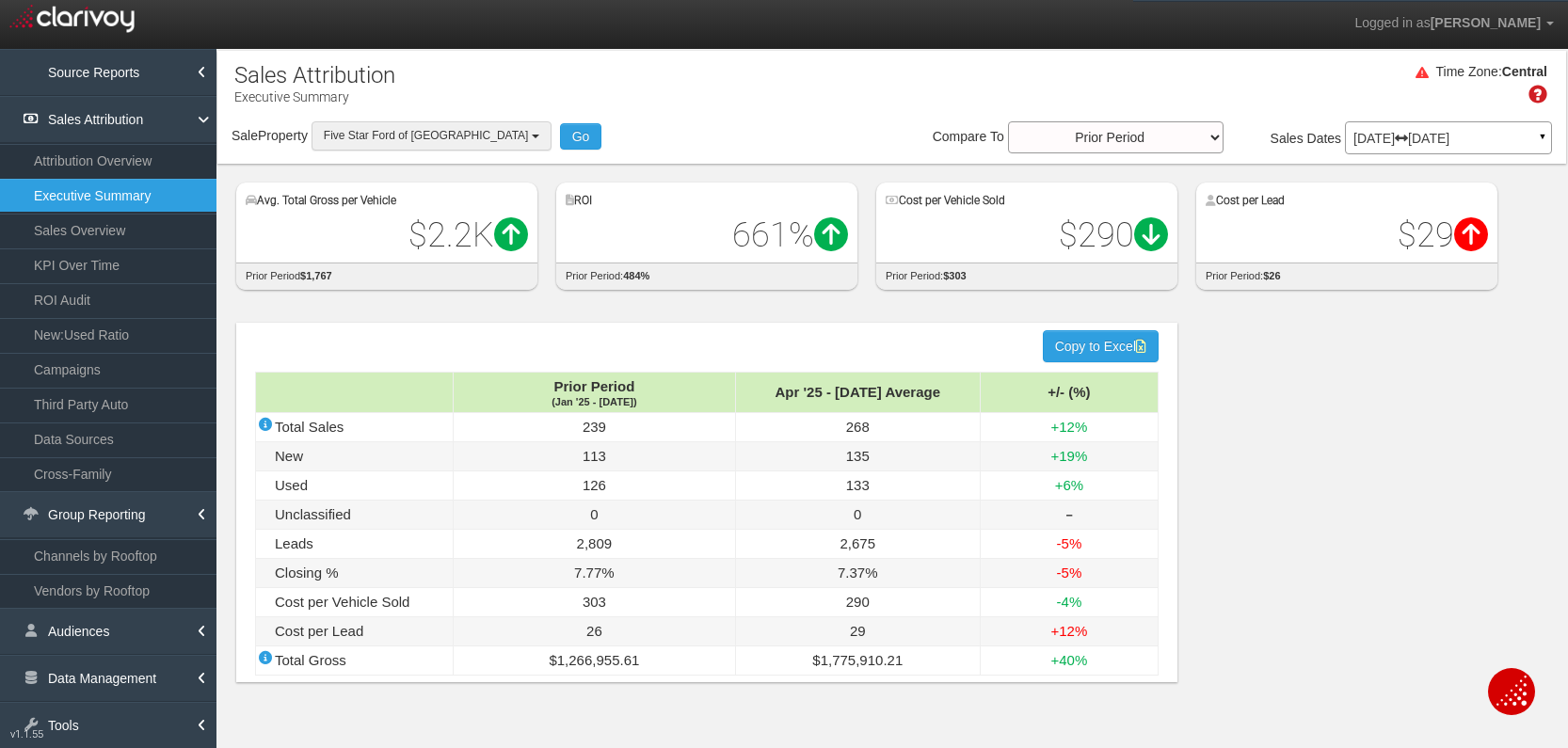 click on "Five Star Ford of [GEOGRAPHIC_DATA]" at bounding box center [426, 135] 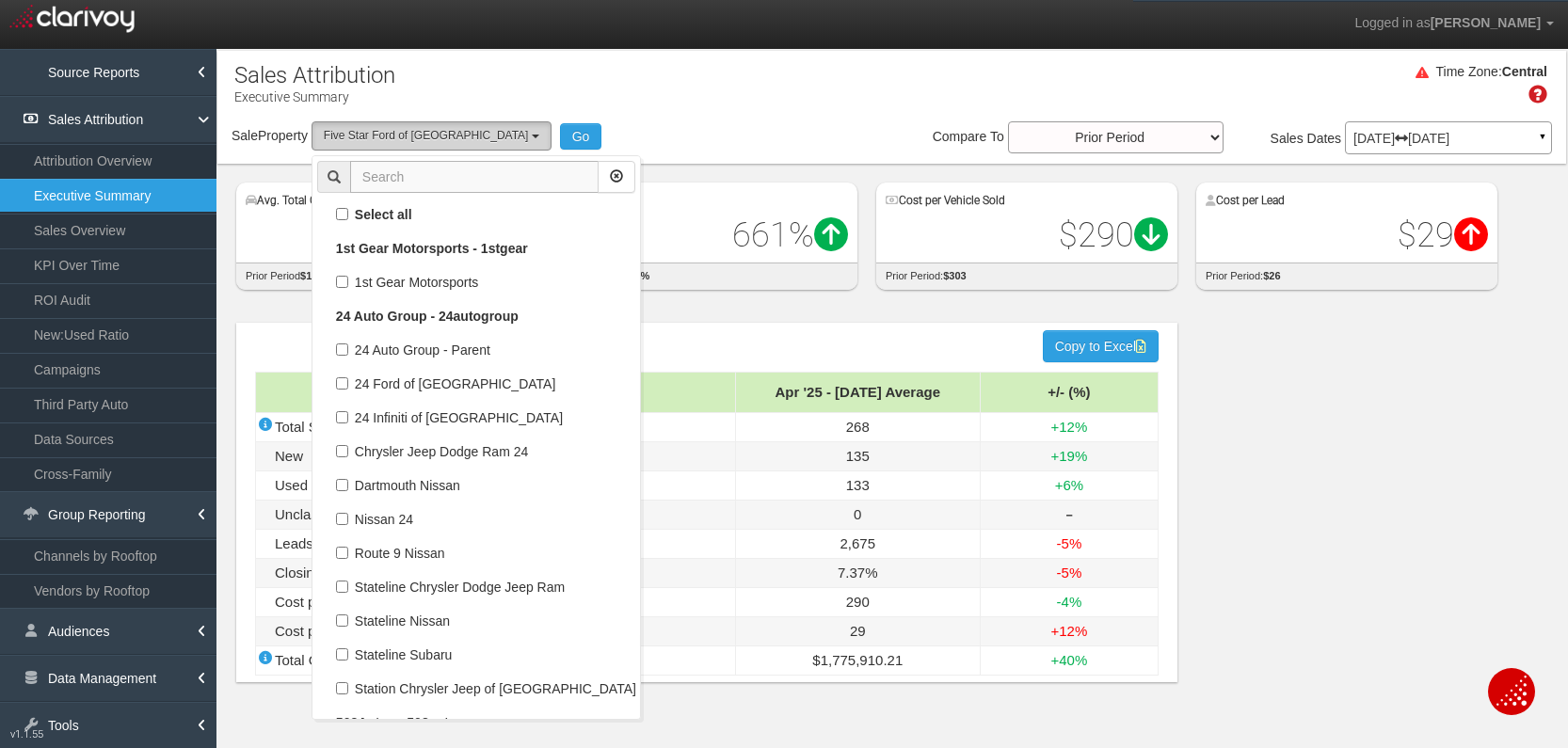 scroll, scrollTop: 98567, scrollLeft: 0, axis: vertical 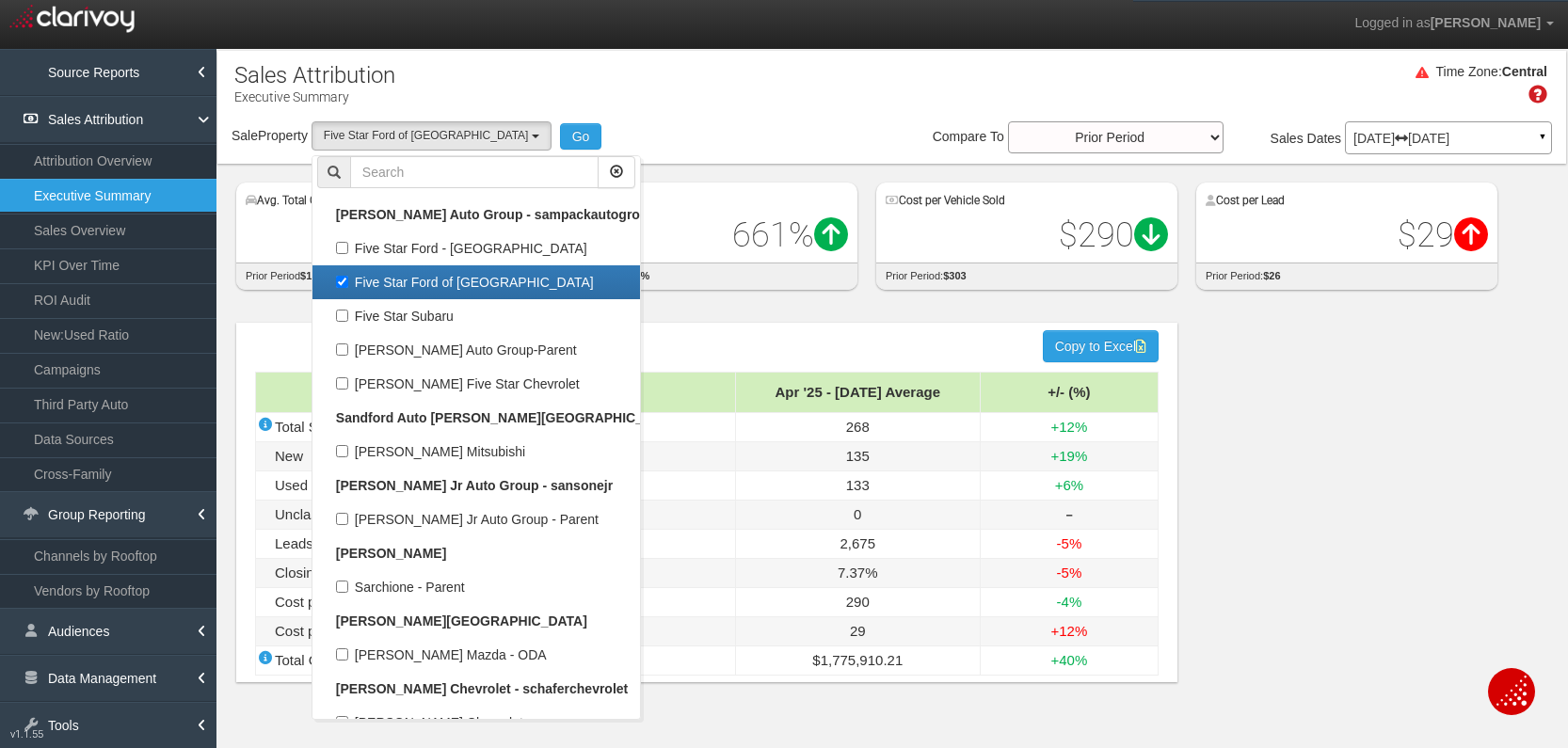 click on "Five Star Ford of [GEOGRAPHIC_DATA]" at bounding box center (476, 282) 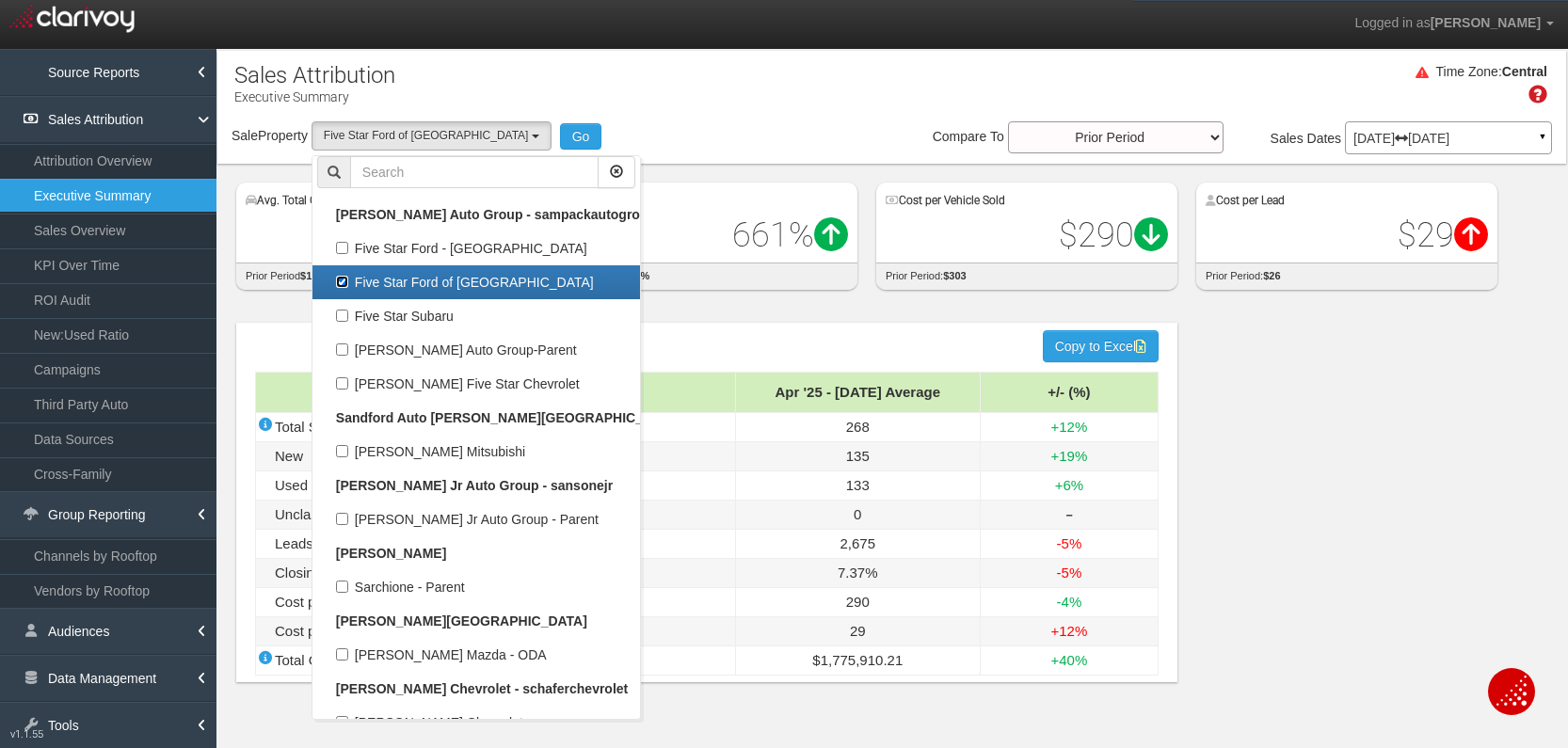 click on "Five Star Ford of [GEOGRAPHIC_DATA]" at bounding box center (342, 281) 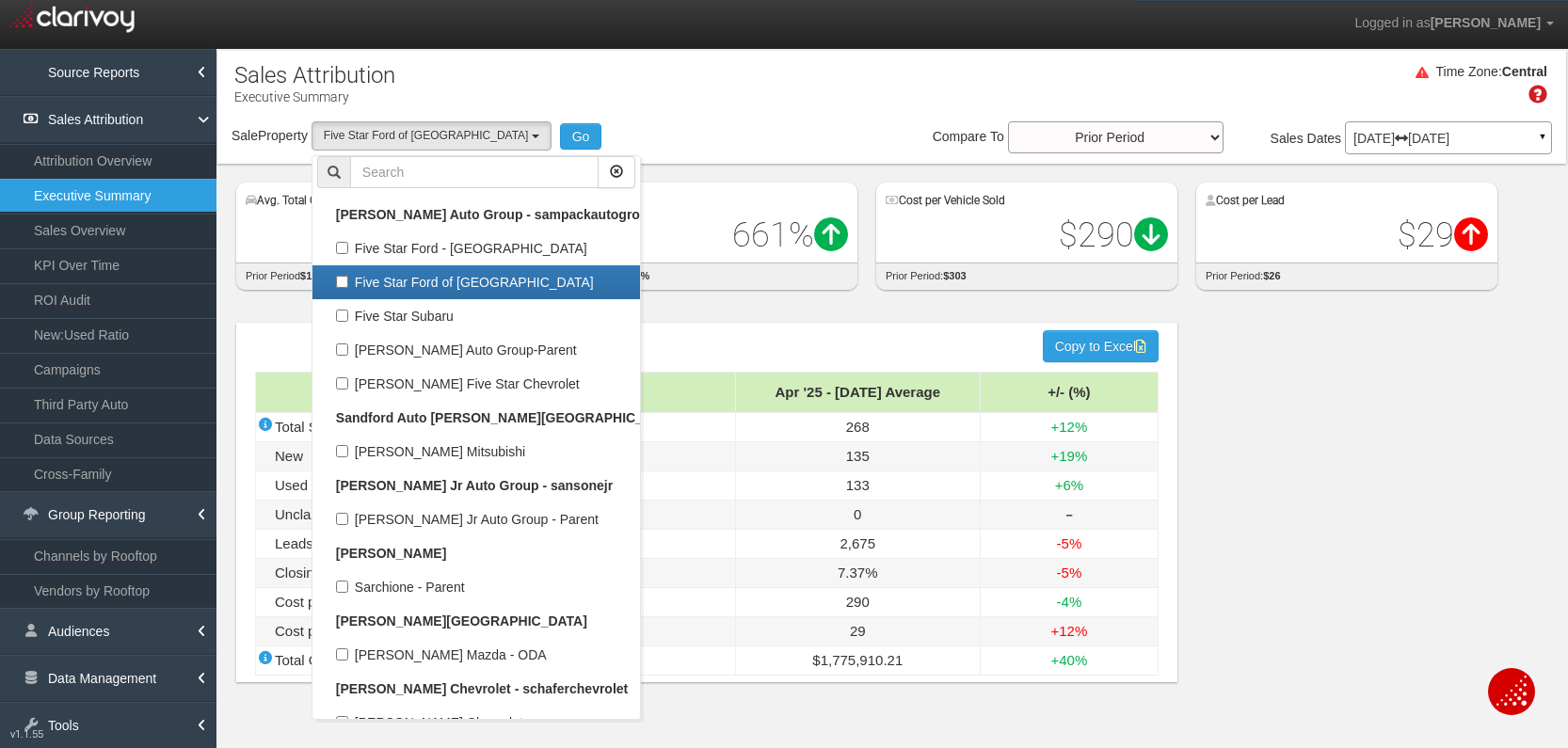 select 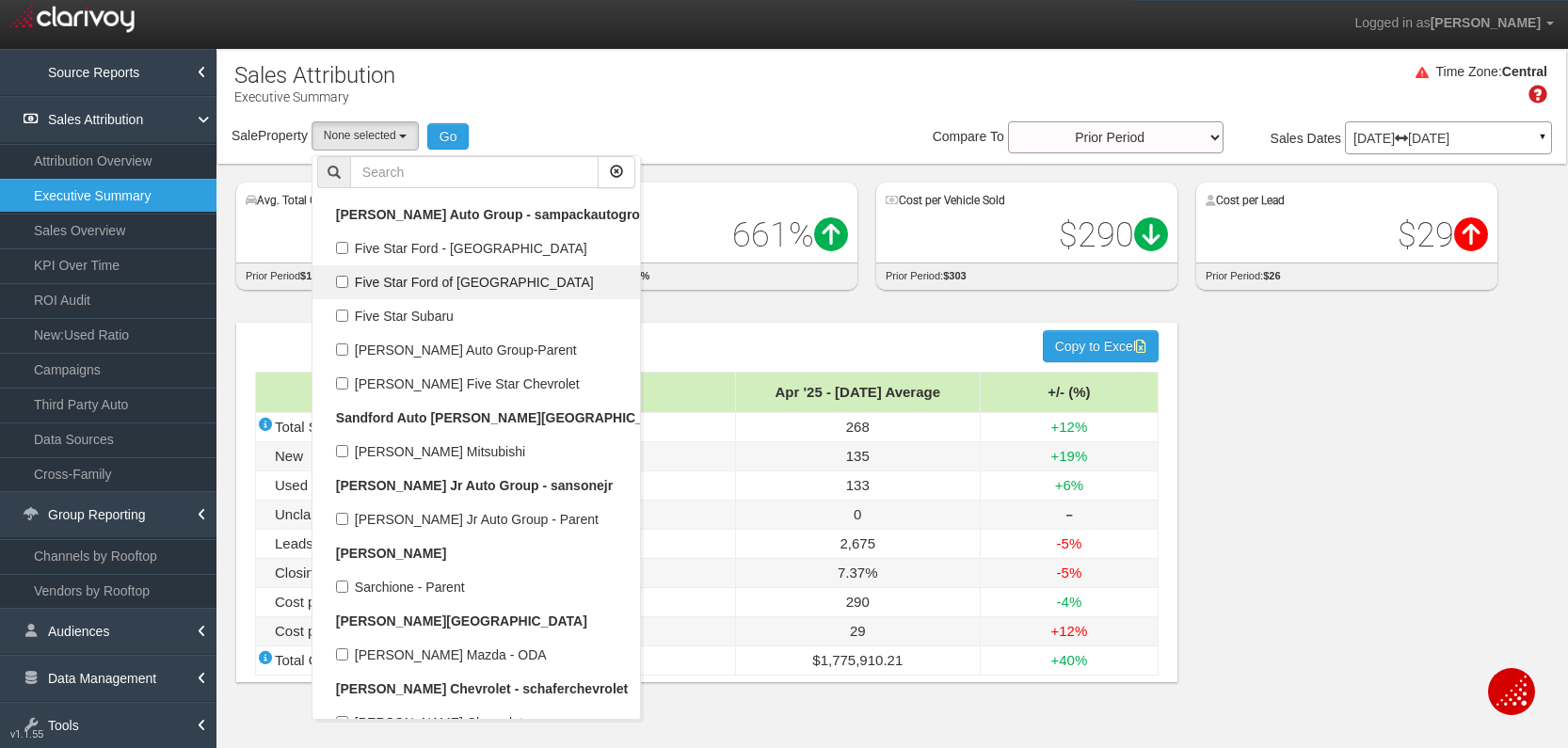scroll, scrollTop: 49300, scrollLeft: 0, axis: vertical 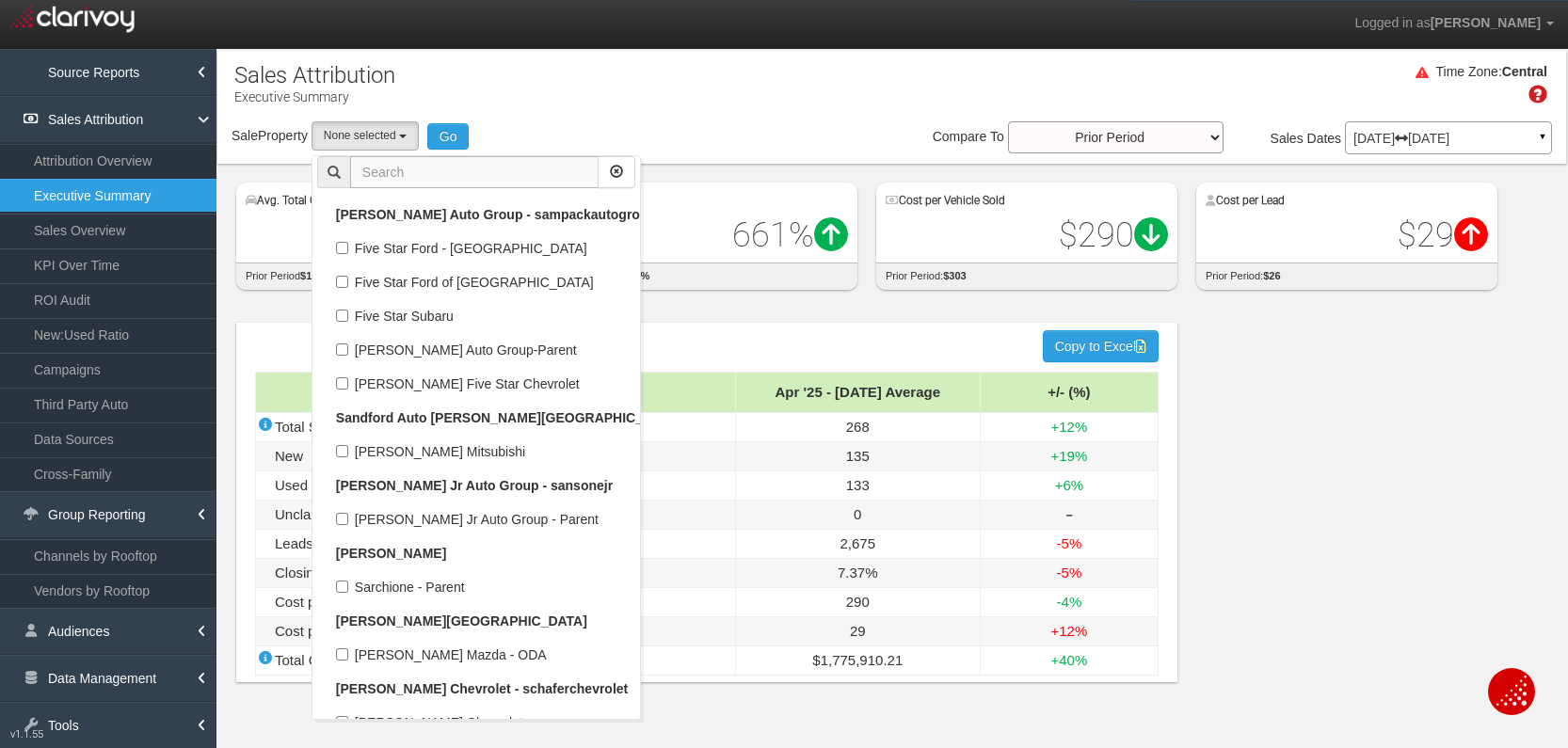 click at bounding box center (474, 172) 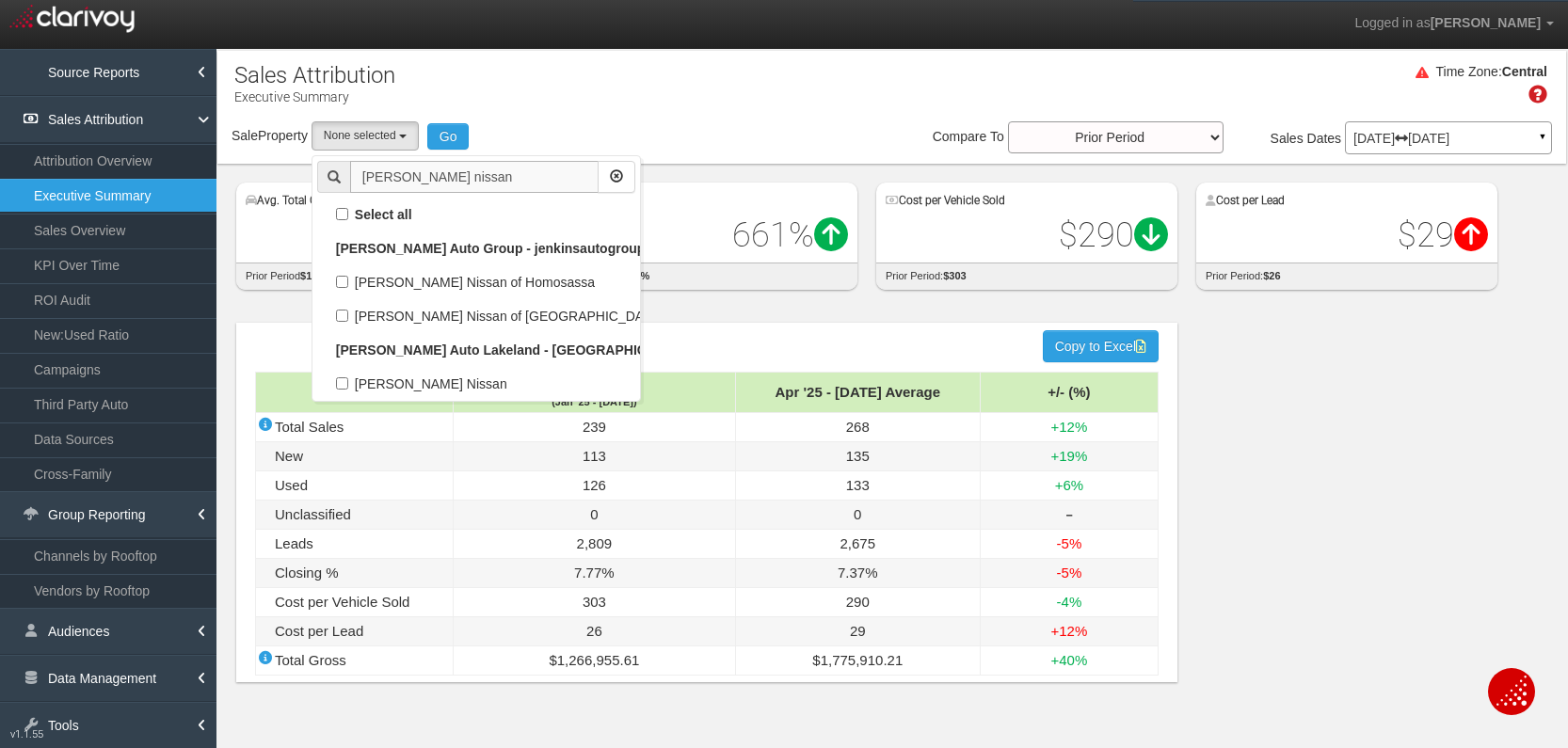 scroll, scrollTop: 0, scrollLeft: 0, axis: both 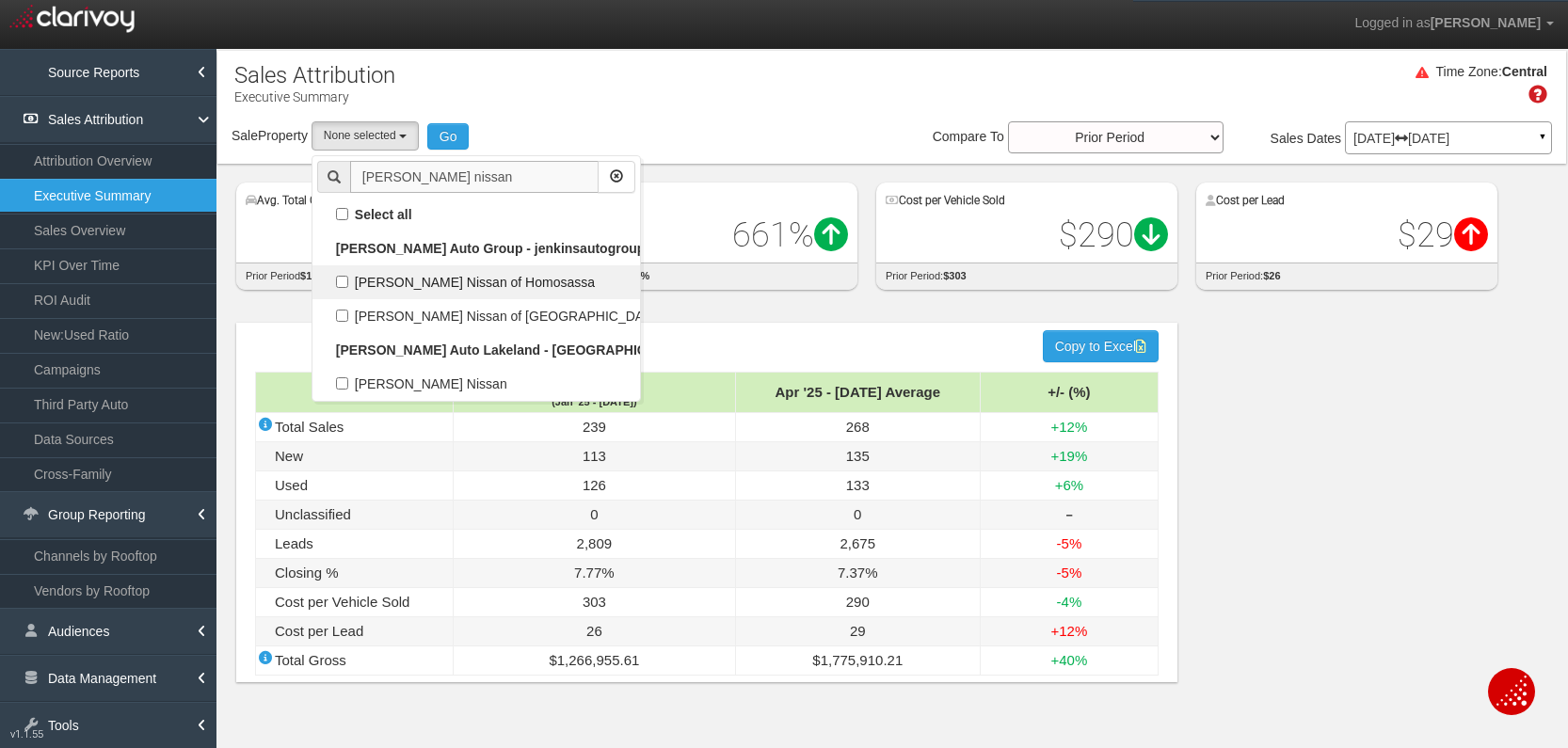 type on "jenkins nissan" 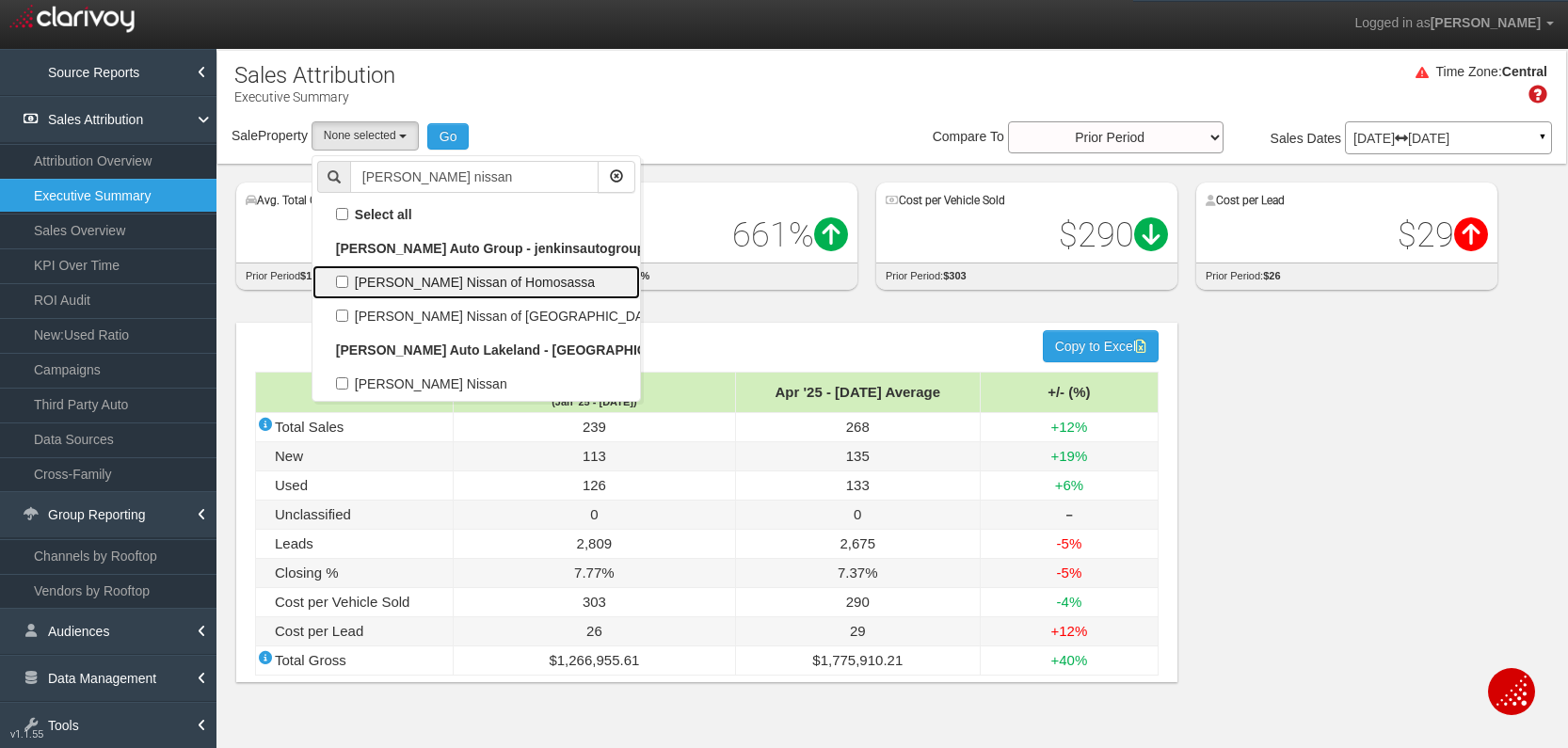 click on "[PERSON_NAME] Nissan of Homosassa" at bounding box center (476, 282) 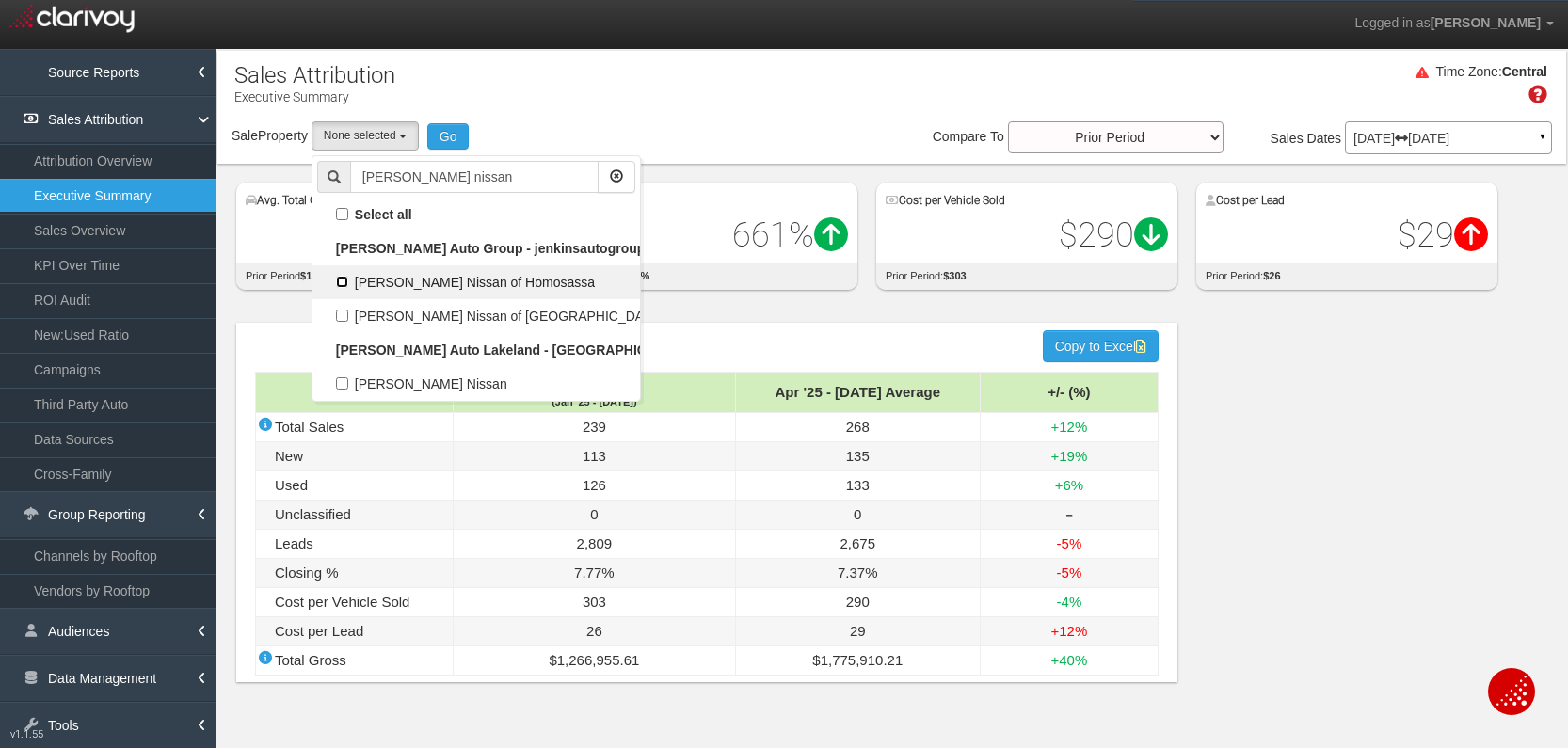 click on "[PERSON_NAME] Nissan of Homosassa" at bounding box center (342, 281) 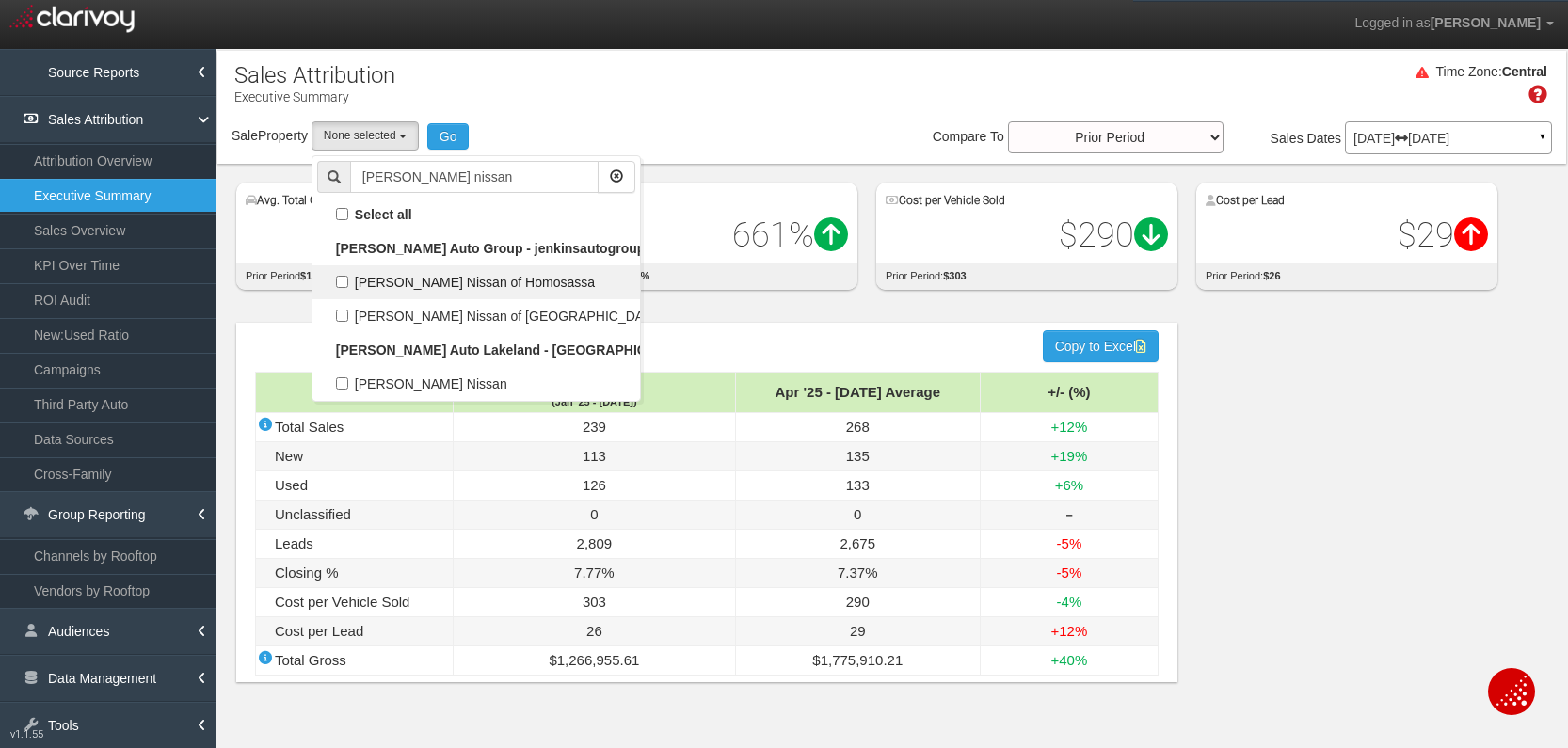 checkbox on "true" 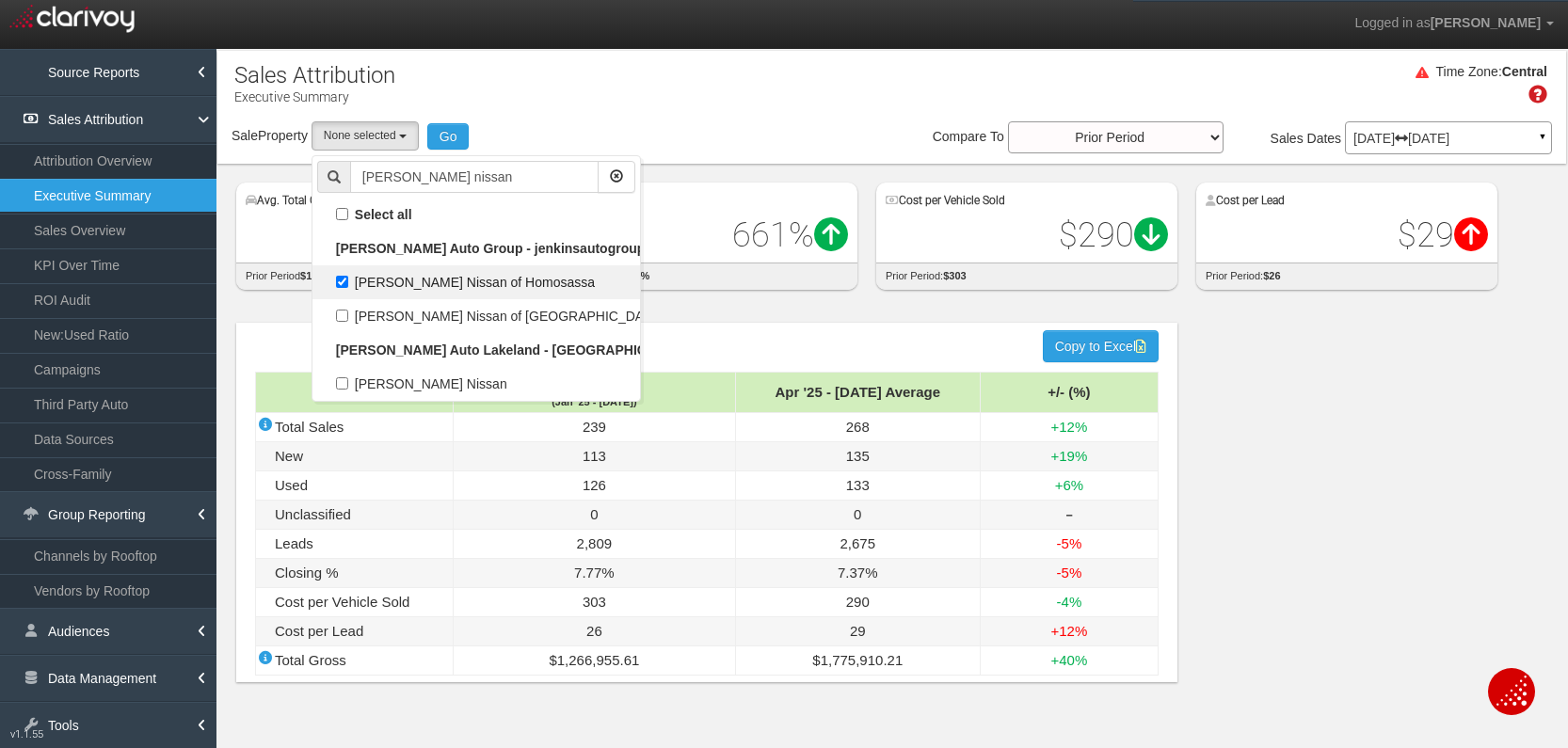 select on "object:75713" 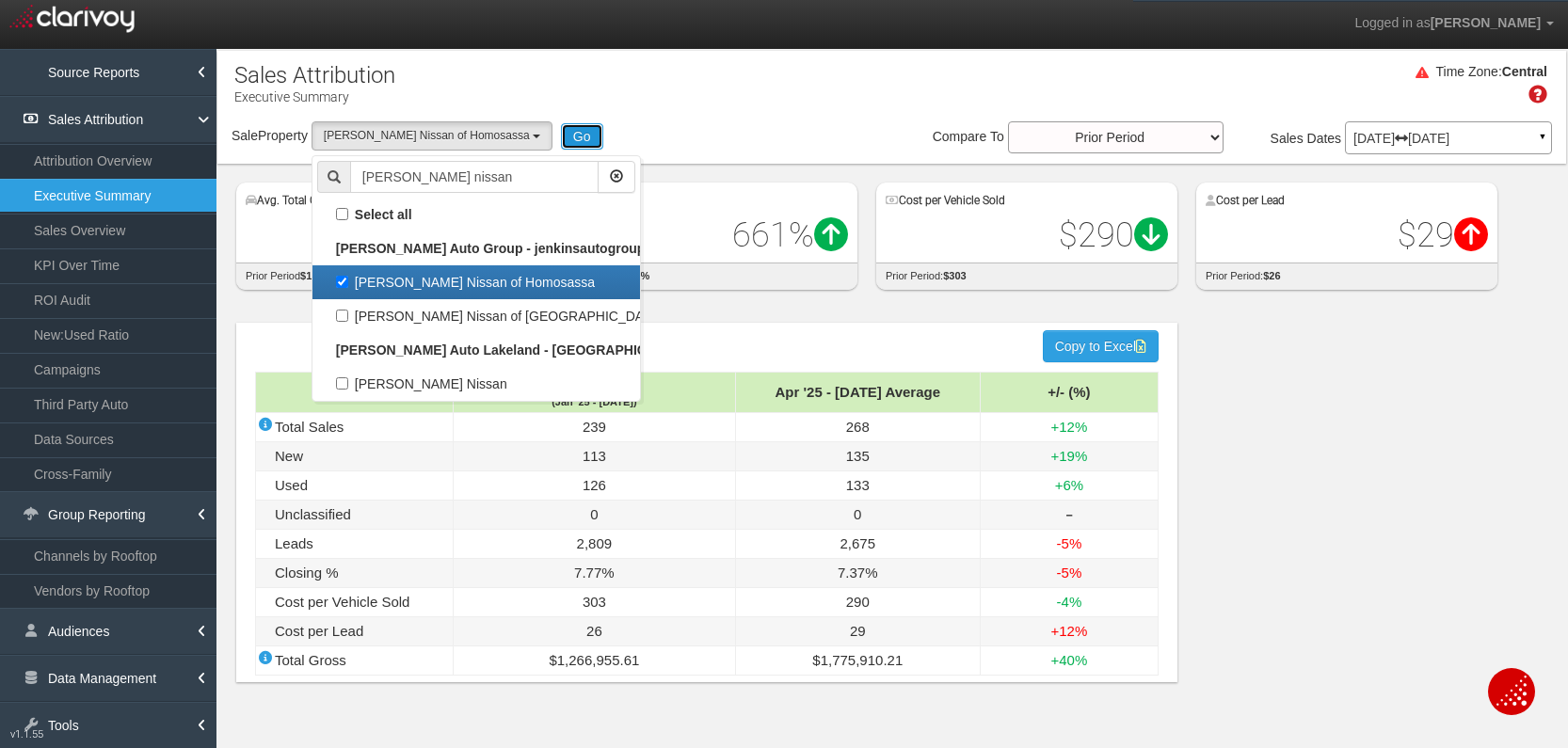 click on "Go" at bounding box center [582, 136] 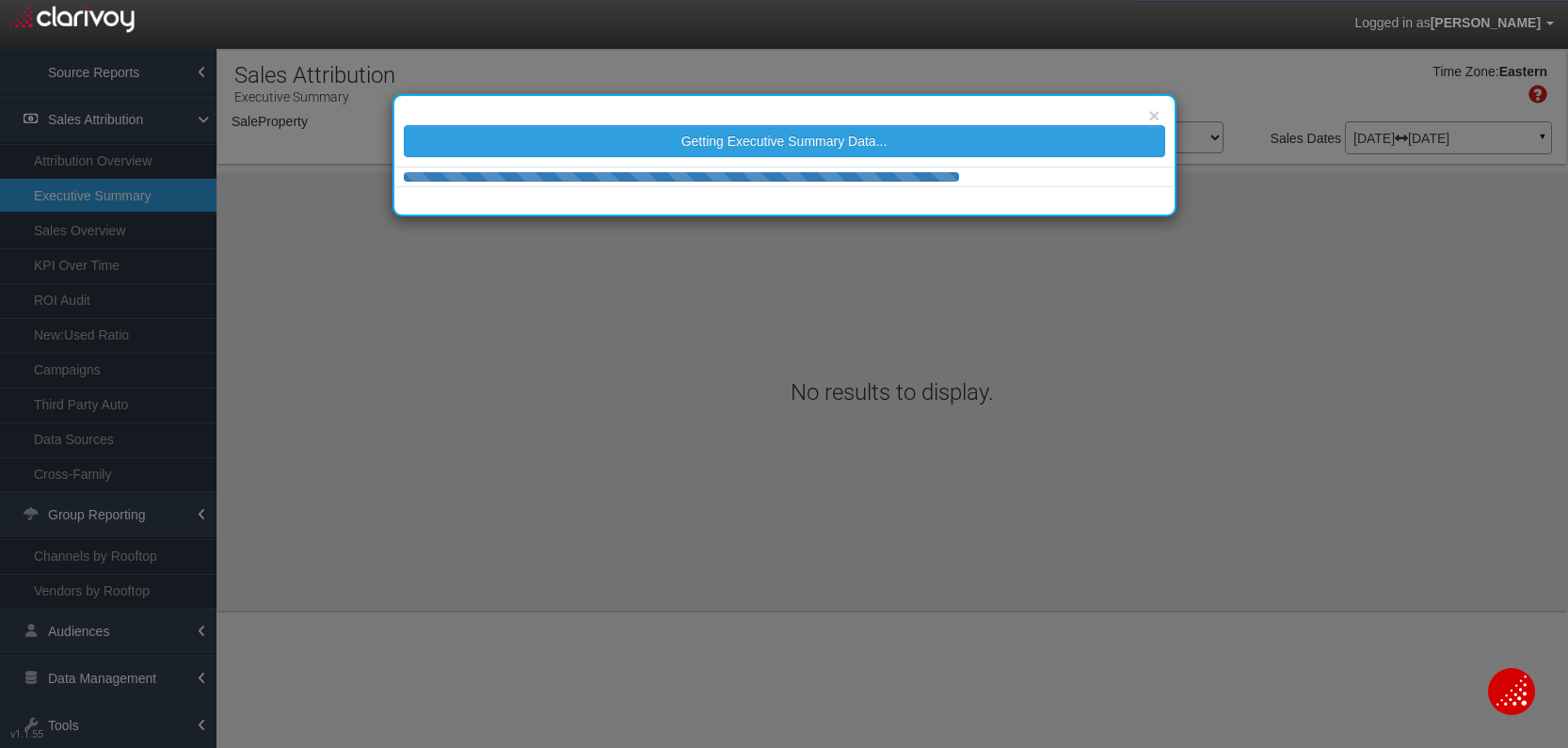 select on "object:78344" 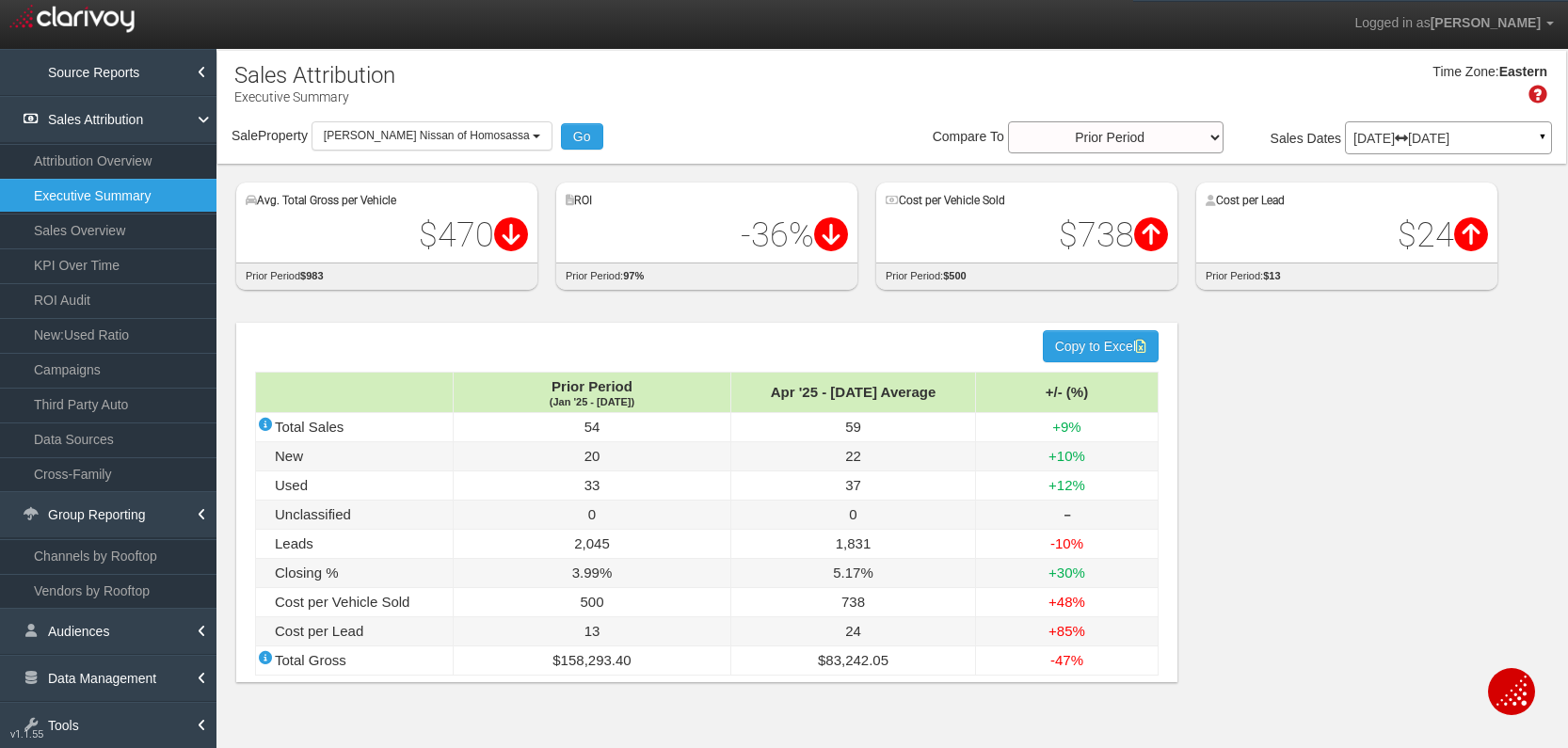 click on "Apr 01, 2025   Jun 30, 2025
▼" at bounding box center (1448, 137) 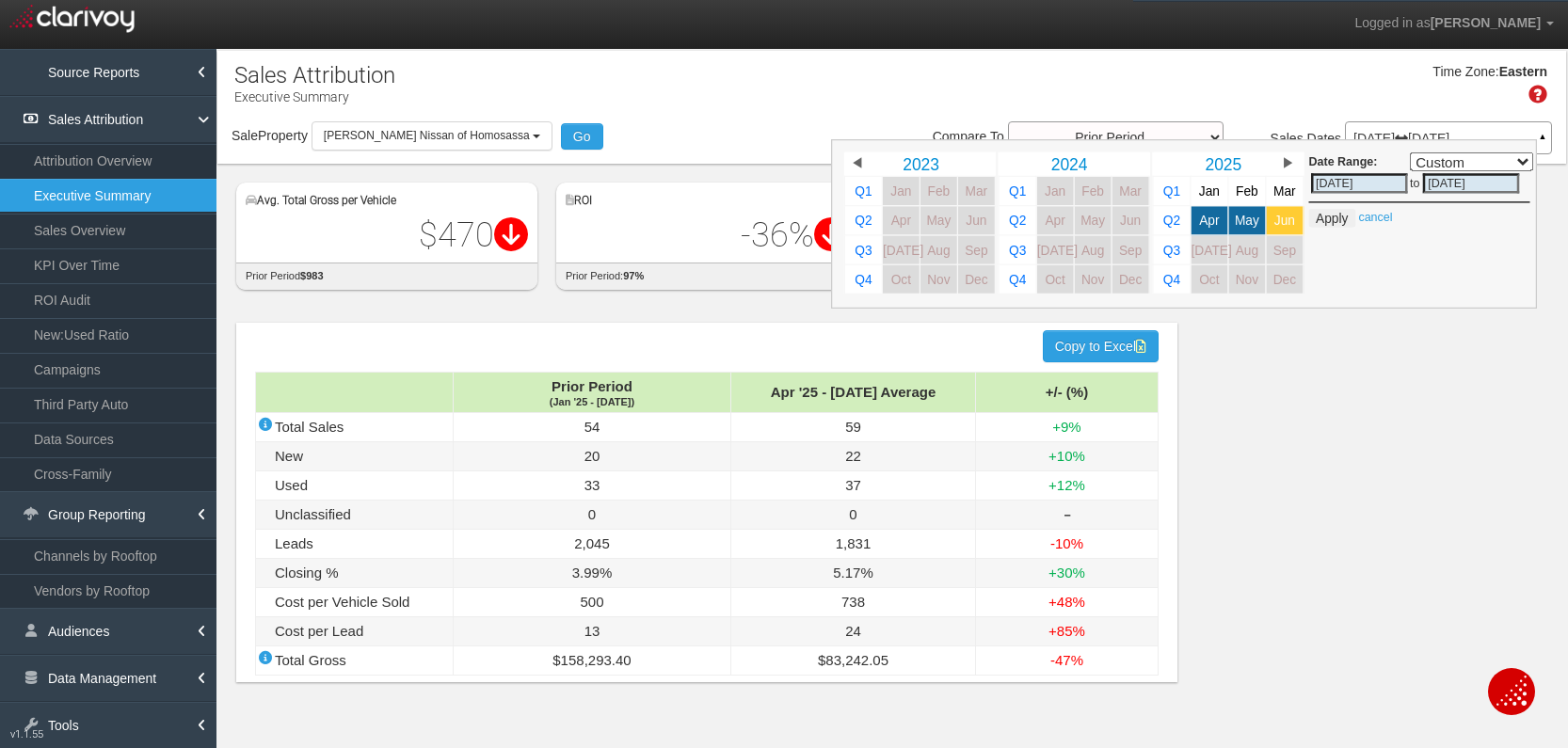click on "Jun" at bounding box center (1285, 220) 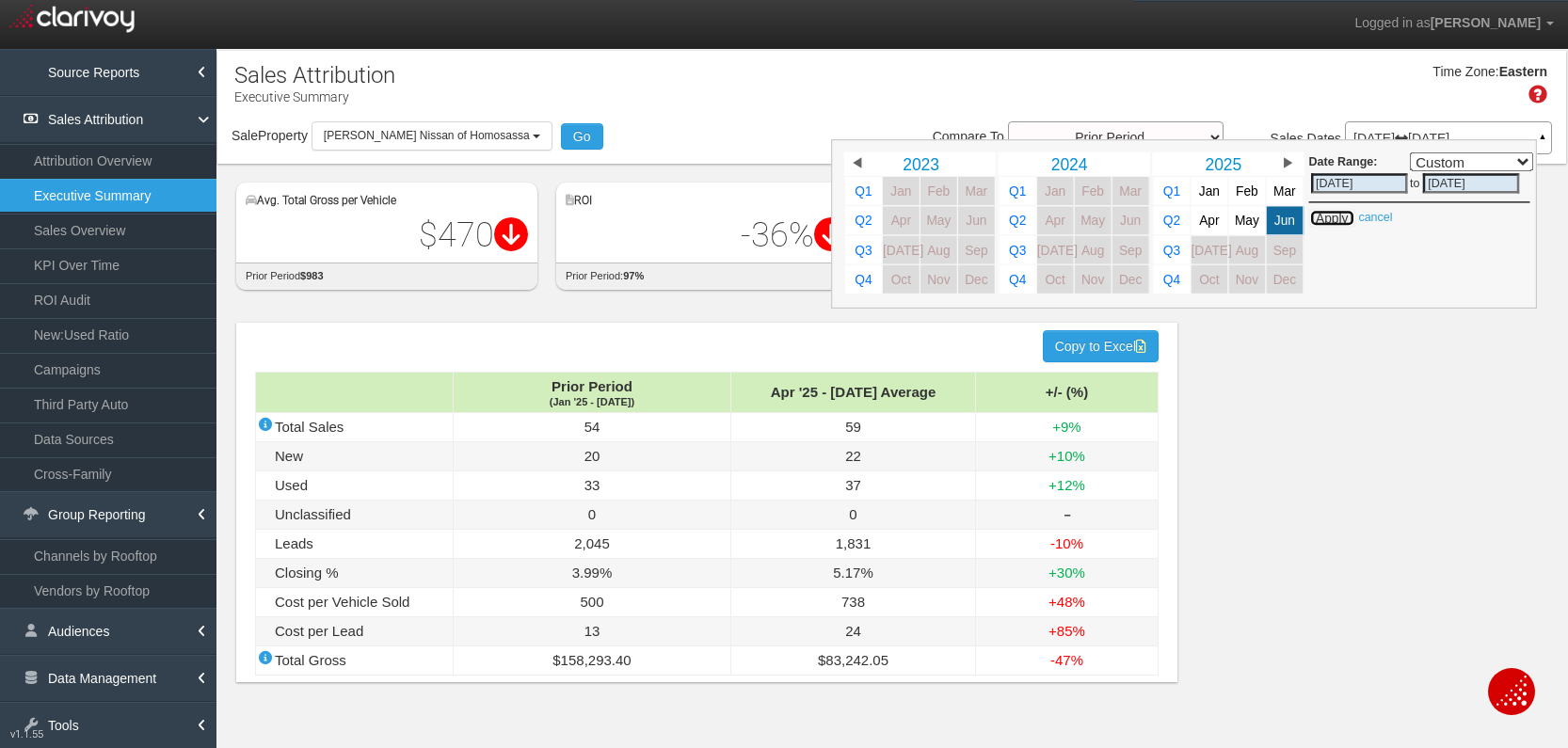 click on "Apply" at bounding box center [1332, 218] 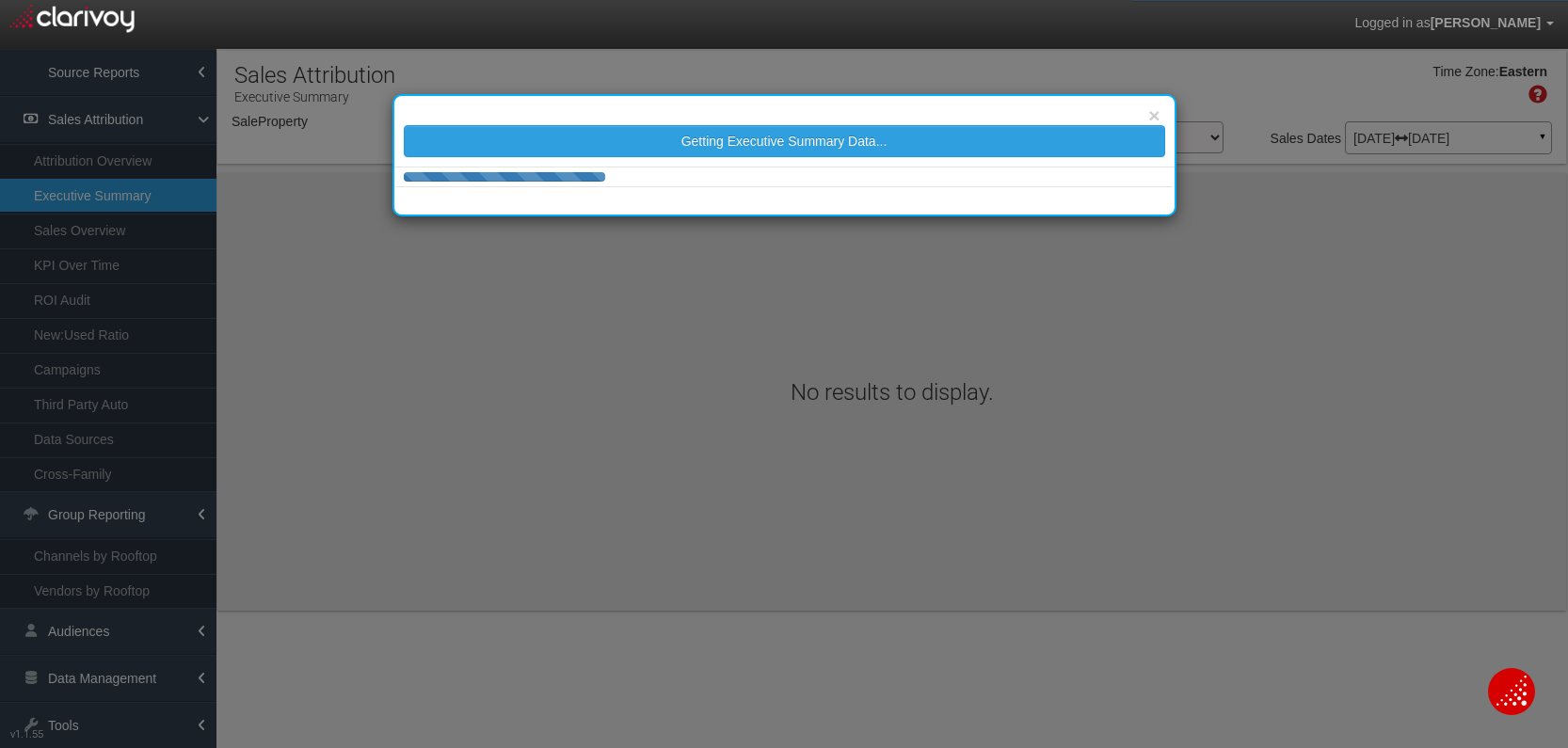 select on "object:80956" 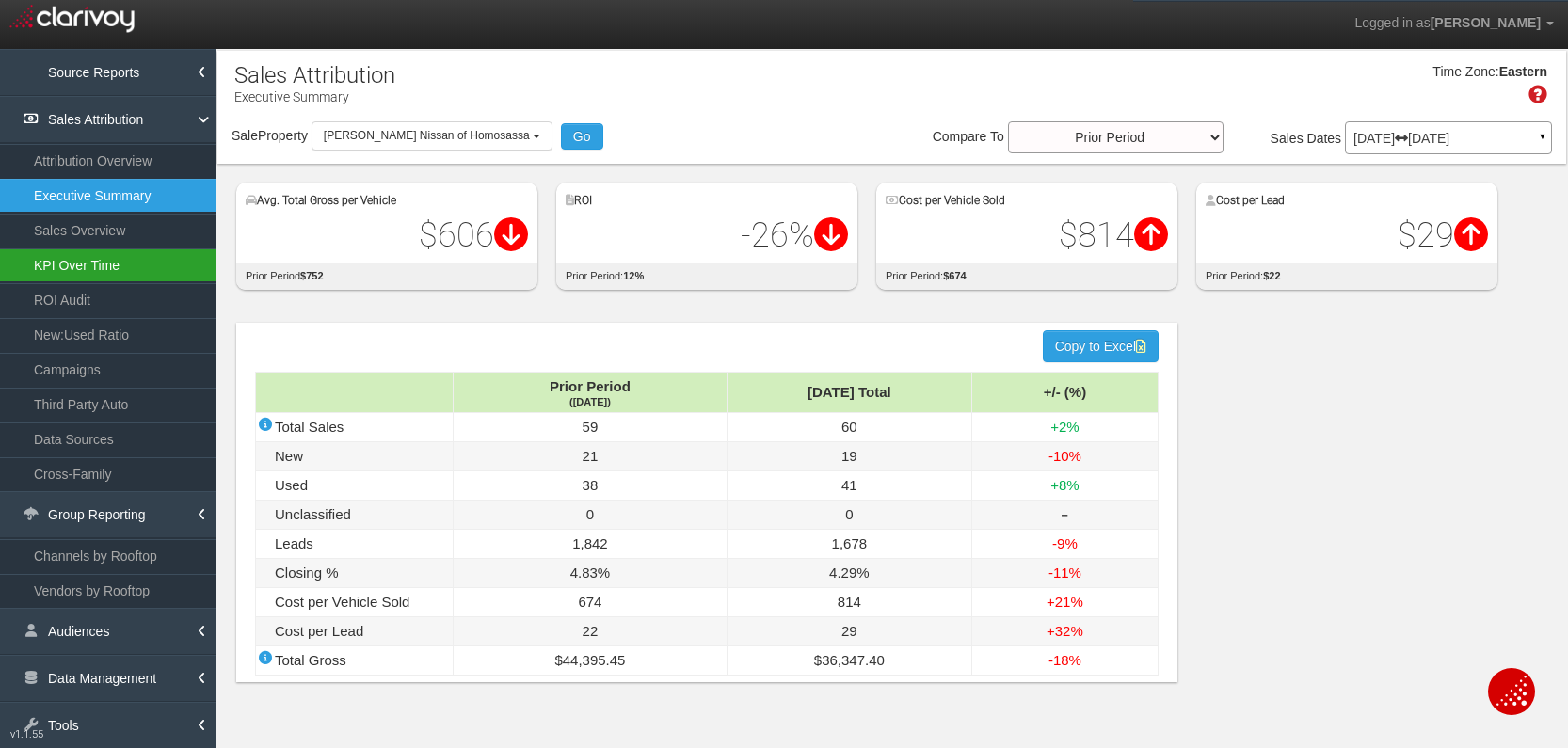 click on "KPI Over Time" at bounding box center [108, 265] 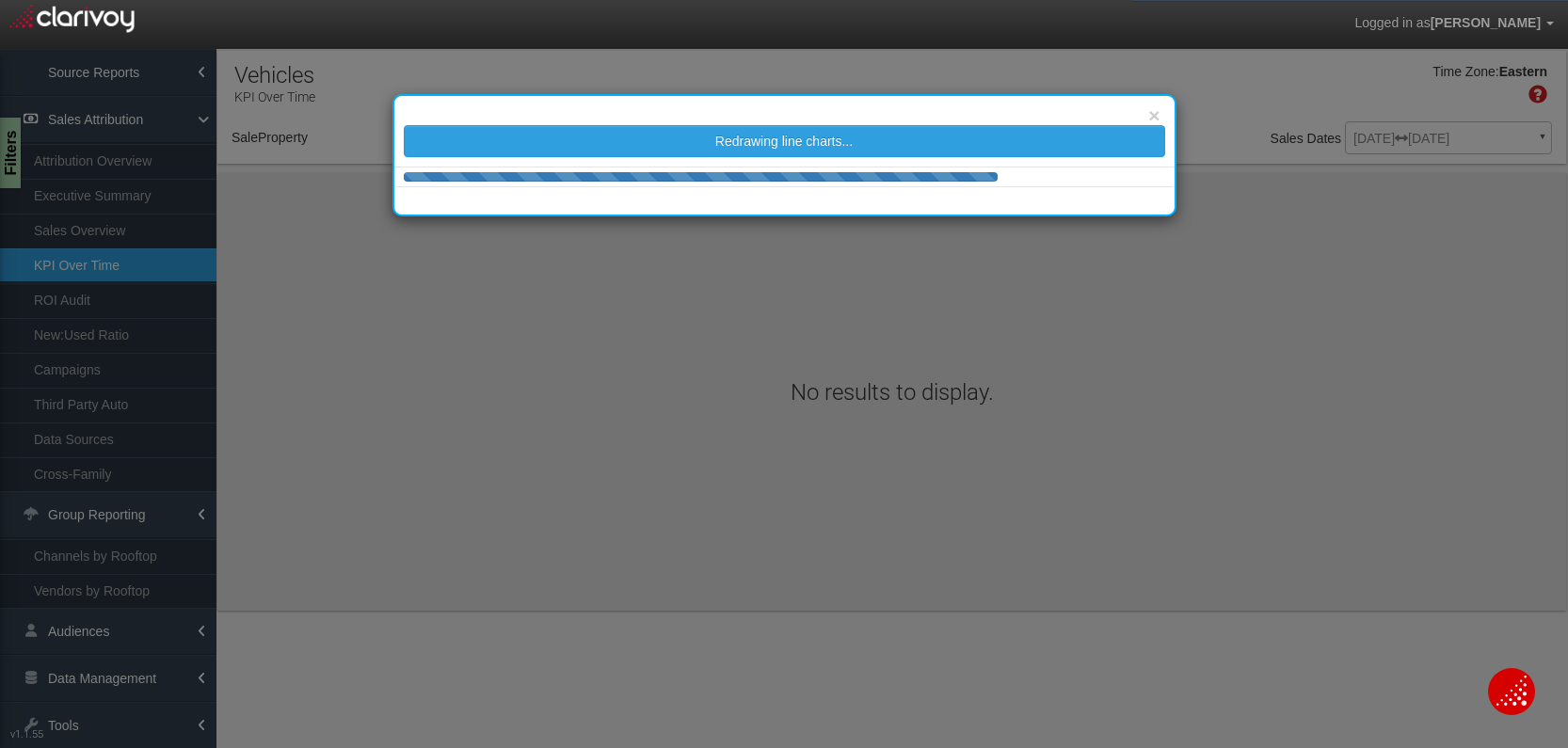 select on "object:83589" 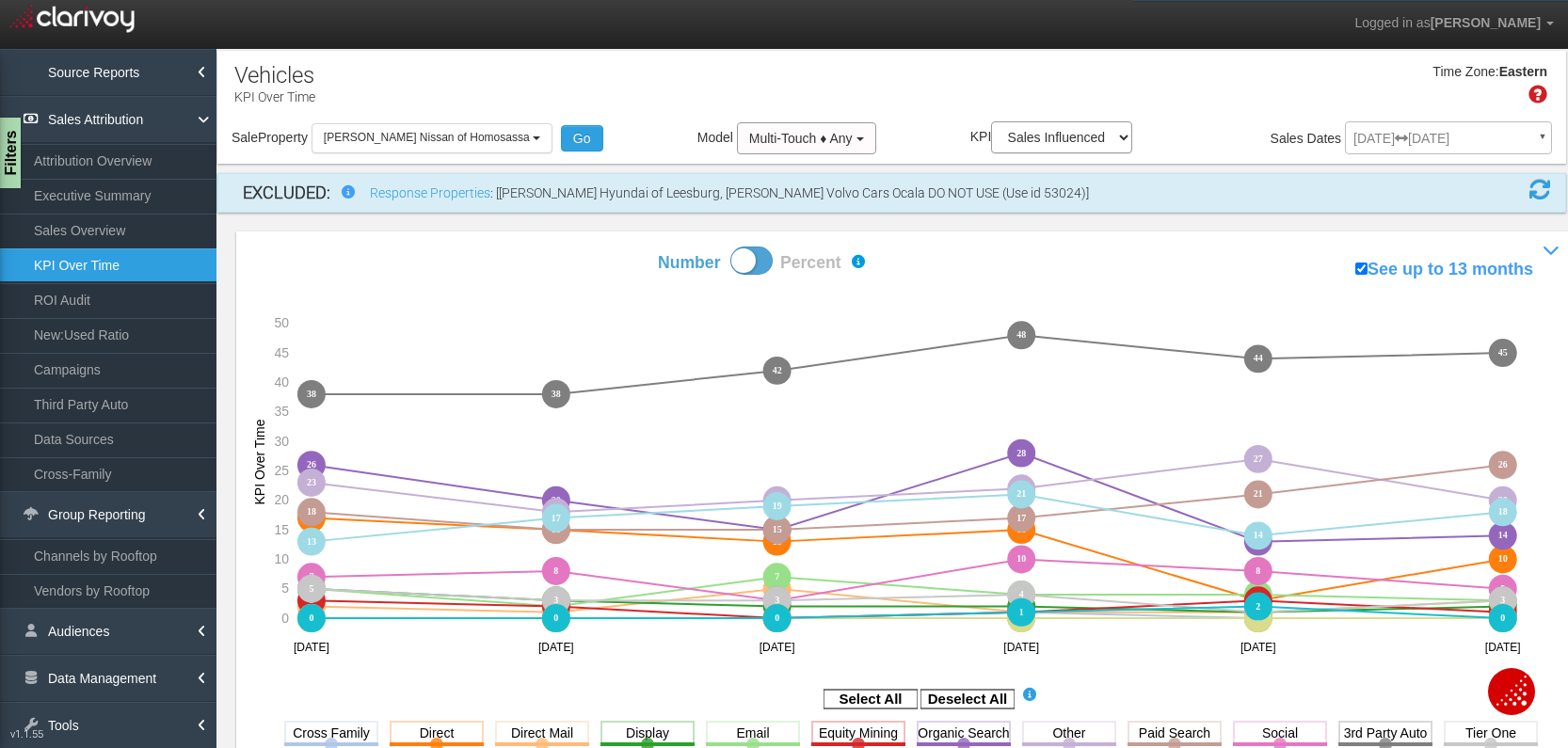 click at bounding box center [1540, 189] 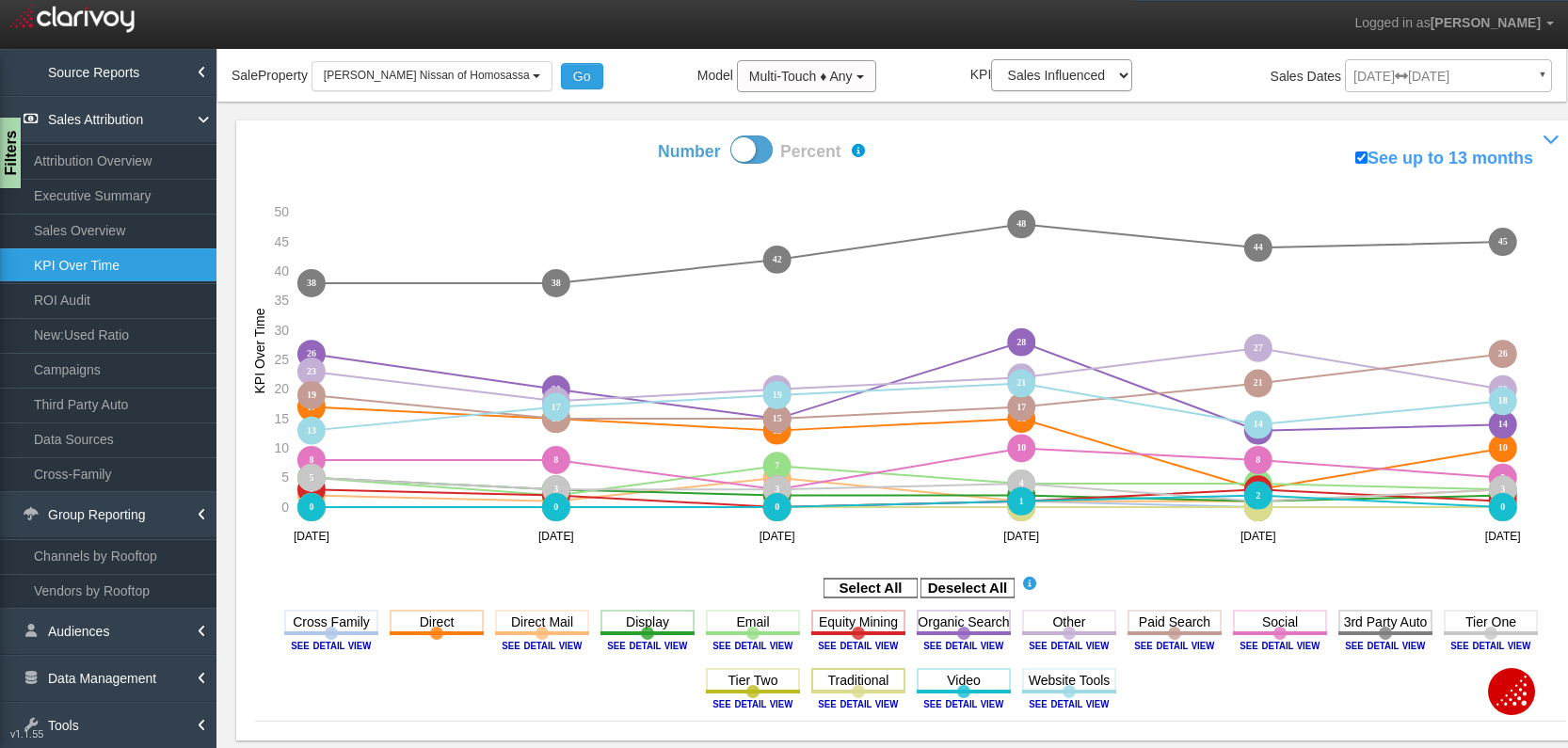 scroll, scrollTop: 63, scrollLeft: 0, axis: vertical 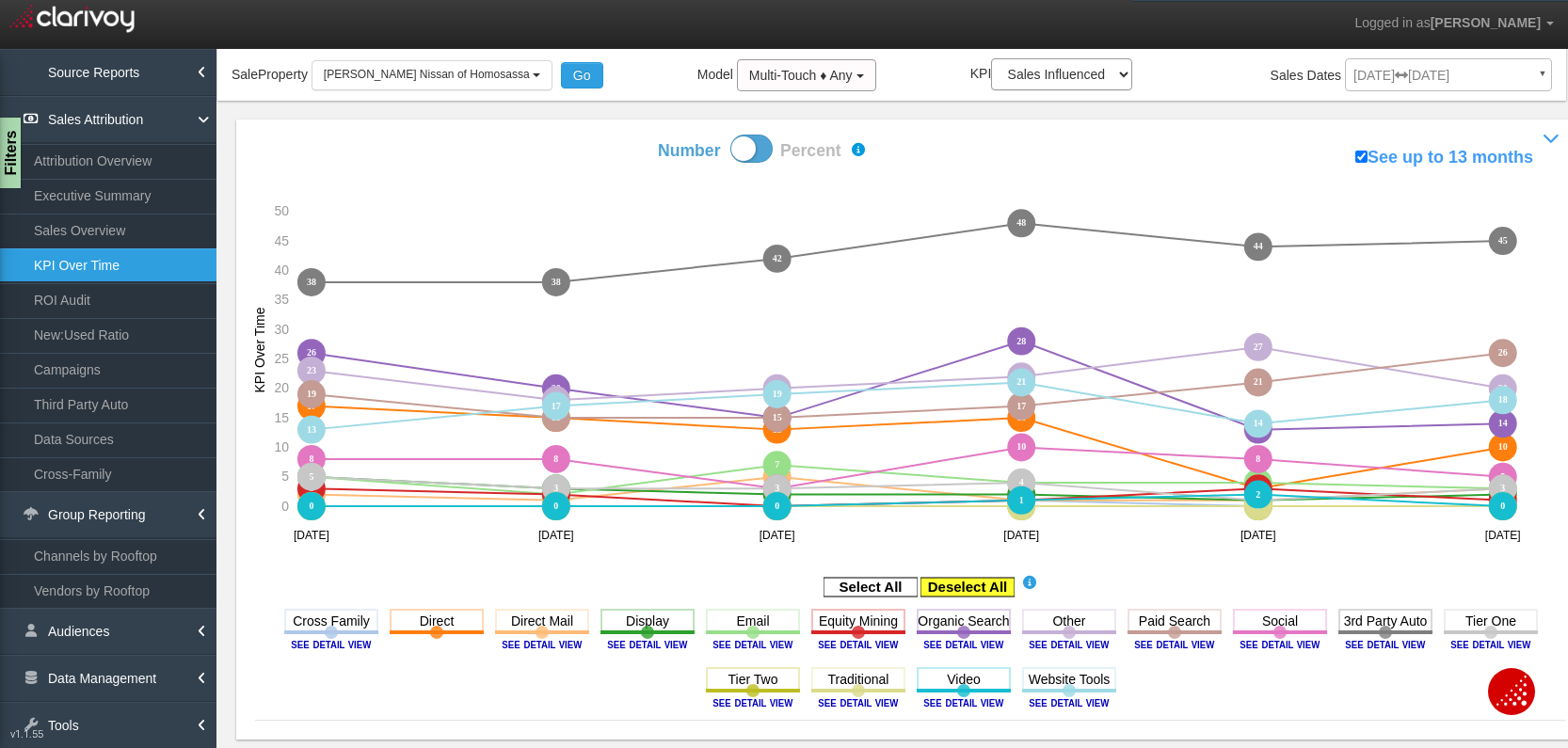 click 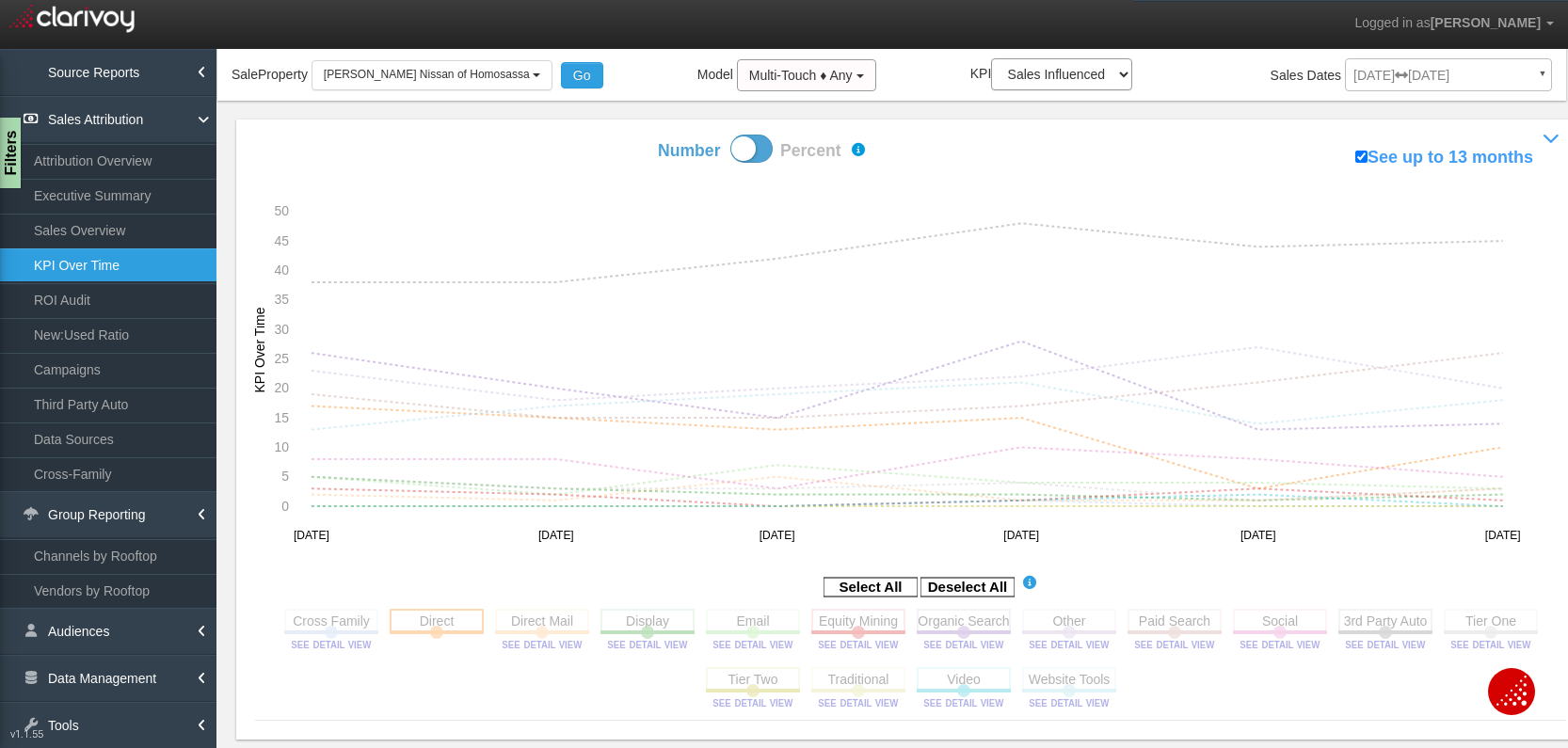 click 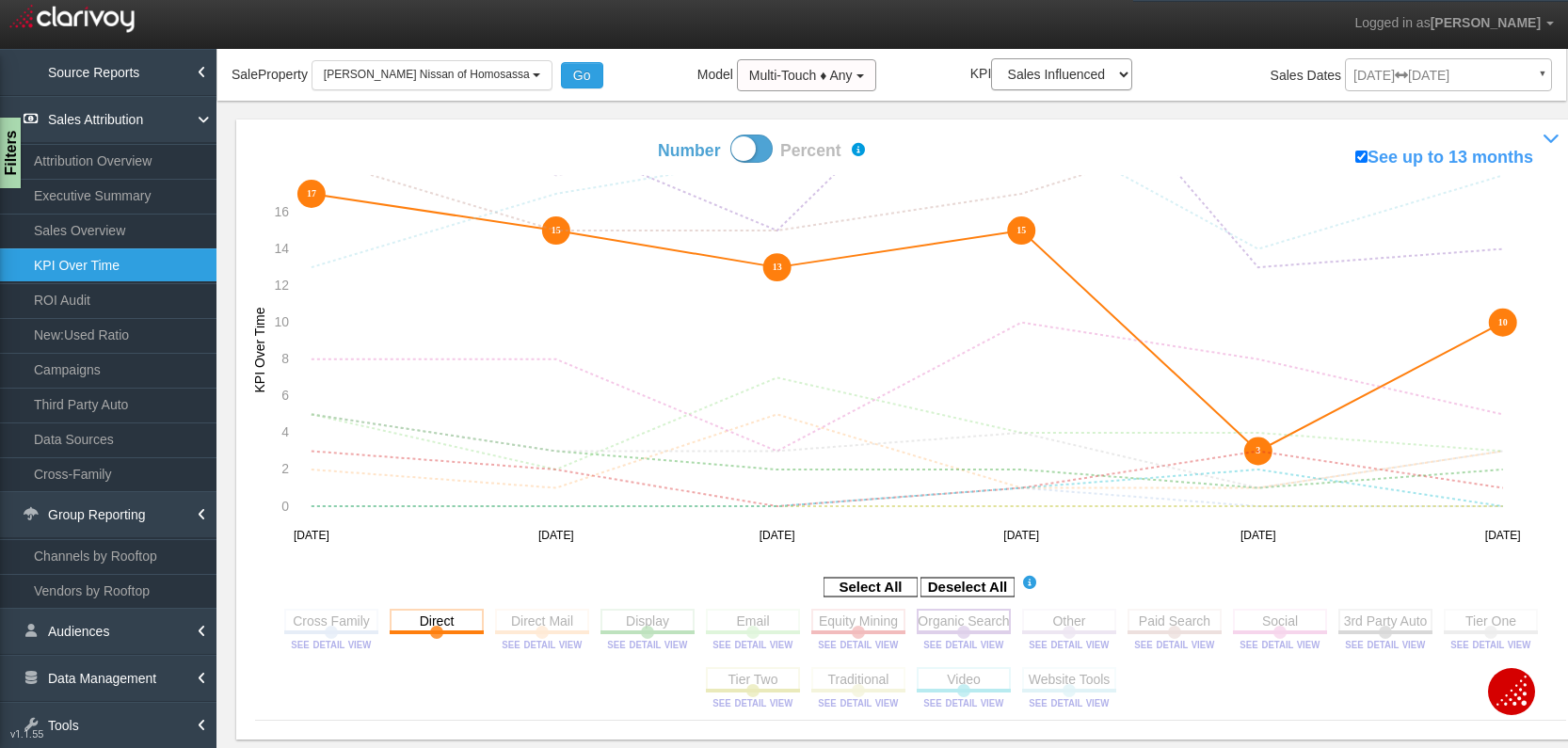 click 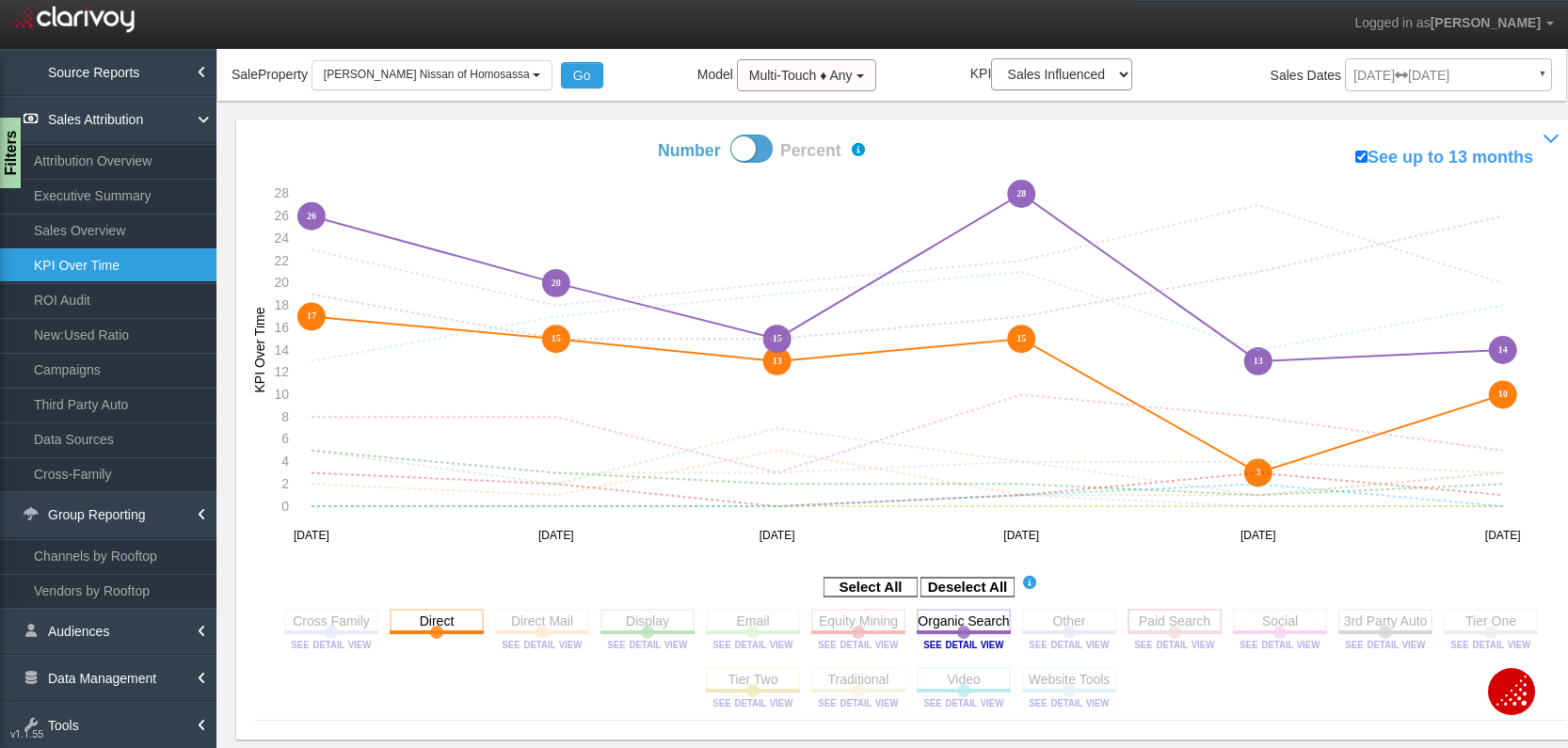 click 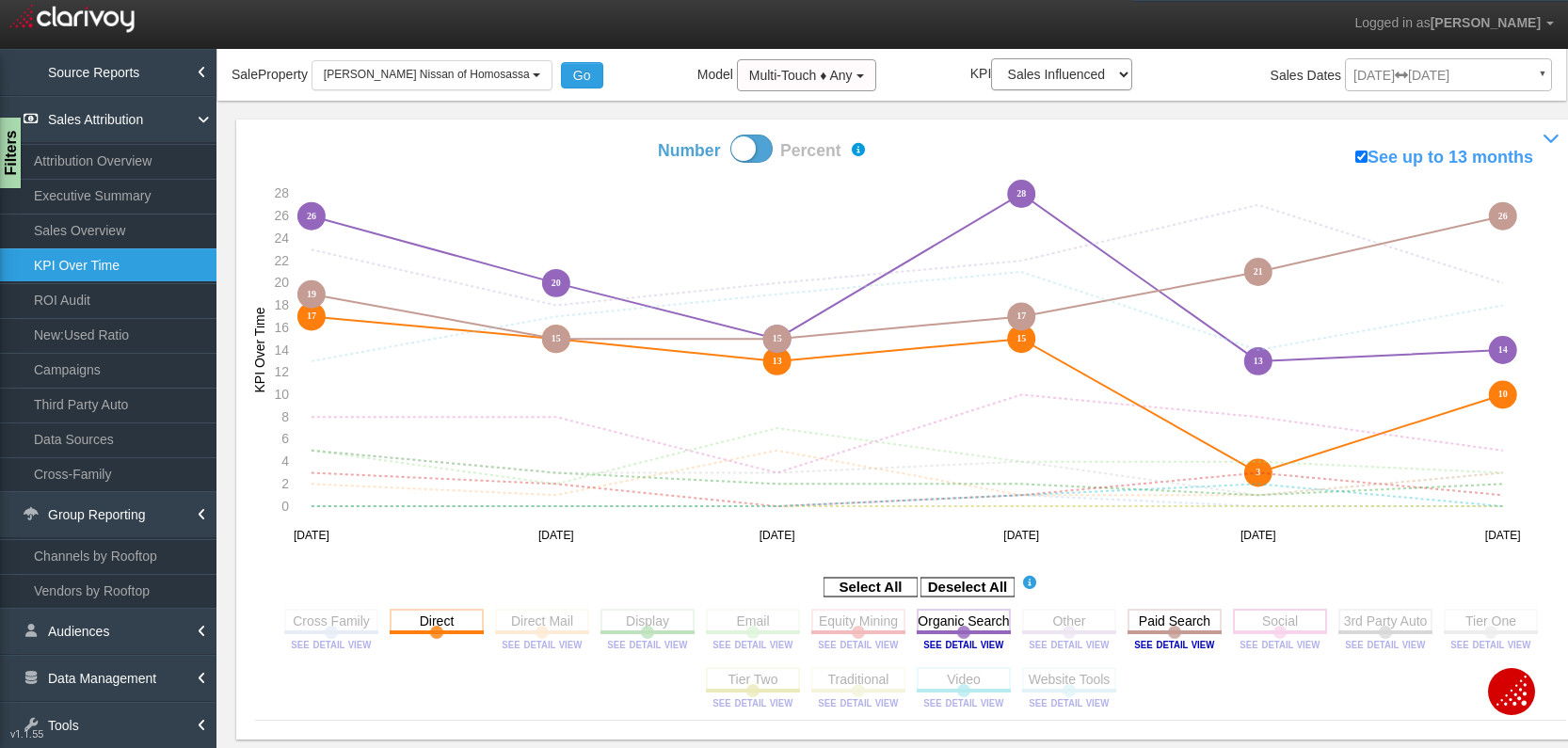 click 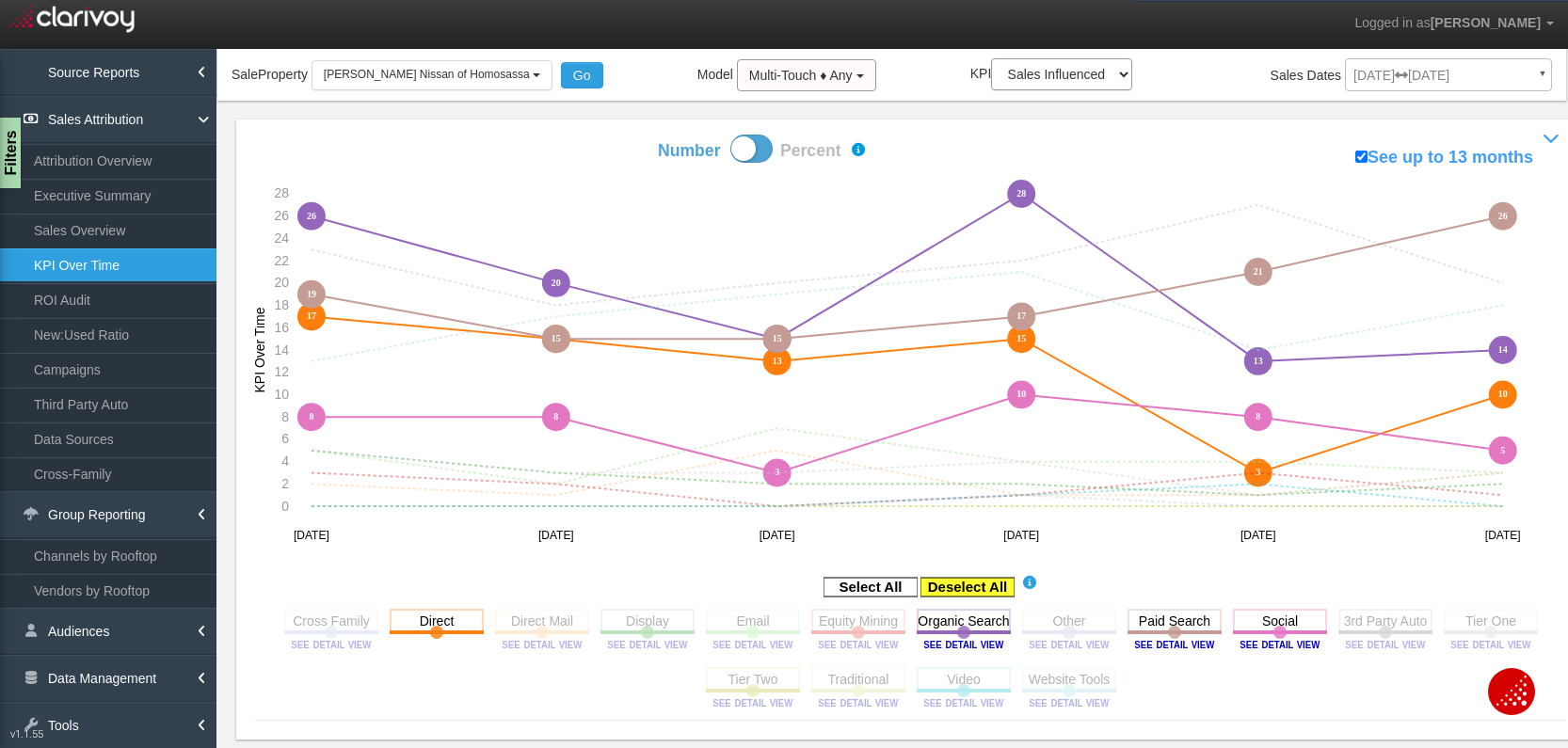 click 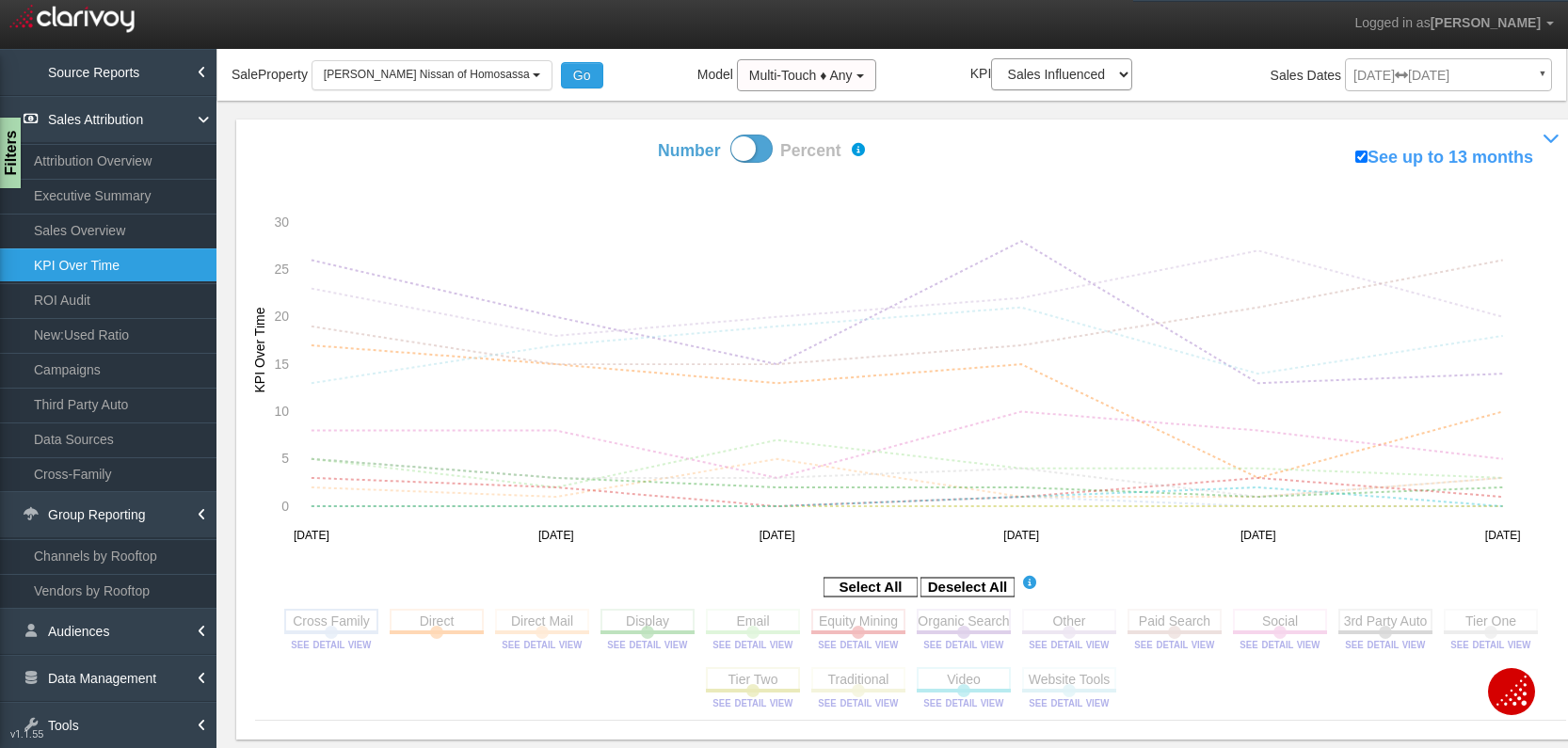click 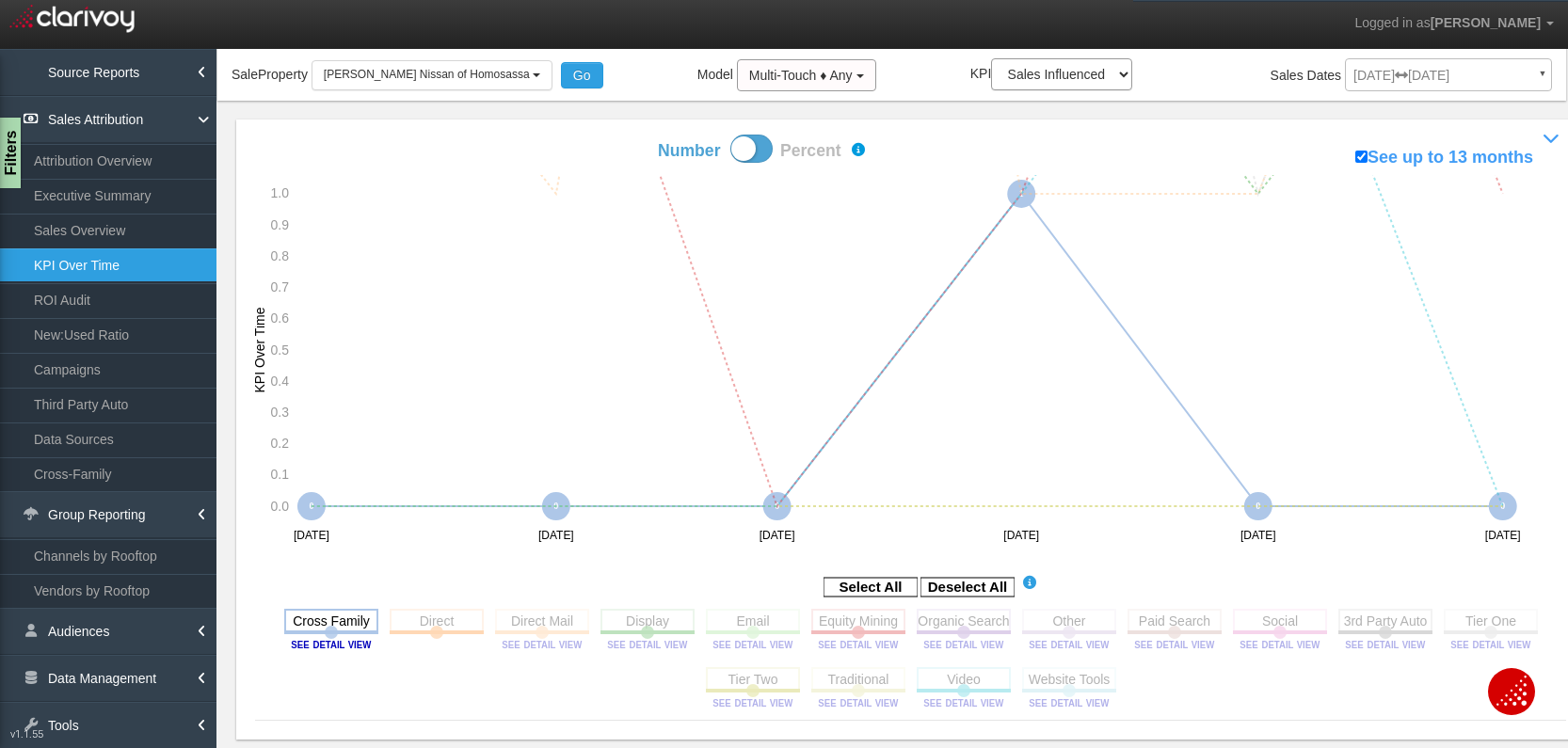 click 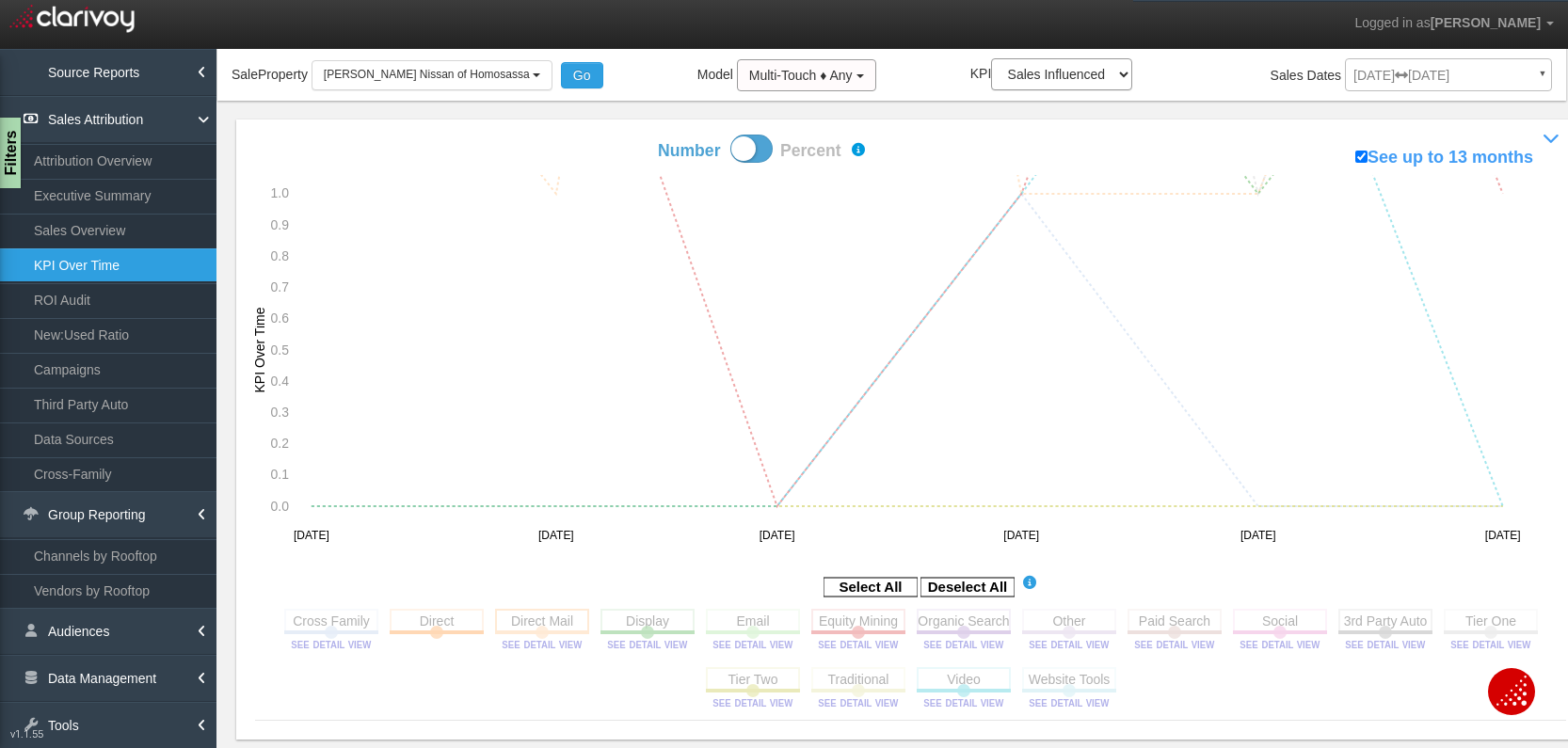 click 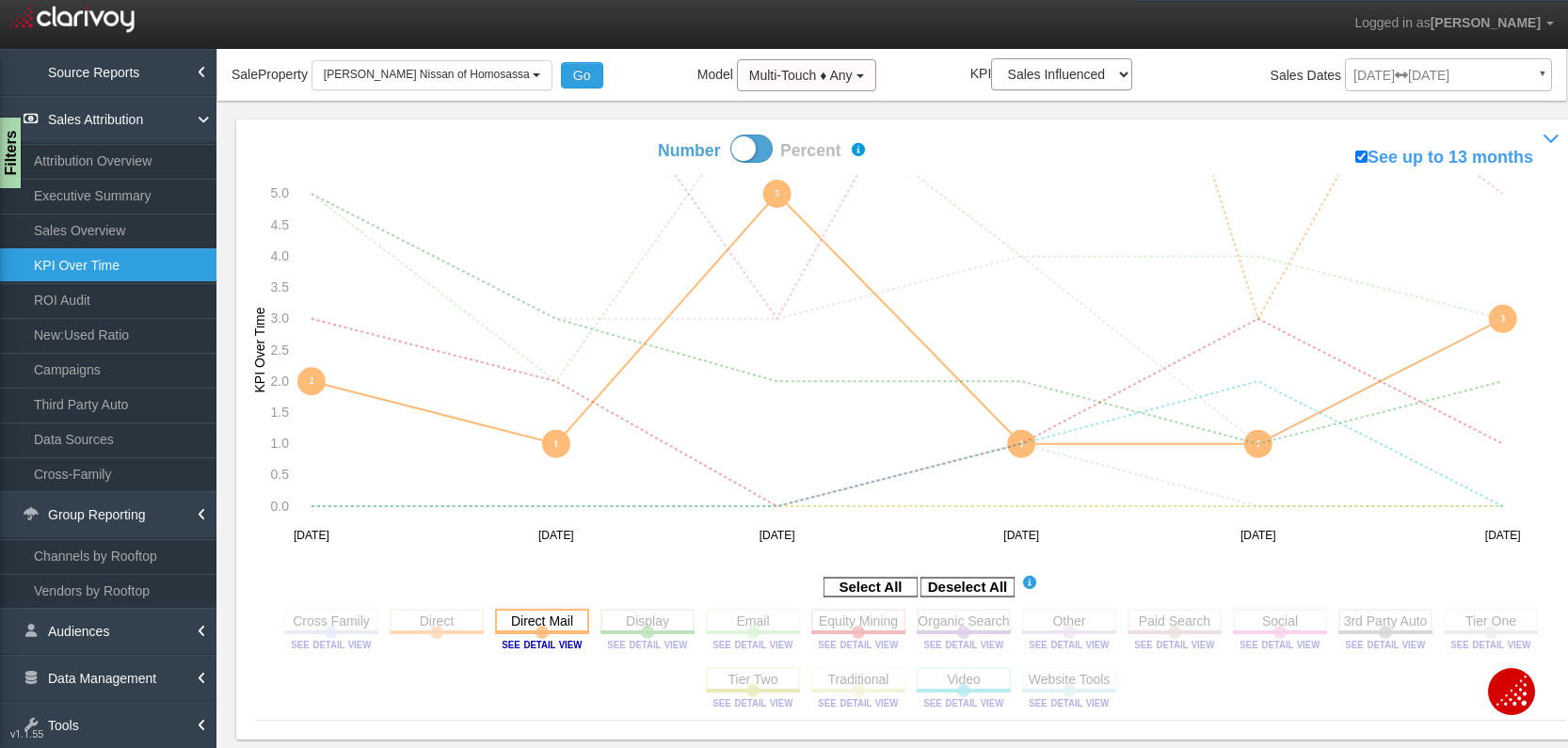 click 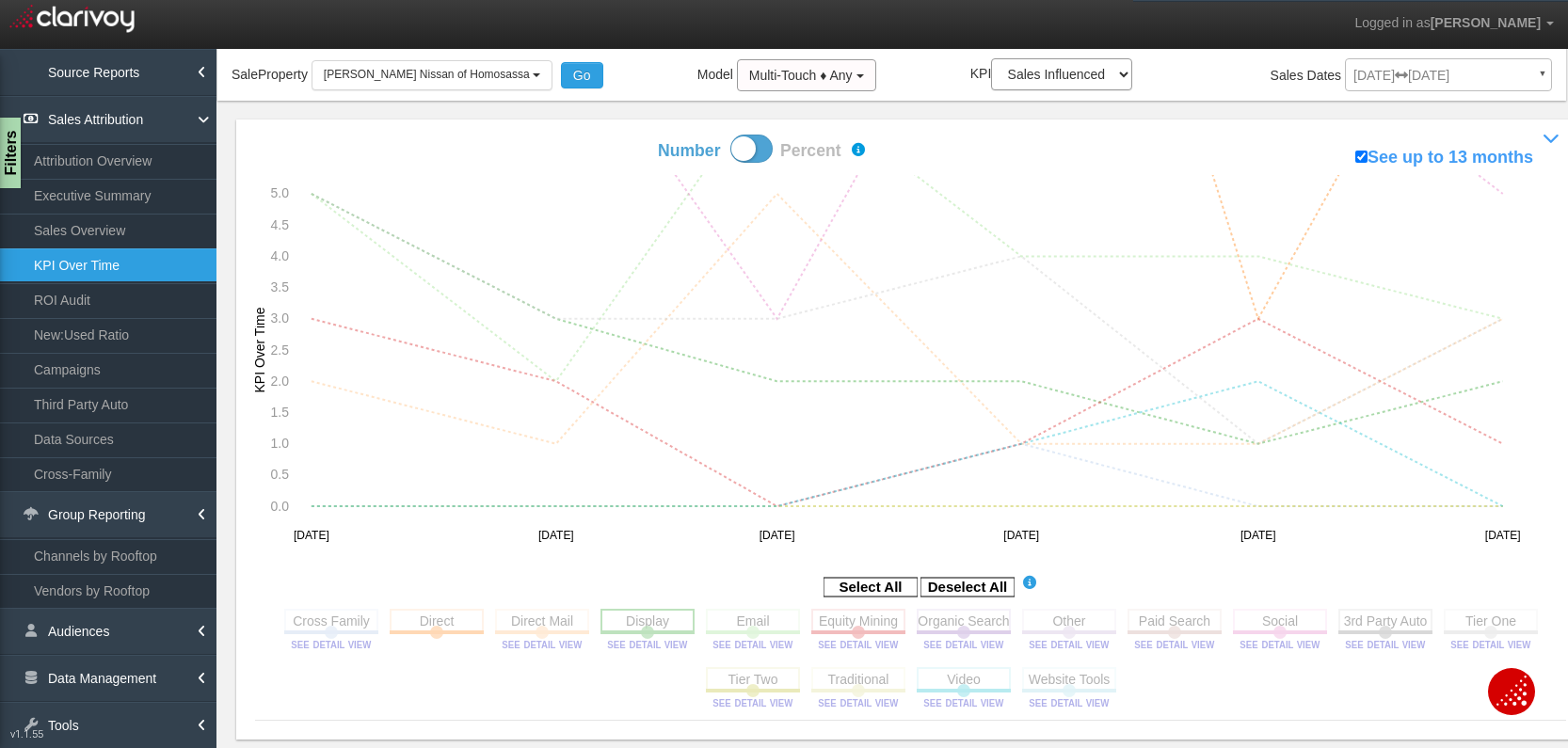 click 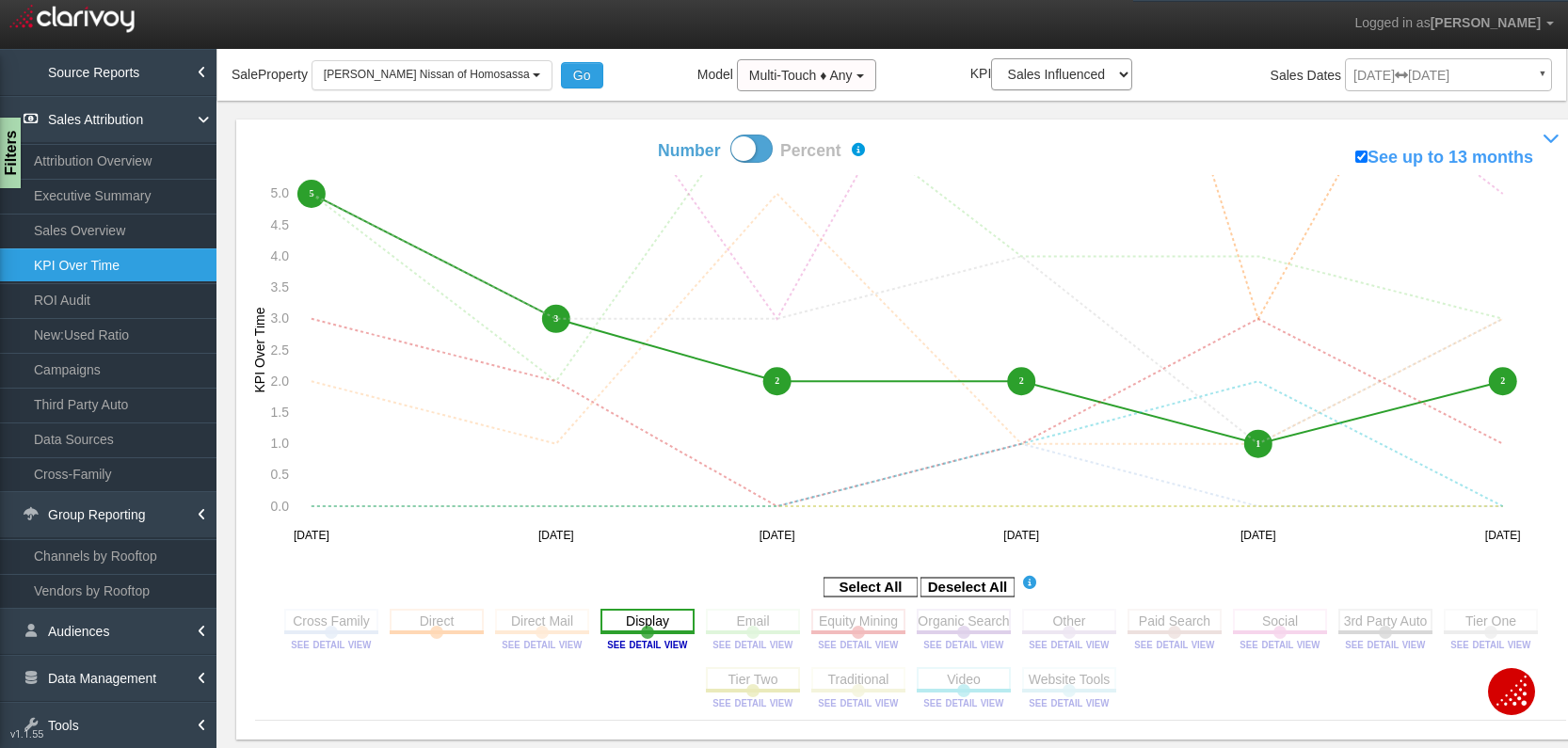 click 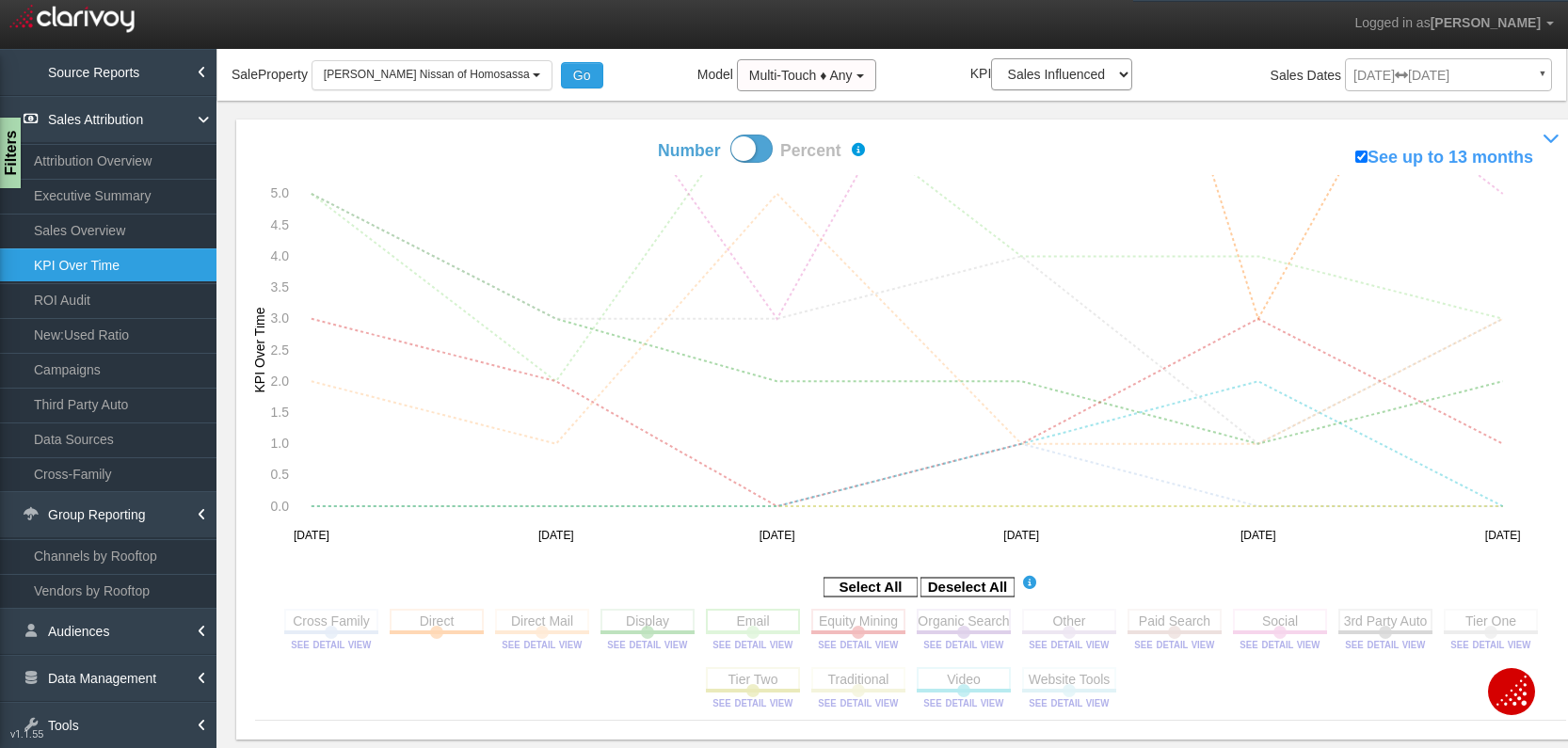 click 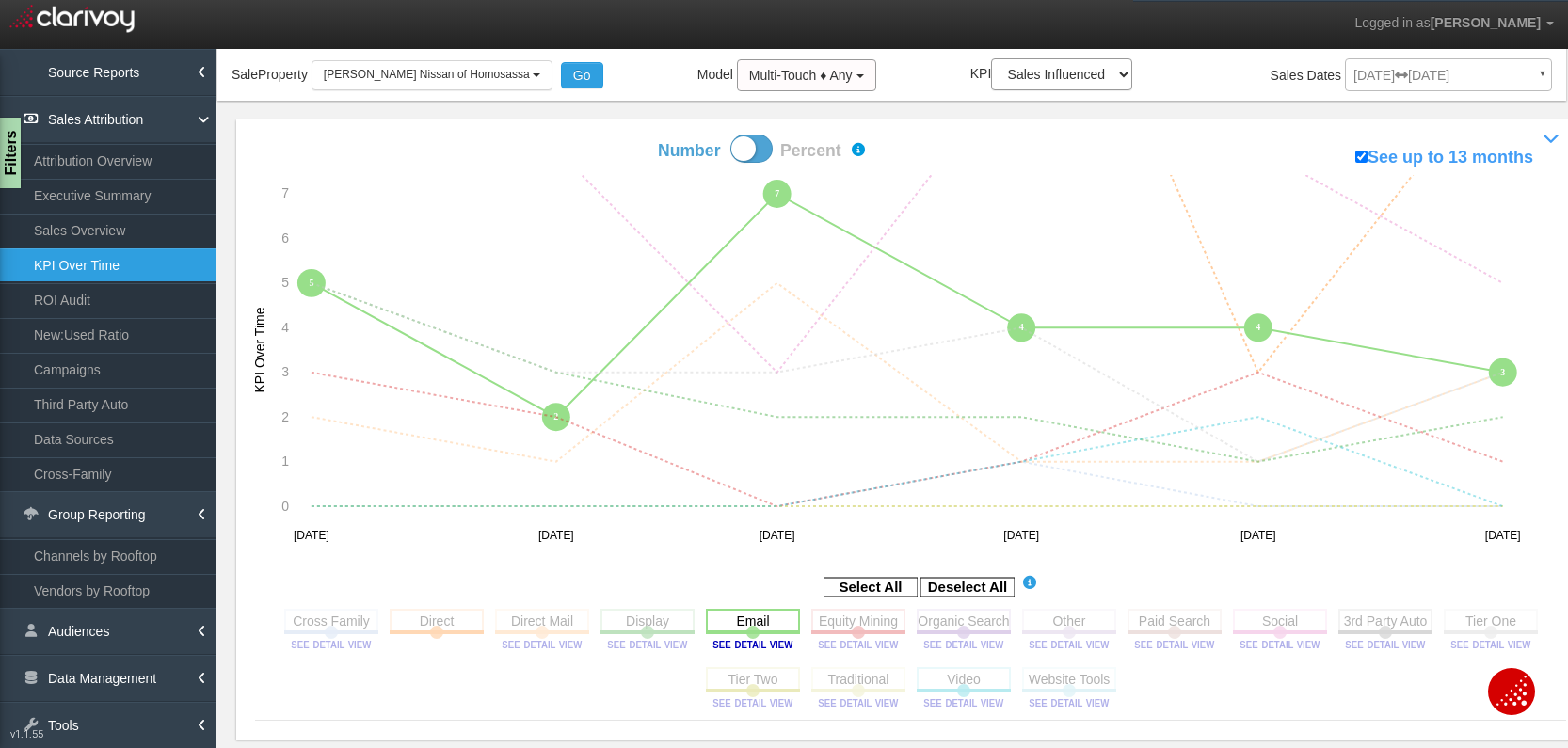 click 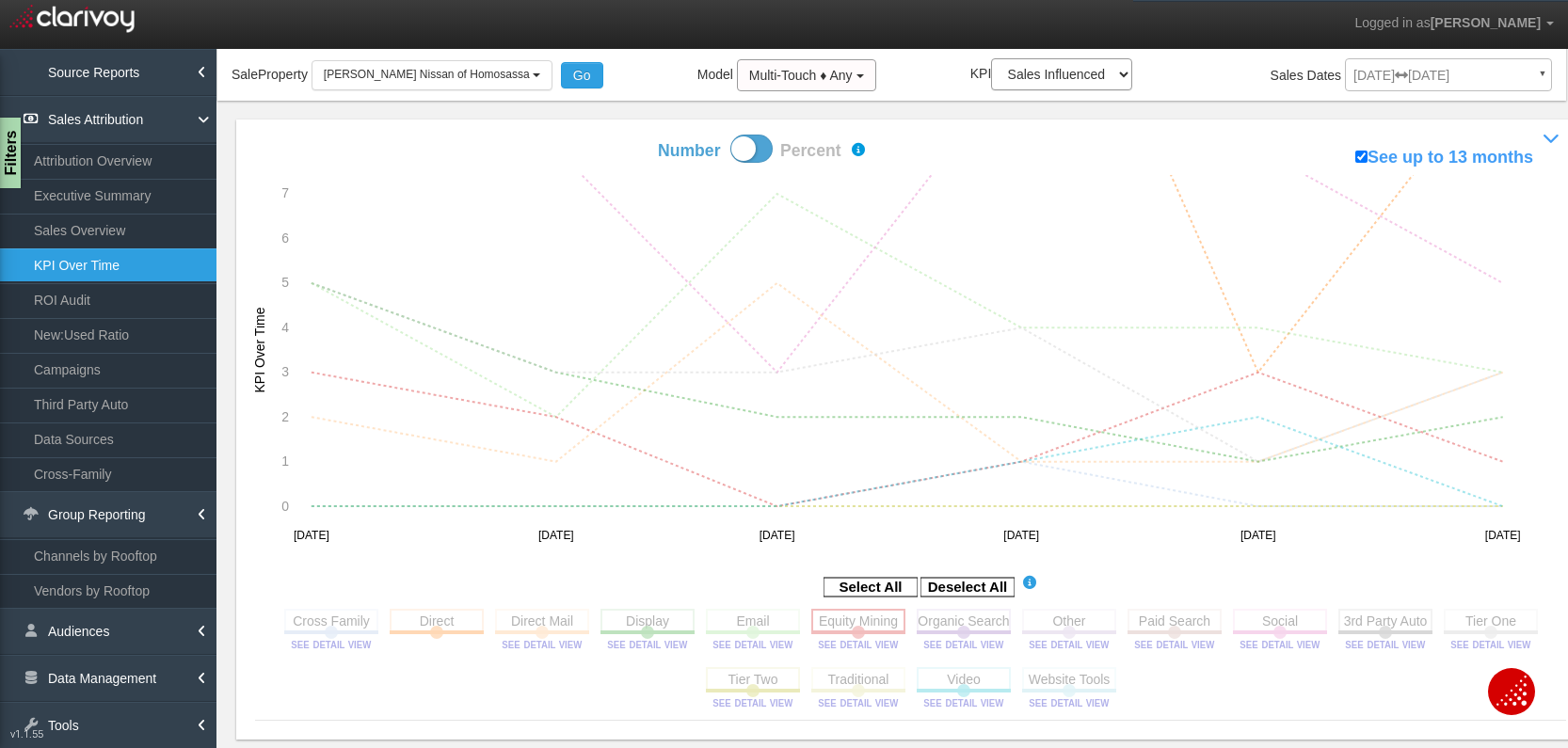 click 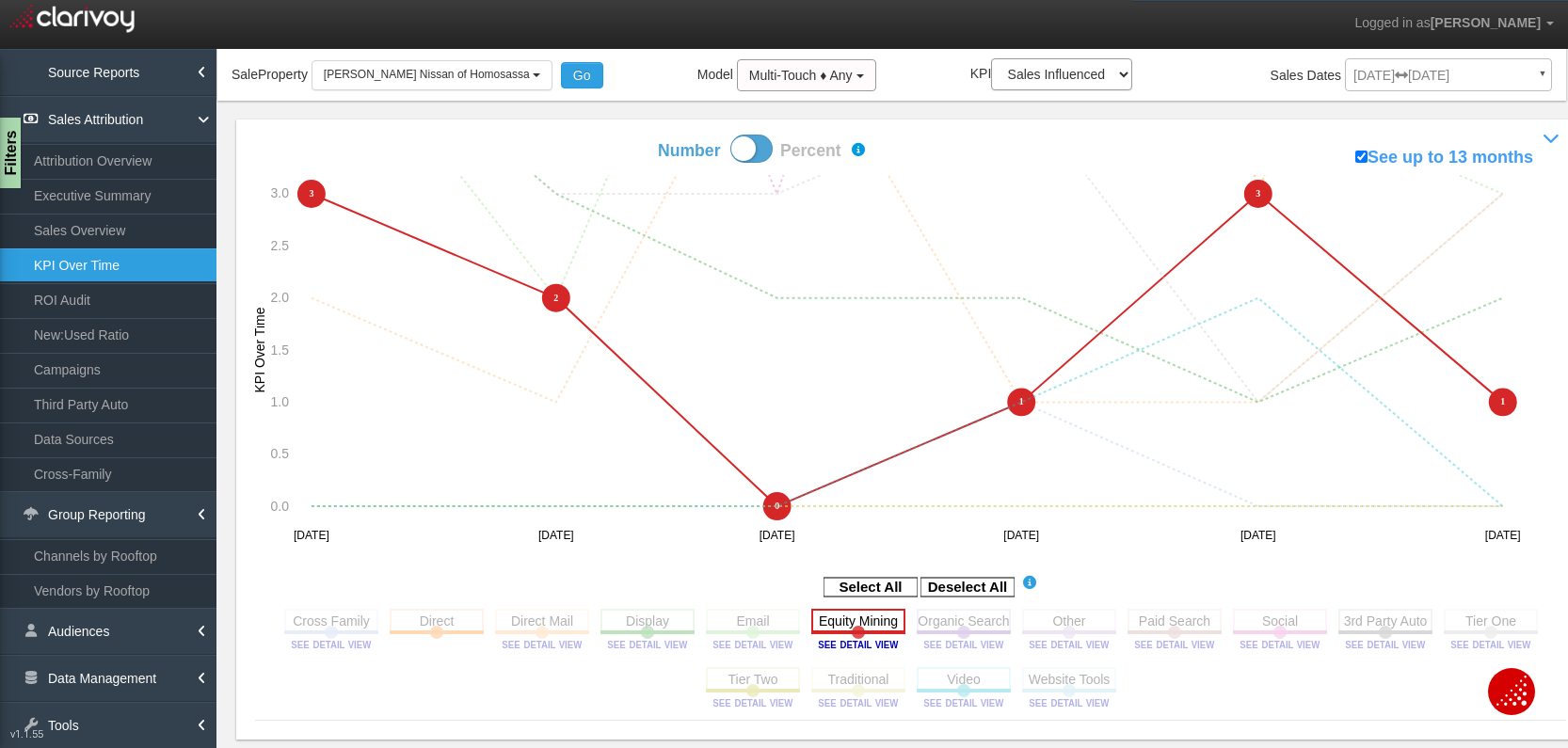 click 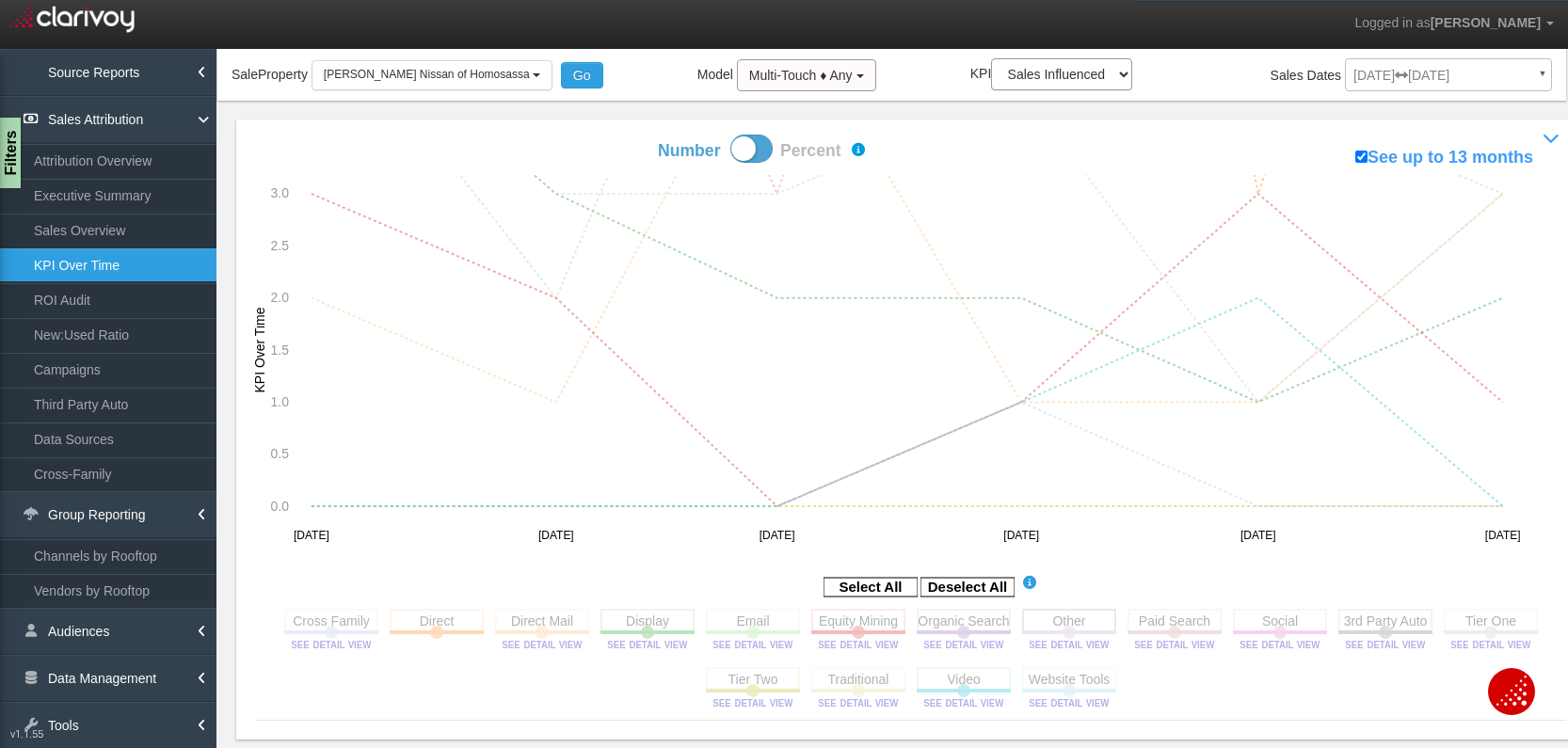 click 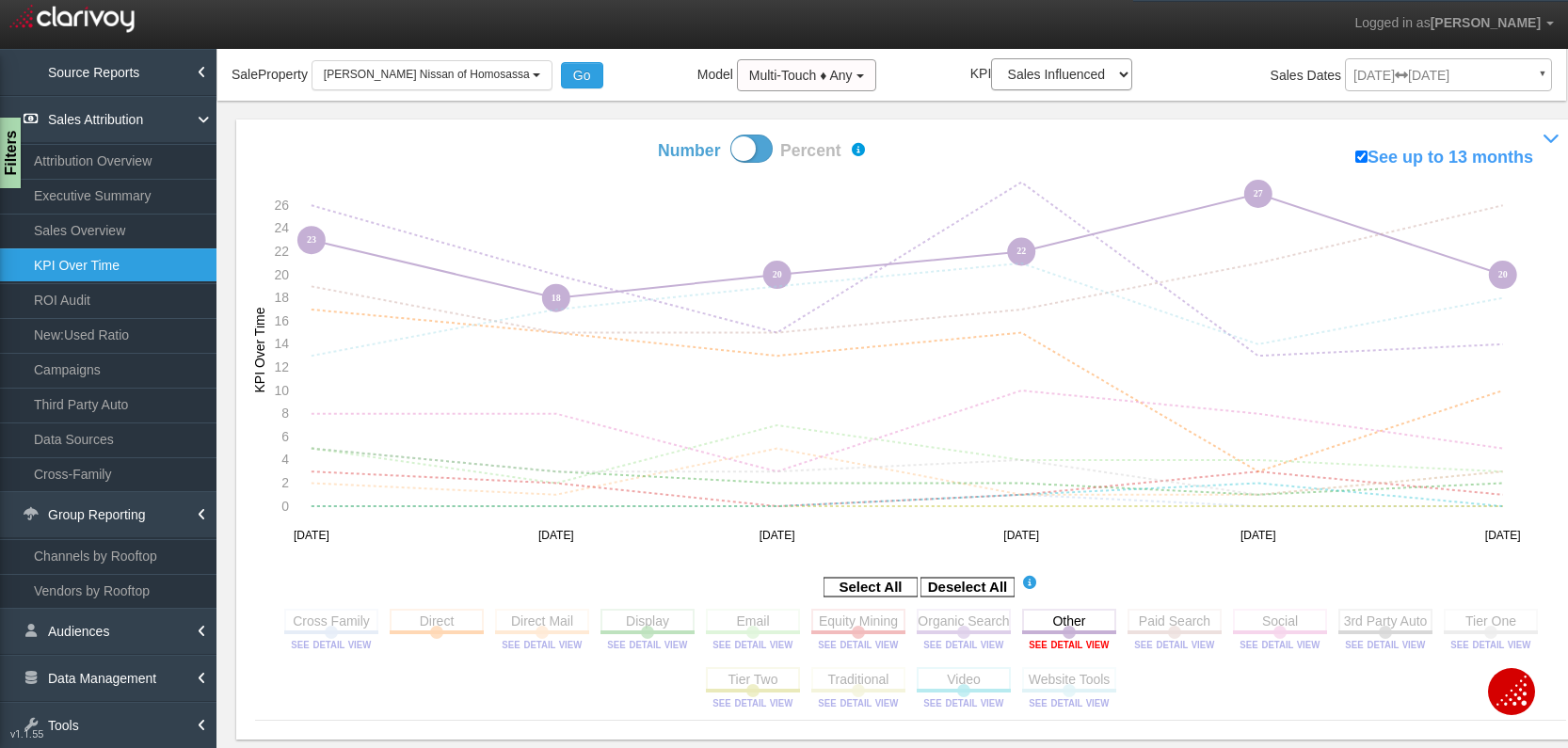 click 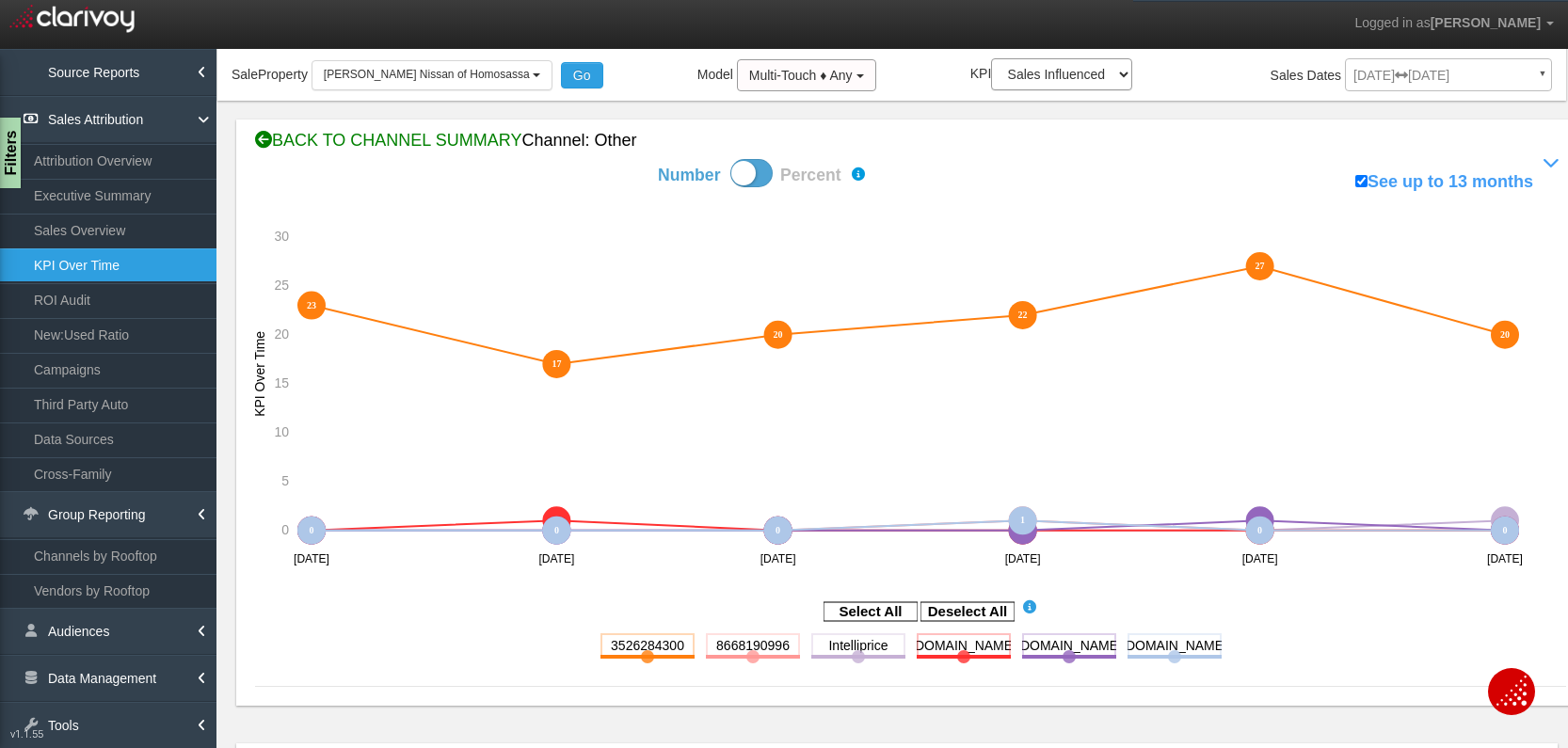 click on "BACK TO CHANNEL SUMMARY   Channel: other" at bounding box center (910, 141) 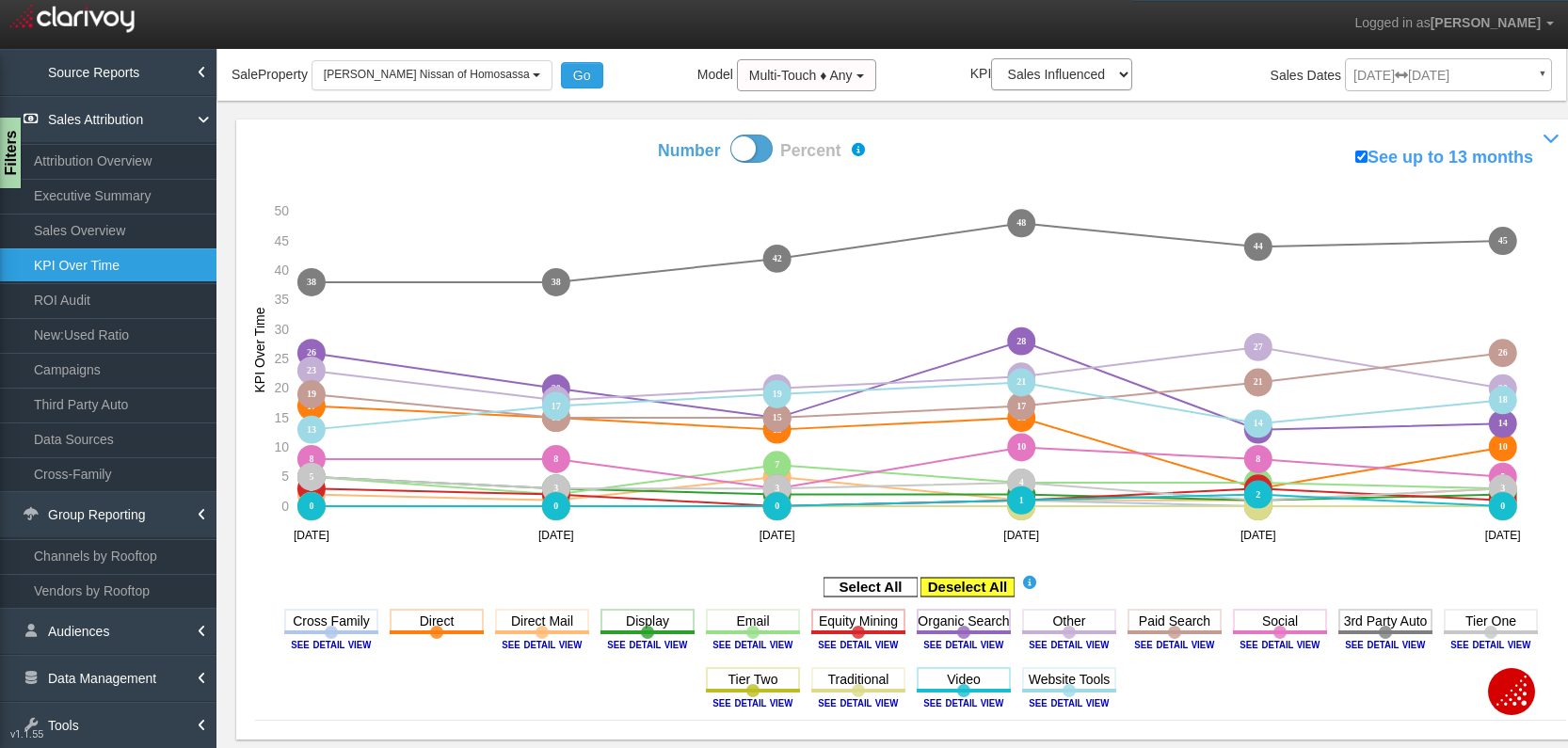 click 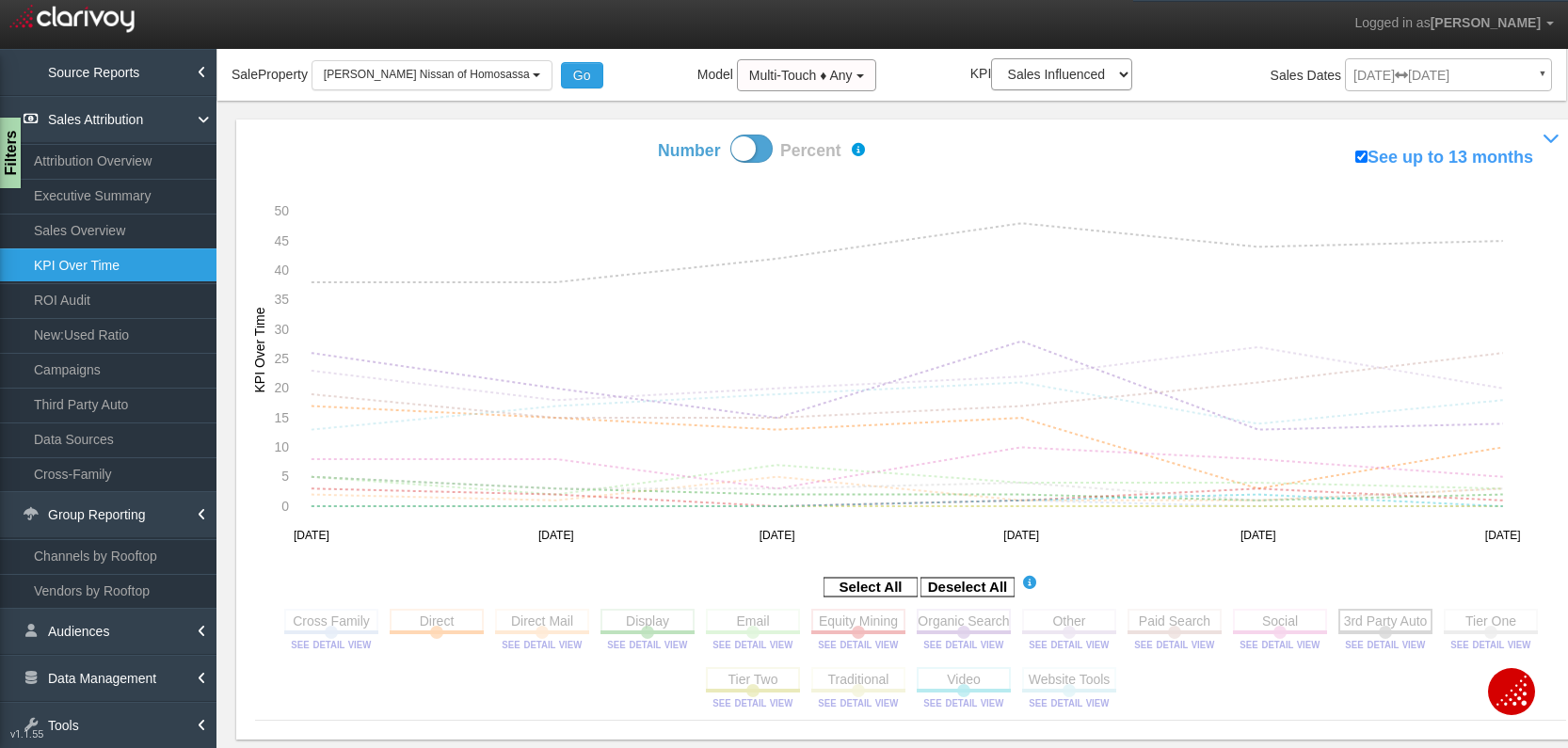click 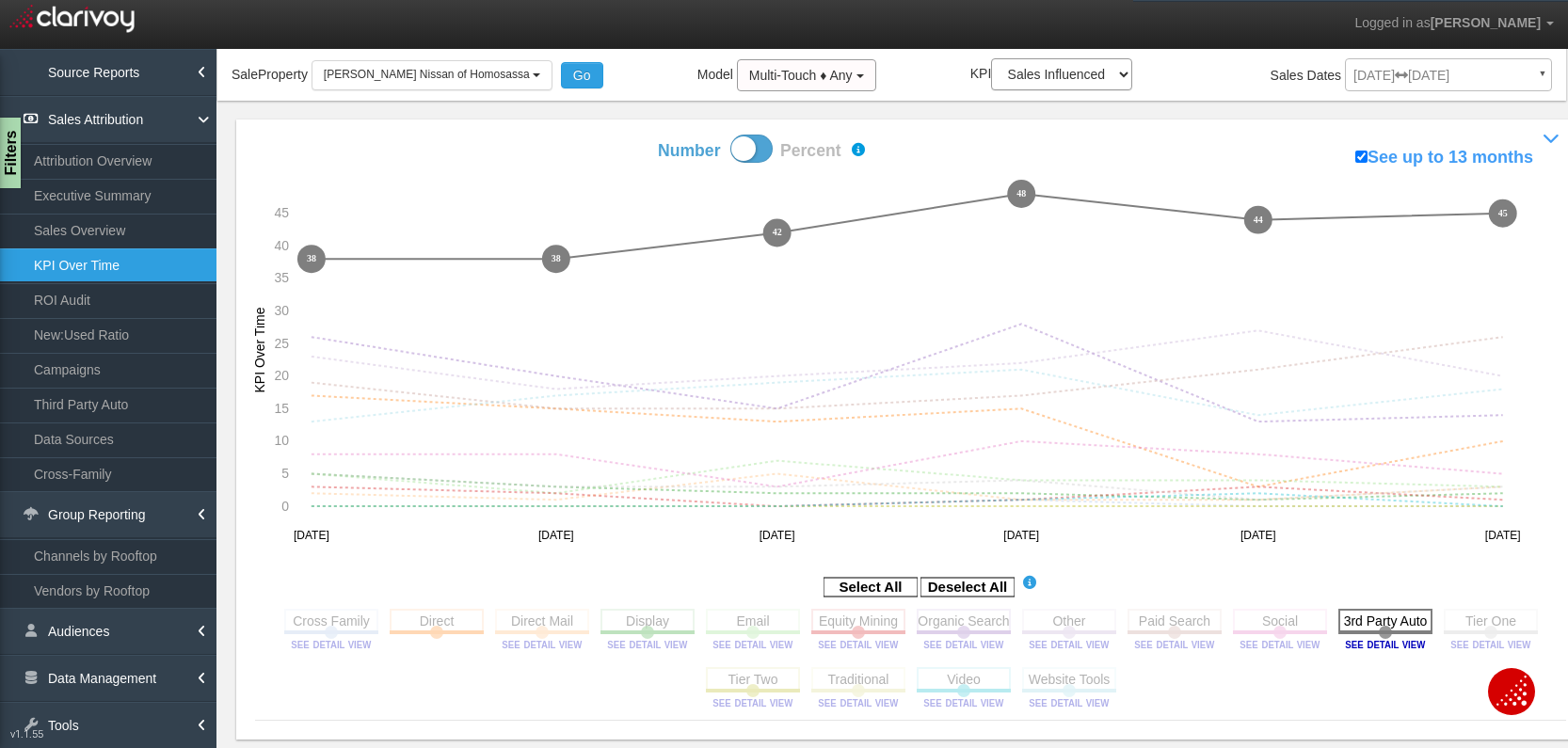 click 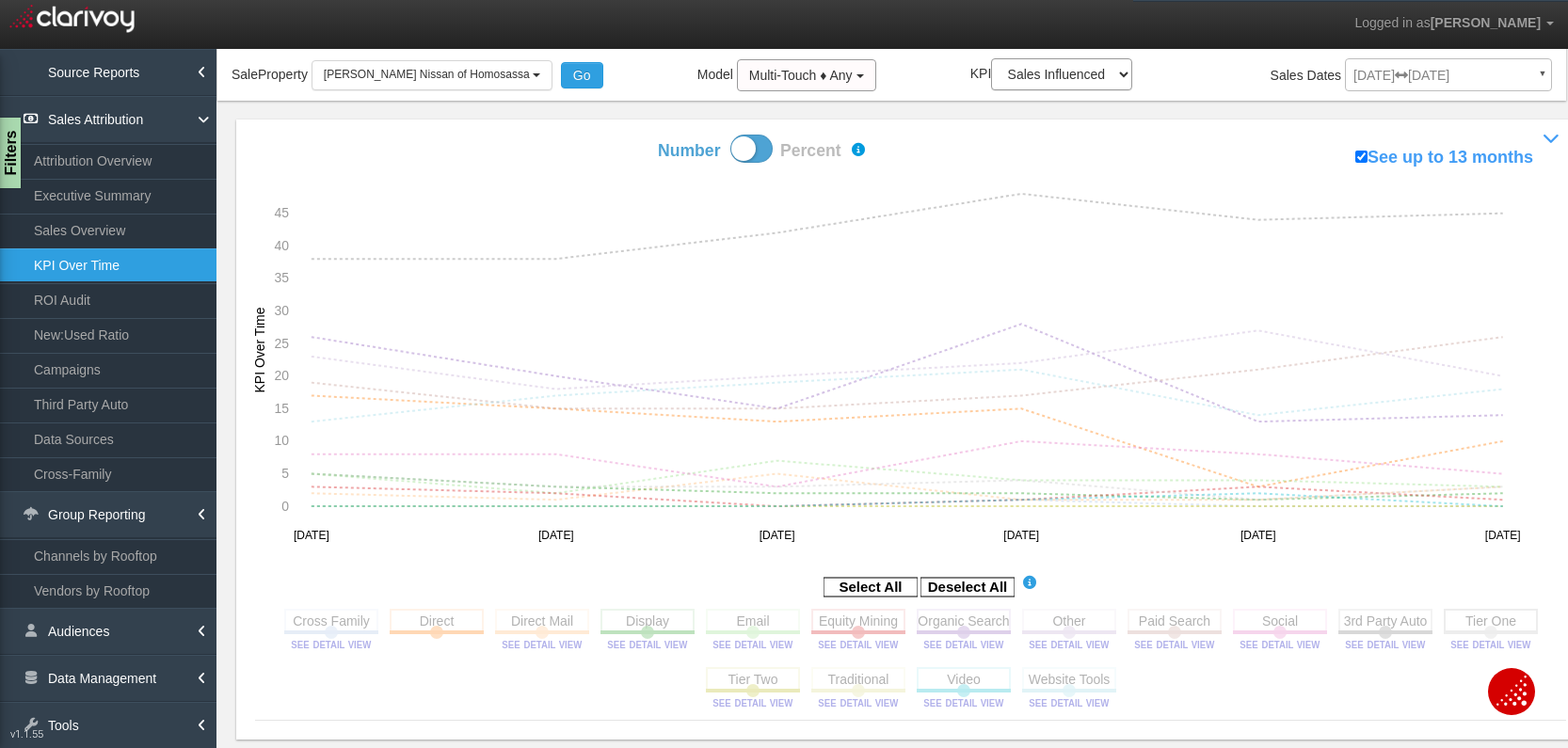 click 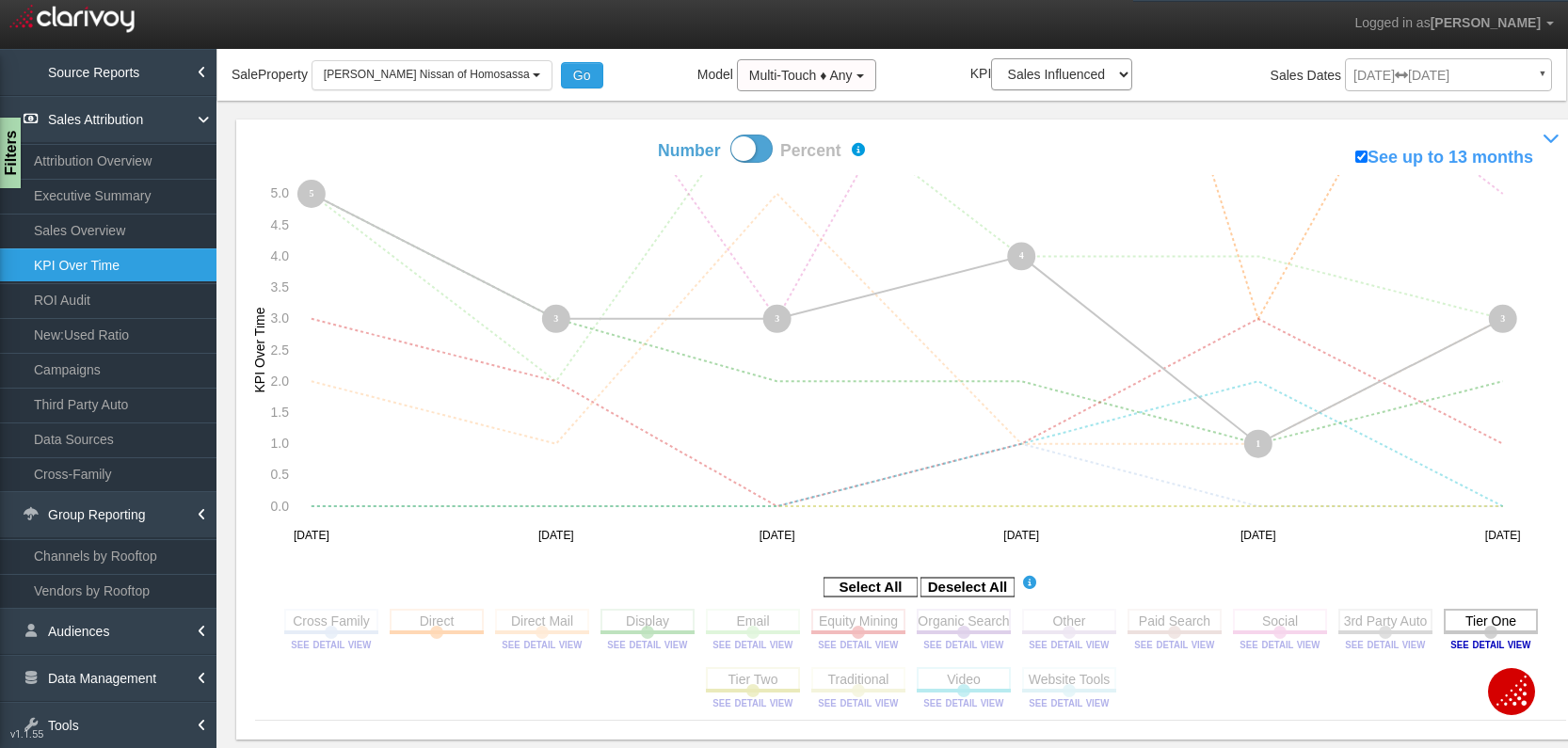 click 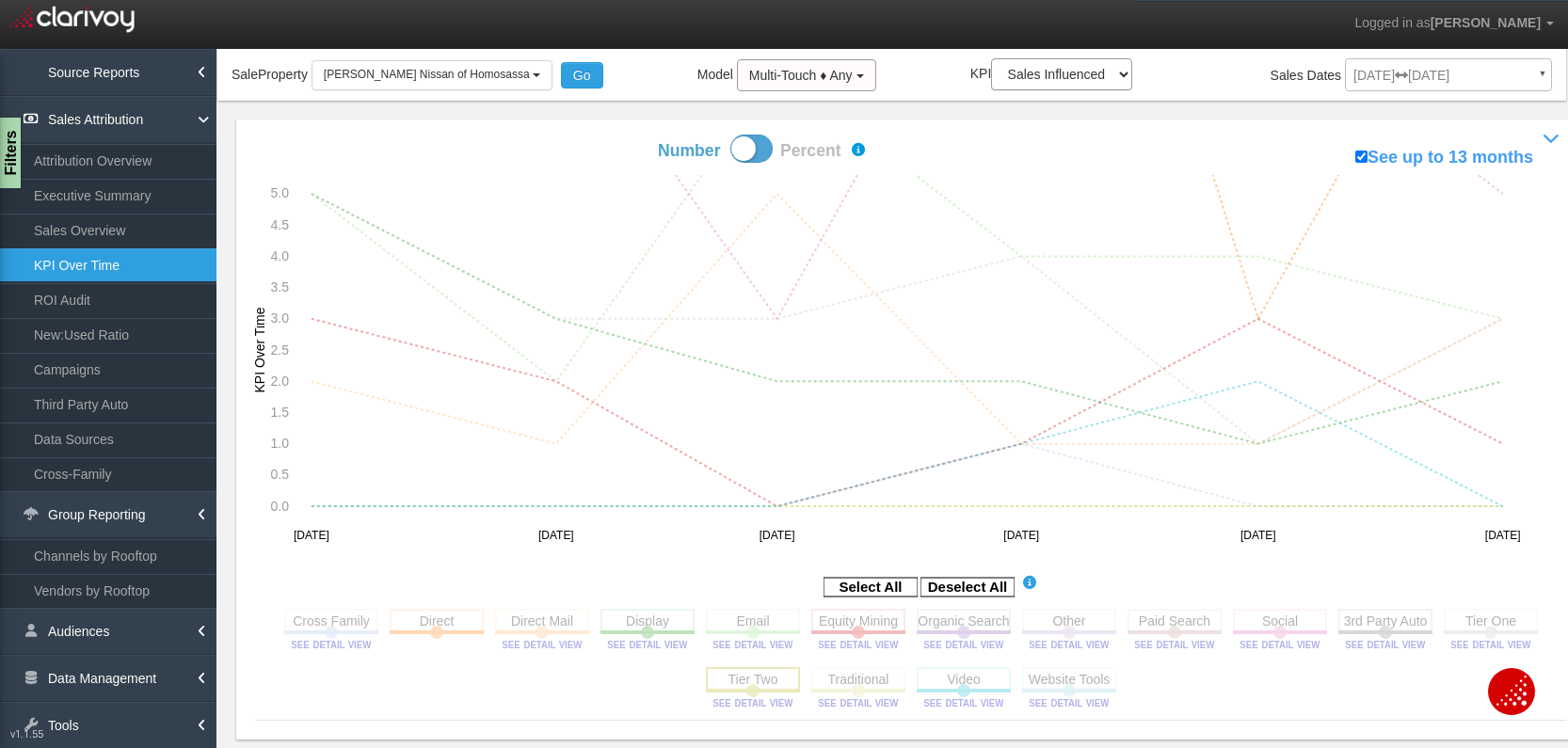 click 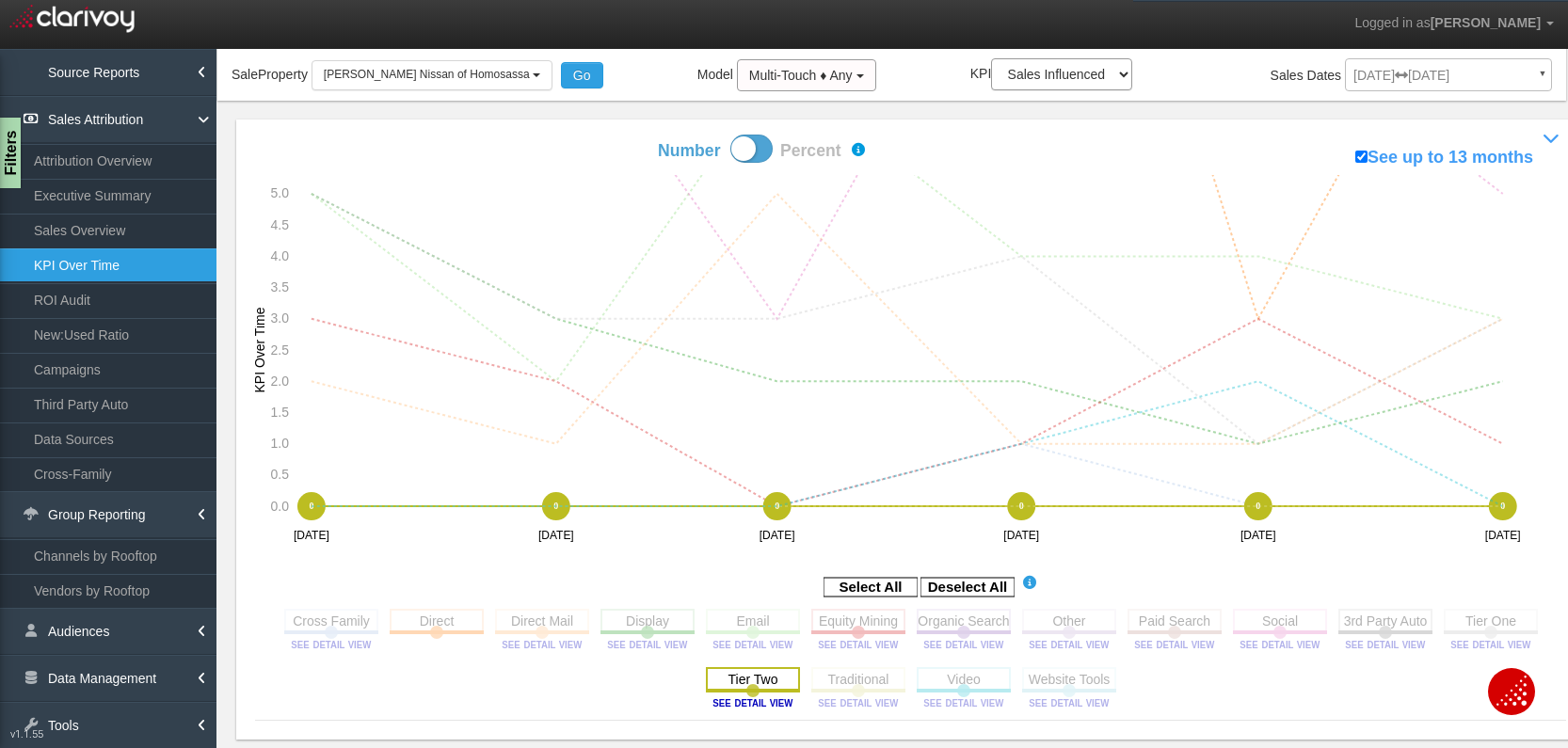 click 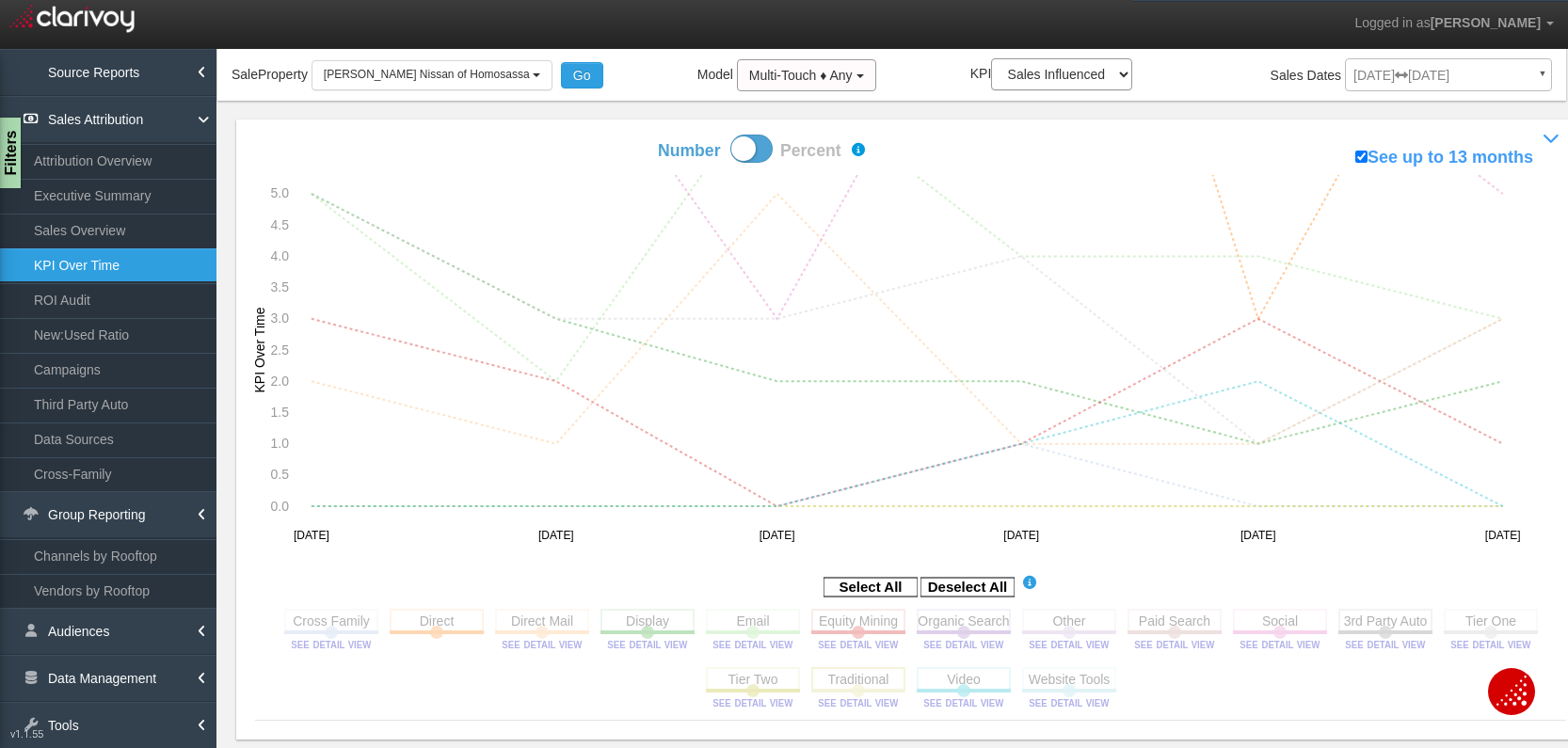 click 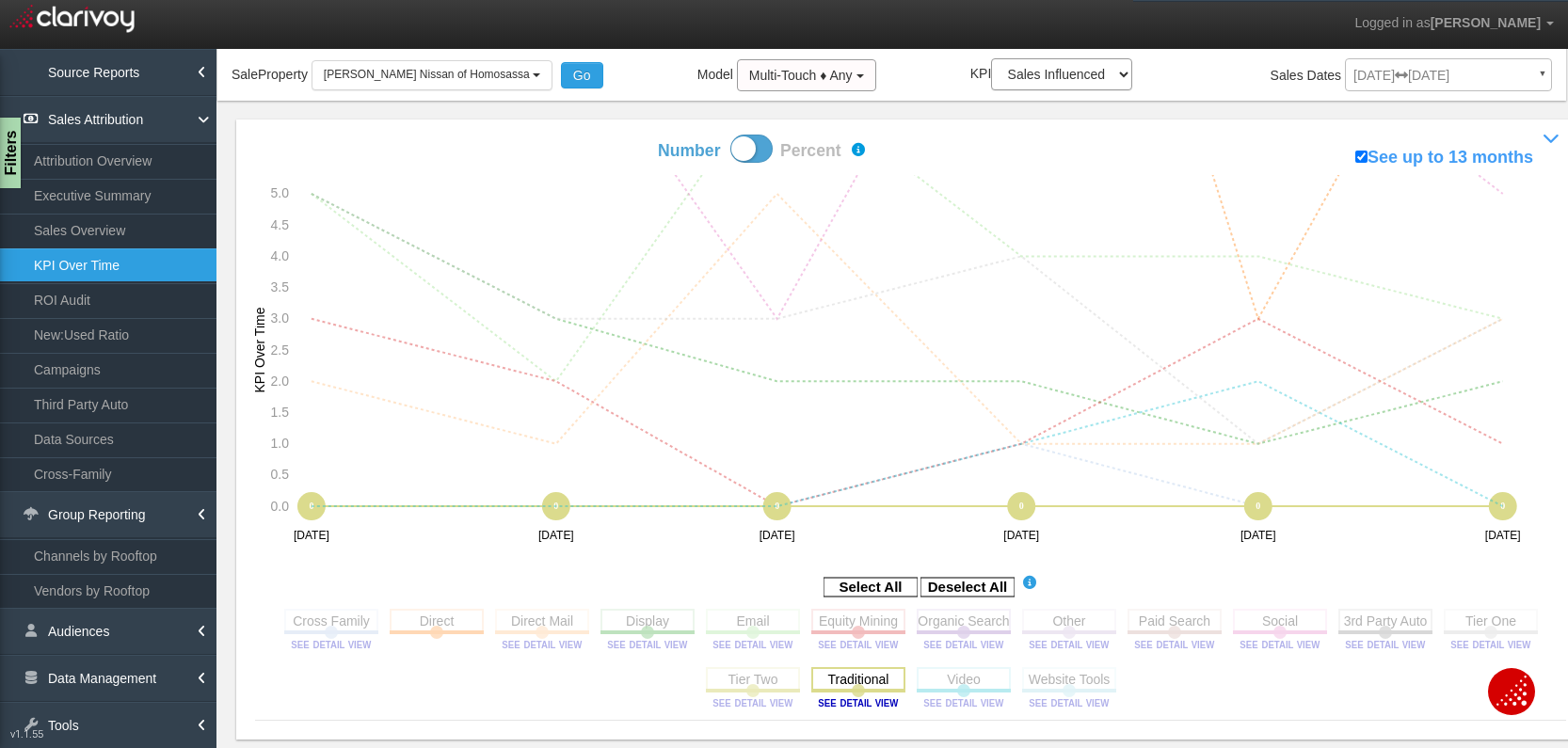 click 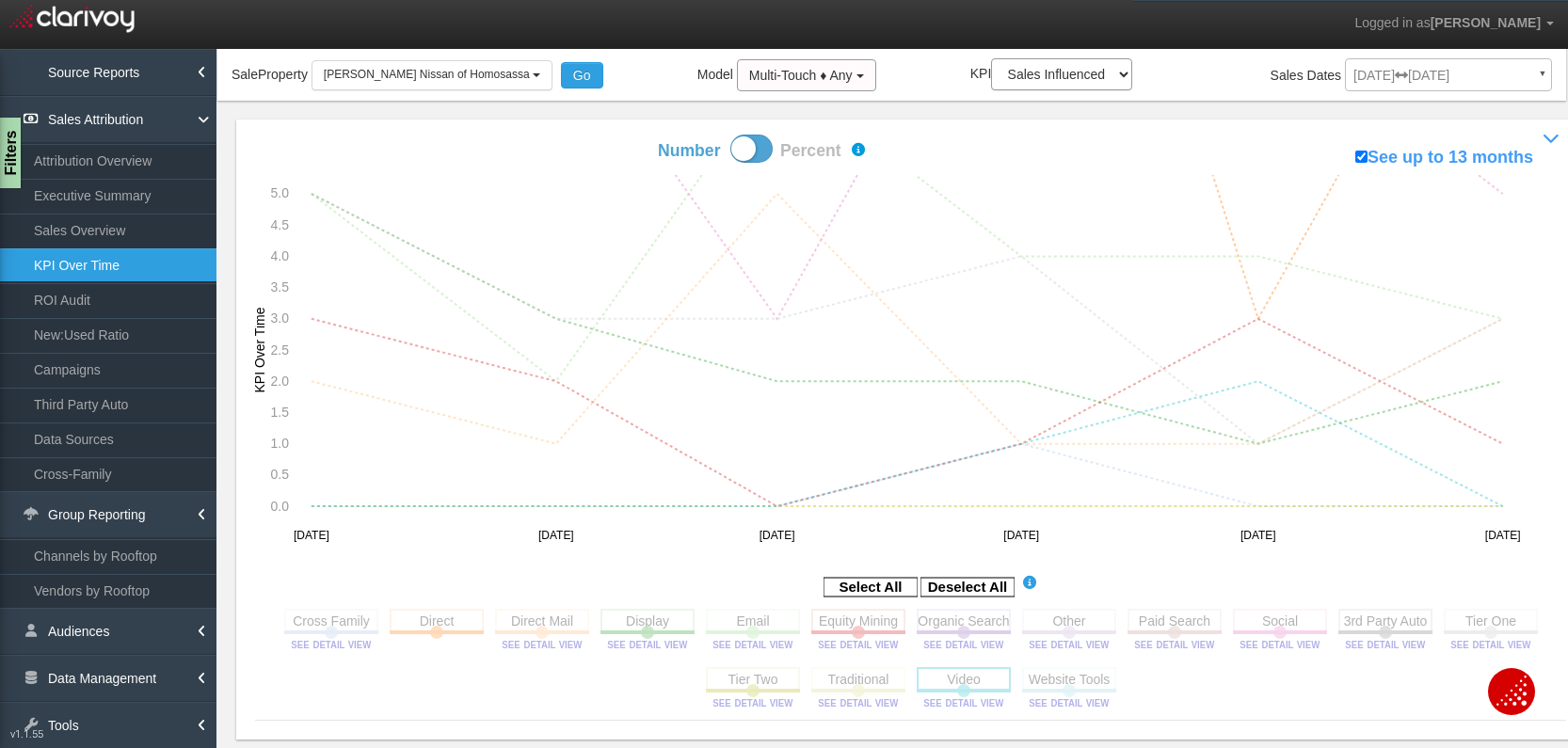click 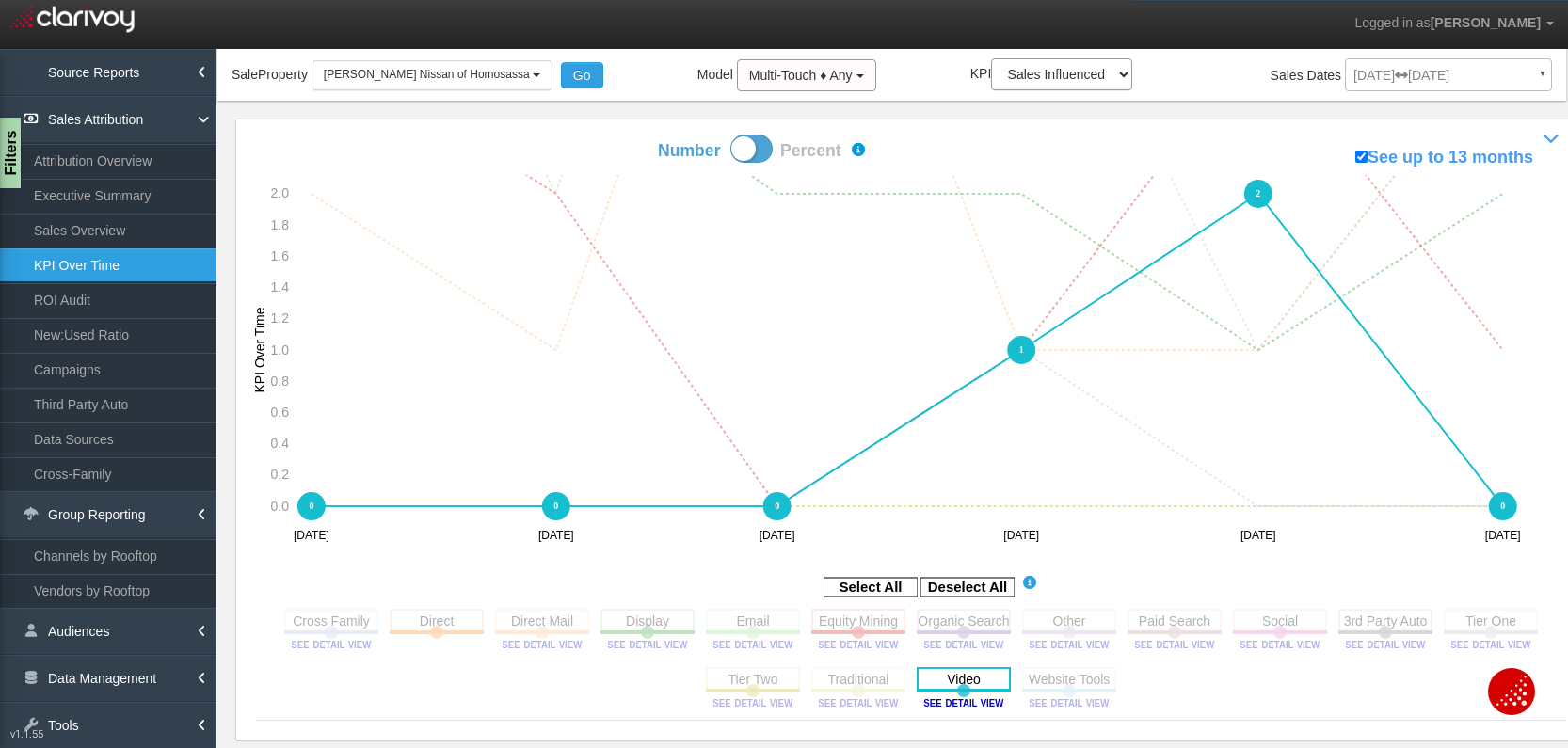 click 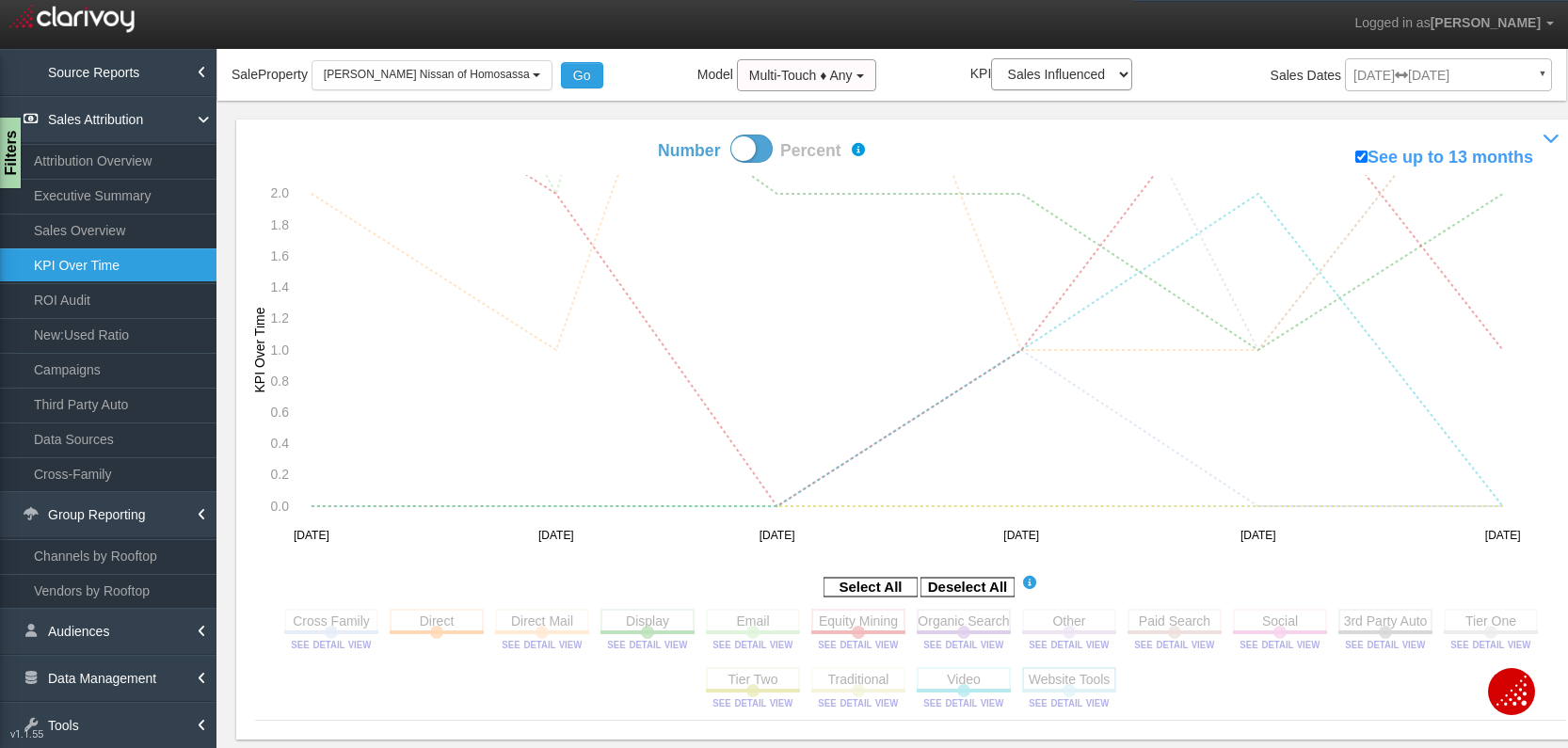 click 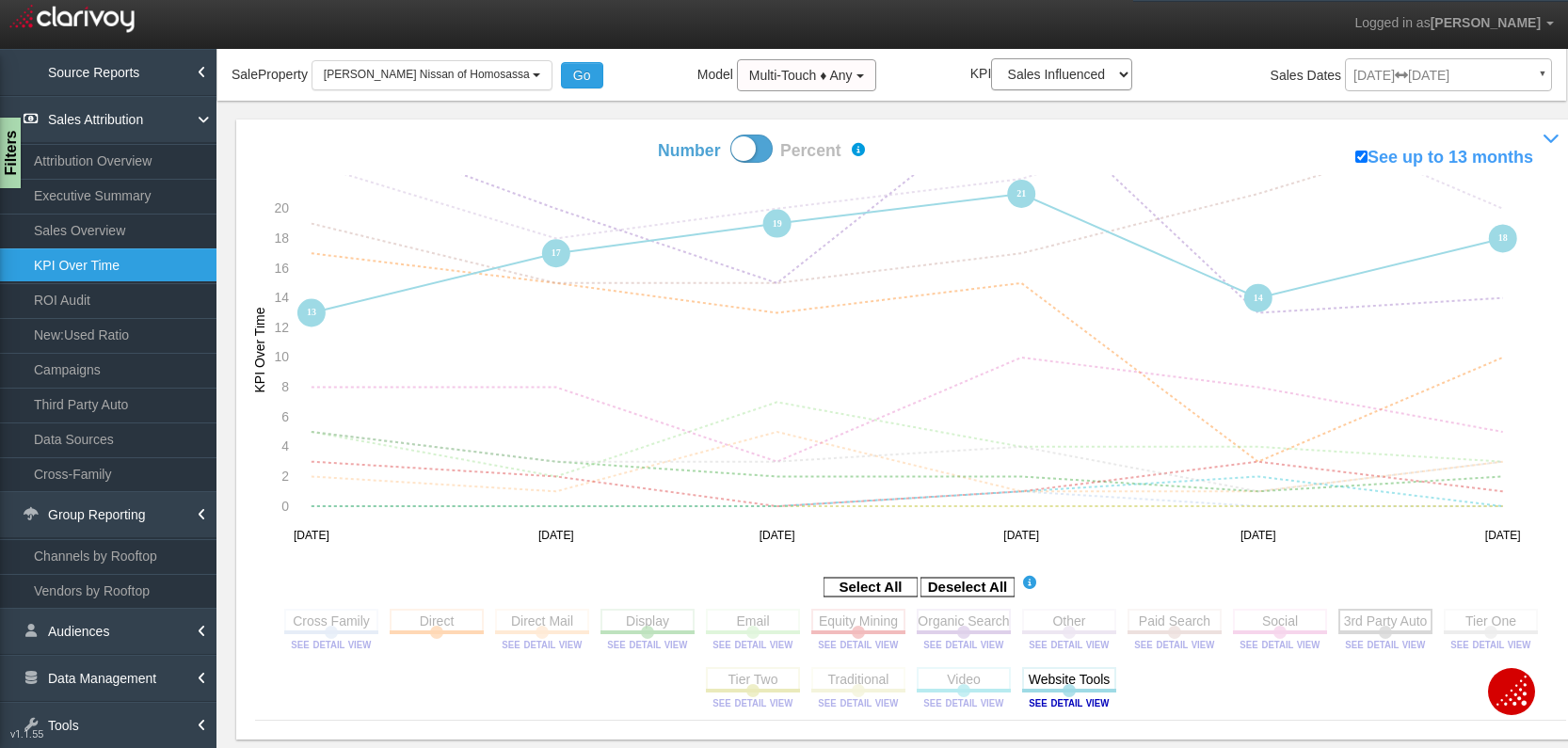 click 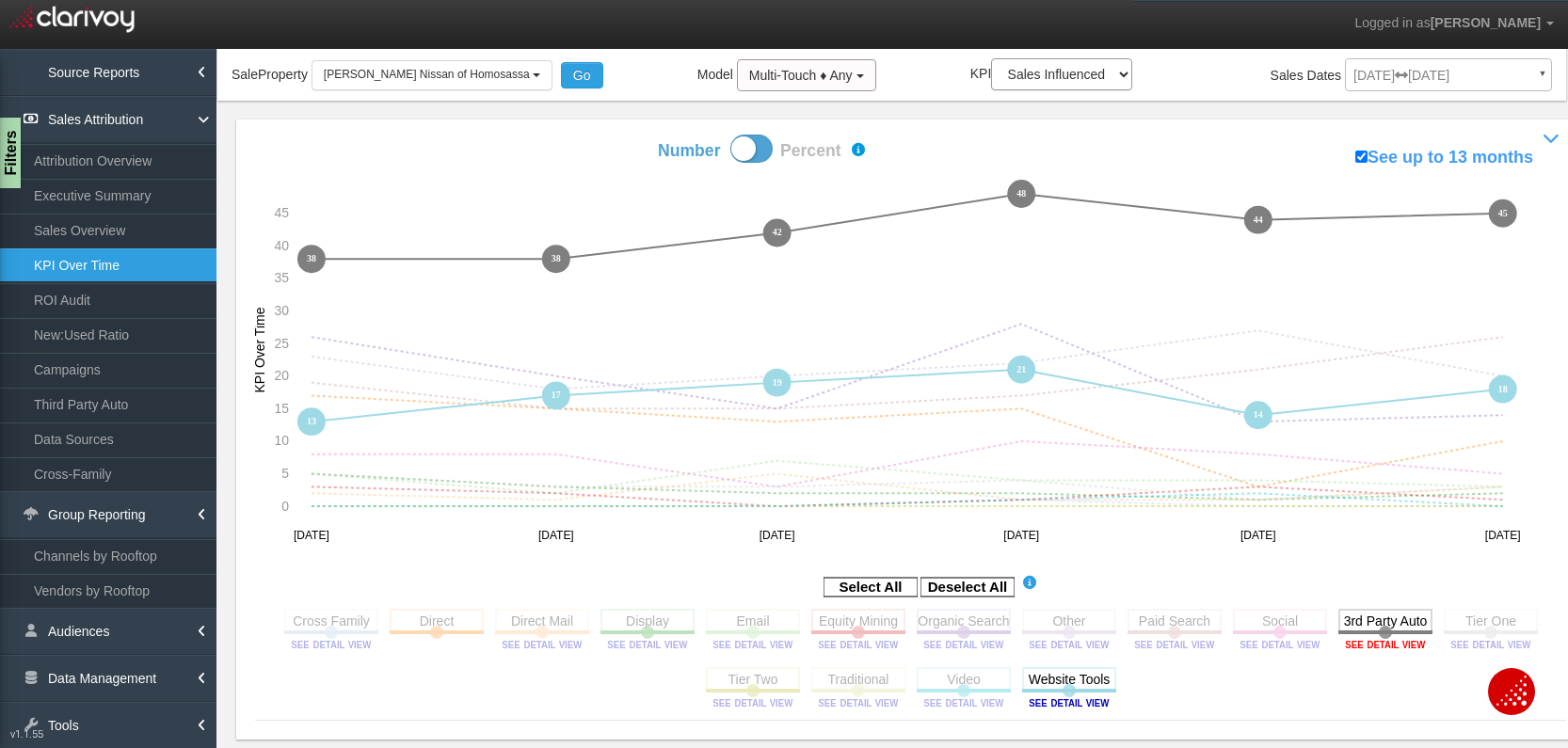 click 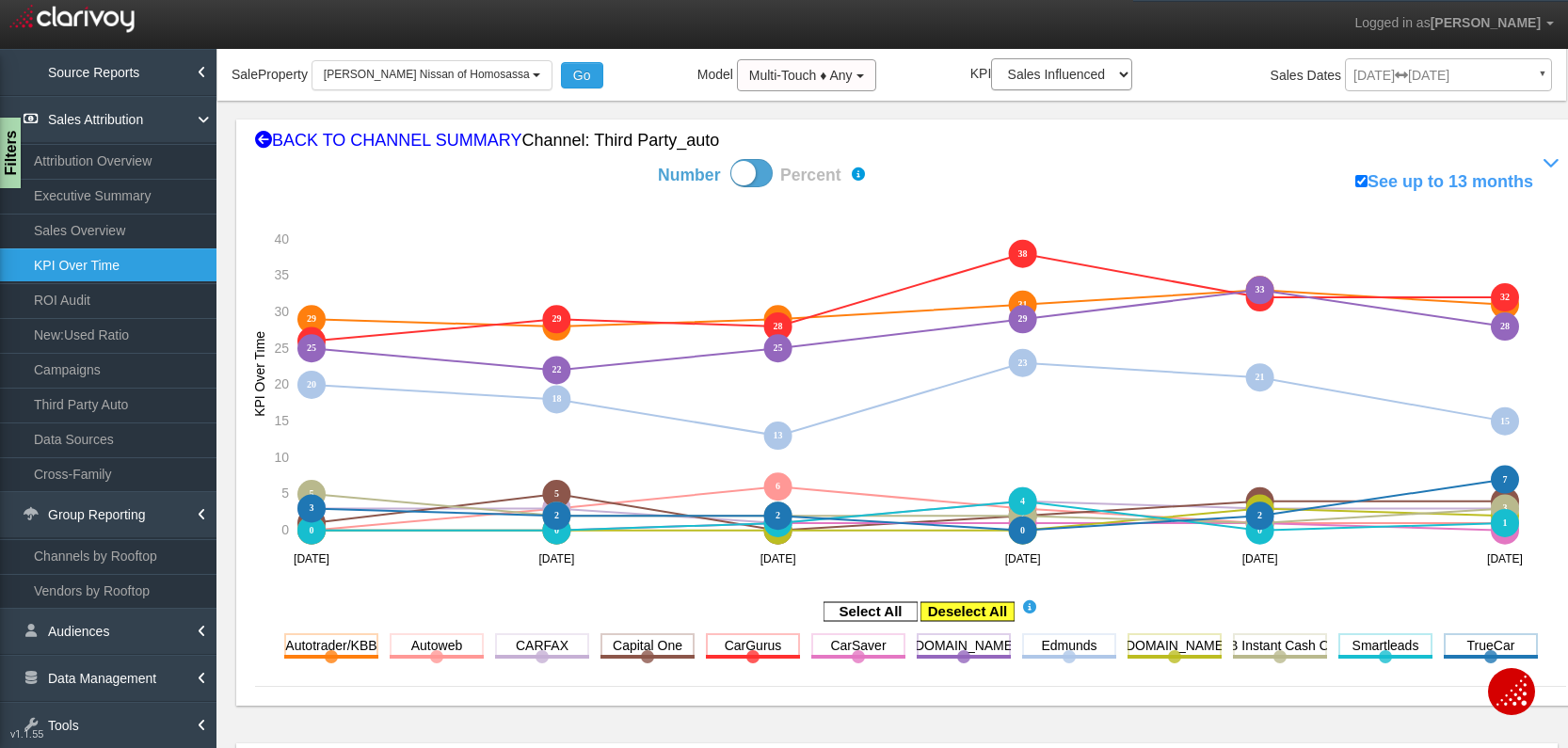 click 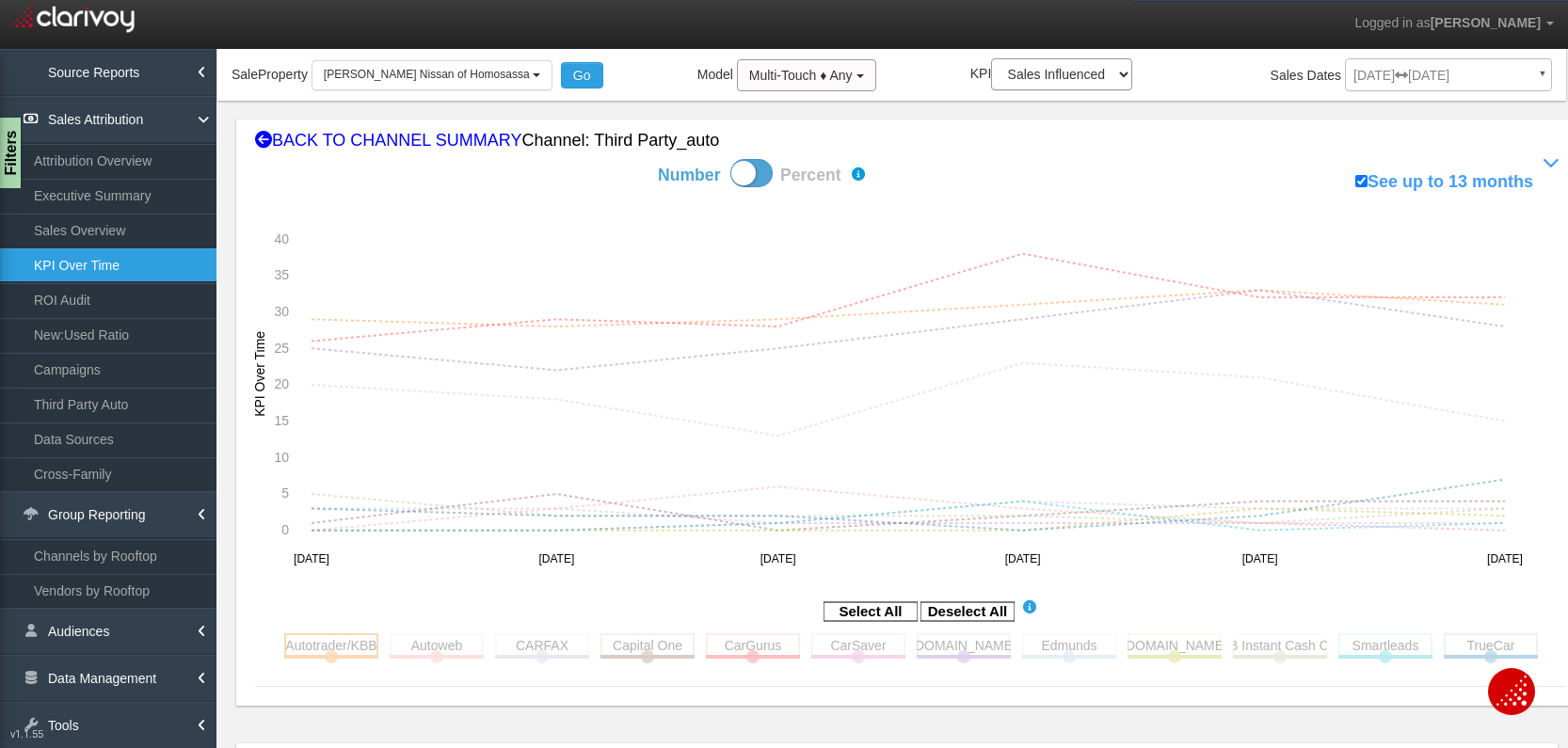 click 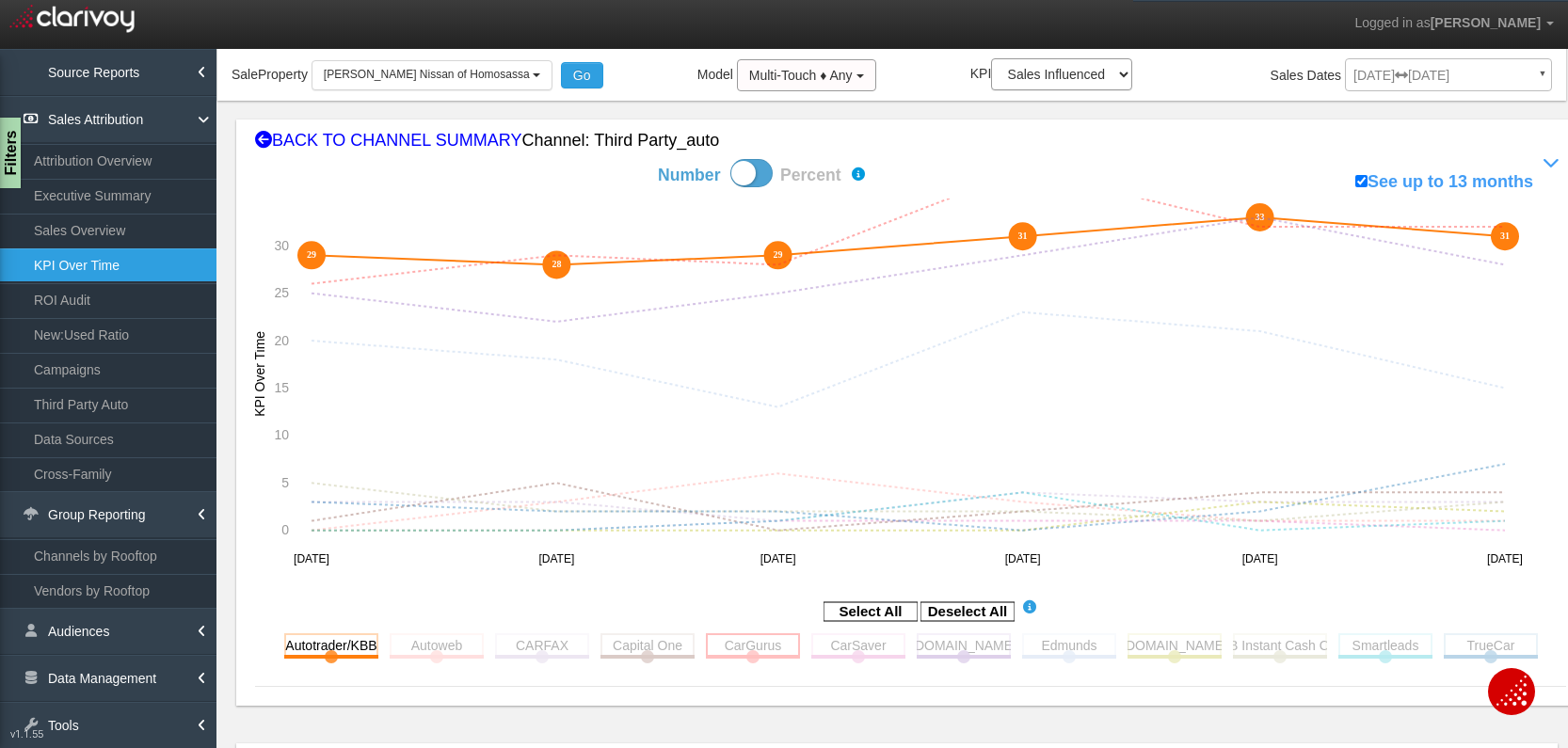 click 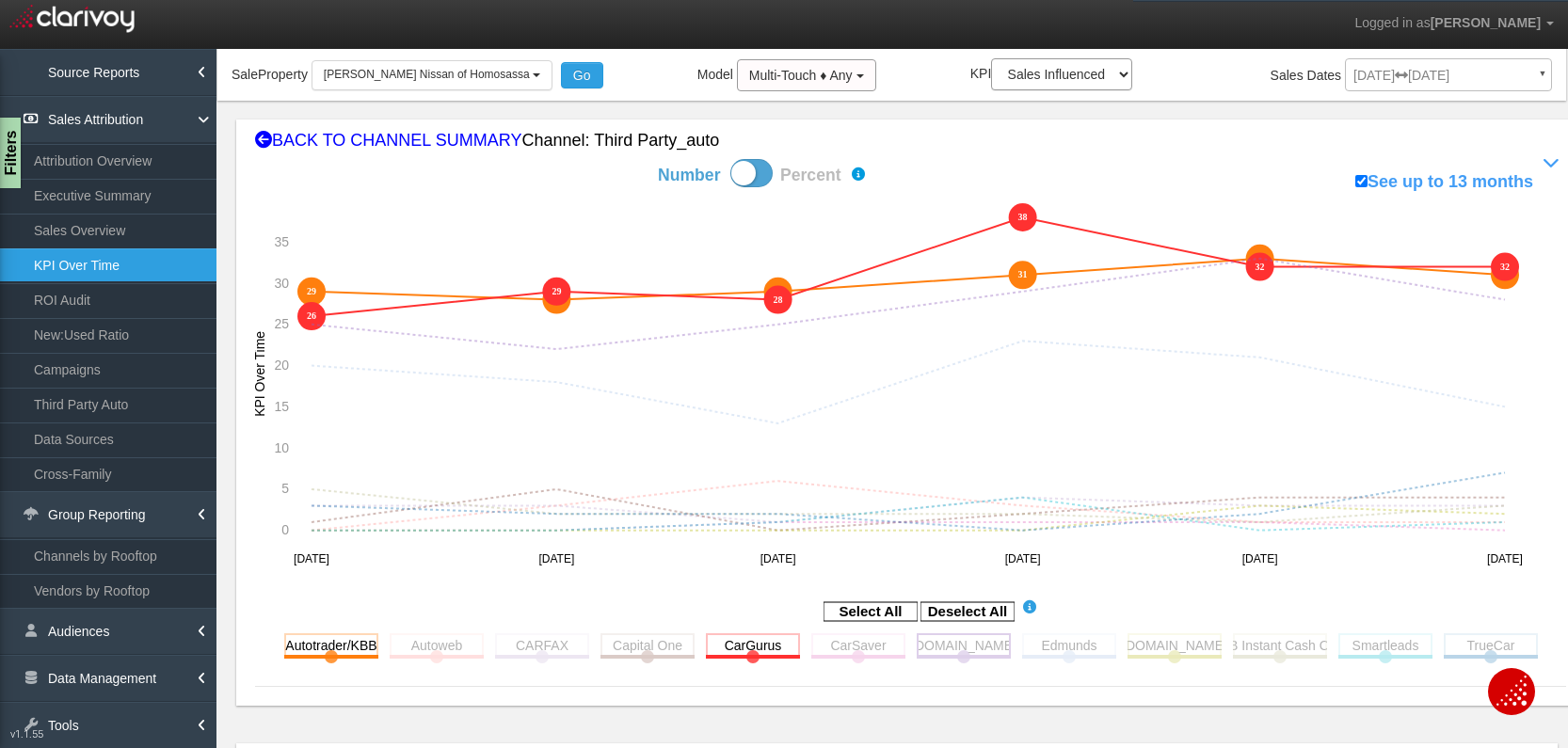 click 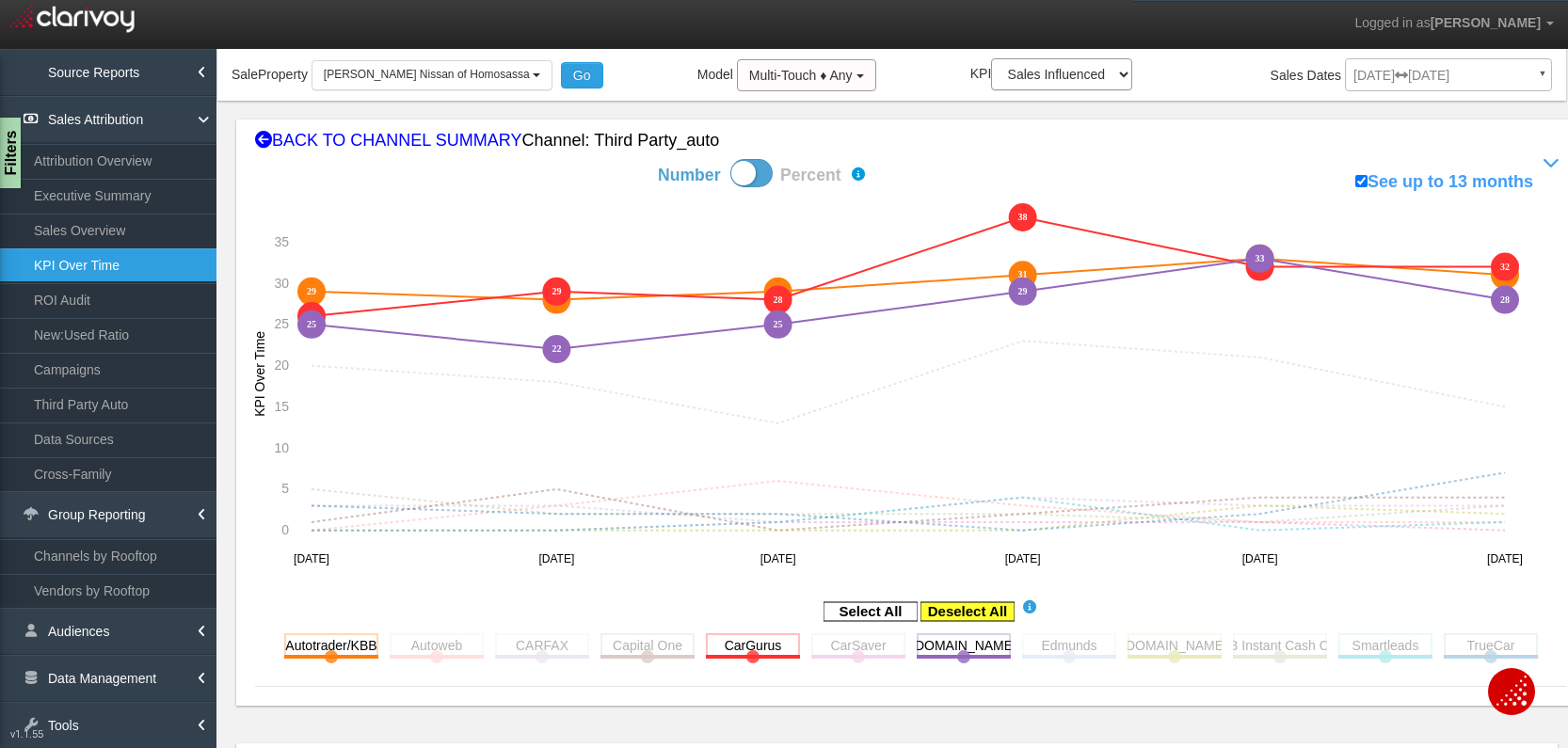 click 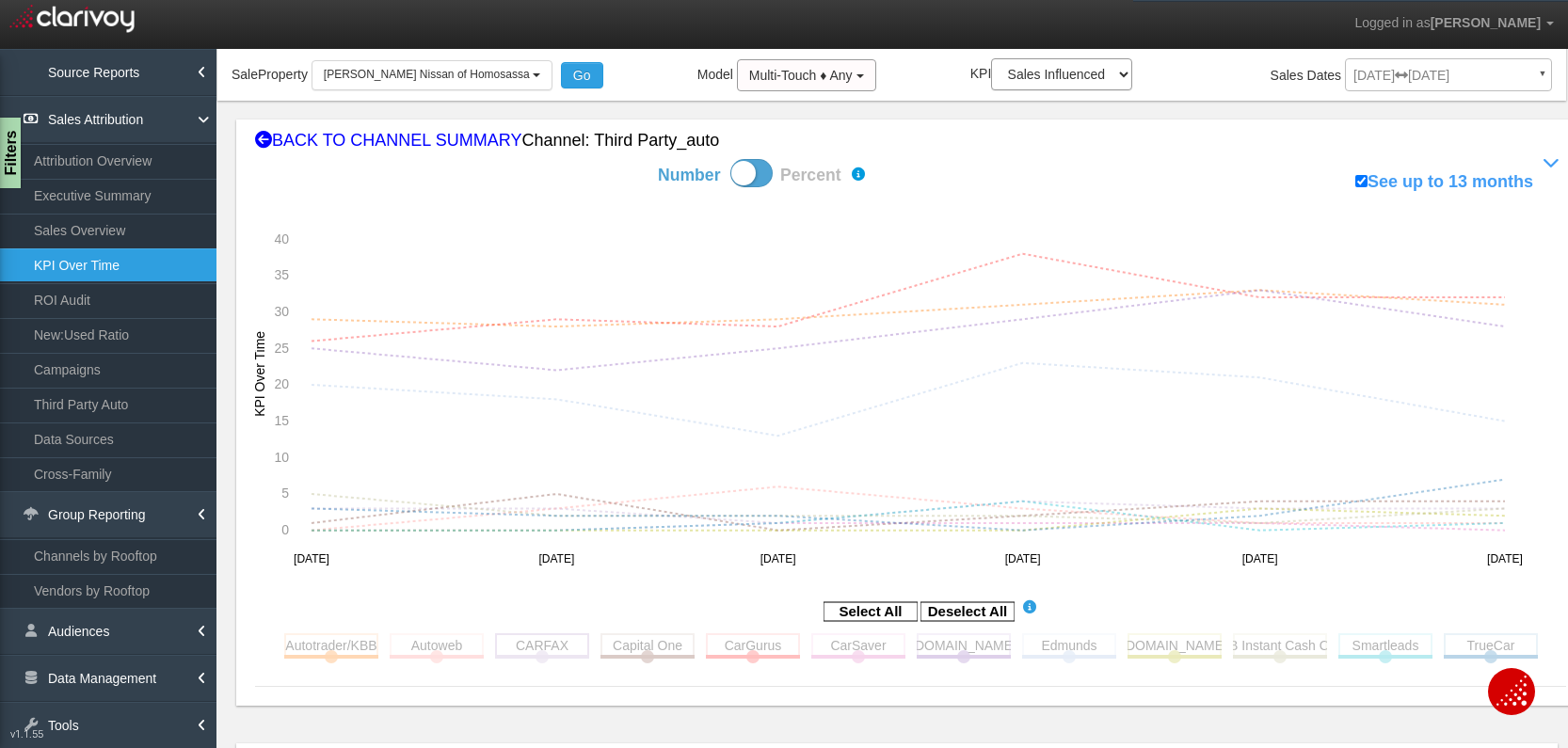 click 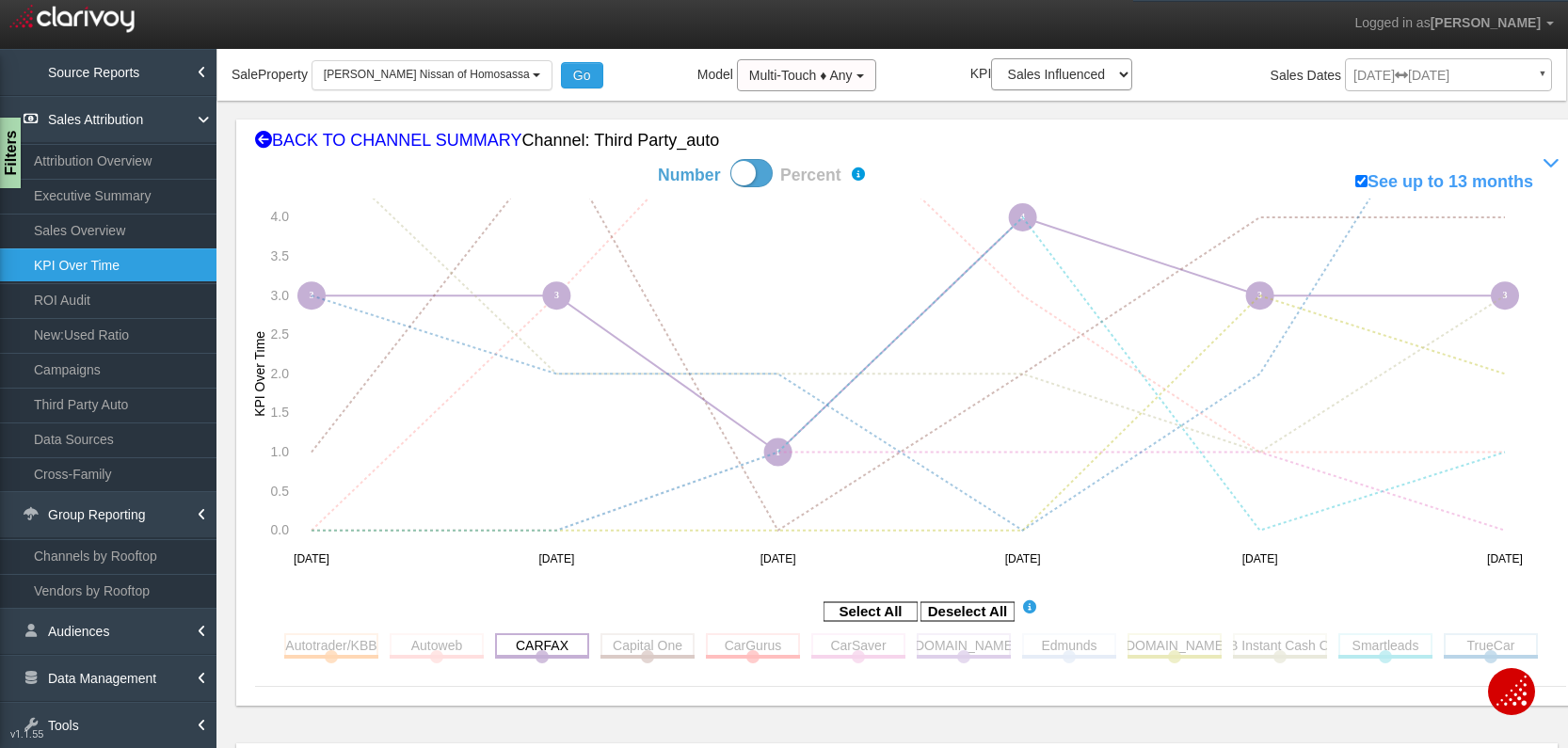 click 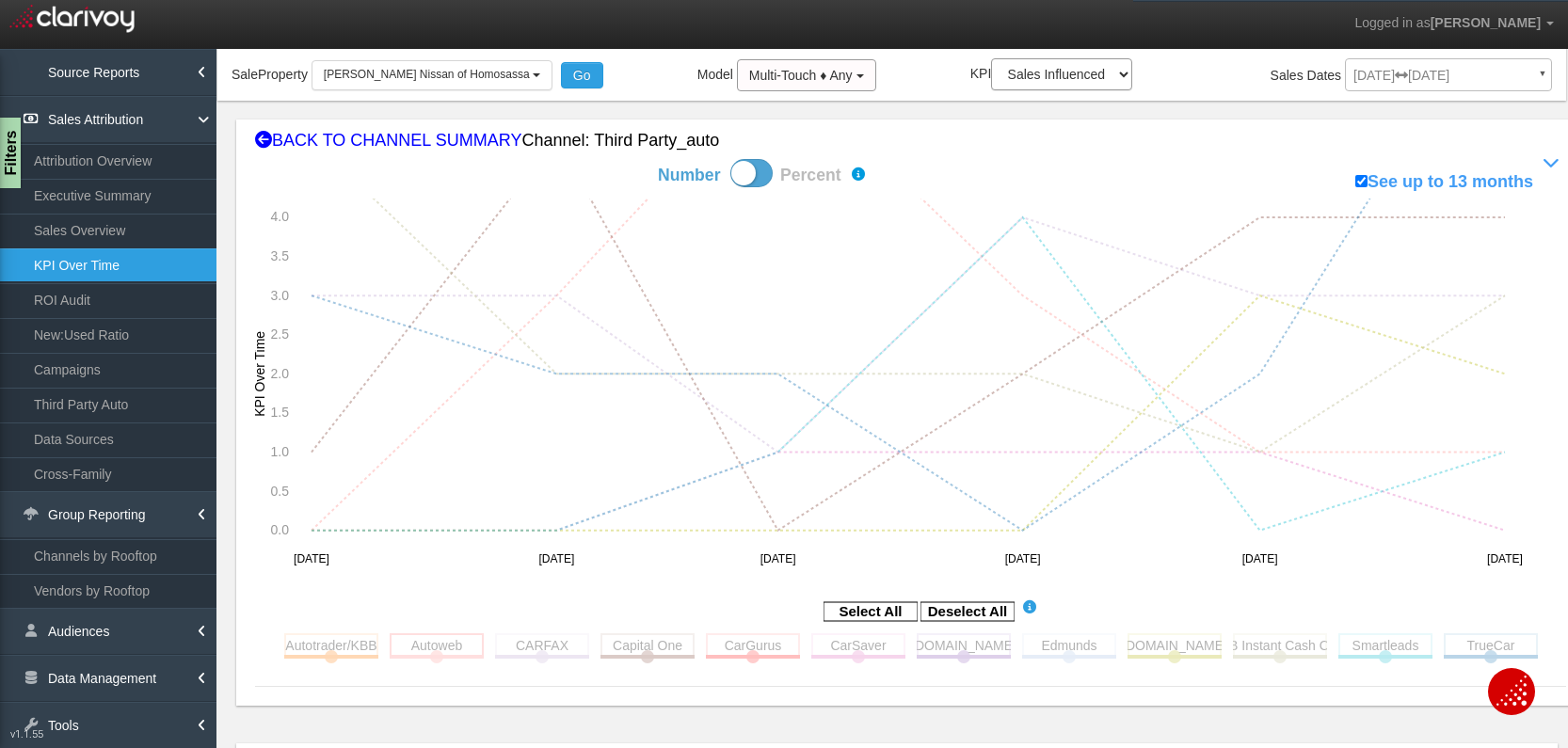 click 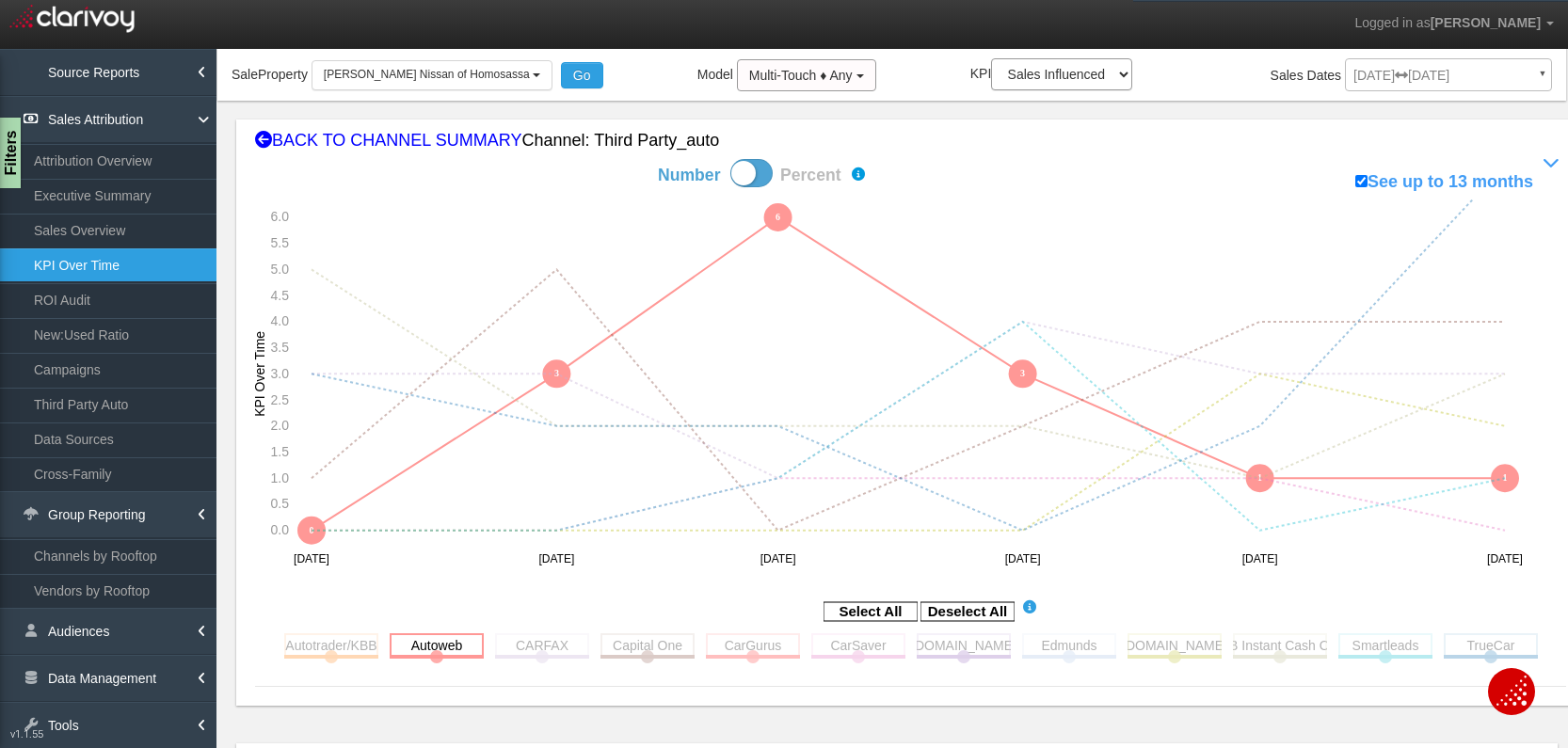 click 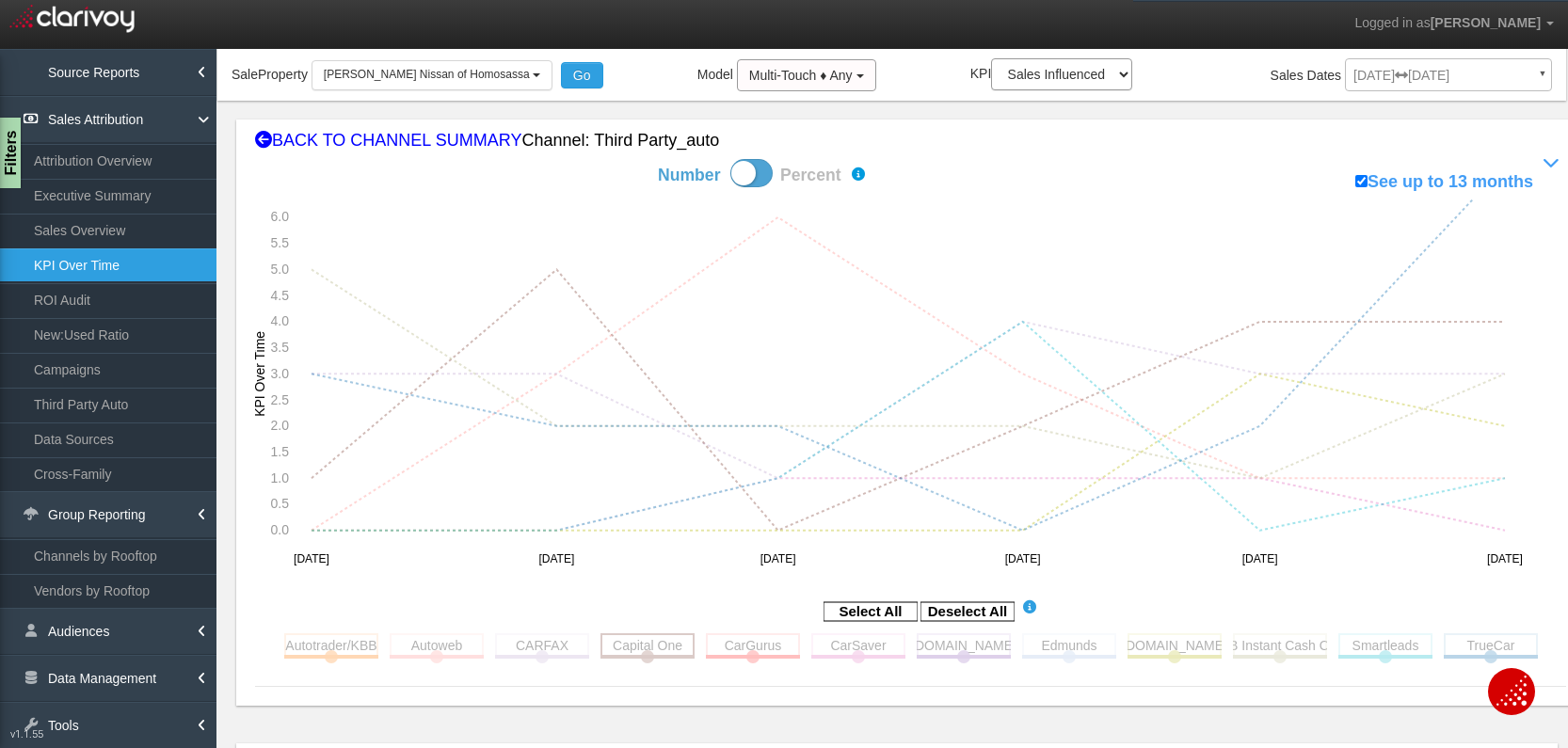 click 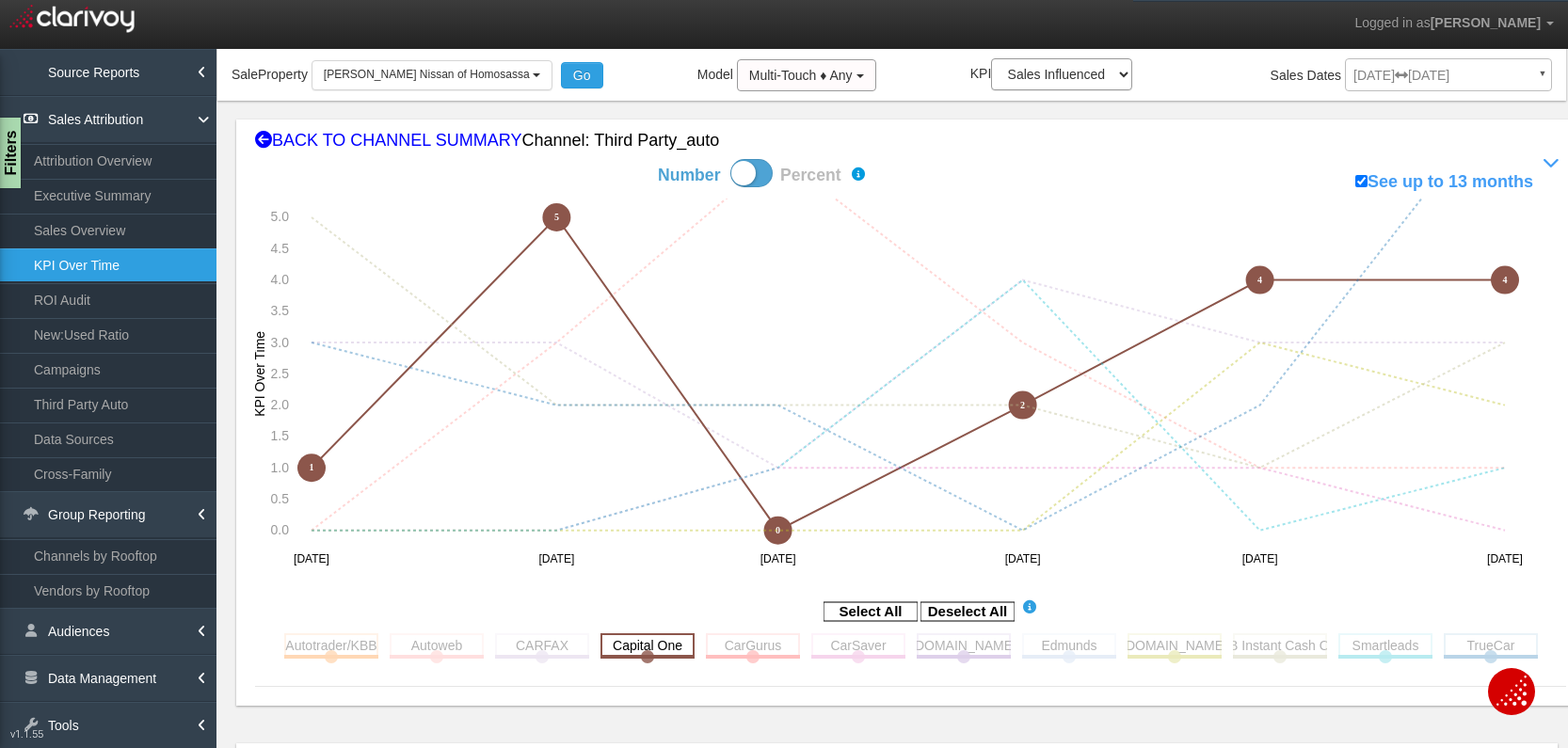 click 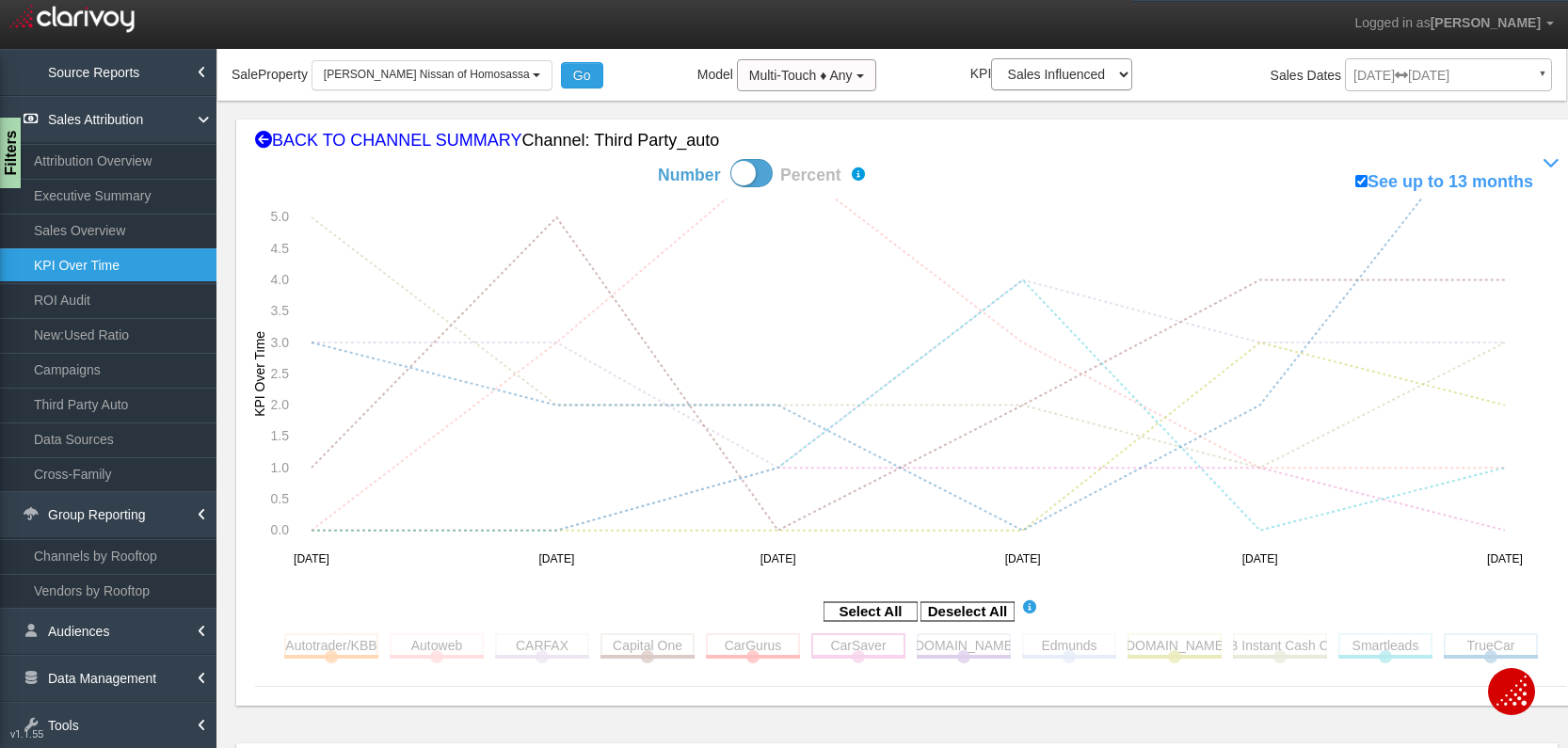 click 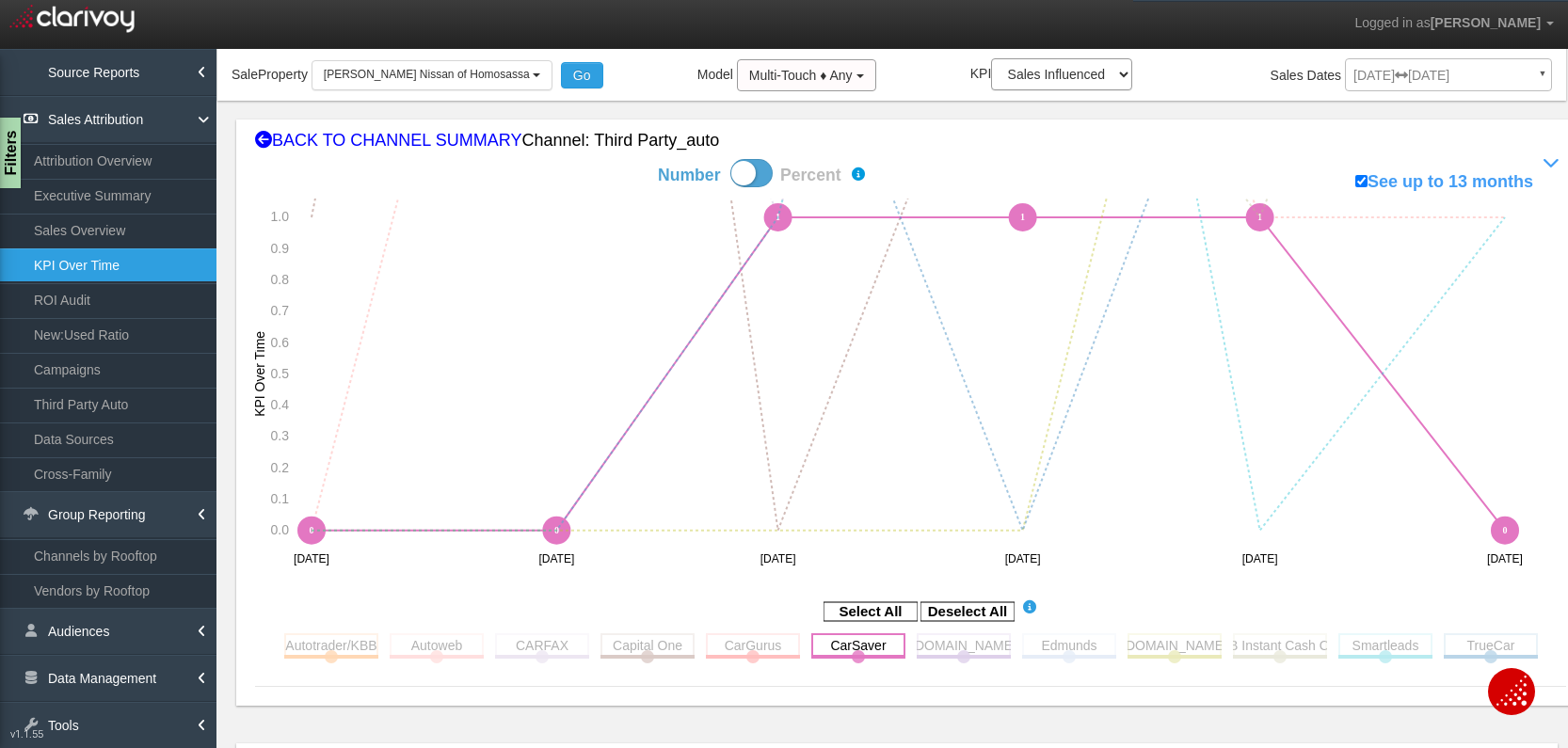 click 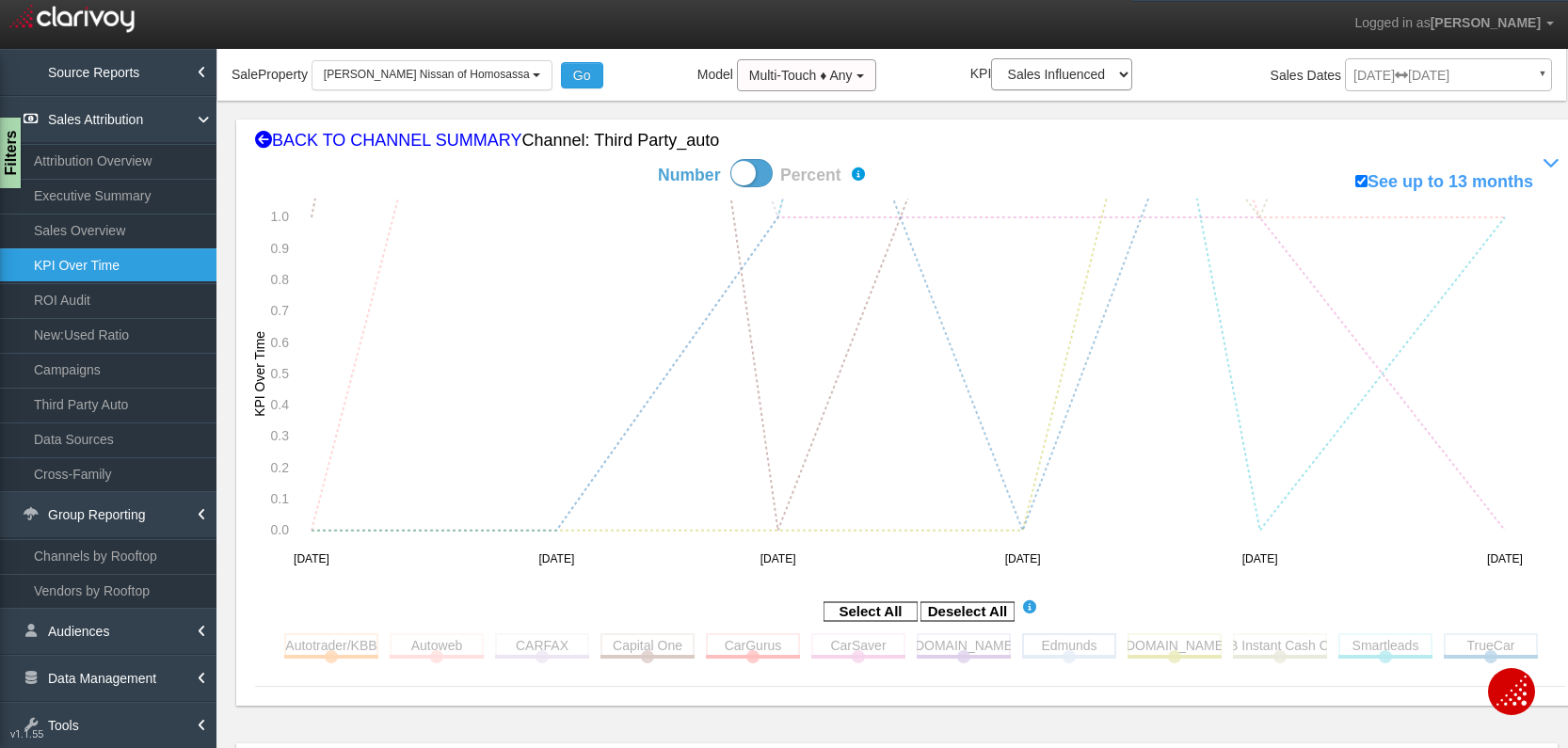 click 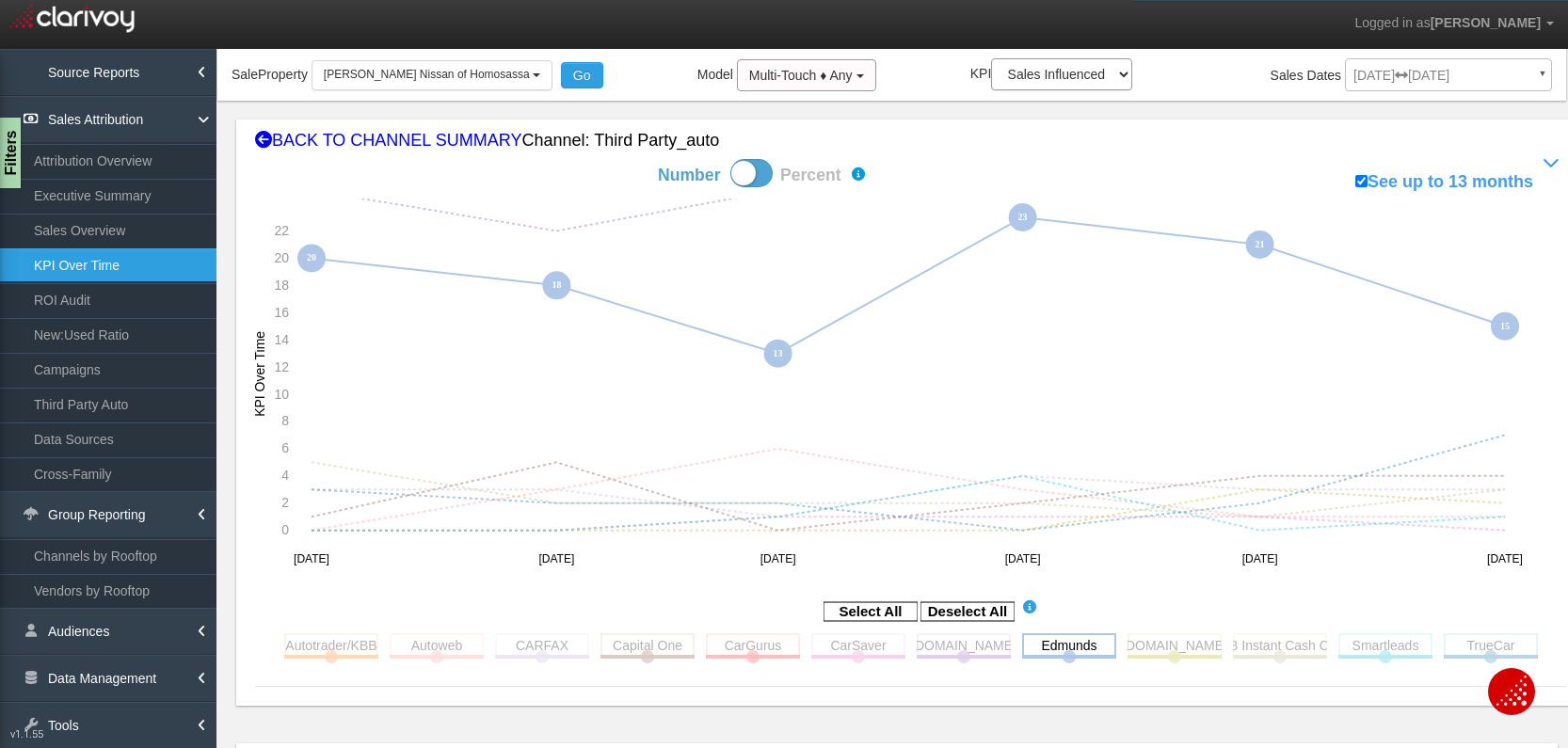 click 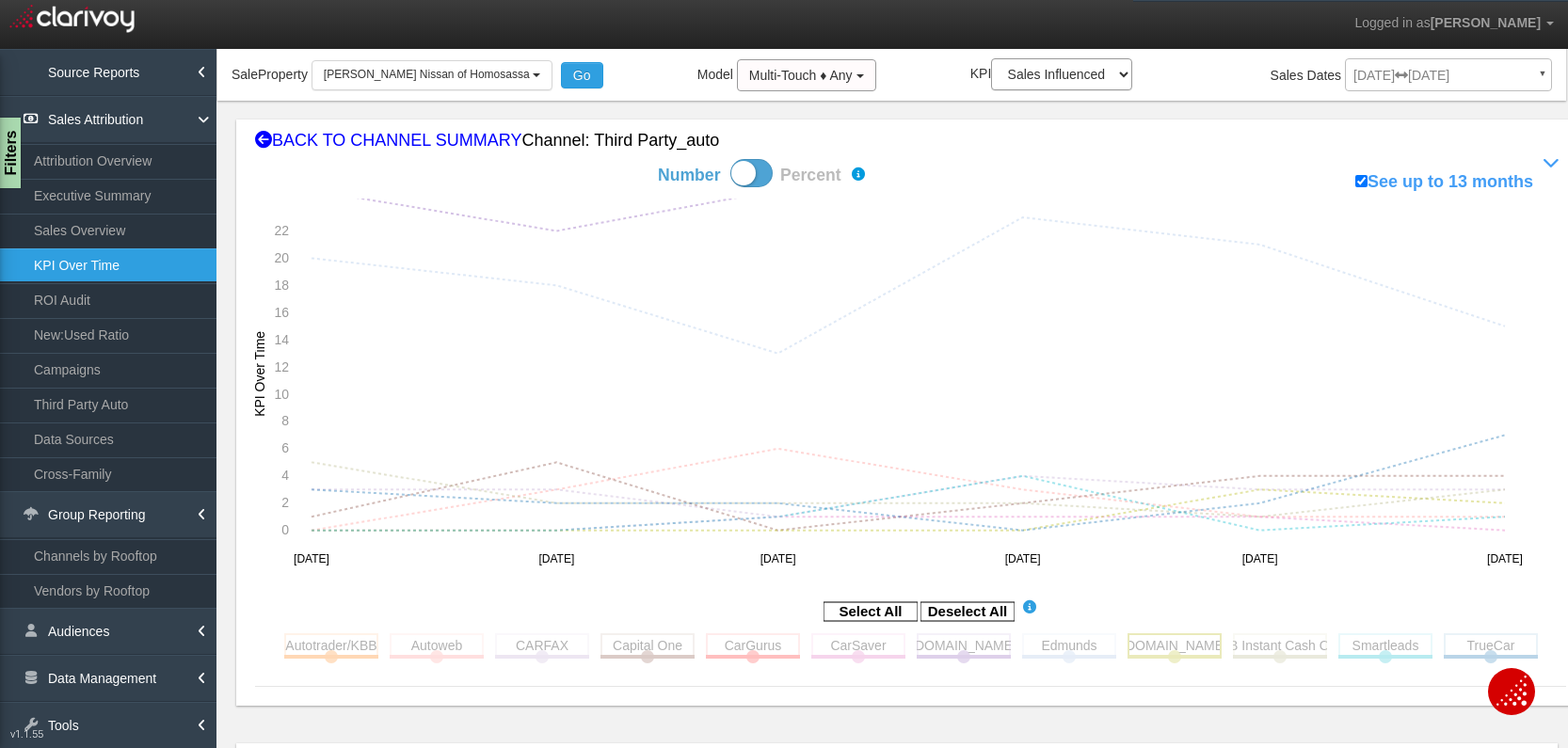 click 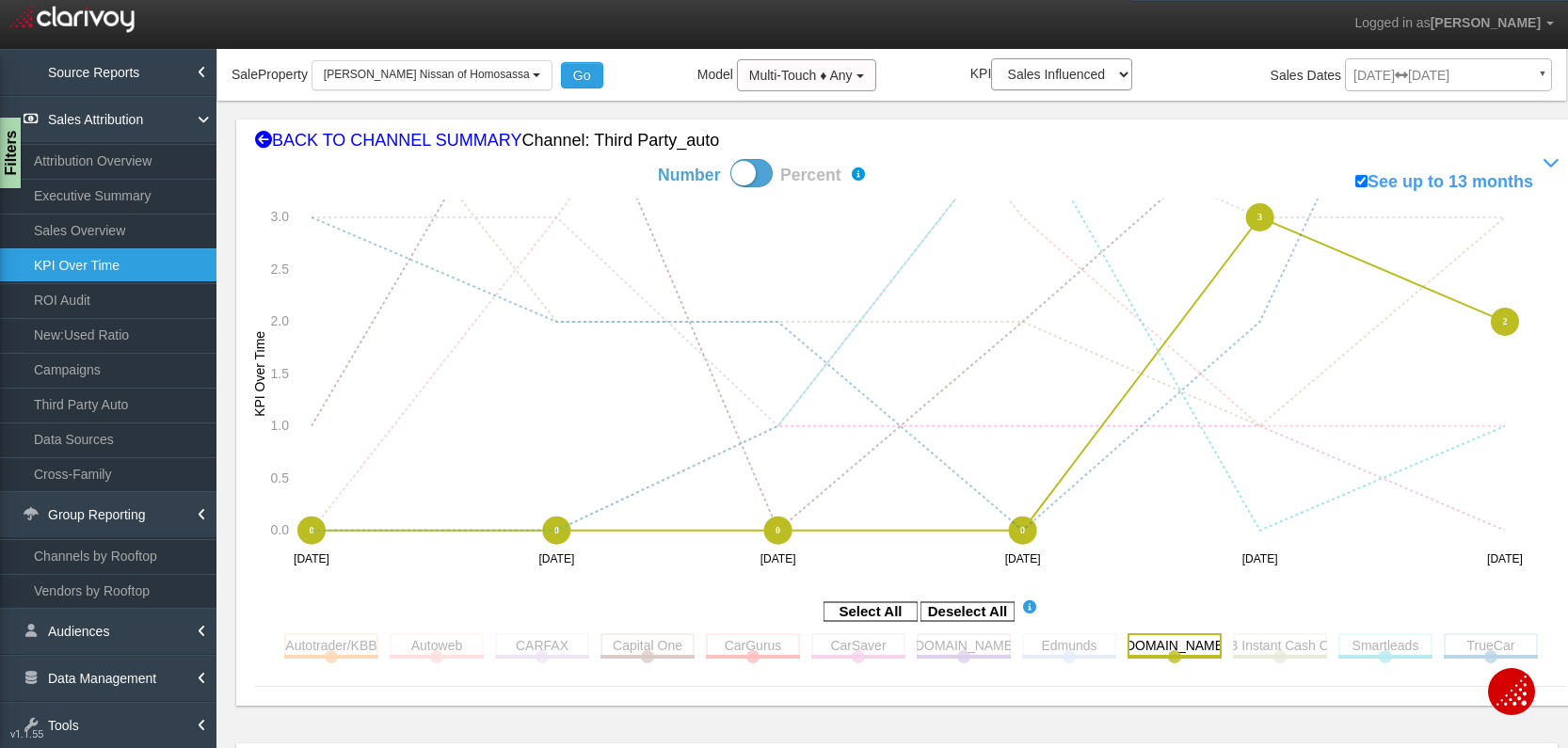 click 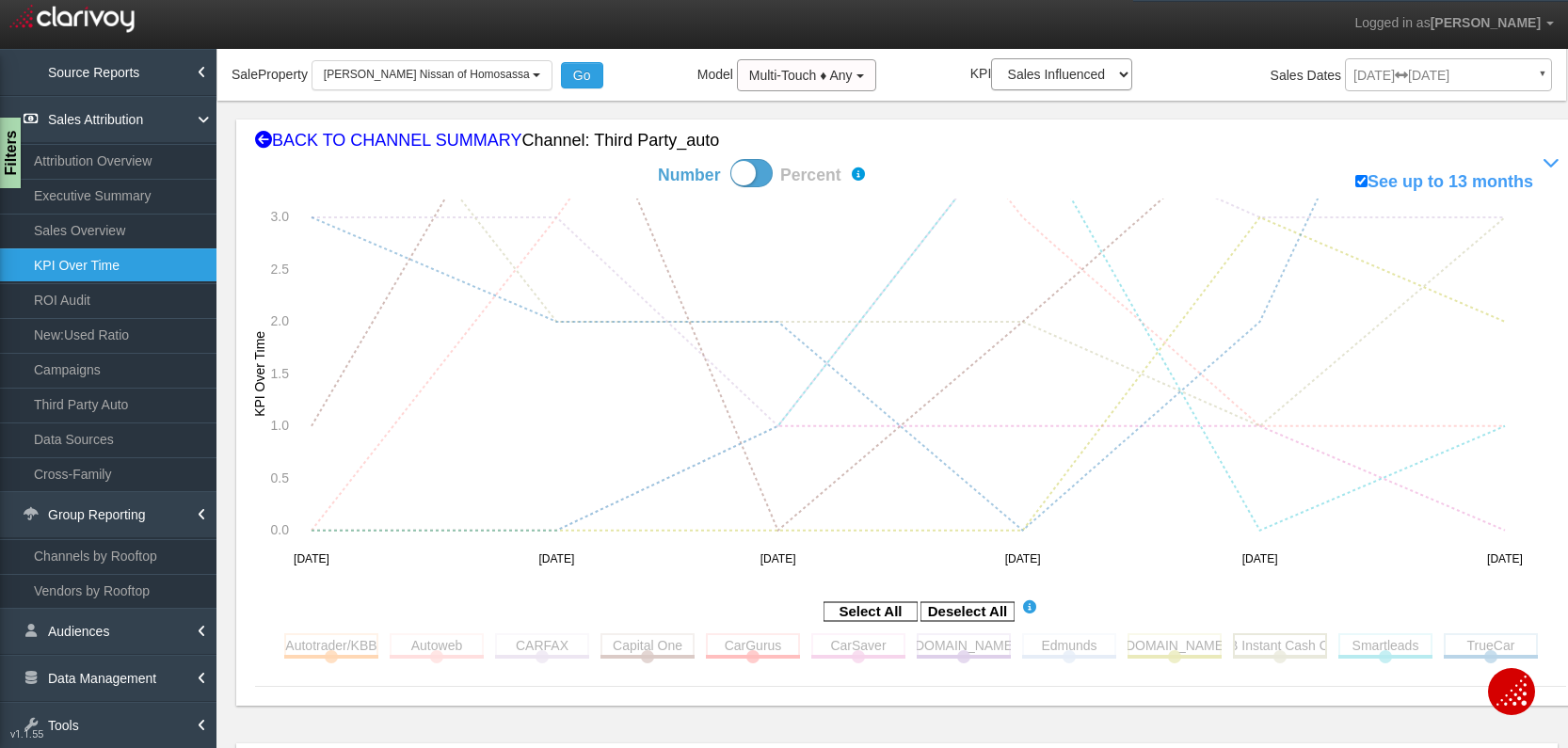 click 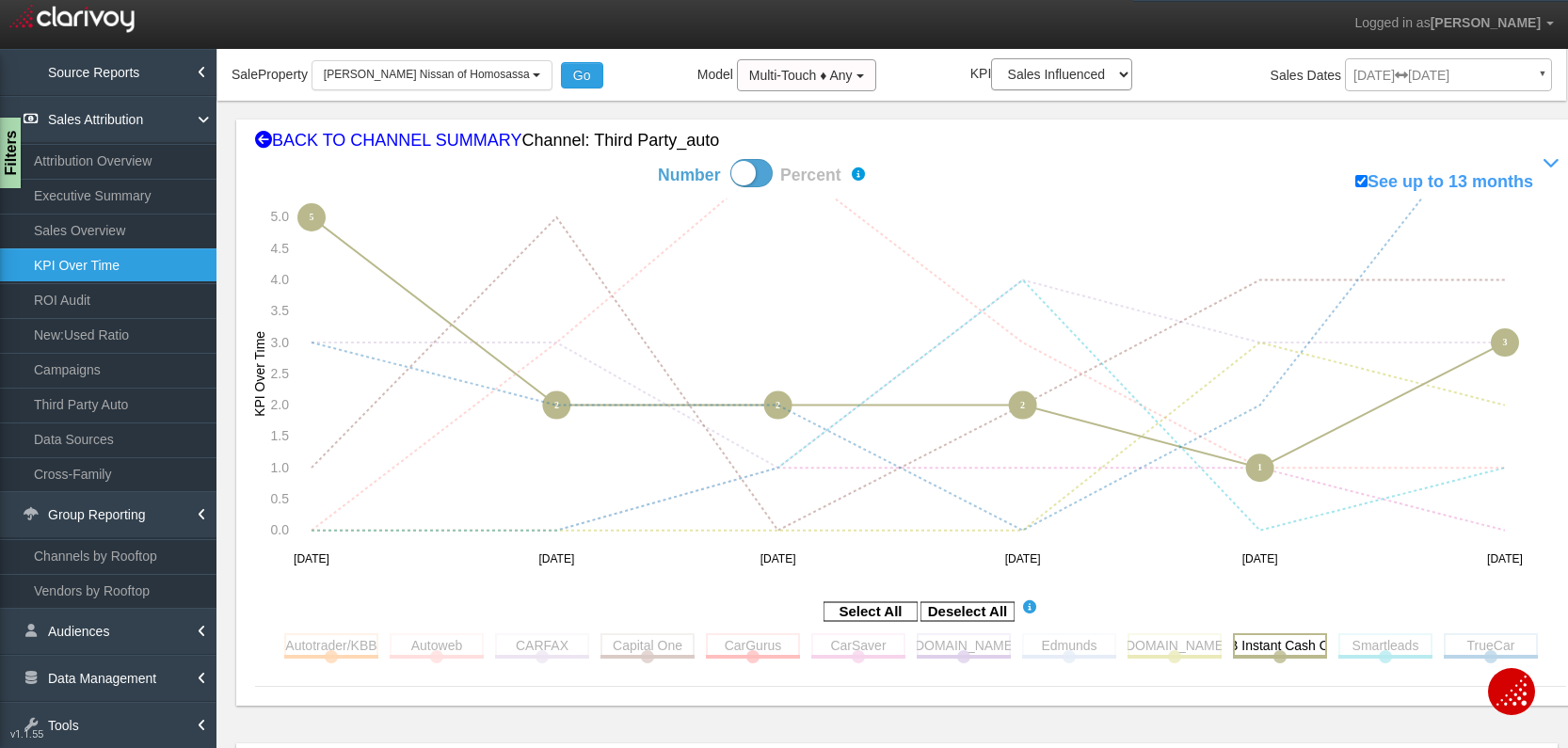click 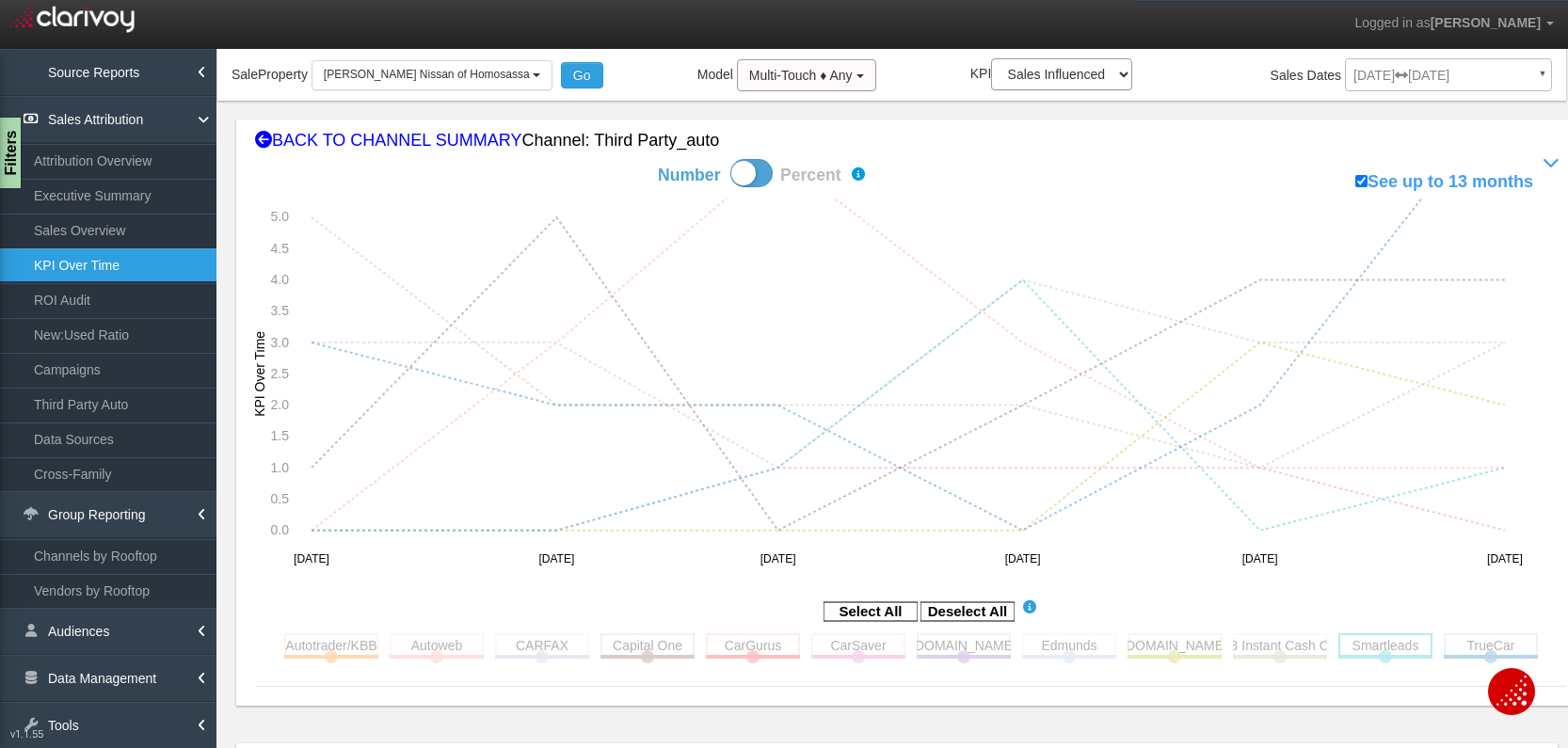 click 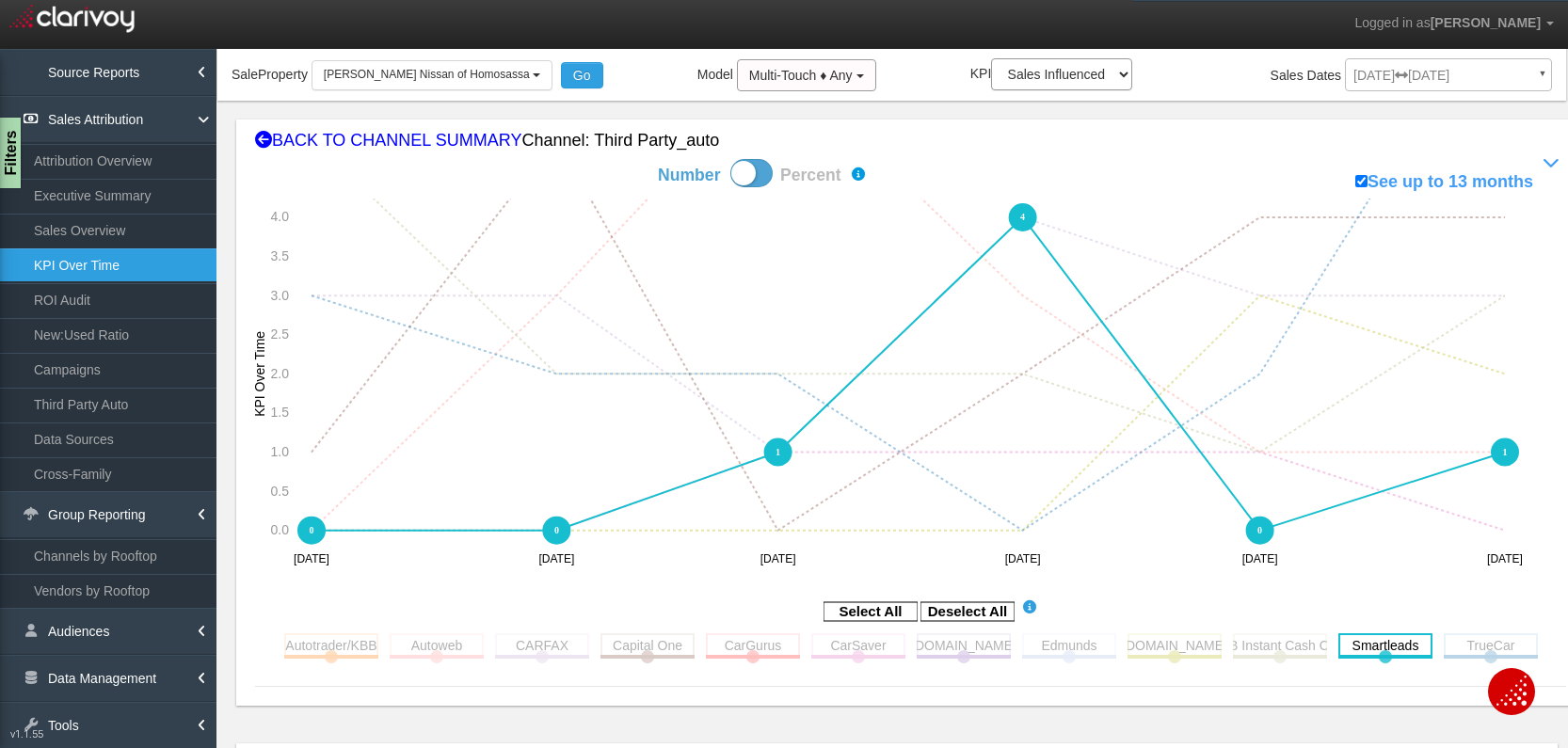click 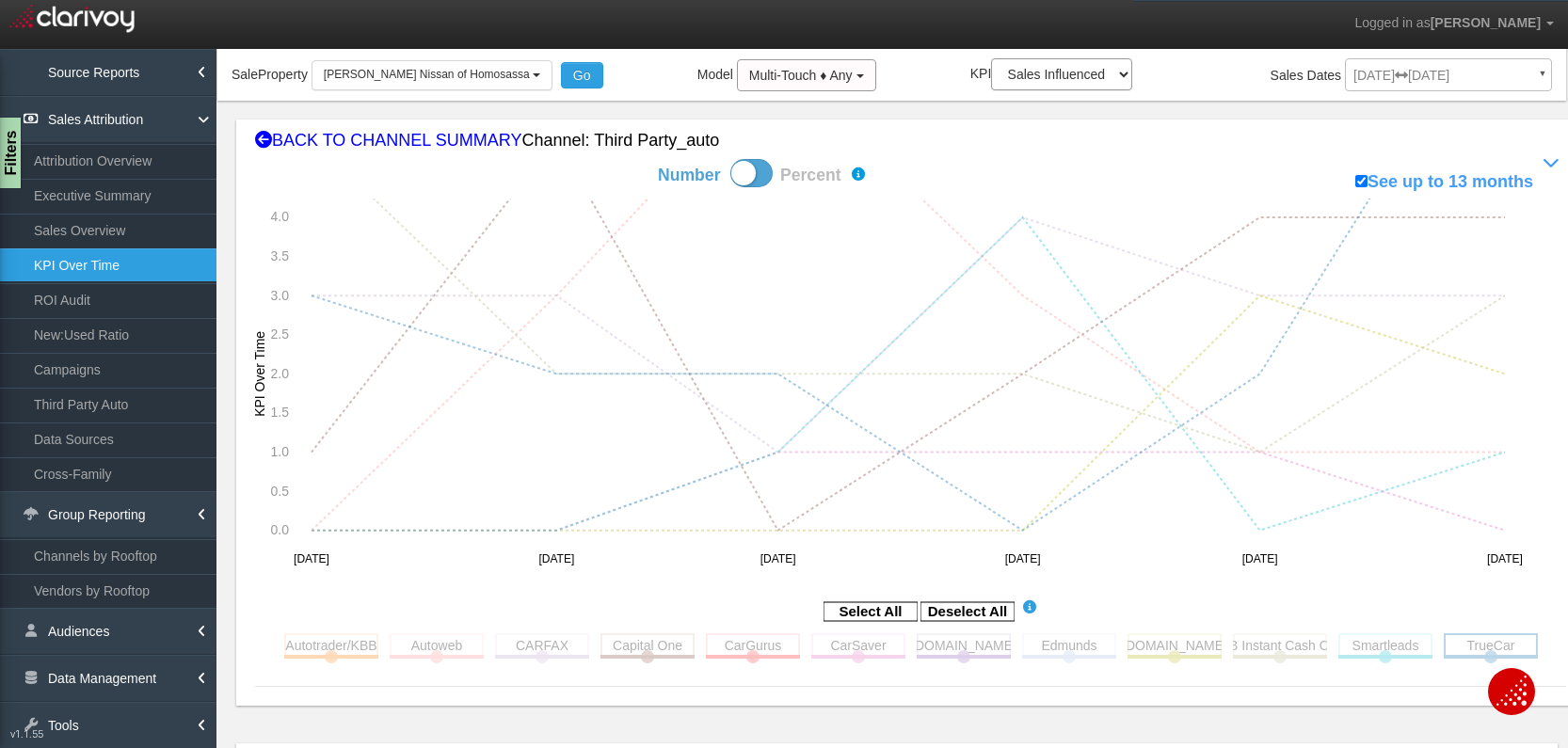 click 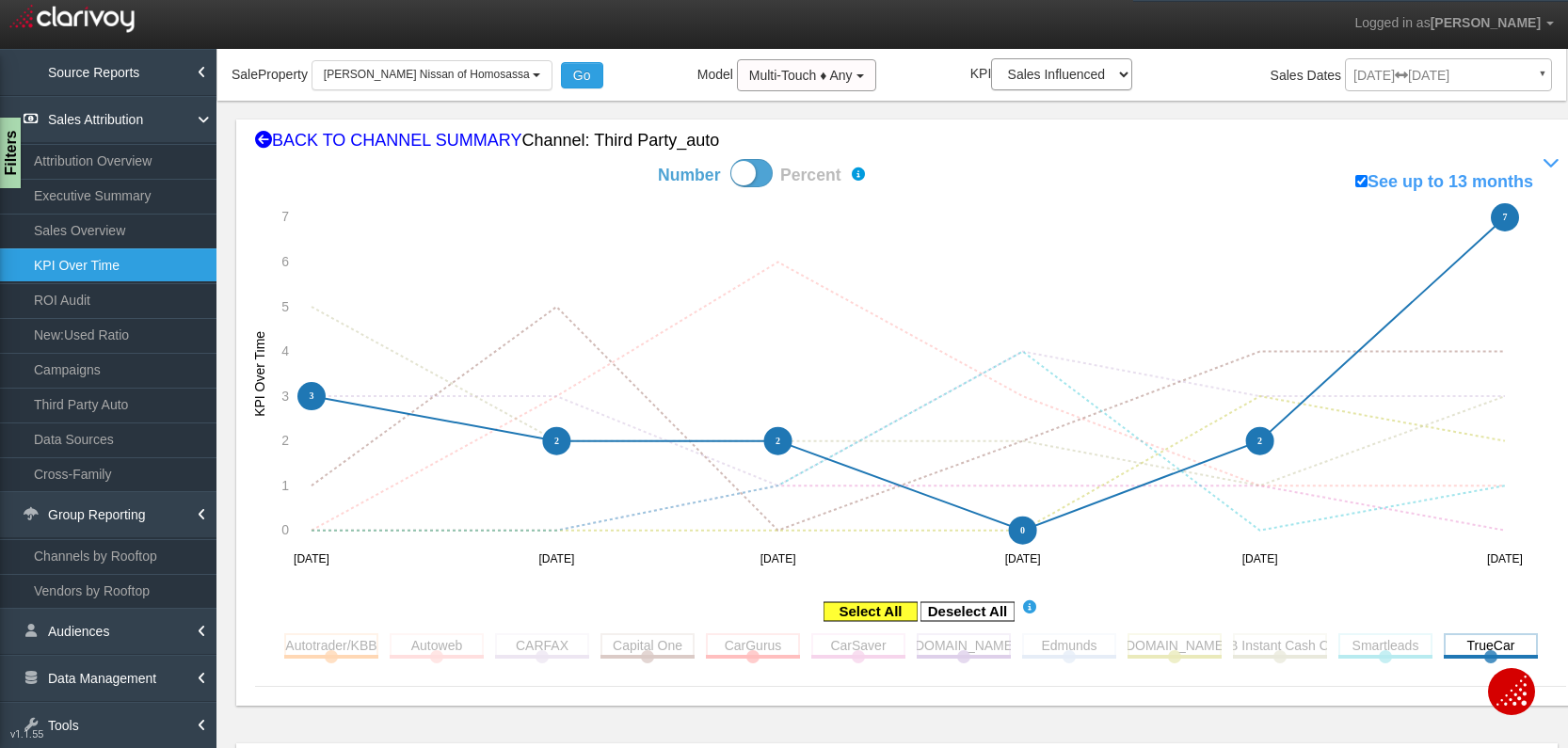 click 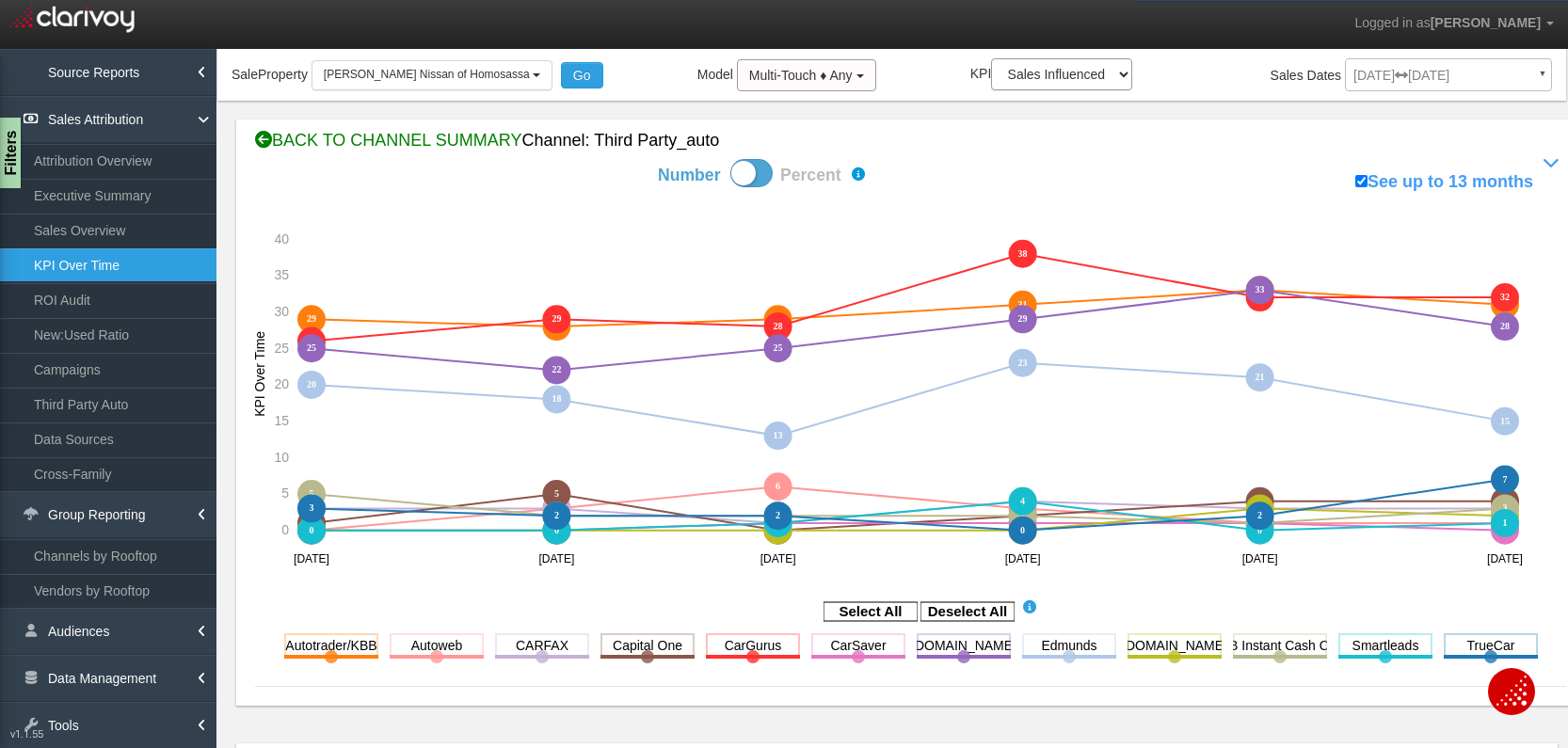 click on "BACK TO CHANNEL SUMMARY   Channel: third party_auto" at bounding box center [910, 141] 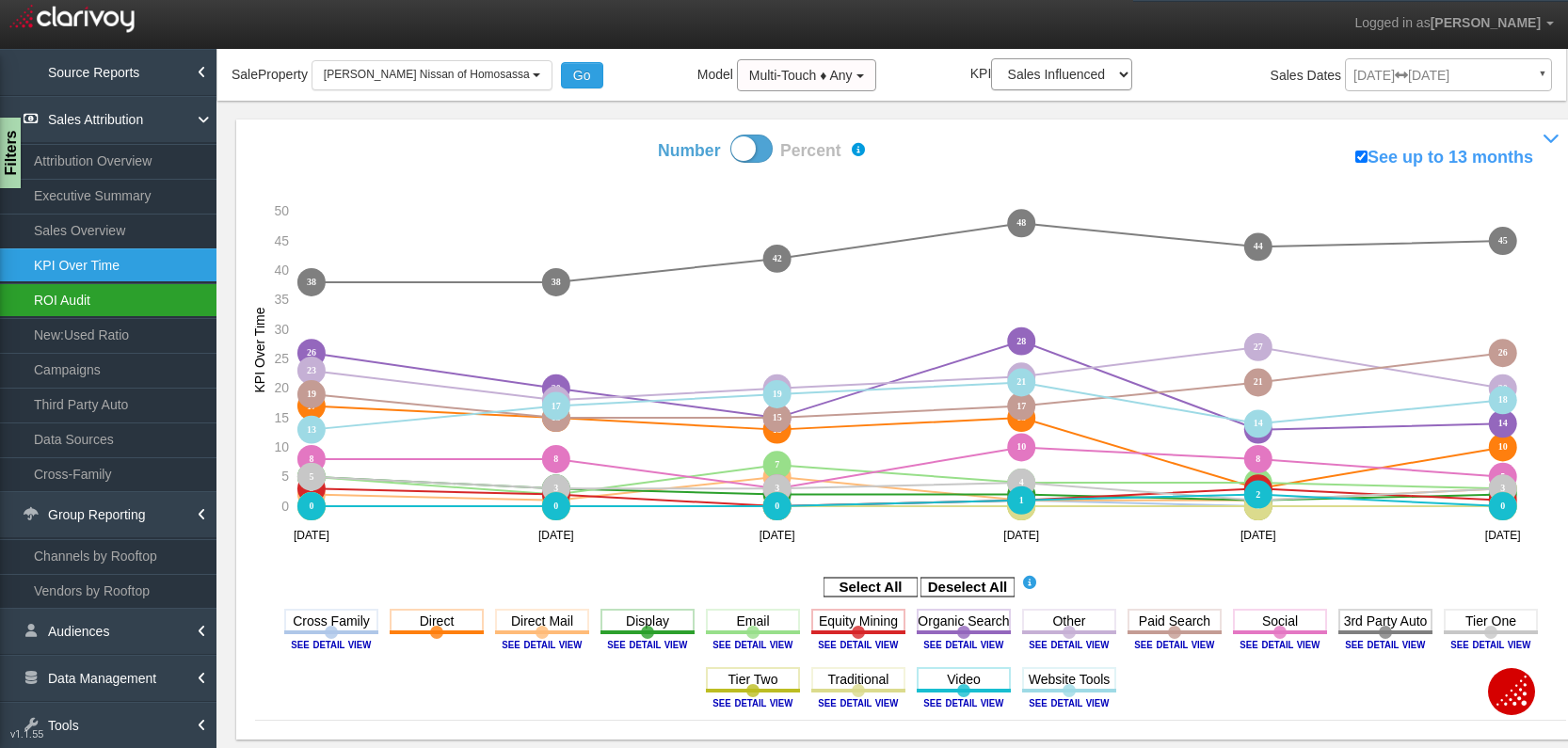 click on "ROI Audit" at bounding box center [108, 300] 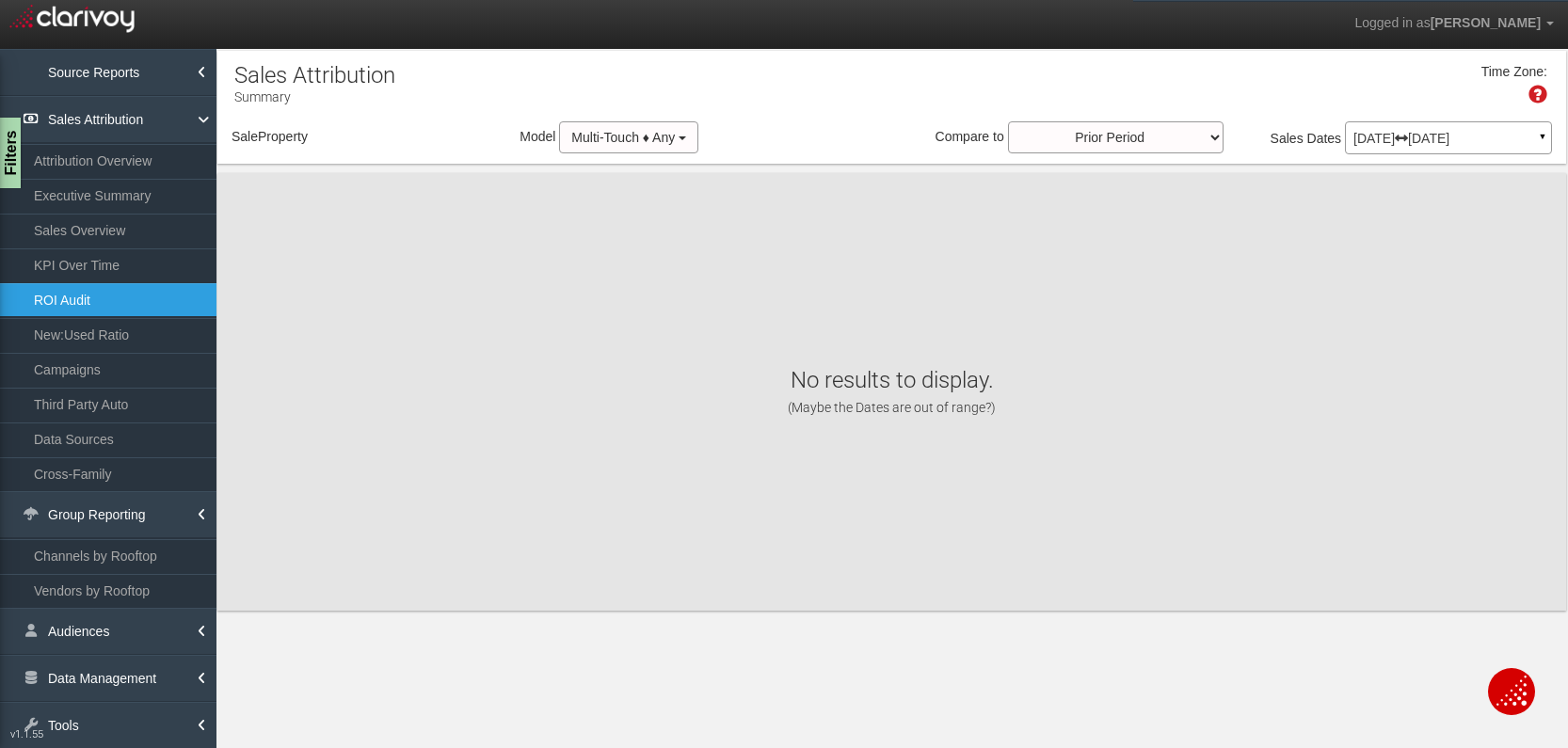 scroll, scrollTop: 0, scrollLeft: 0, axis: both 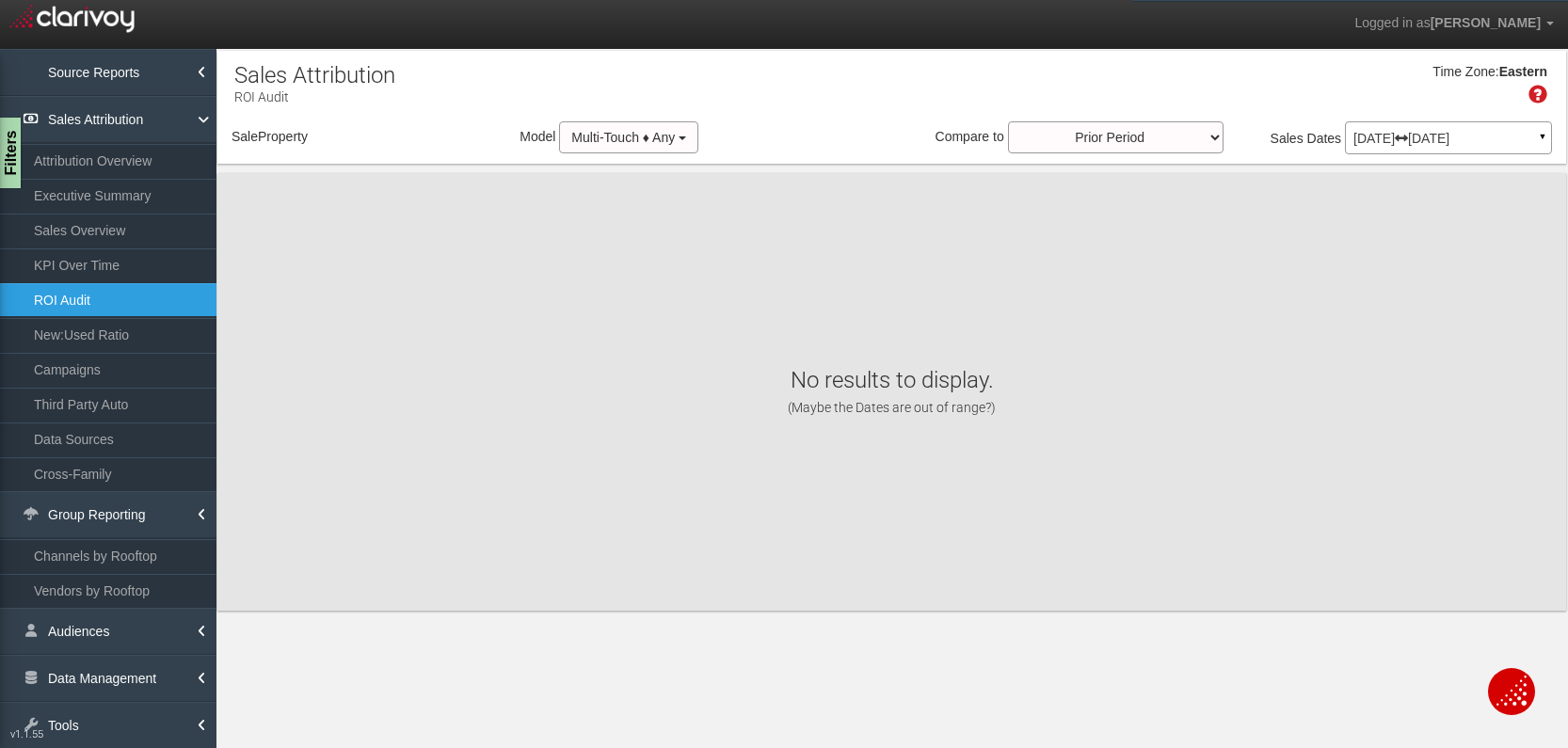 select on "object:86674" 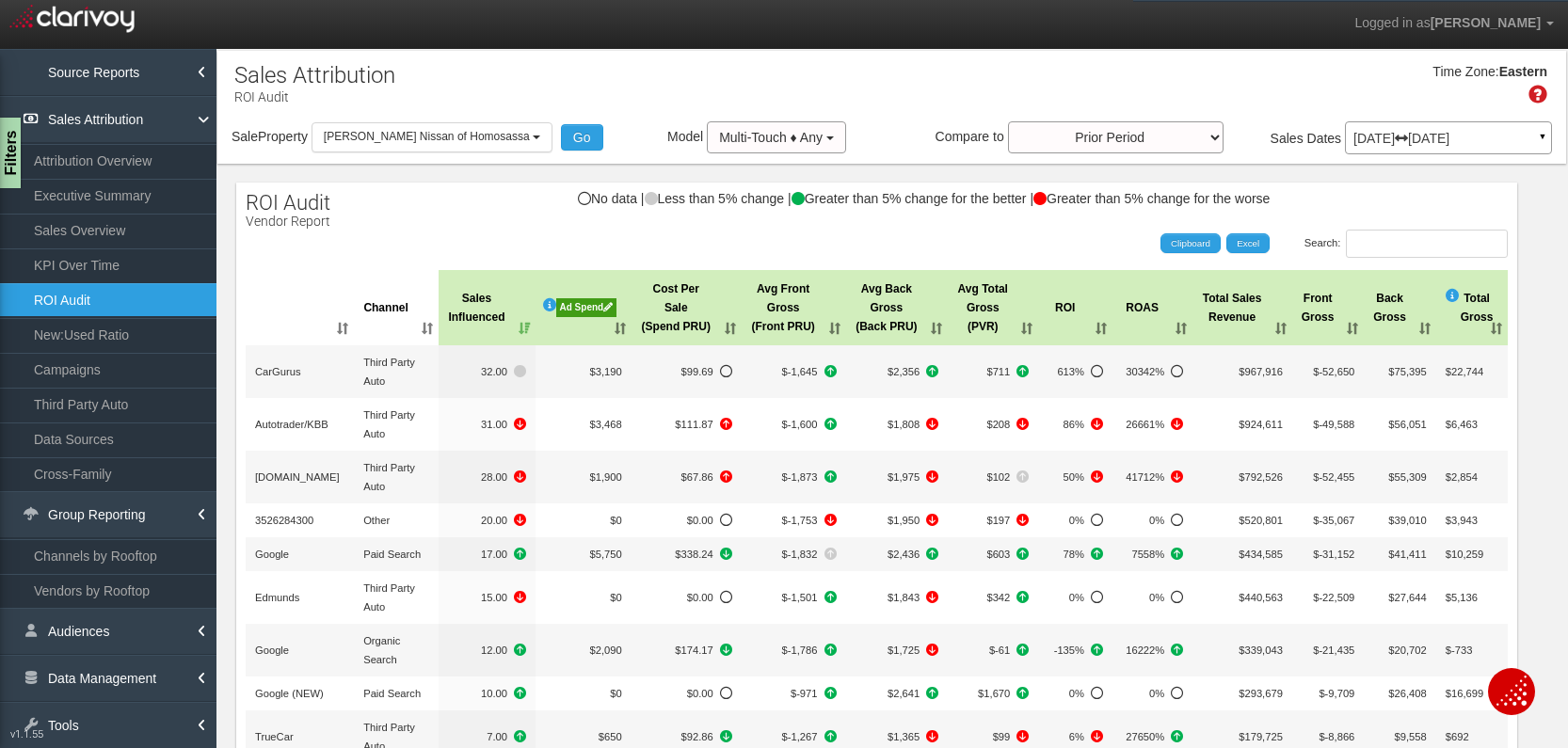 click on "Cost Per  Sale  (Spend PRU)" at bounding box center (686, 308) 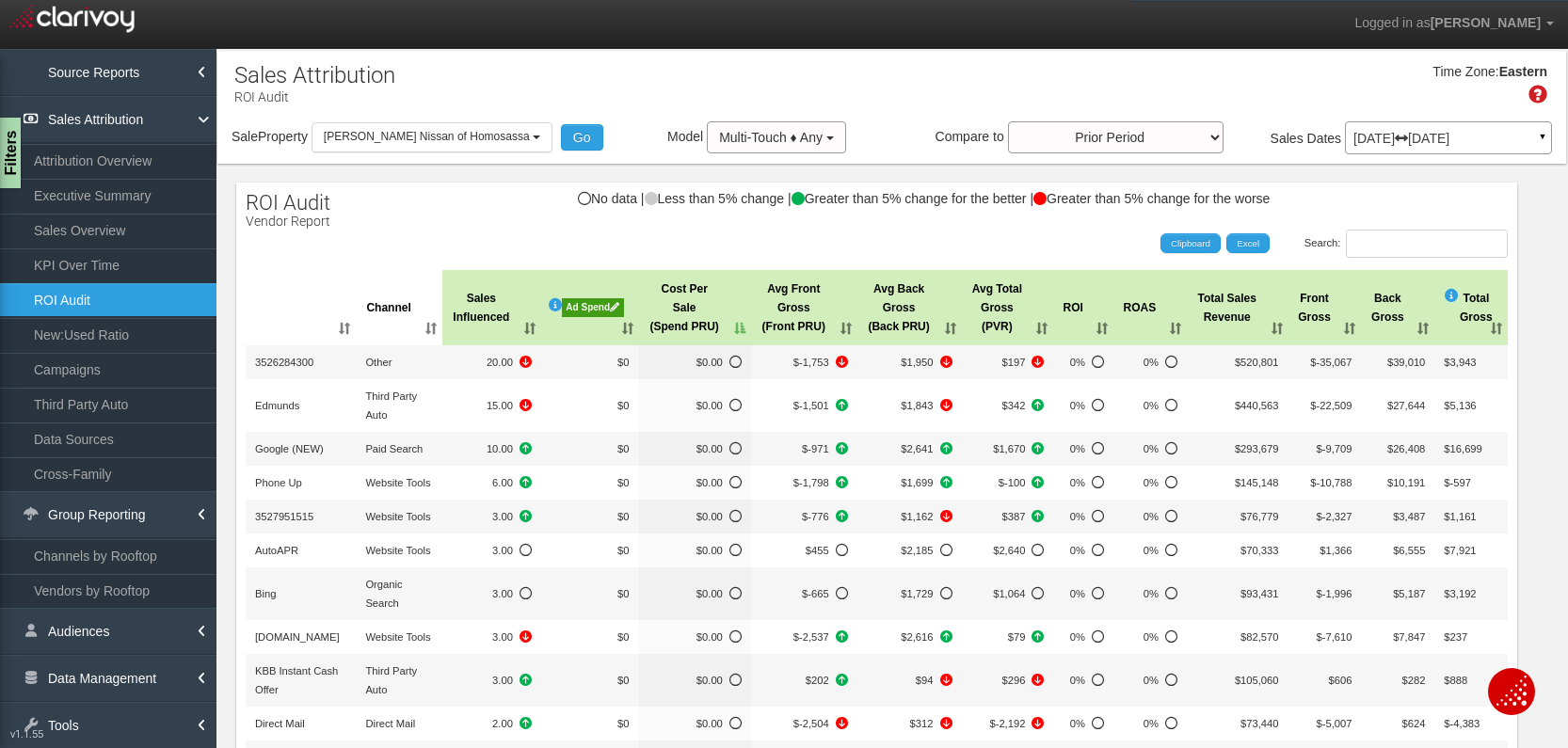 click on "Cost Per  Sale  (Spend PRU)" at bounding box center [695, 308] 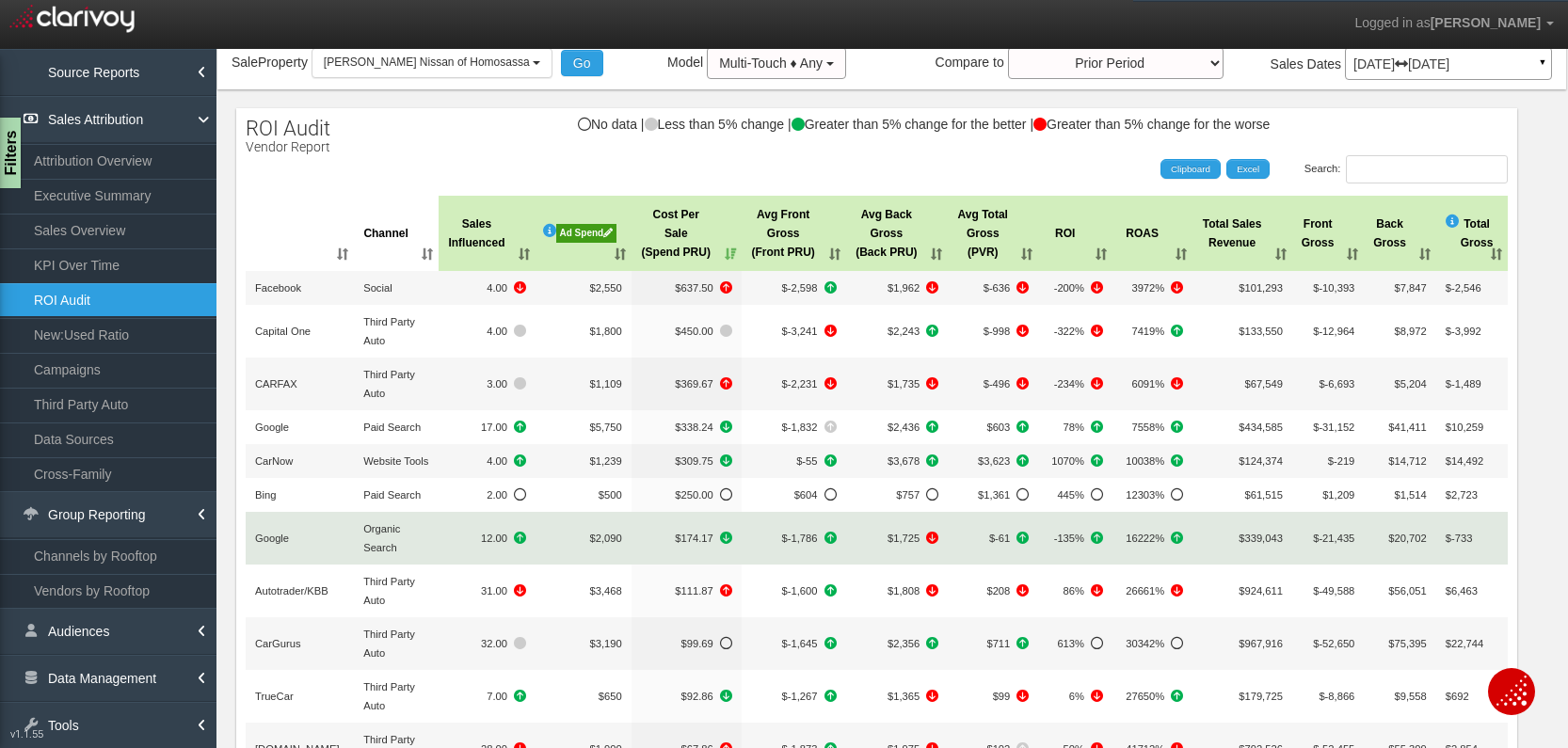 scroll, scrollTop: 68, scrollLeft: 0, axis: vertical 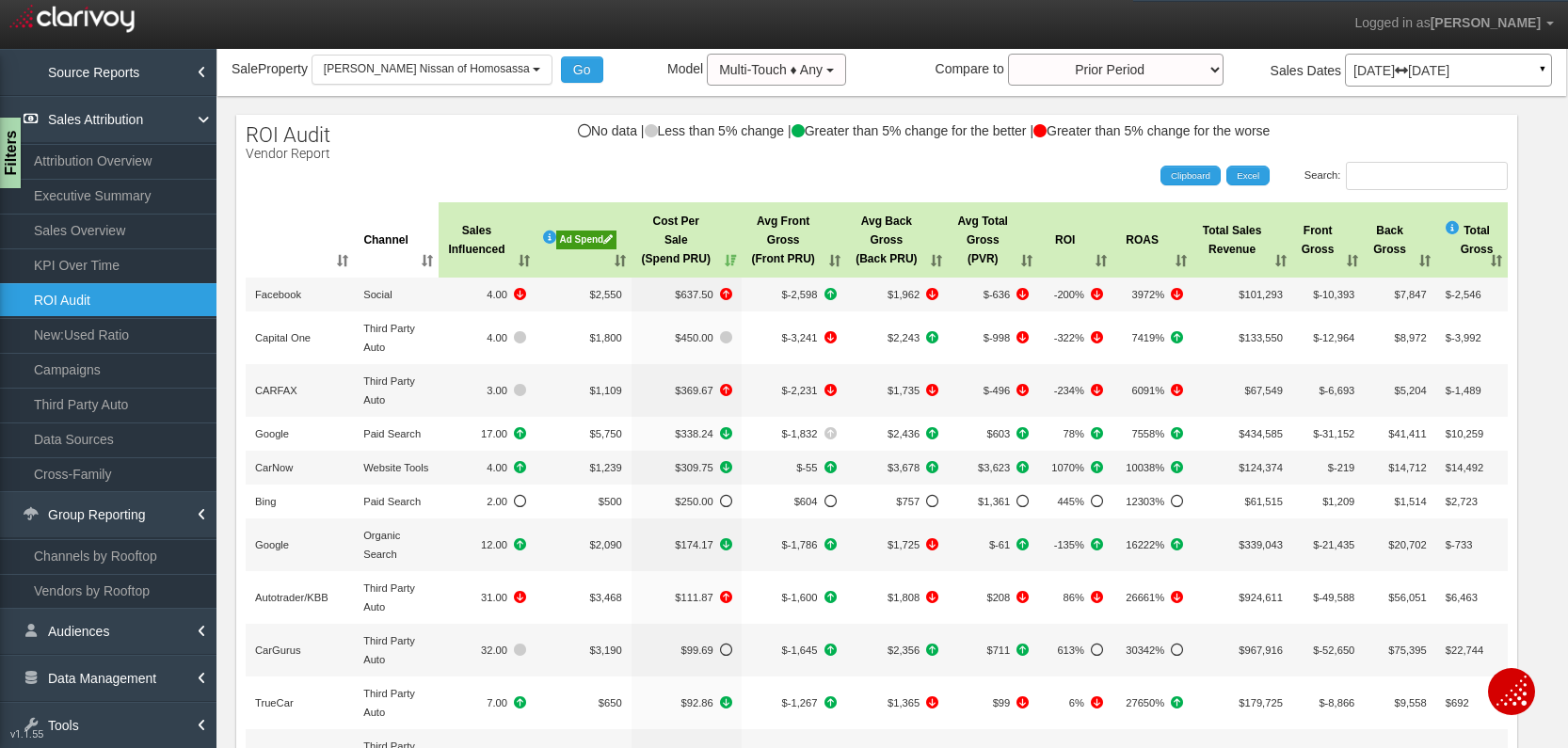 click on "Sales  Influenced" at bounding box center (487, 240) 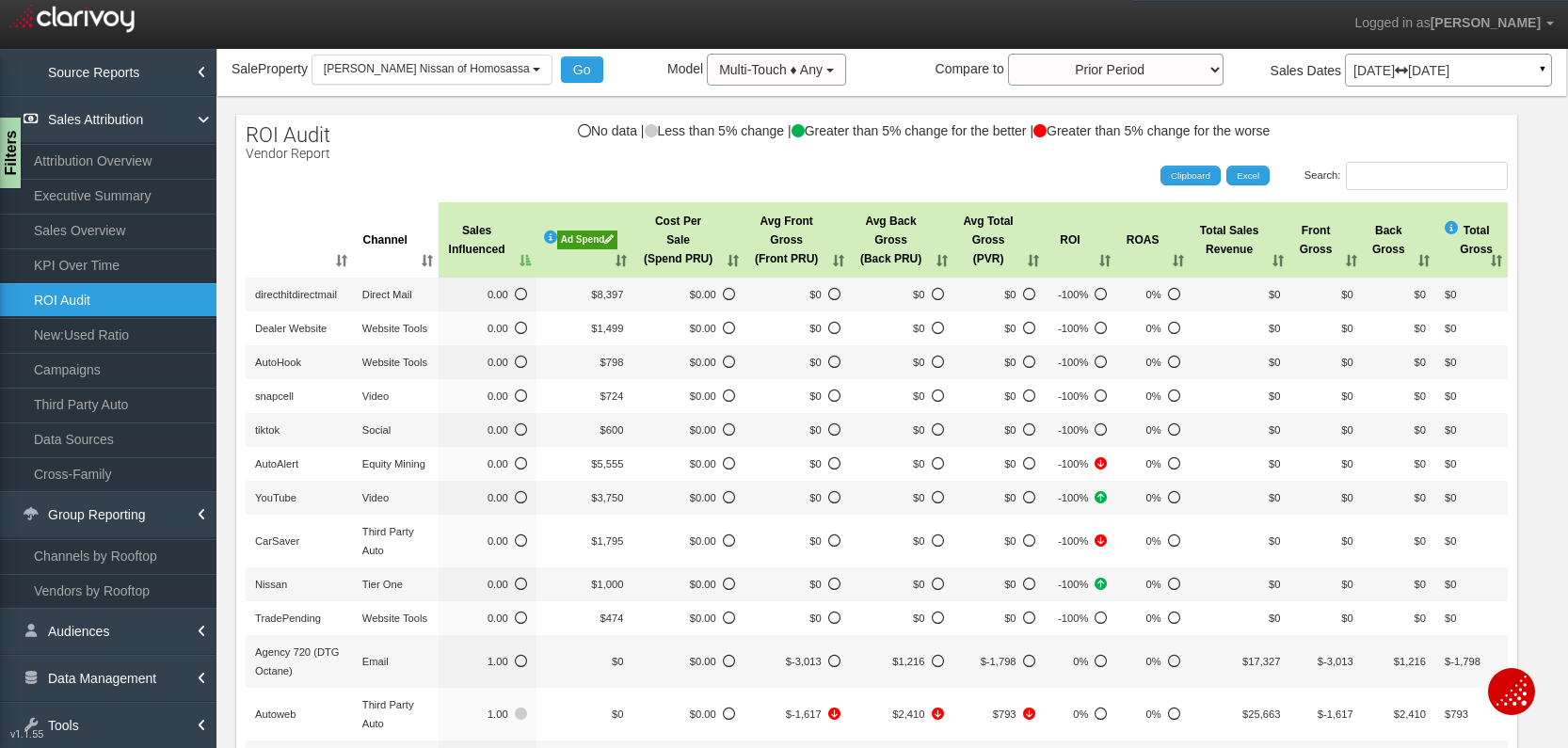 scroll, scrollTop: 78, scrollLeft: 0, axis: vertical 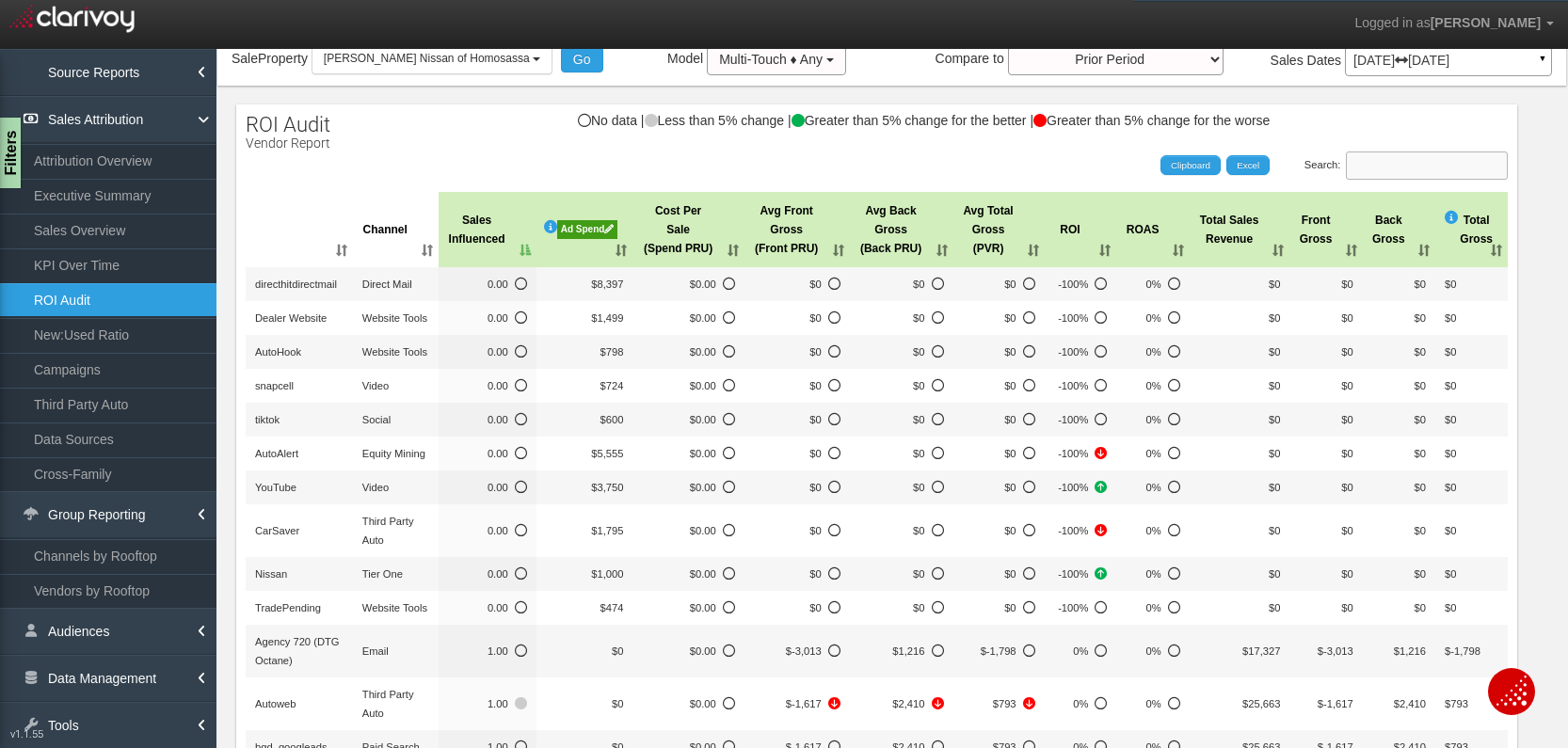 click on "Search:" at bounding box center (1427, 166) 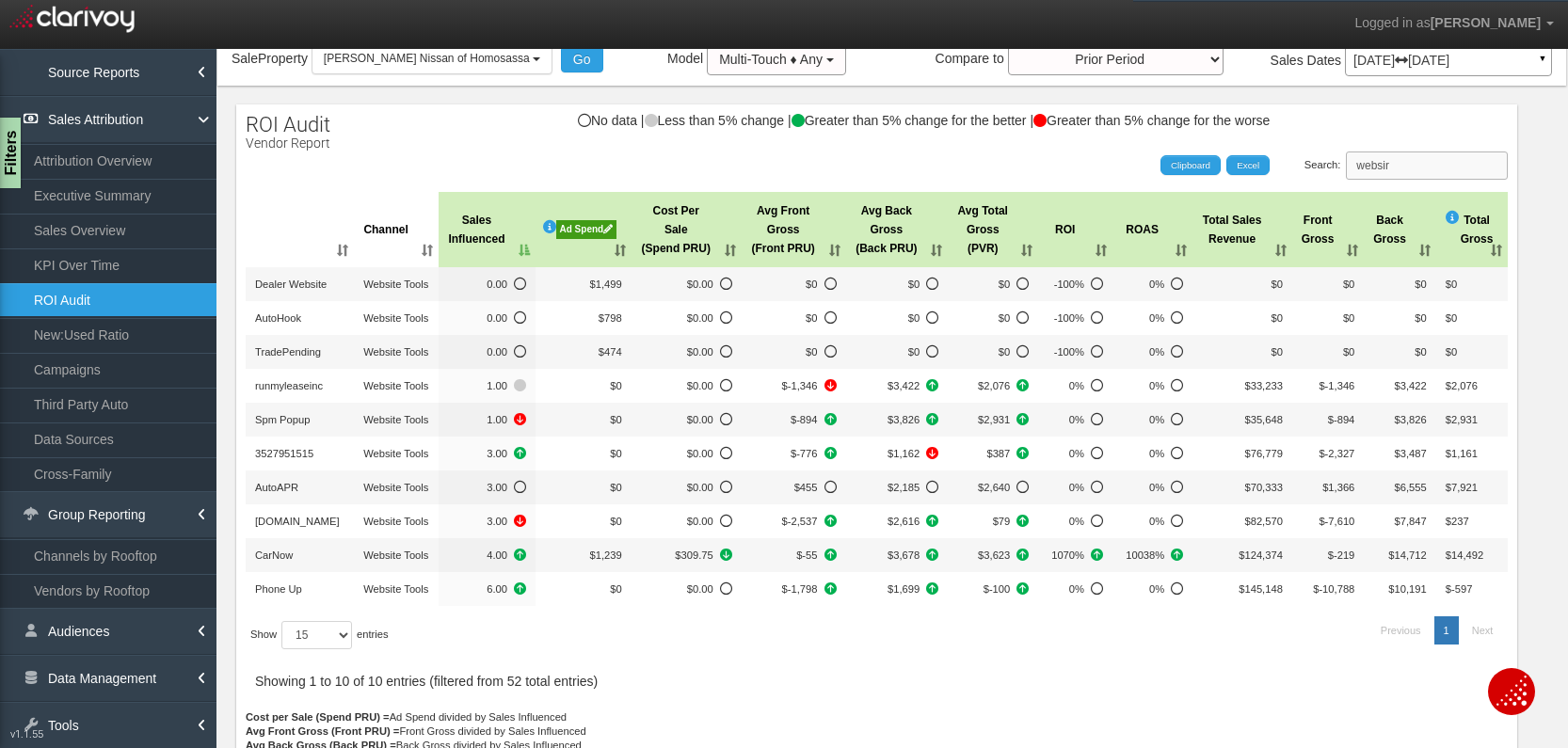 scroll, scrollTop: 0, scrollLeft: 0, axis: both 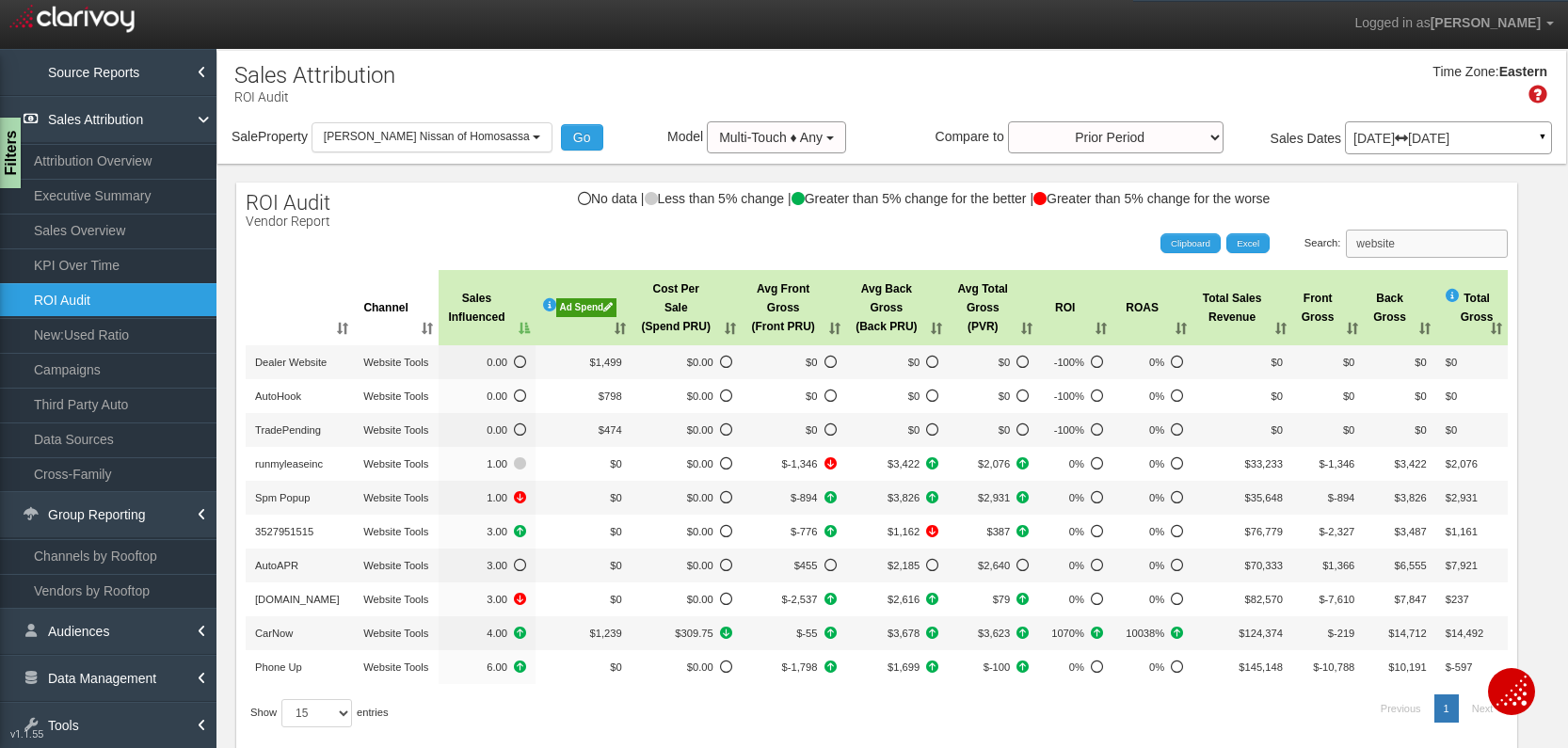 type on "website" 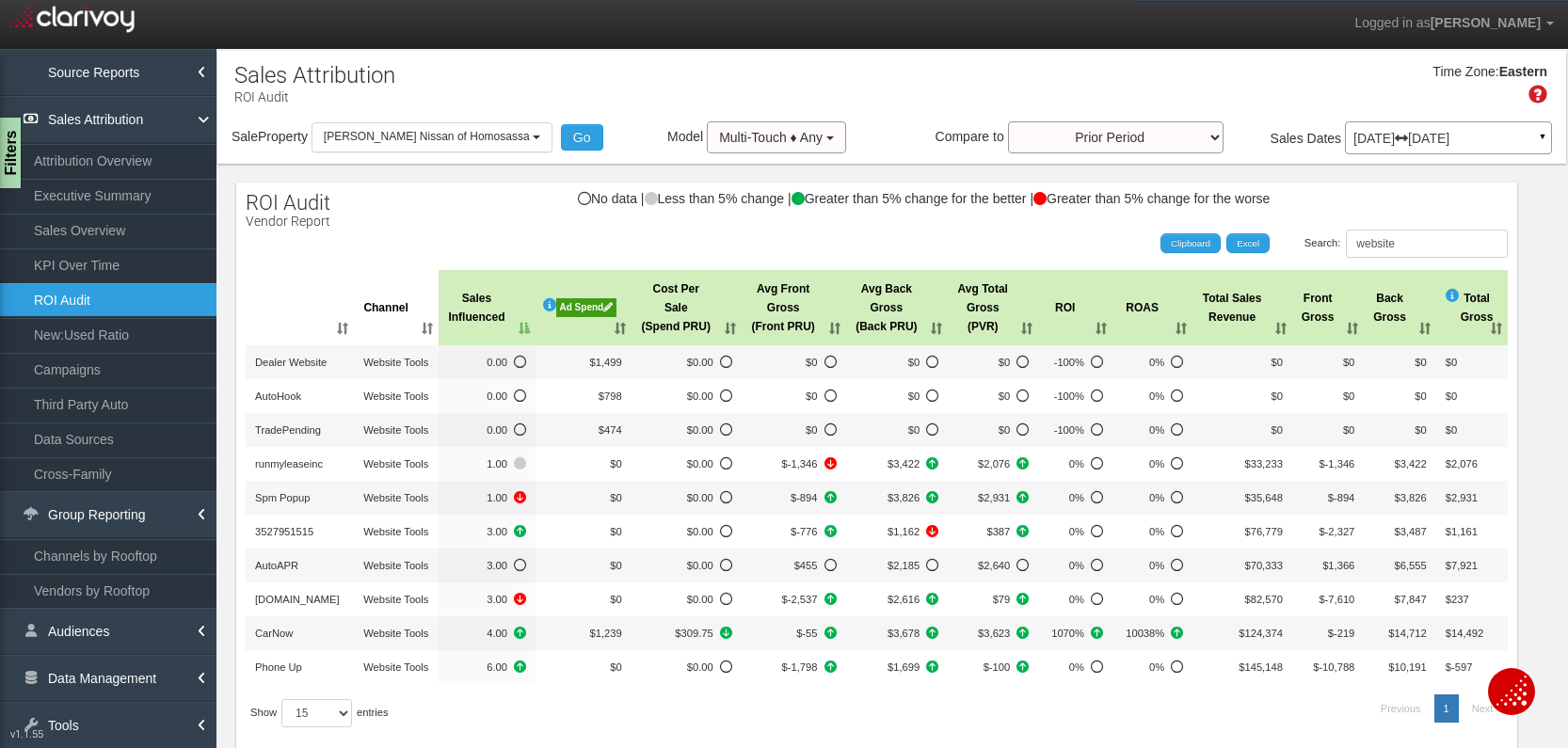 click on "Ad Spend" at bounding box center (586, 308) 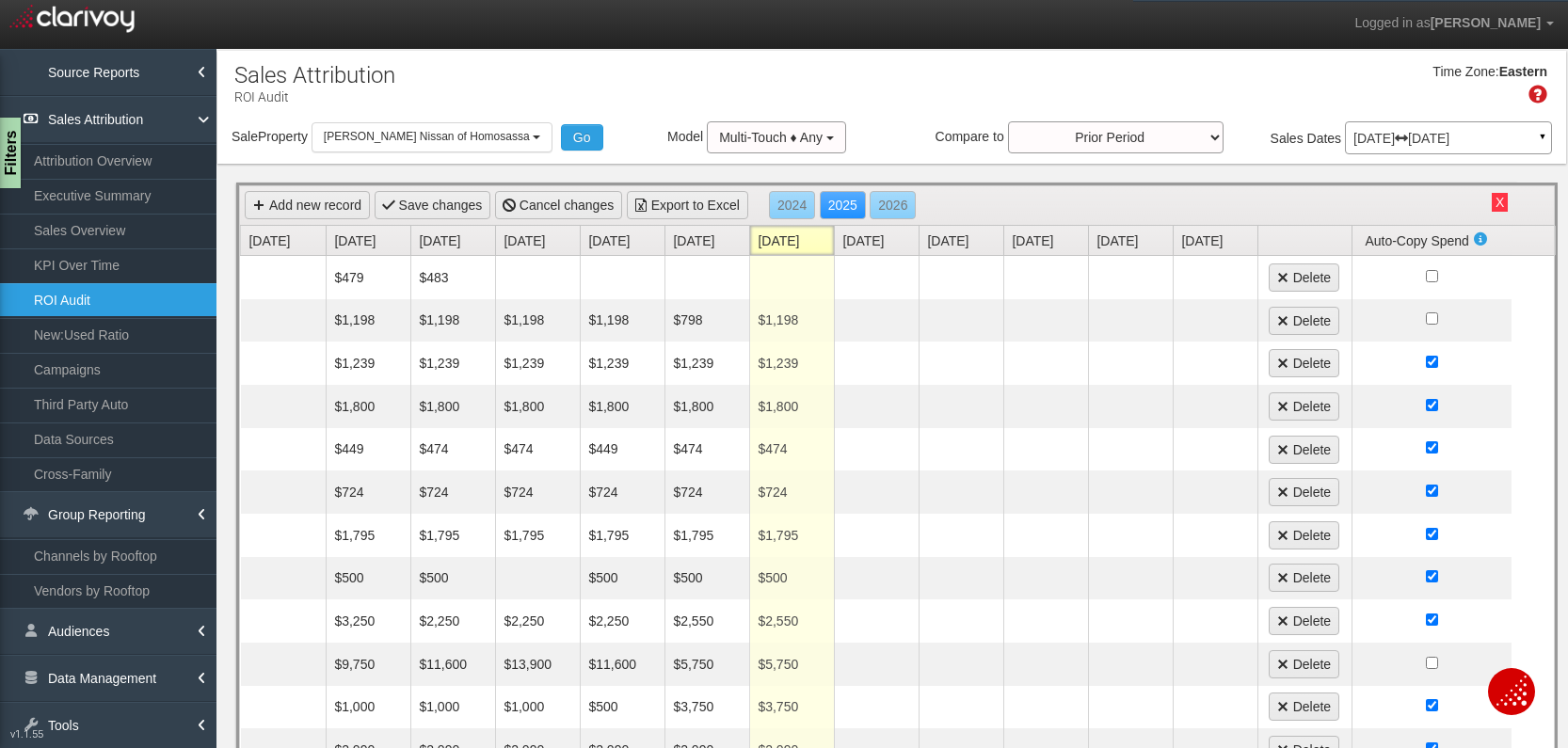 click on "[DATE]" at bounding box center (795, 240) 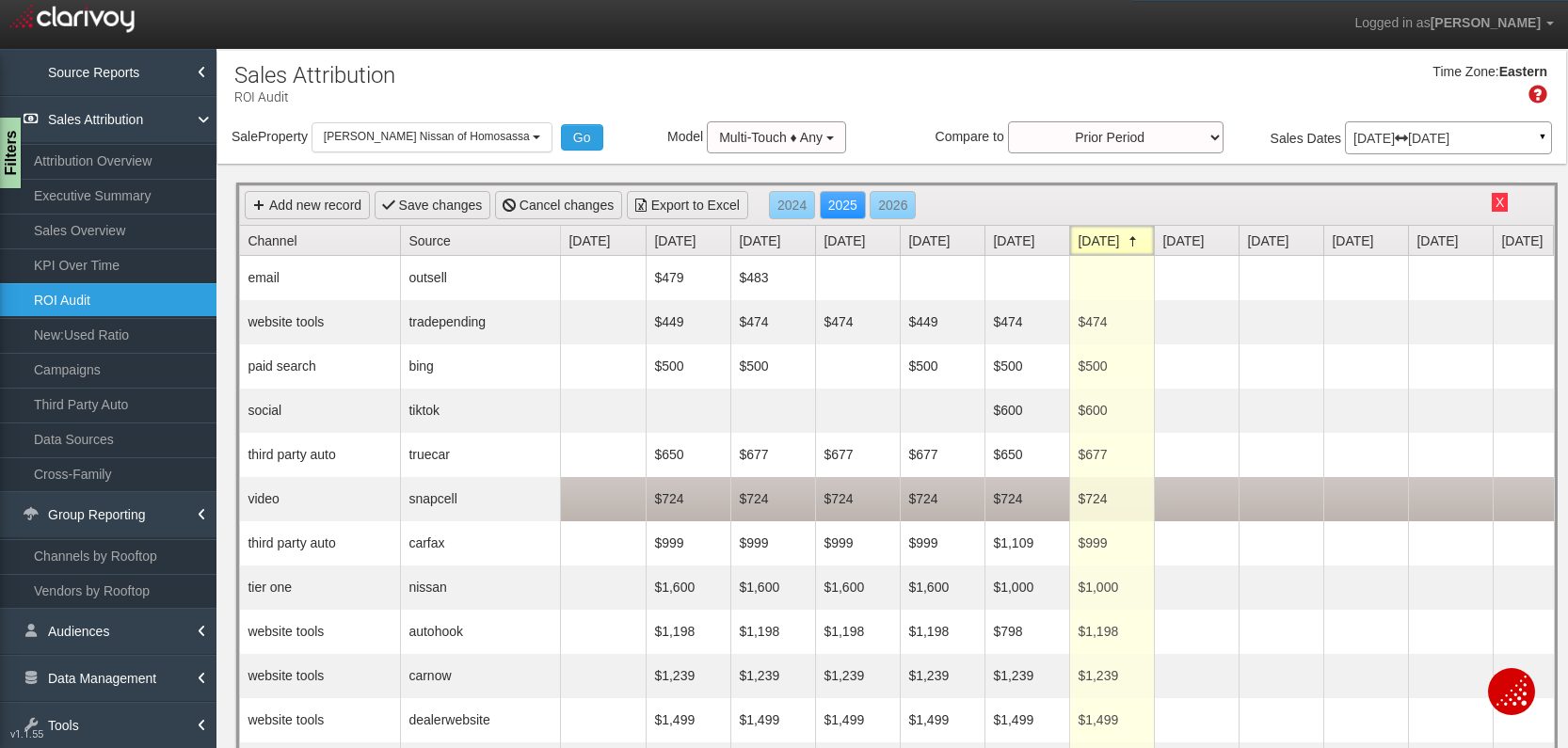 scroll, scrollTop: 23, scrollLeft: 0, axis: vertical 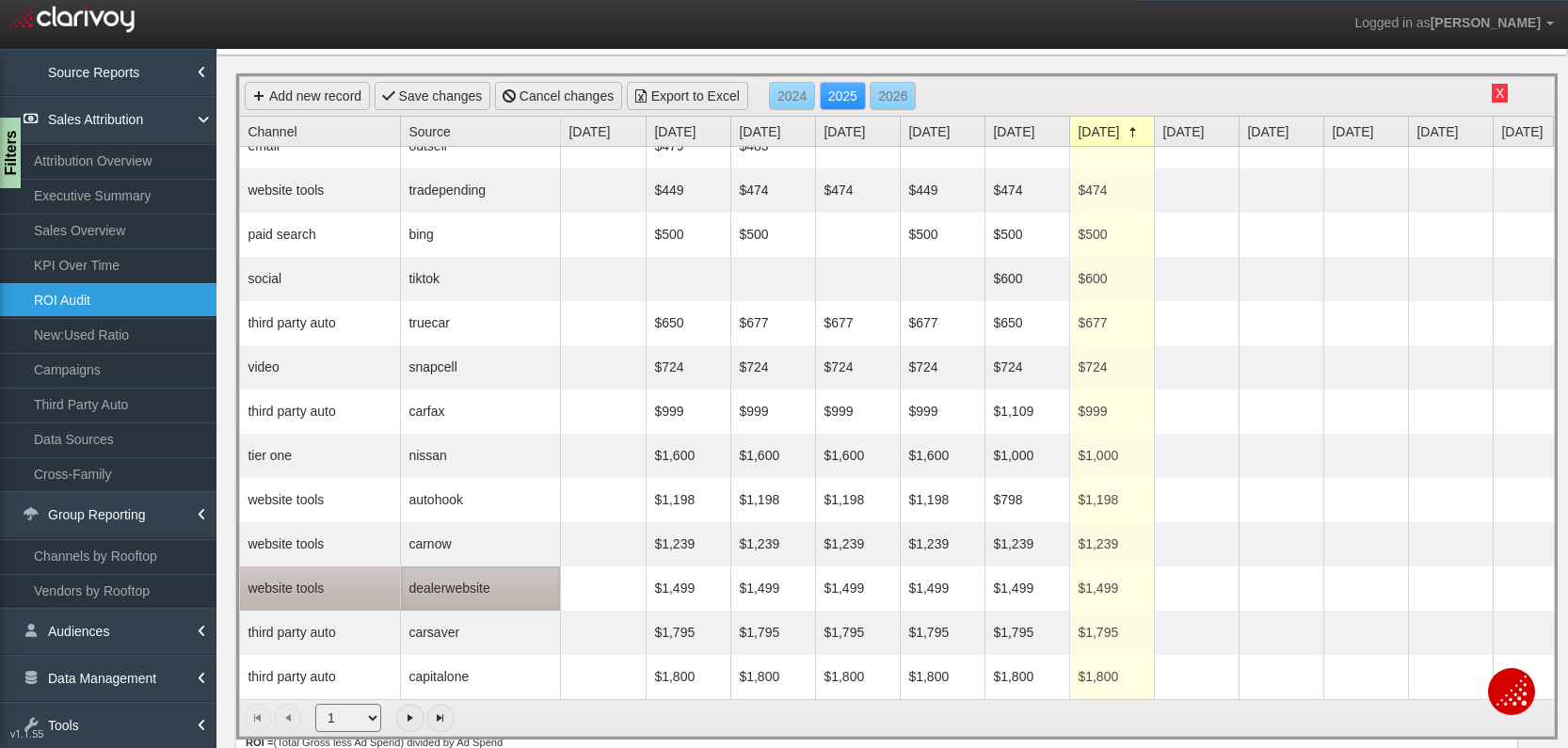 click on "dealerwebsite" at bounding box center (480, 588) 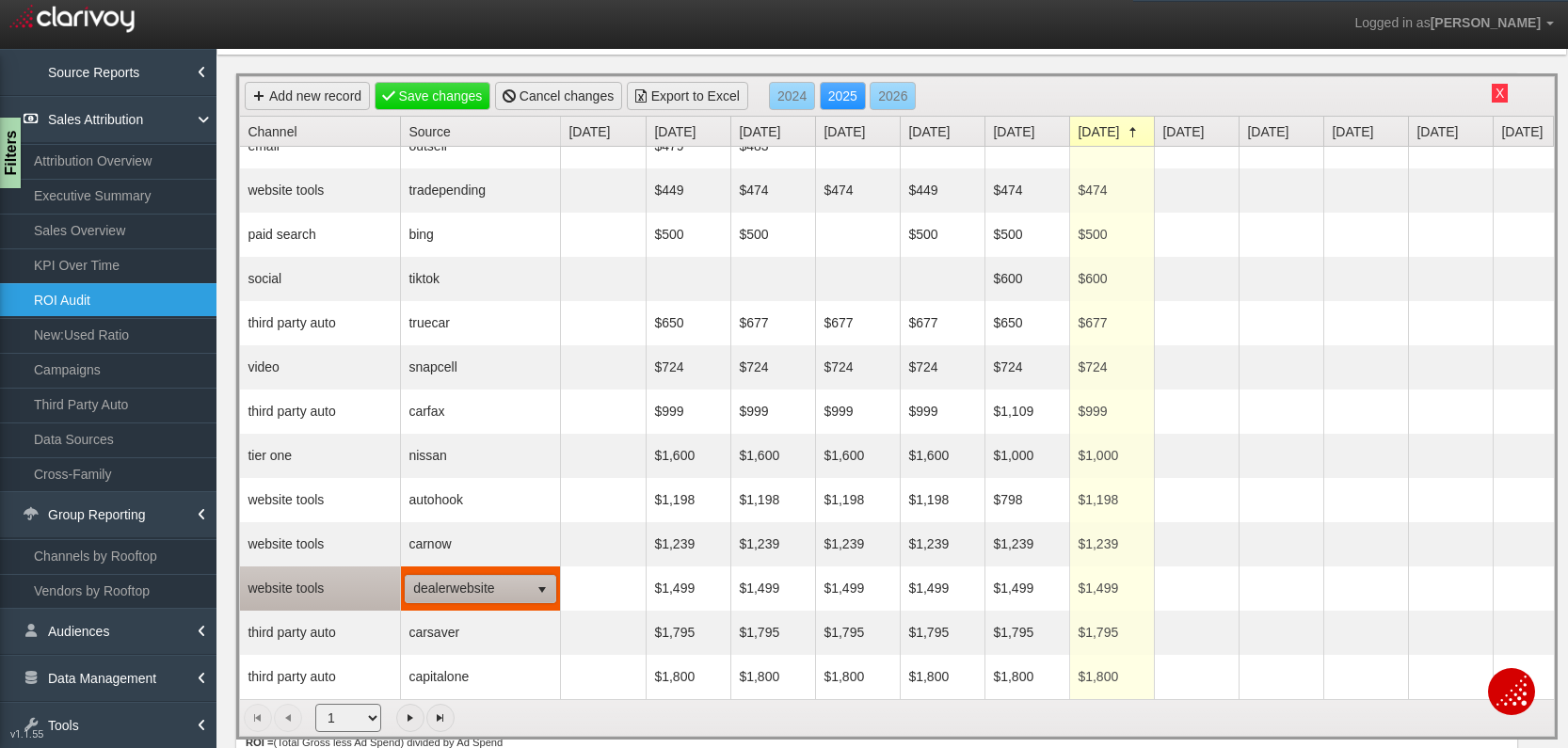 click on "dealerwebsite" at bounding box center (467, 589) 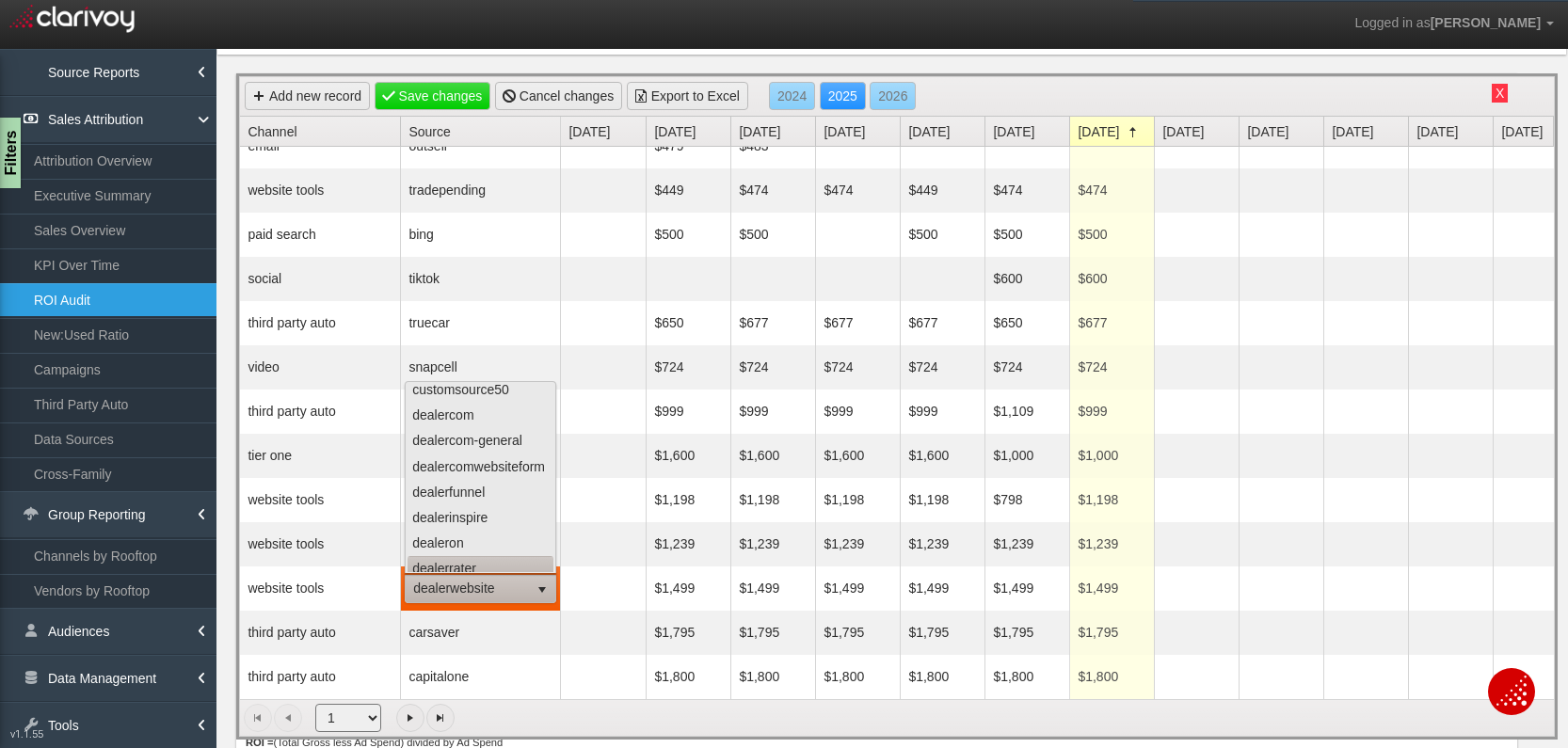 scroll, scrollTop: 689, scrollLeft: 0, axis: vertical 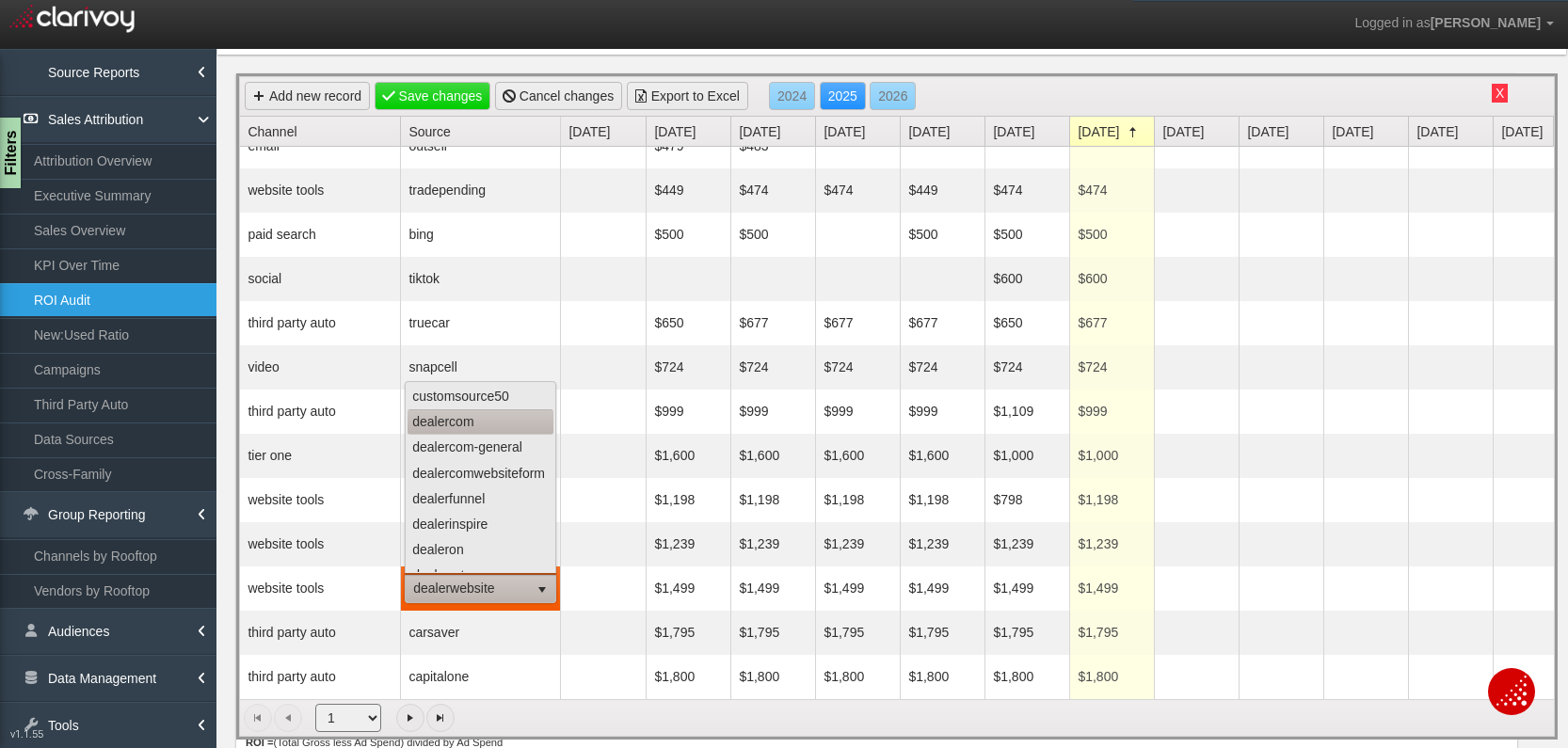 click on "dealercom" at bounding box center [480, 422] 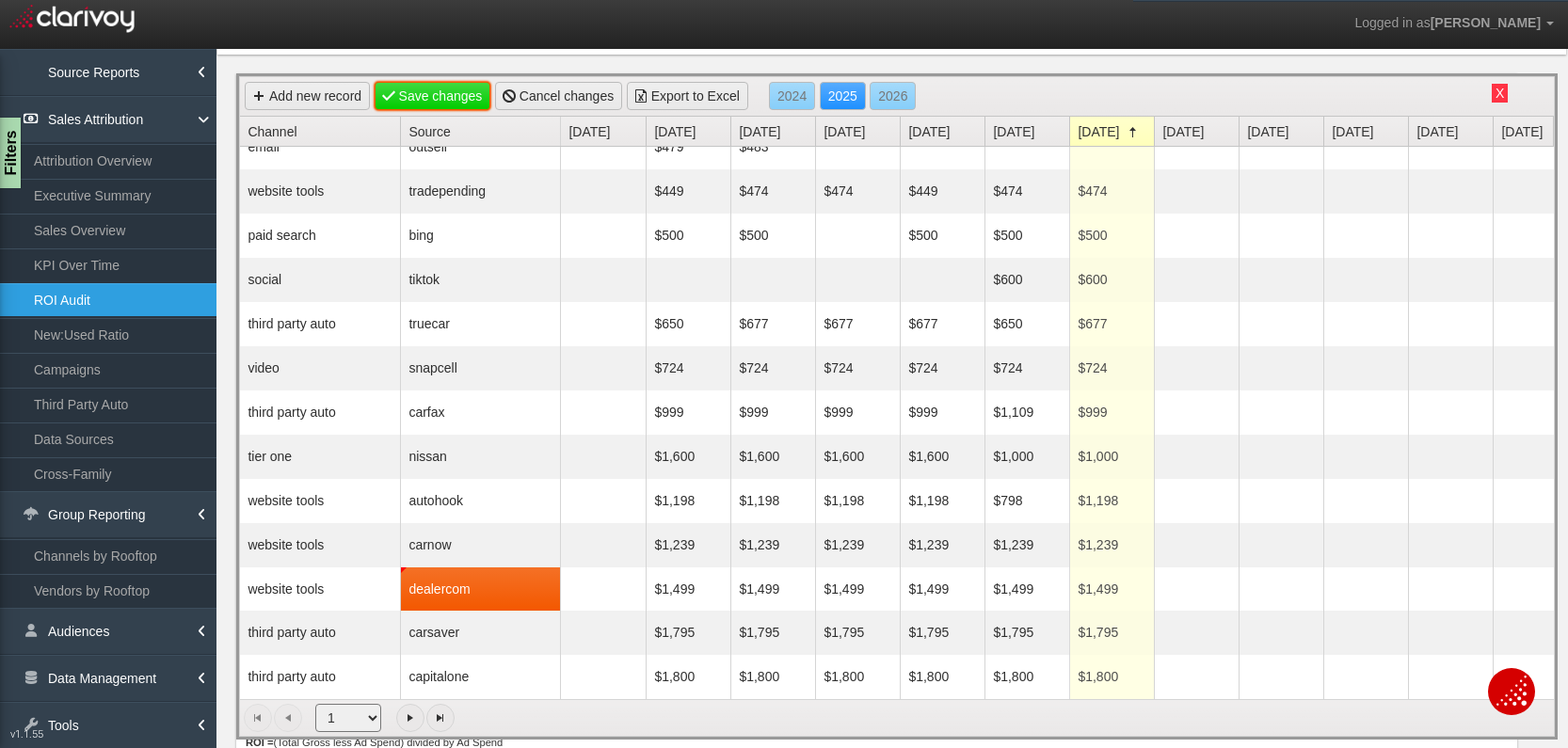 scroll, scrollTop: 22, scrollLeft: 0, axis: vertical 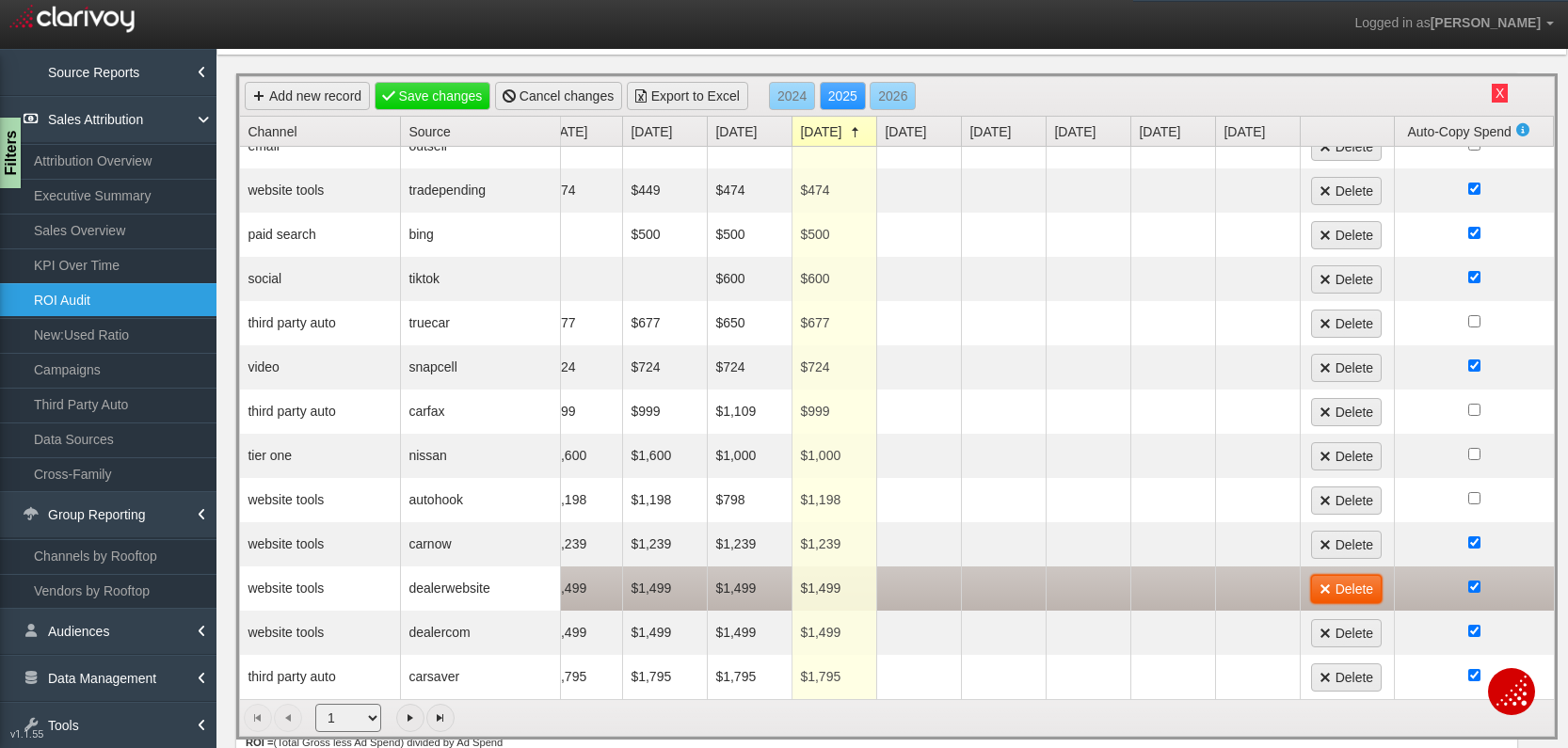 click on "Delete" at bounding box center [1346, 589] 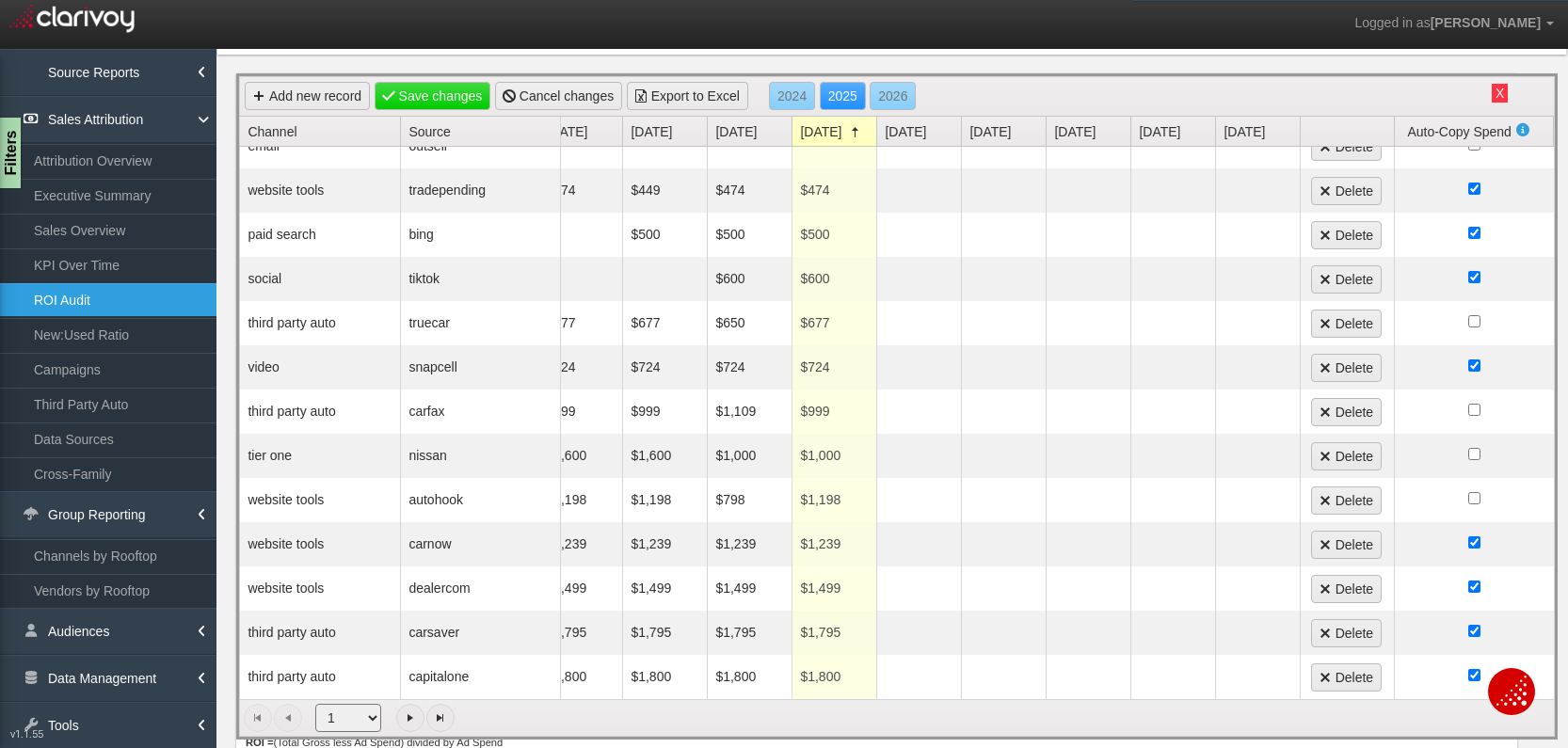 scroll, scrollTop: 0, scrollLeft: 278, axis: horizontal 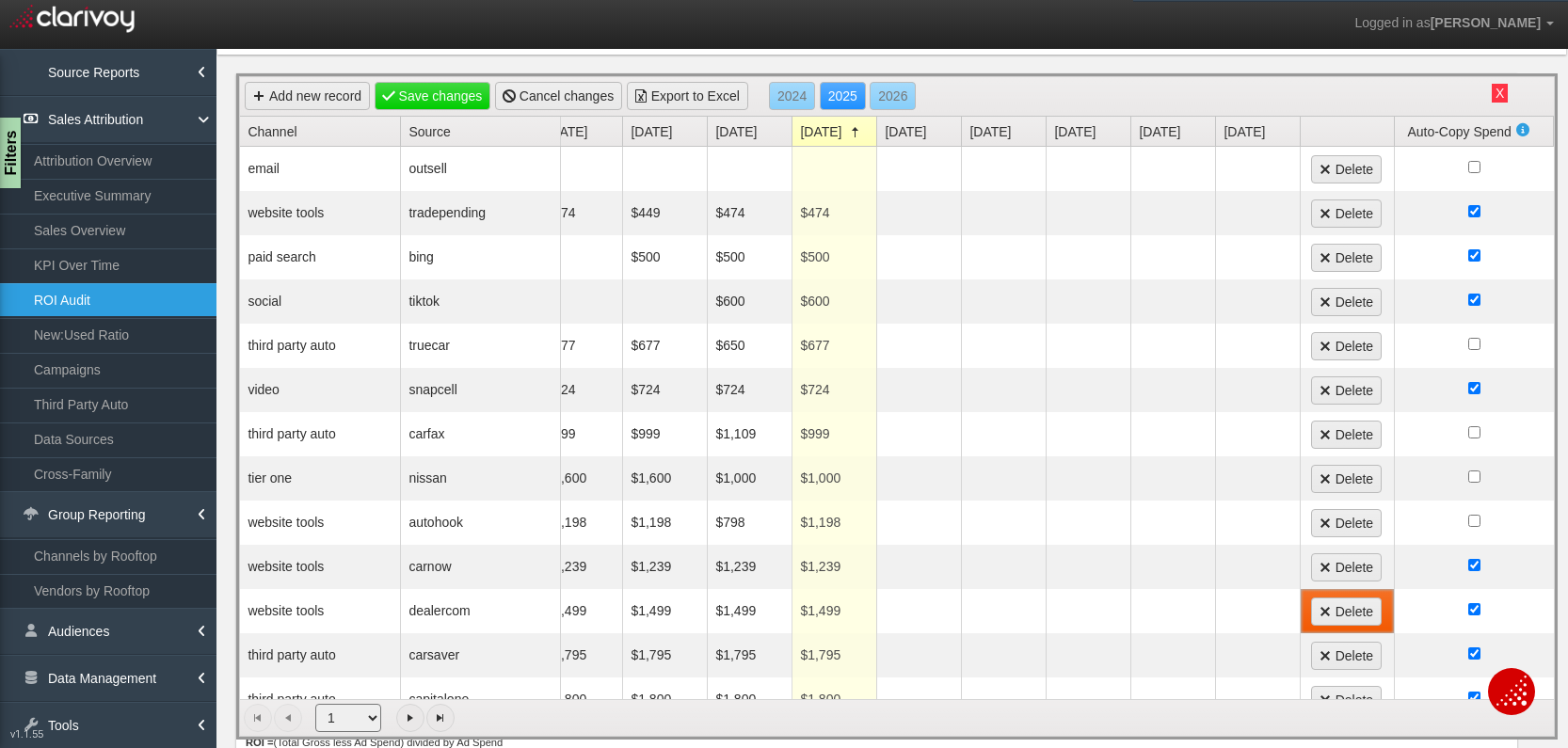 click on "X" at bounding box center (1499, 93) 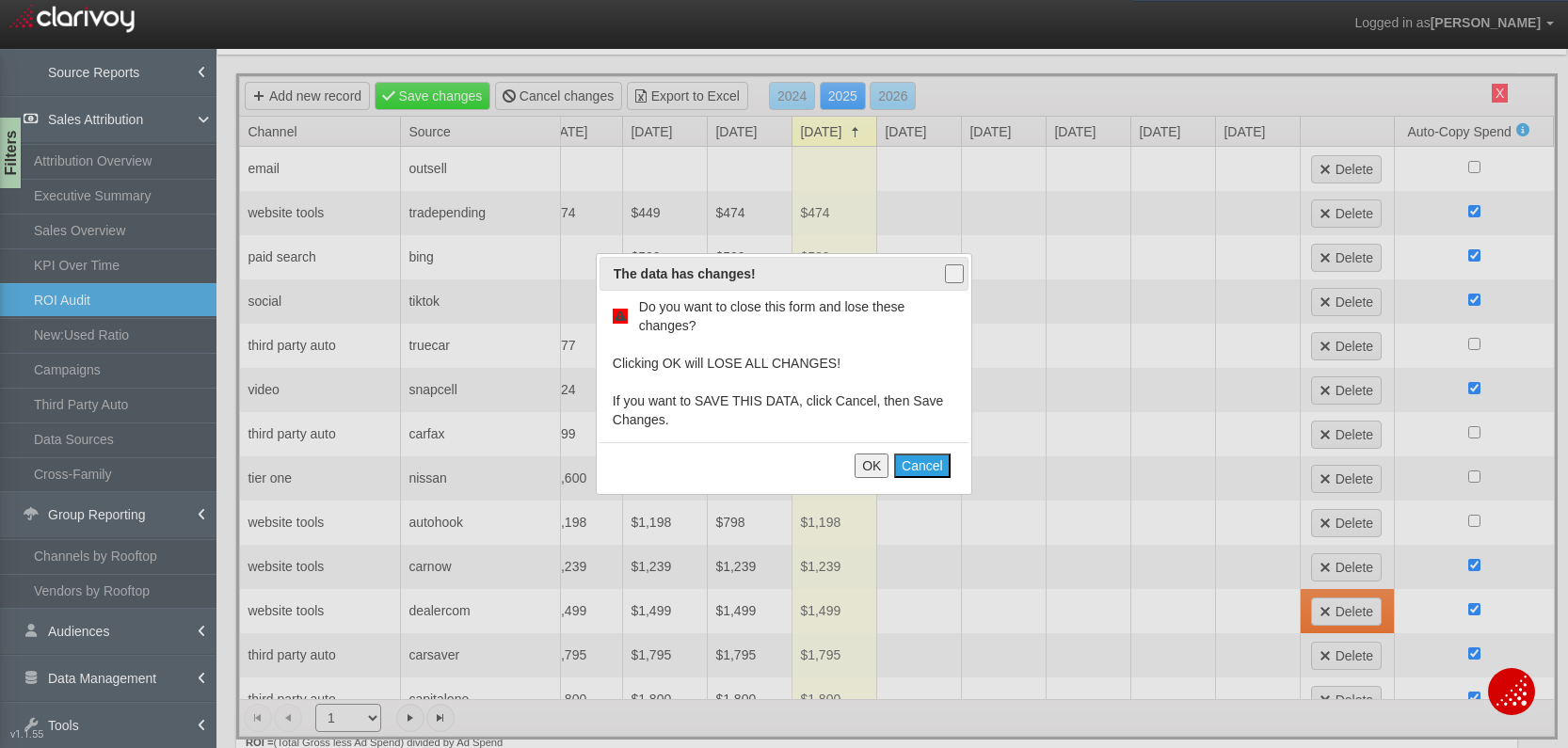 click on "Cancel" at bounding box center (922, 466) 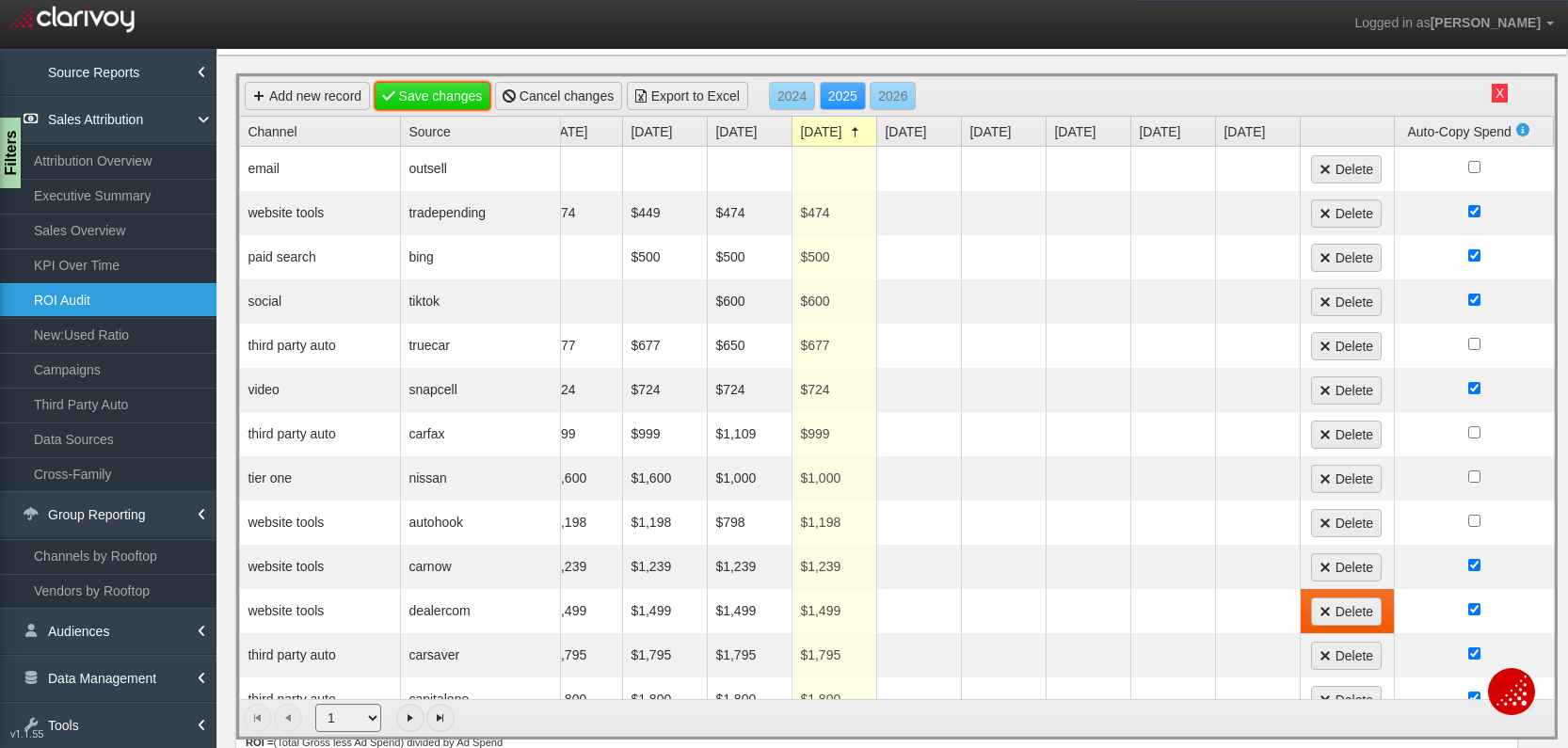 click on "Save changes" at bounding box center (433, 96) 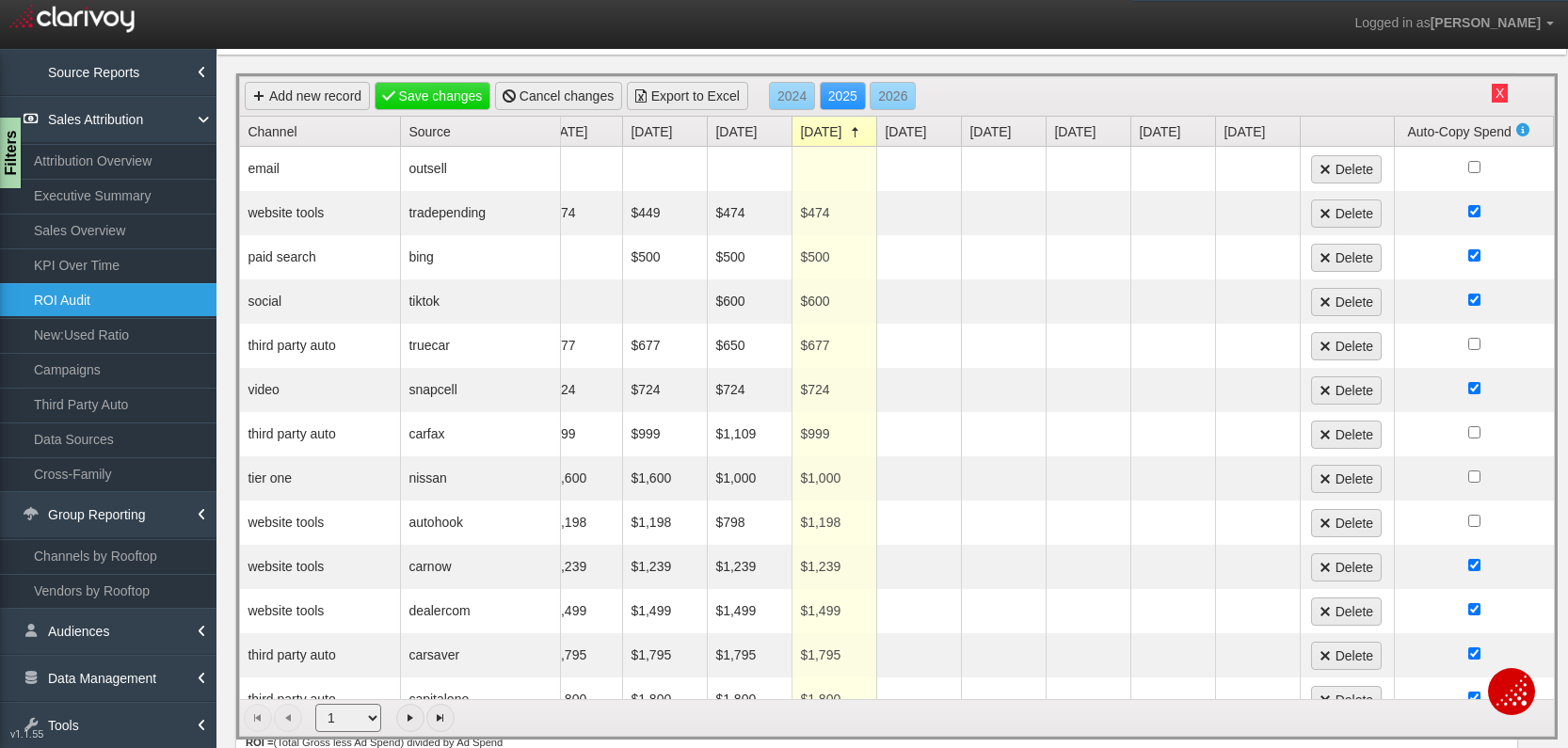 click on "X" at bounding box center (1499, 93) 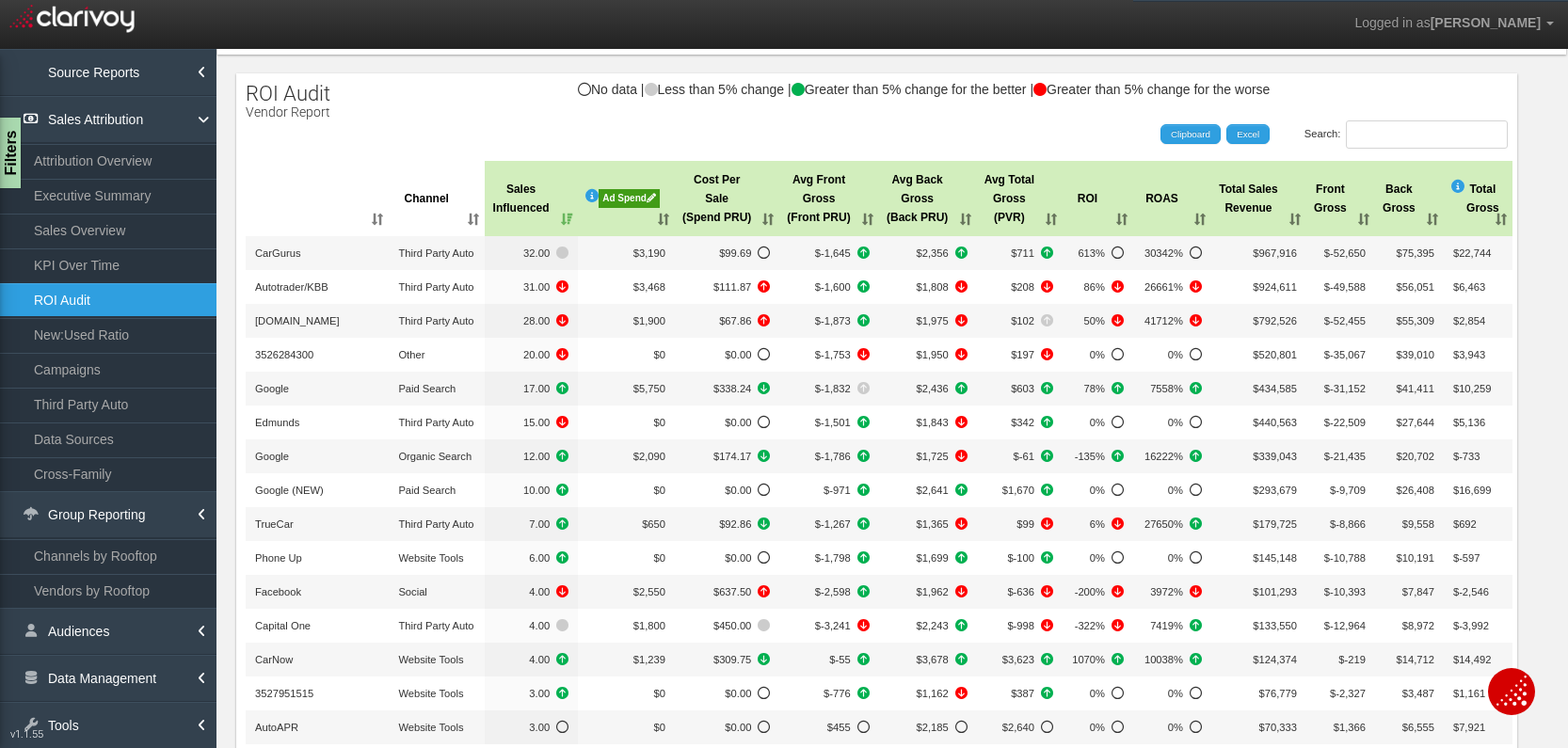 click on "Sales  Influenced" at bounding box center (531, 199) 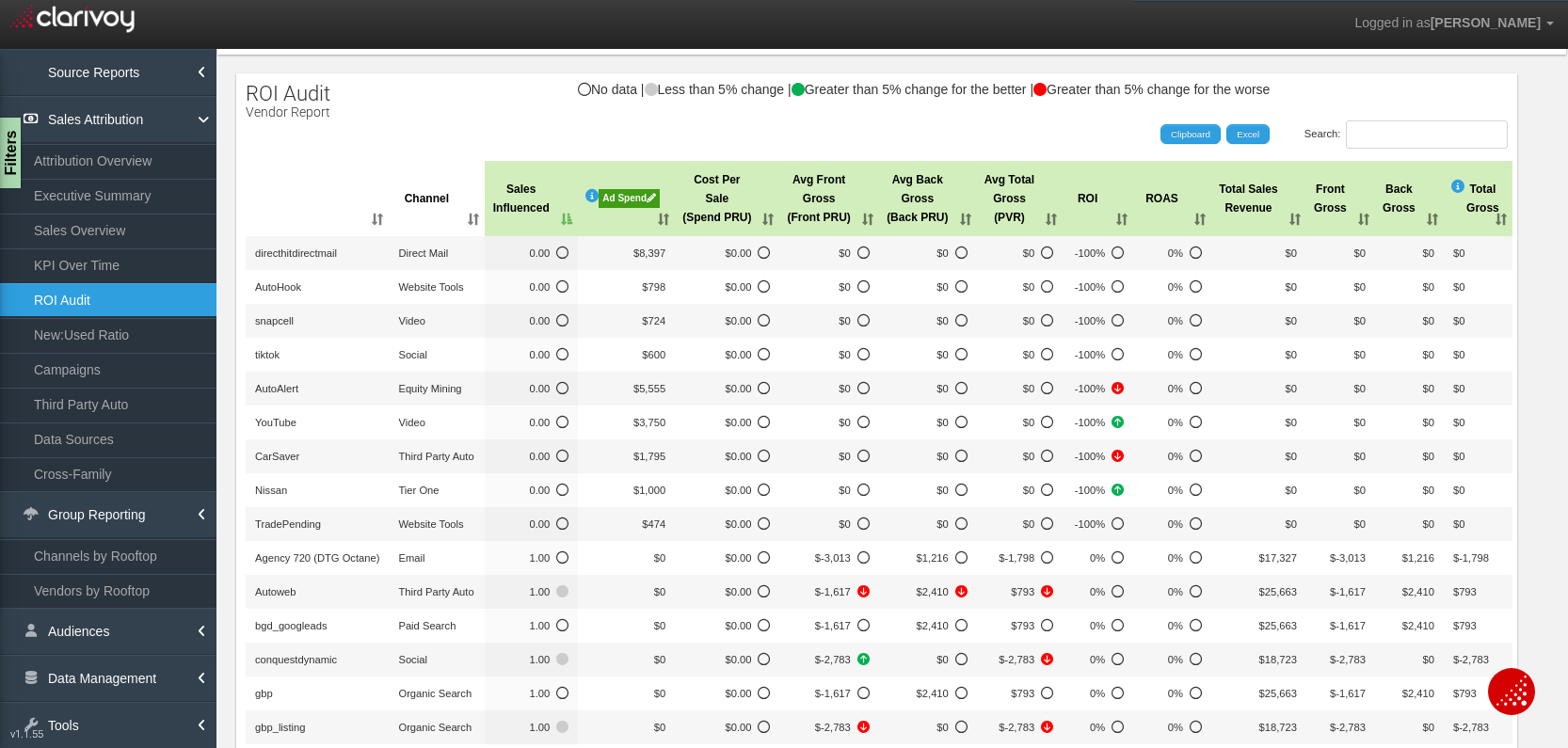 click on "Sales  Influenced" at bounding box center [531, 199] 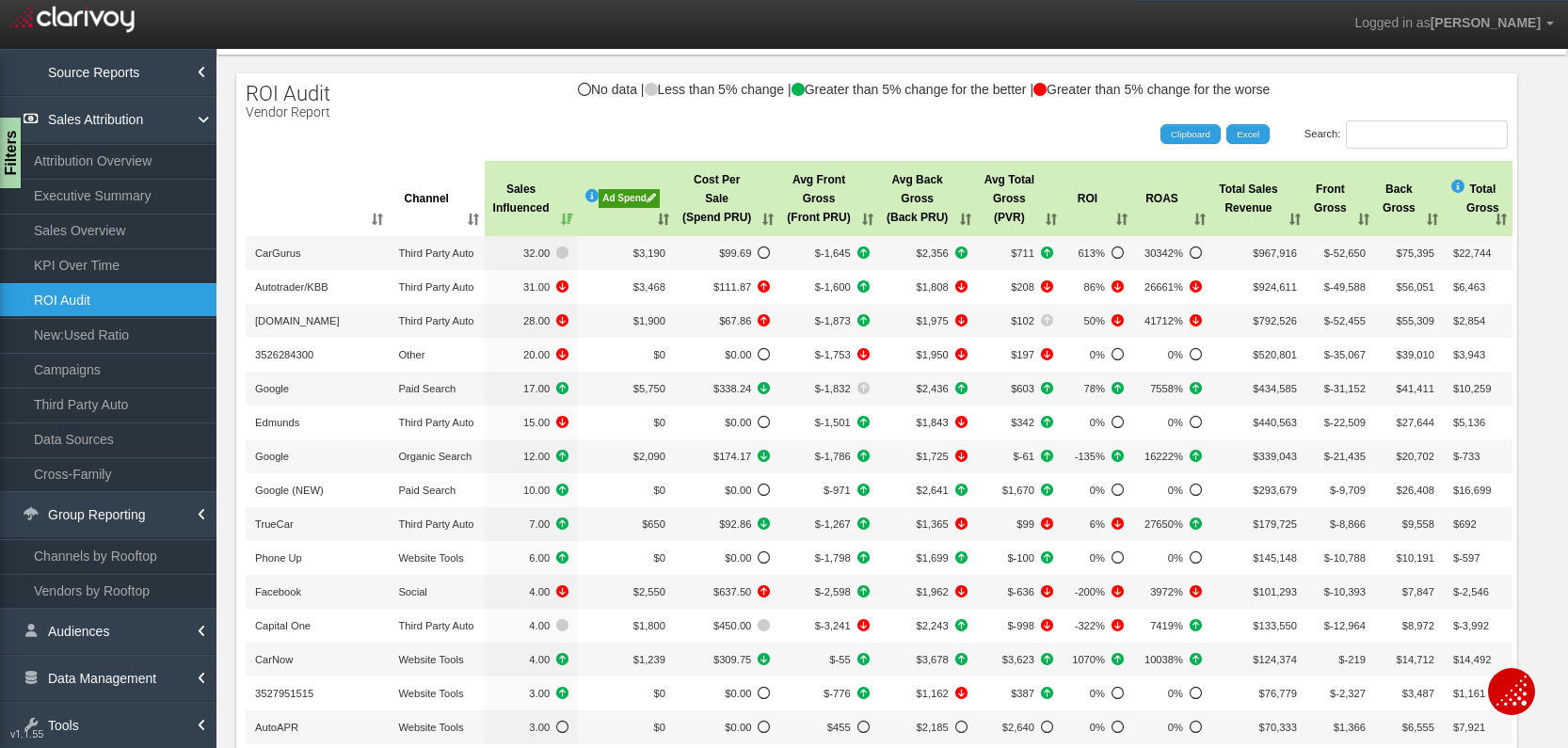 click on "Sales  Influenced" at bounding box center [531, 199] 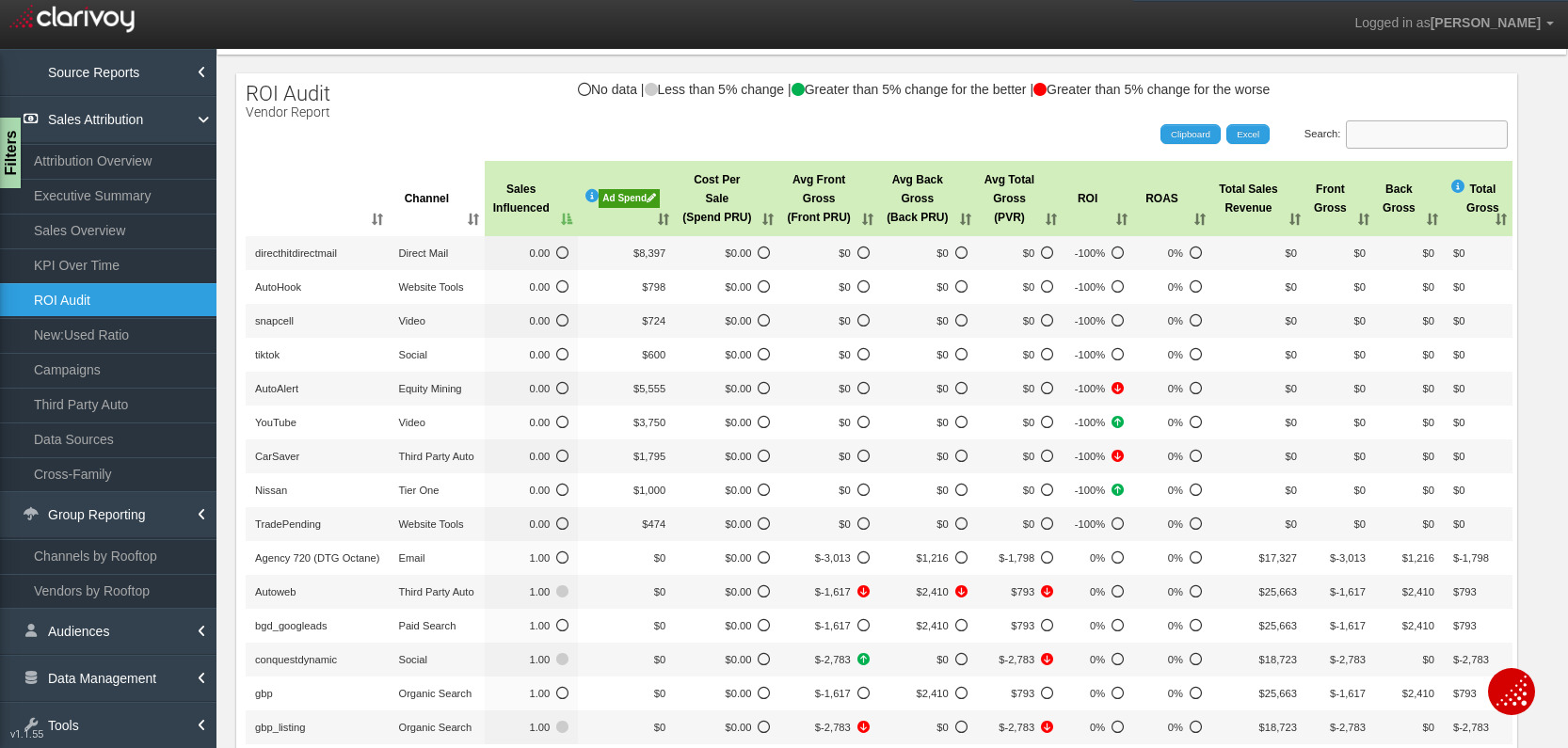 click on "Search:" at bounding box center (1427, 135) 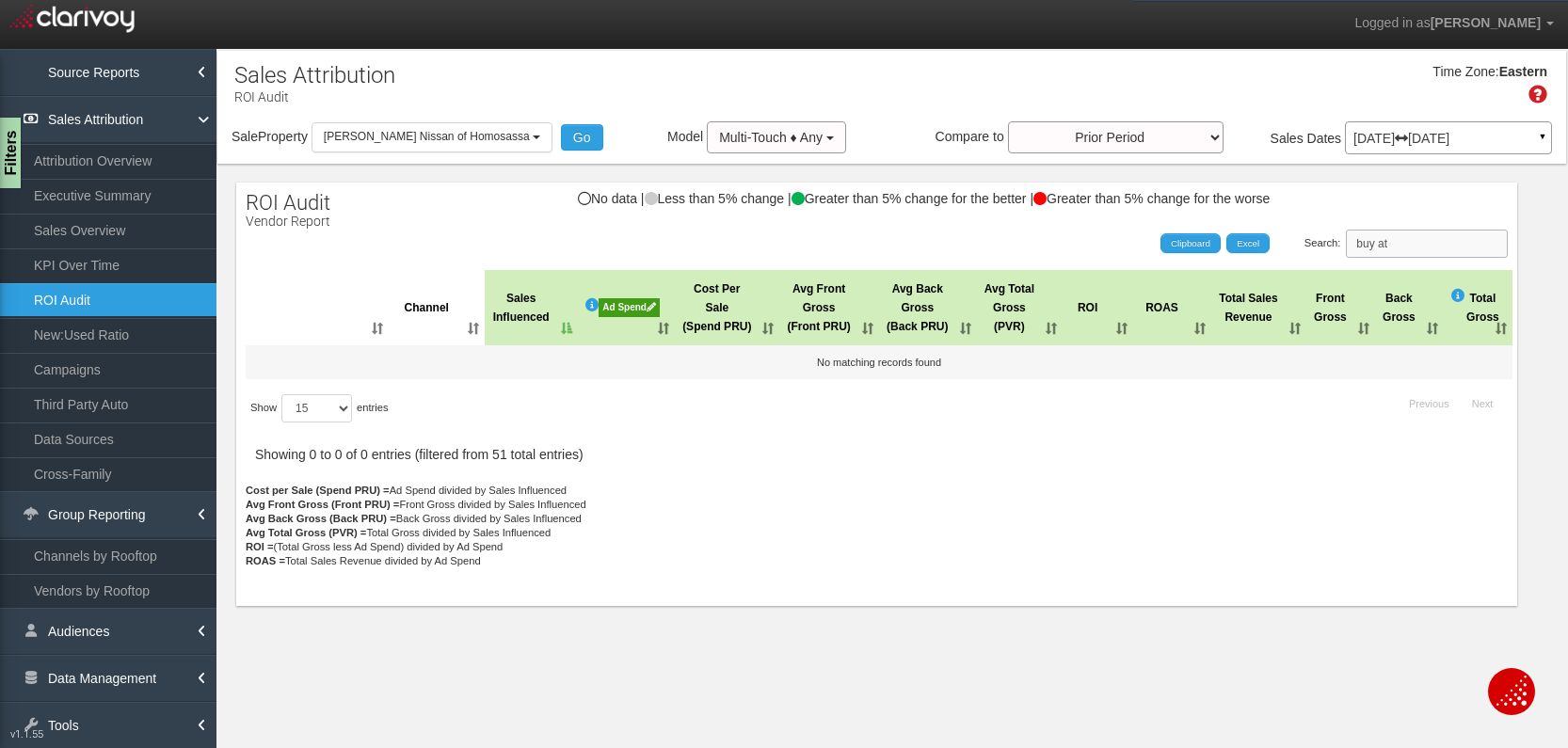 scroll, scrollTop: 0, scrollLeft: 0, axis: both 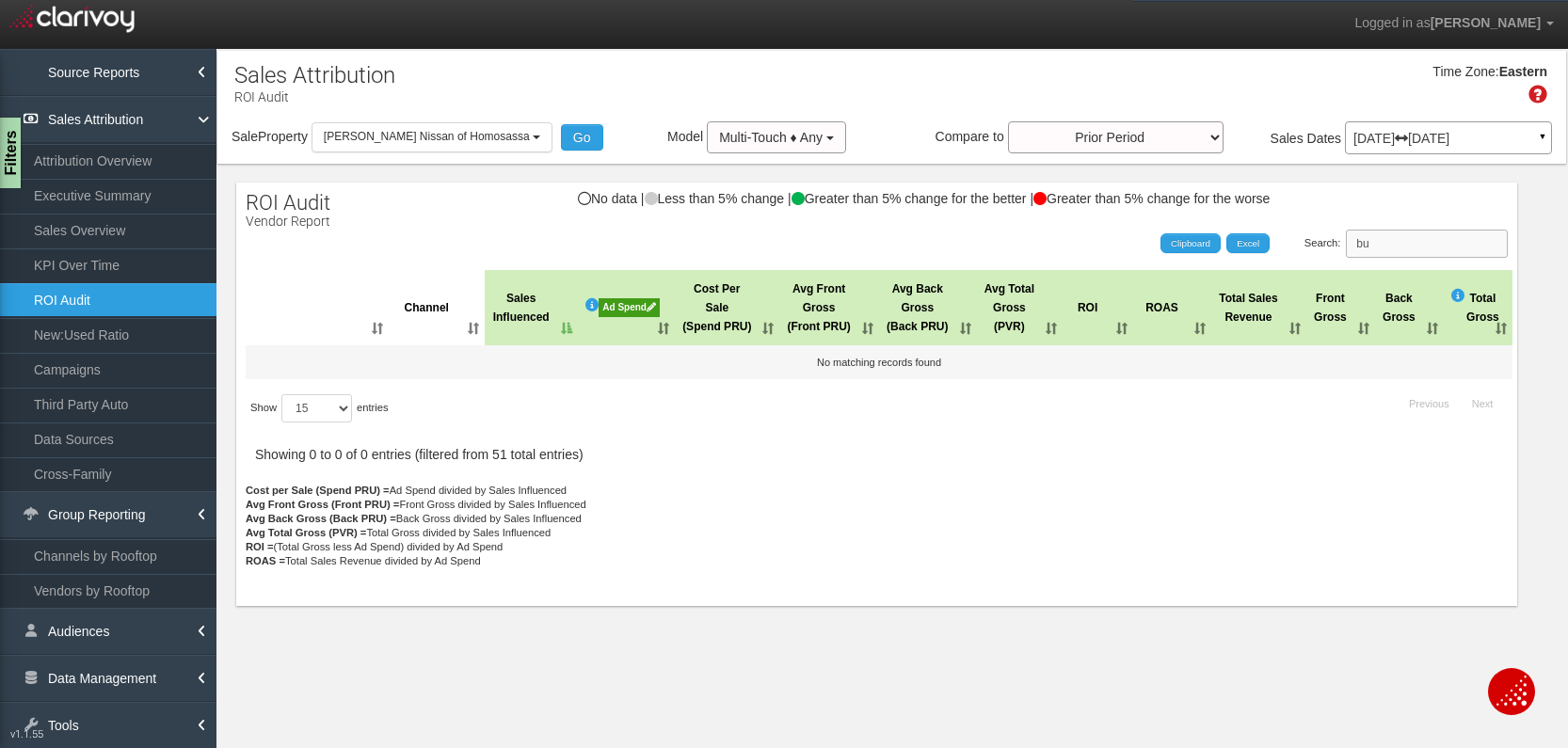 type on "b" 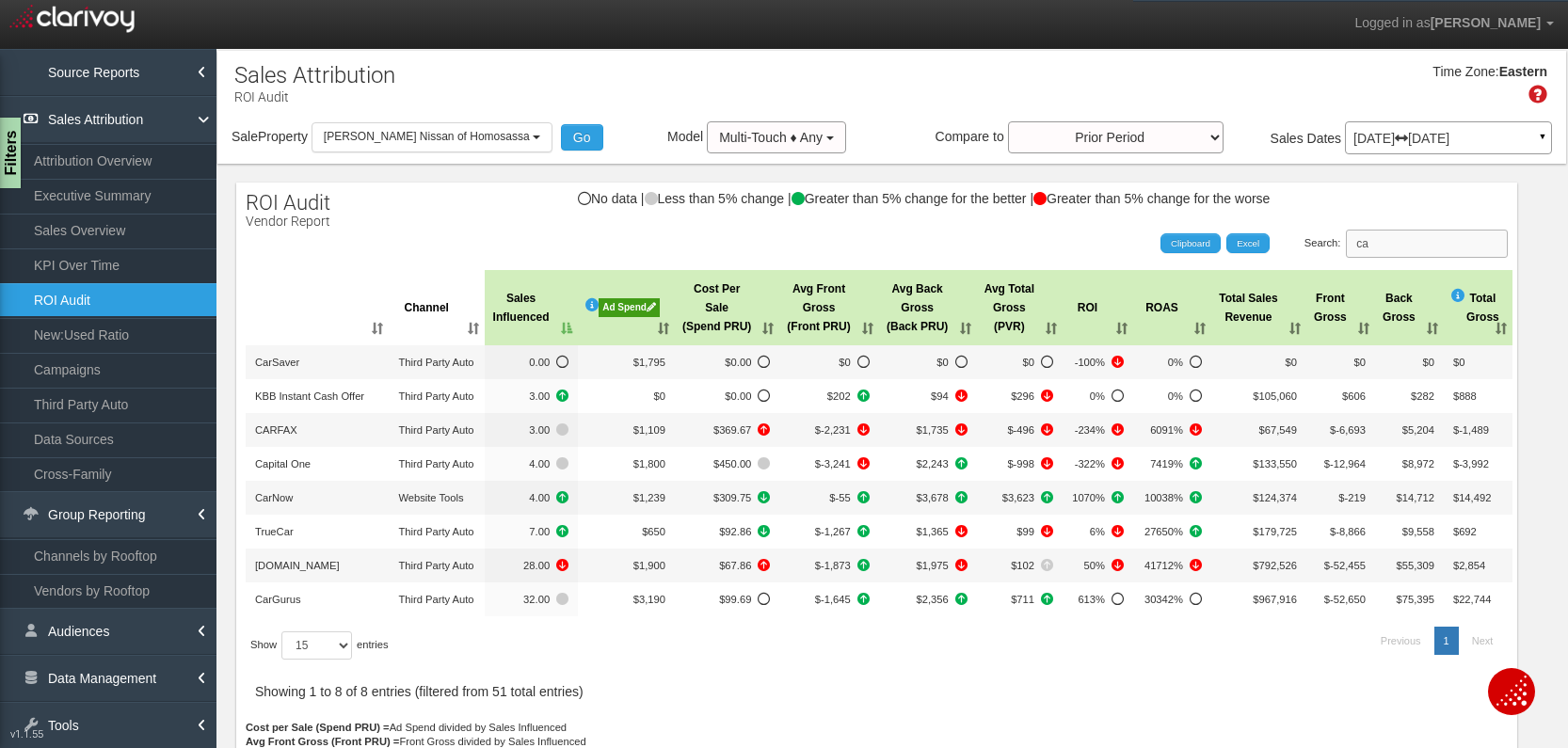 type on "c" 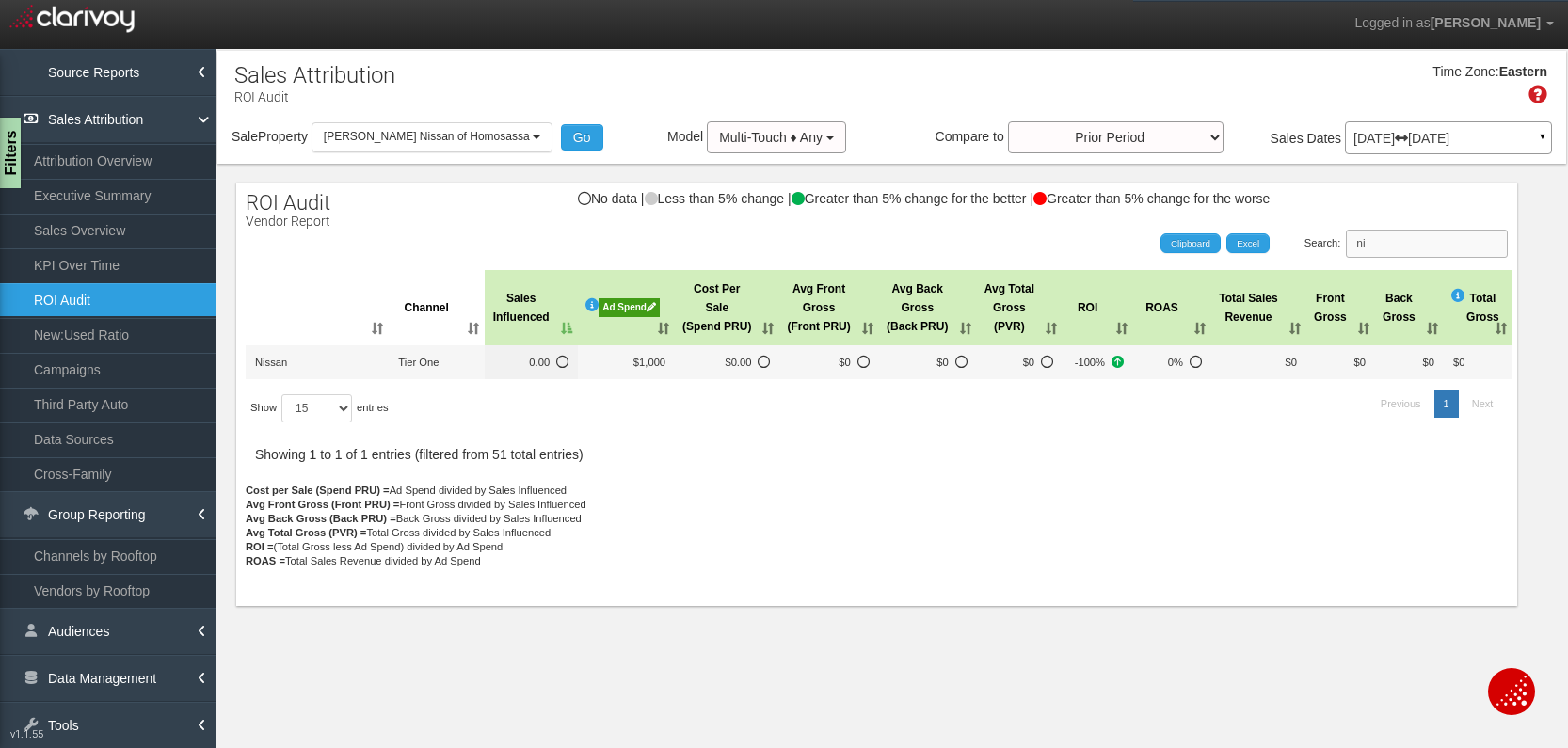 type on "n" 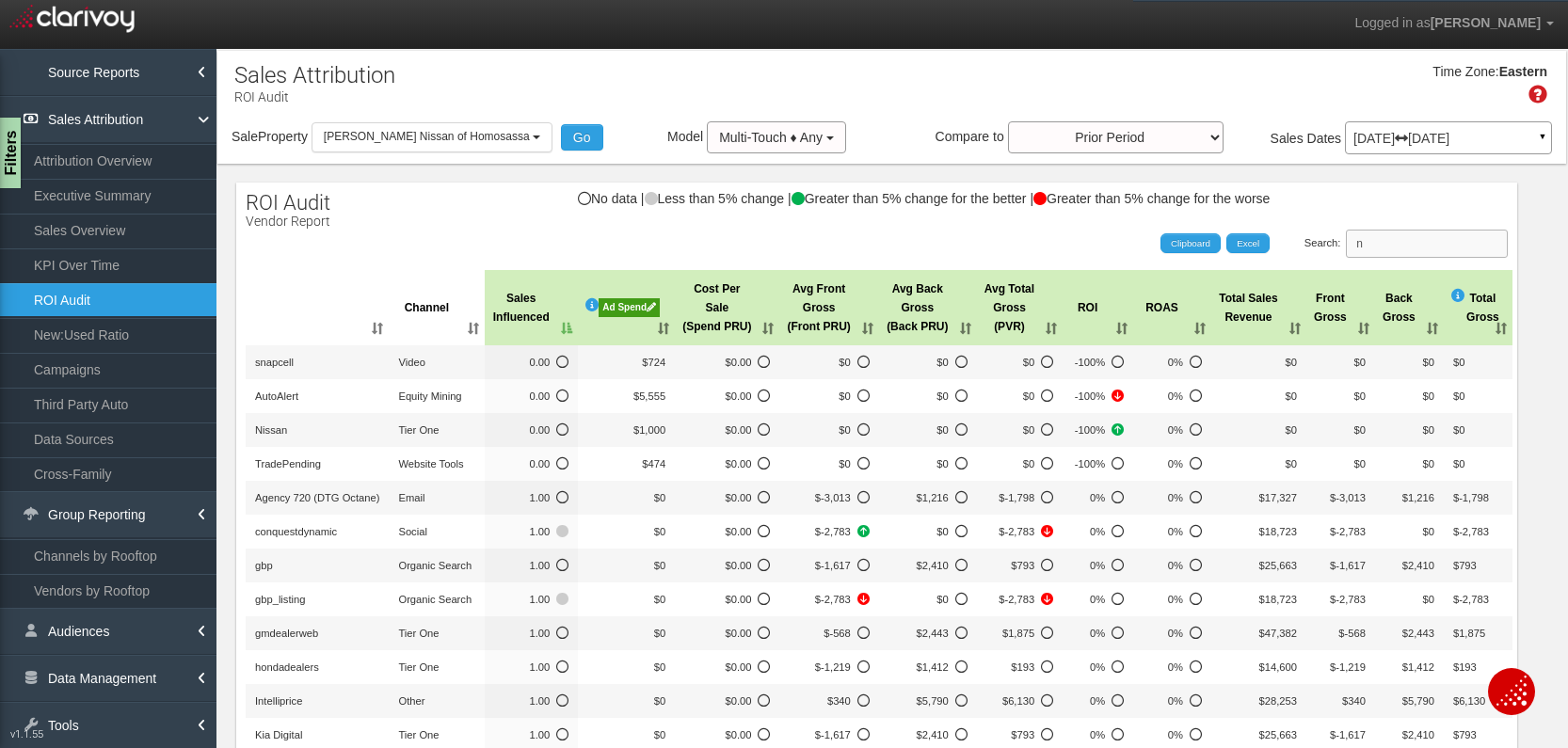 type 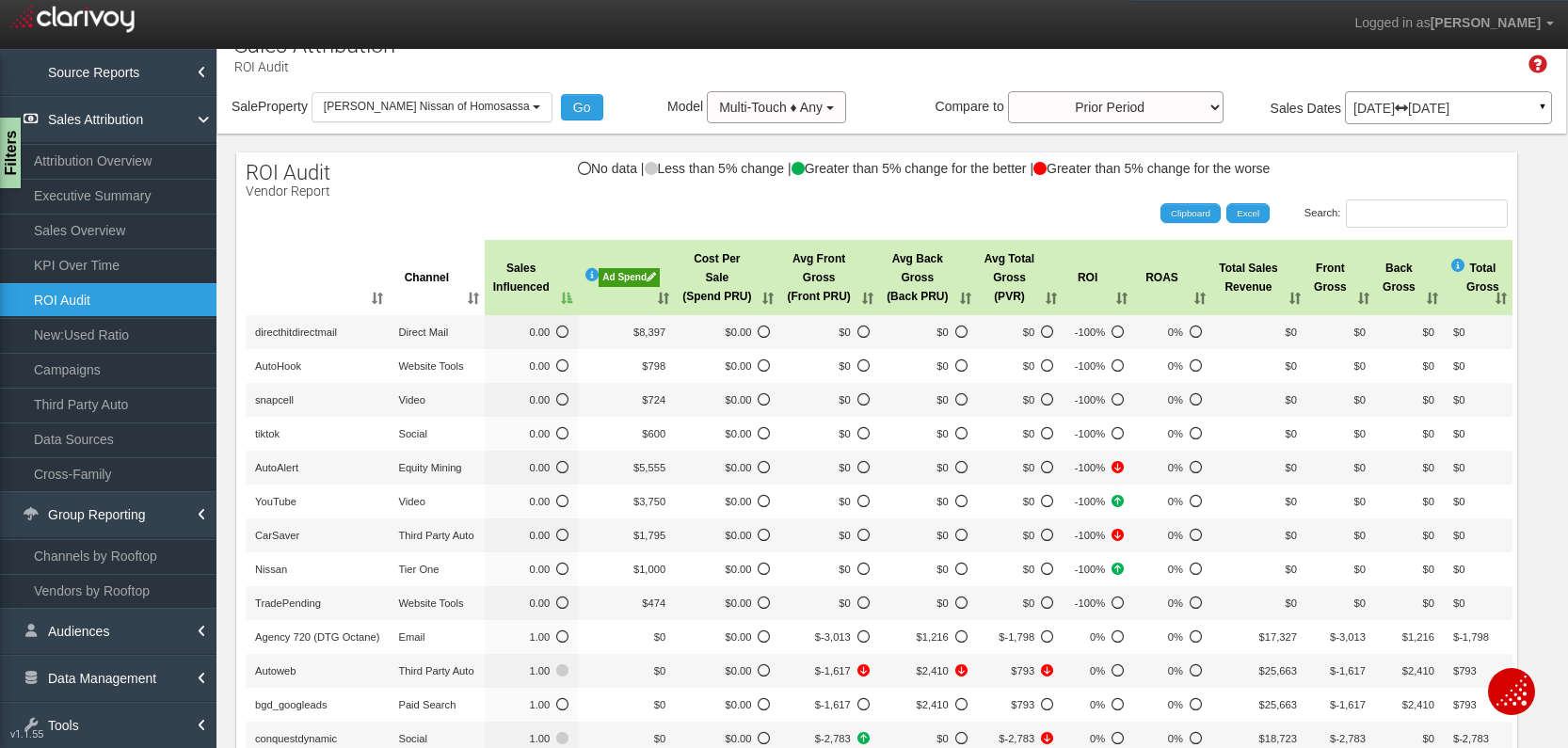 scroll, scrollTop: 31, scrollLeft: 0, axis: vertical 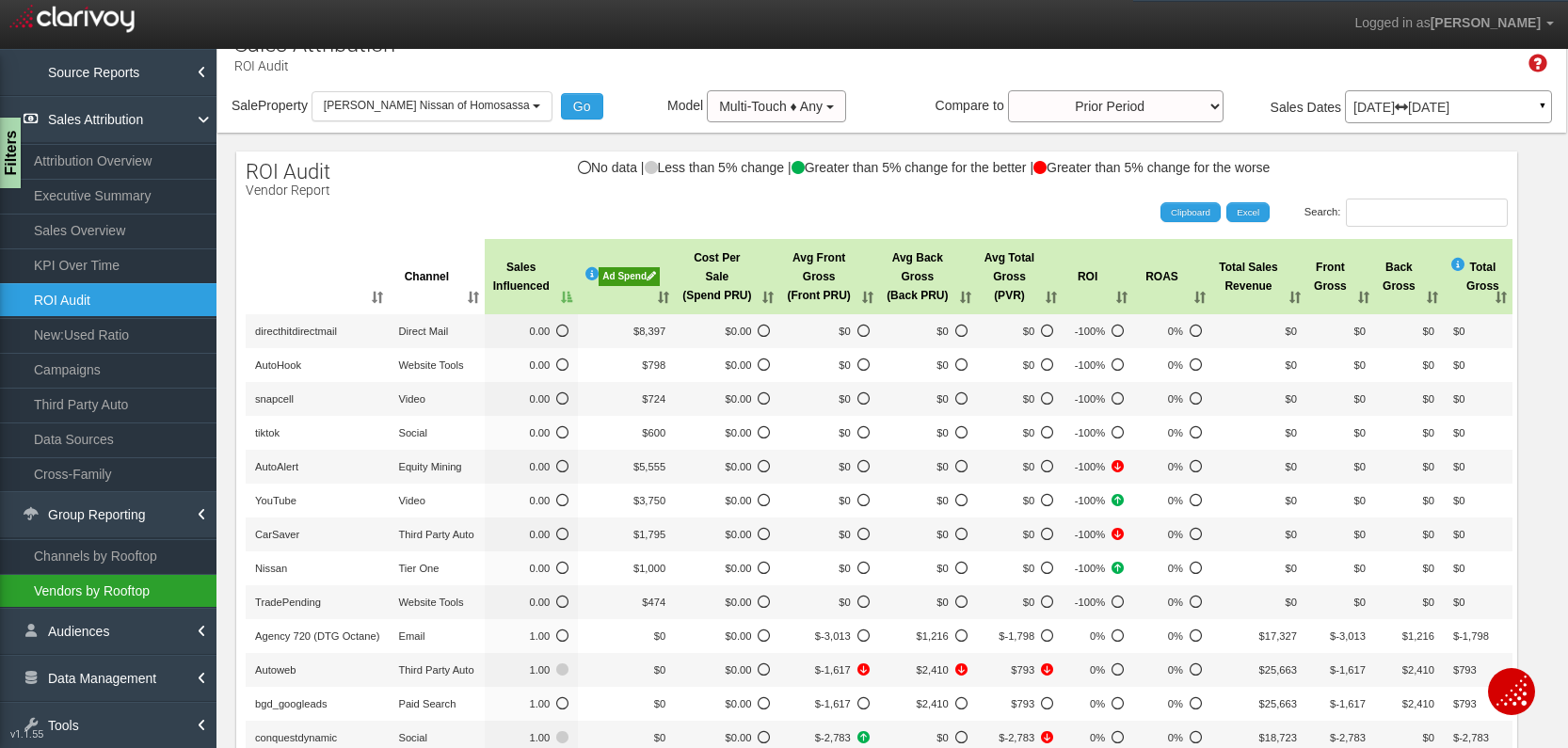 click on "Vendors by Rooftop" at bounding box center [108, 591] 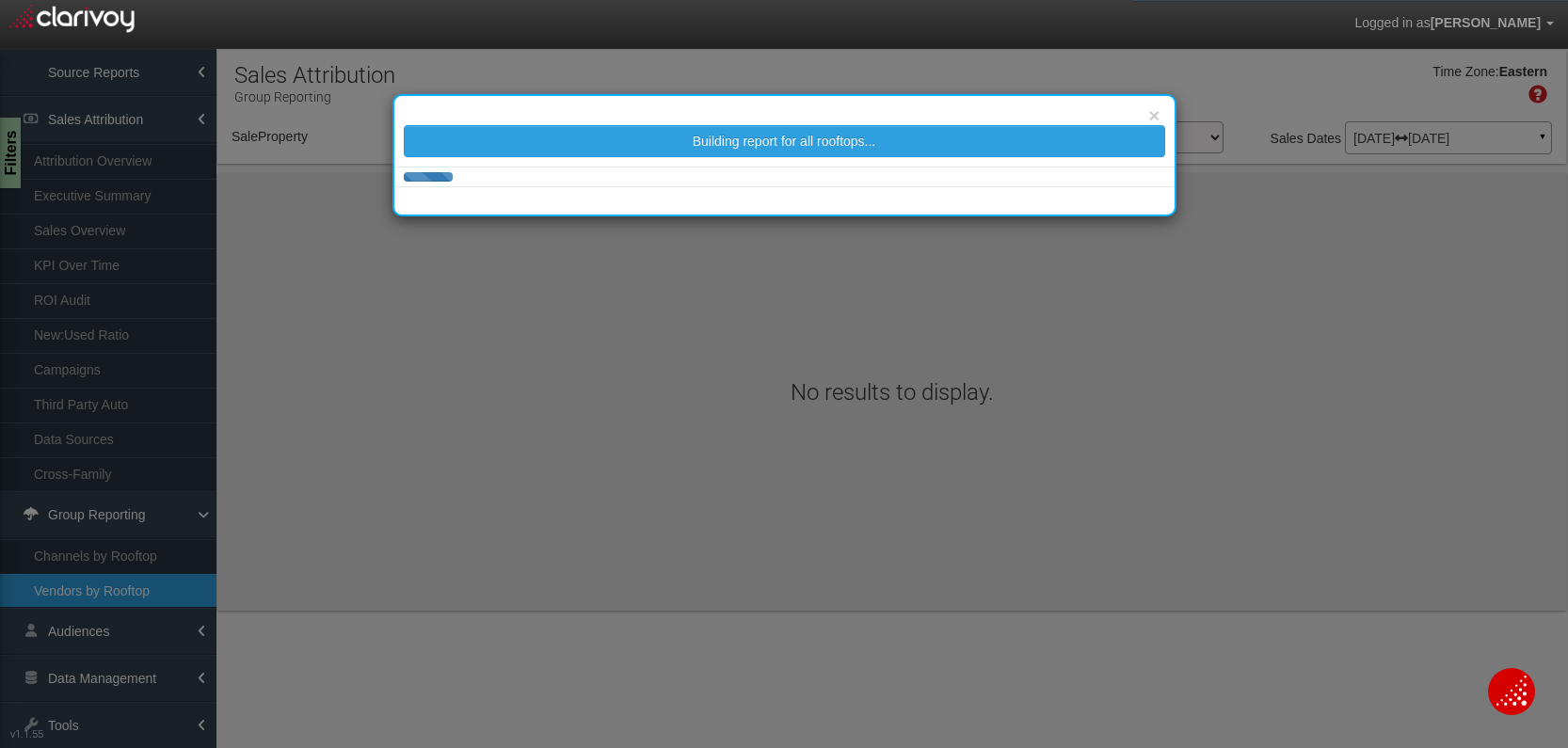 scroll, scrollTop: 0, scrollLeft: 0, axis: both 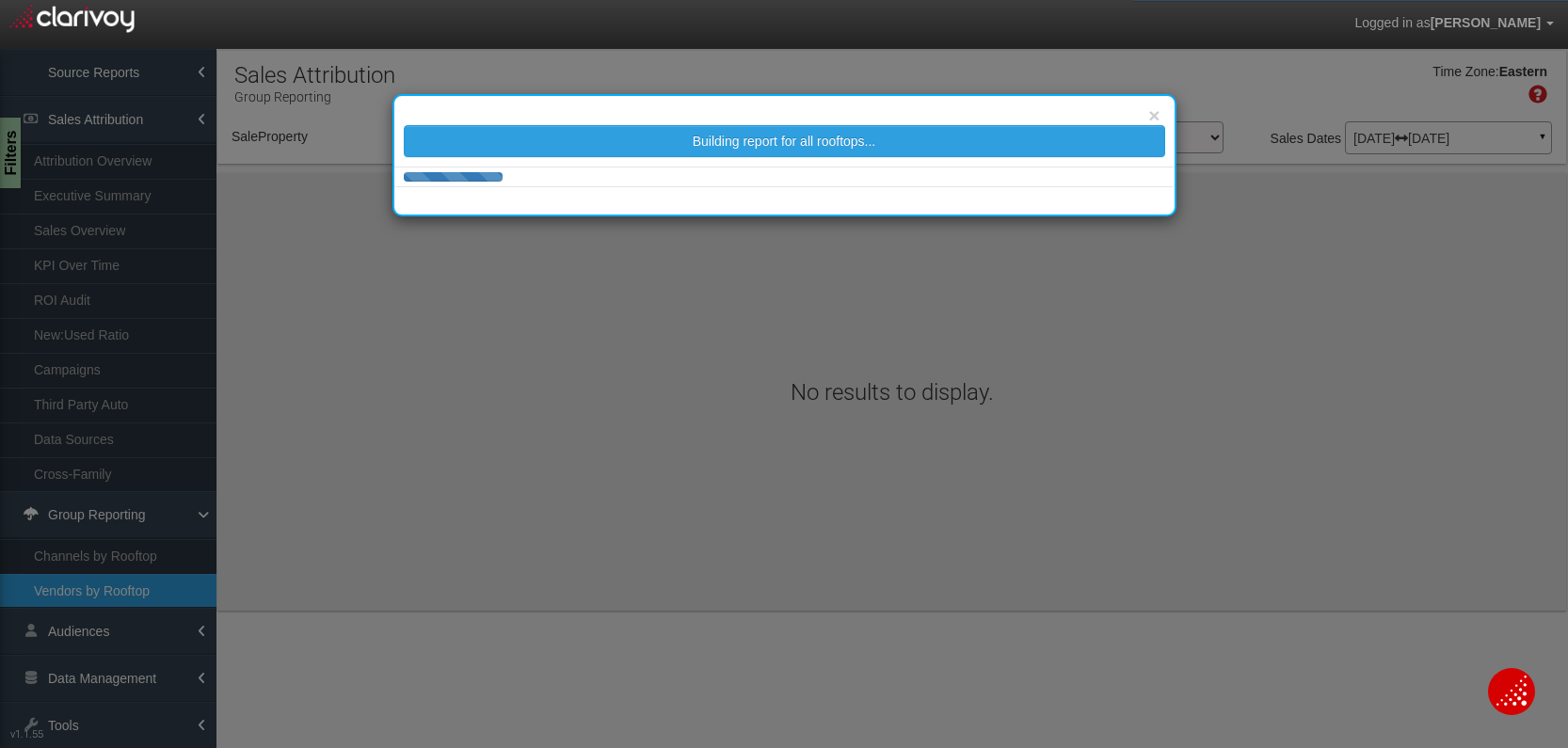 select on "object:89272" 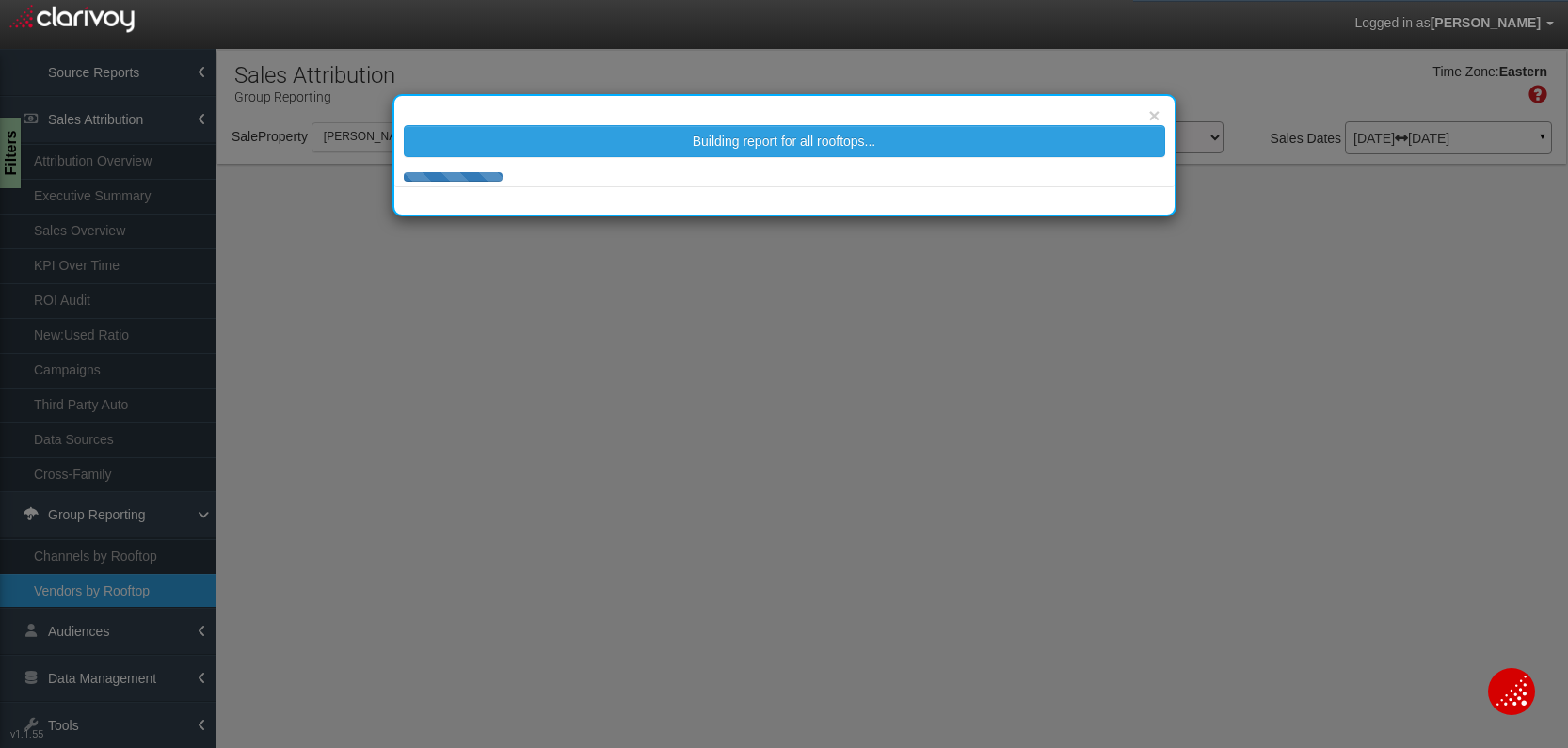 select on "object:89272" 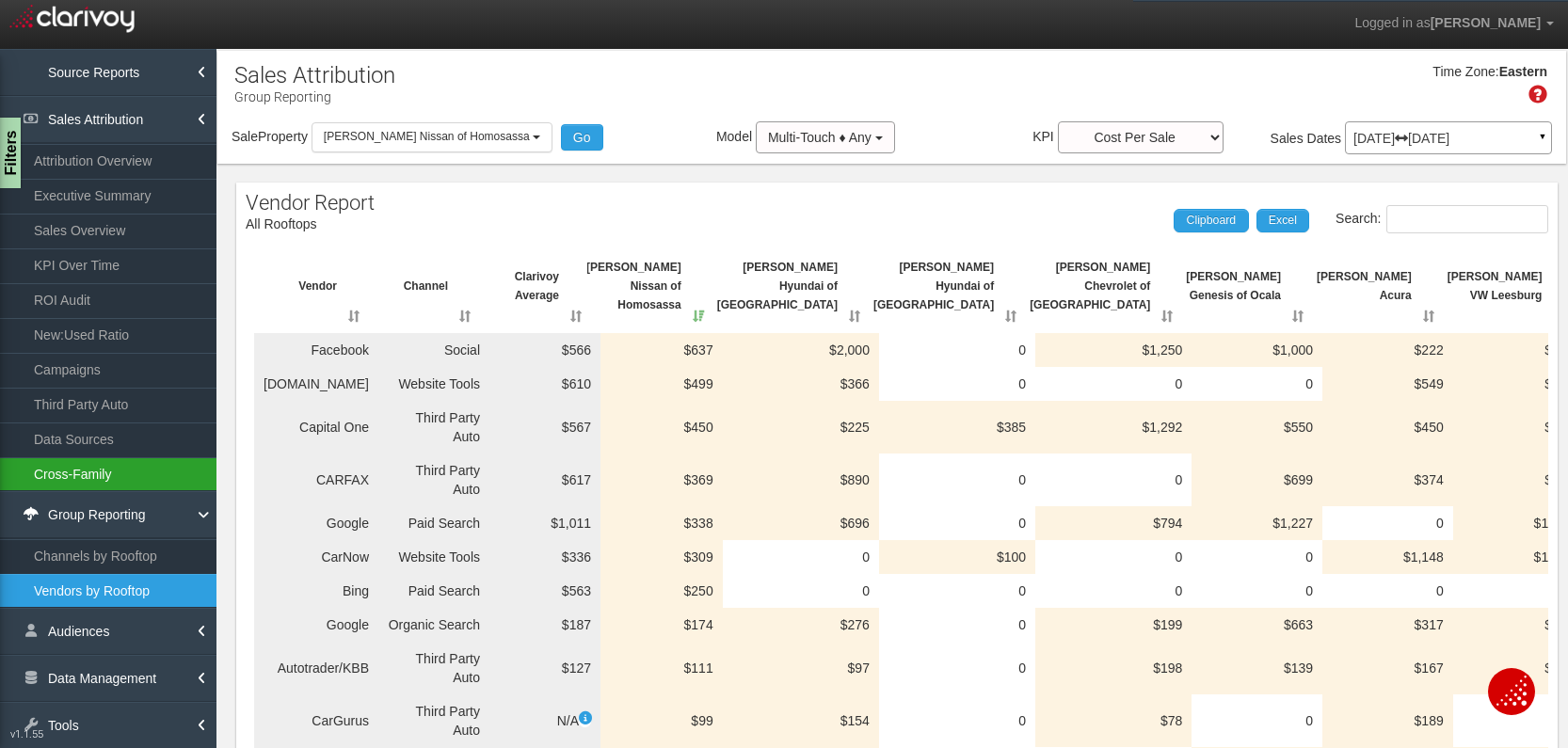scroll, scrollTop: 0, scrollLeft: 43, axis: horizontal 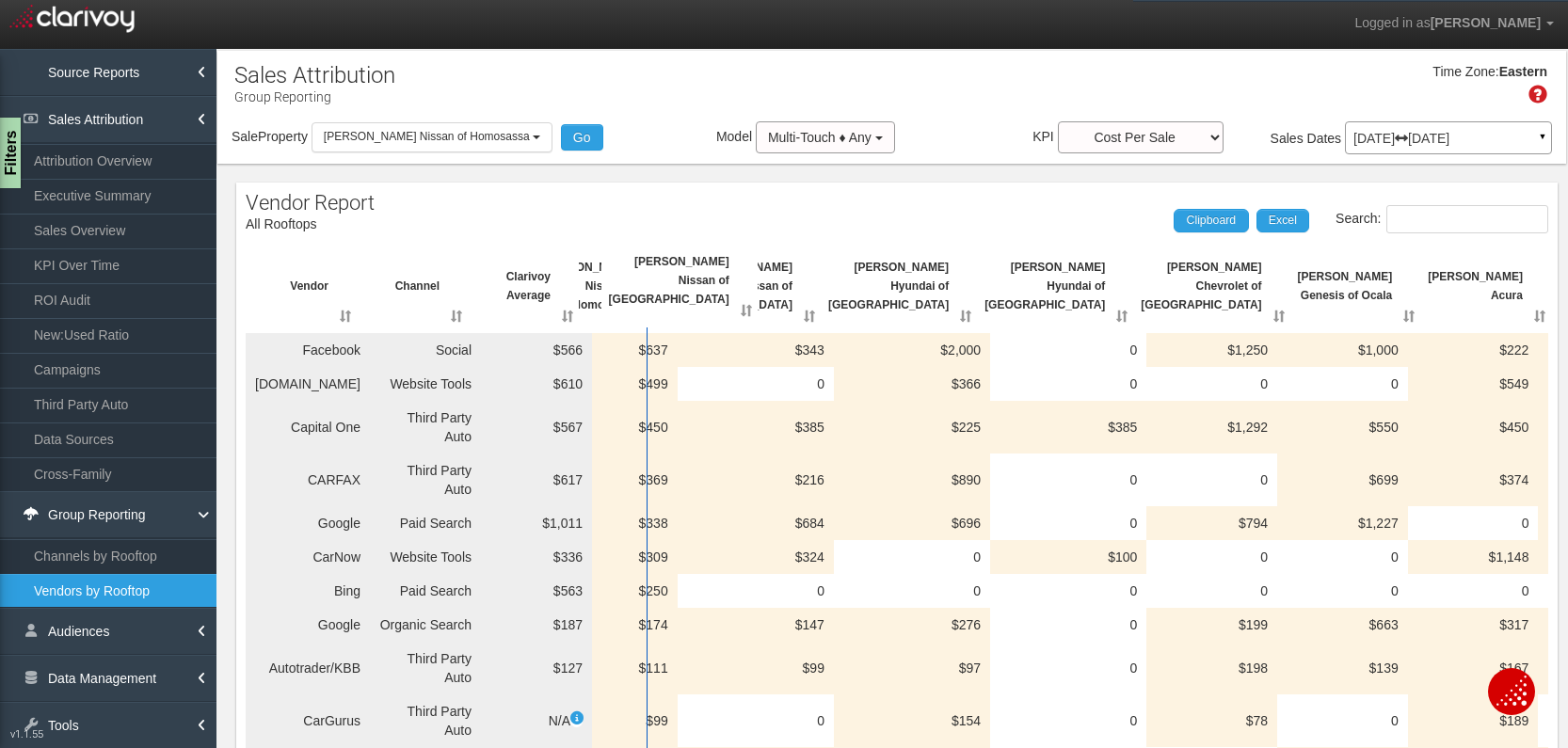 drag, startPoint x: 1368, startPoint y: 286, endPoint x: 660, endPoint y: 281, distance: 708.0177 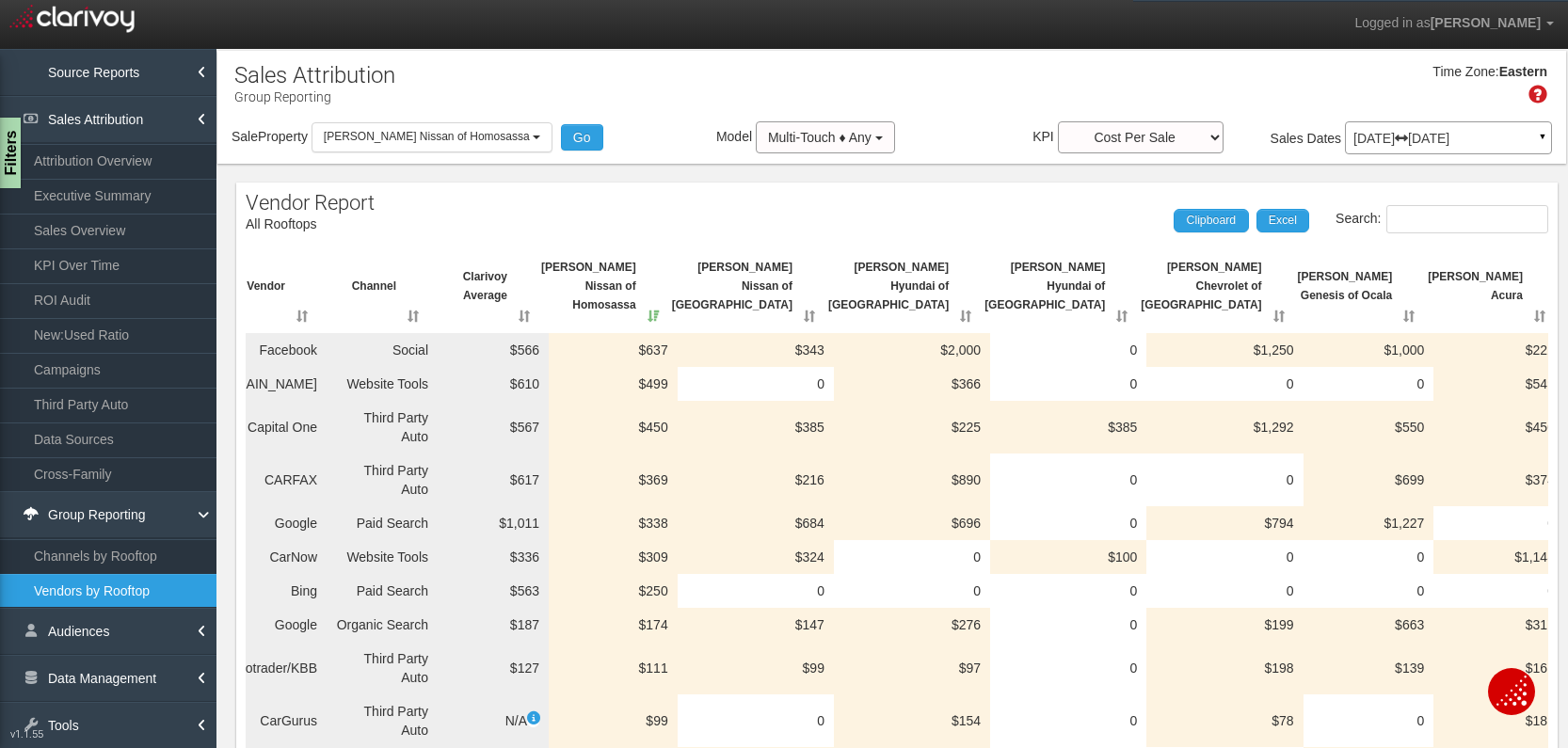 scroll, scrollTop: 0, scrollLeft: 0, axis: both 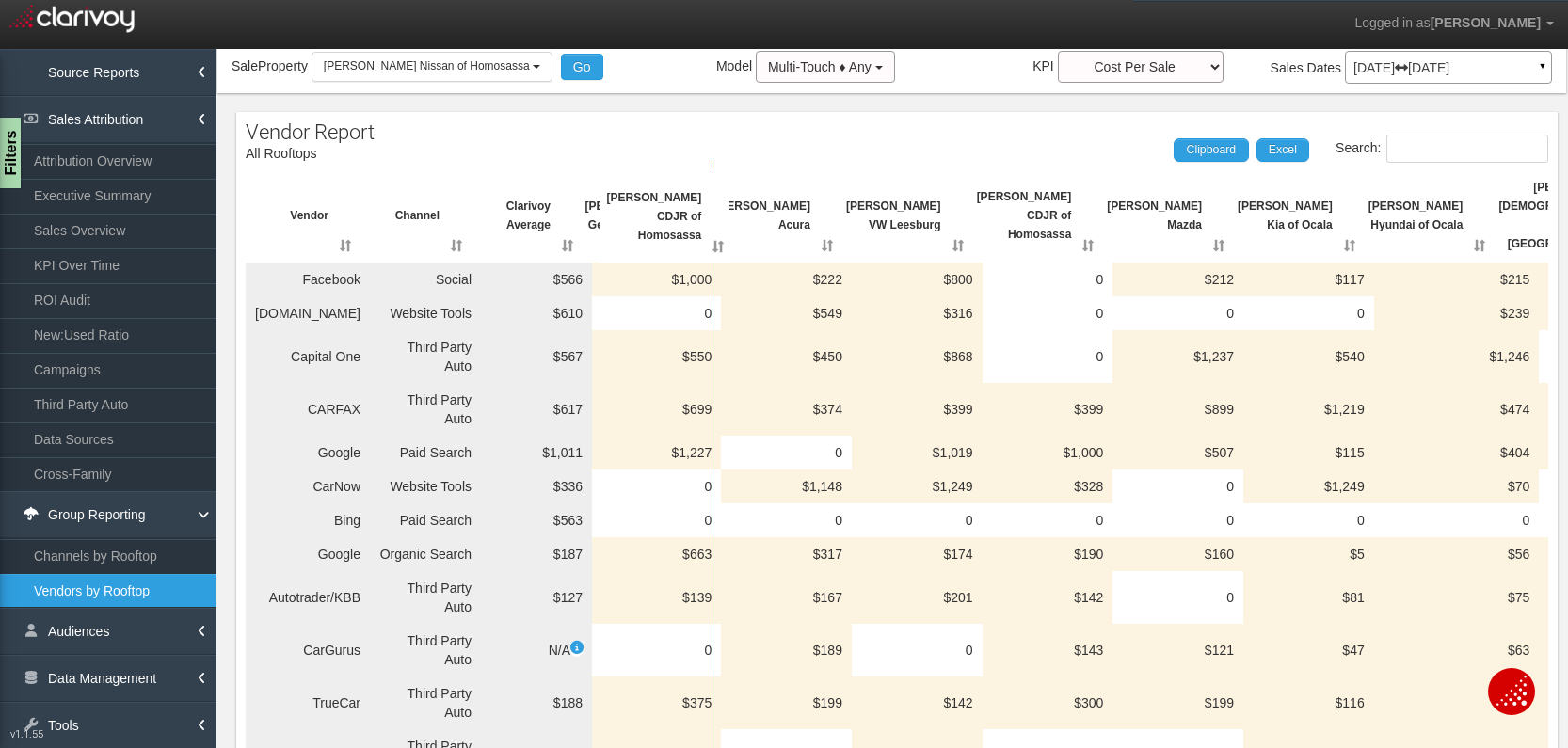 drag, startPoint x: 1336, startPoint y: 200, endPoint x: 666, endPoint y: 195, distance: 670.0187 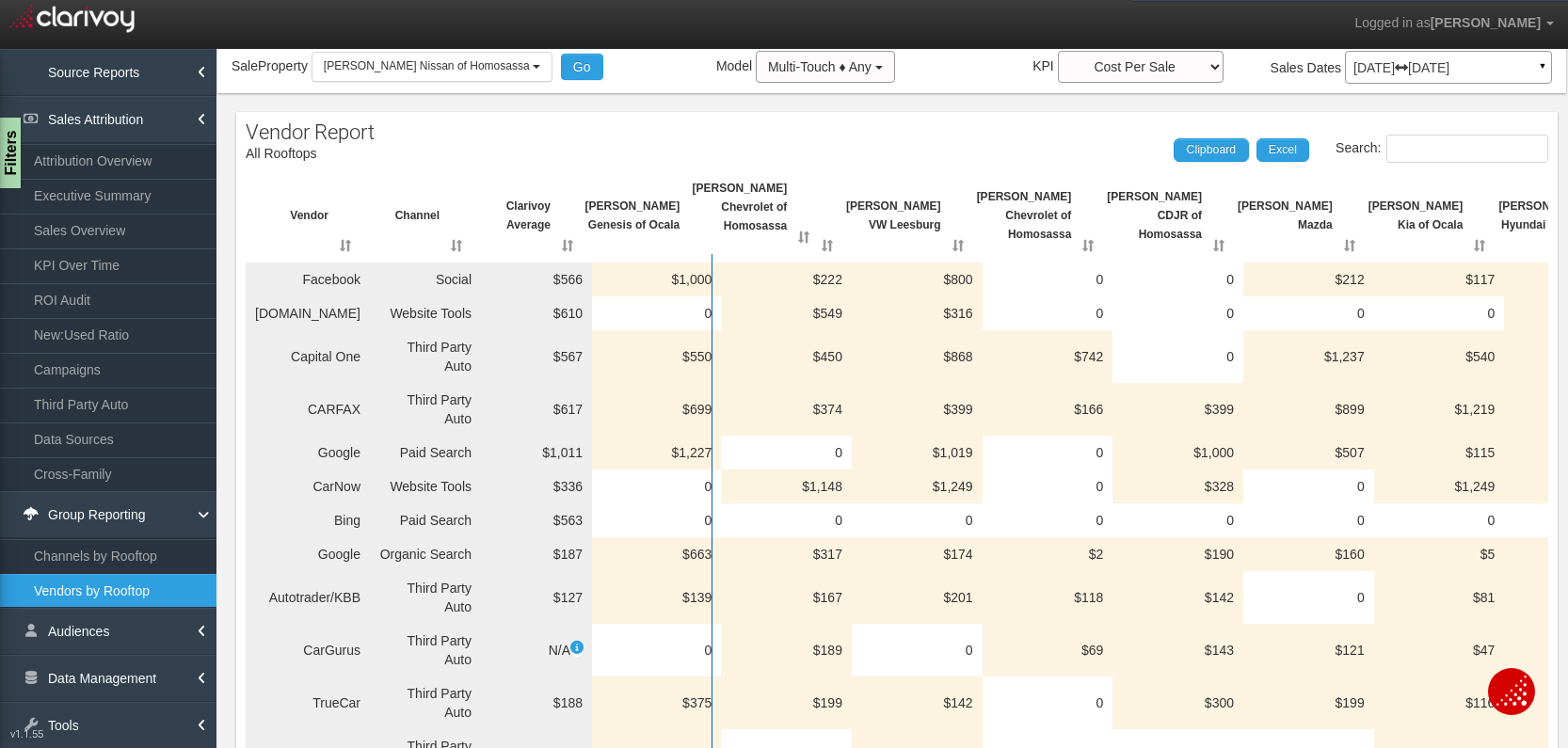 drag, startPoint x: 1436, startPoint y: 216, endPoint x: 744, endPoint y: 202, distance: 692.142 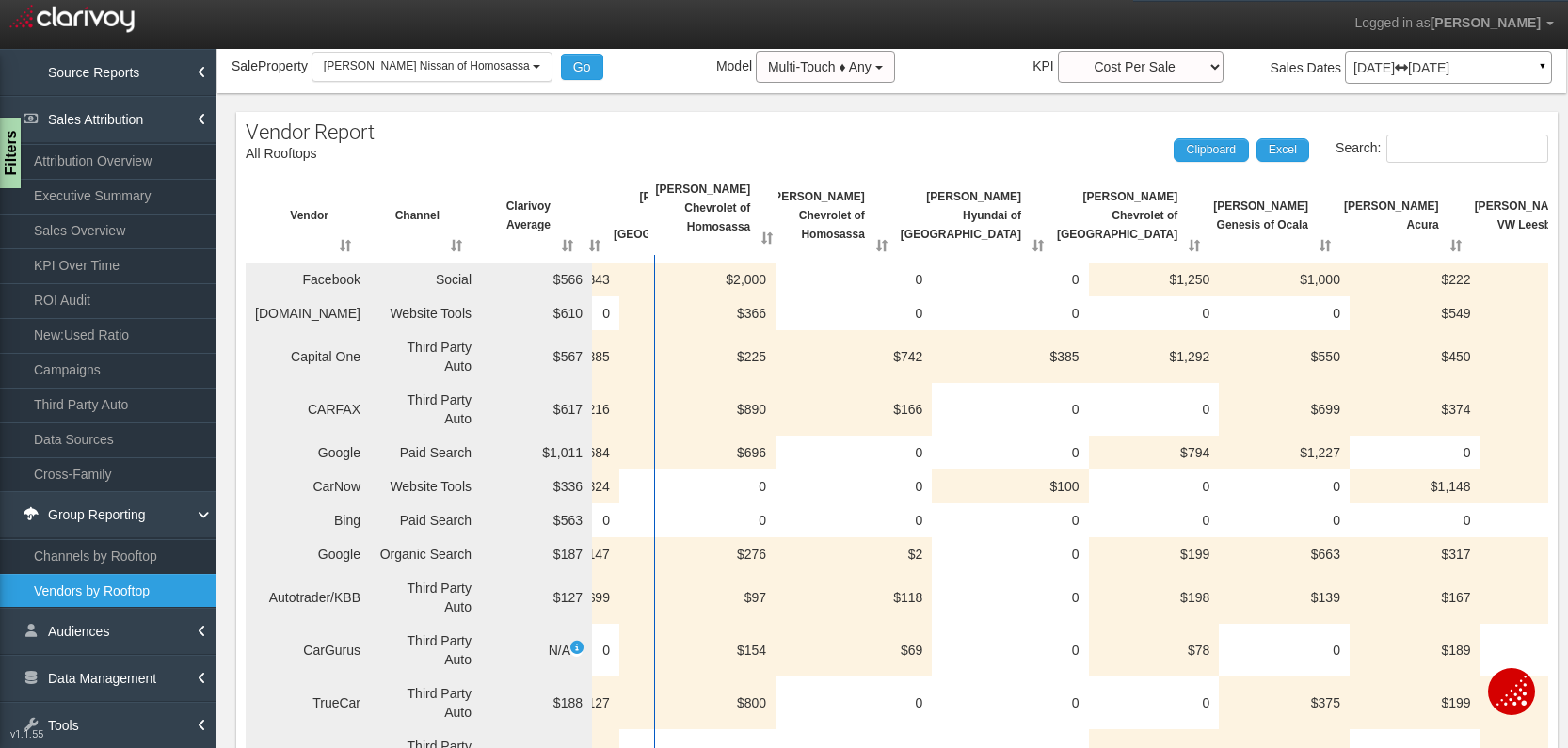 drag, startPoint x: 1251, startPoint y: 214, endPoint x: 690, endPoint y: 200, distance: 561.1747 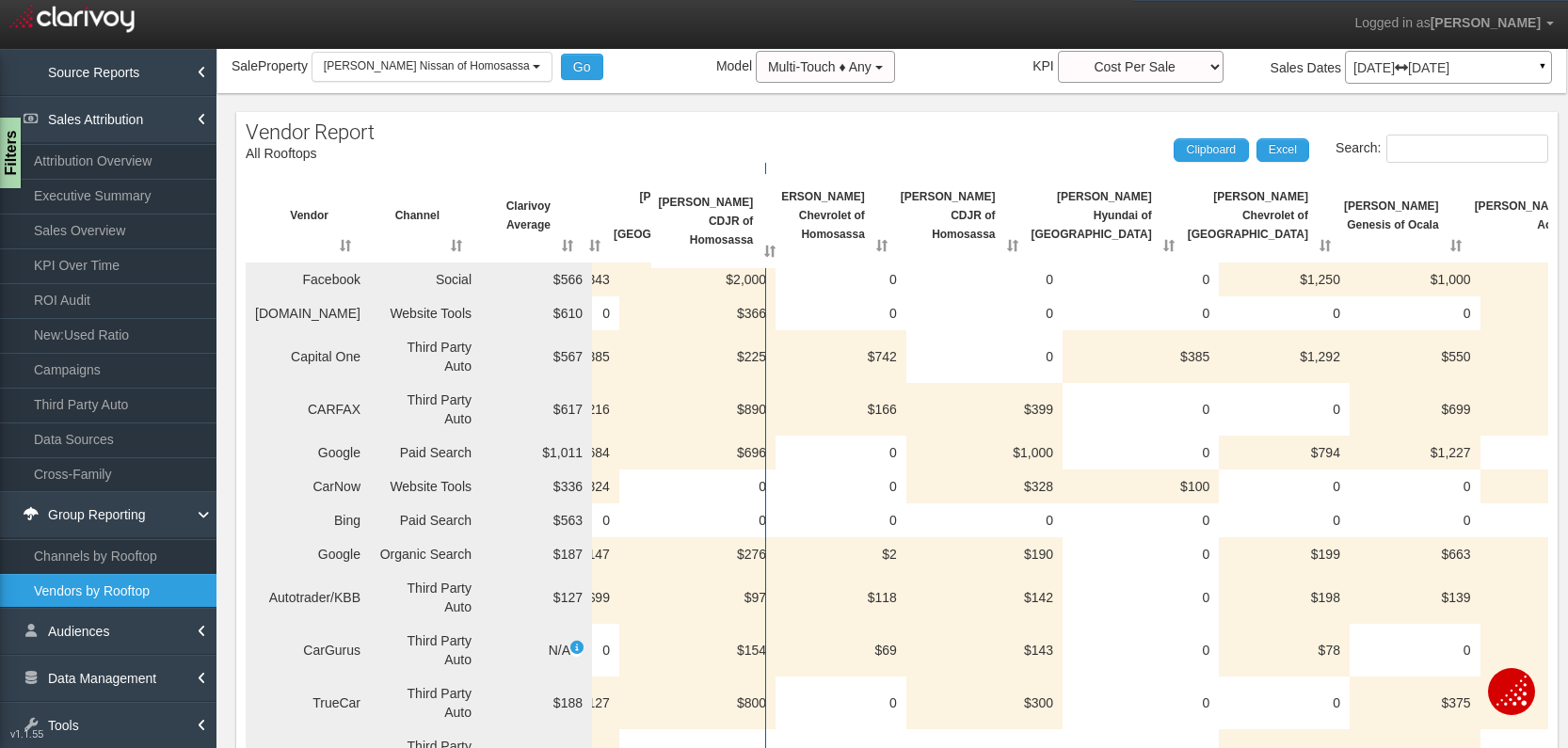 drag, startPoint x: 1383, startPoint y: 215, endPoint x: 713, endPoint y: 215, distance: 670 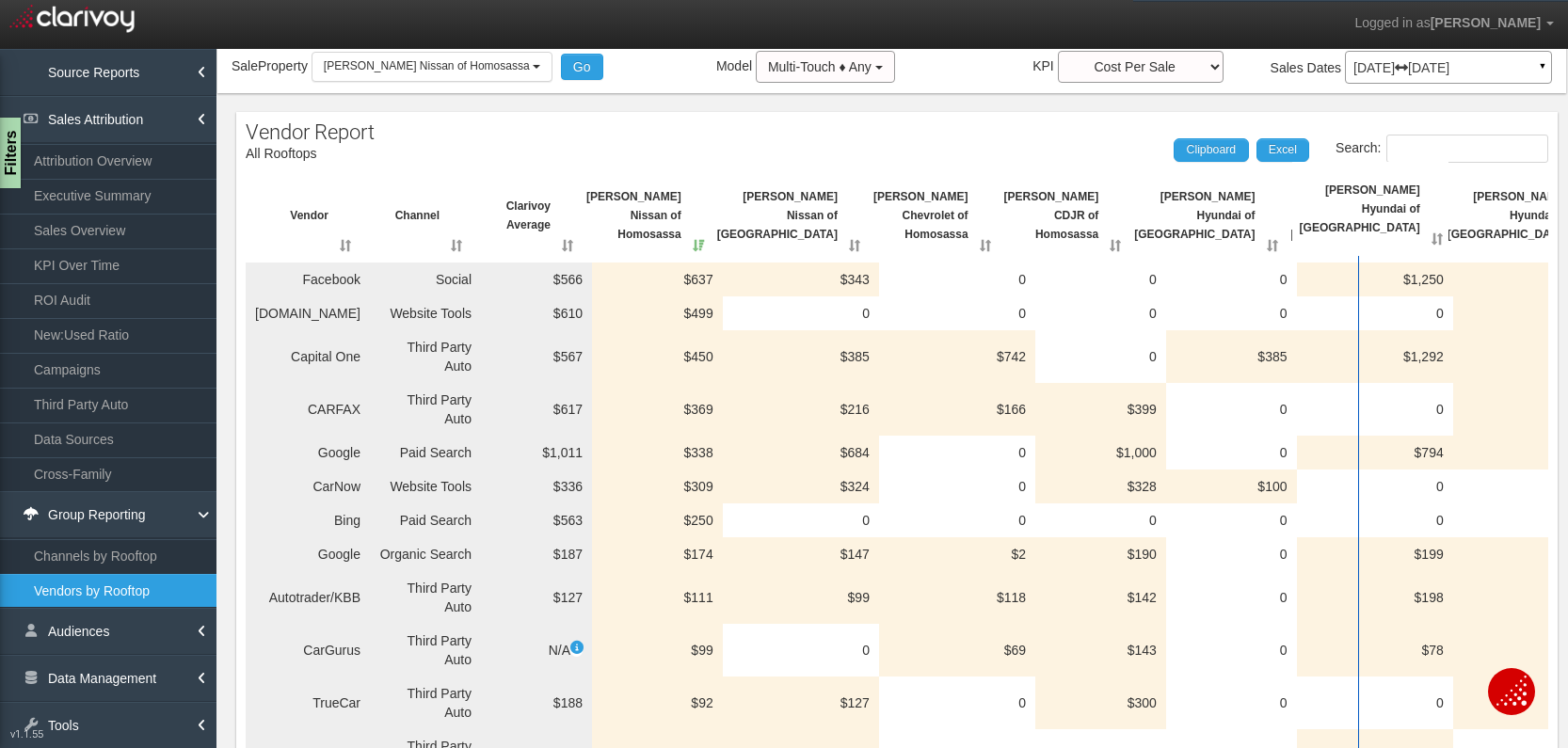 drag, startPoint x: 870, startPoint y: 222, endPoint x: 1359, endPoint y: 210, distance: 489.1472 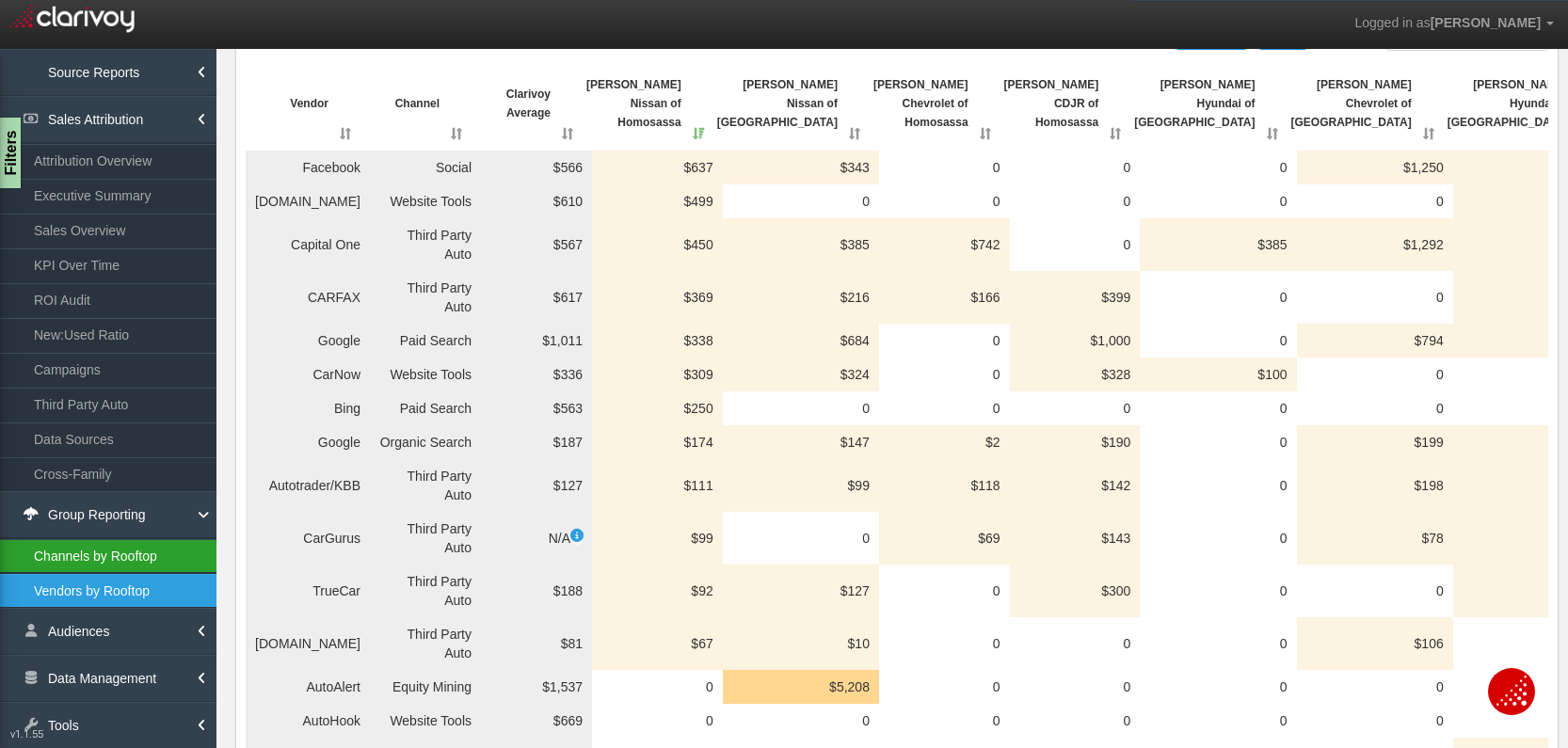 scroll, scrollTop: 192, scrollLeft: 0, axis: vertical 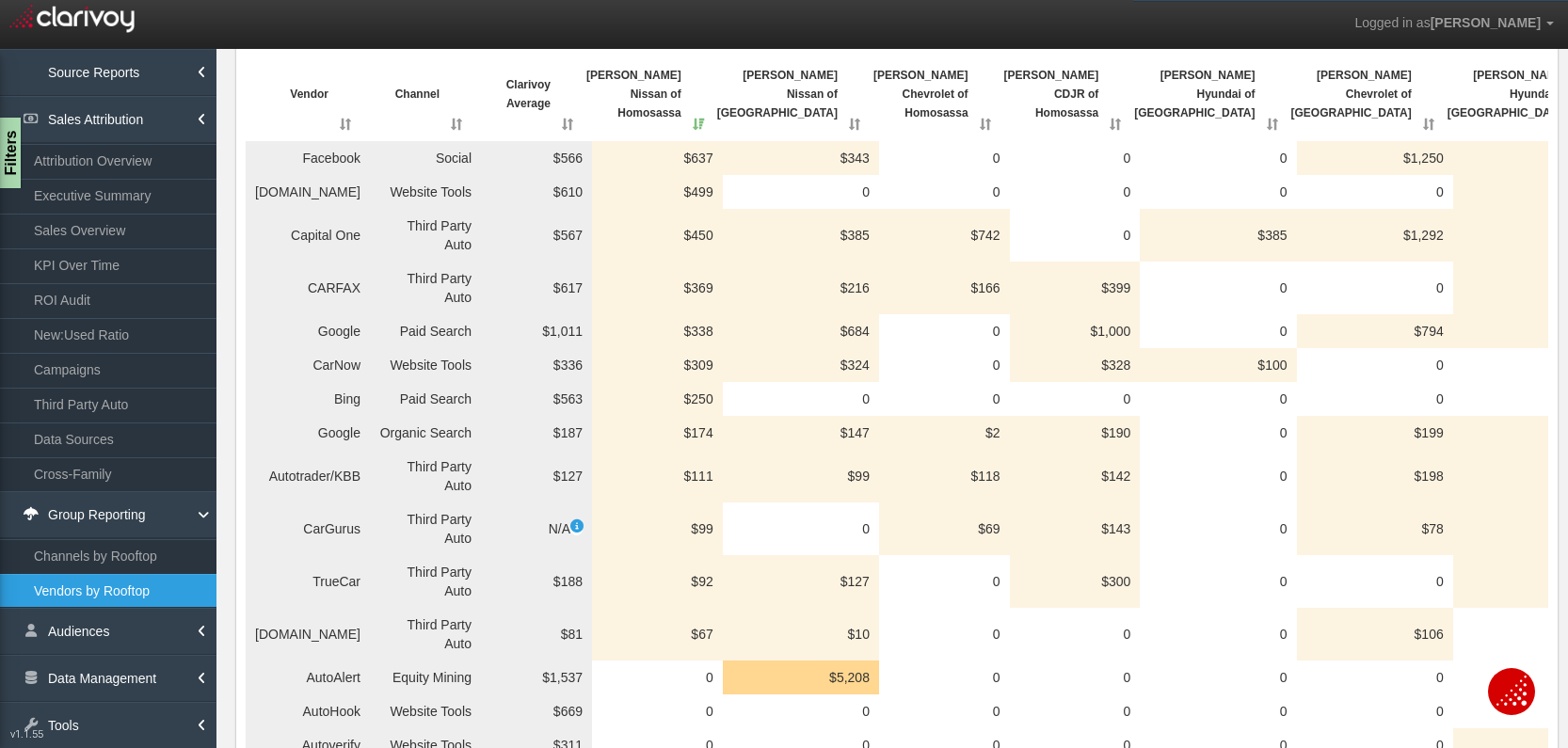 click on "Channel" at bounding box center [412, 94] 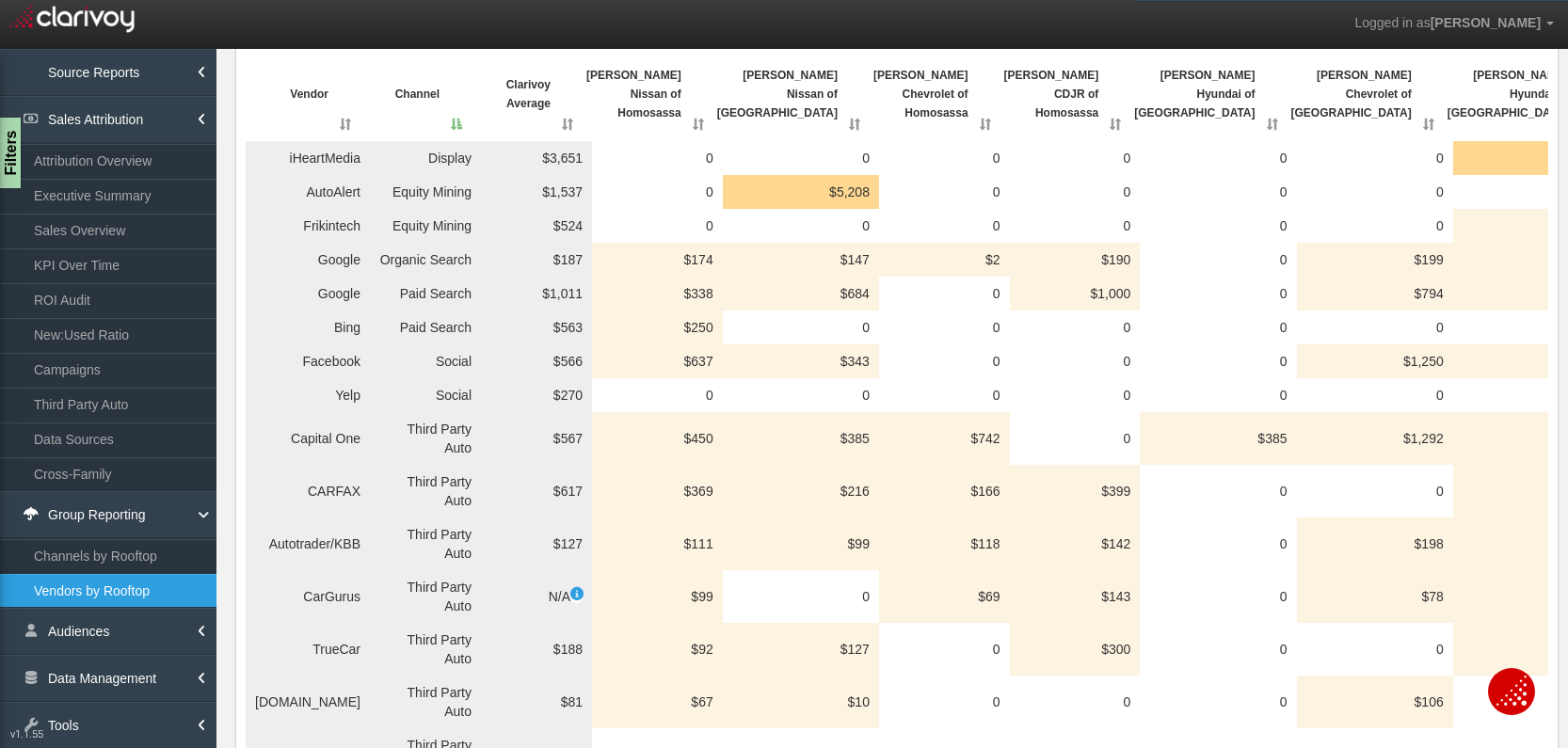 click on "Channel" at bounding box center [412, 94] 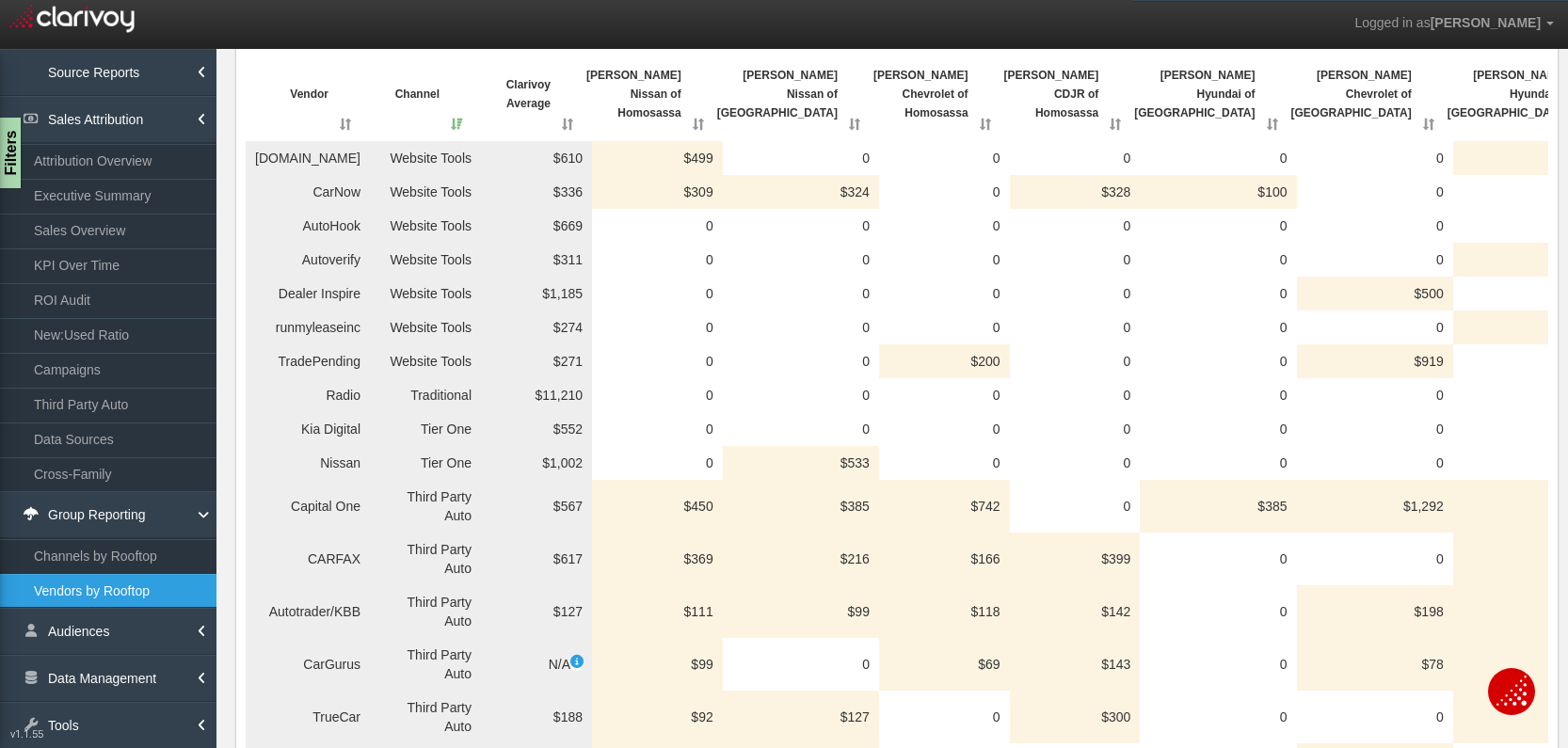scroll, scrollTop: 18, scrollLeft: 0, axis: vertical 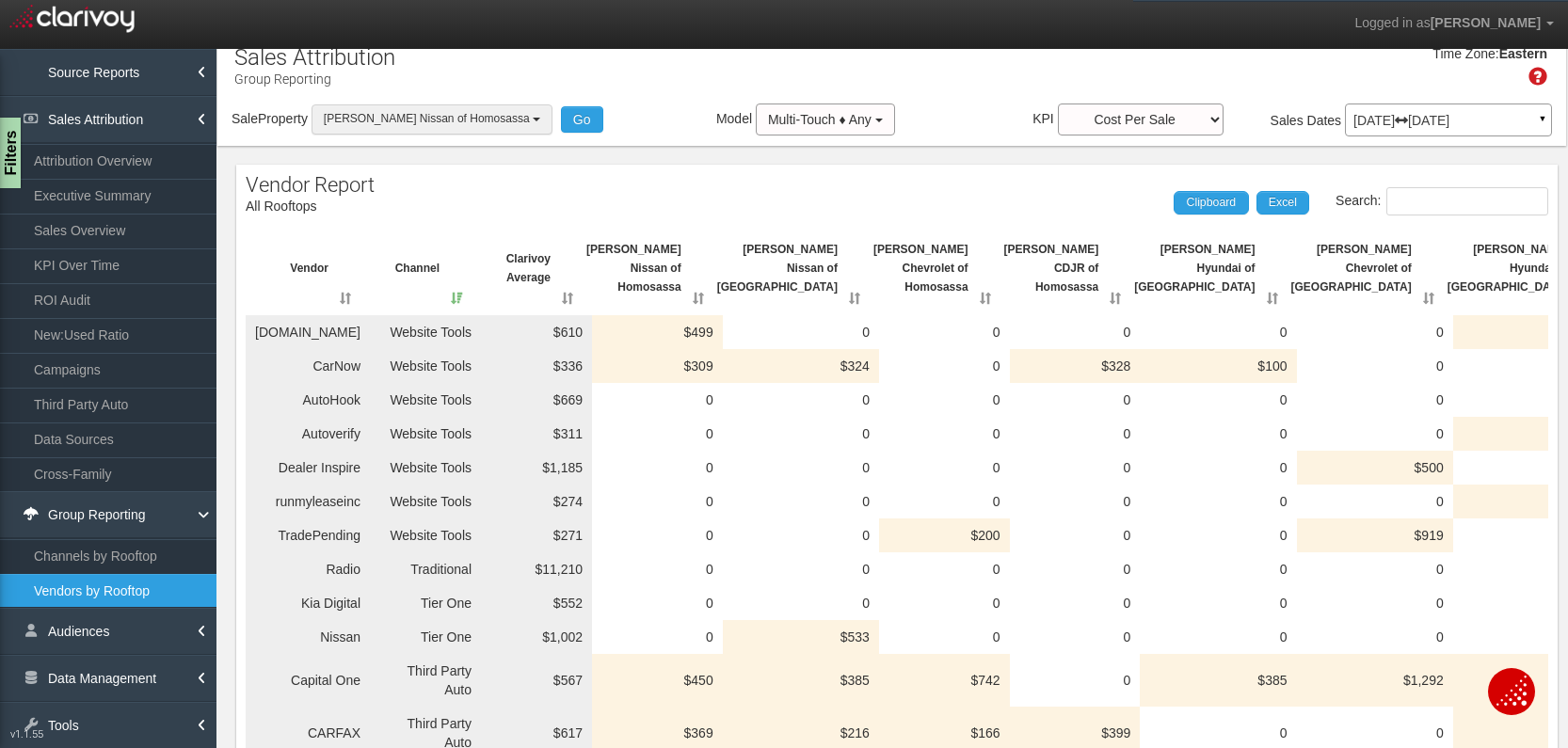 click on "[PERSON_NAME] Nissan of Homosassa" at bounding box center (426, 119) 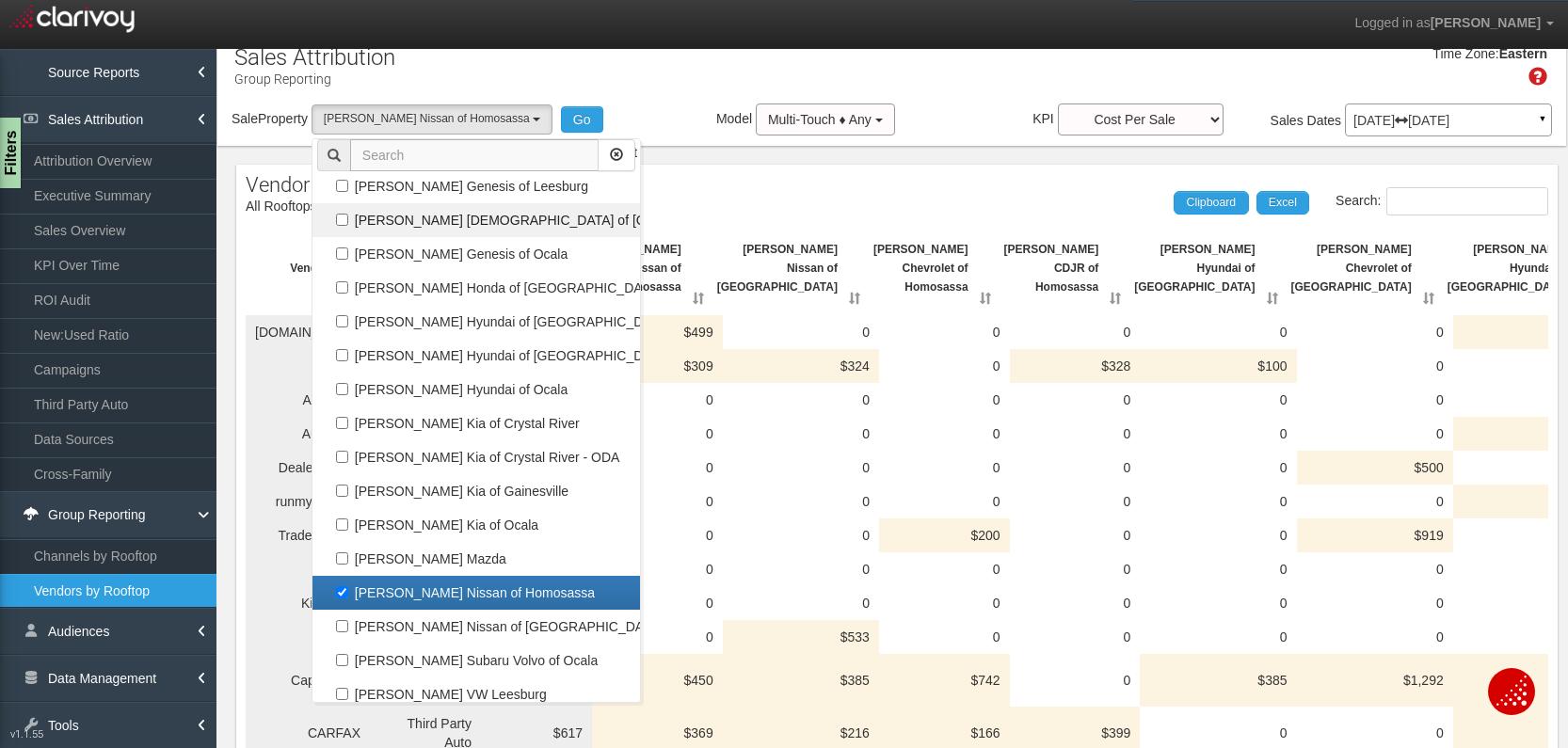 scroll, scrollTop: 56451, scrollLeft: 0, axis: vertical 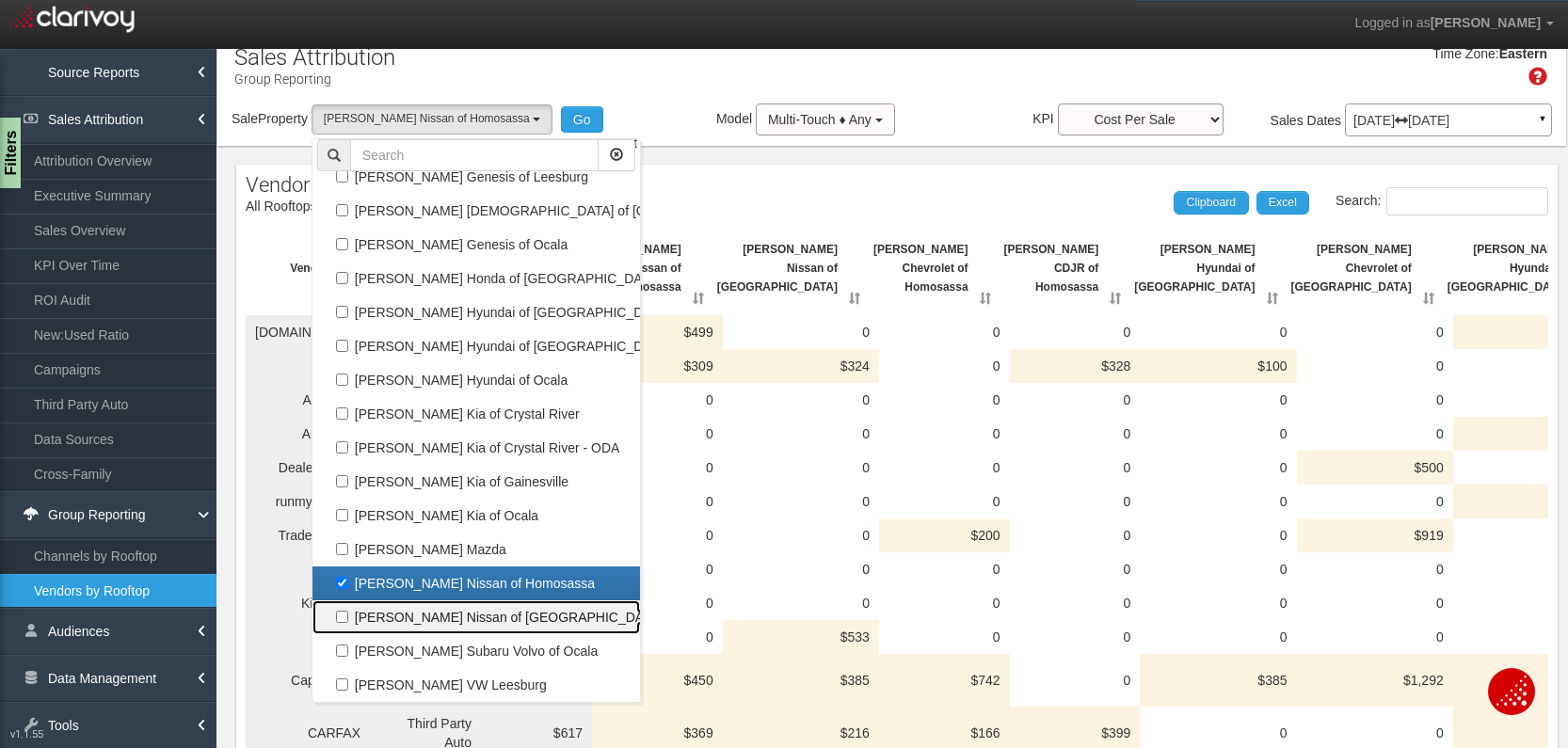 click on "[PERSON_NAME] Nissan of [GEOGRAPHIC_DATA]" at bounding box center [476, 617] 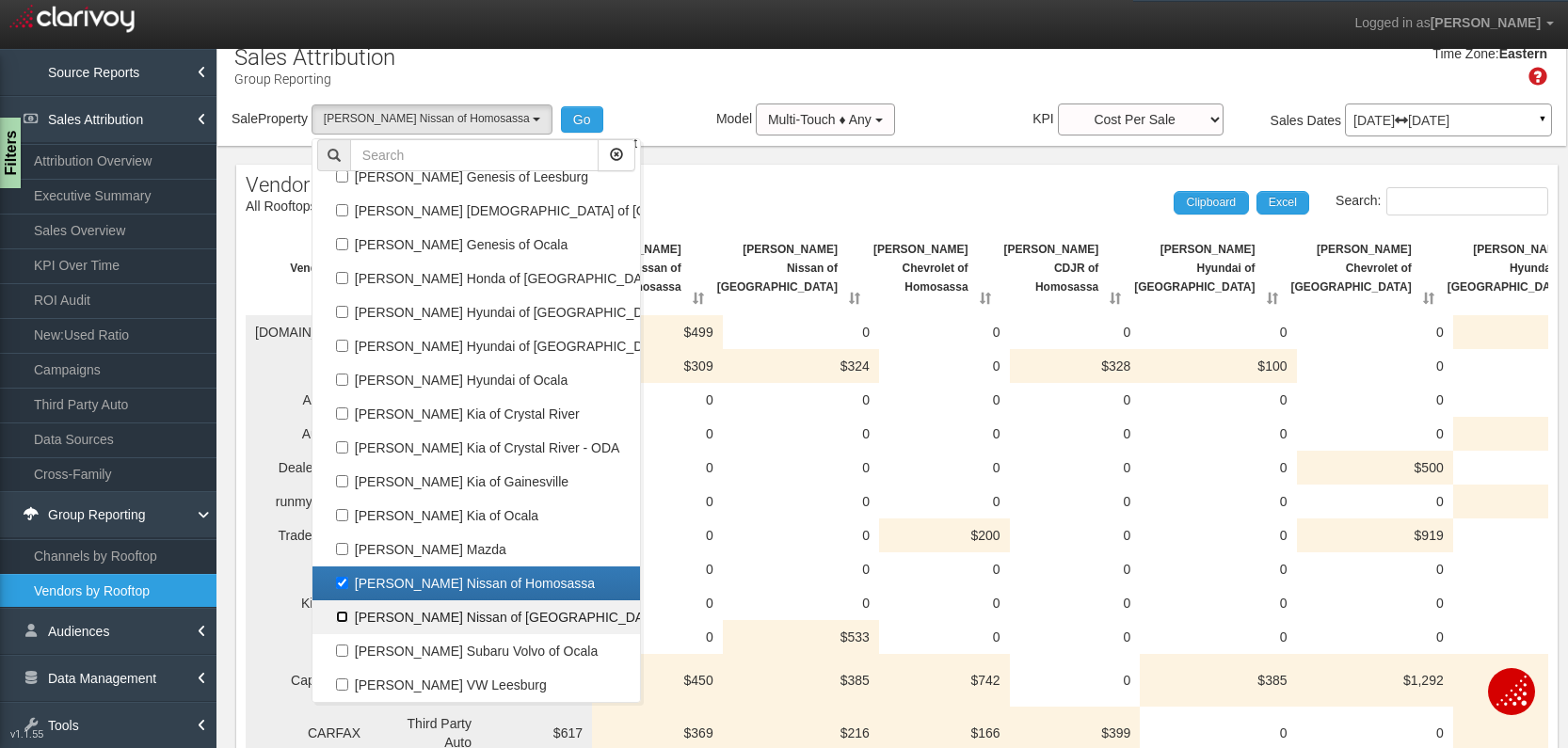 click on "[PERSON_NAME] Nissan of [GEOGRAPHIC_DATA]" at bounding box center (342, 616) 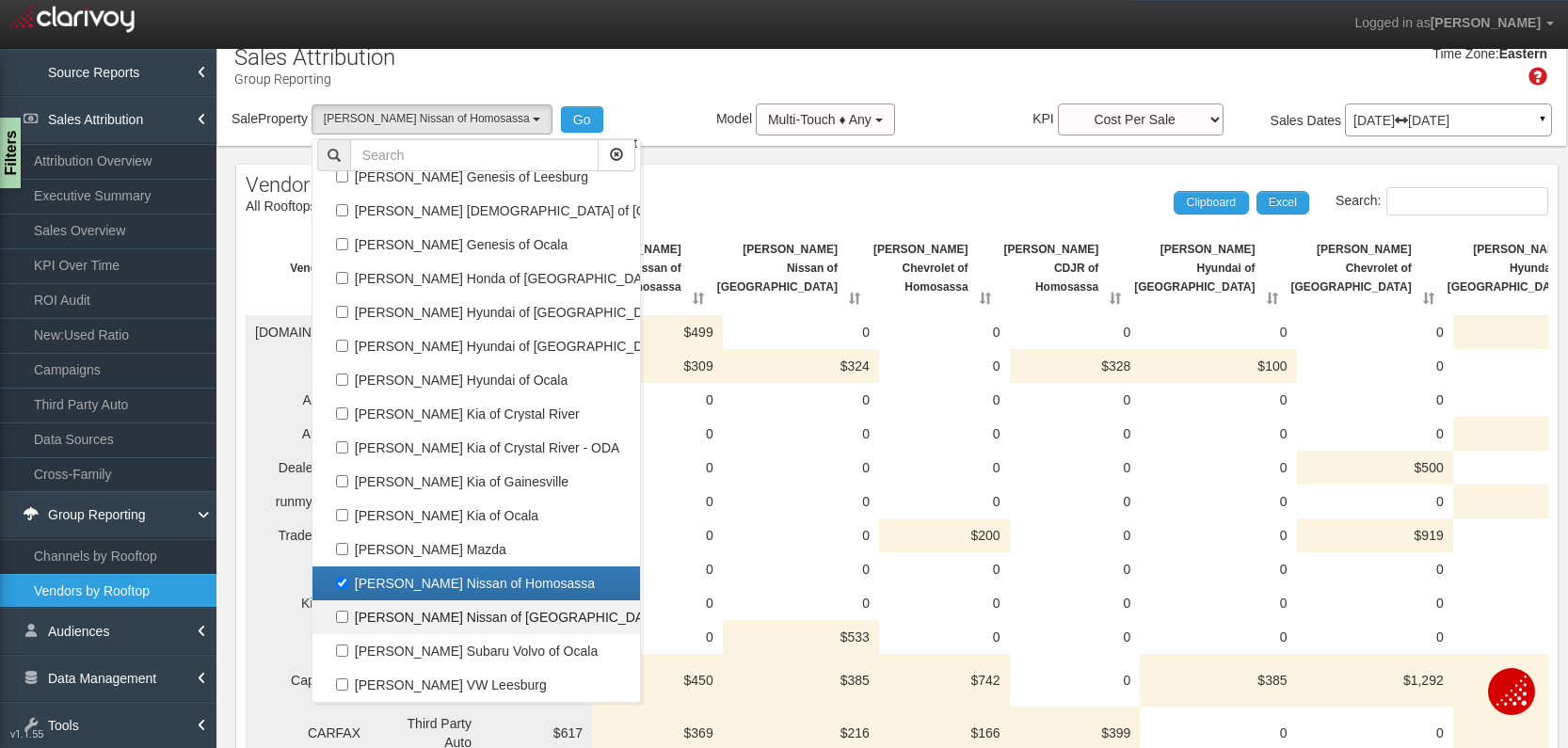 checkbox on "true" 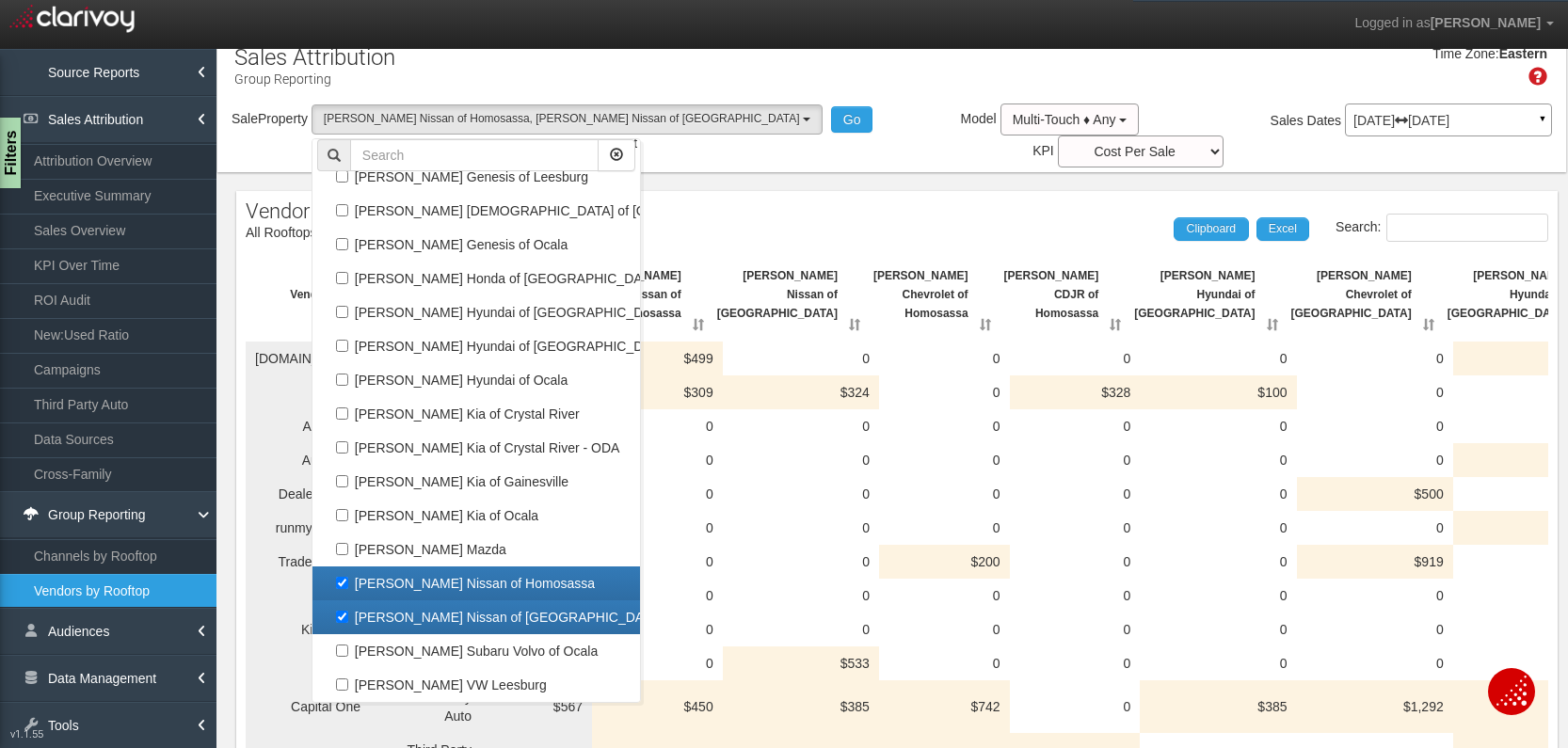 click on "[PERSON_NAME] Nissan of Homosassa" at bounding box center (476, 583) 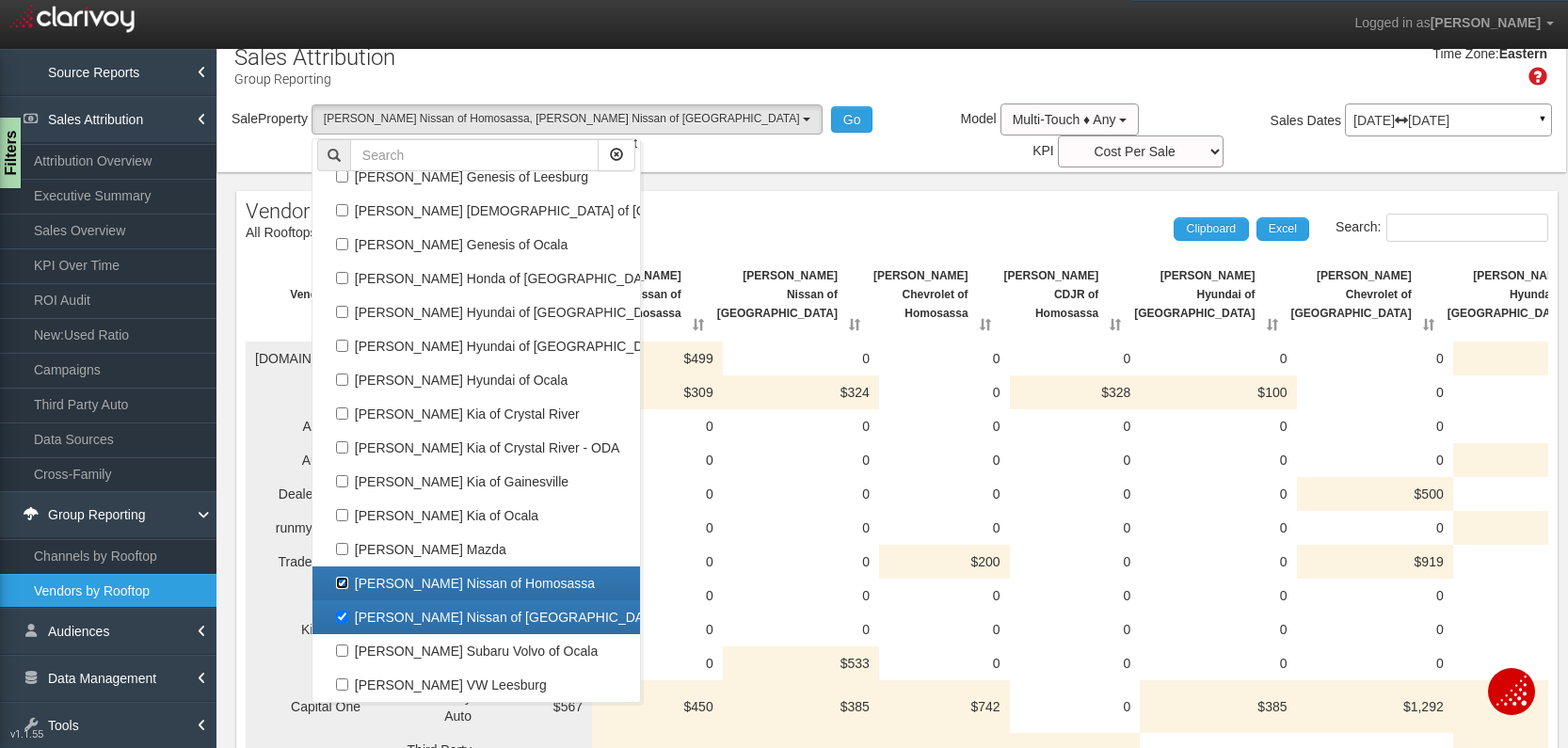 click on "[PERSON_NAME] Nissan of Homosassa" at bounding box center (342, 582) 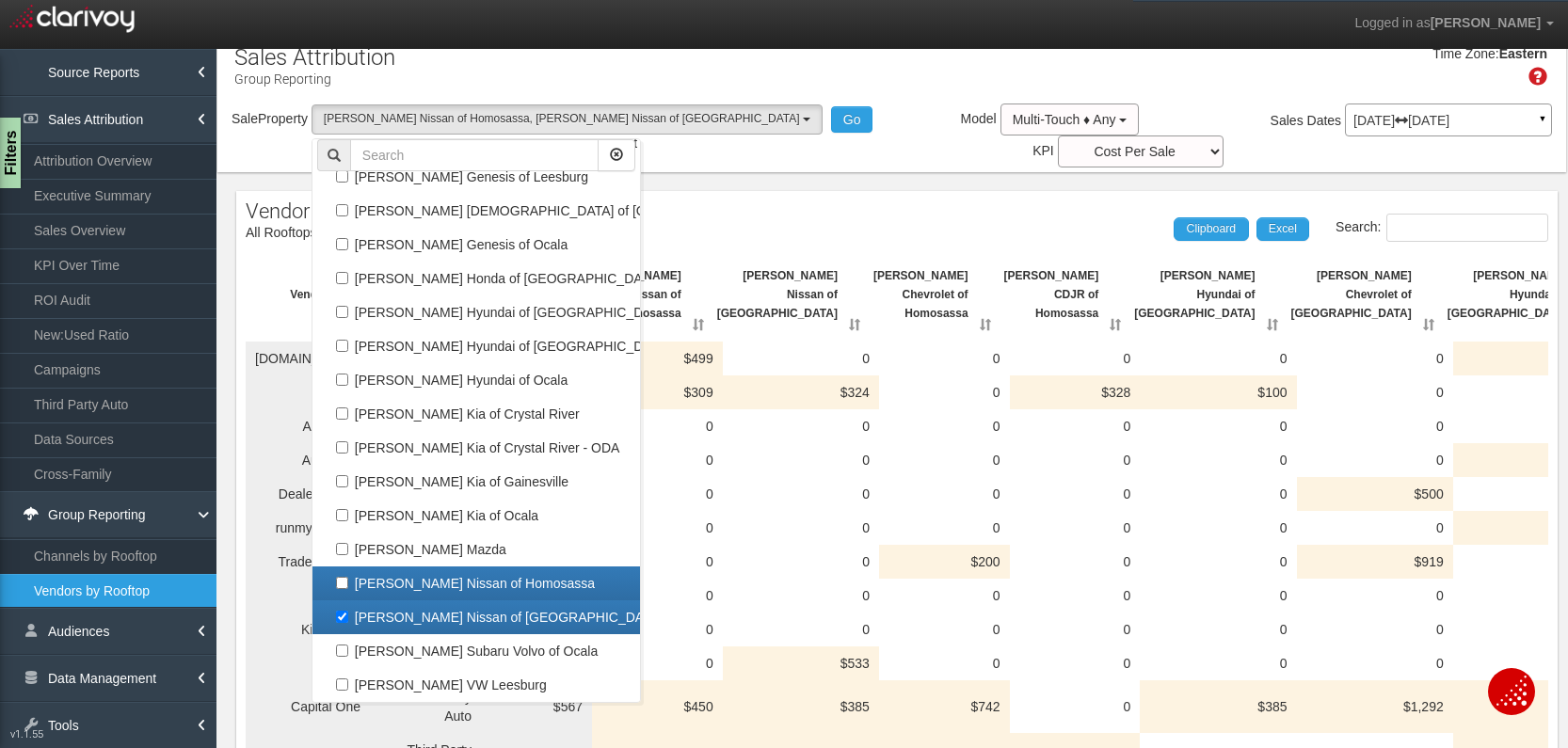 select on "object:89273" 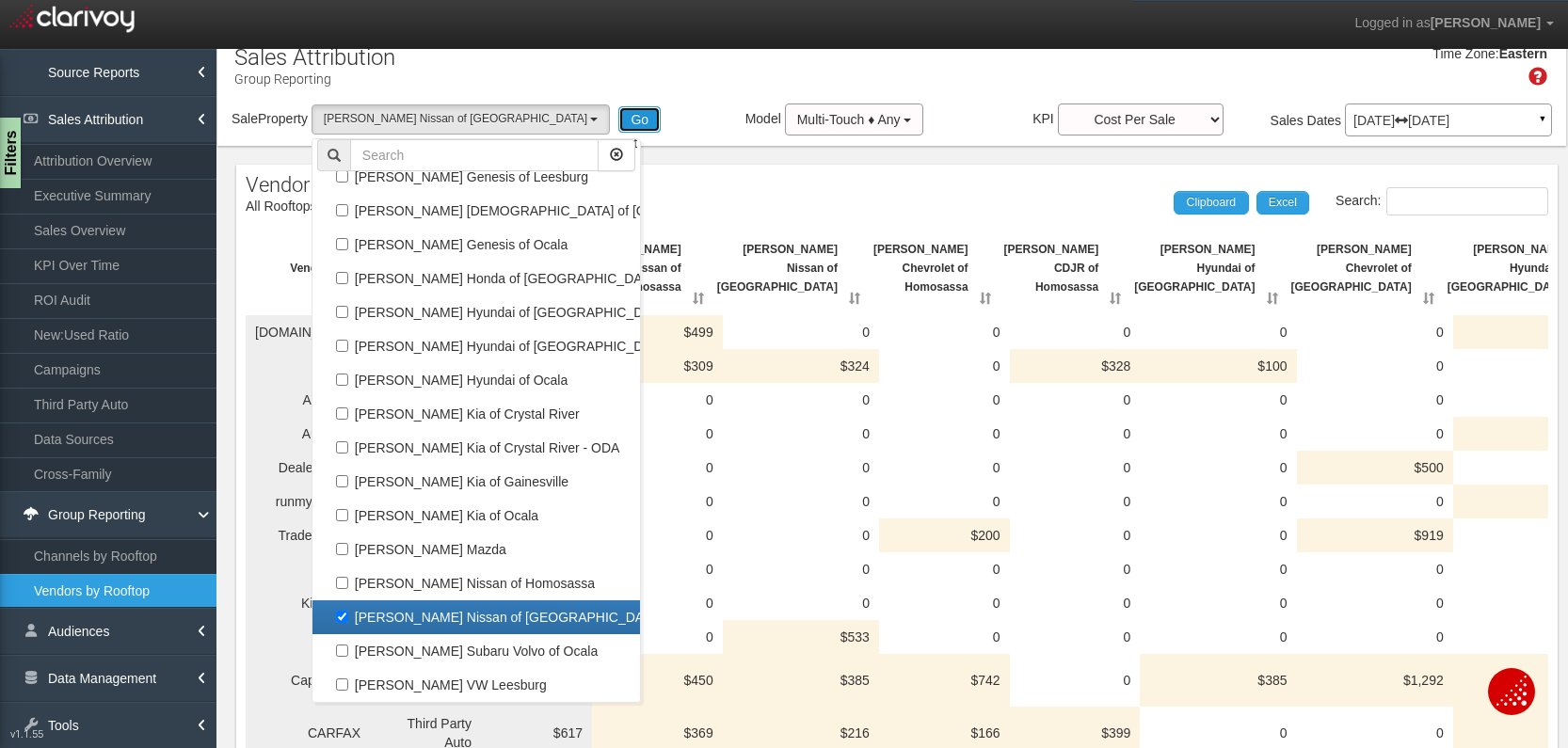 click on "Go" at bounding box center [639, 119] 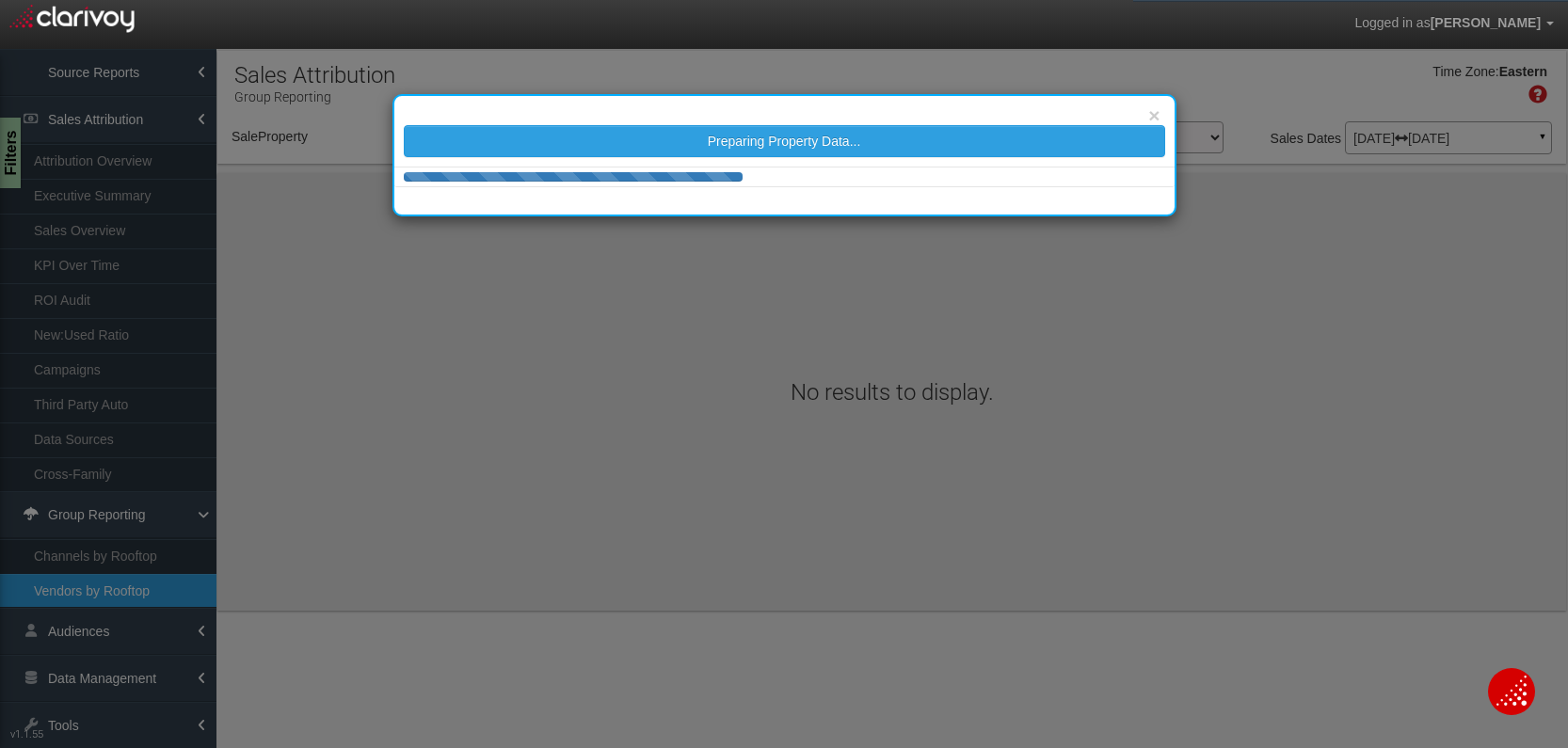 scroll, scrollTop: 0, scrollLeft: 0, axis: both 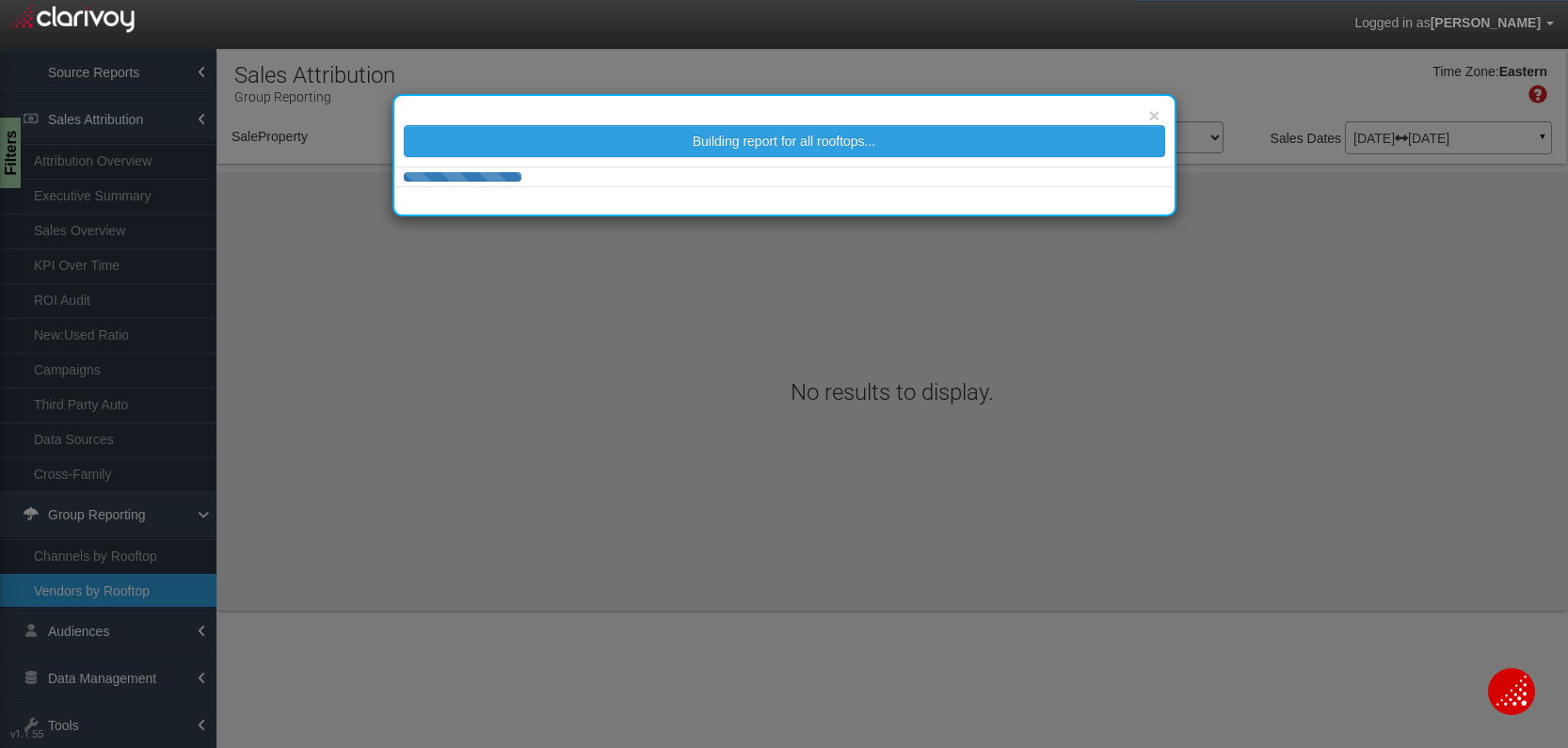 select on "object:91889" 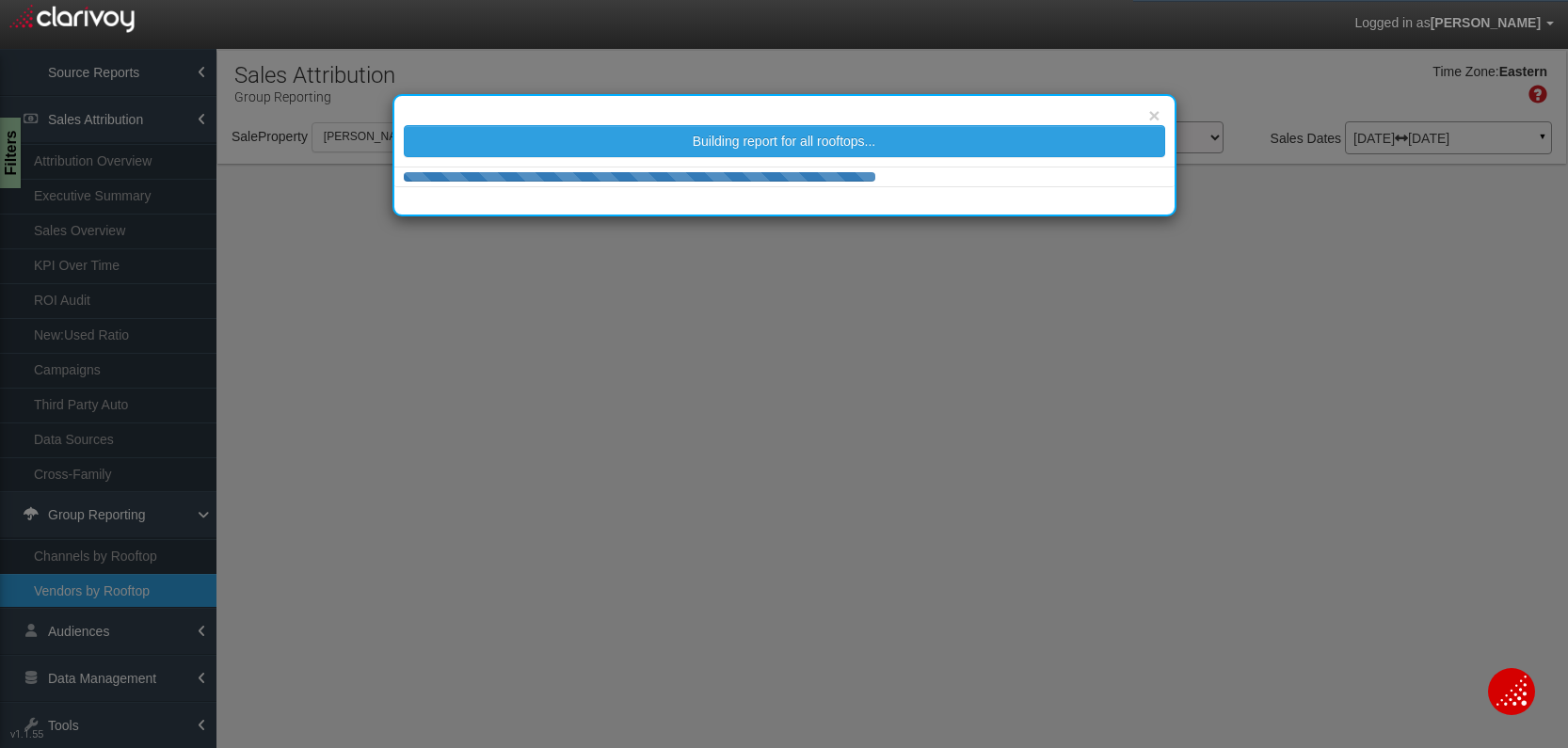 select on "25" 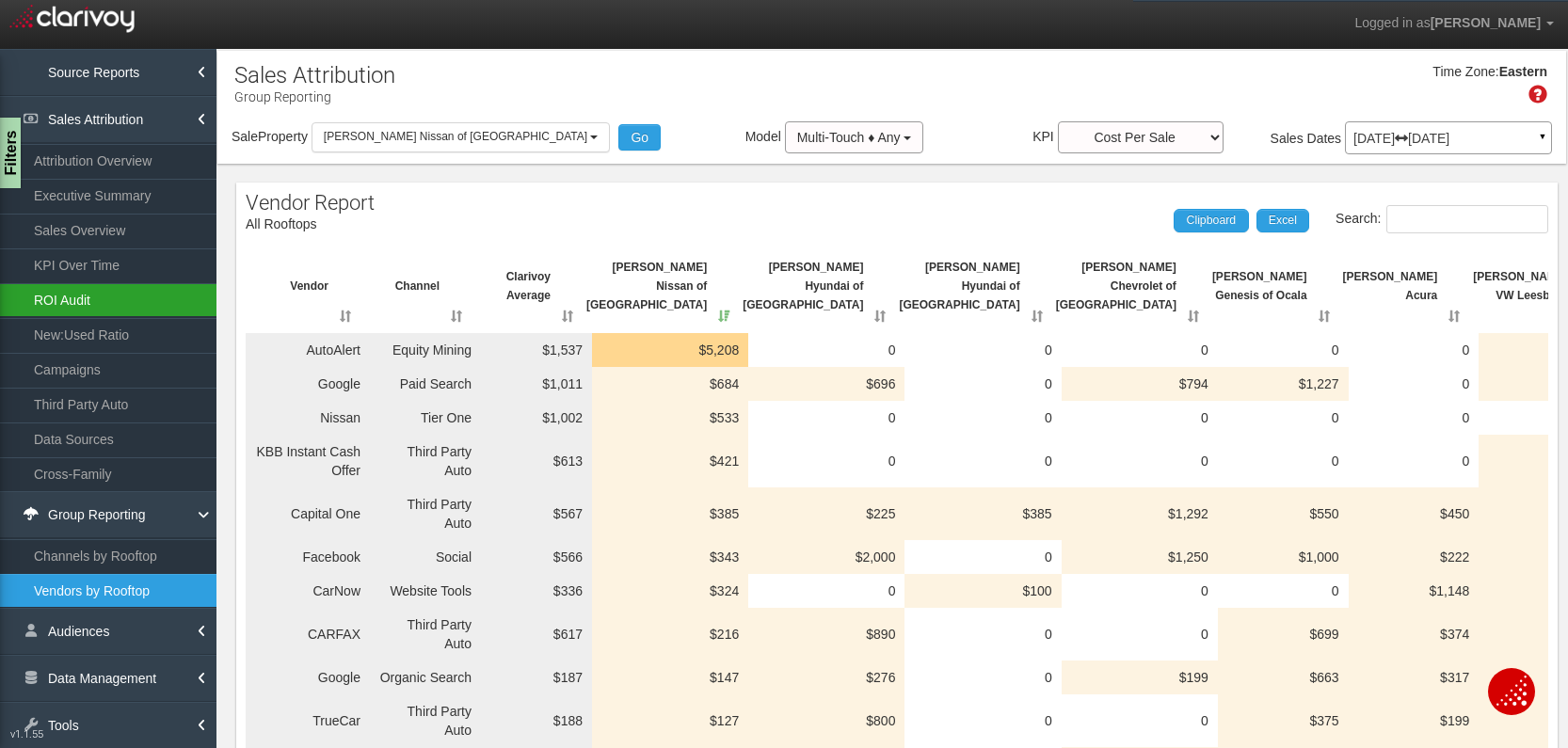 click on "ROI Audit" at bounding box center [108, 300] 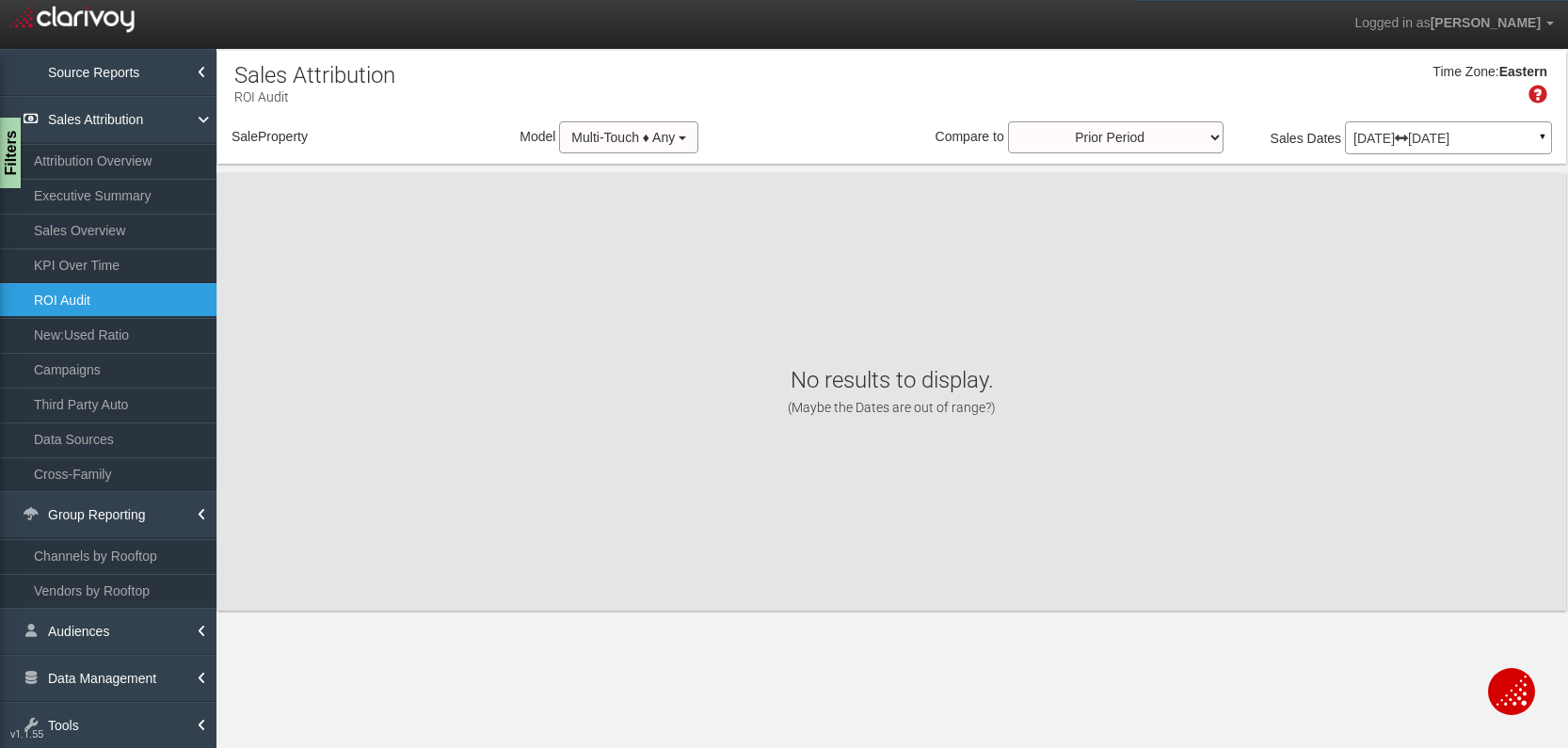 select on "object:94491" 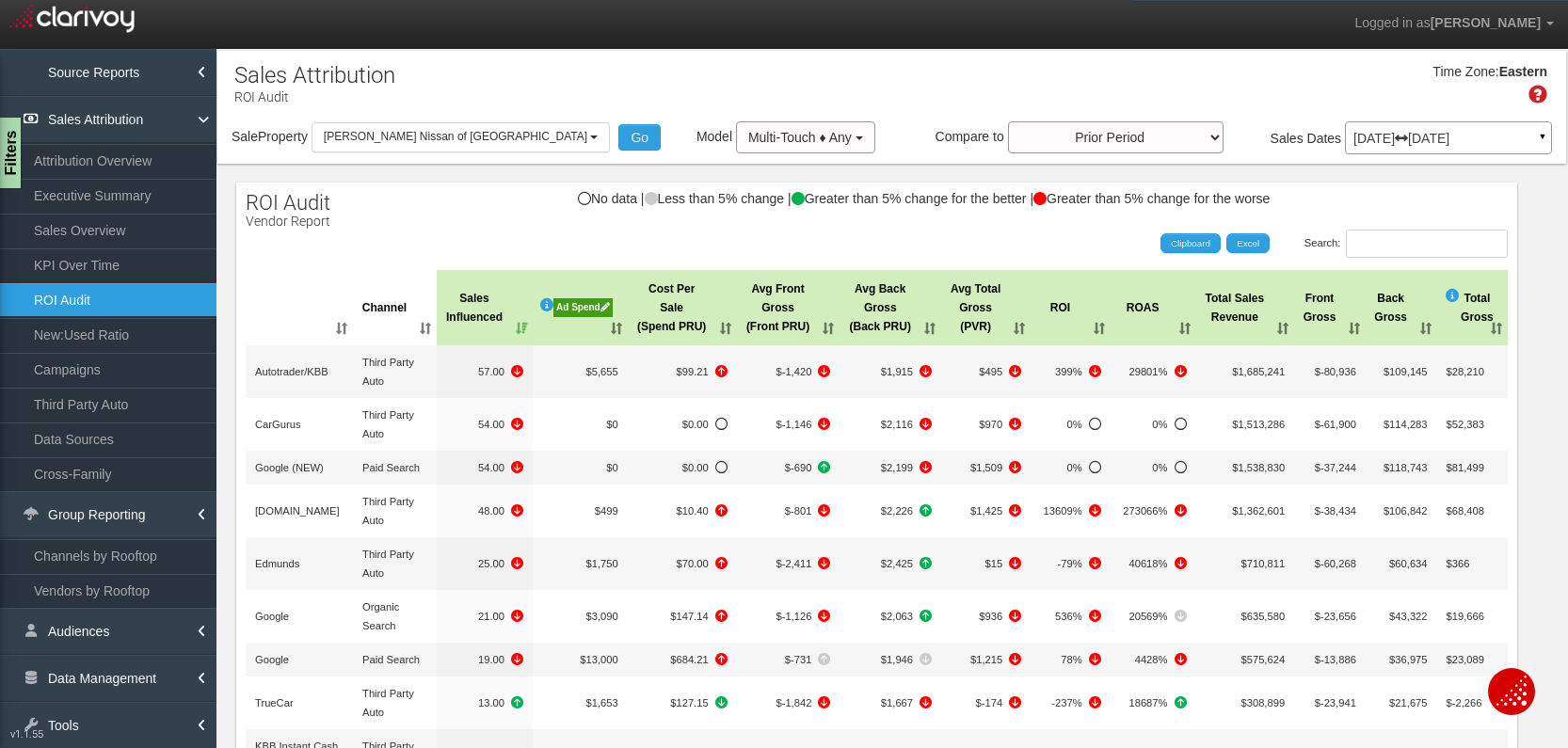 click on "Cost Per  Sale  (Spend PRU)" at bounding box center (682, 308) 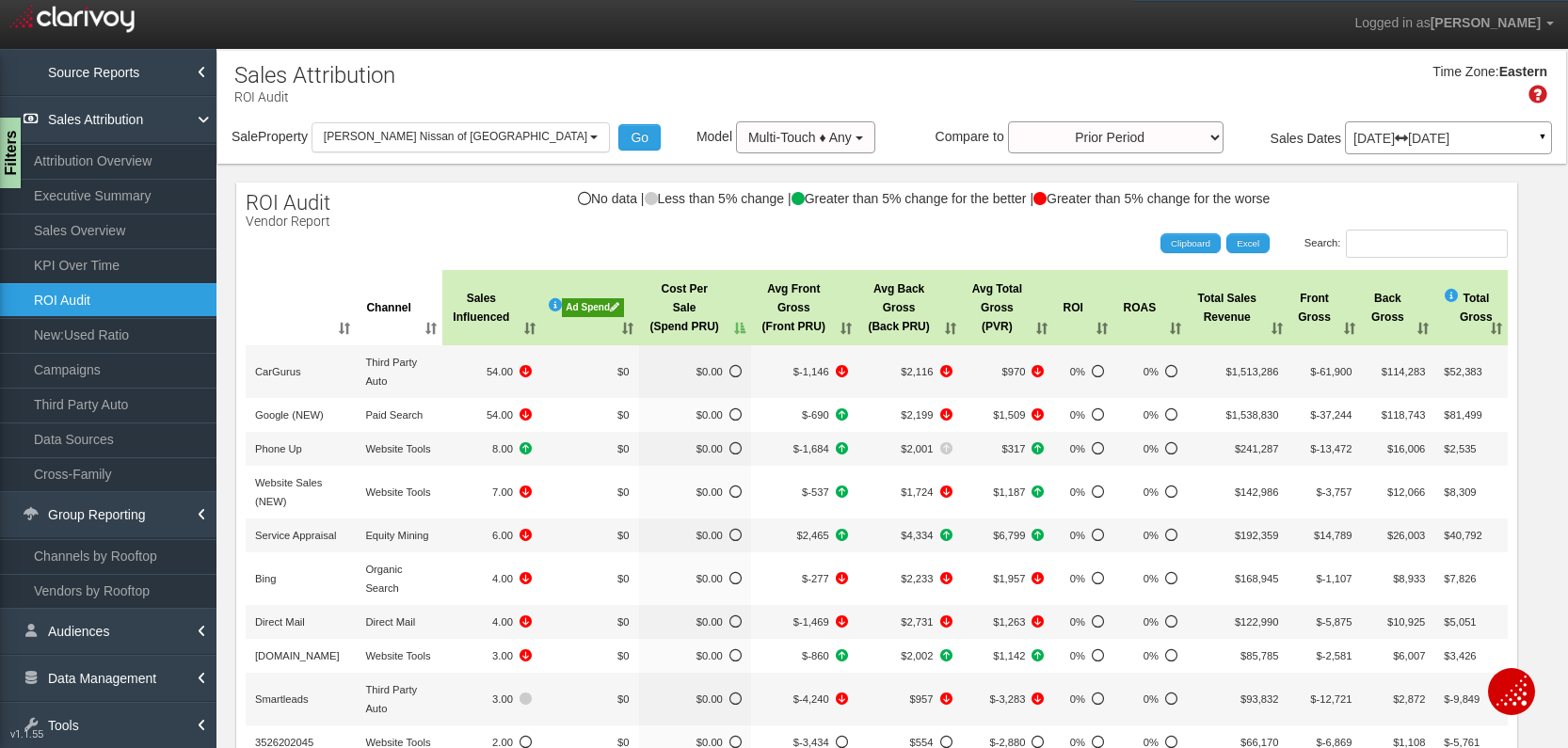 click on "Cost Per  Sale  (Spend PRU)" at bounding box center [695, 308] 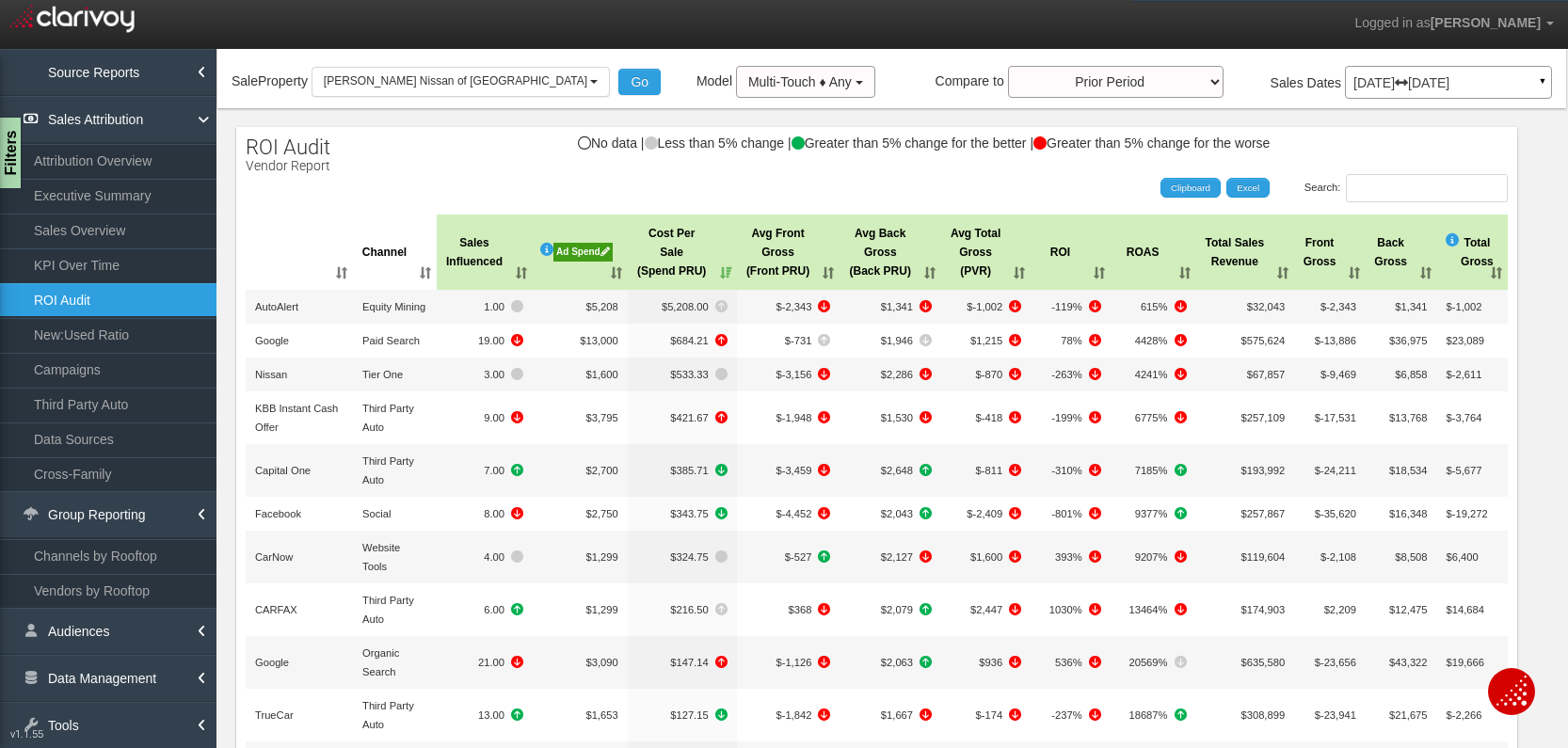 scroll, scrollTop: 55, scrollLeft: 0, axis: vertical 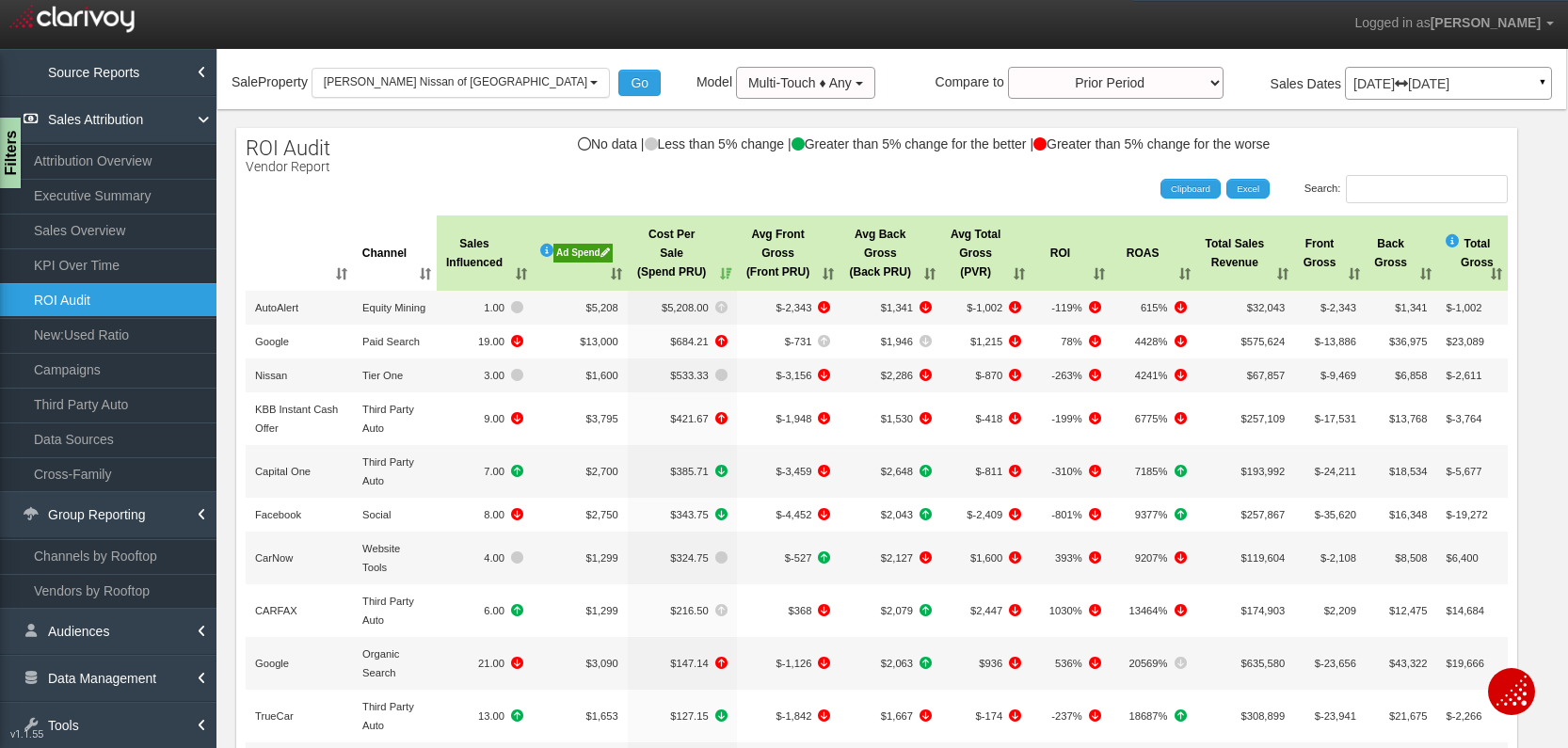 click on "Search:   Clipboard   Excel" at bounding box center (867, 189) 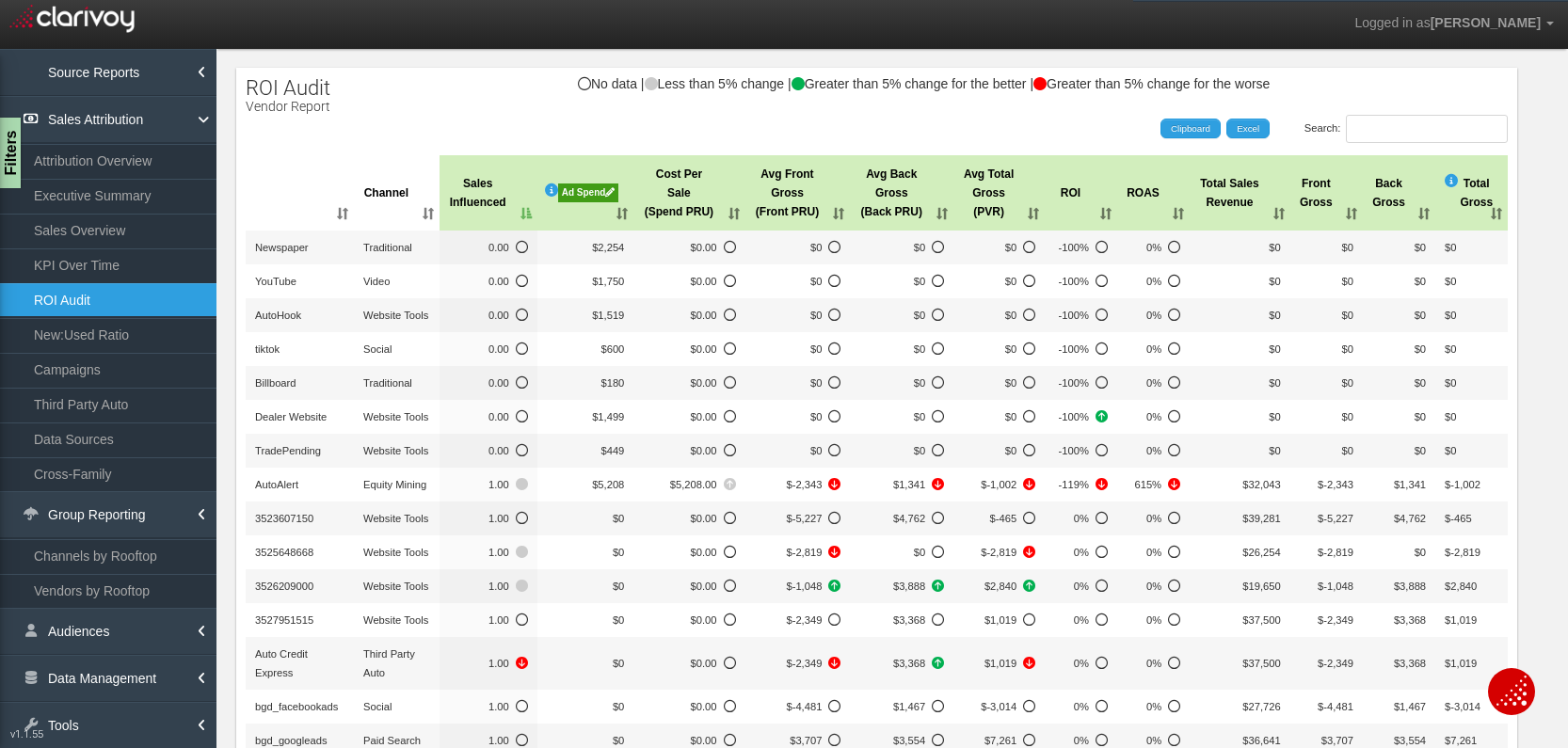 scroll, scrollTop: 119, scrollLeft: 0, axis: vertical 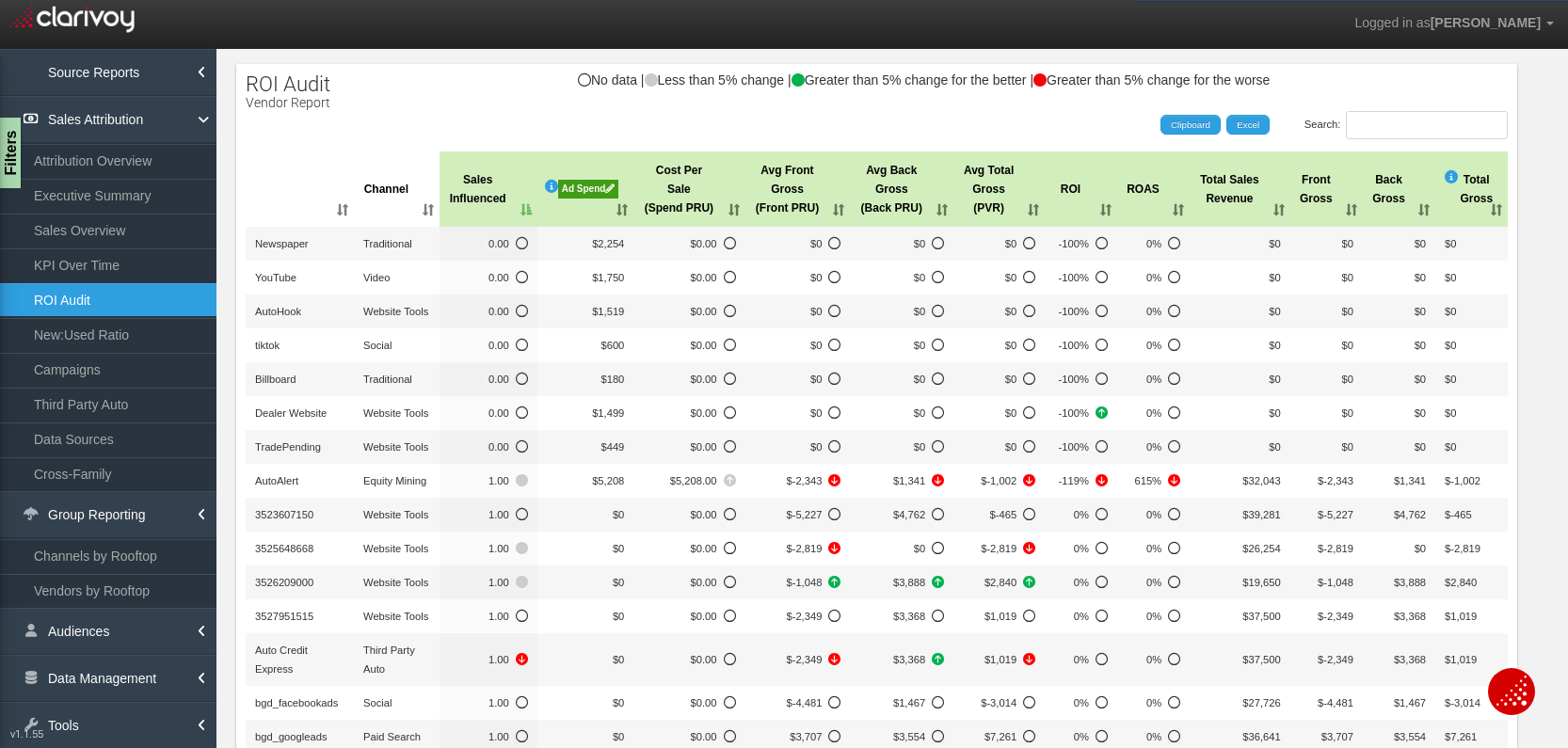 click on "ROI Audit
Vendor Report
No data |
Less than 5% change |
Greater than 5% change for the better |
Greater than 5% change for the worse
Search:   Clipboard   Excel
Channel Sales  Influenced Ad Spend   Cost Per  Sale  (Spend PRU) Avg Front Gross  (Front PRU) Avg Back Gross  (Back PRU) Avg Total Gross  (PVR) ROI ROAS Total Sales Revenue Front Gross Back Gross
Total Gross
Newspaper Traditional 0.00  $2,254 $0.00  $0  $0  $0  -100%  0%  $0 $0 $0 $0 YouTube Video 0.00  $1,750 $0.00  $0  $0  $0  -100%  0%  $0 $0 $0 $0 AutoHook Website Tools 0.00  $1,519 $0.00  $0  $0  $0  -100%  0%  $0 $0 $0 $0 tiktok Social 0.00  $600 $0.00  $0  $0  $0  -100%  0%  $0 $0 $0 $0 Billboard Traditional 0.00  $180 $0.00  $0  $0  $0  -100%  0%  $0 $0 $0 $0 Dealer Website Website Tools 0.00  $1,499 $0.00  $0  $0  $0  -100%  0%  $0 1" at bounding box center [876, 522] 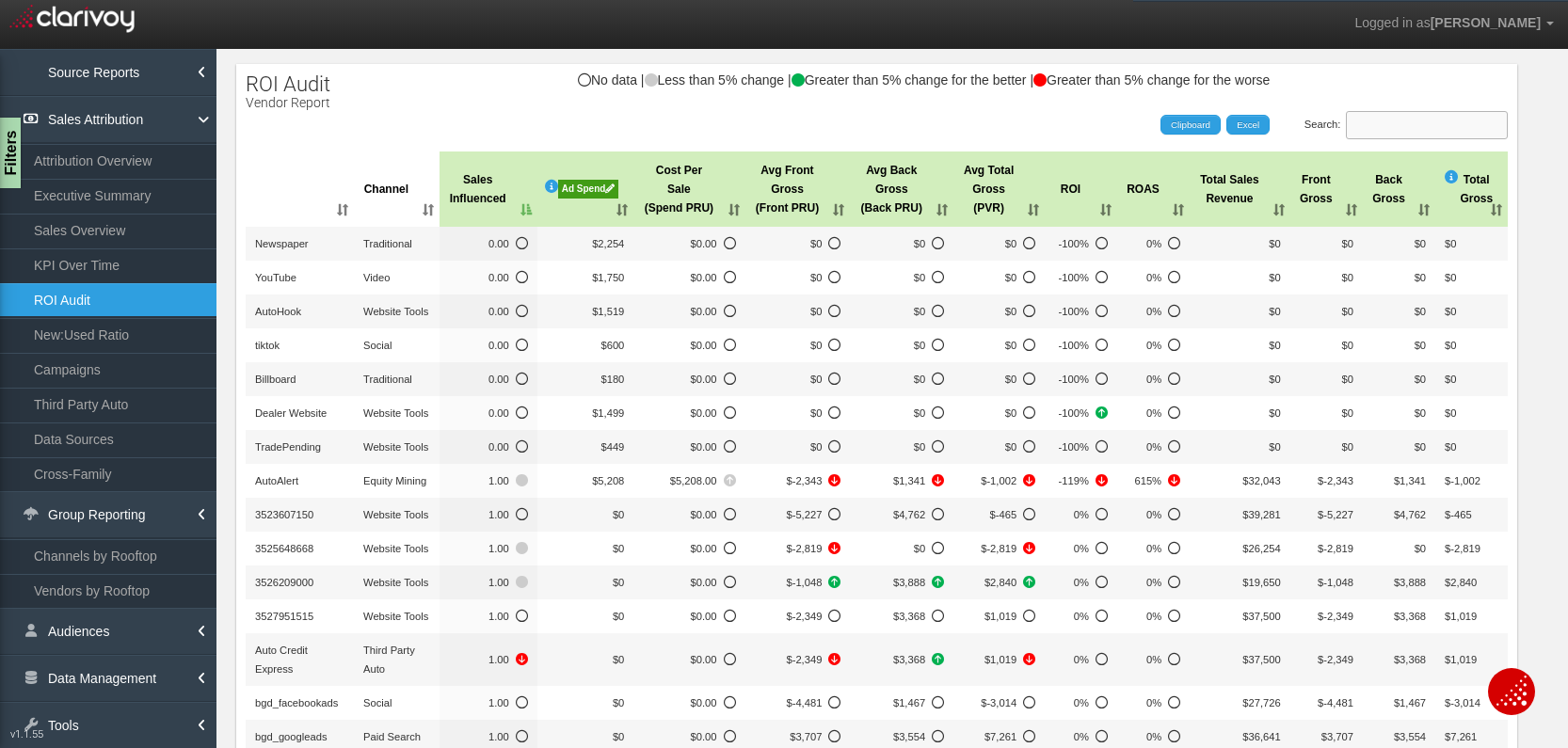 click on "Search:" at bounding box center [1427, 125] 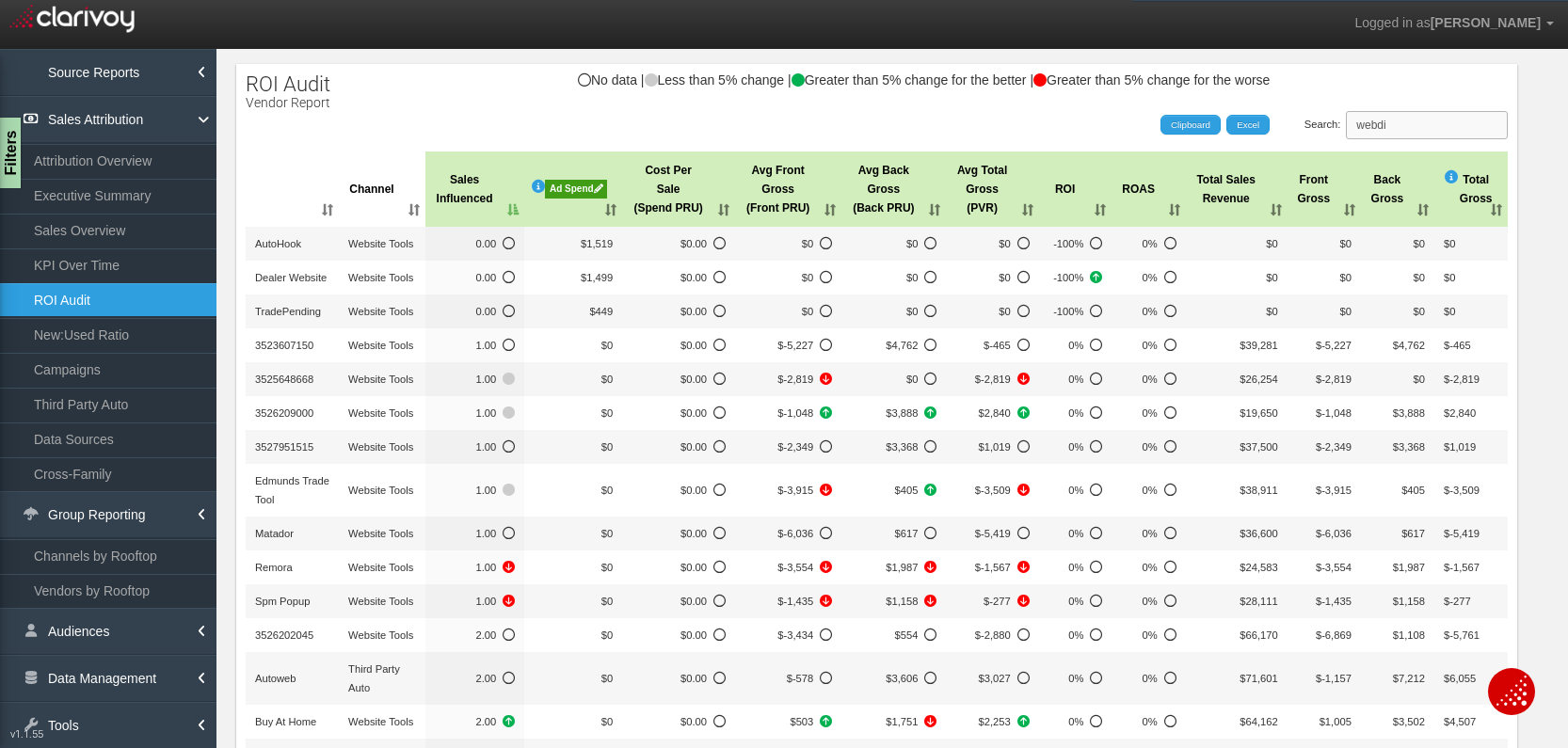 scroll, scrollTop: 0, scrollLeft: 0, axis: both 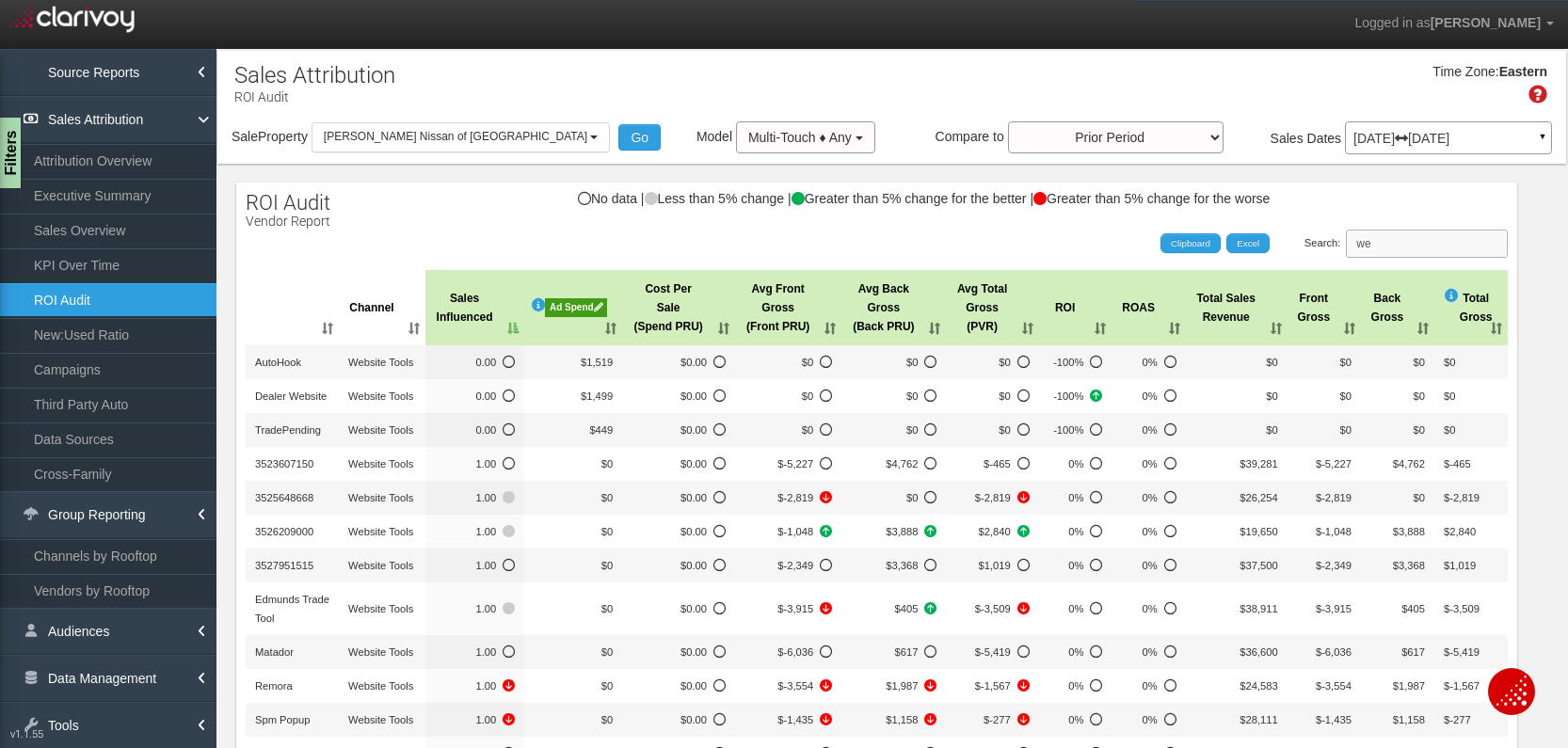 type on "w" 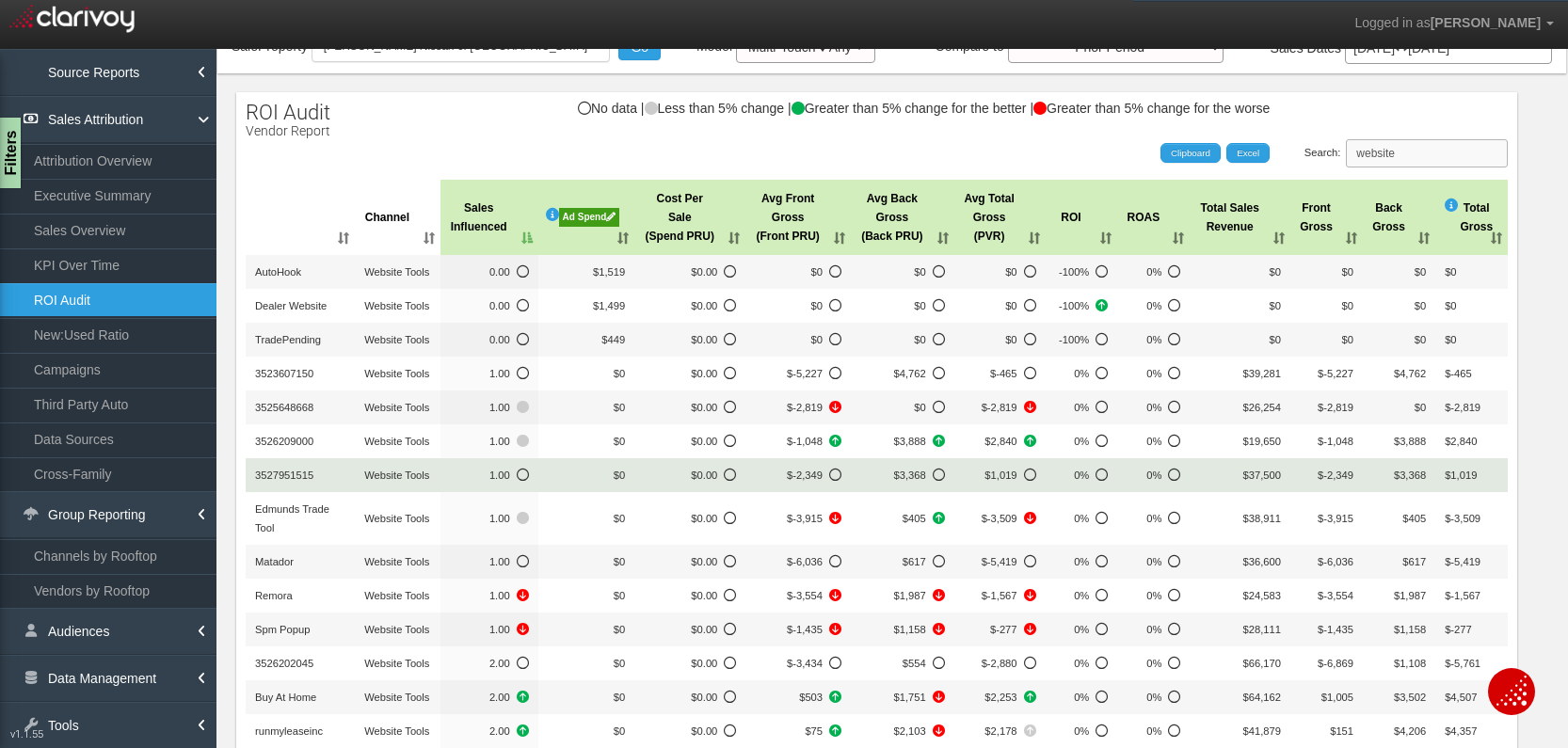 scroll, scrollTop: 91, scrollLeft: 0, axis: vertical 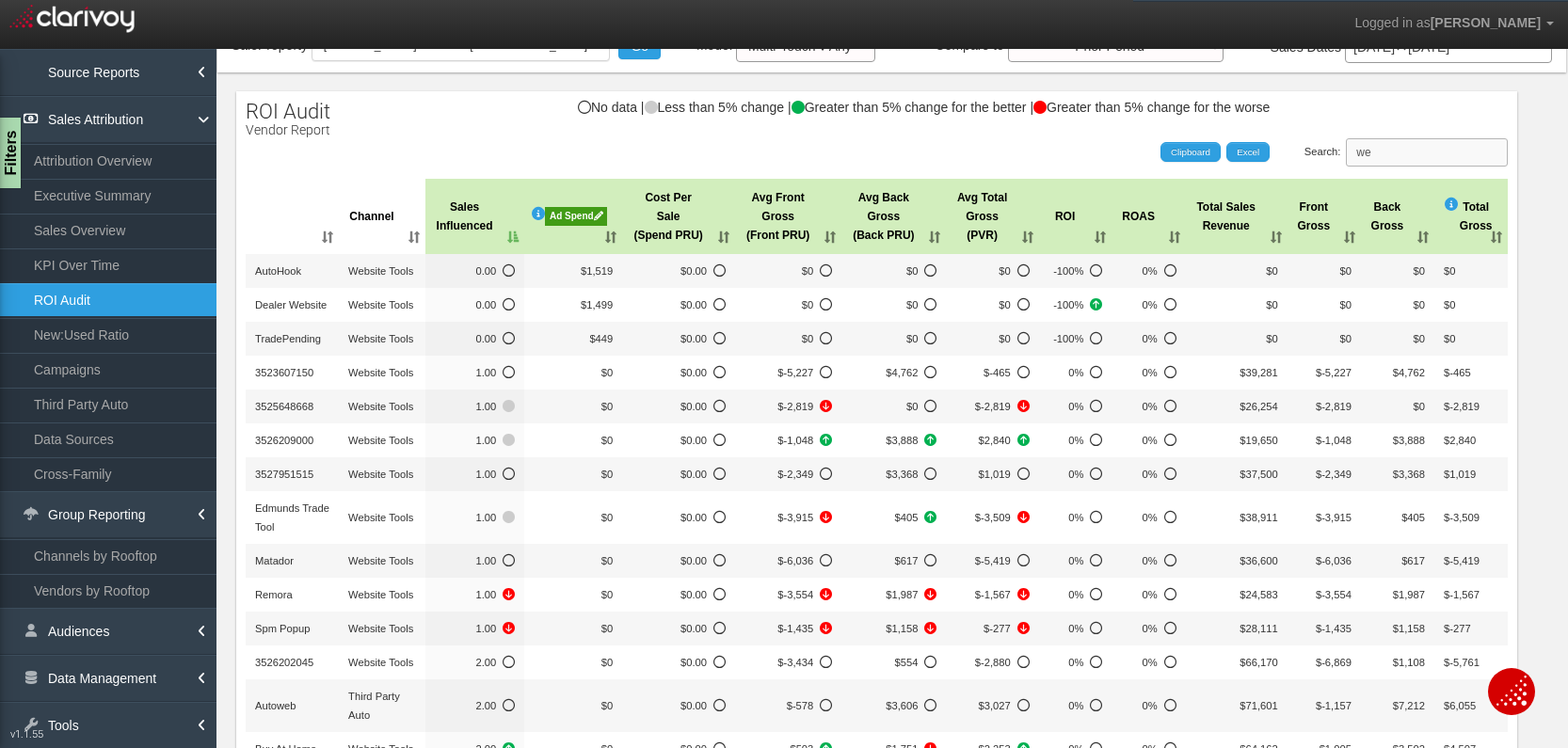 type on "w" 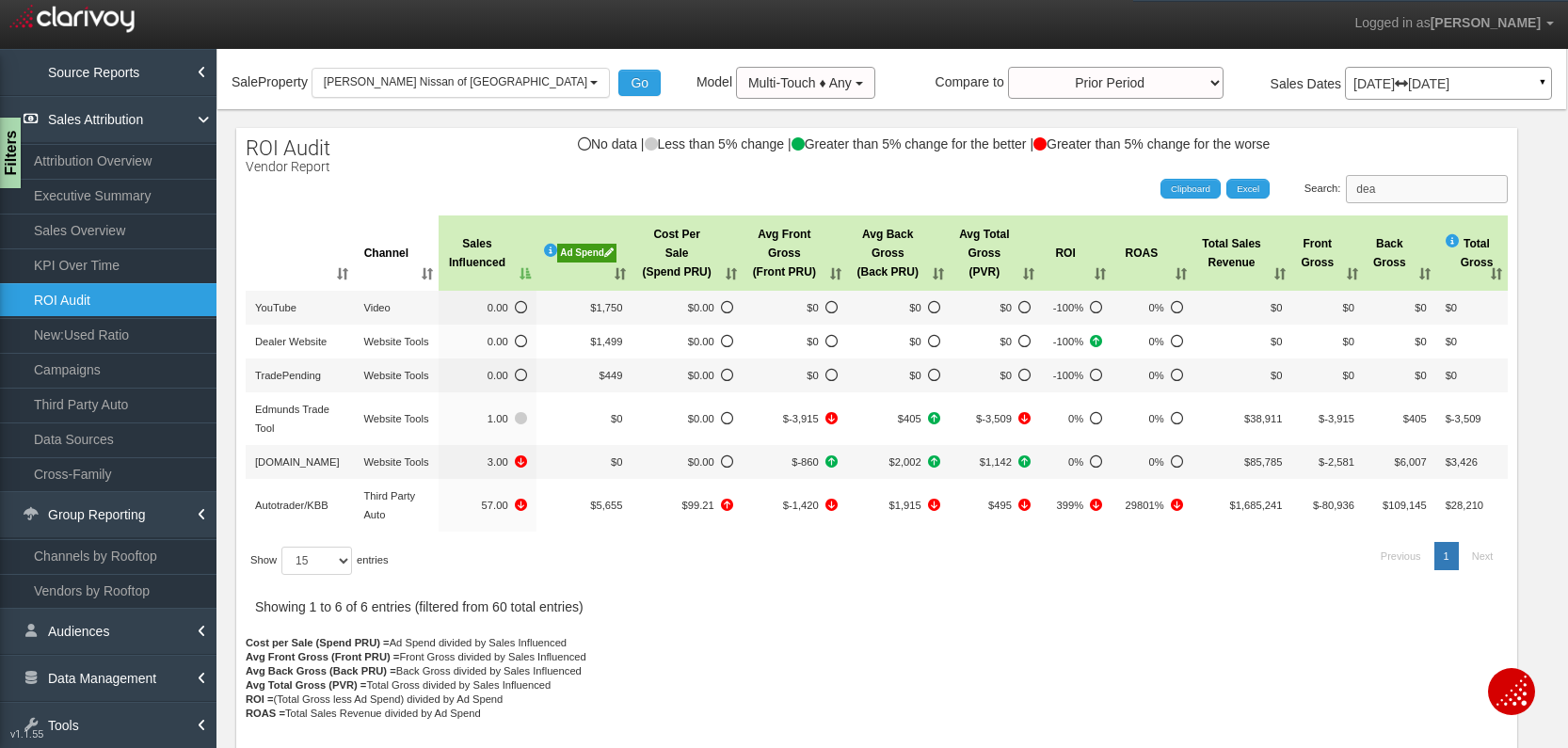 scroll, scrollTop: 0, scrollLeft: 0, axis: both 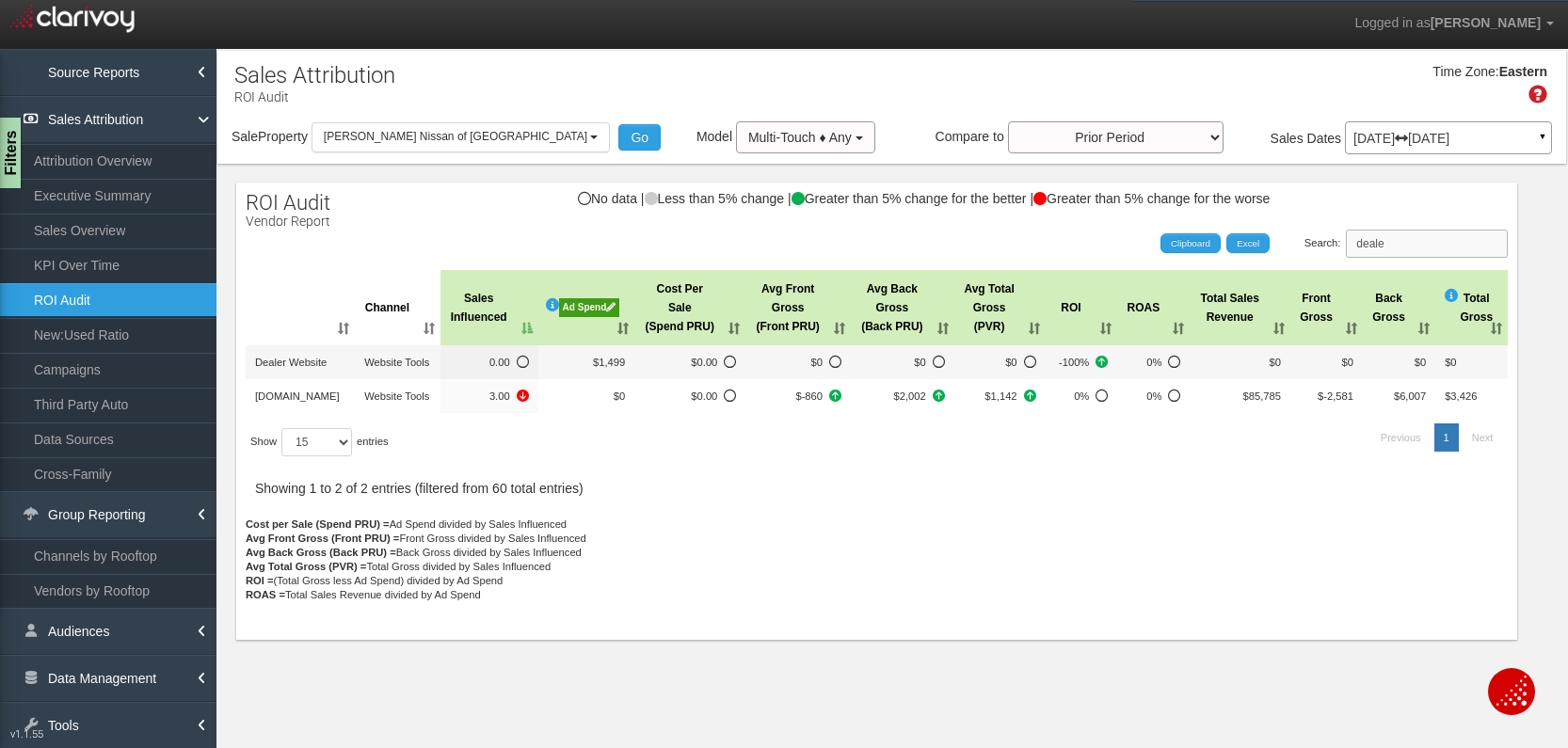 type on "dealer" 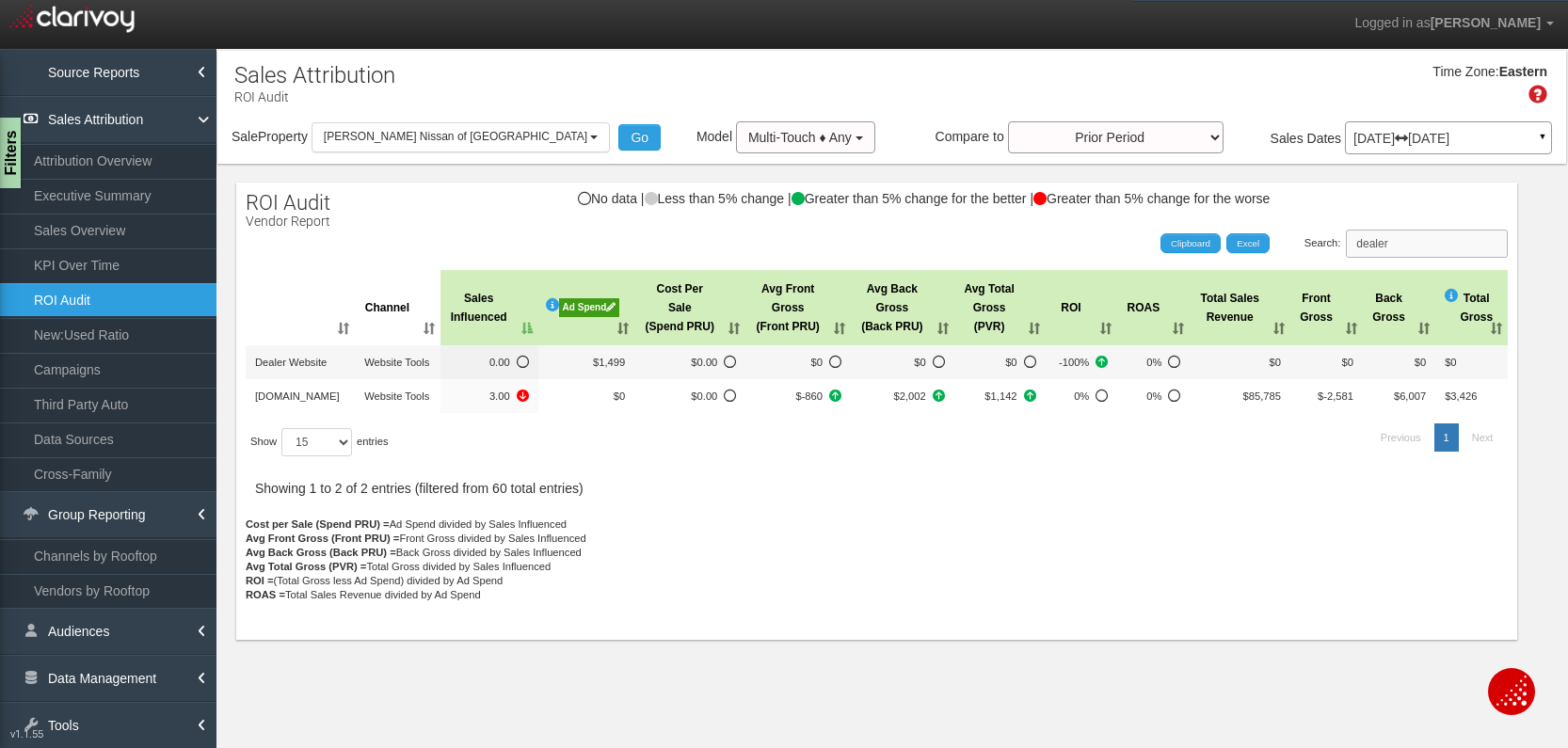 drag, startPoint x: 1432, startPoint y: 245, endPoint x: 1321, endPoint y: 243, distance: 111.018017 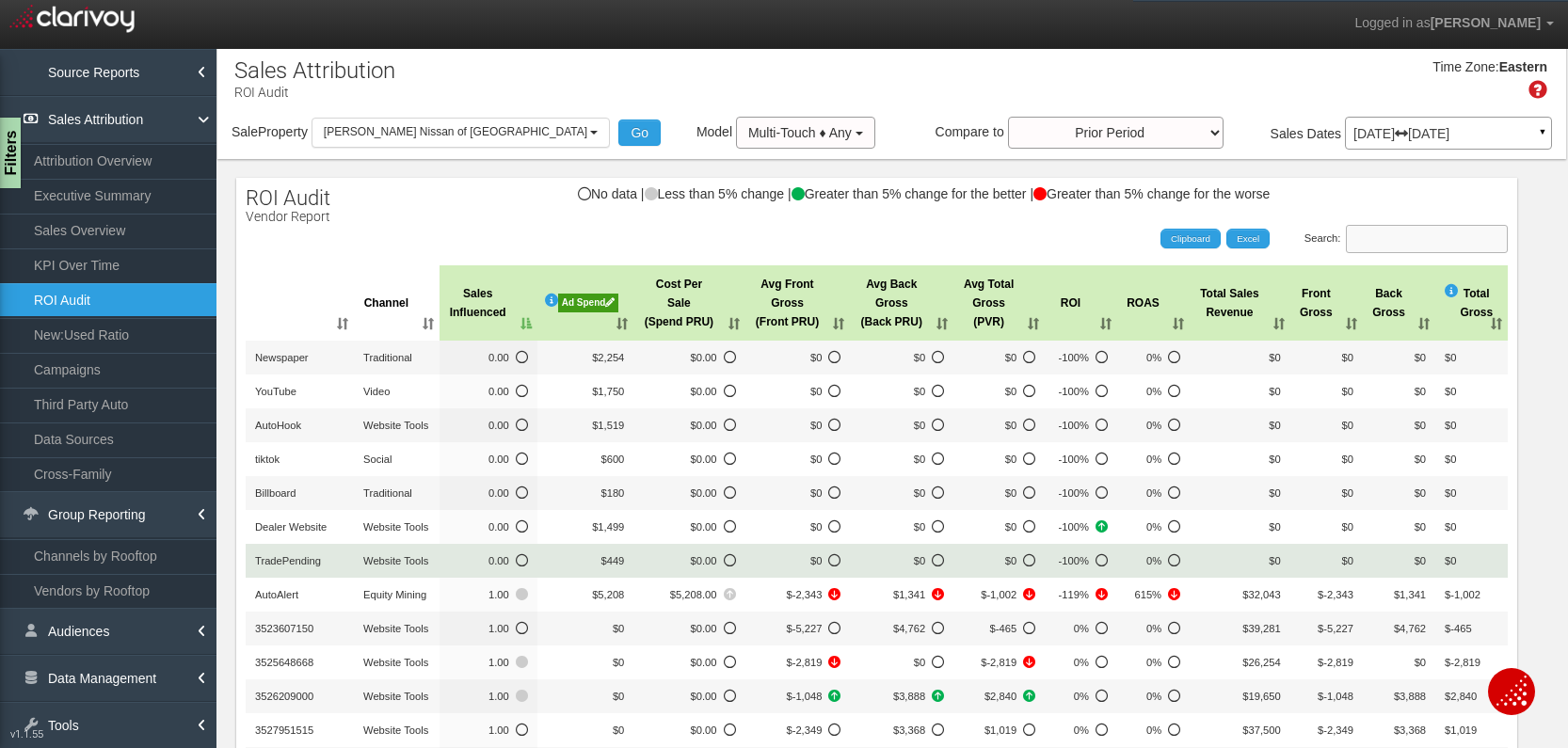 scroll, scrollTop: 3, scrollLeft: 0, axis: vertical 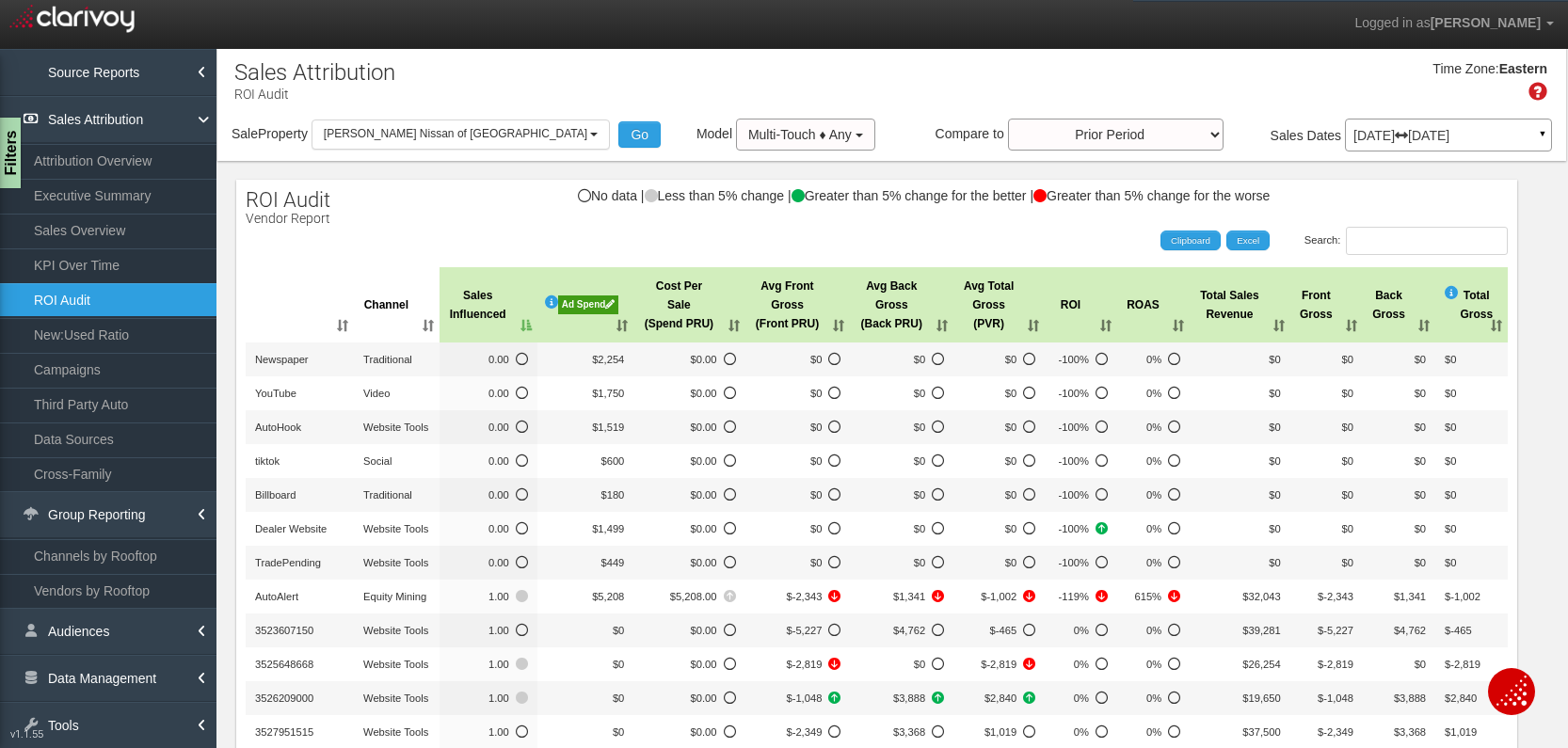 click on "Cost Per  Sale  (Spend PRU)" at bounding box center (689, 305) 